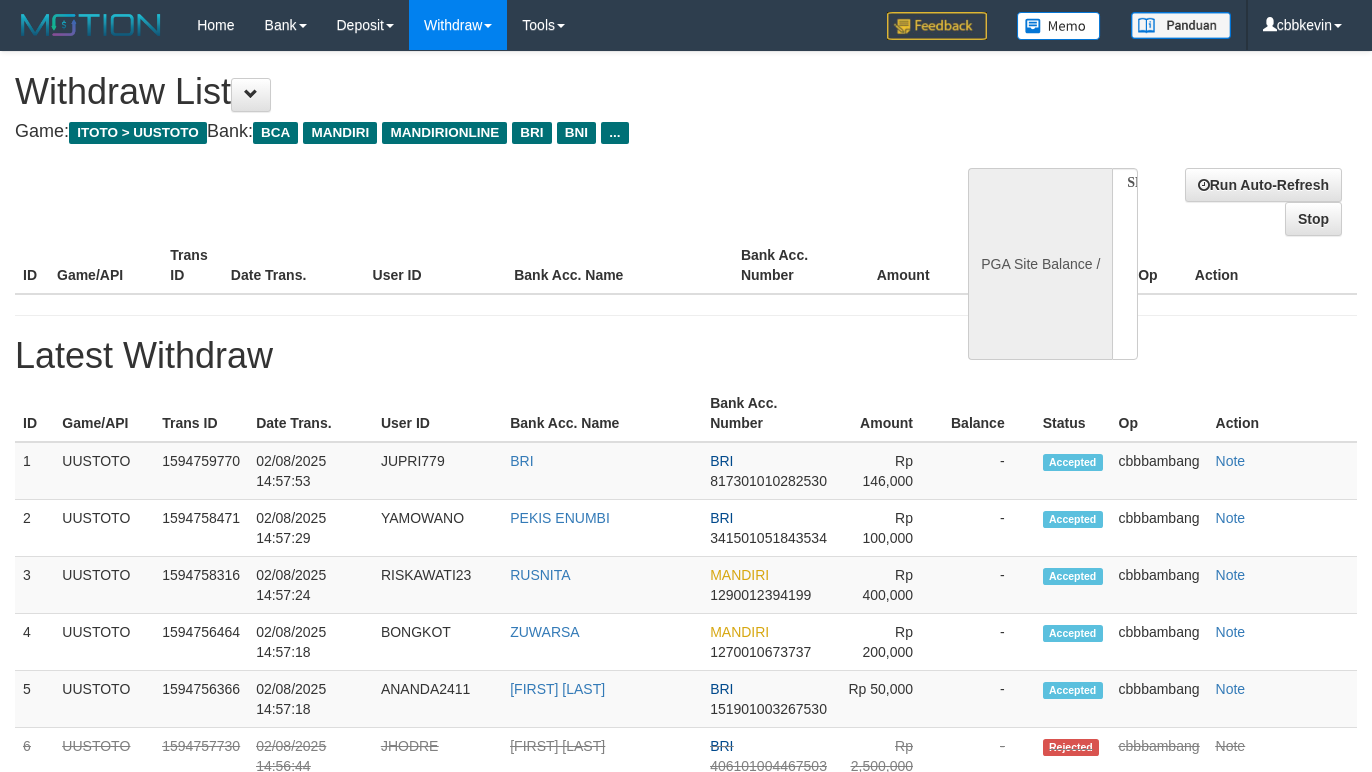 select 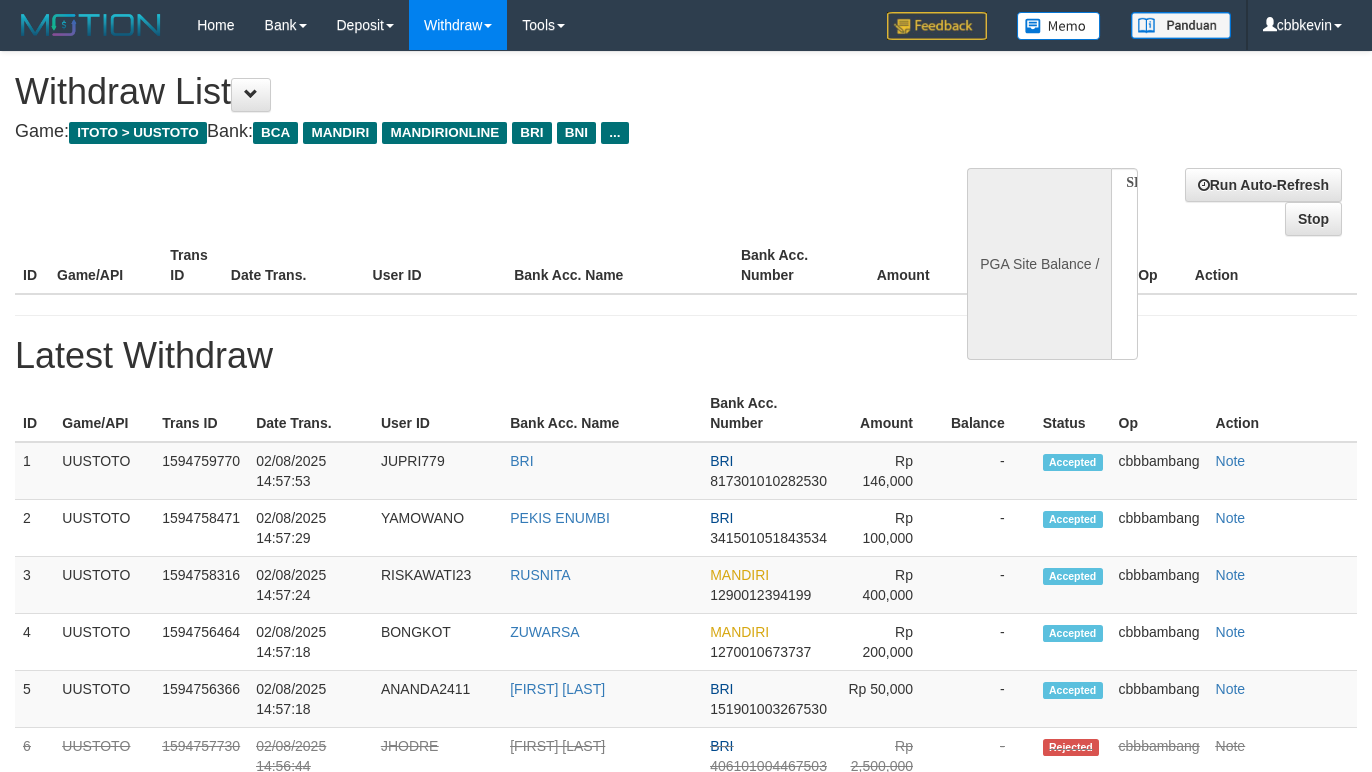 scroll, scrollTop: 0, scrollLeft: 0, axis: both 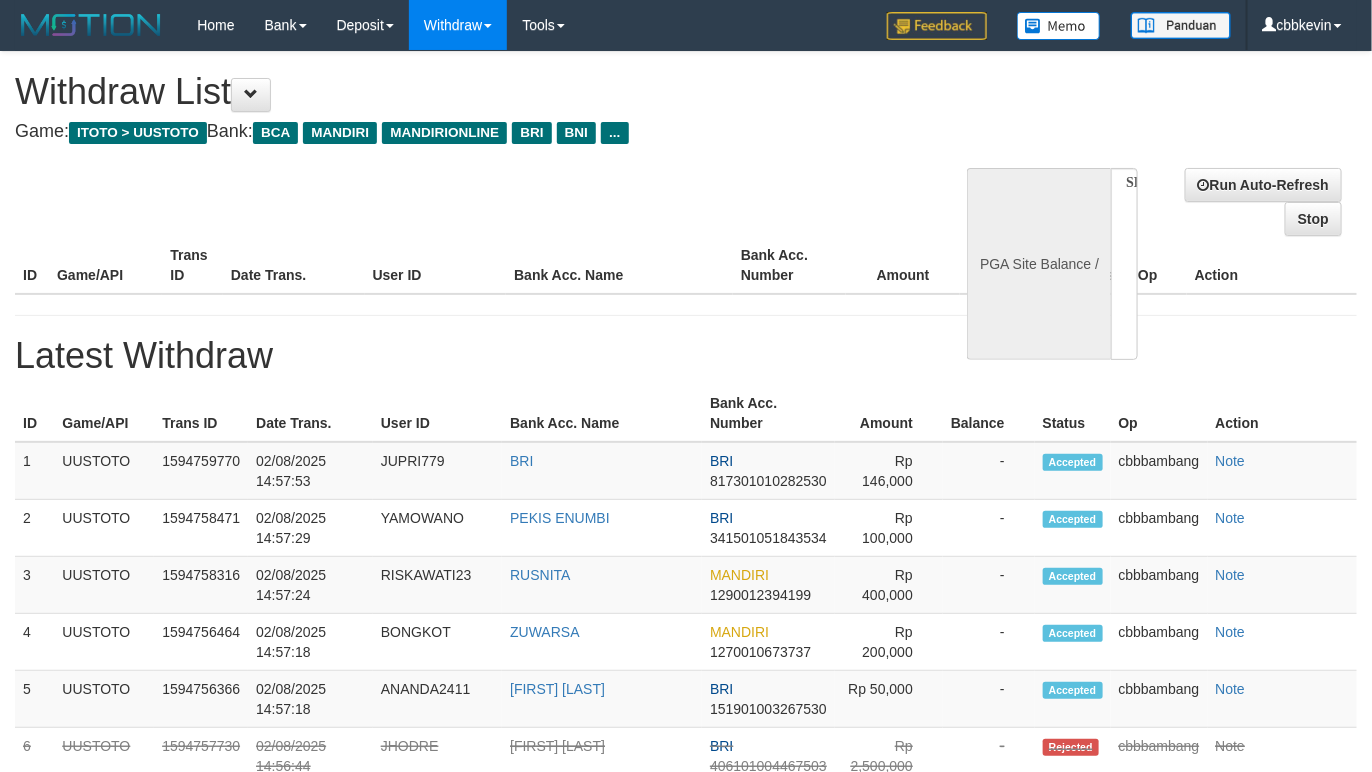 select on "**" 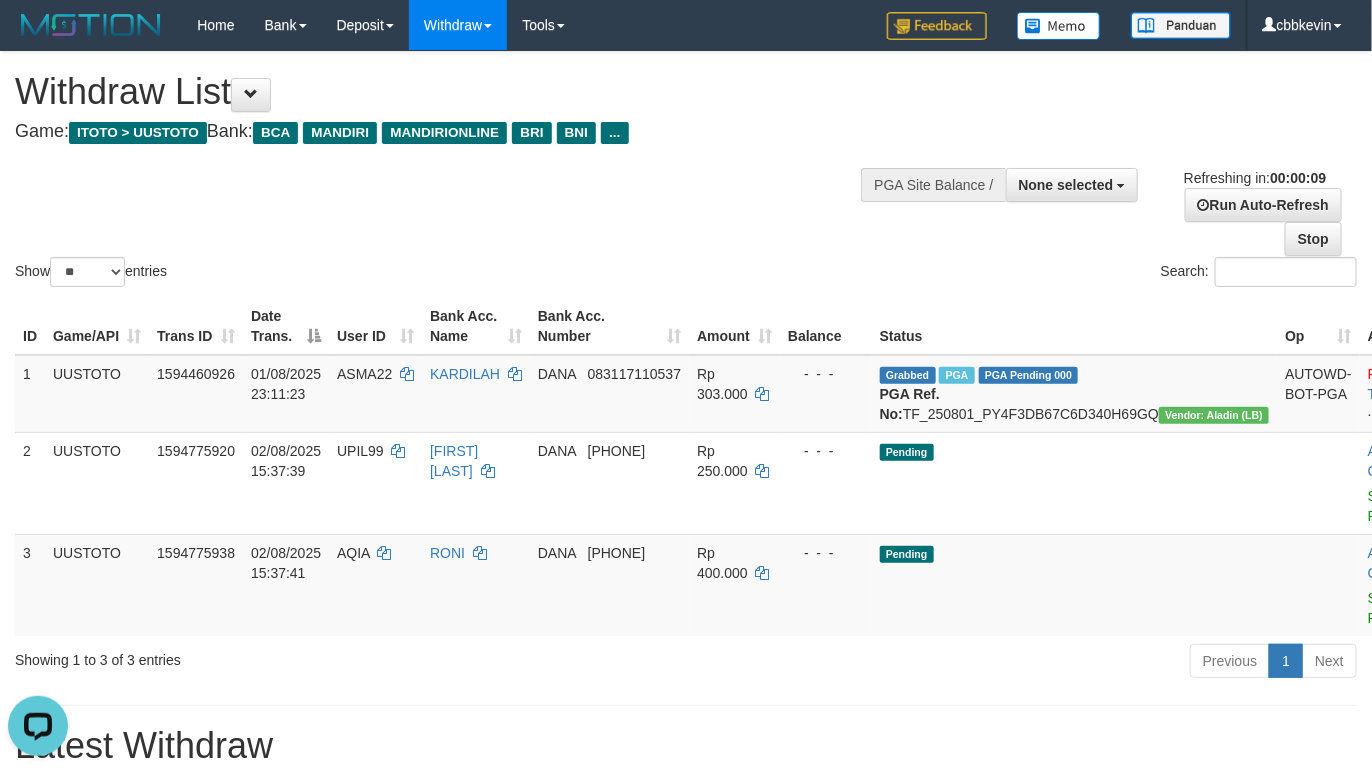 scroll, scrollTop: 0, scrollLeft: 0, axis: both 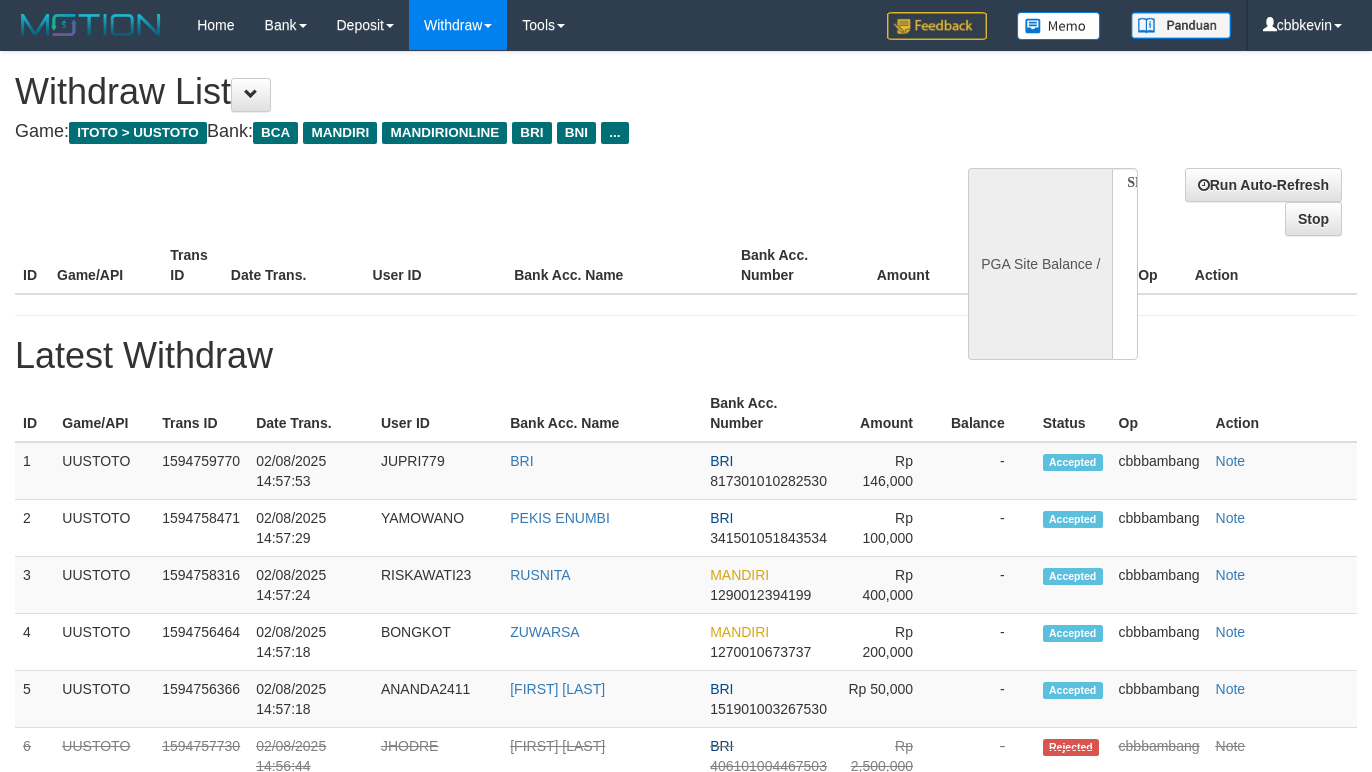 select 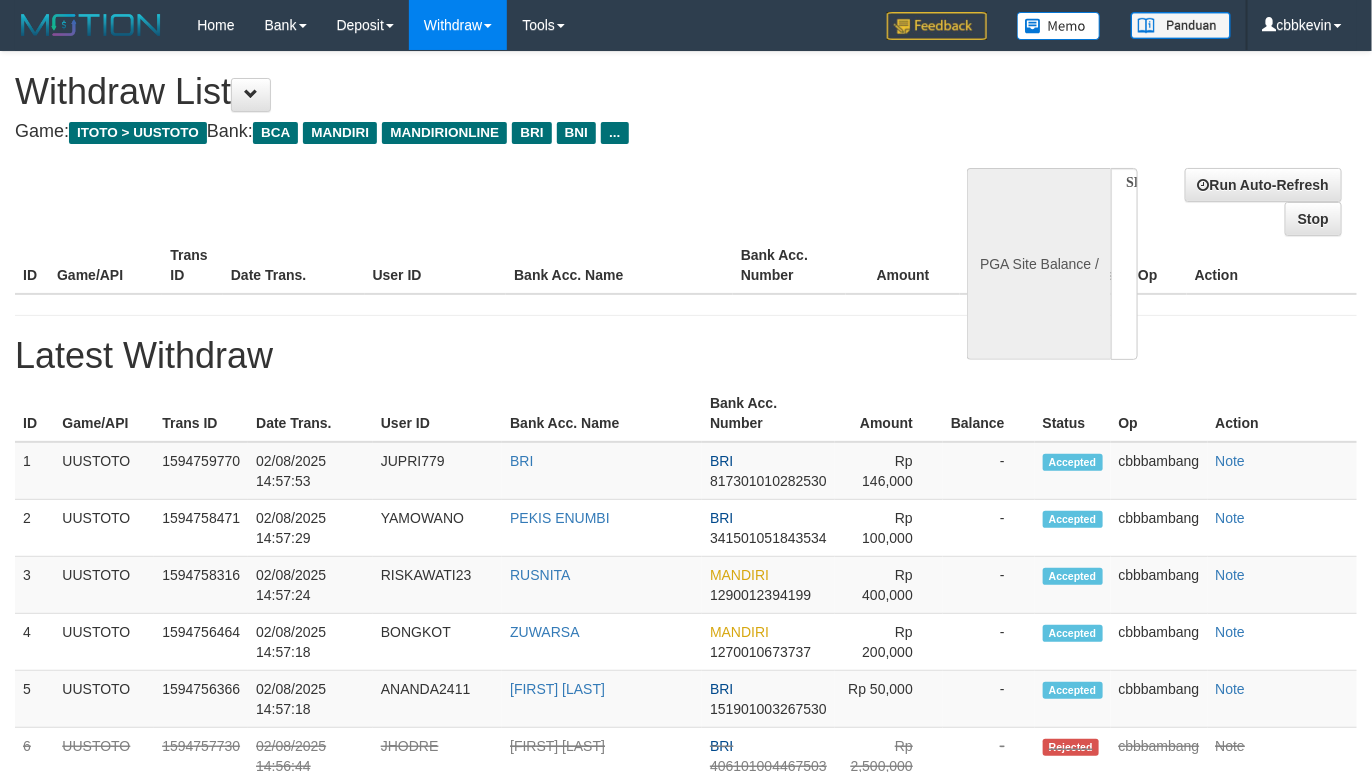 select on "**" 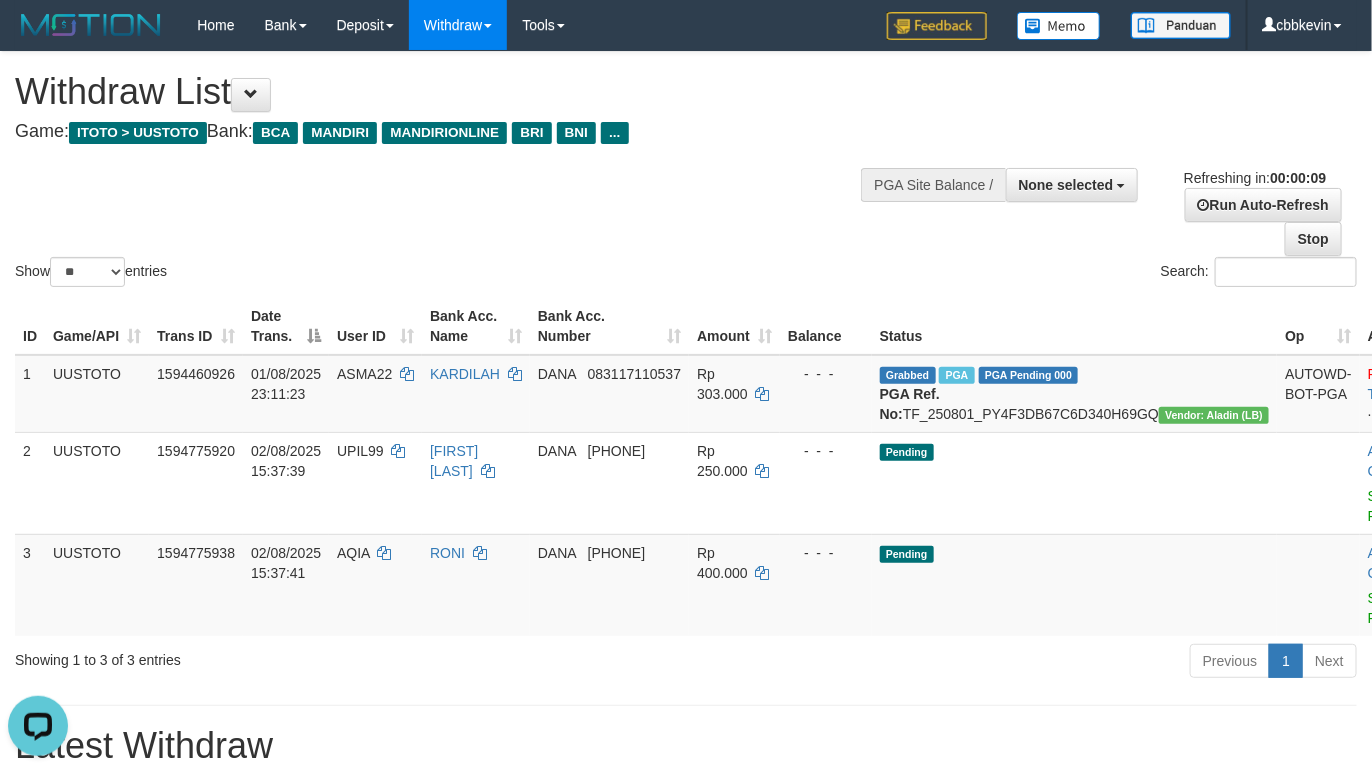 scroll, scrollTop: 0, scrollLeft: 0, axis: both 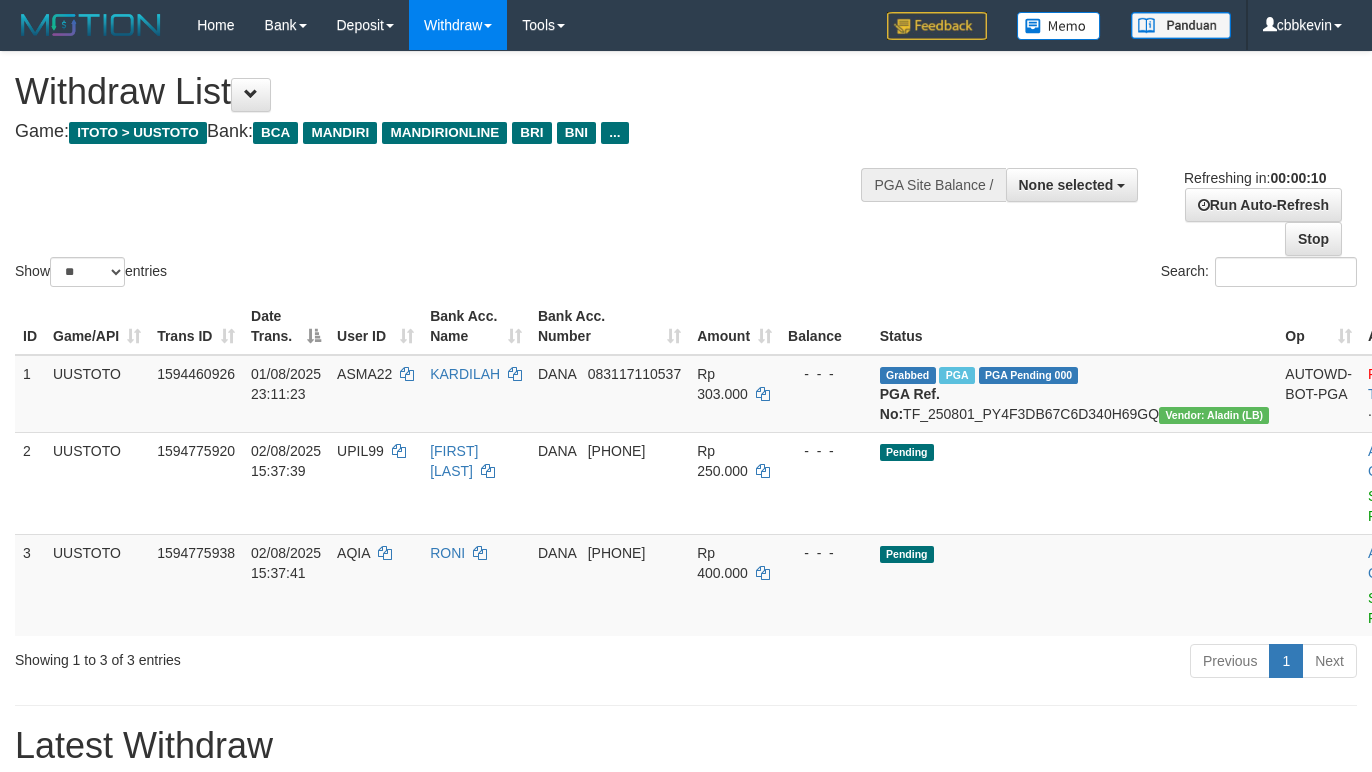 select 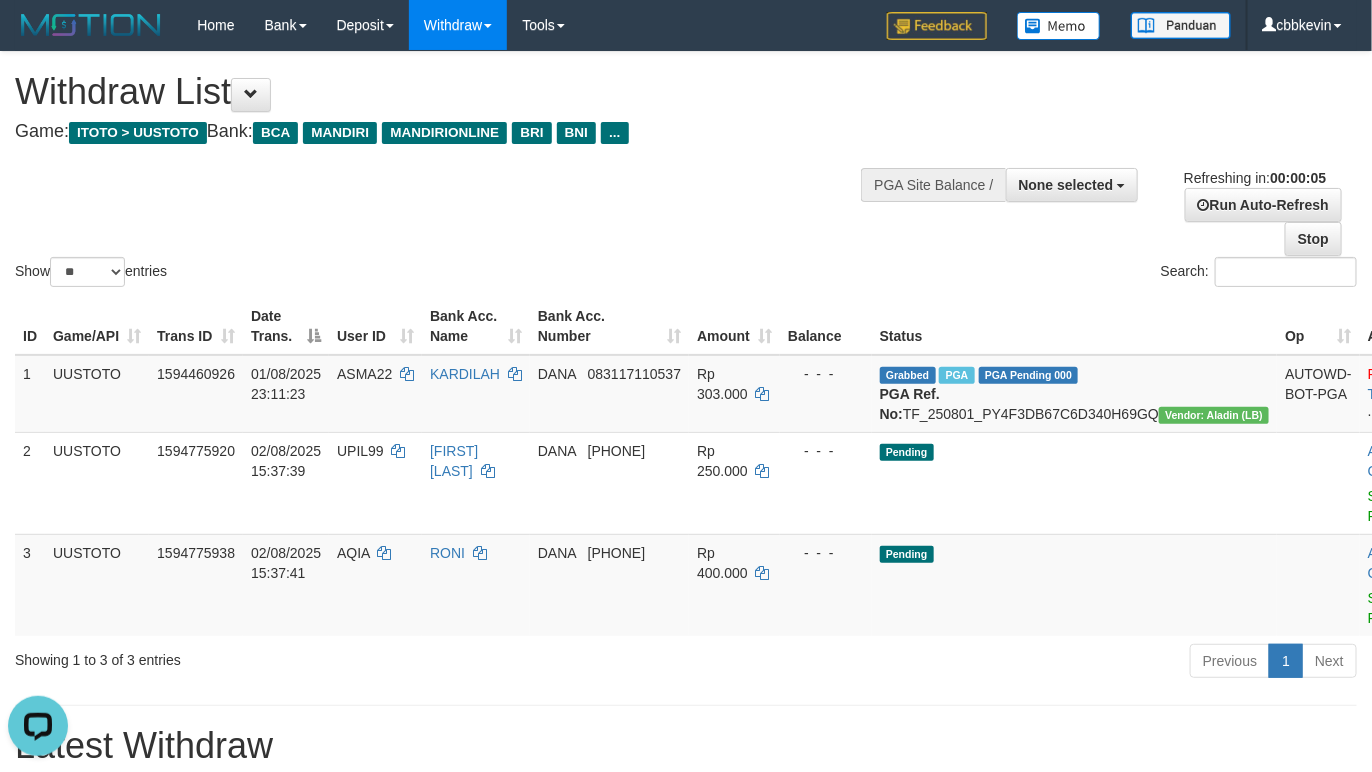 scroll, scrollTop: 0, scrollLeft: 0, axis: both 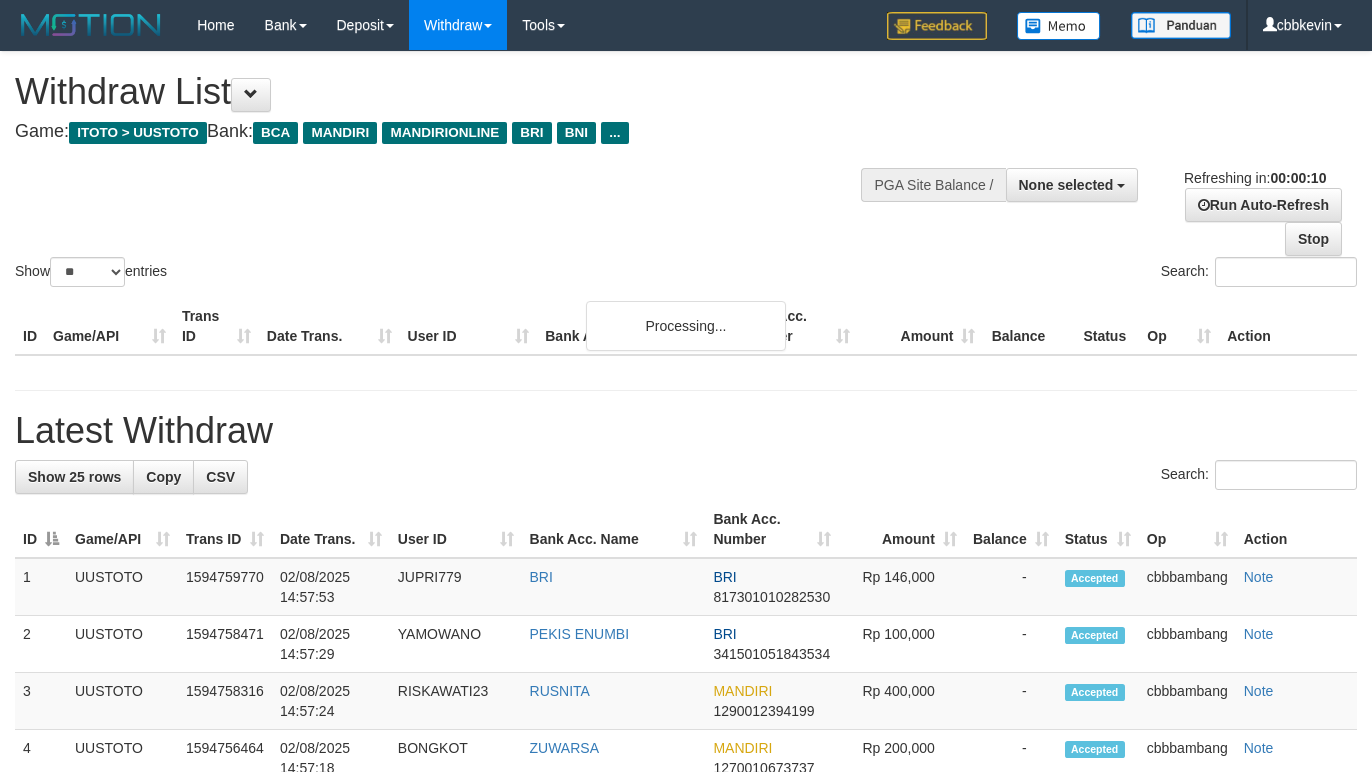 select 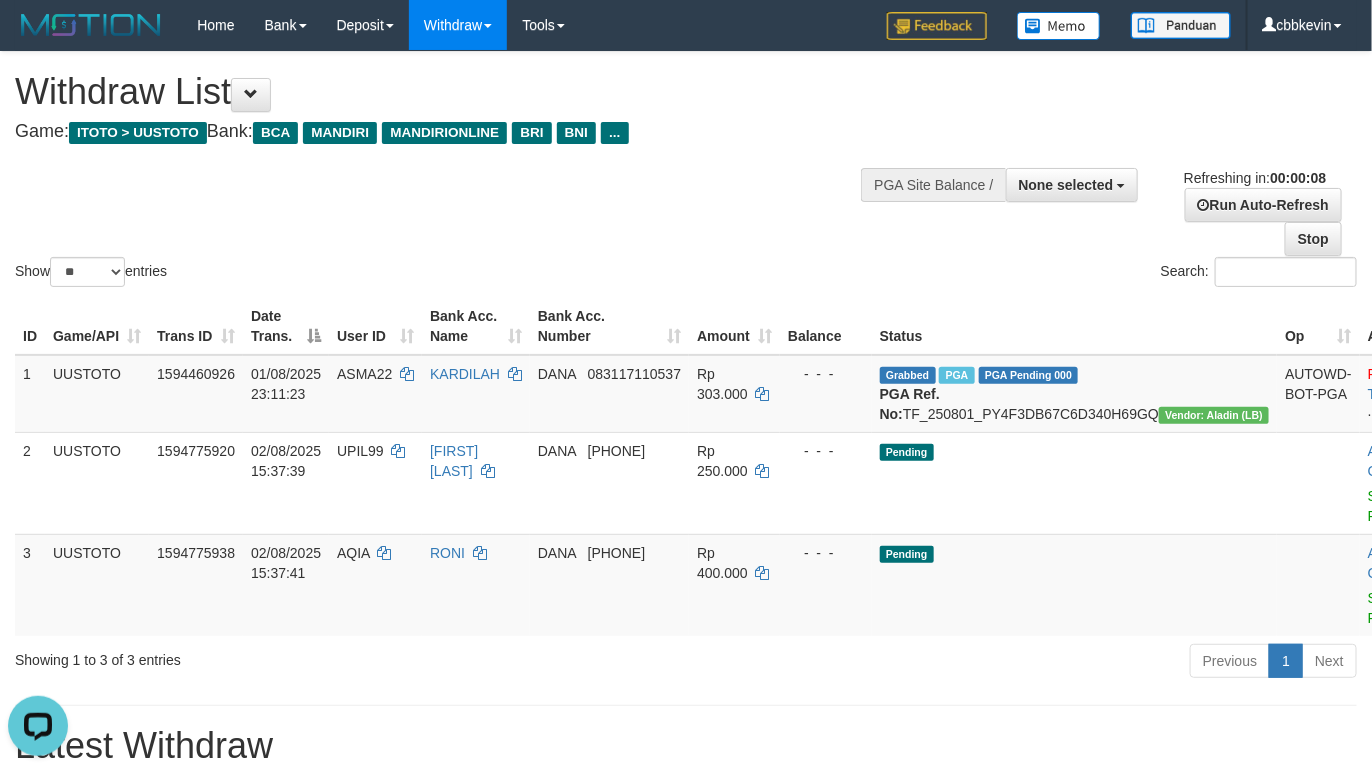 scroll, scrollTop: 0, scrollLeft: 0, axis: both 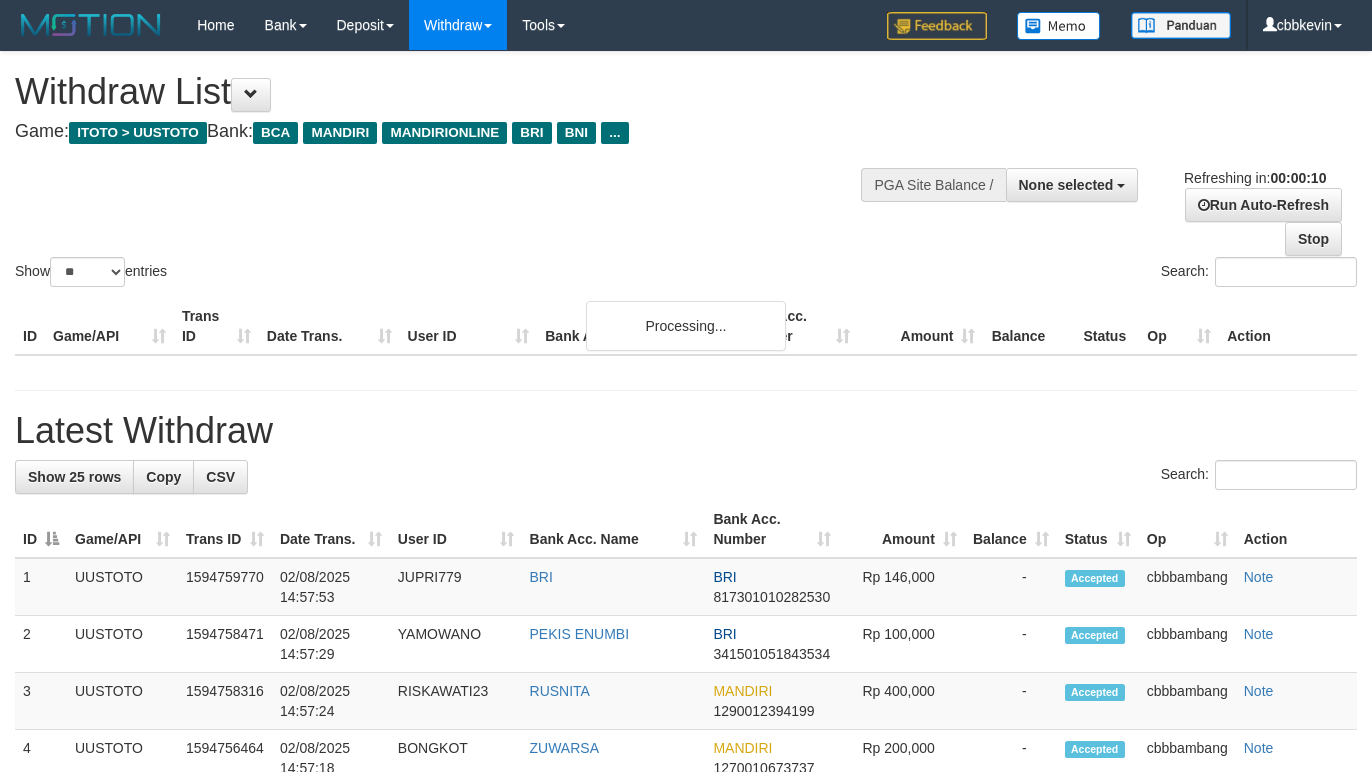 select 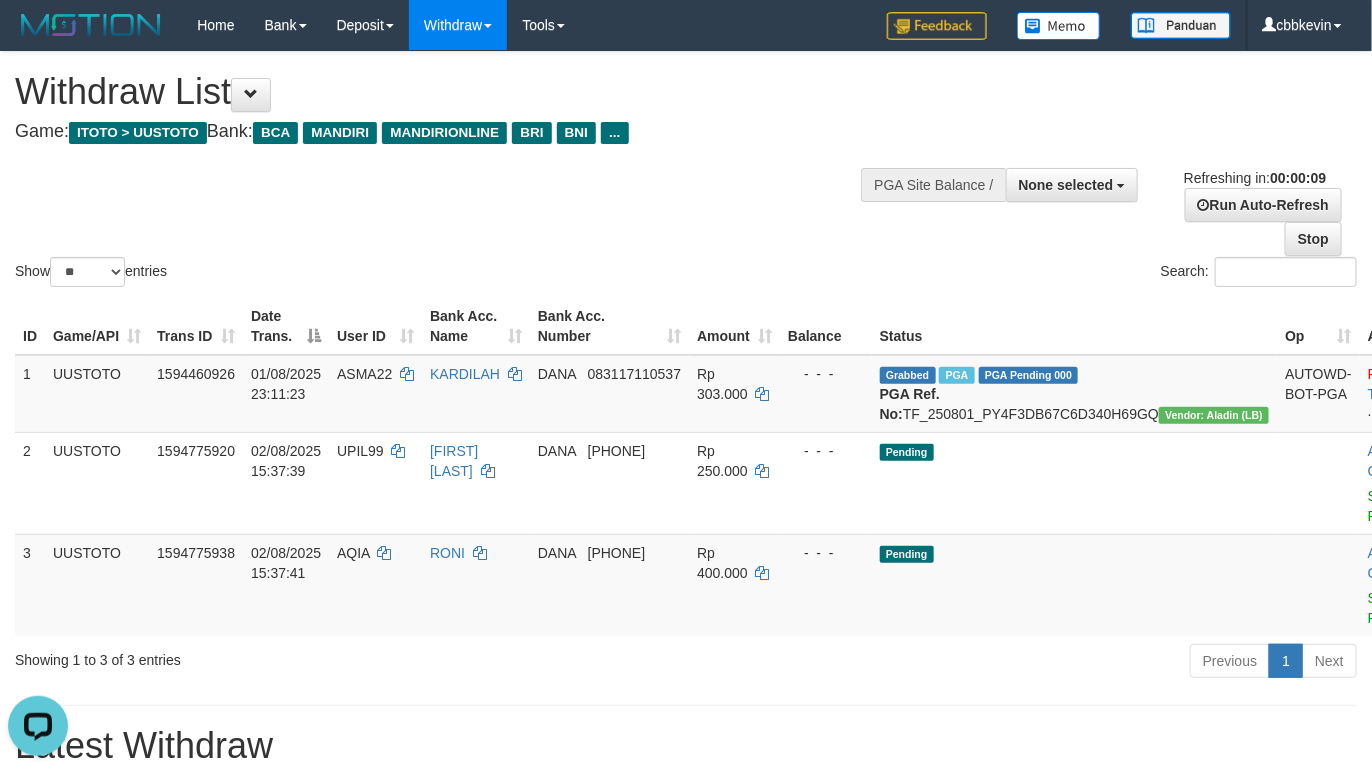 scroll, scrollTop: 0, scrollLeft: 0, axis: both 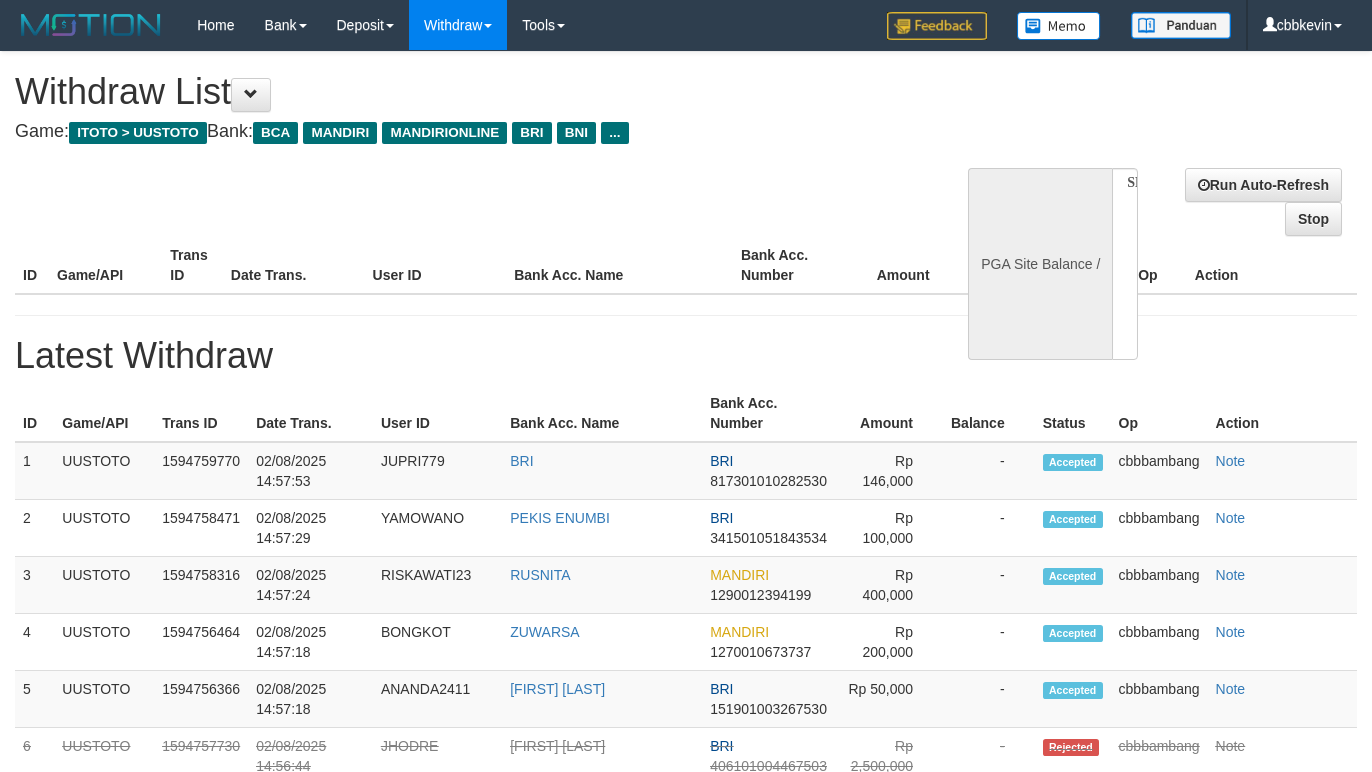 select 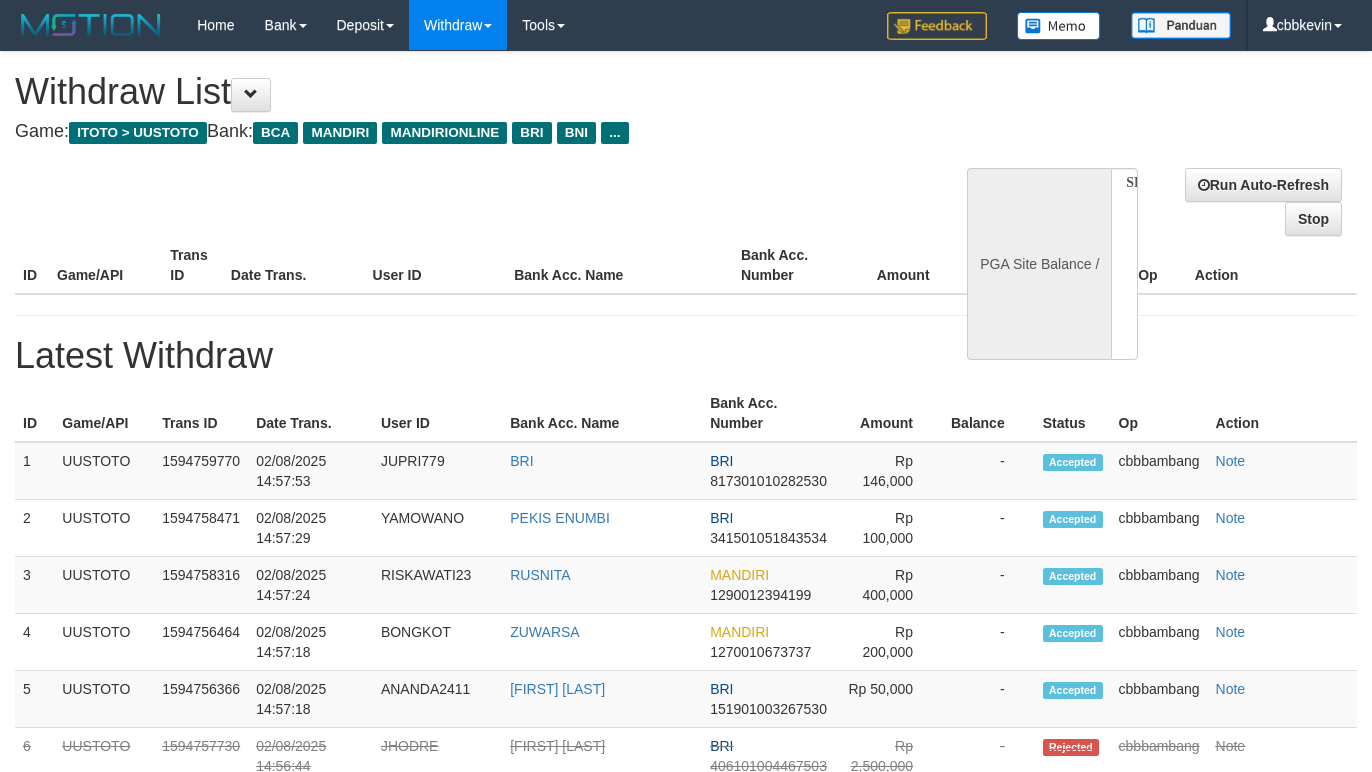 scroll, scrollTop: 0, scrollLeft: 0, axis: both 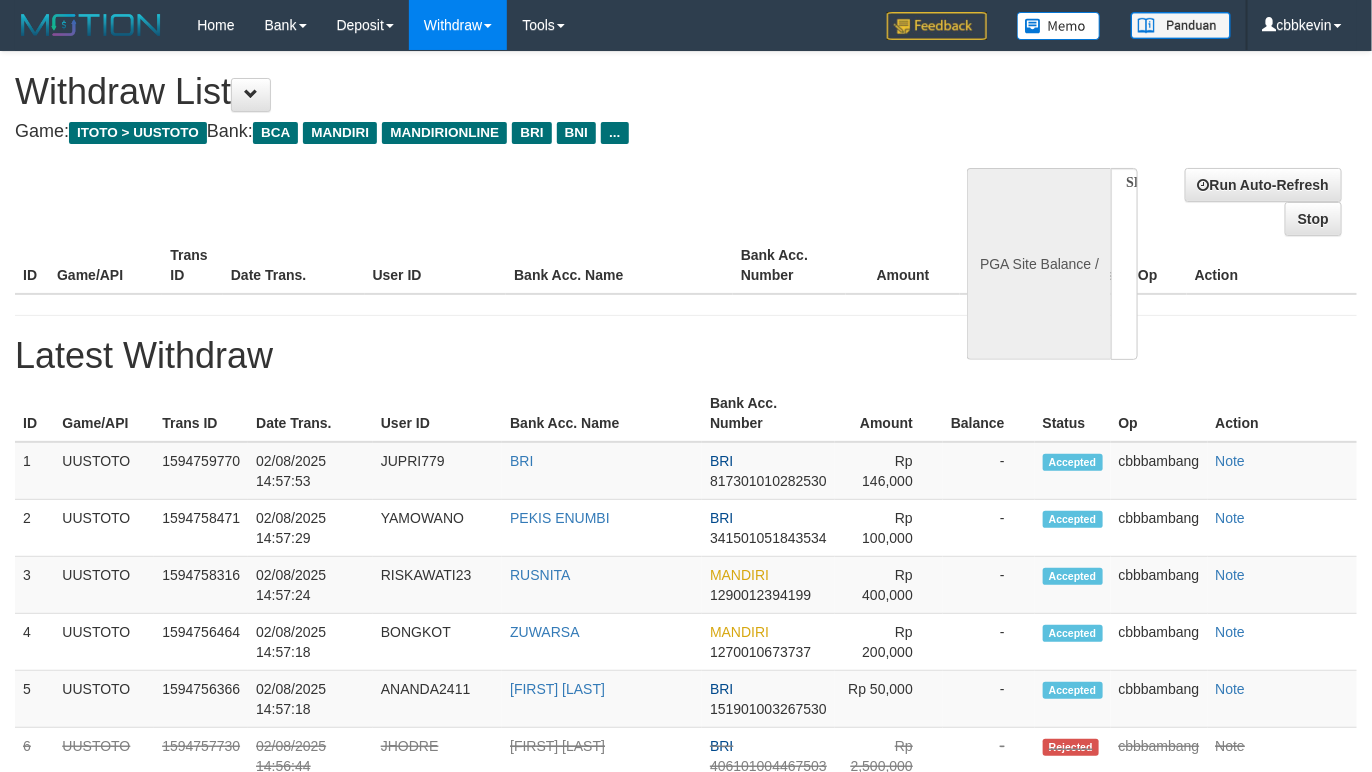select on "**" 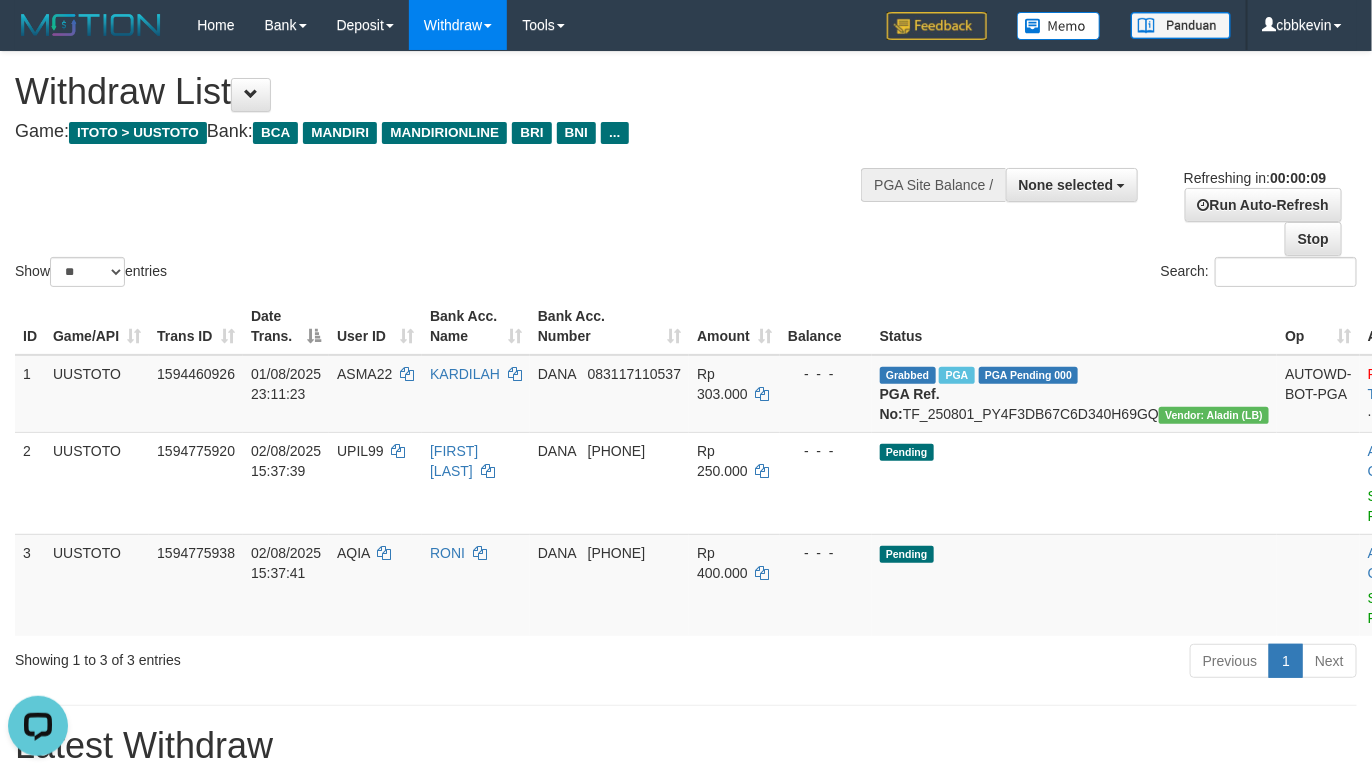 scroll, scrollTop: 0, scrollLeft: 0, axis: both 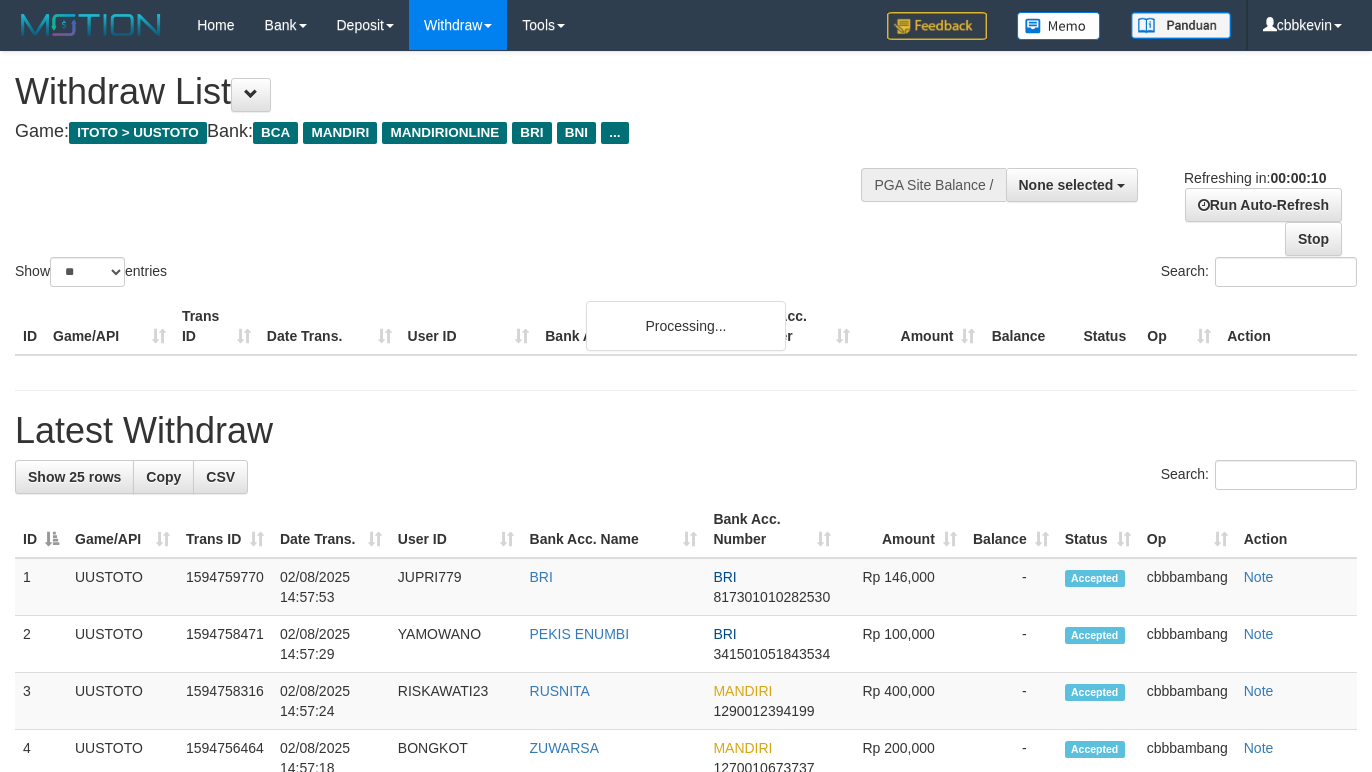 select 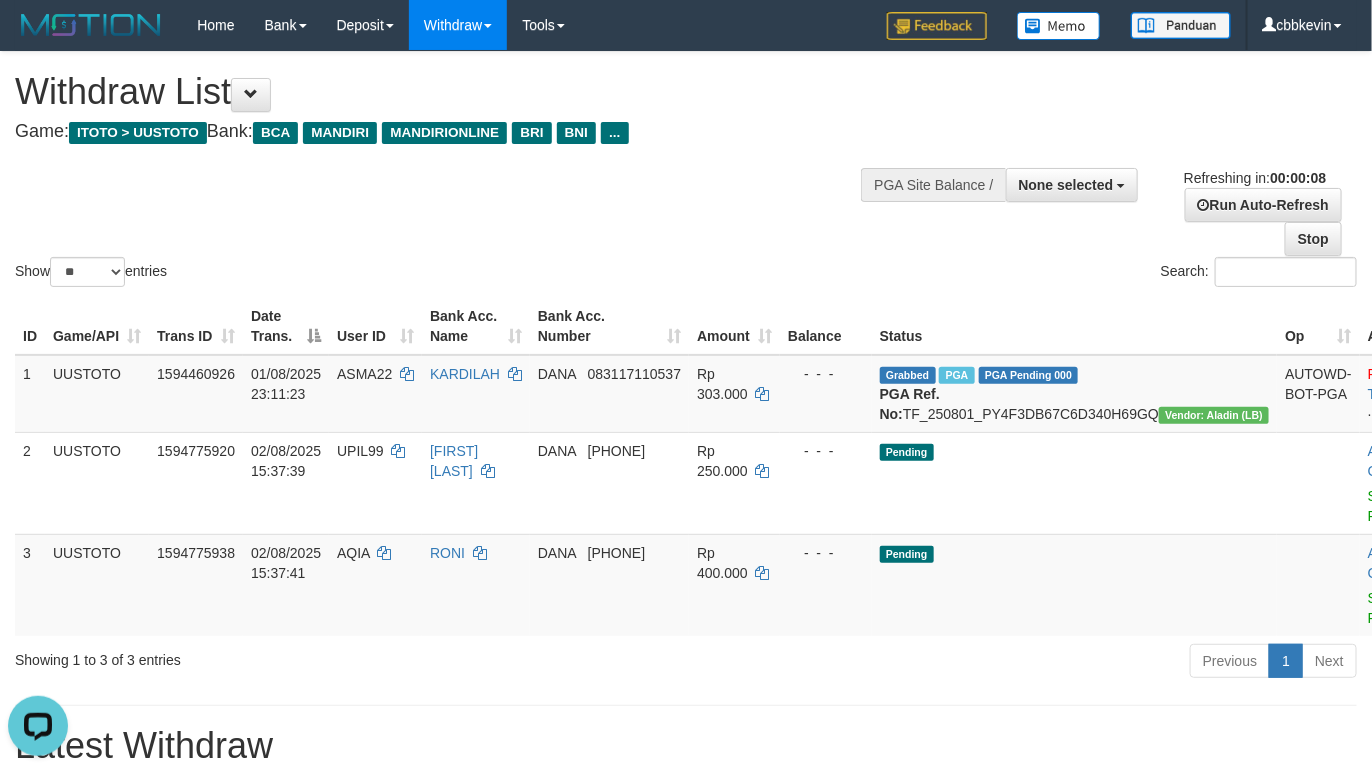 scroll, scrollTop: 0, scrollLeft: 0, axis: both 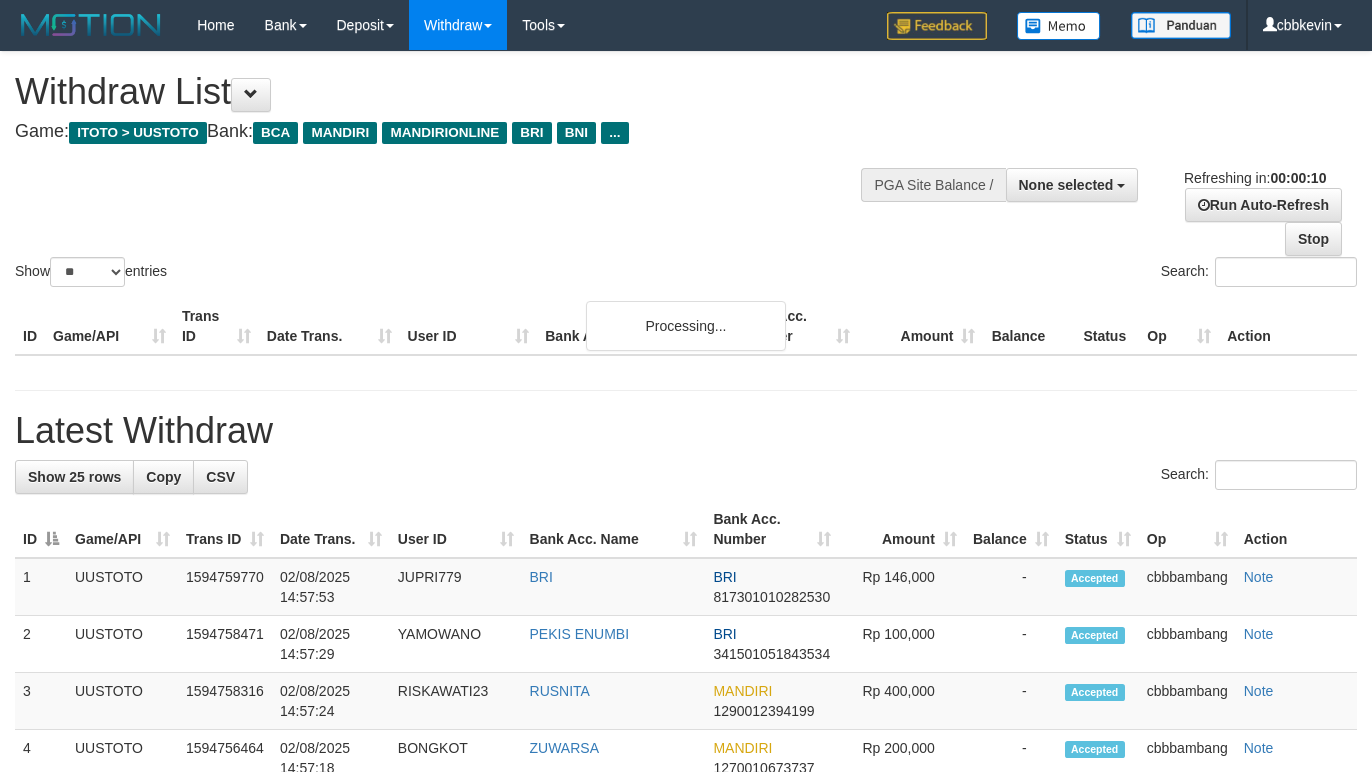 select 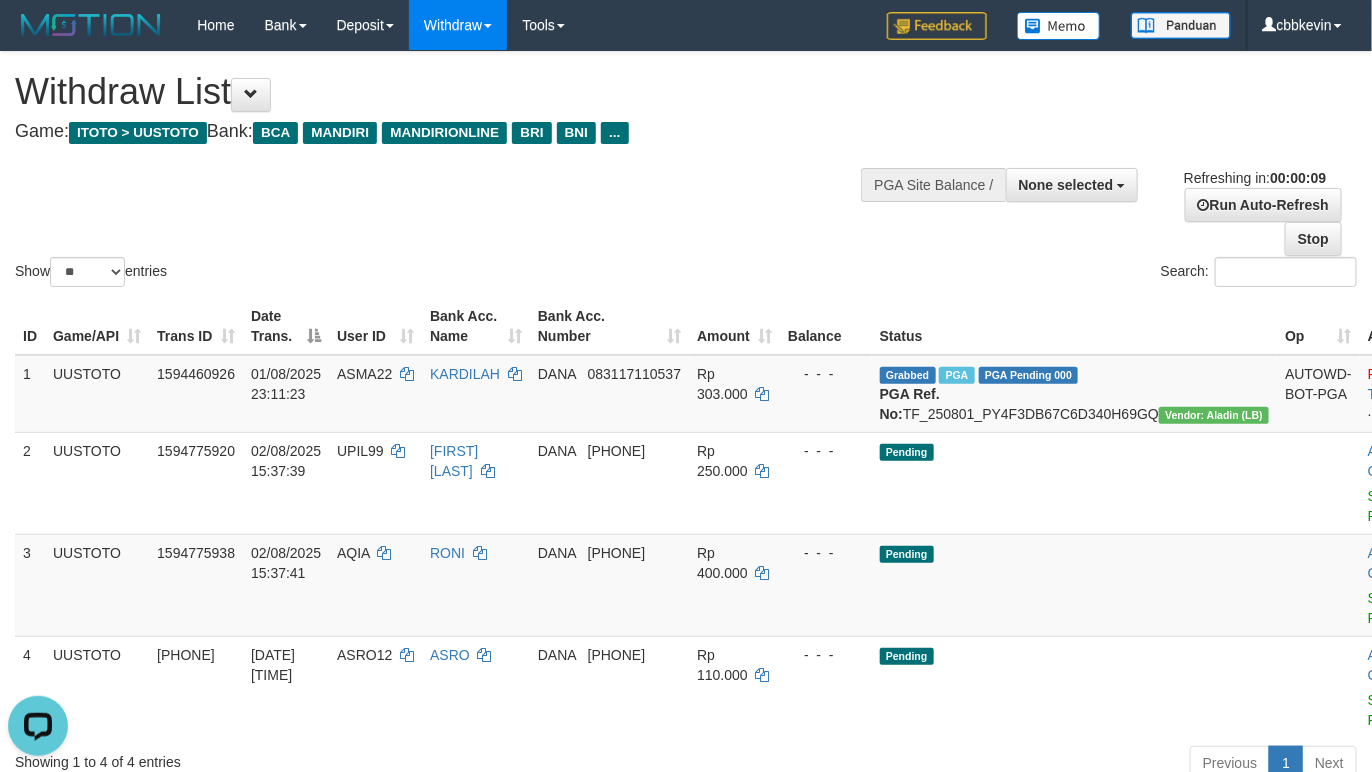 scroll, scrollTop: 0, scrollLeft: 0, axis: both 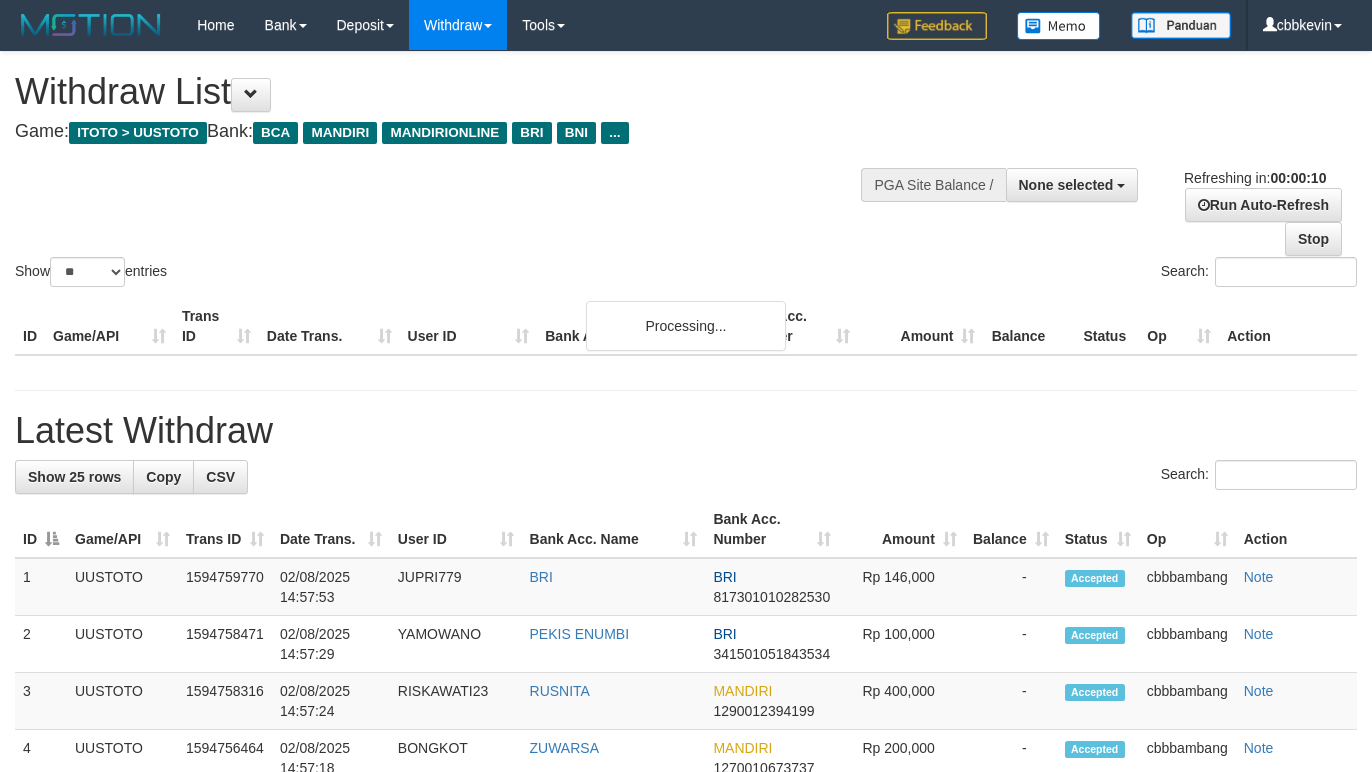 select 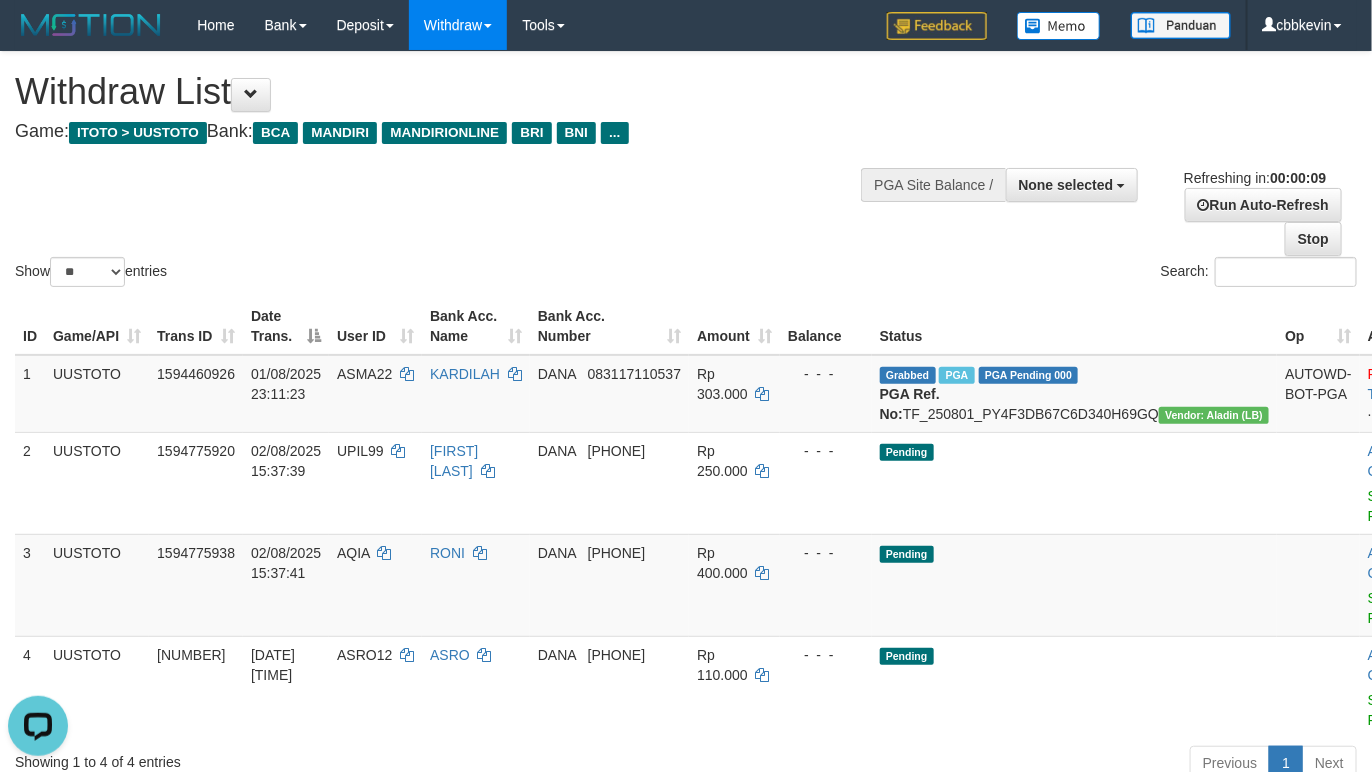scroll, scrollTop: 0, scrollLeft: 0, axis: both 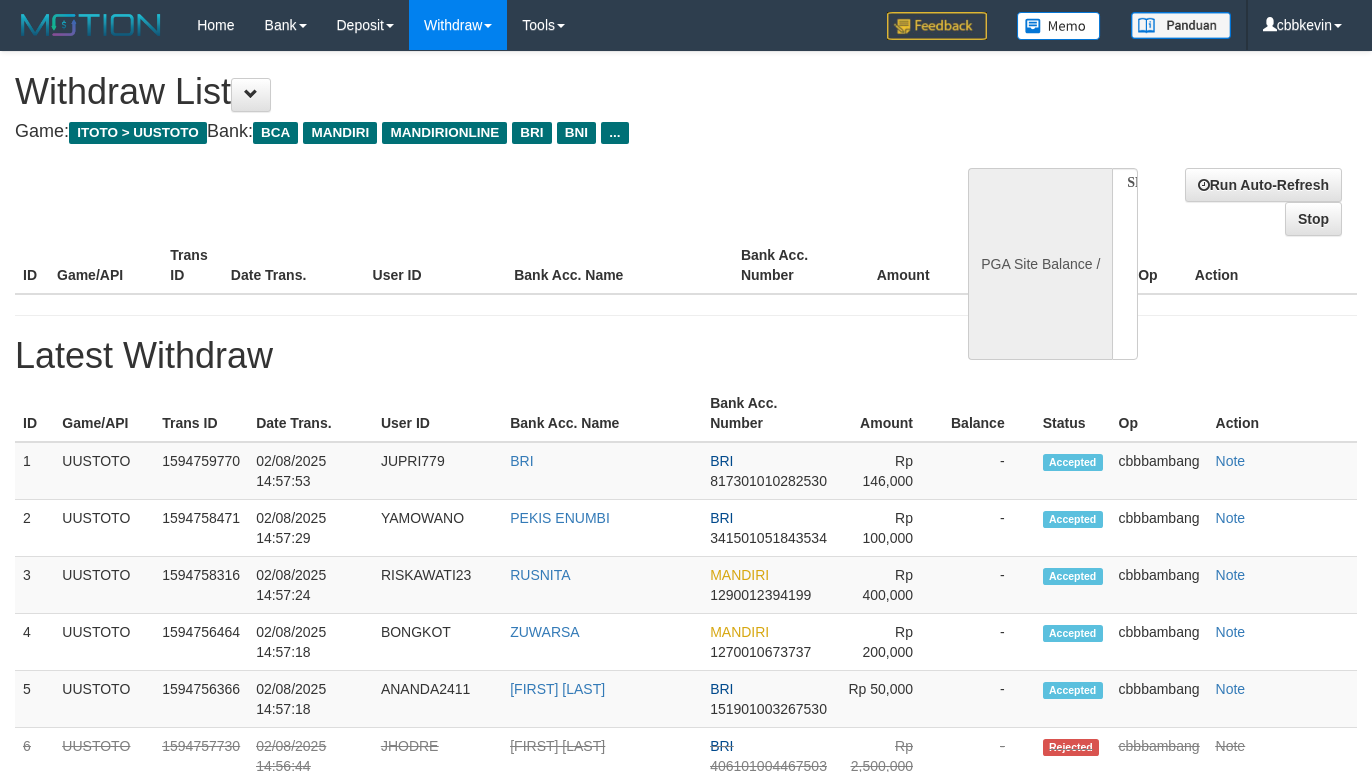 select 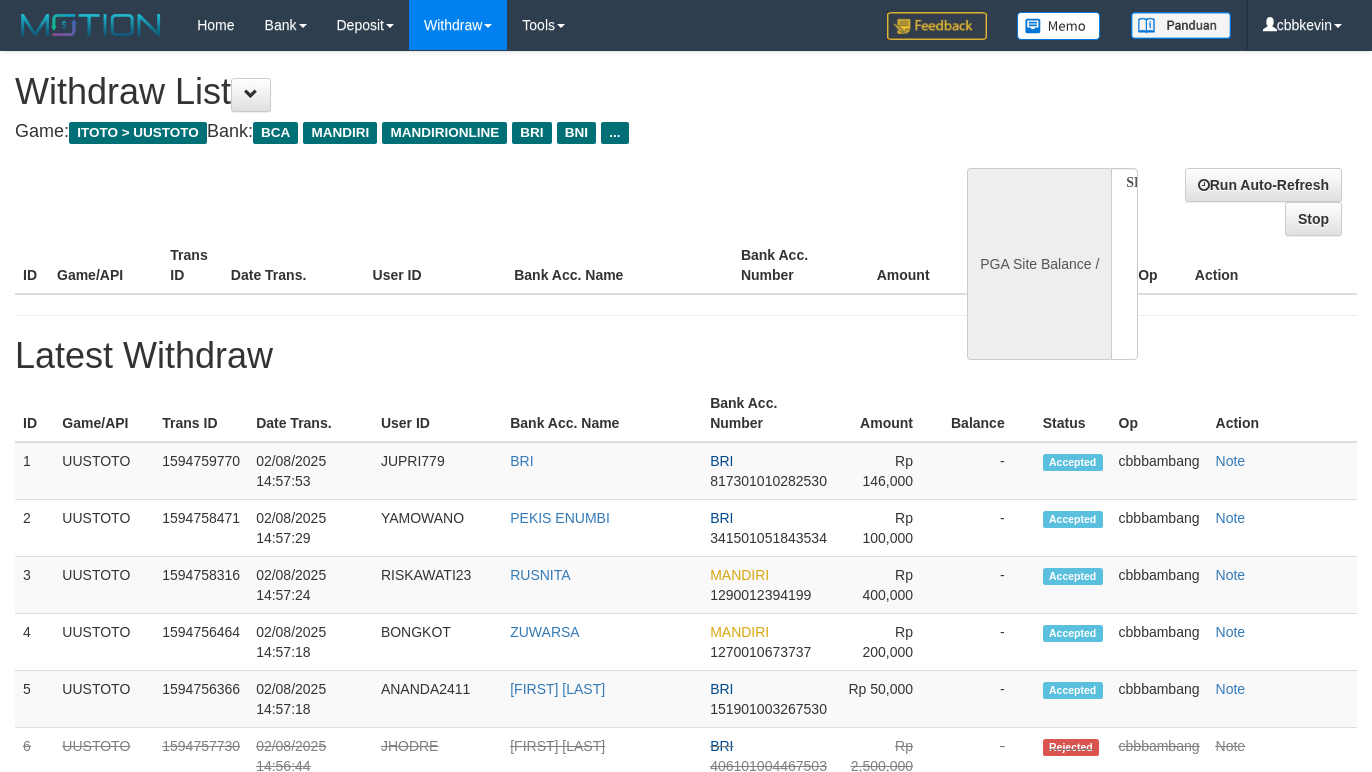 scroll, scrollTop: 0, scrollLeft: 0, axis: both 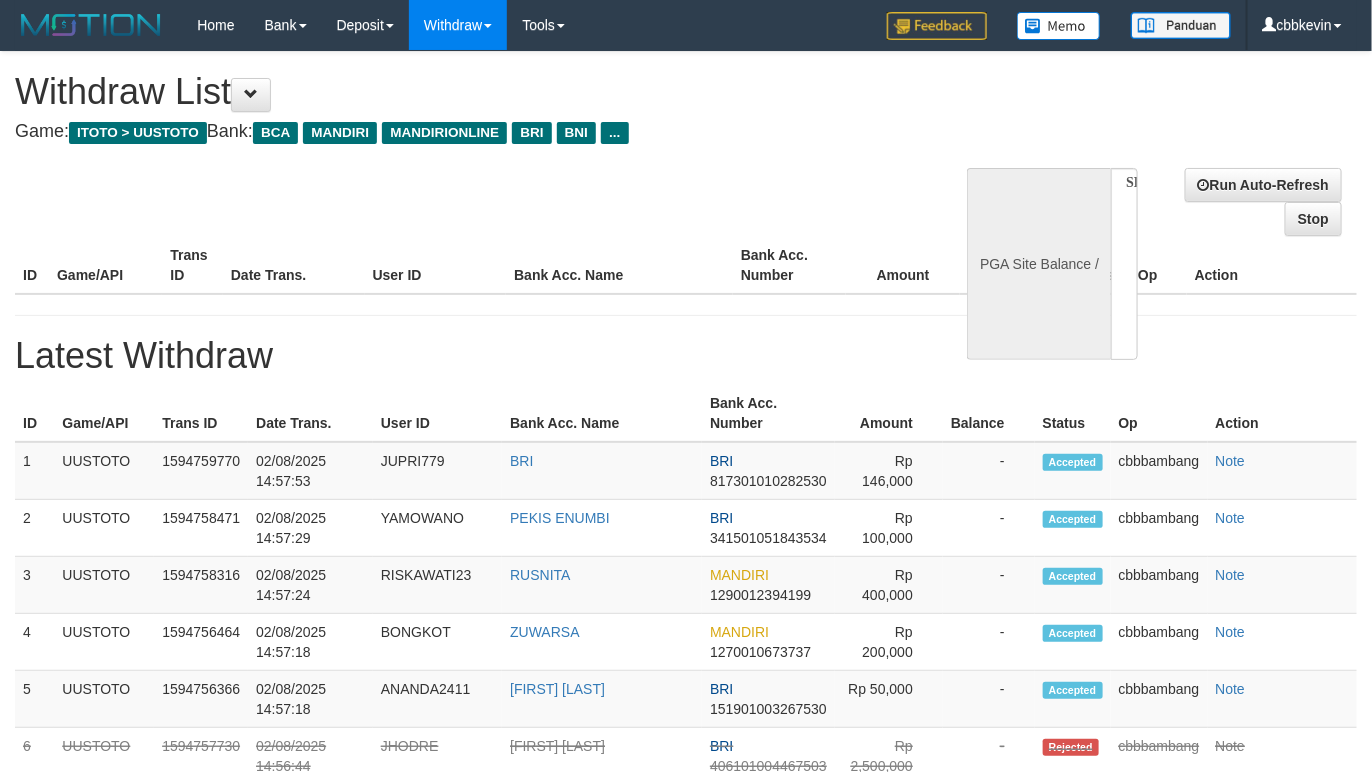 select on "**" 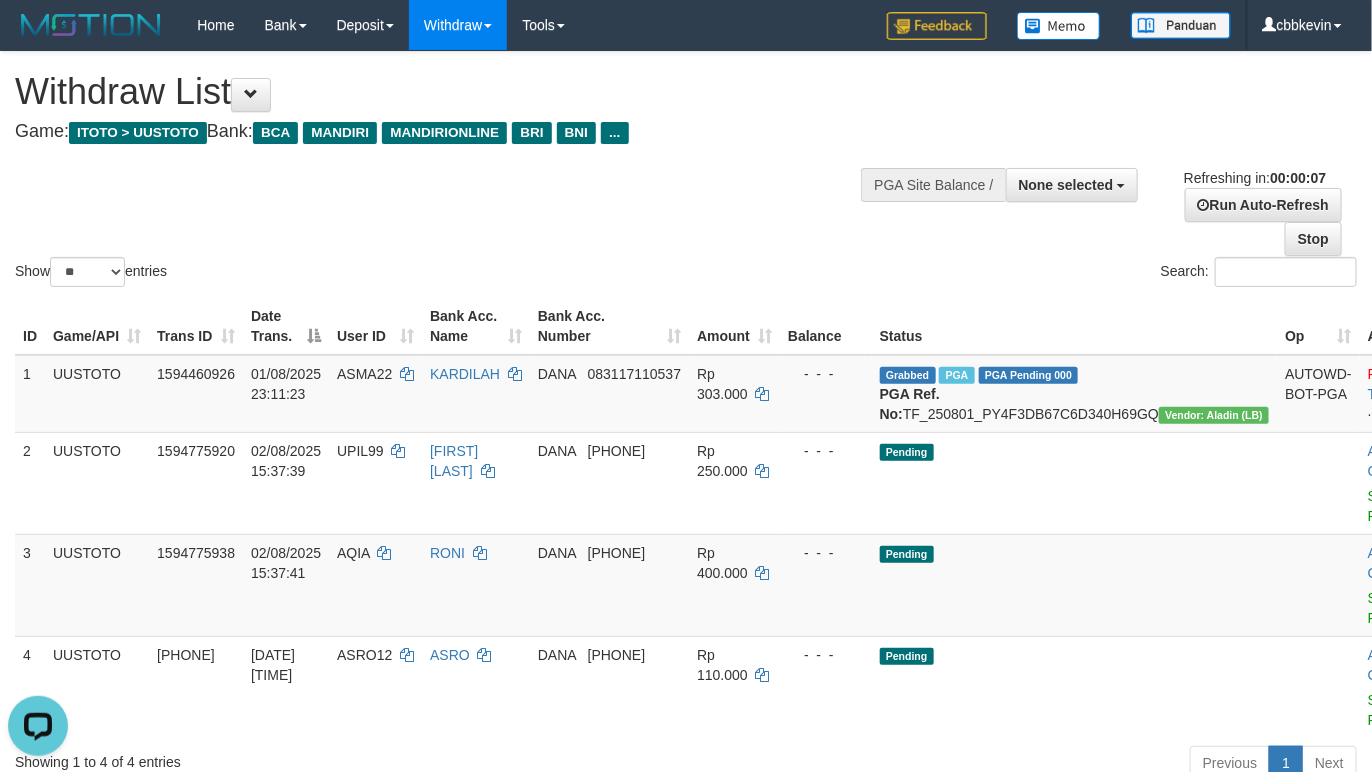 scroll, scrollTop: 0, scrollLeft: 0, axis: both 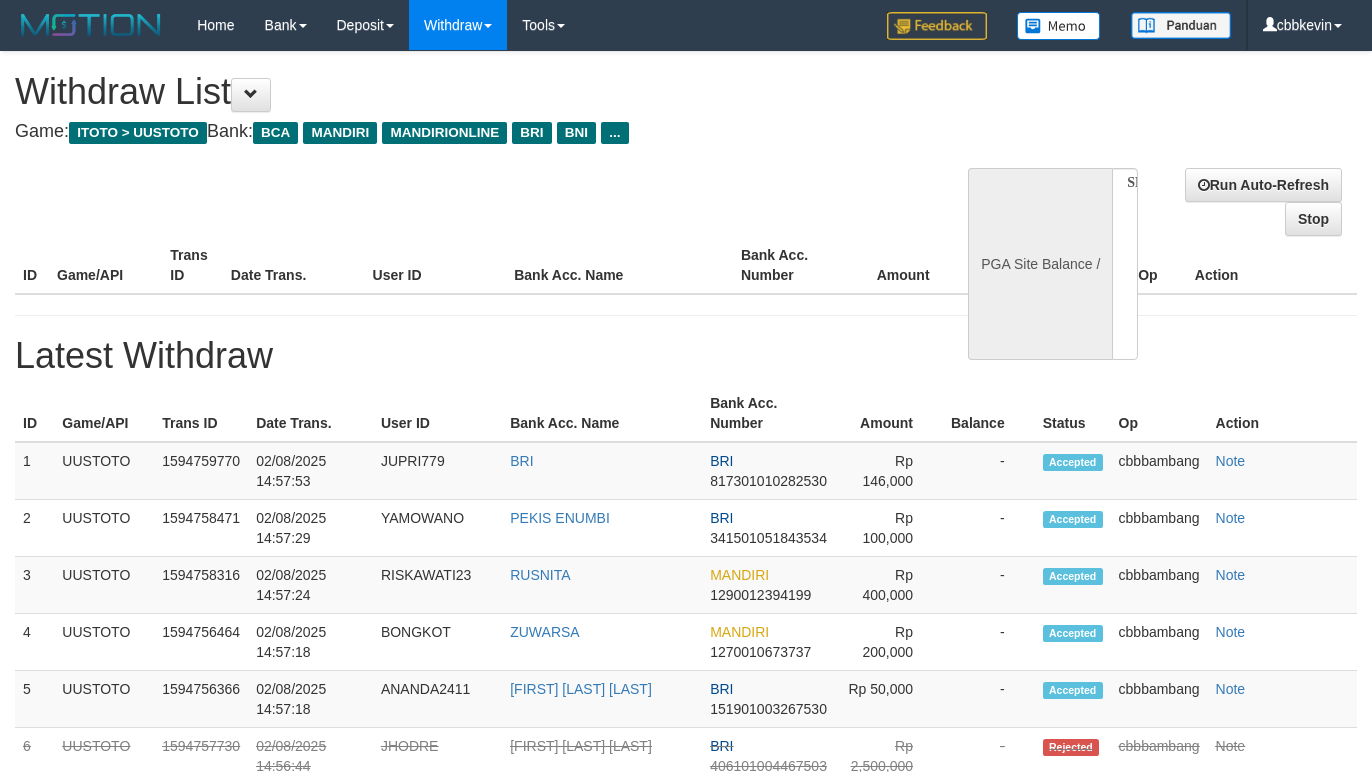select 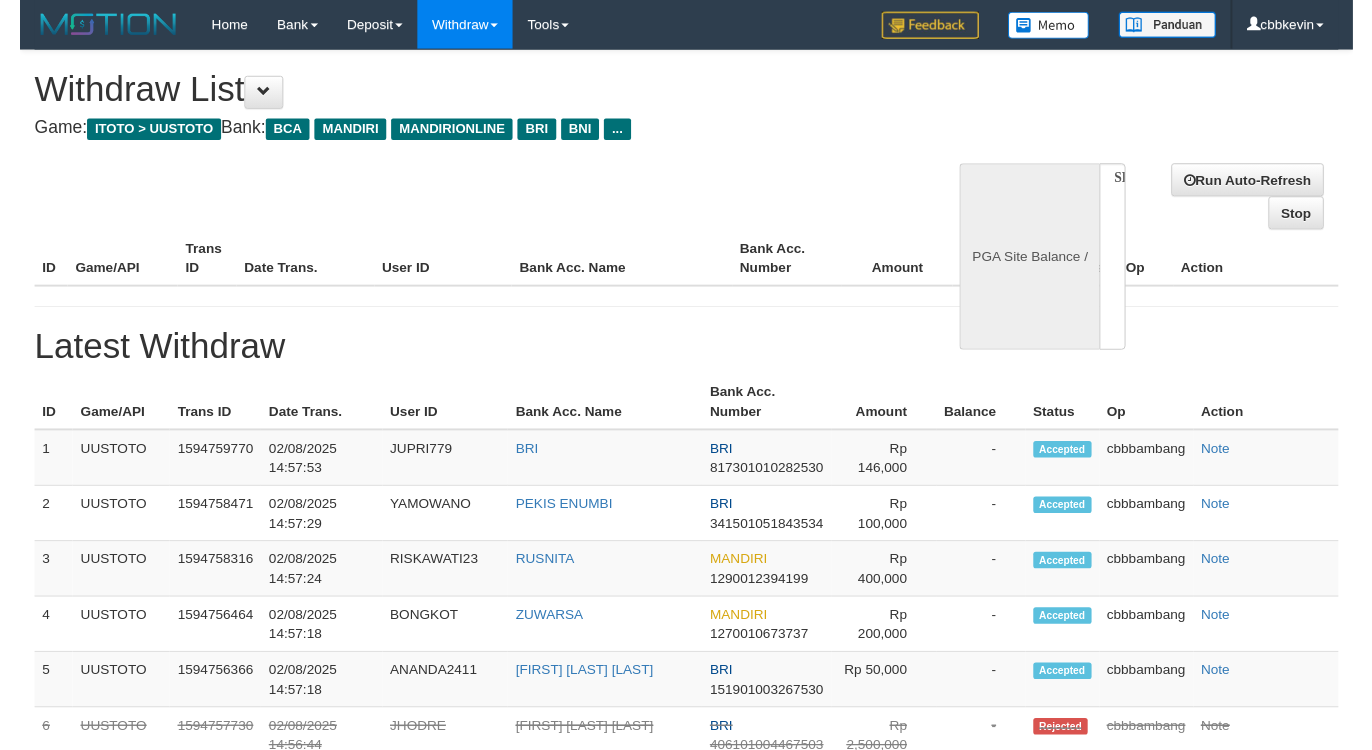 scroll, scrollTop: 0, scrollLeft: 0, axis: both 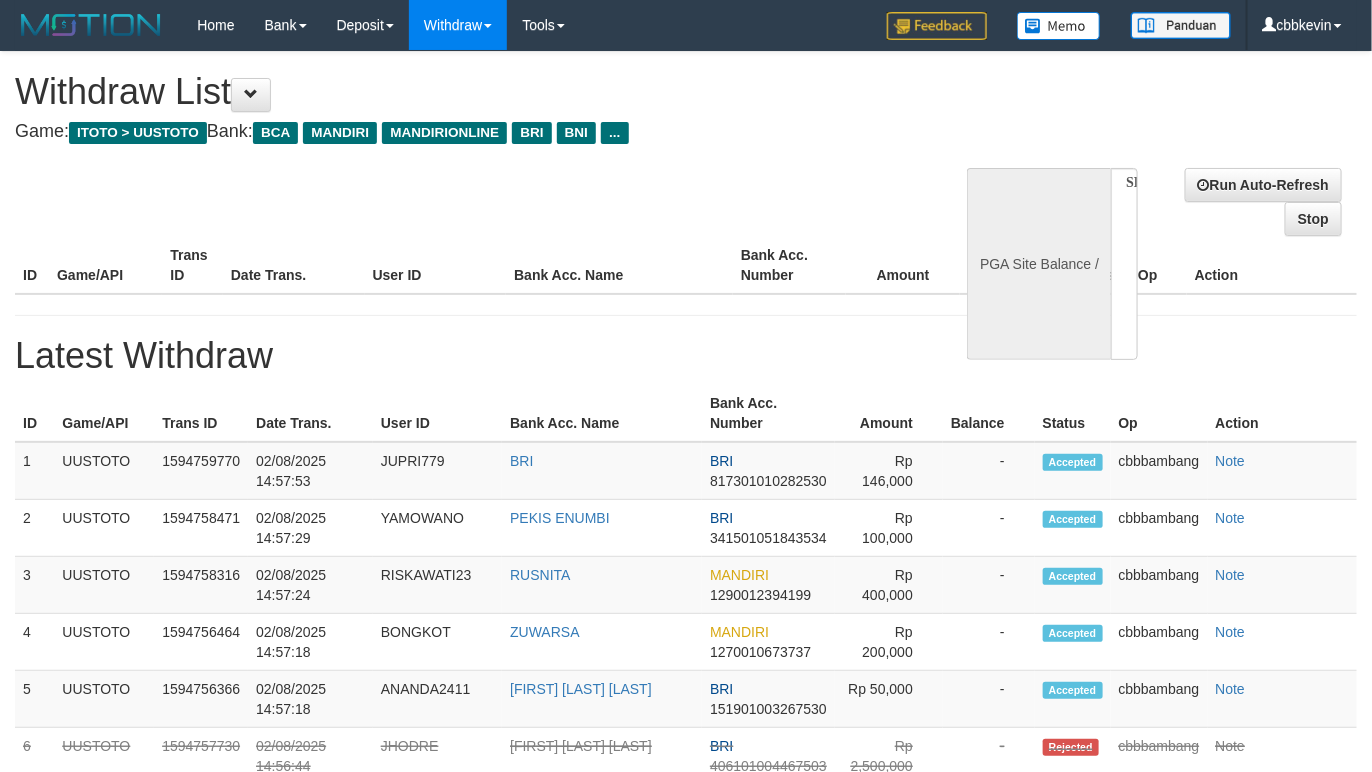 select on "**" 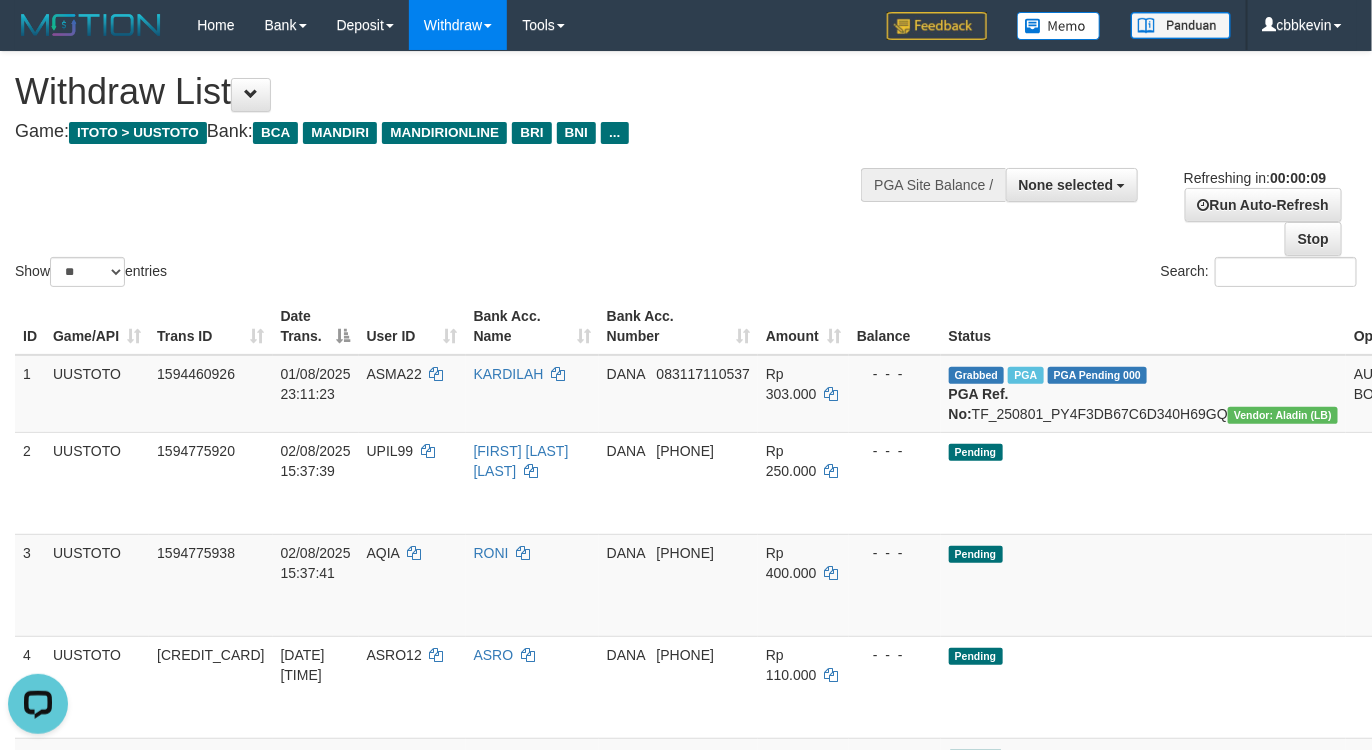 scroll, scrollTop: 0, scrollLeft: 0, axis: both 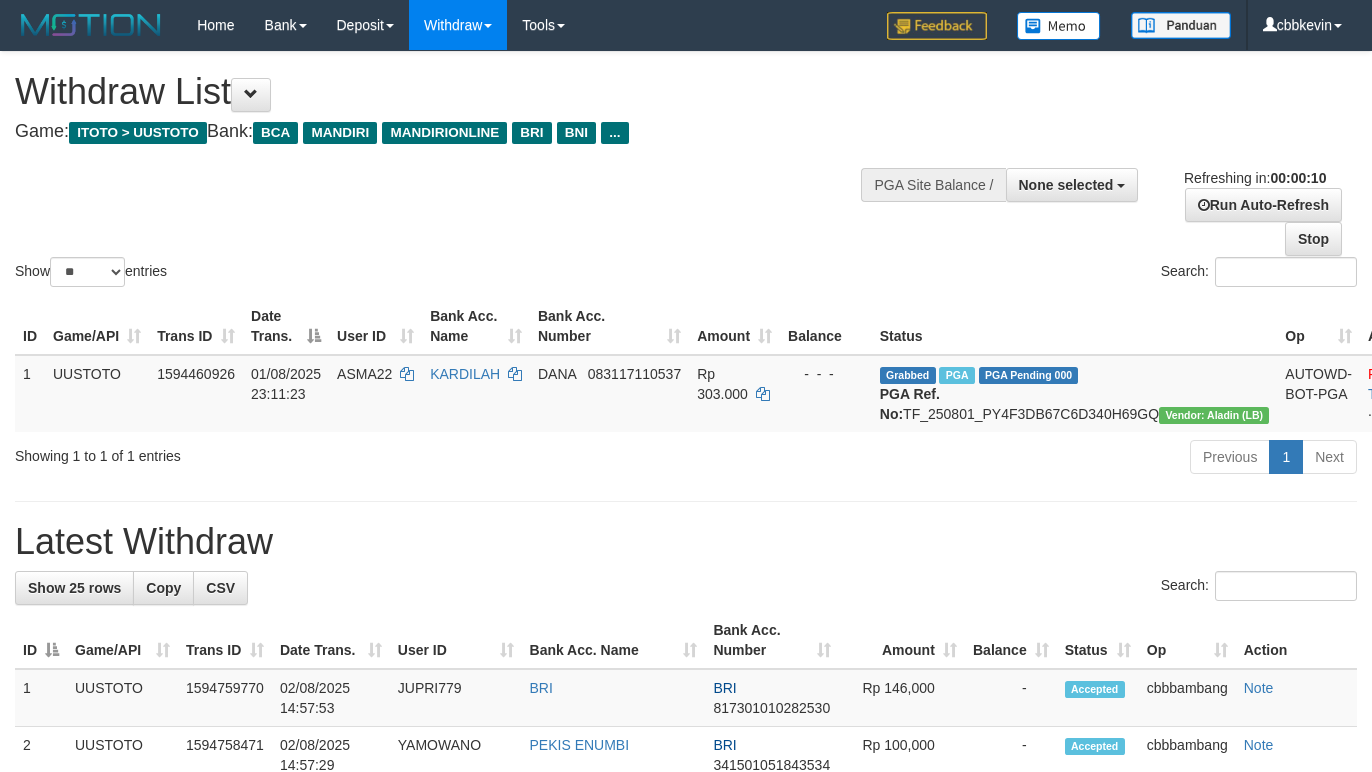 select 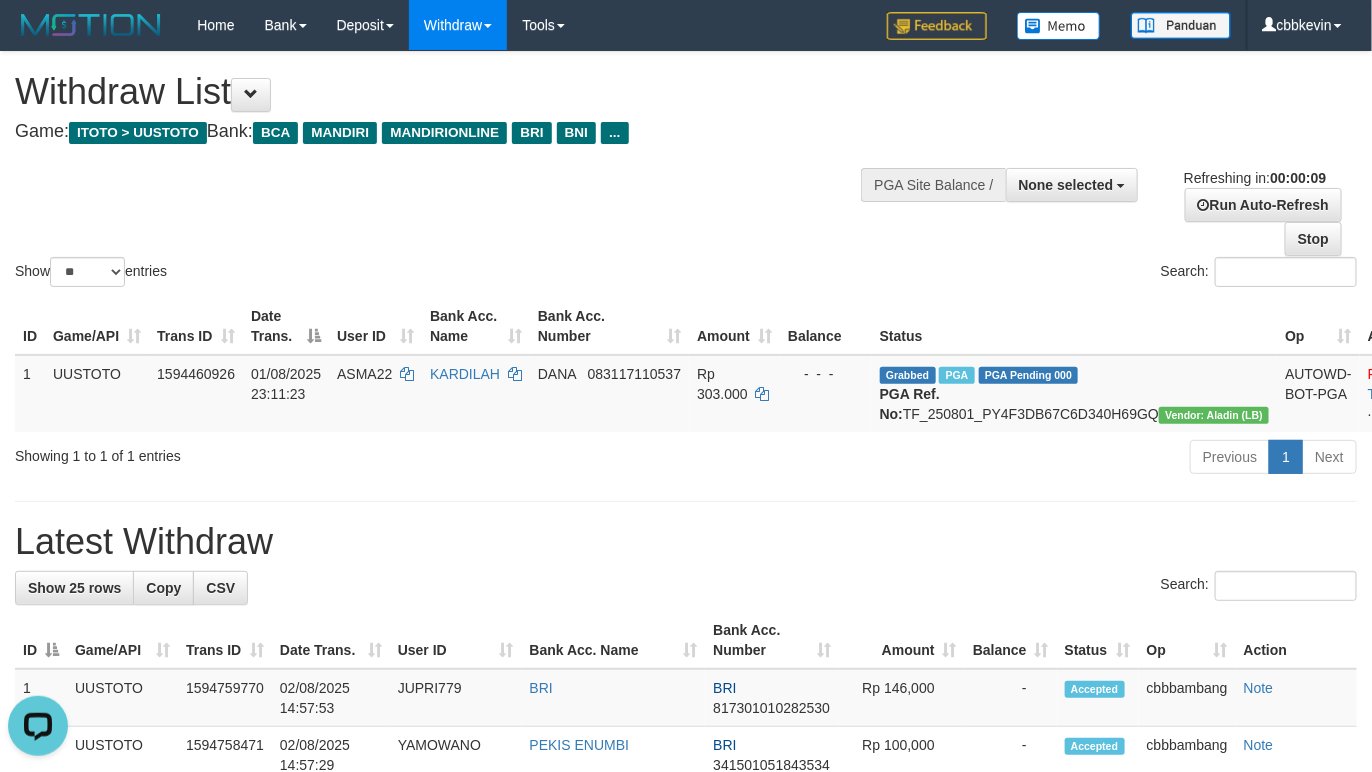 scroll, scrollTop: 0, scrollLeft: 0, axis: both 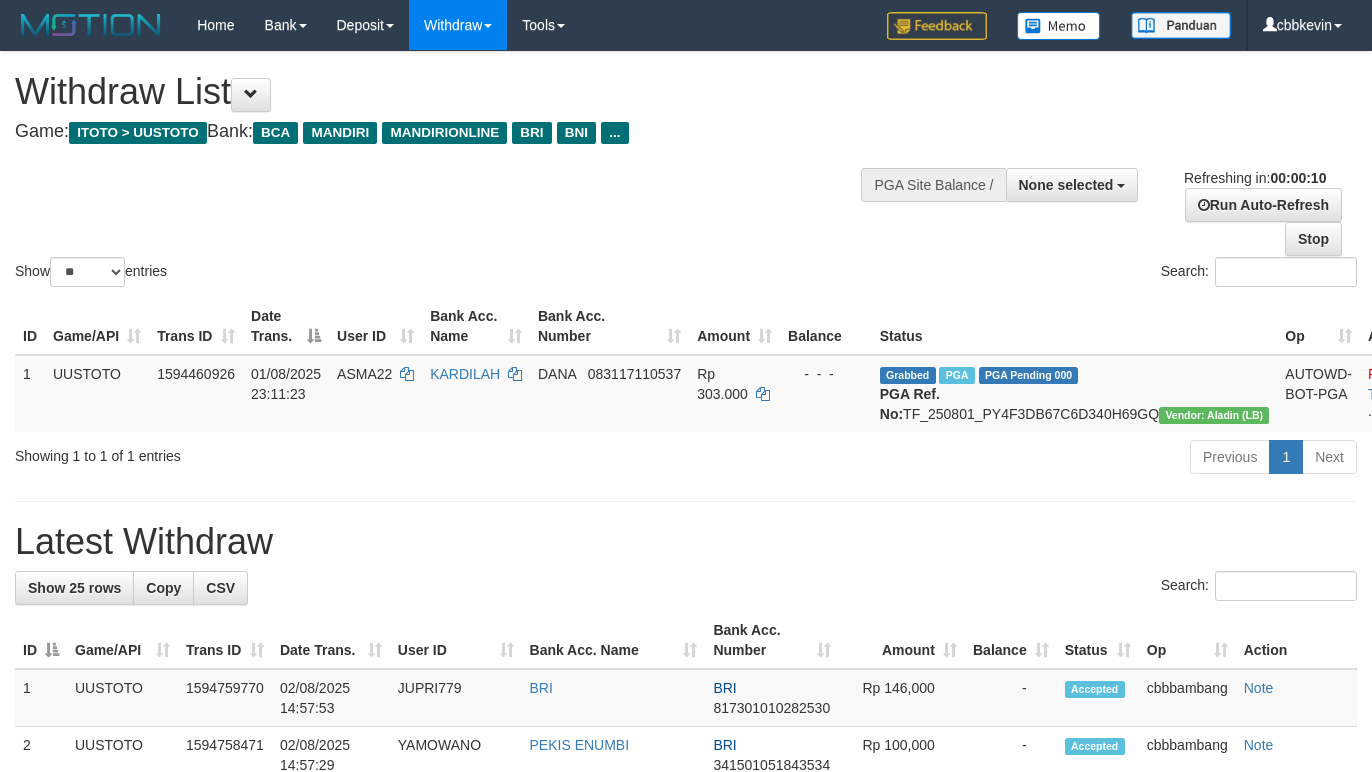 select 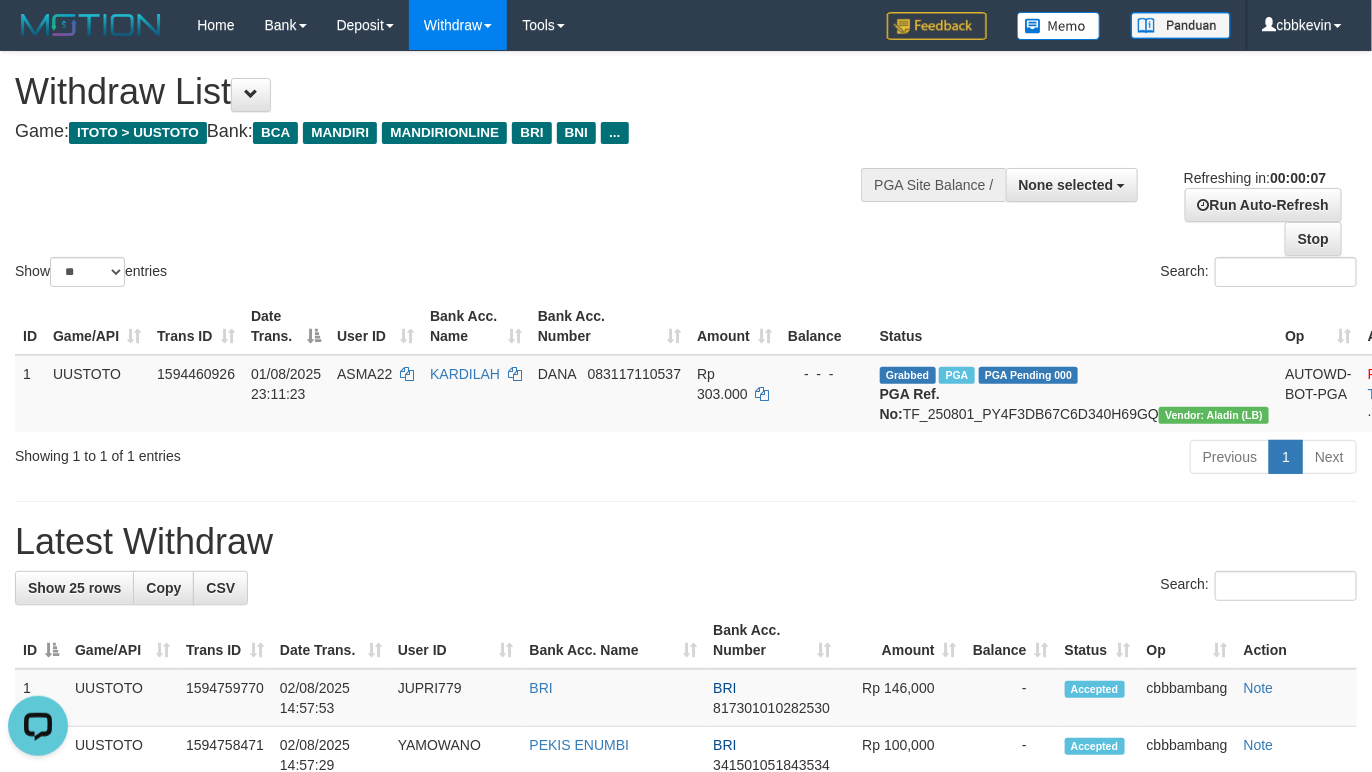 scroll, scrollTop: 0, scrollLeft: 0, axis: both 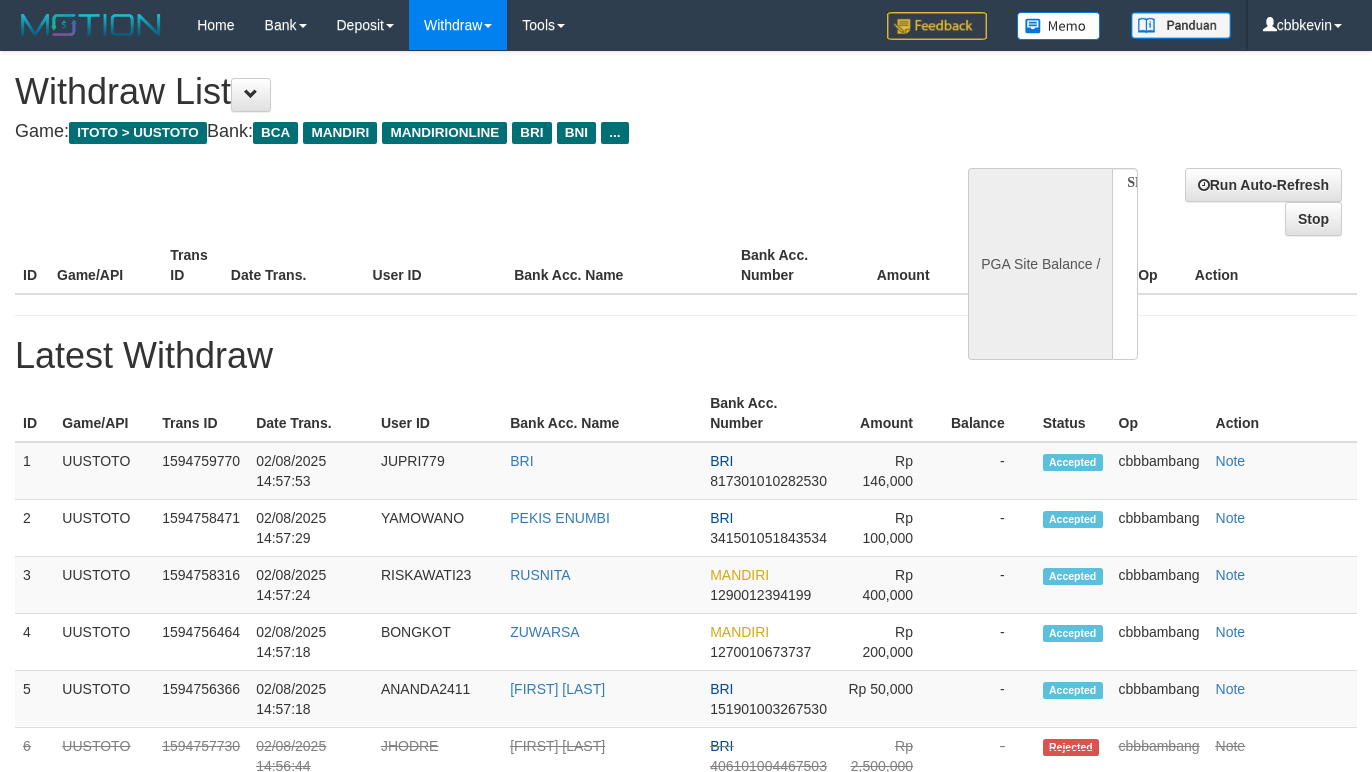 select 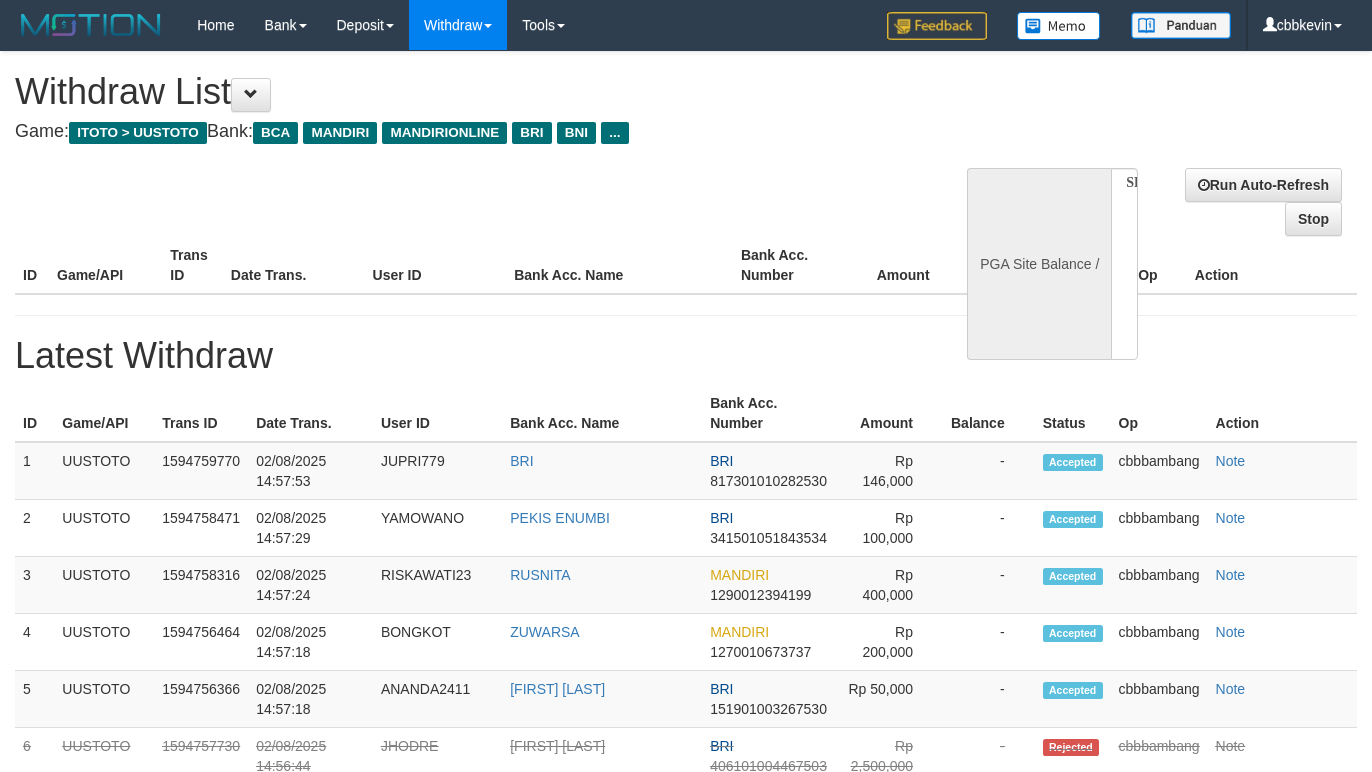scroll, scrollTop: 0, scrollLeft: 0, axis: both 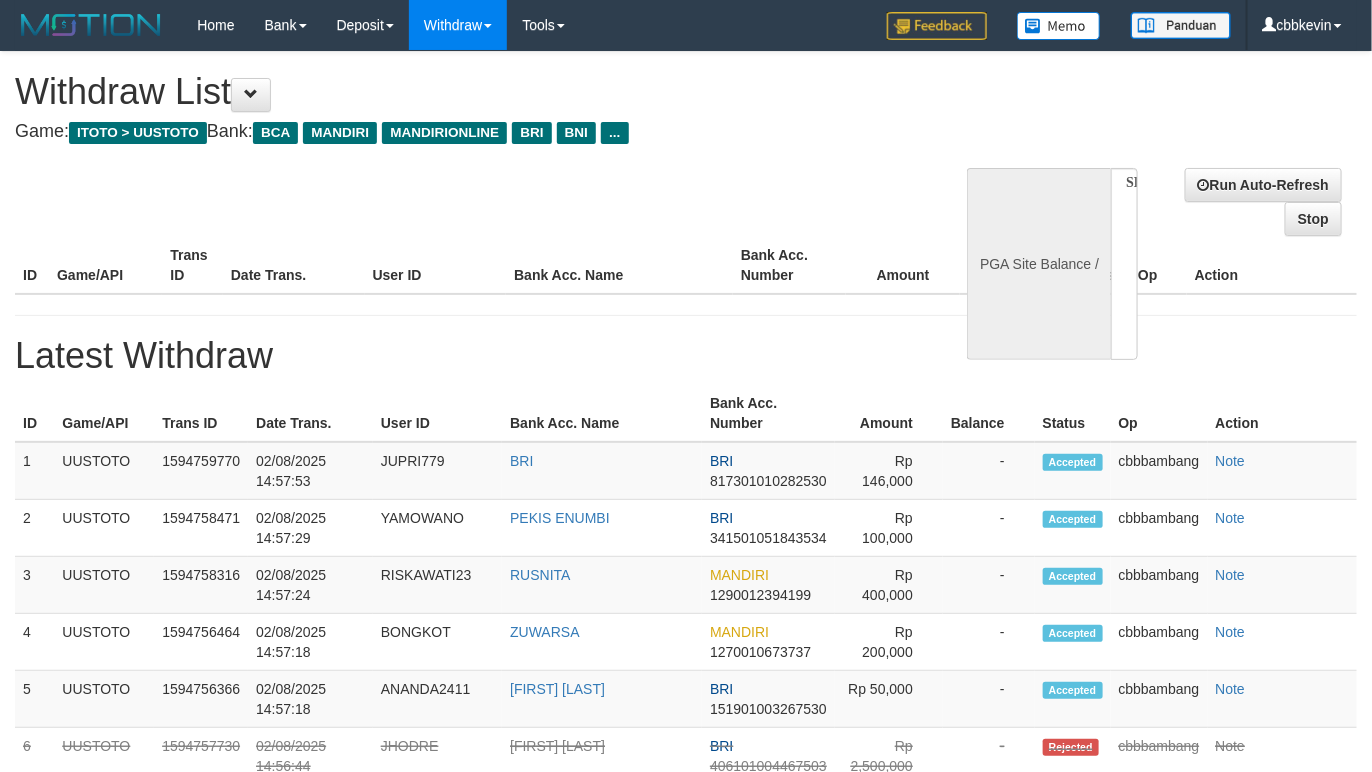 select on "**" 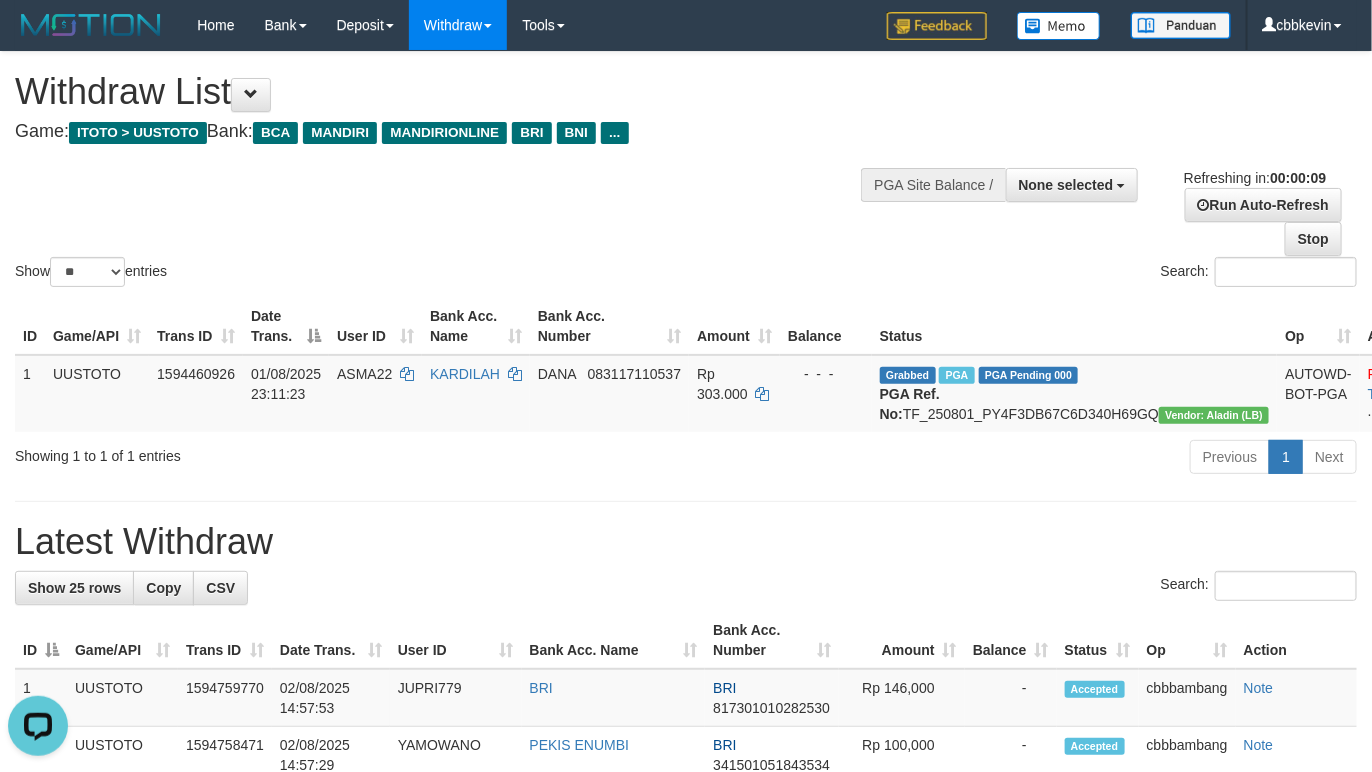 scroll, scrollTop: 0, scrollLeft: 0, axis: both 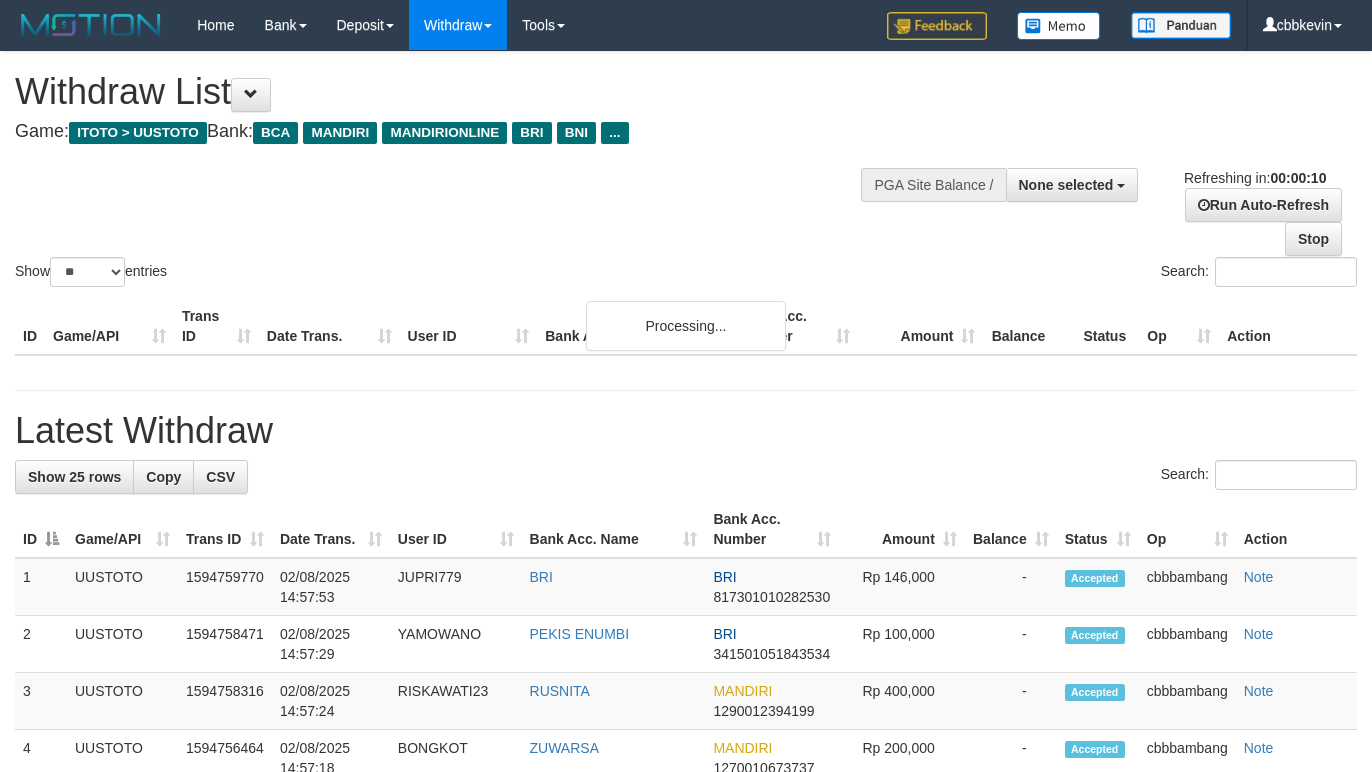 select 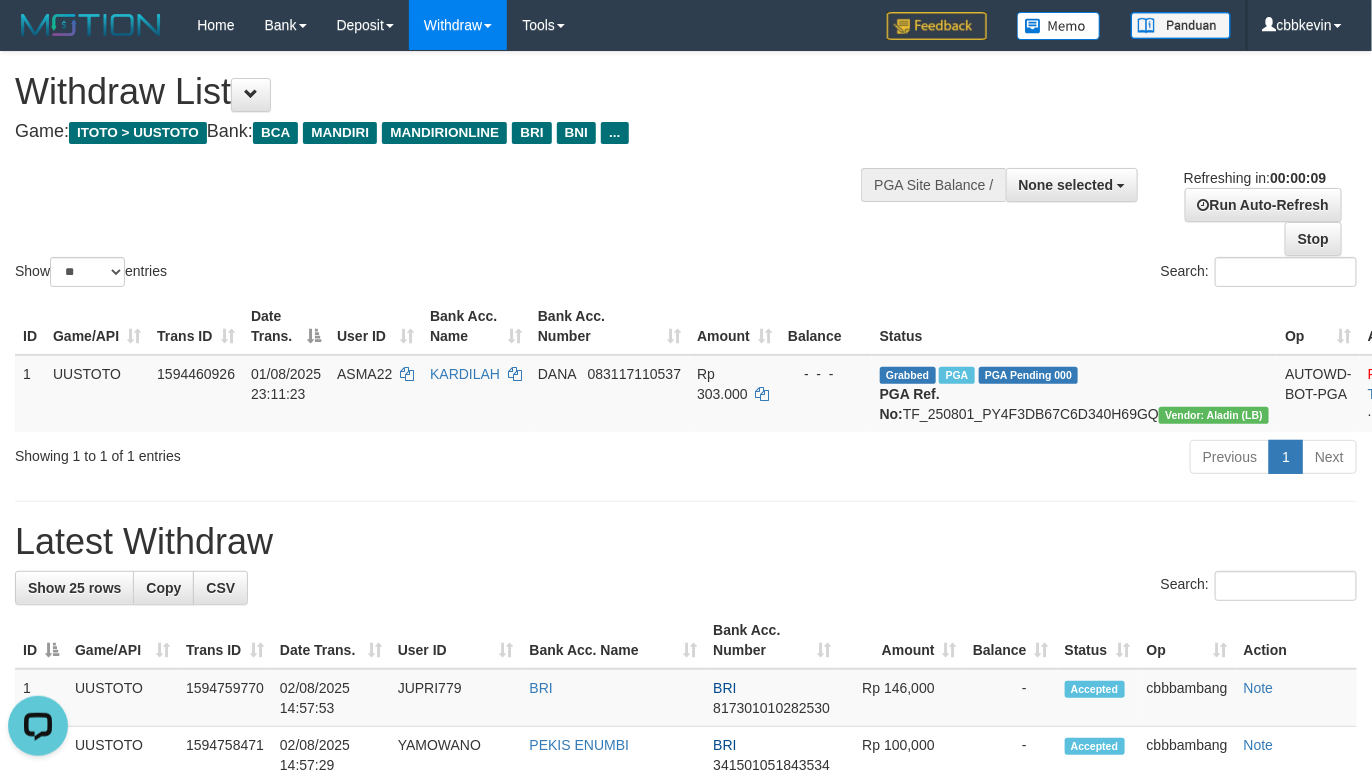 scroll, scrollTop: 0, scrollLeft: 0, axis: both 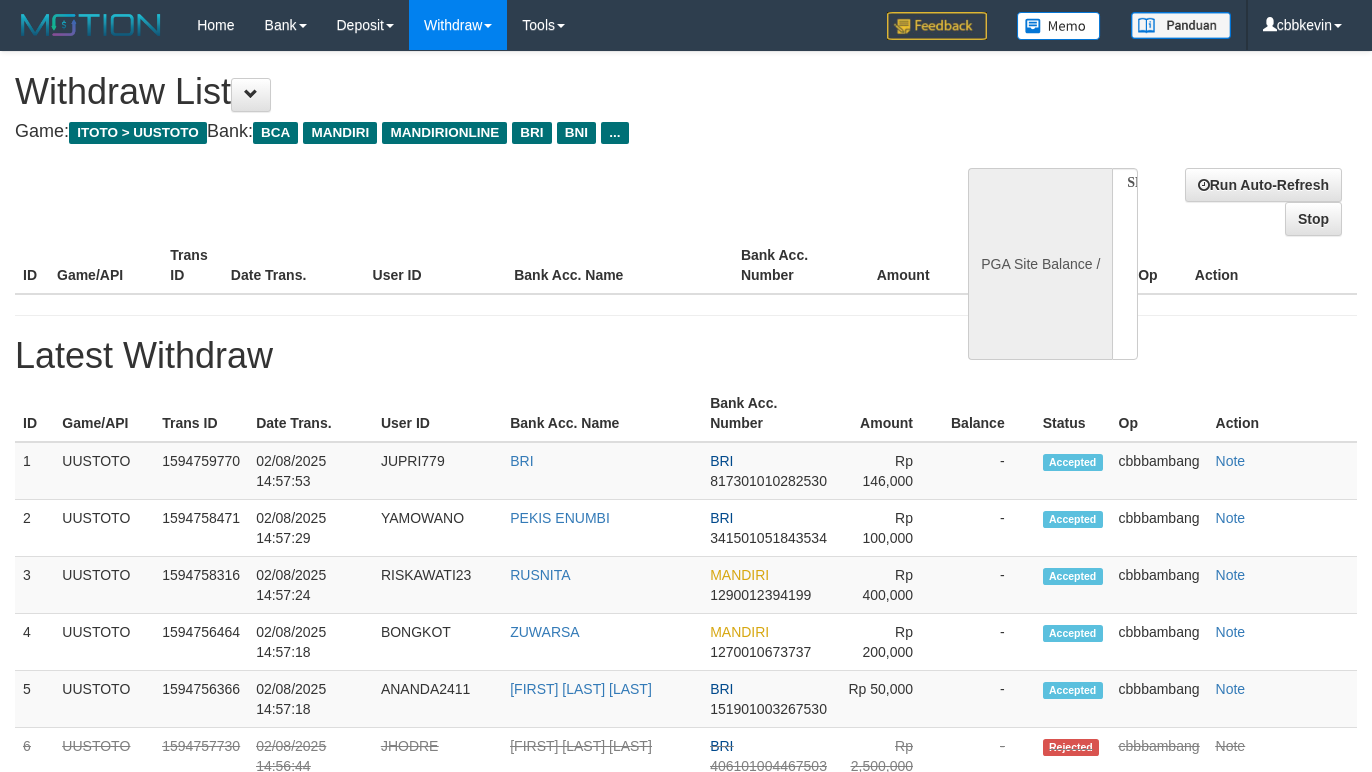 select 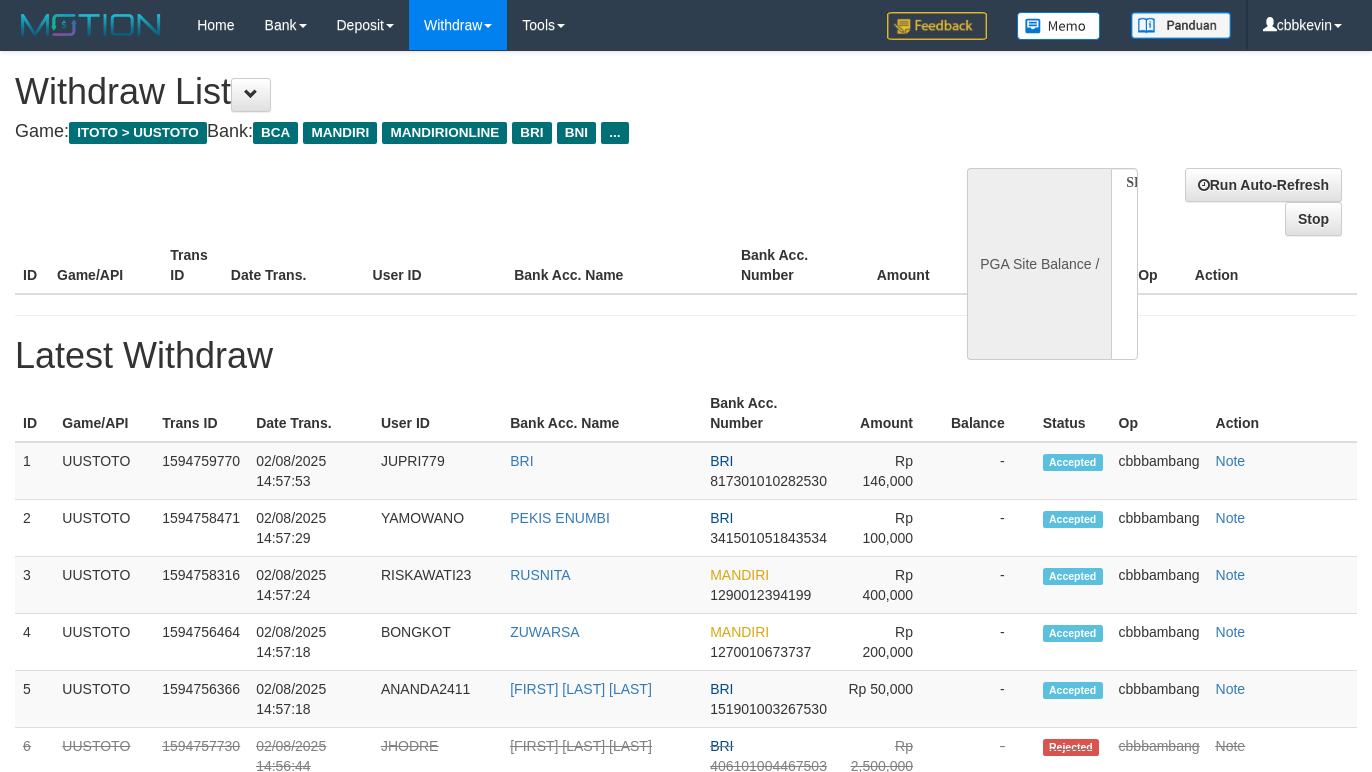 scroll, scrollTop: 0, scrollLeft: 0, axis: both 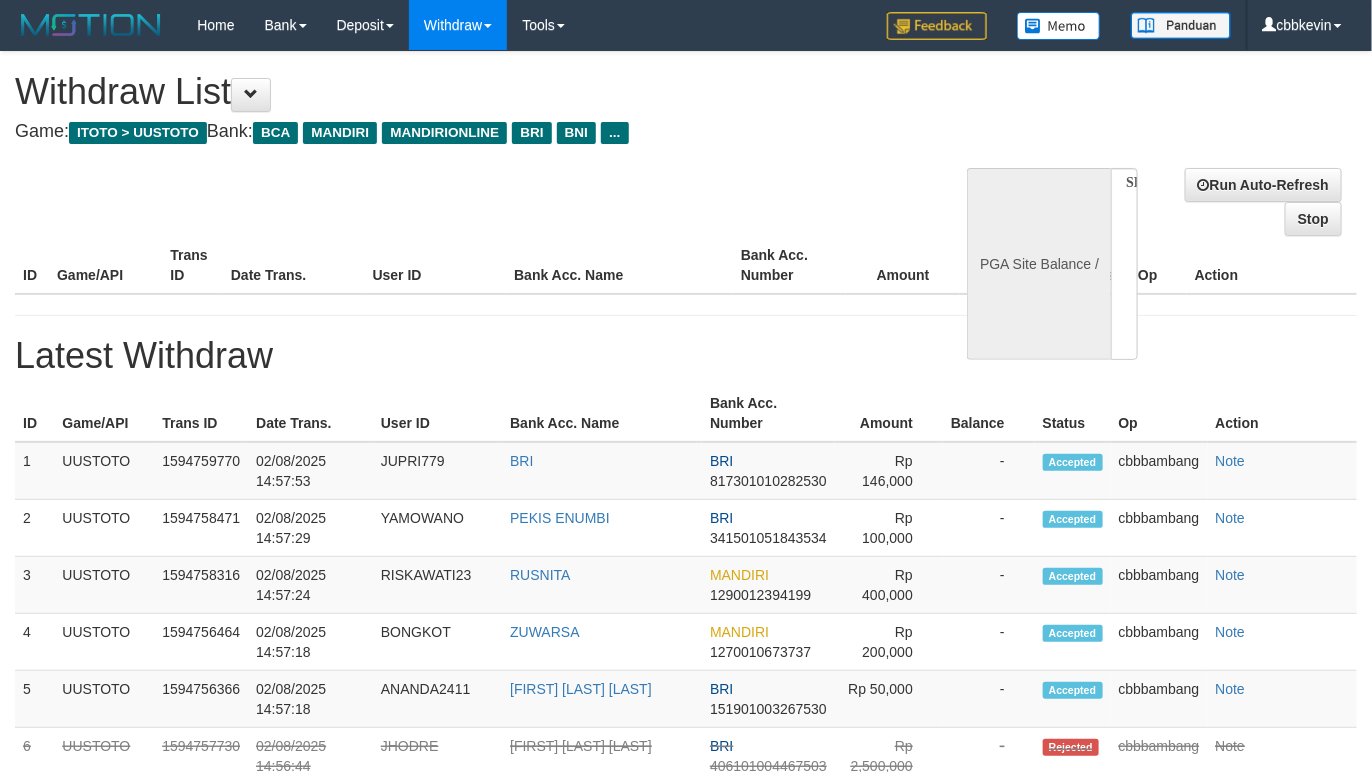 select on "**" 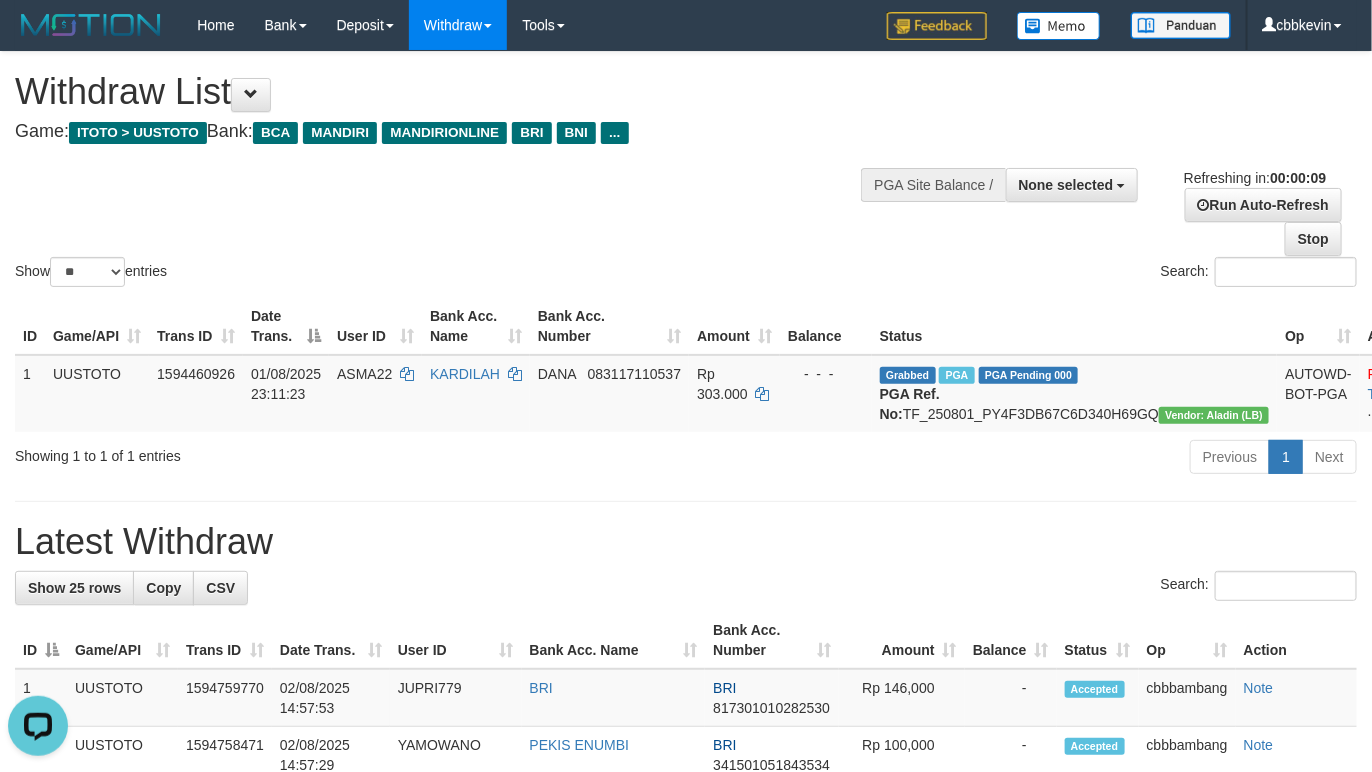 scroll, scrollTop: 0, scrollLeft: 0, axis: both 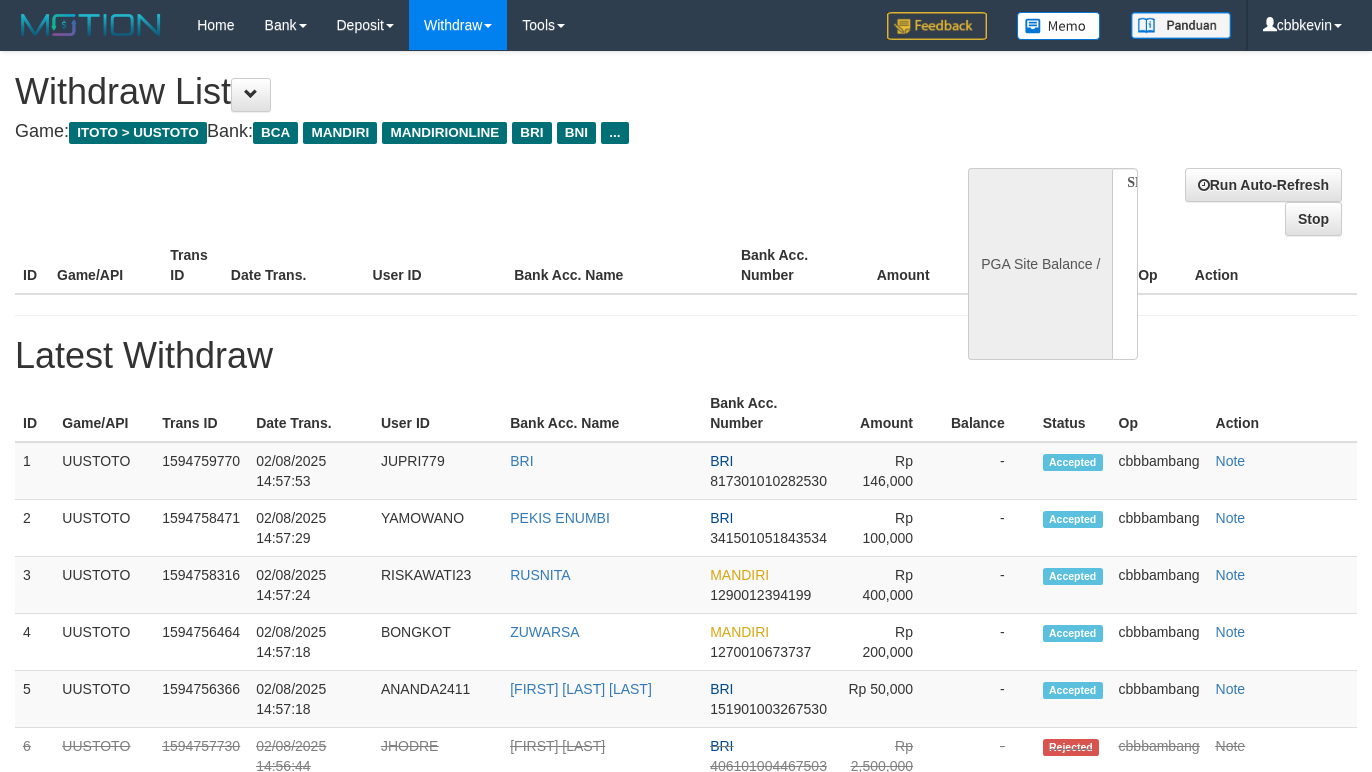 select 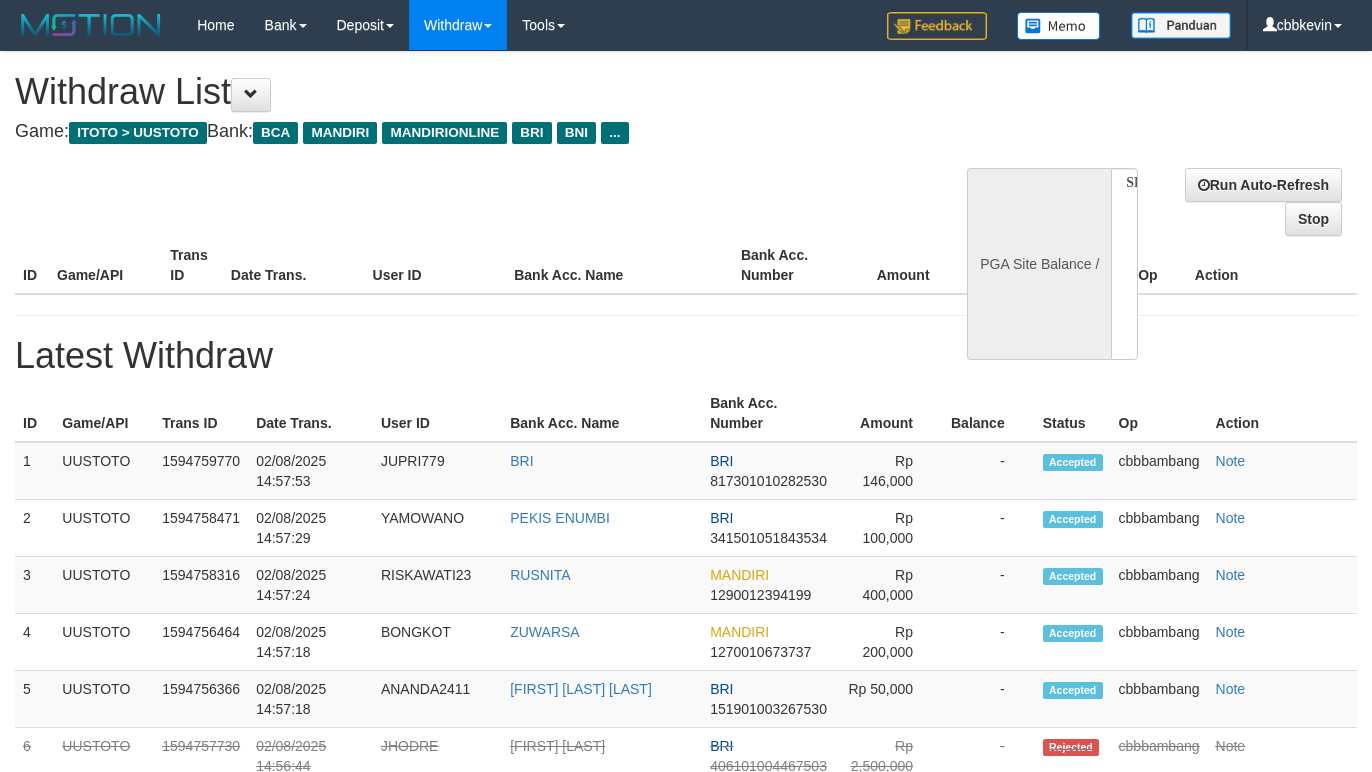 scroll, scrollTop: 0, scrollLeft: 0, axis: both 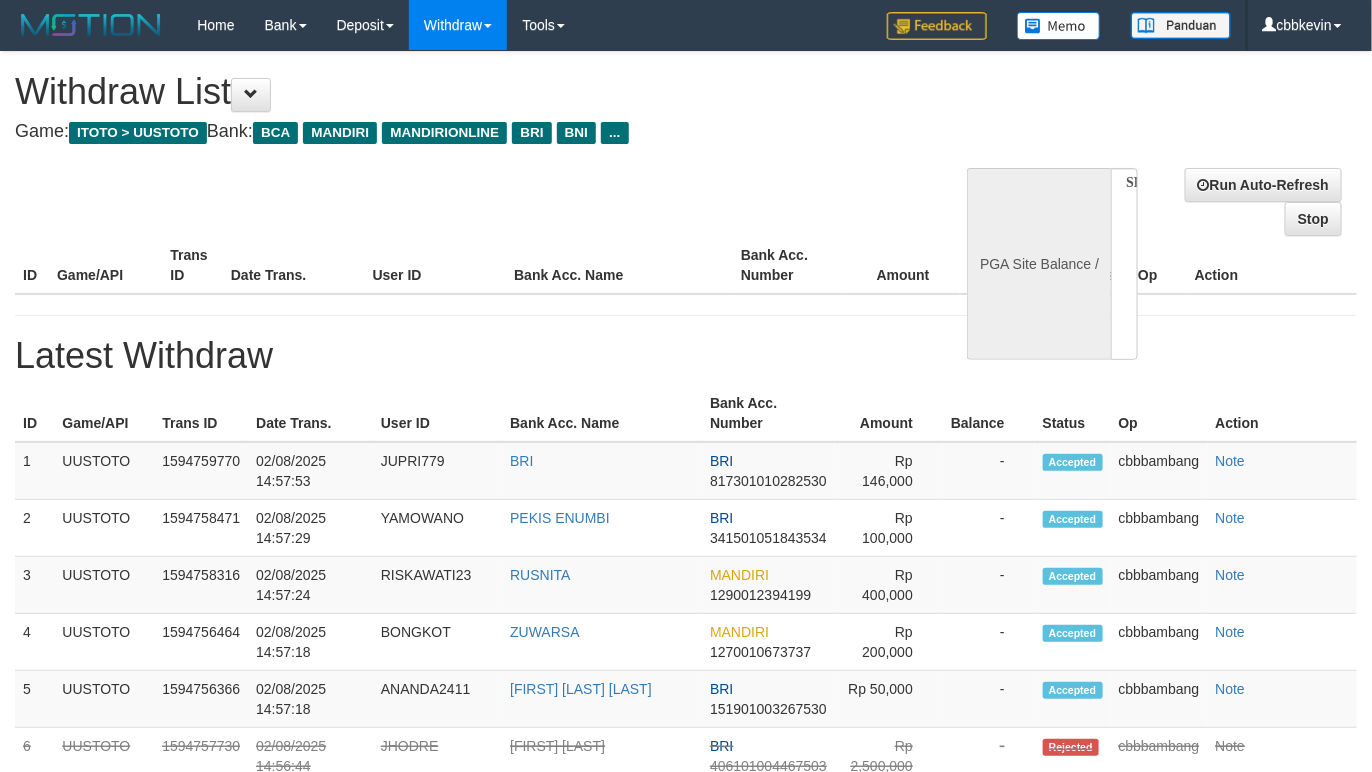select on "**" 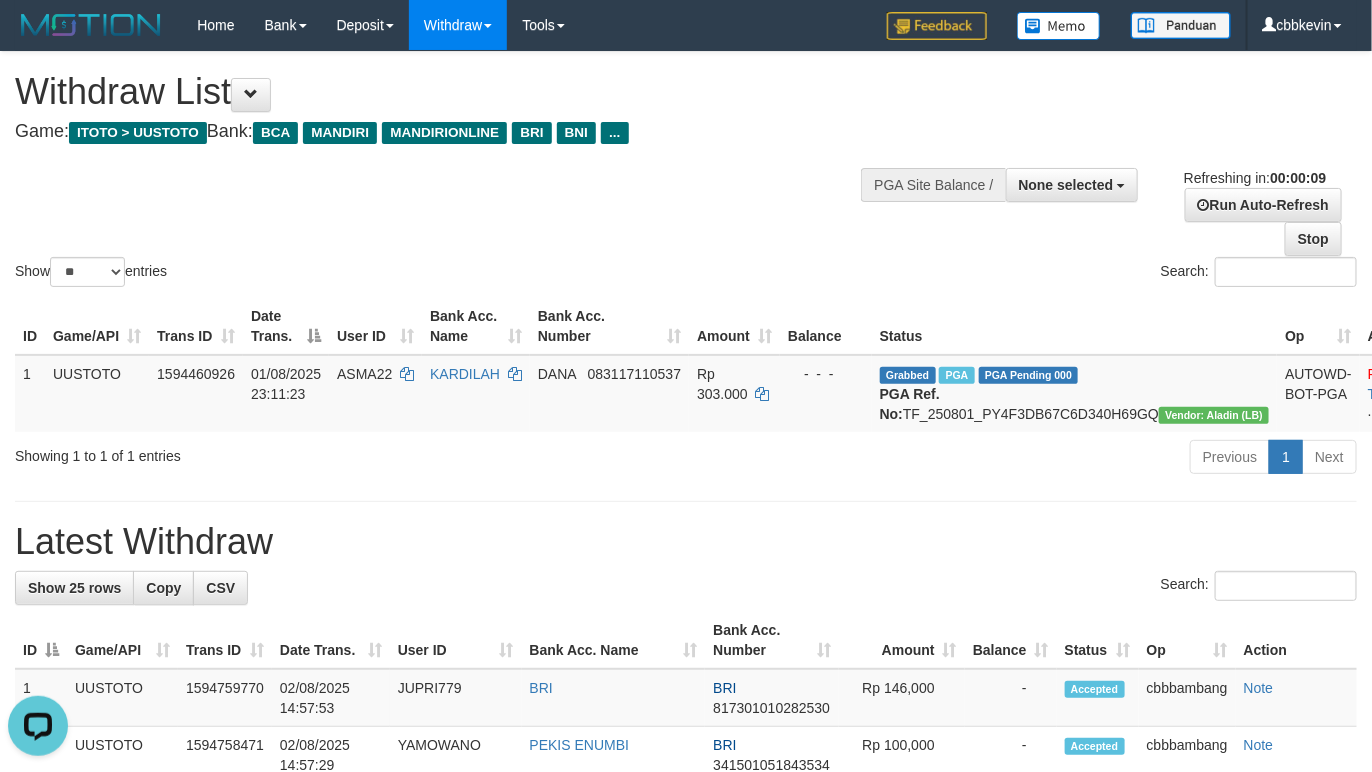 scroll, scrollTop: 0, scrollLeft: 0, axis: both 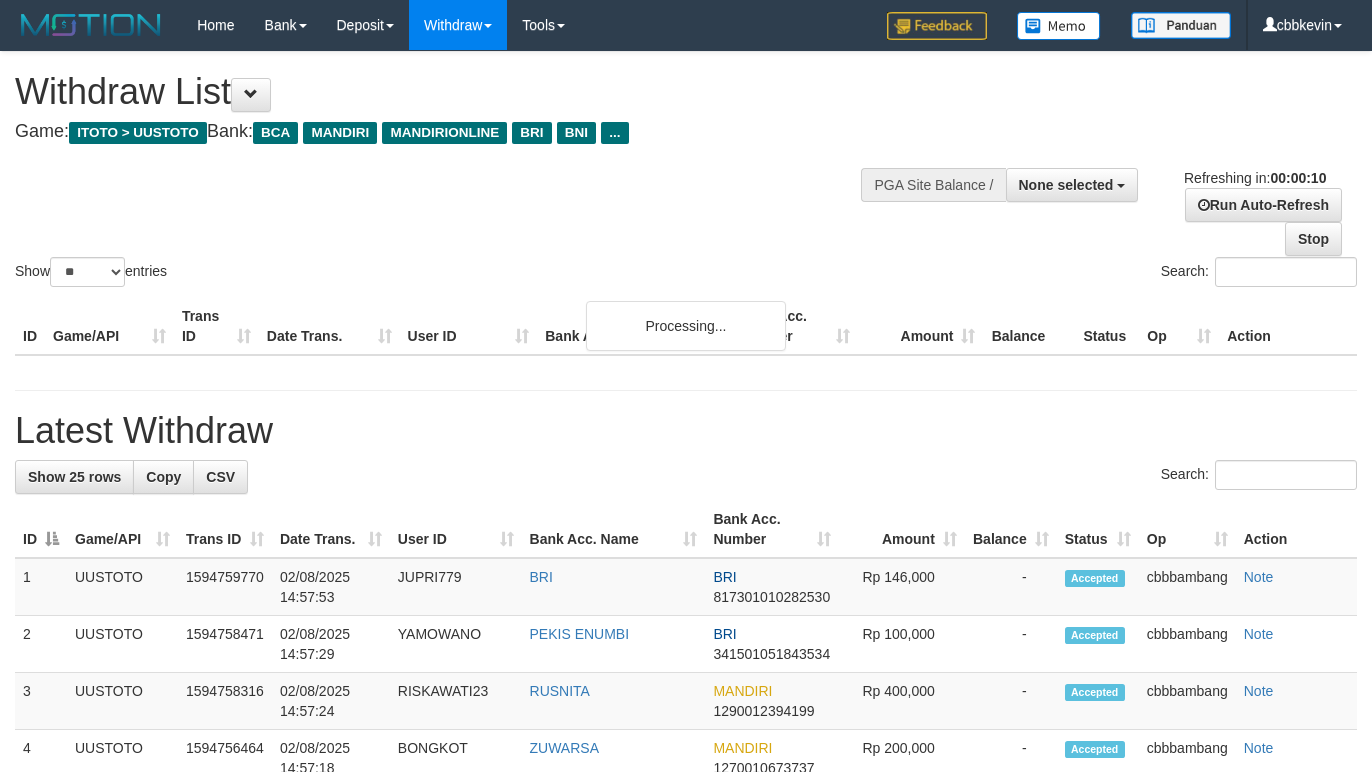 select 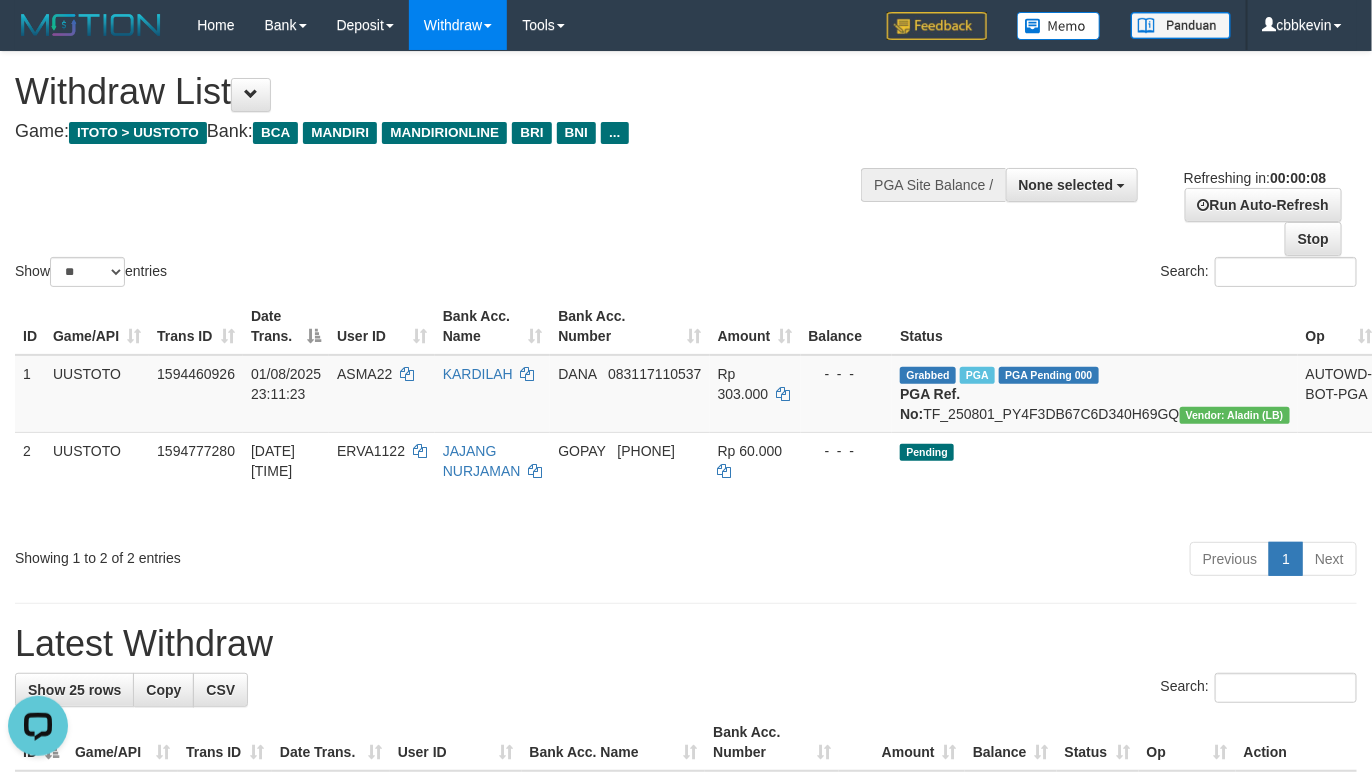 scroll, scrollTop: 0, scrollLeft: 0, axis: both 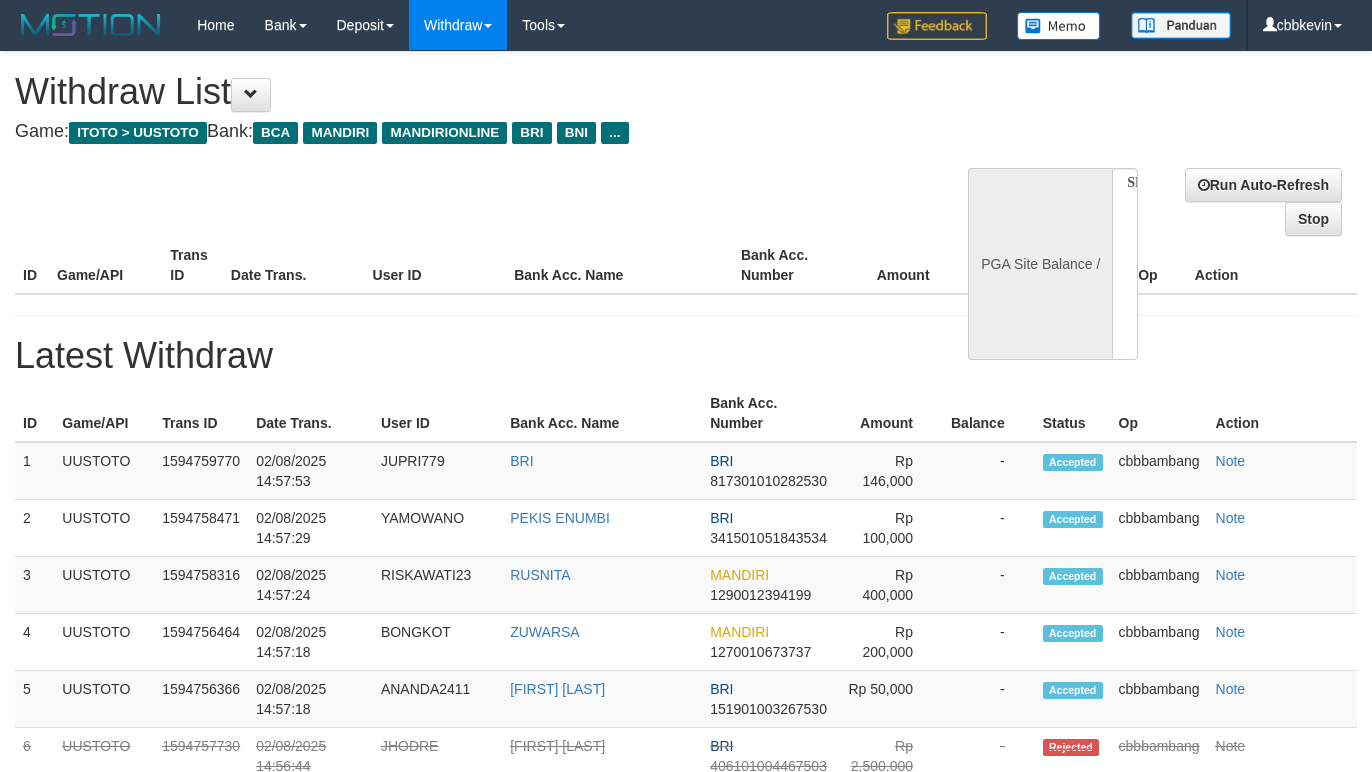 select 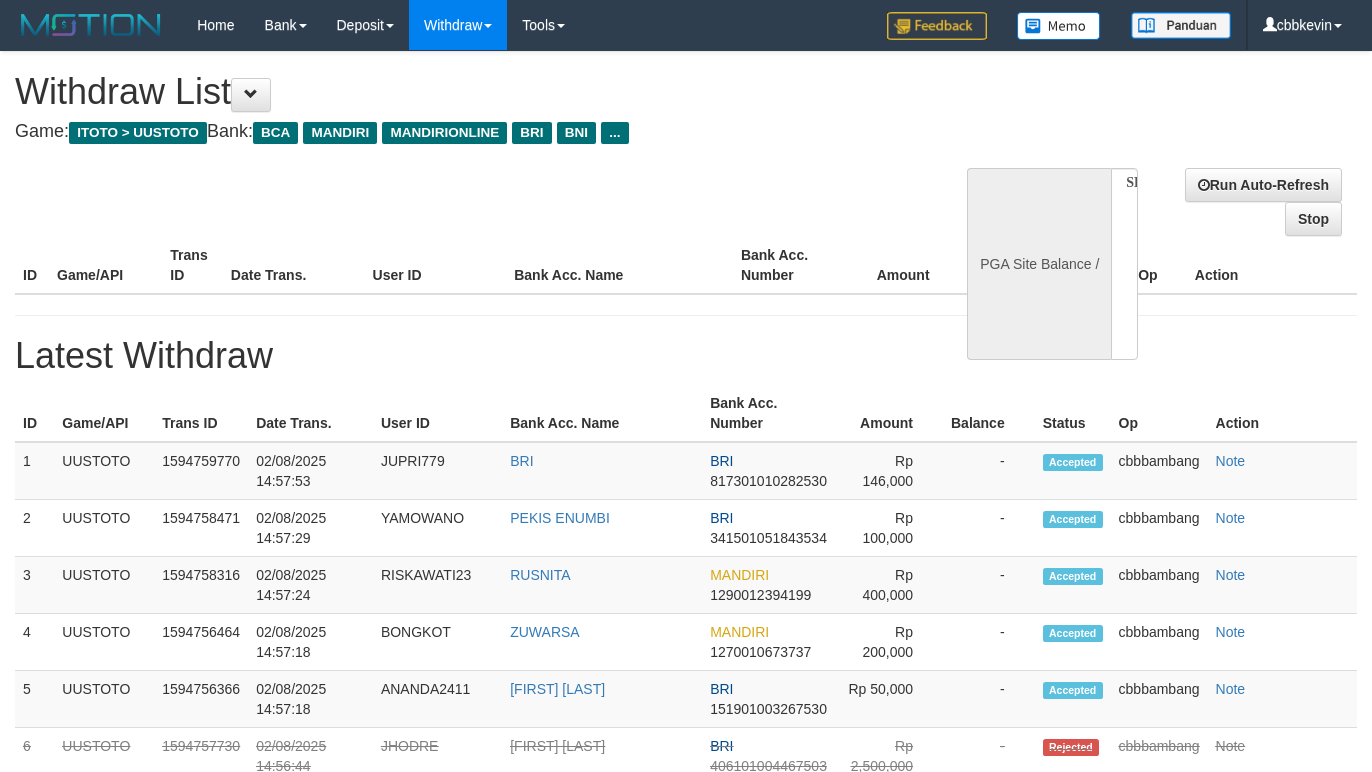 scroll, scrollTop: 0, scrollLeft: 0, axis: both 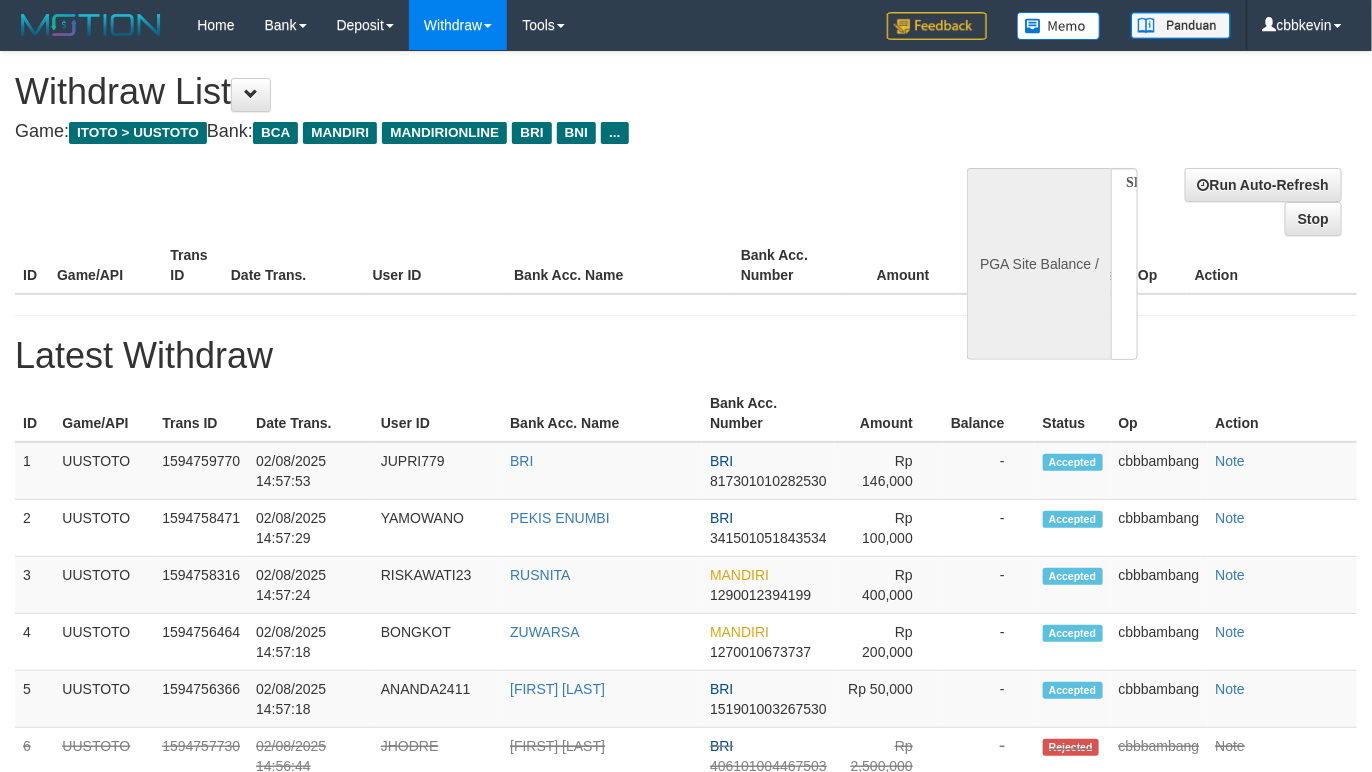 select on "**" 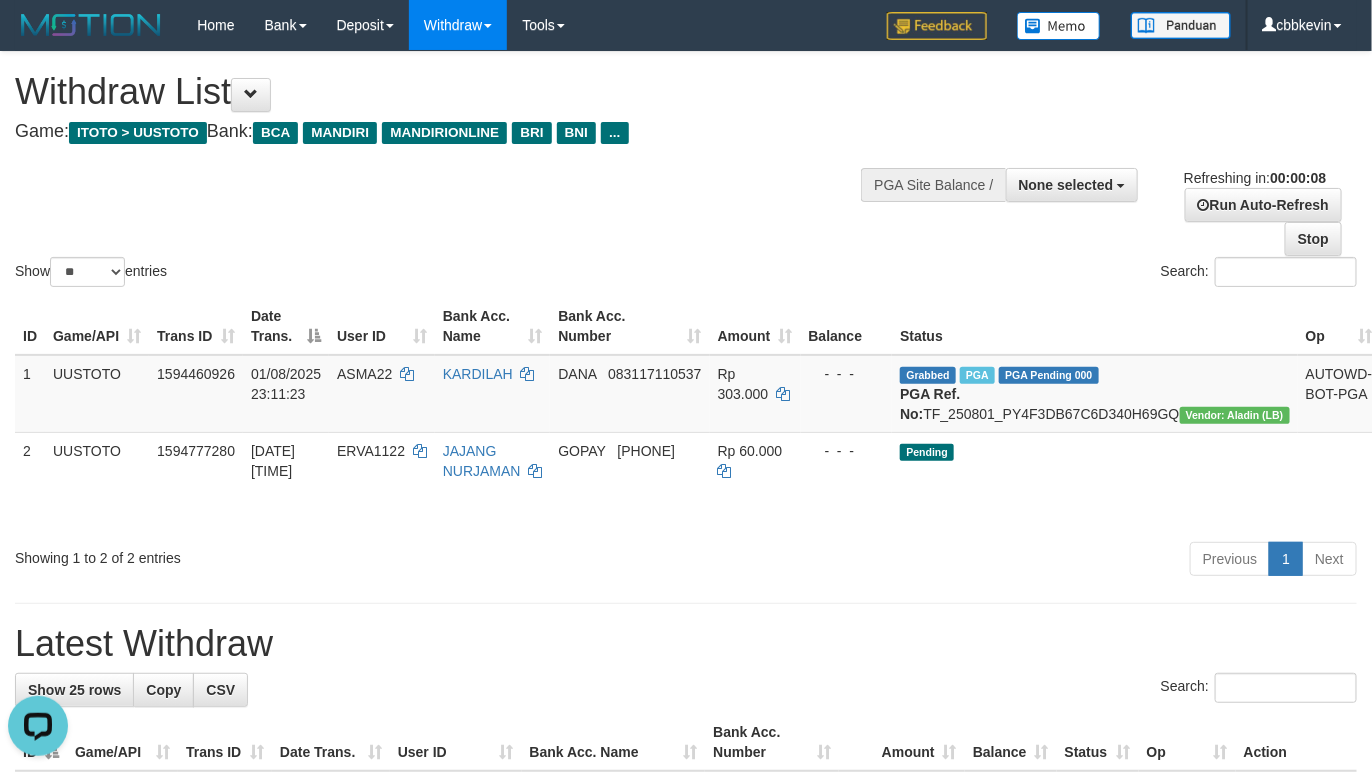 scroll, scrollTop: 0, scrollLeft: 0, axis: both 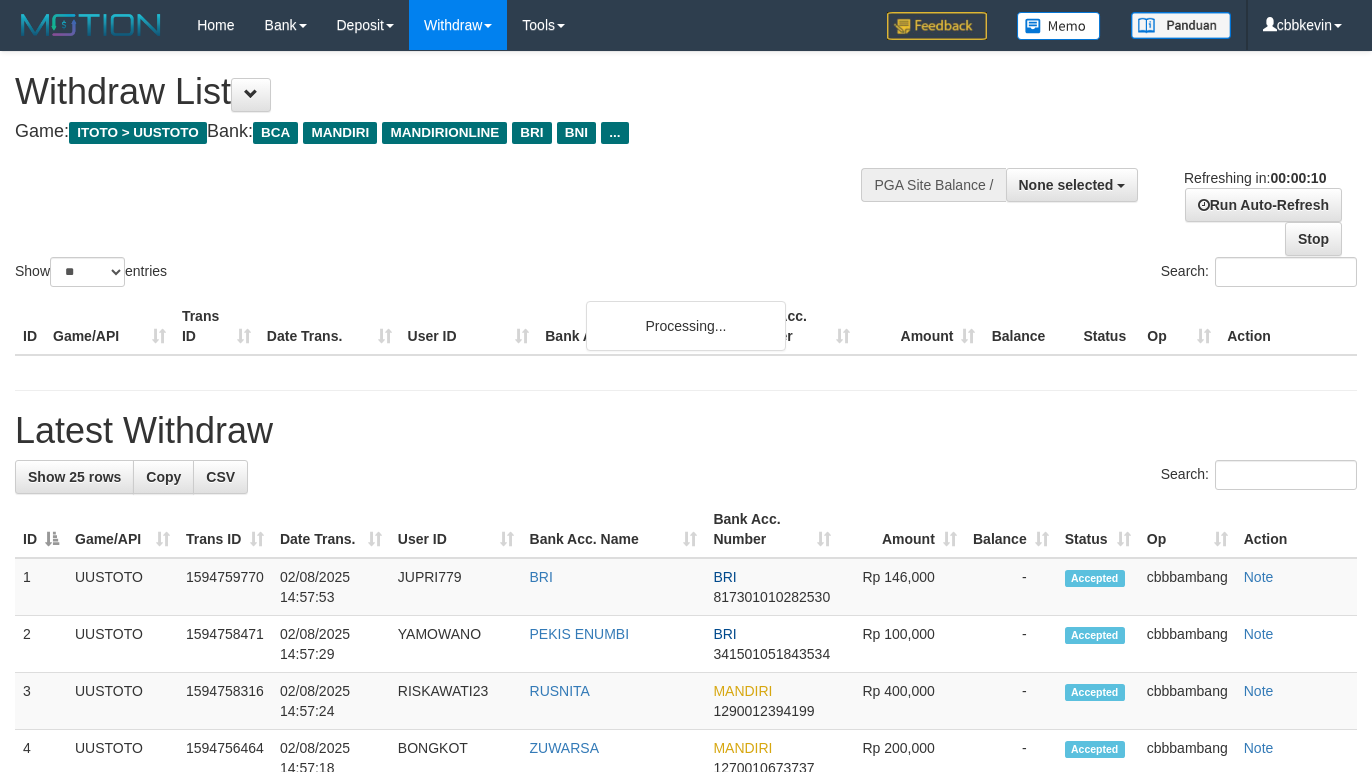 select 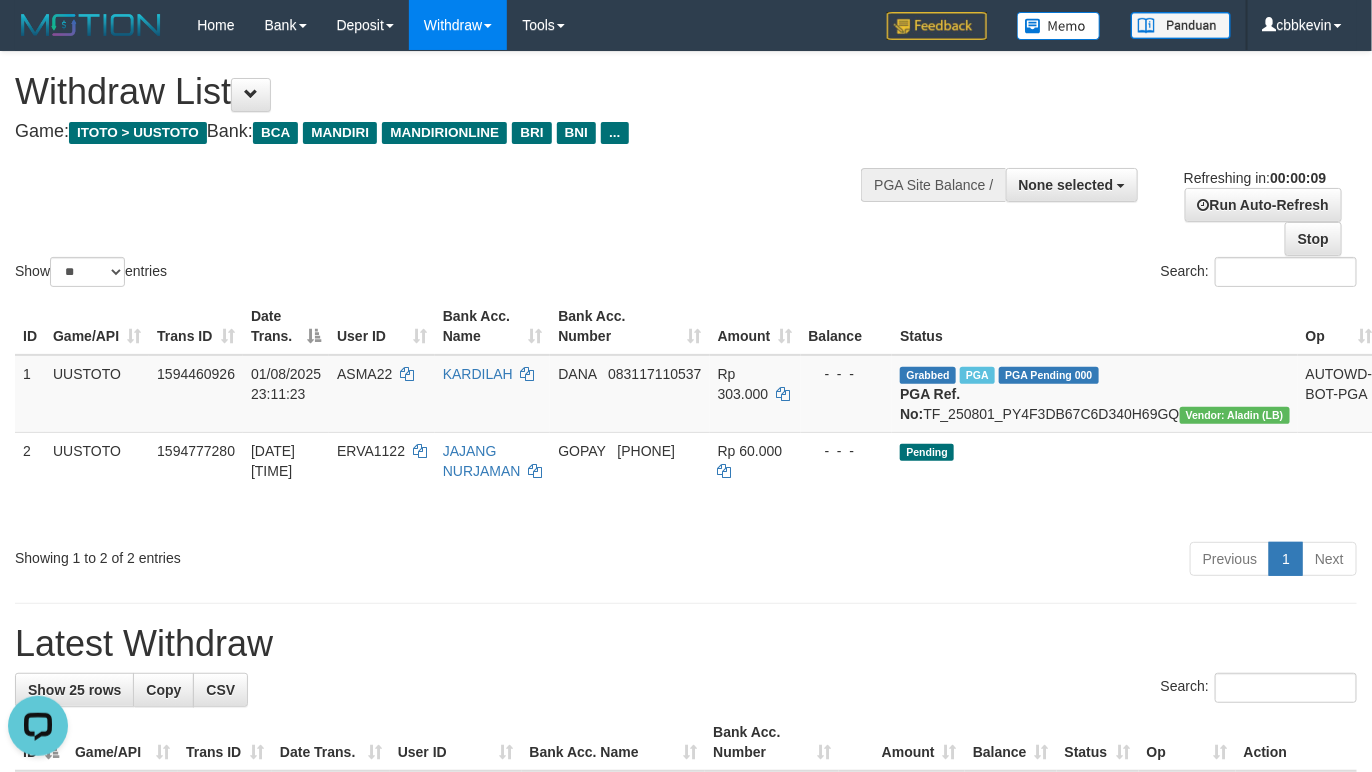 scroll, scrollTop: 0, scrollLeft: 0, axis: both 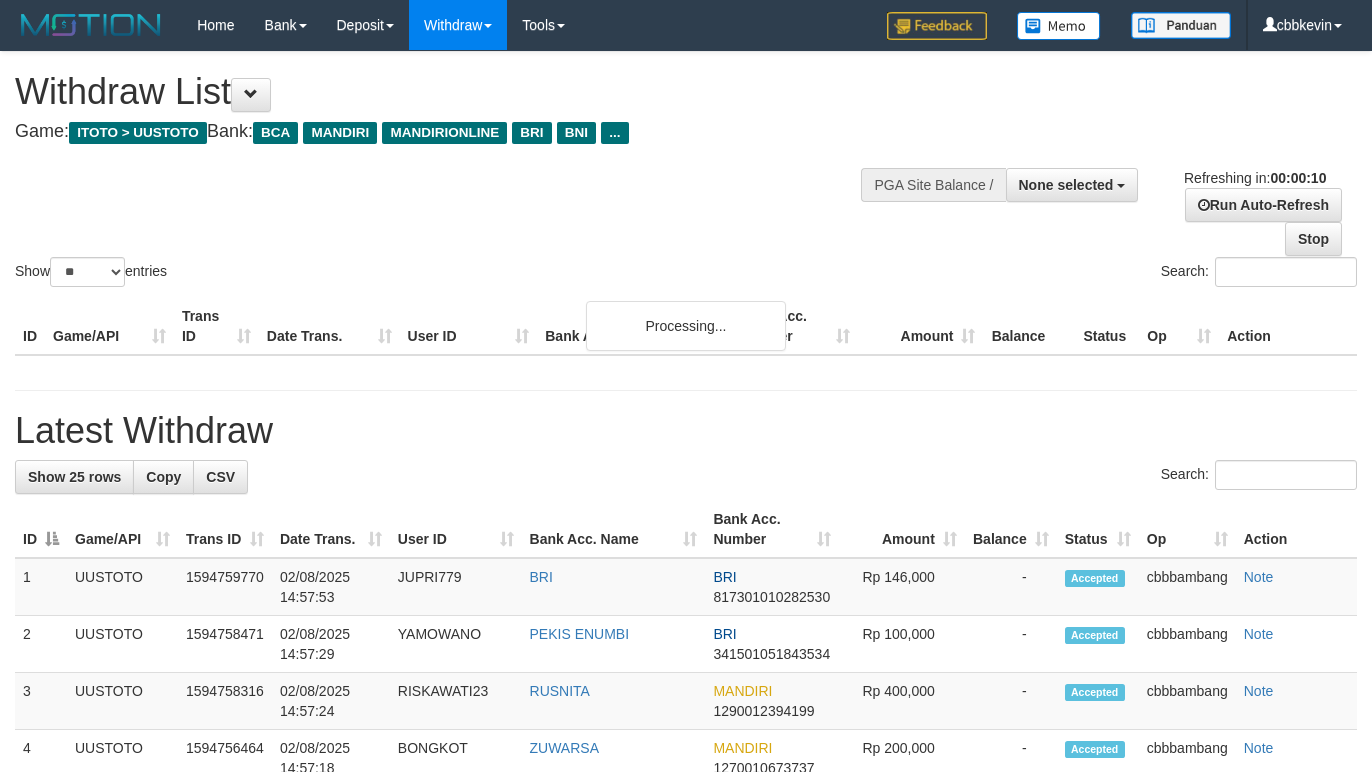 select 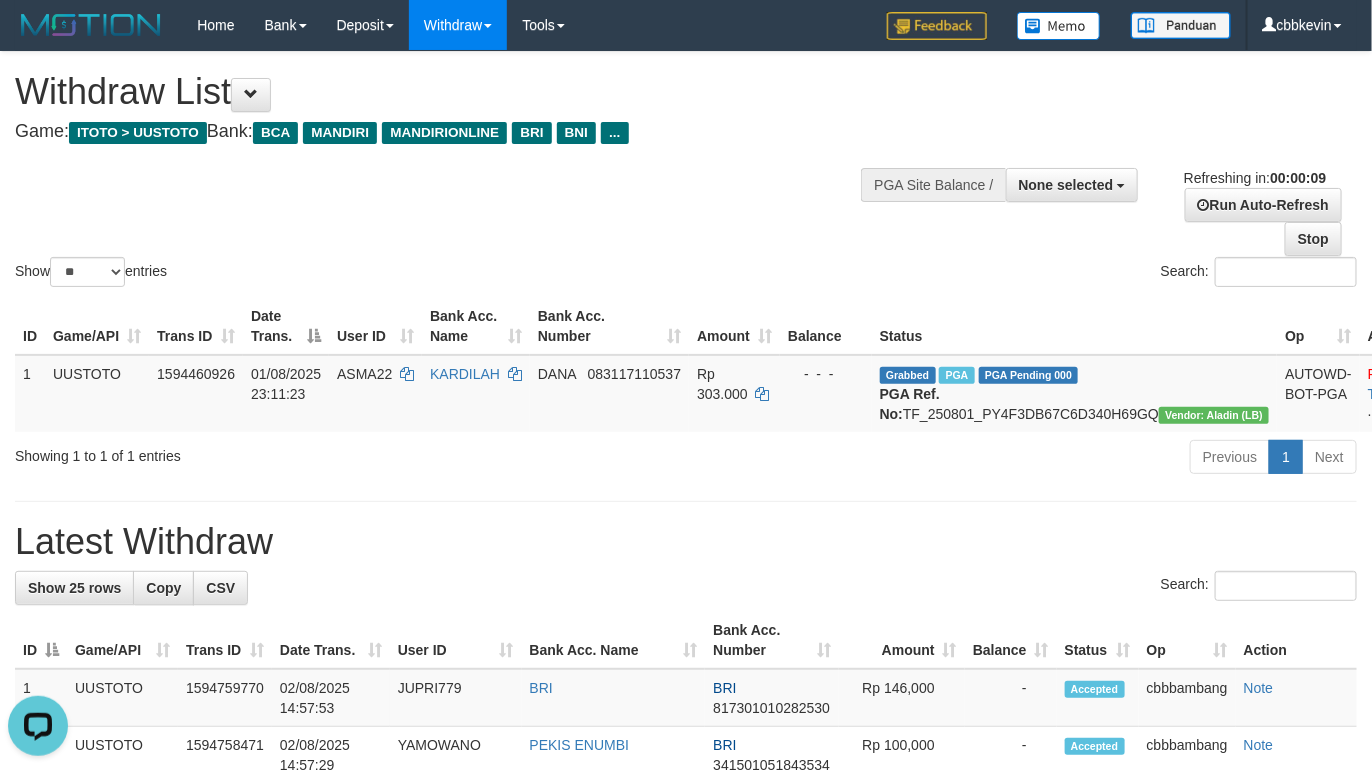 scroll, scrollTop: 0, scrollLeft: 0, axis: both 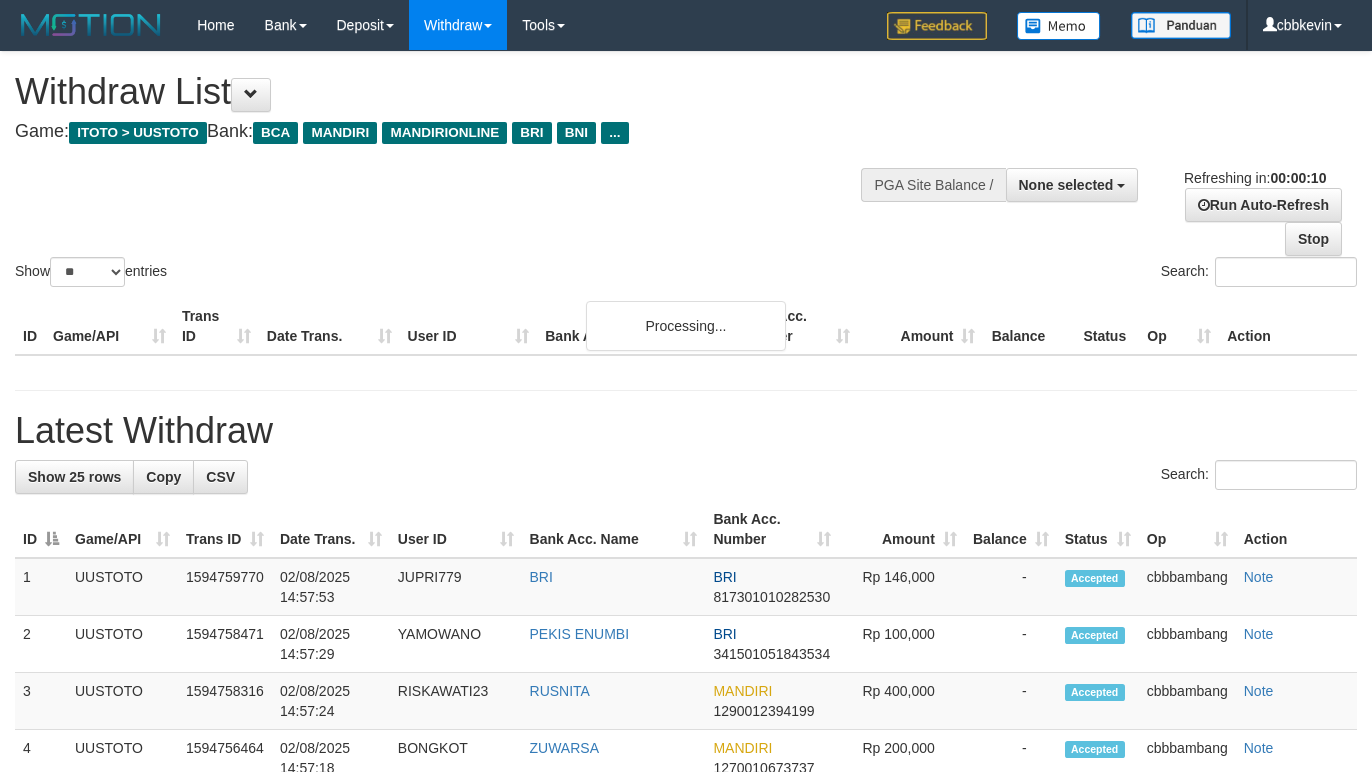 select 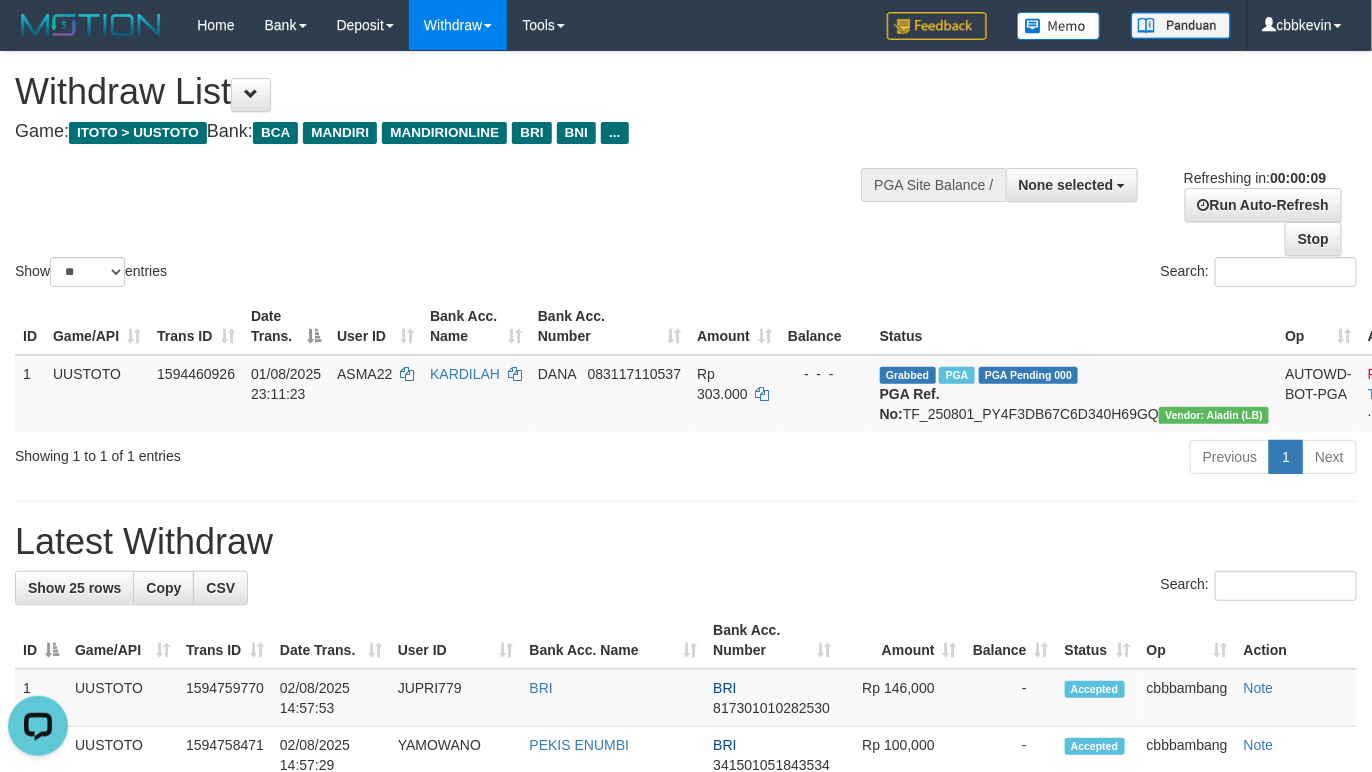 scroll, scrollTop: 0, scrollLeft: 0, axis: both 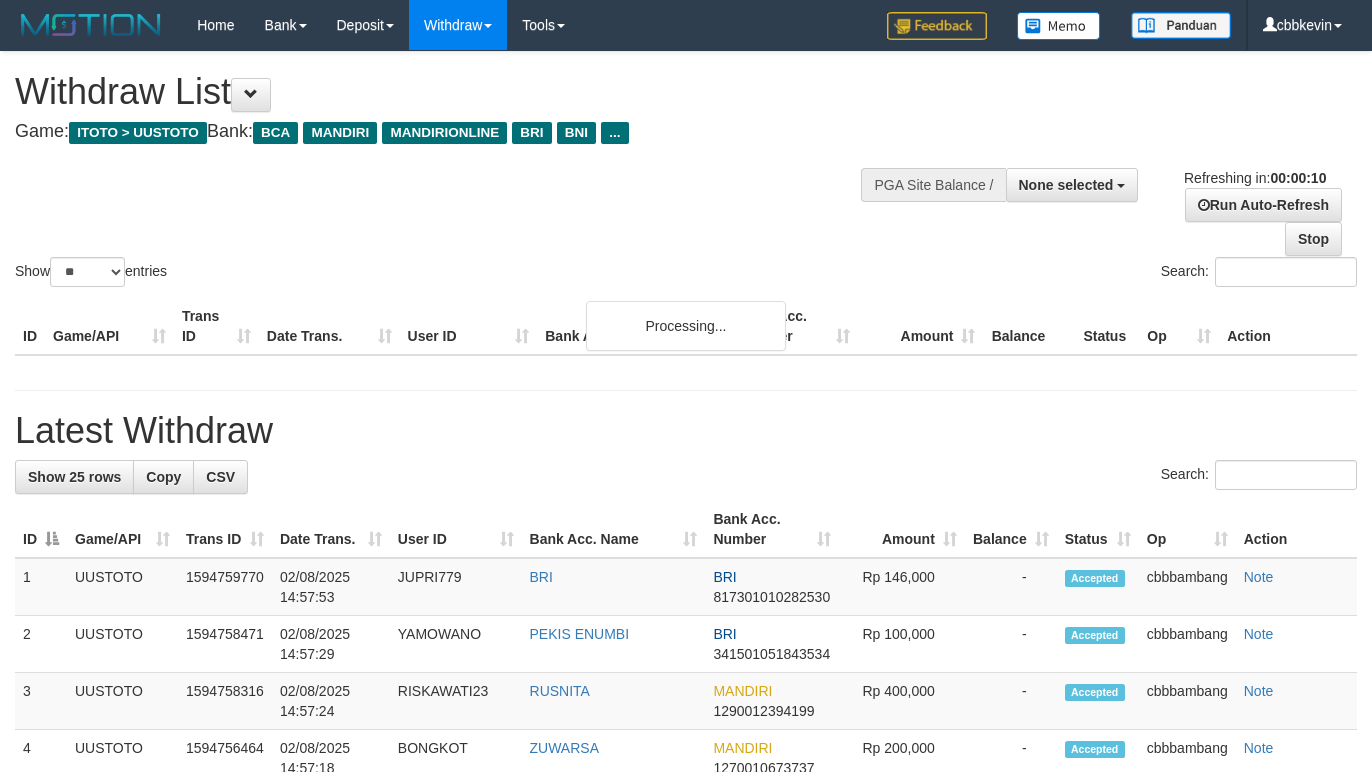 select 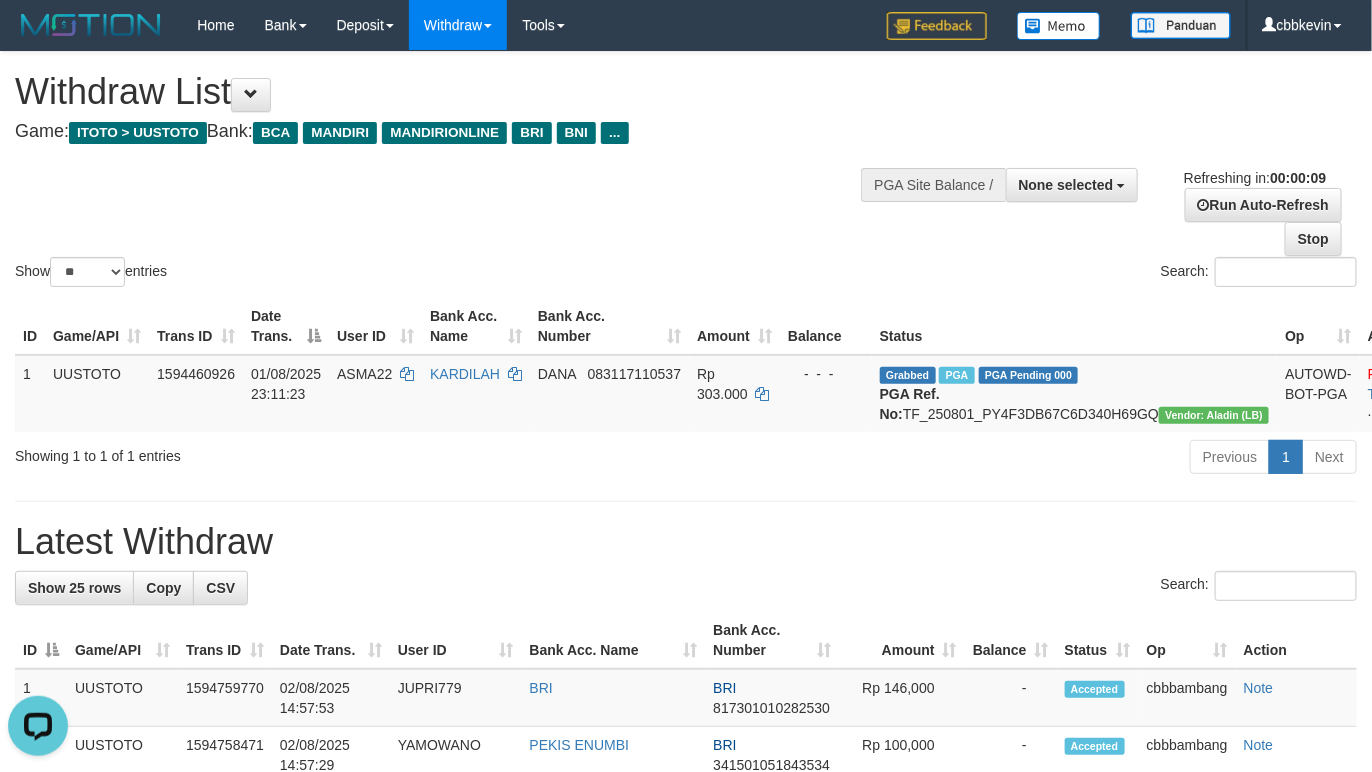 scroll, scrollTop: 0, scrollLeft: 0, axis: both 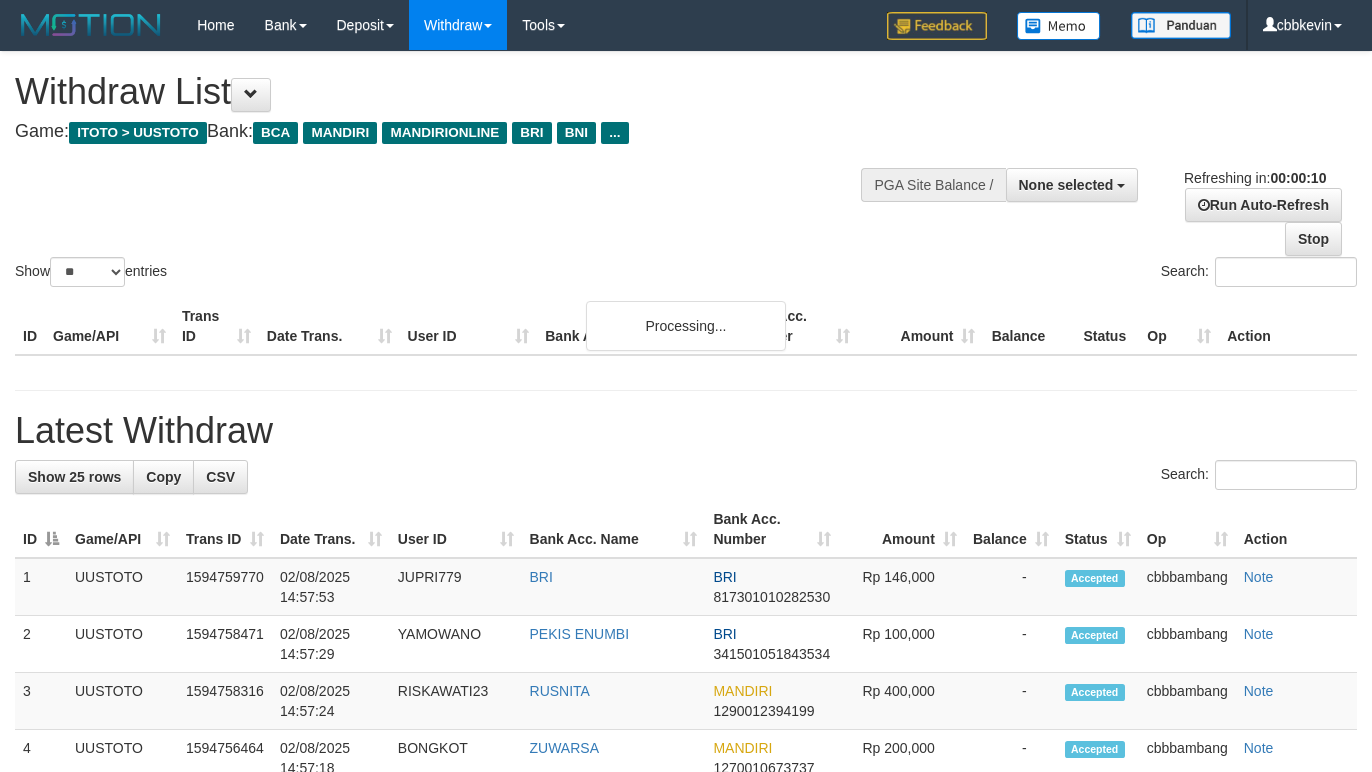 select 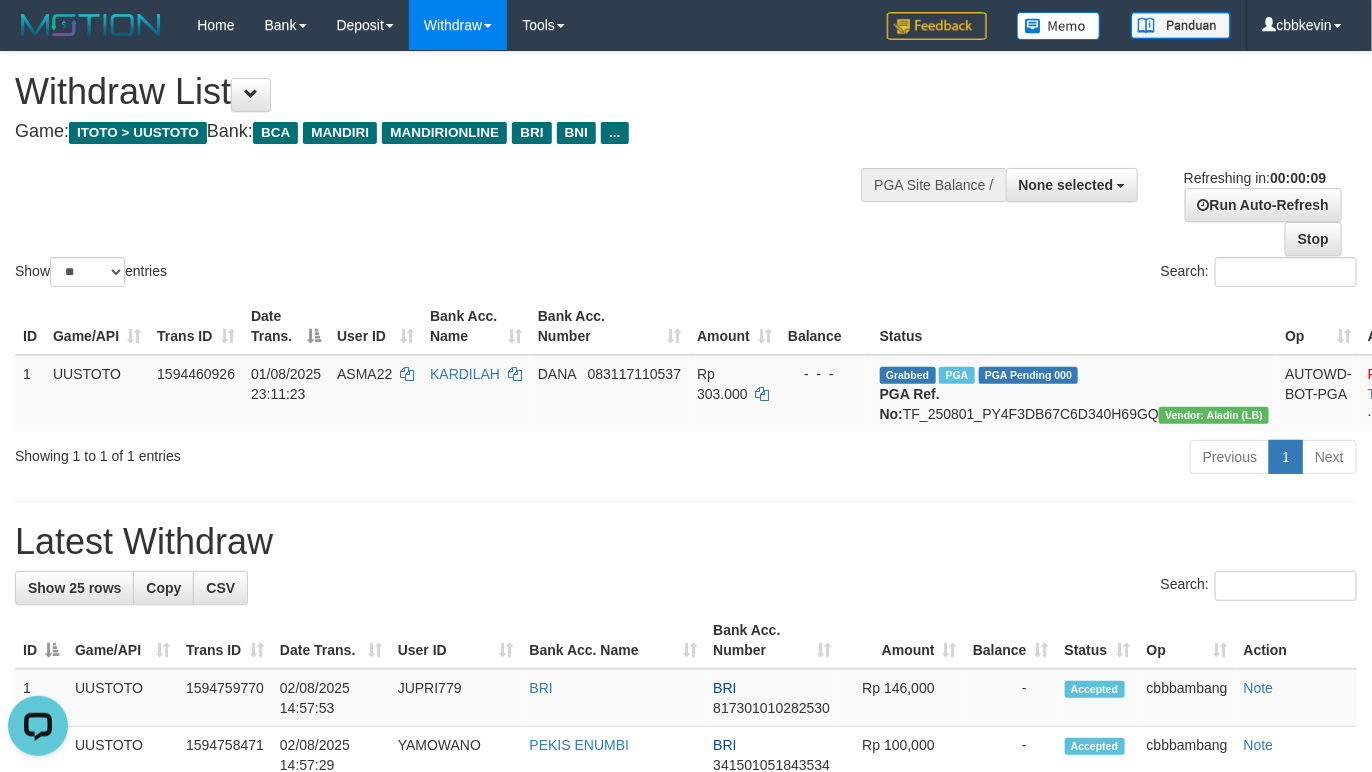 scroll, scrollTop: 0, scrollLeft: 0, axis: both 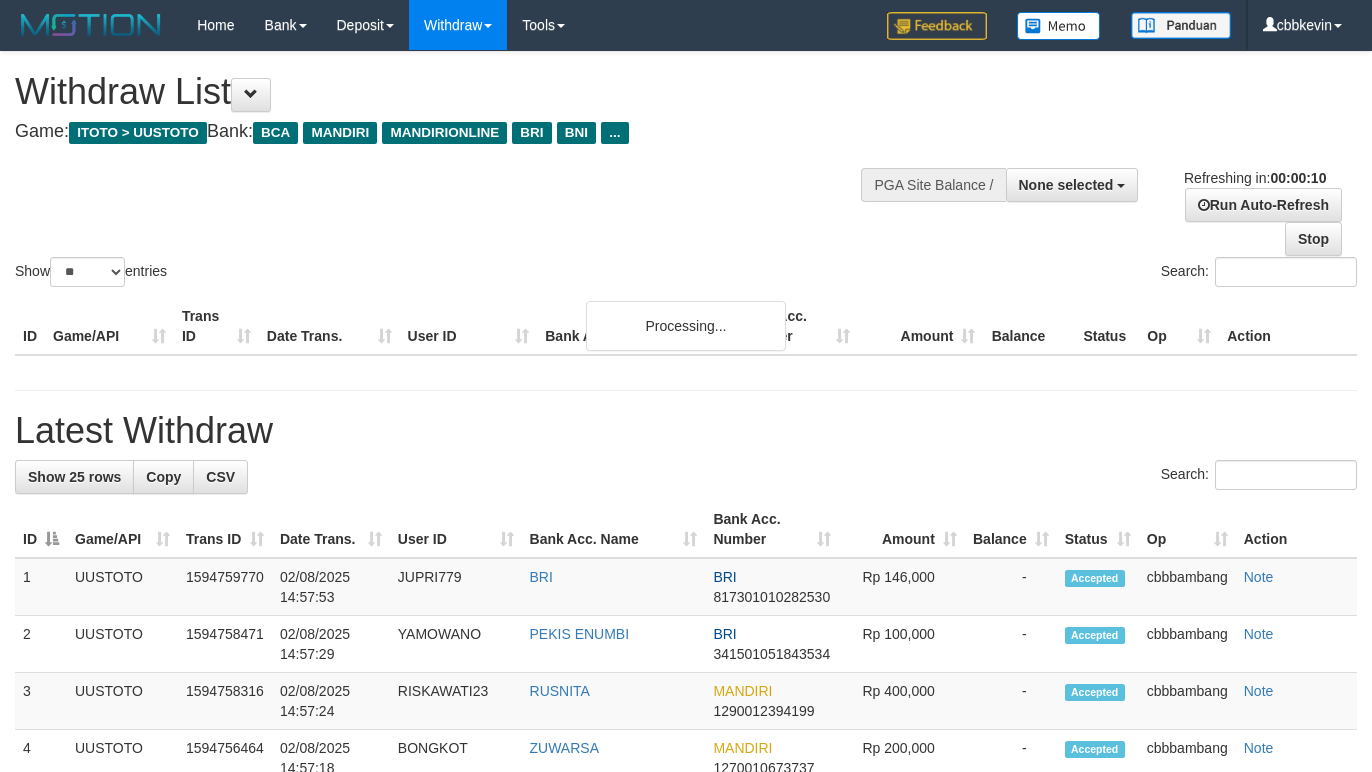 select 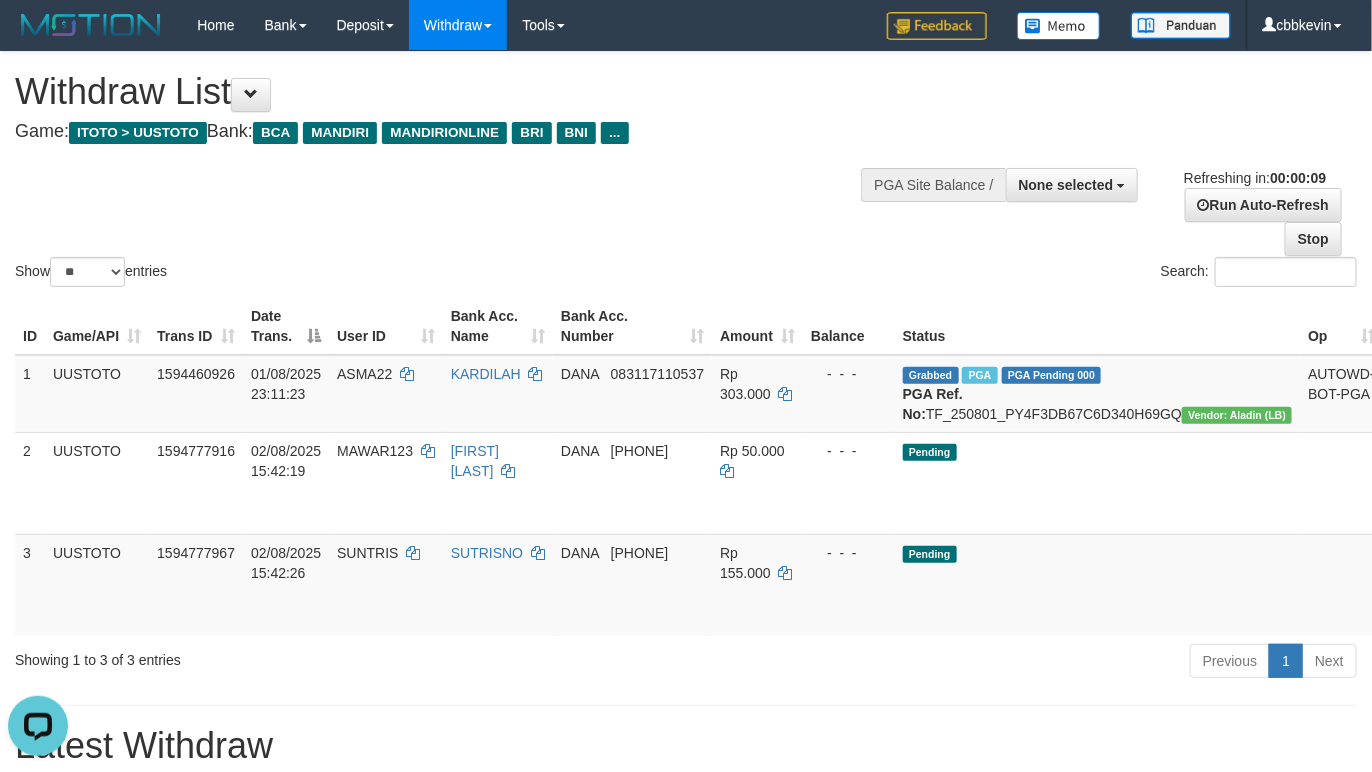 scroll, scrollTop: 0, scrollLeft: 0, axis: both 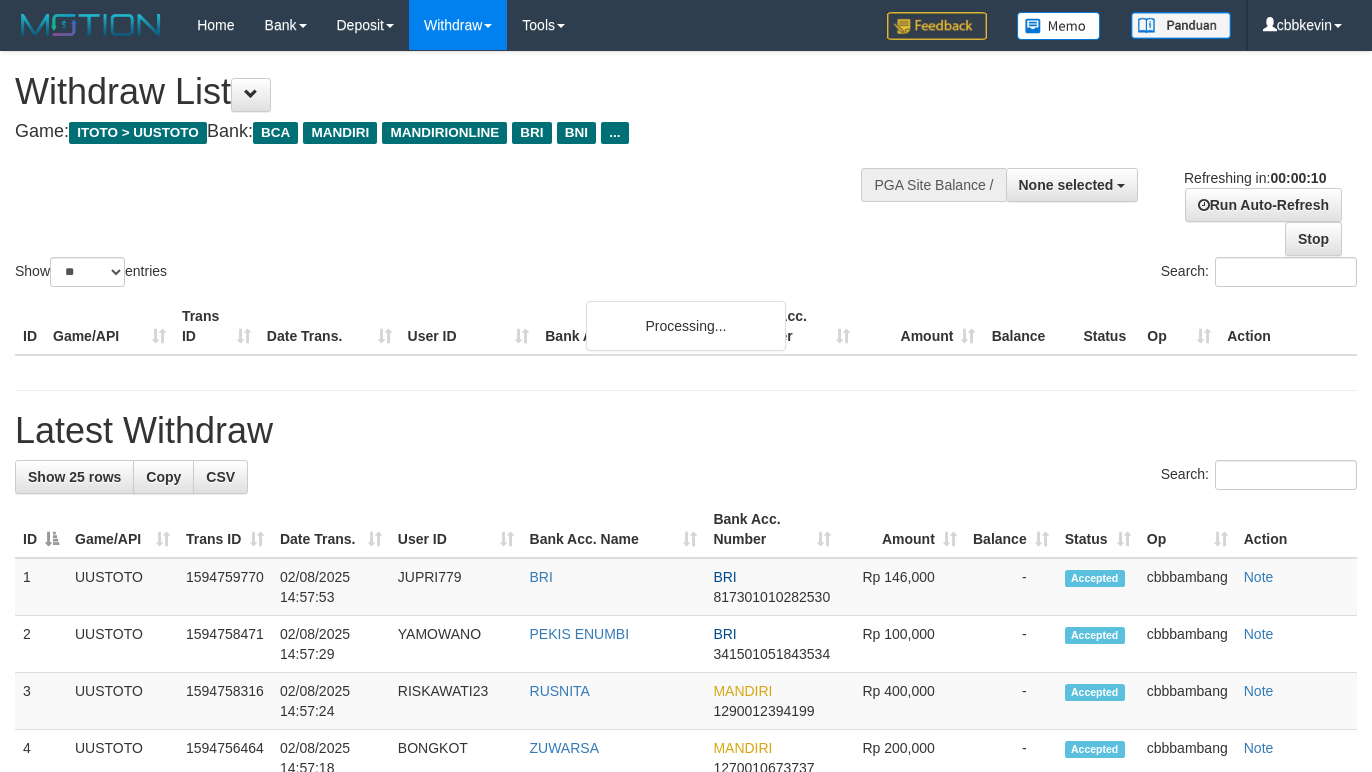 select 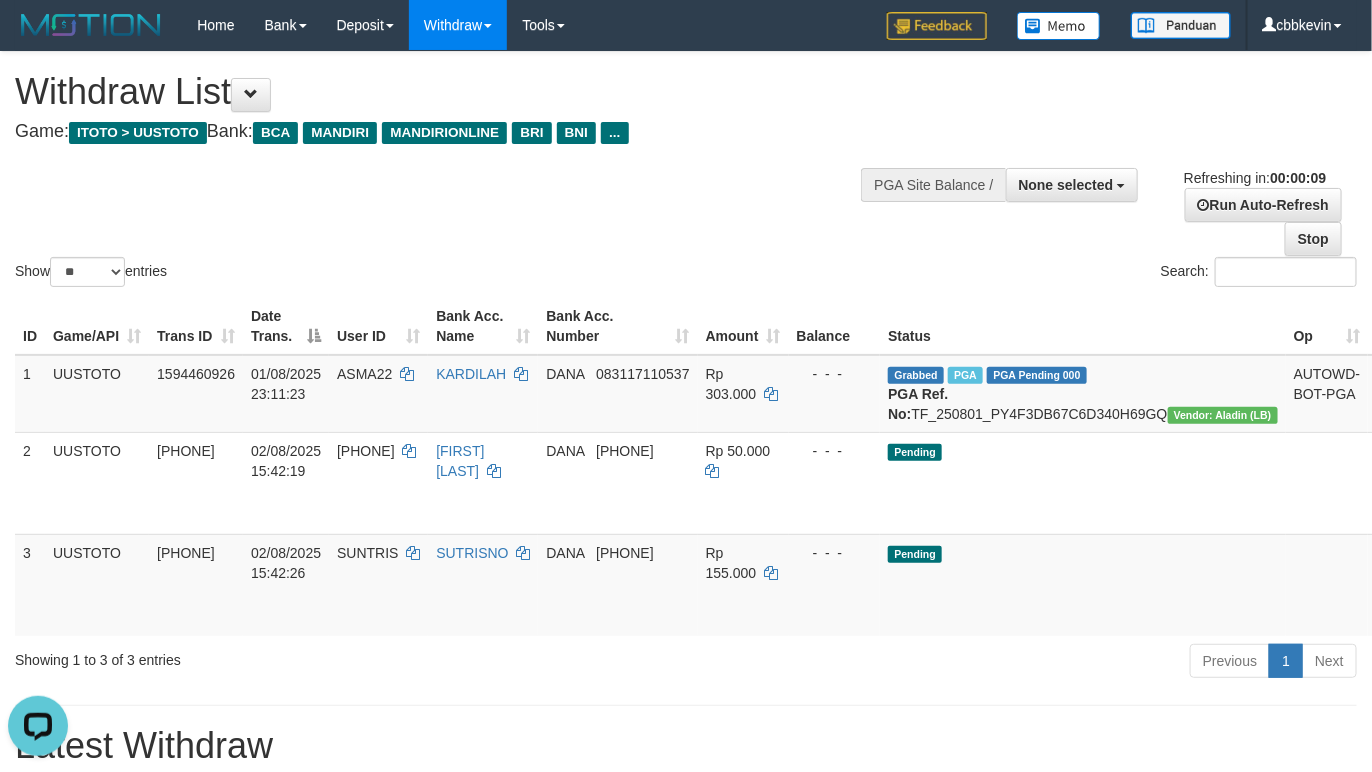 scroll, scrollTop: 0, scrollLeft: 0, axis: both 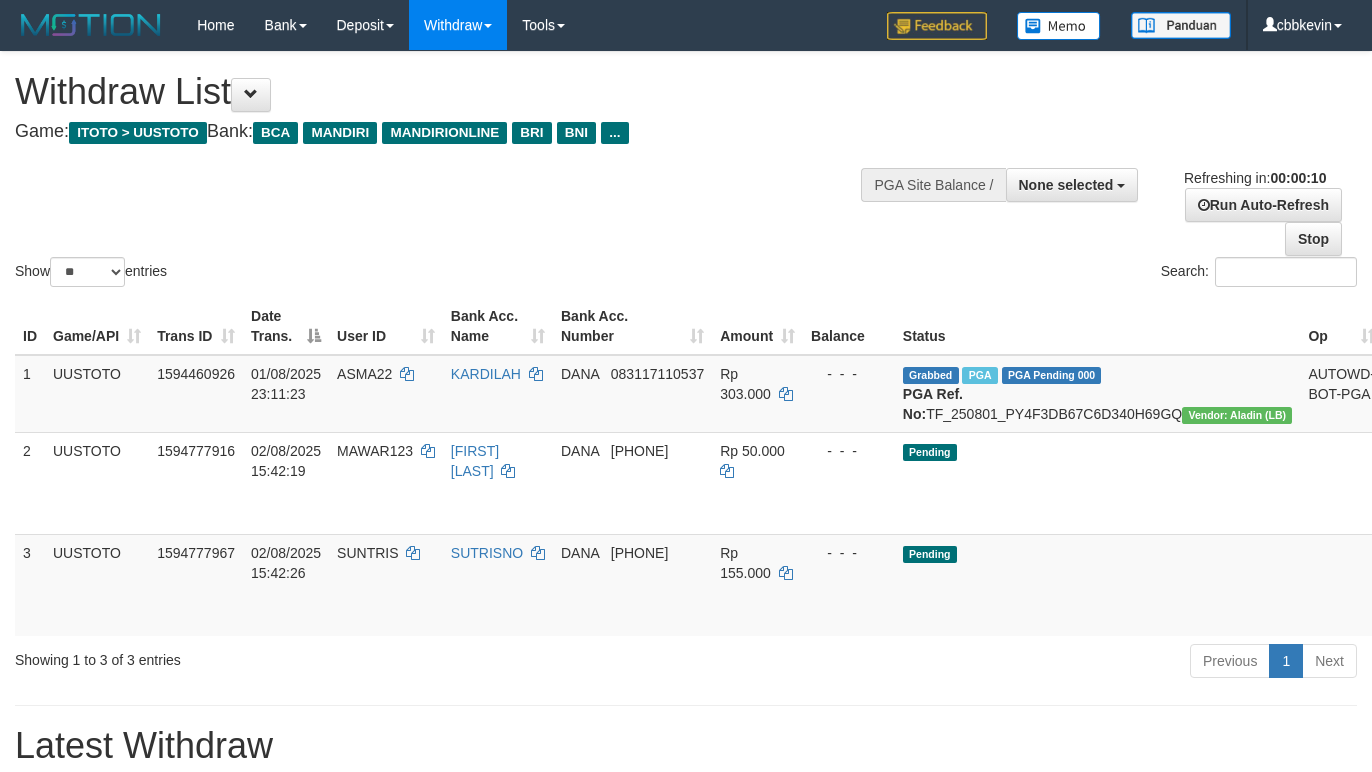 select 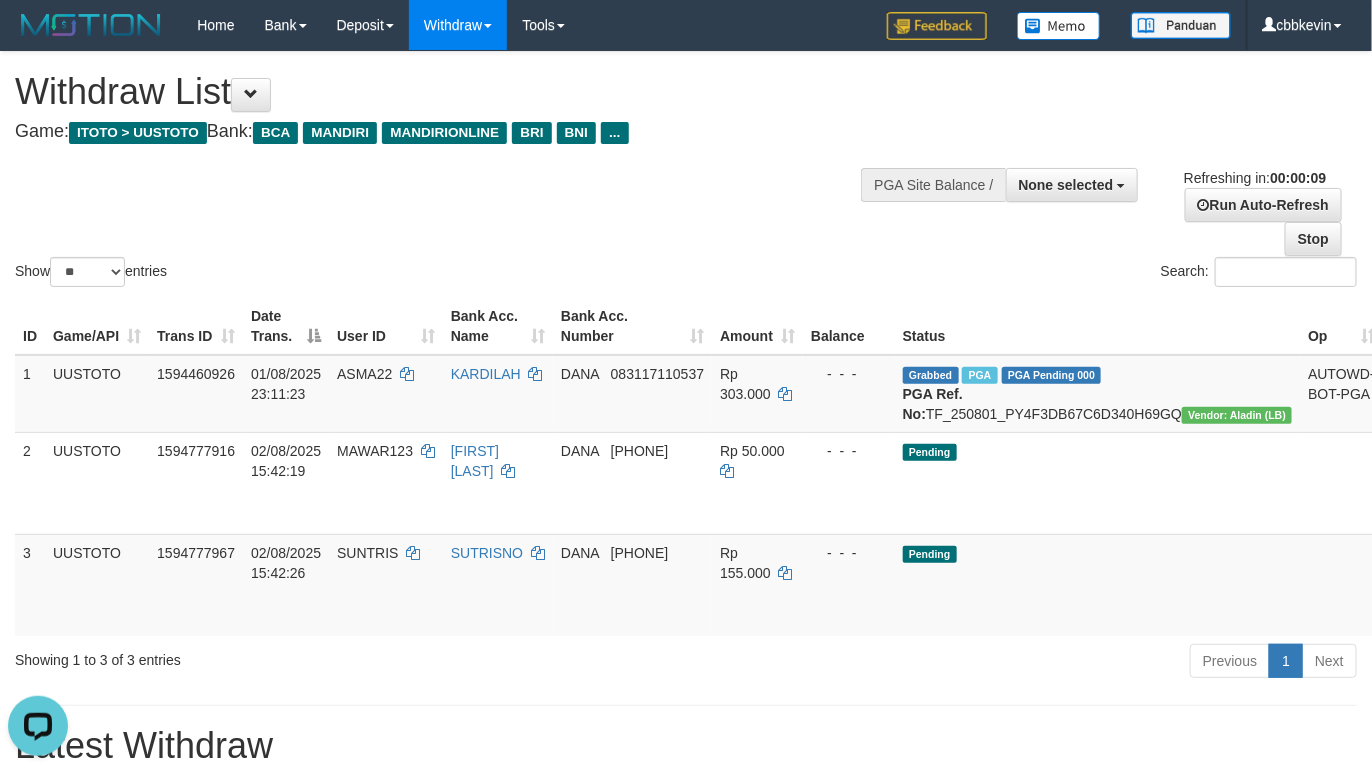scroll, scrollTop: 0, scrollLeft: 0, axis: both 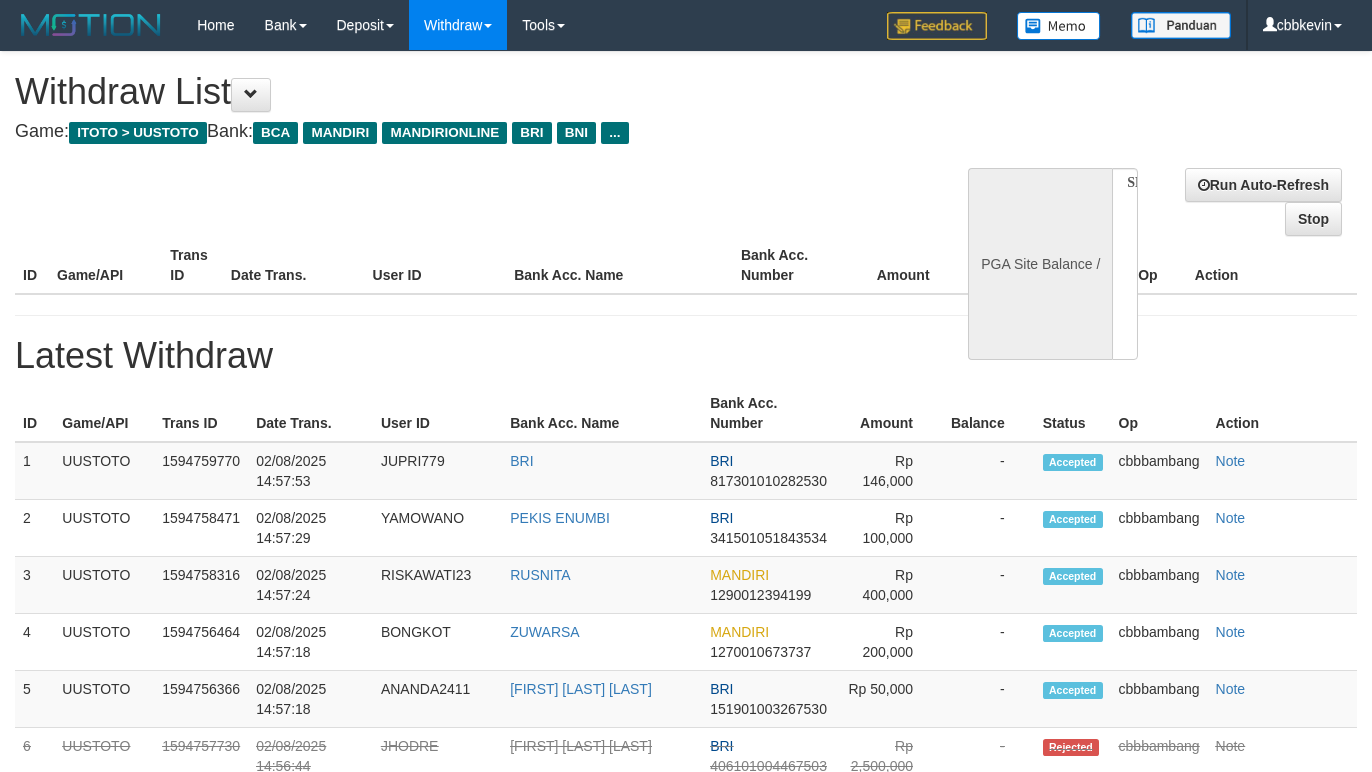 select 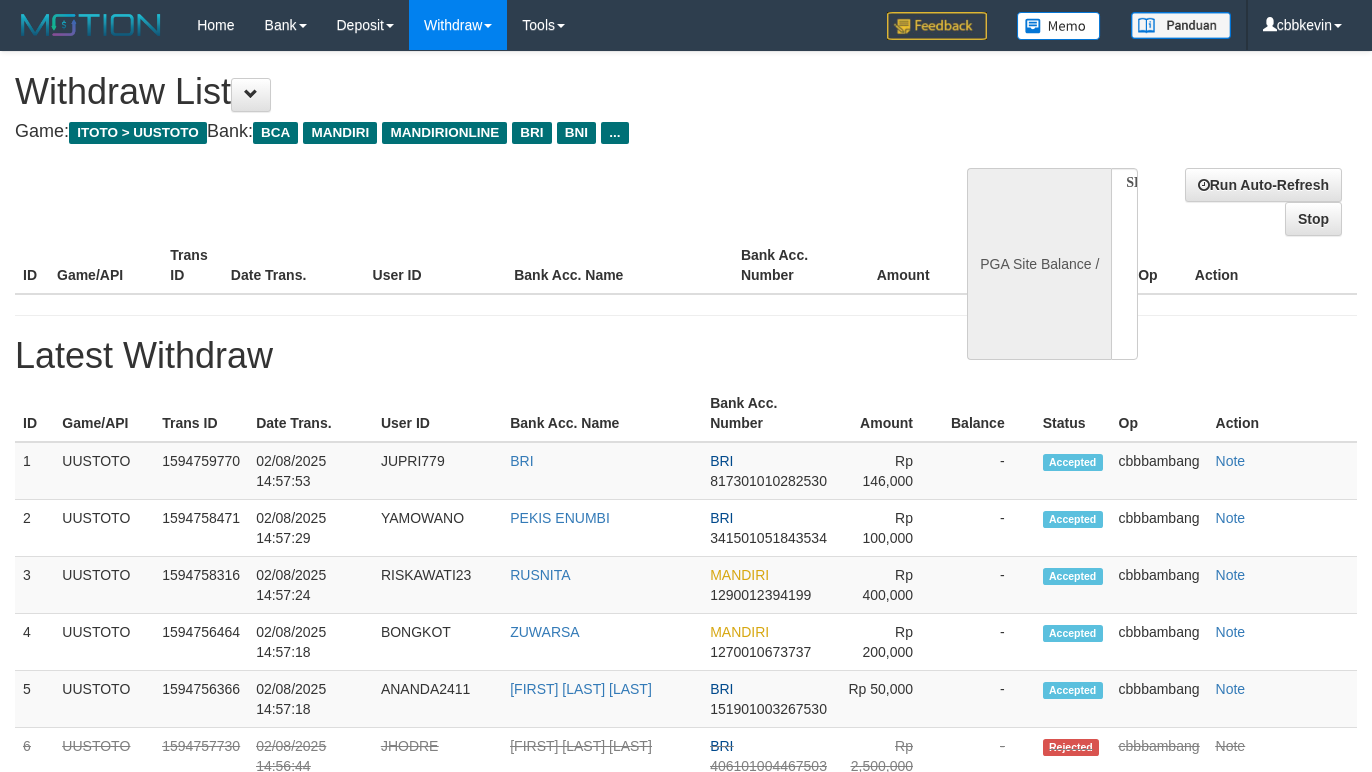 scroll, scrollTop: 0, scrollLeft: 0, axis: both 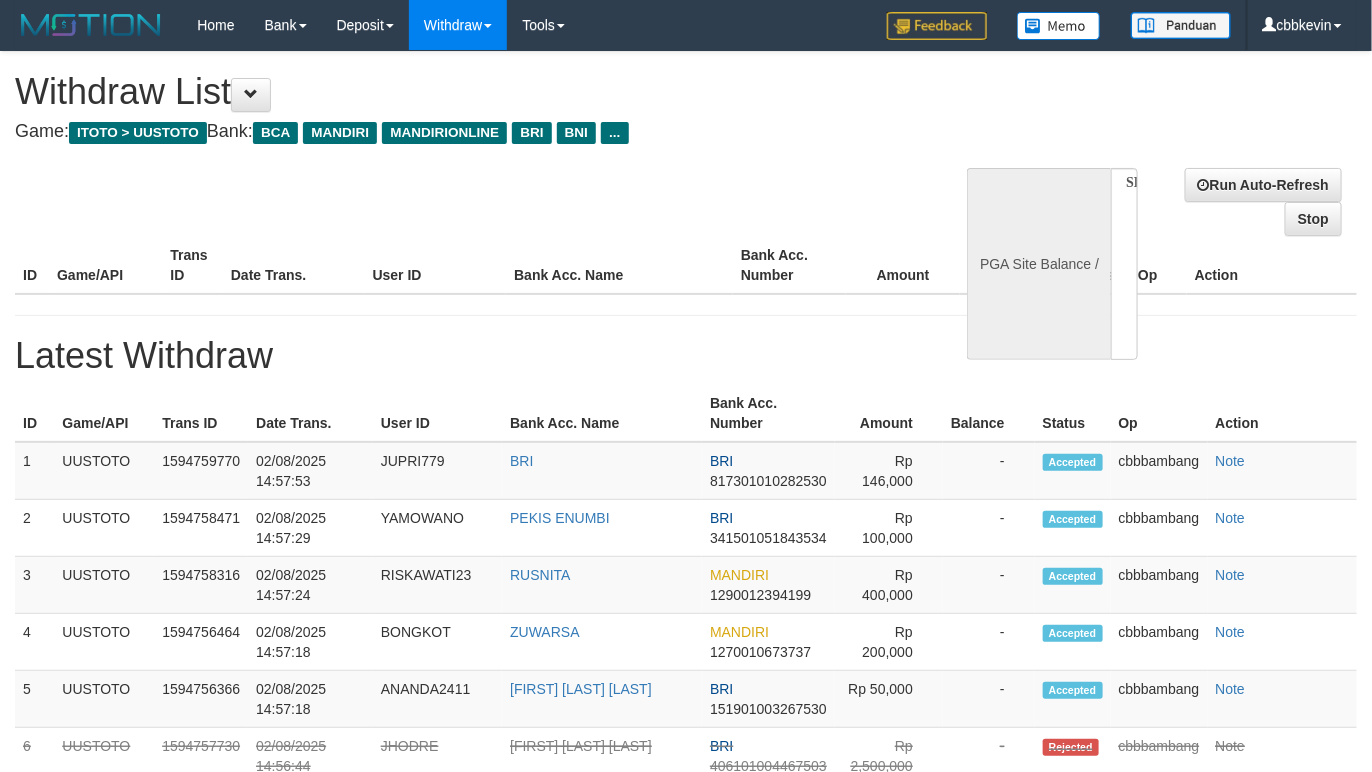 select on "**" 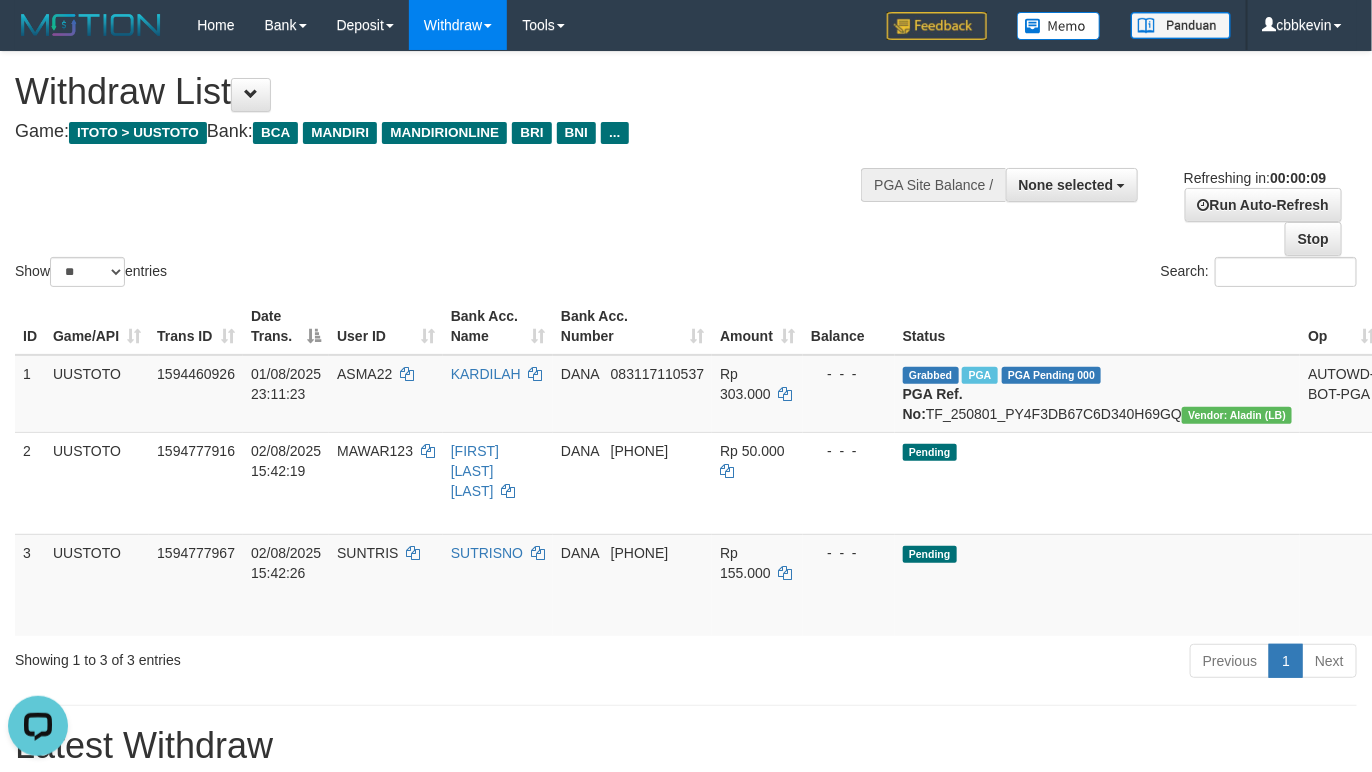 scroll, scrollTop: 0, scrollLeft: 0, axis: both 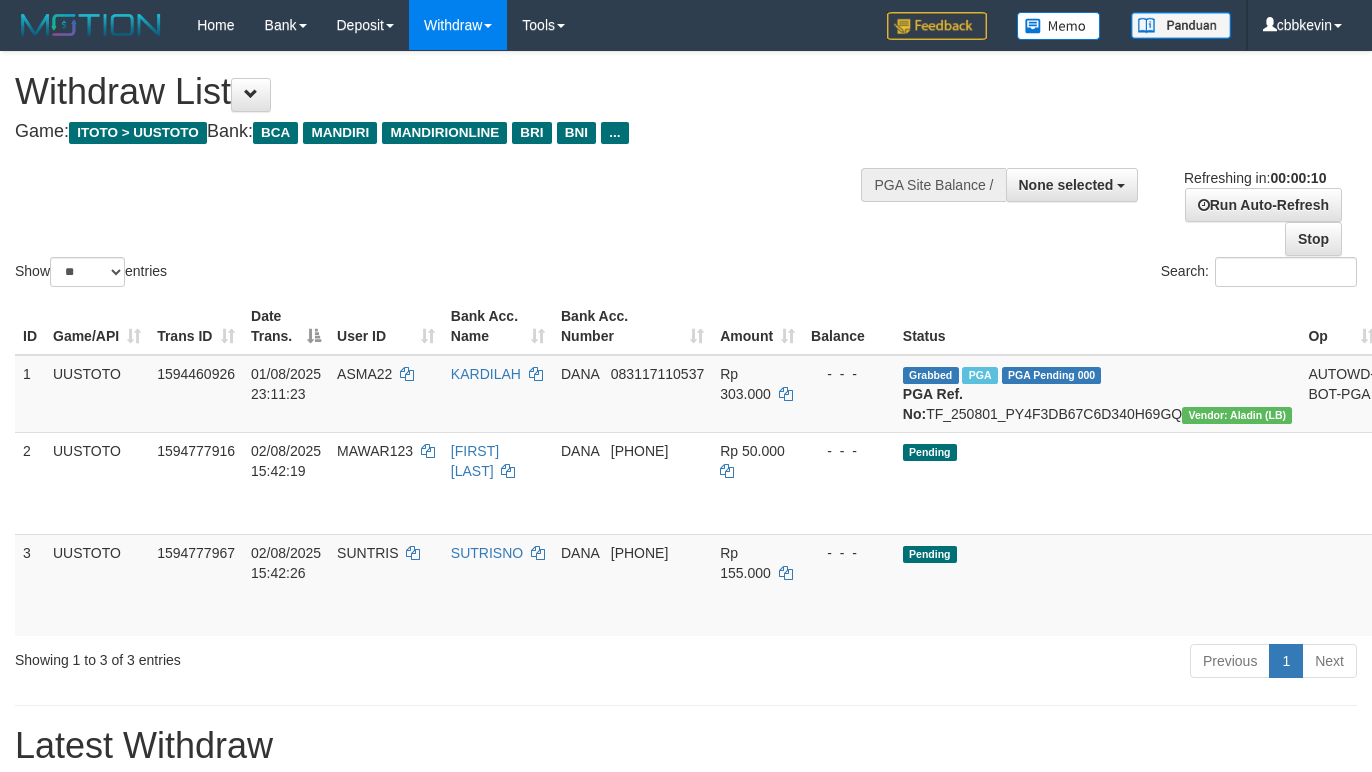 select 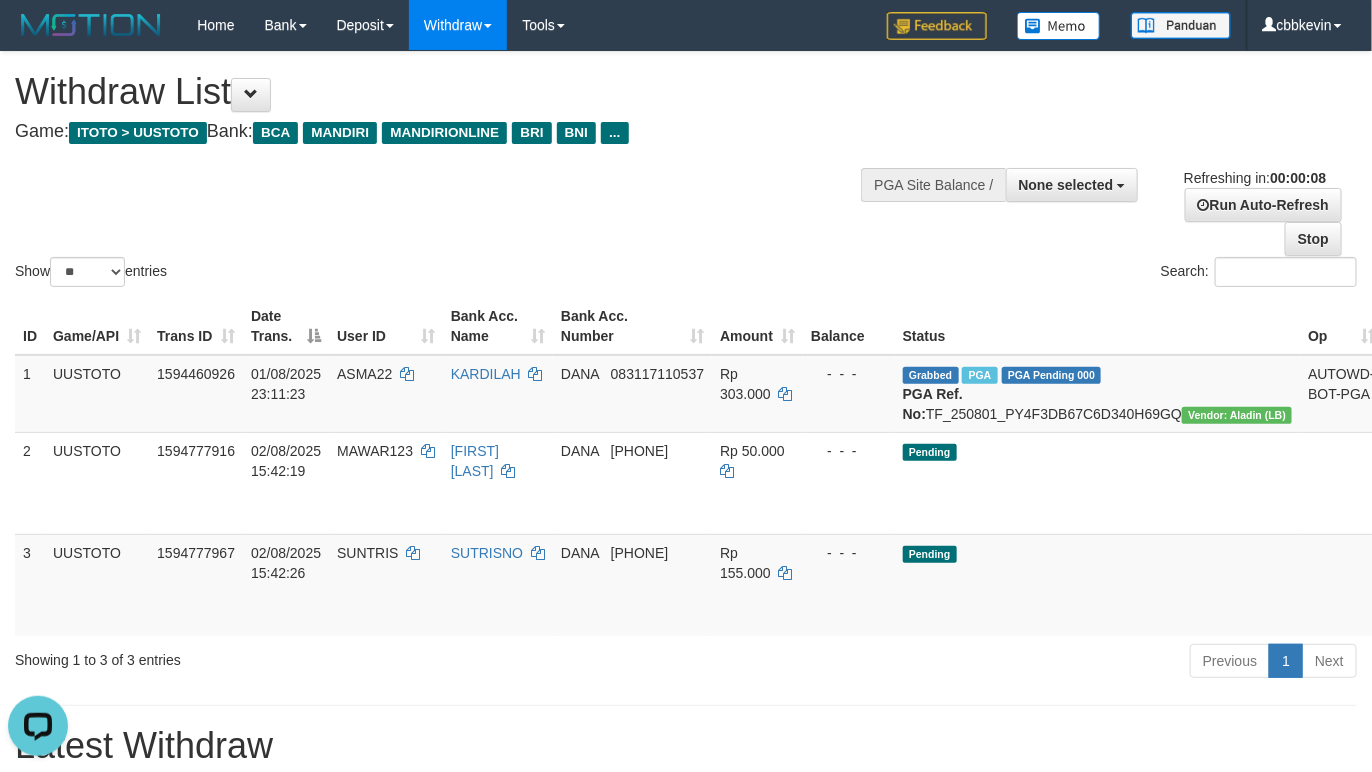 scroll, scrollTop: 0, scrollLeft: 0, axis: both 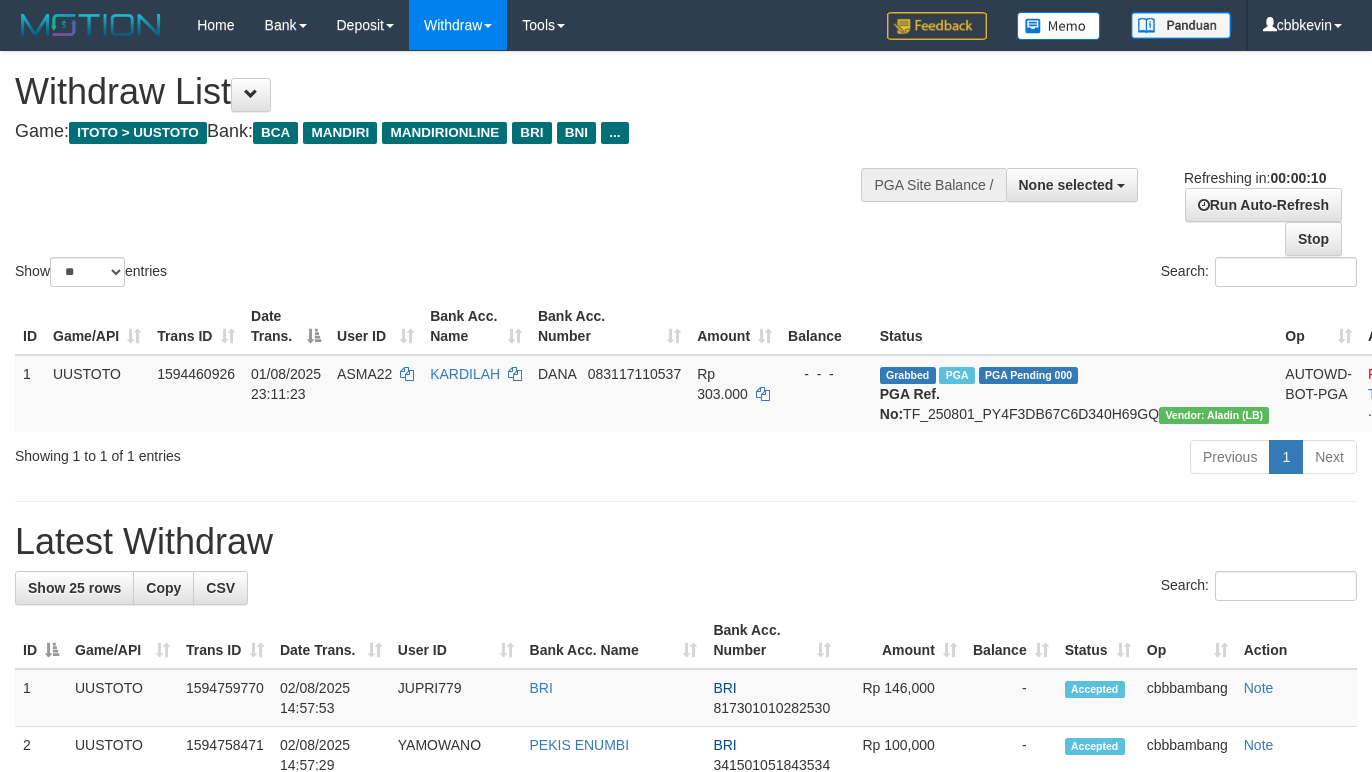select 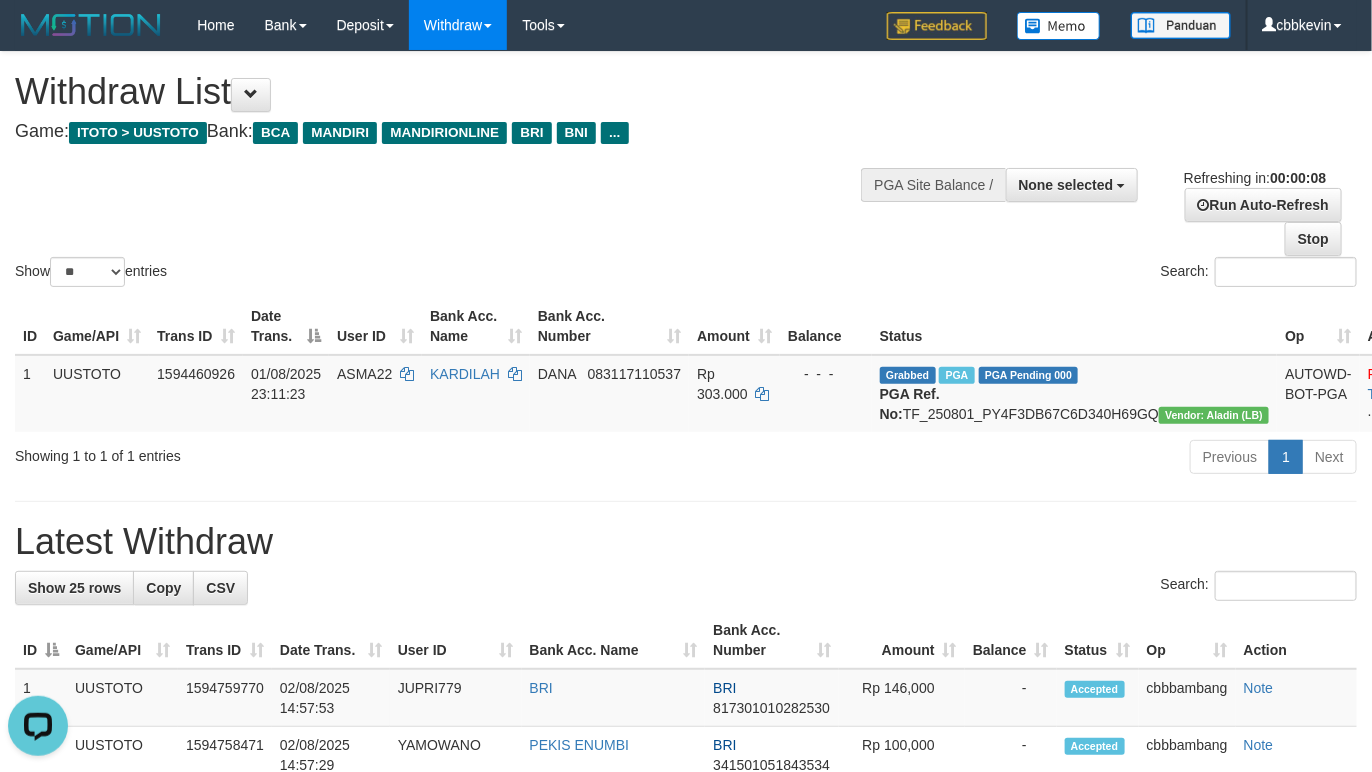 scroll, scrollTop: 0, scrollLeft: 0, axis: both 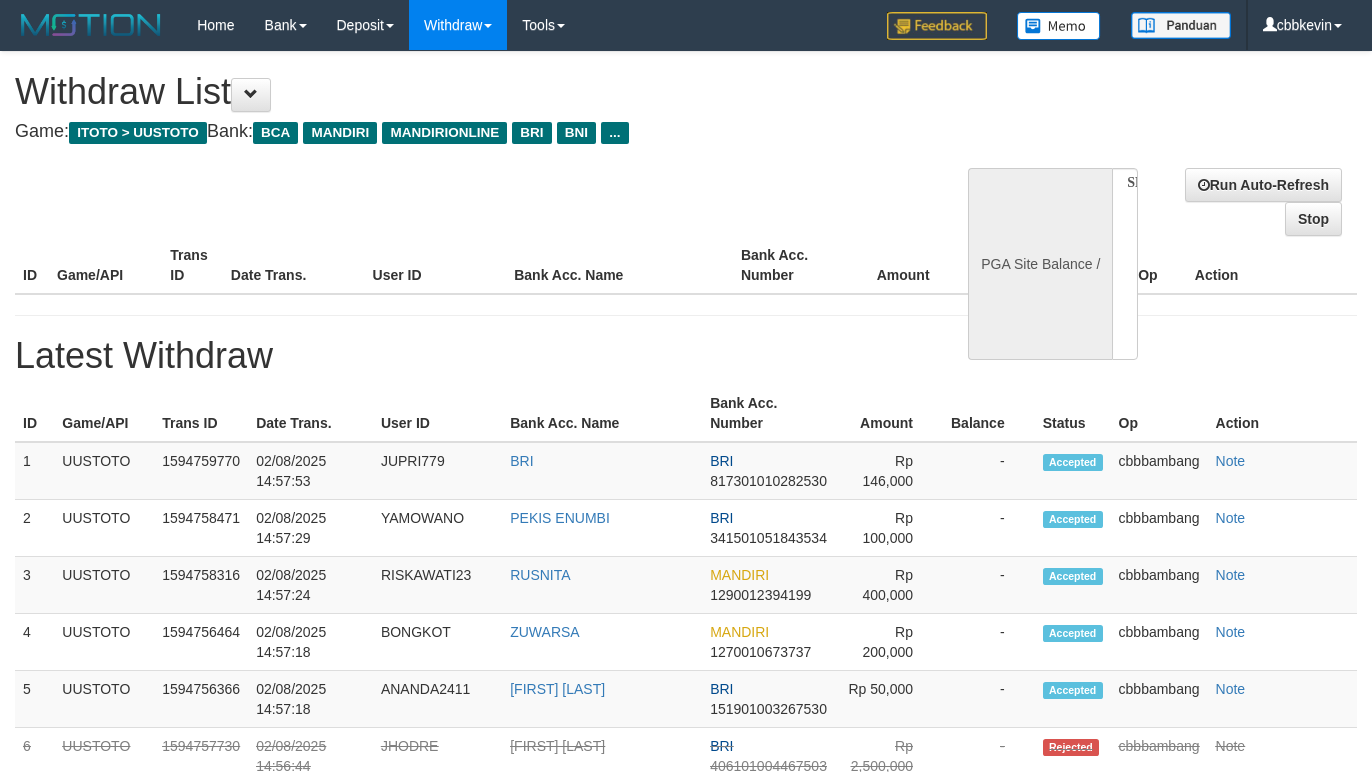 select 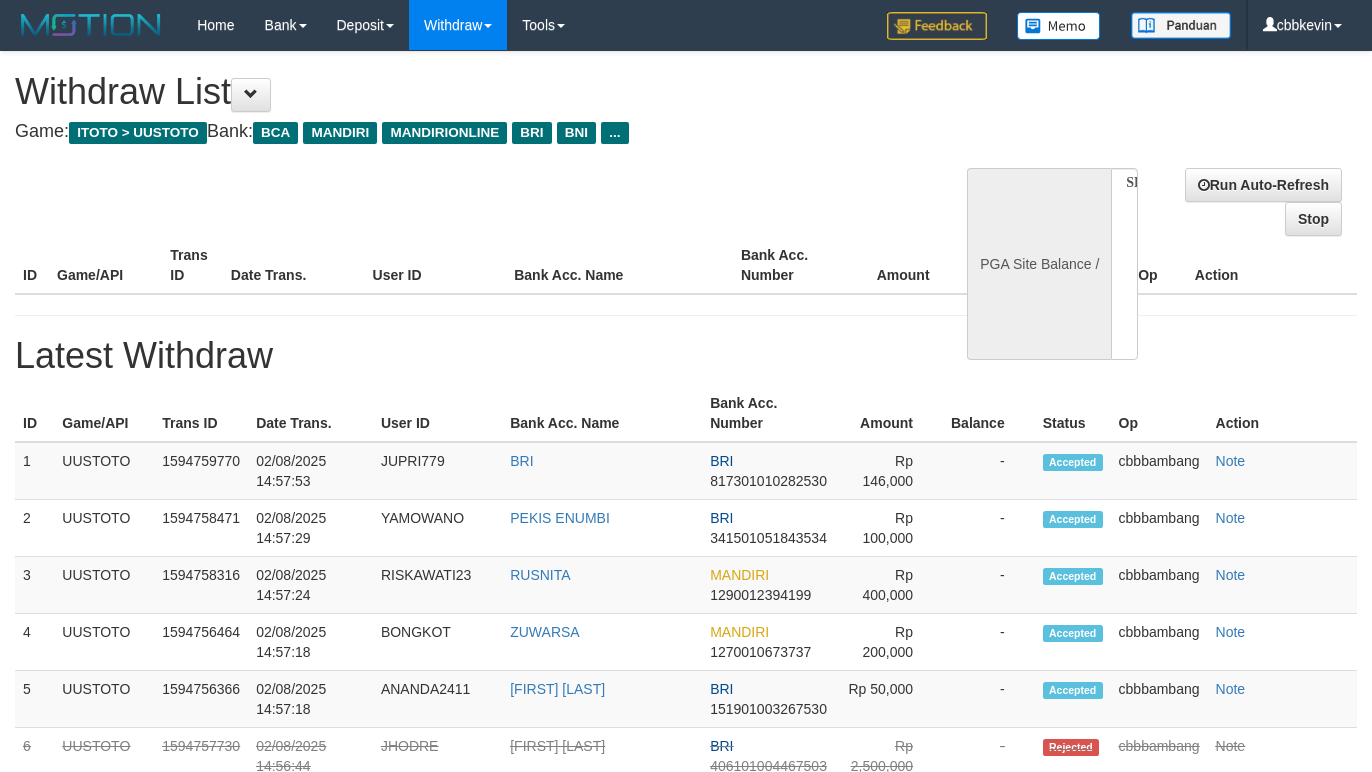 scroll, scrollTop: 0, scrollLeft: 0, axis: both 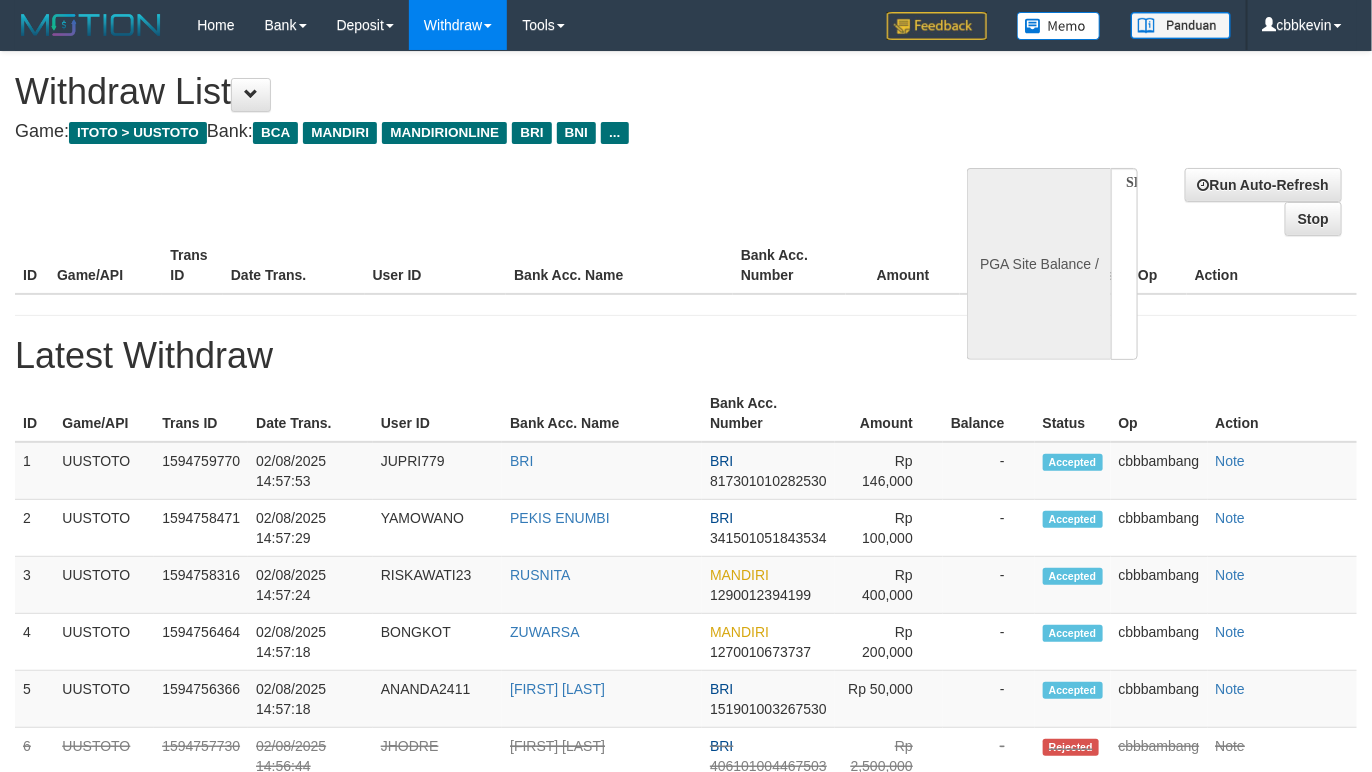 select on "**" 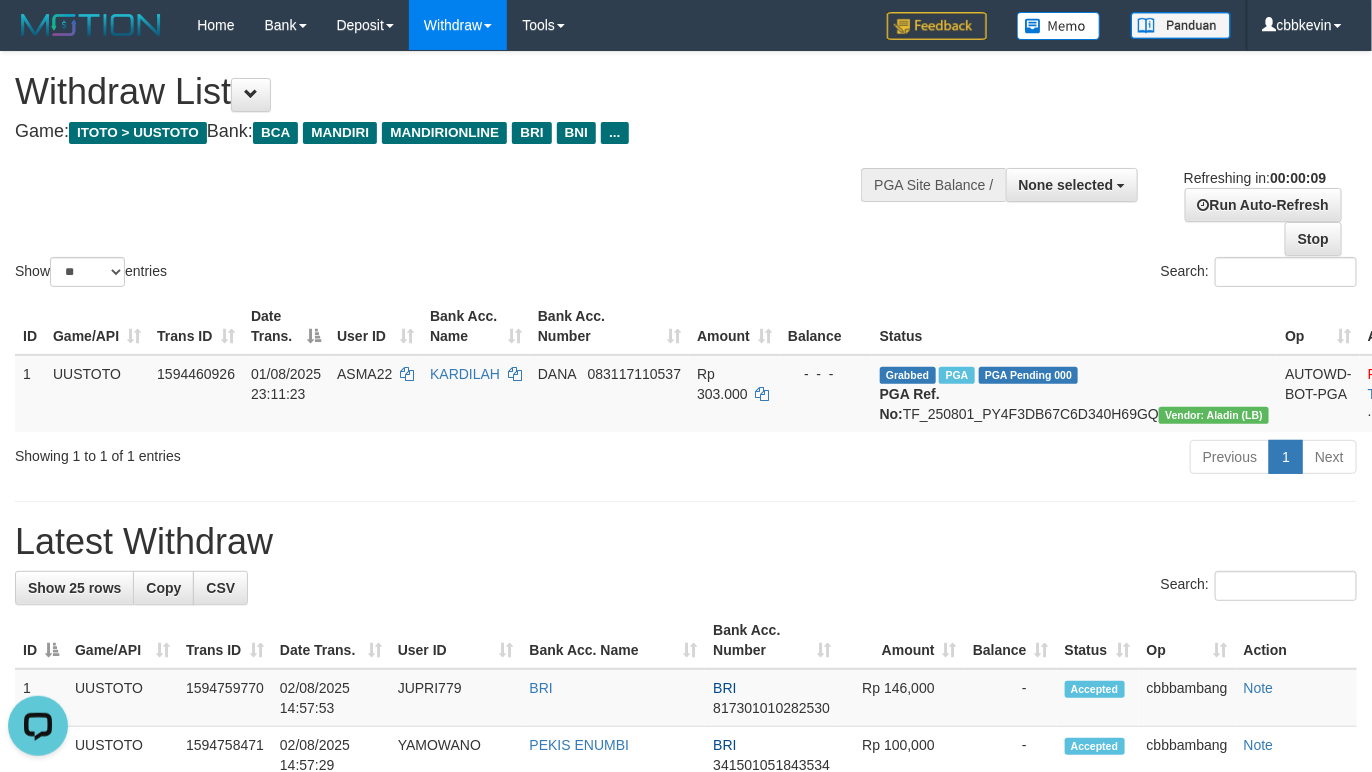 scroll, scrollTop: 0, scrollLeft: 0, axis: both 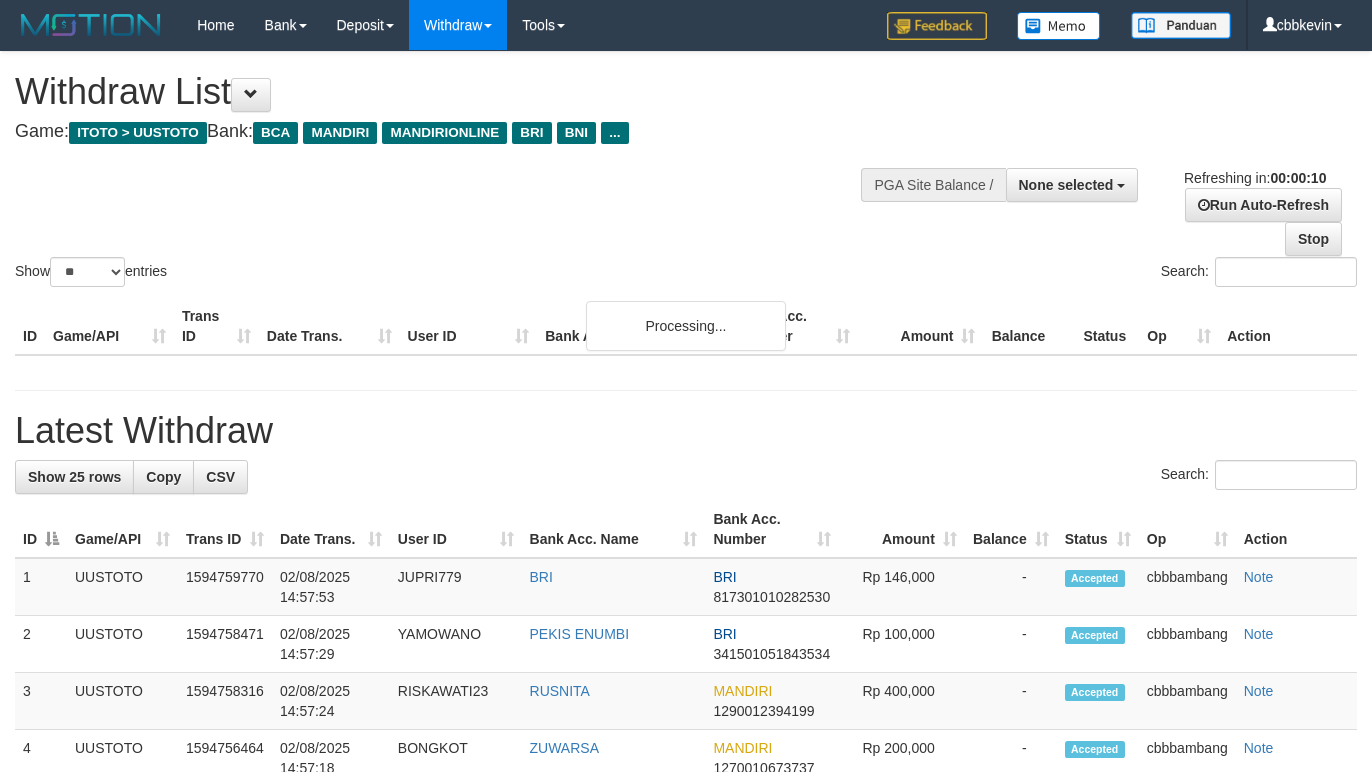 select 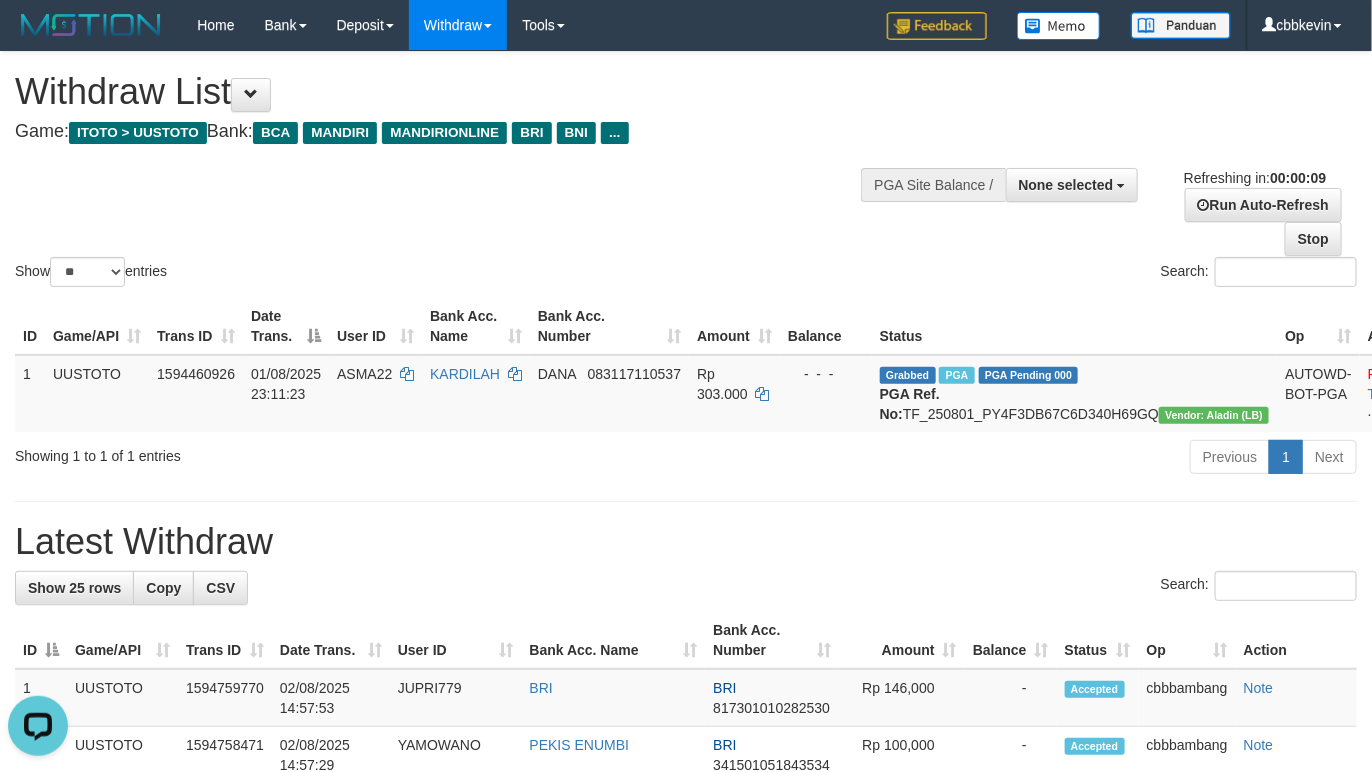 scroll, scrollTop: 0, scrollLeft: 0, axis: both 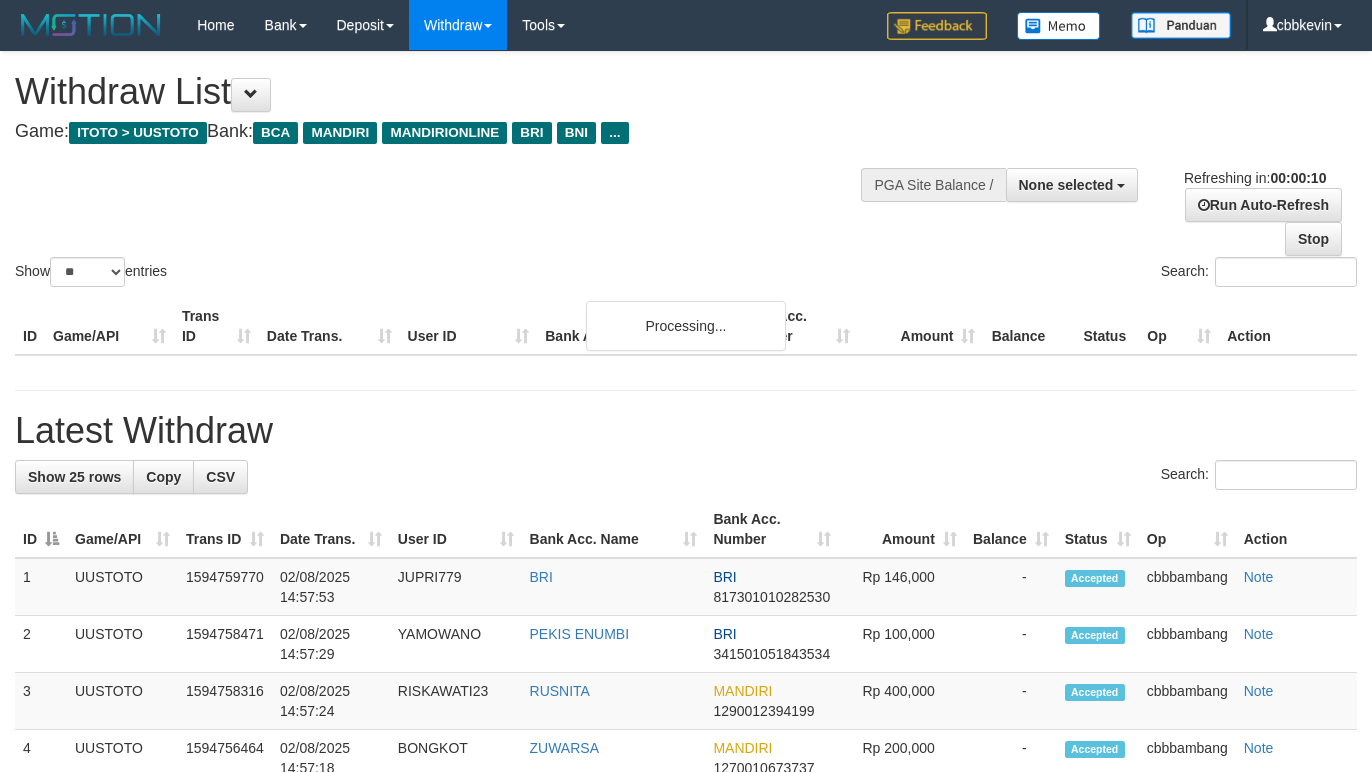 select 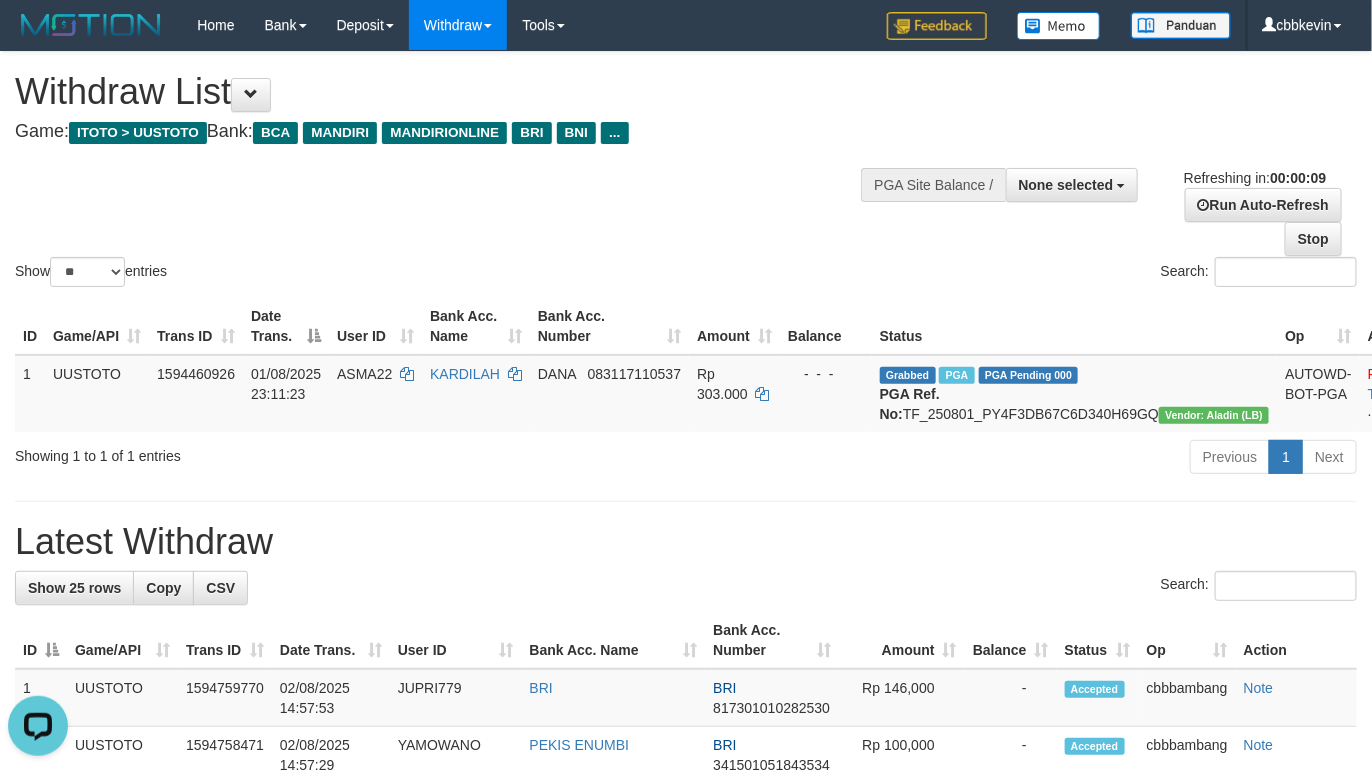 scroll, scrollTop: 0, scrollLeft: 0, axis: both 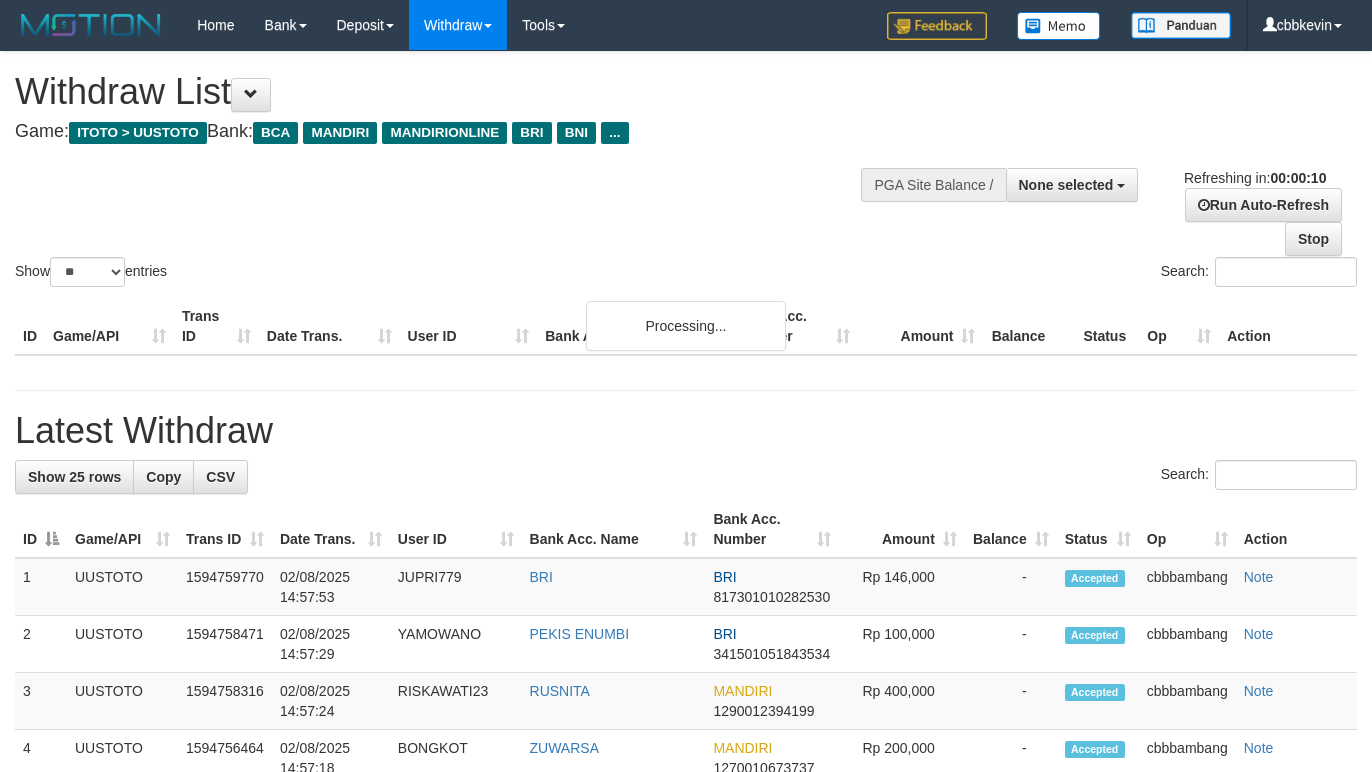select 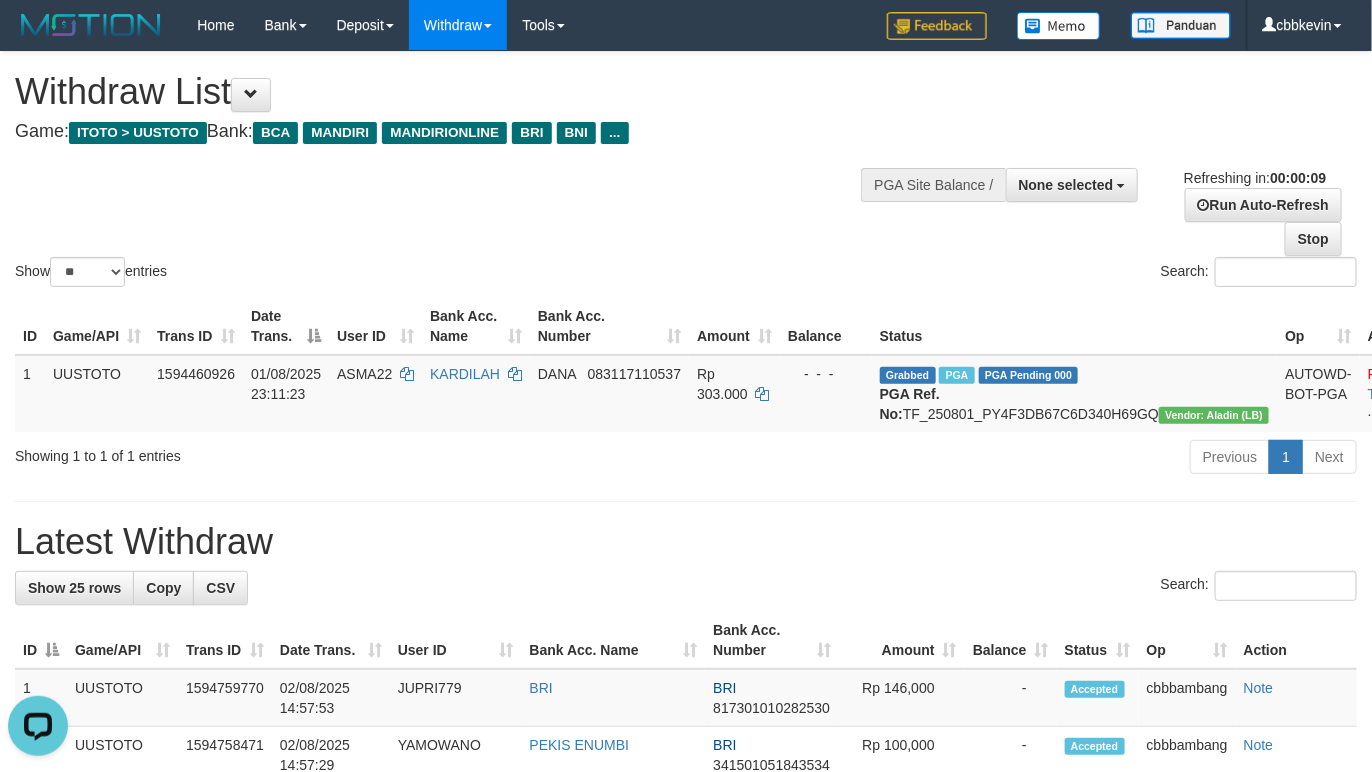 scroll, scrollTop: 0, scrollLeft: 0, axis: both 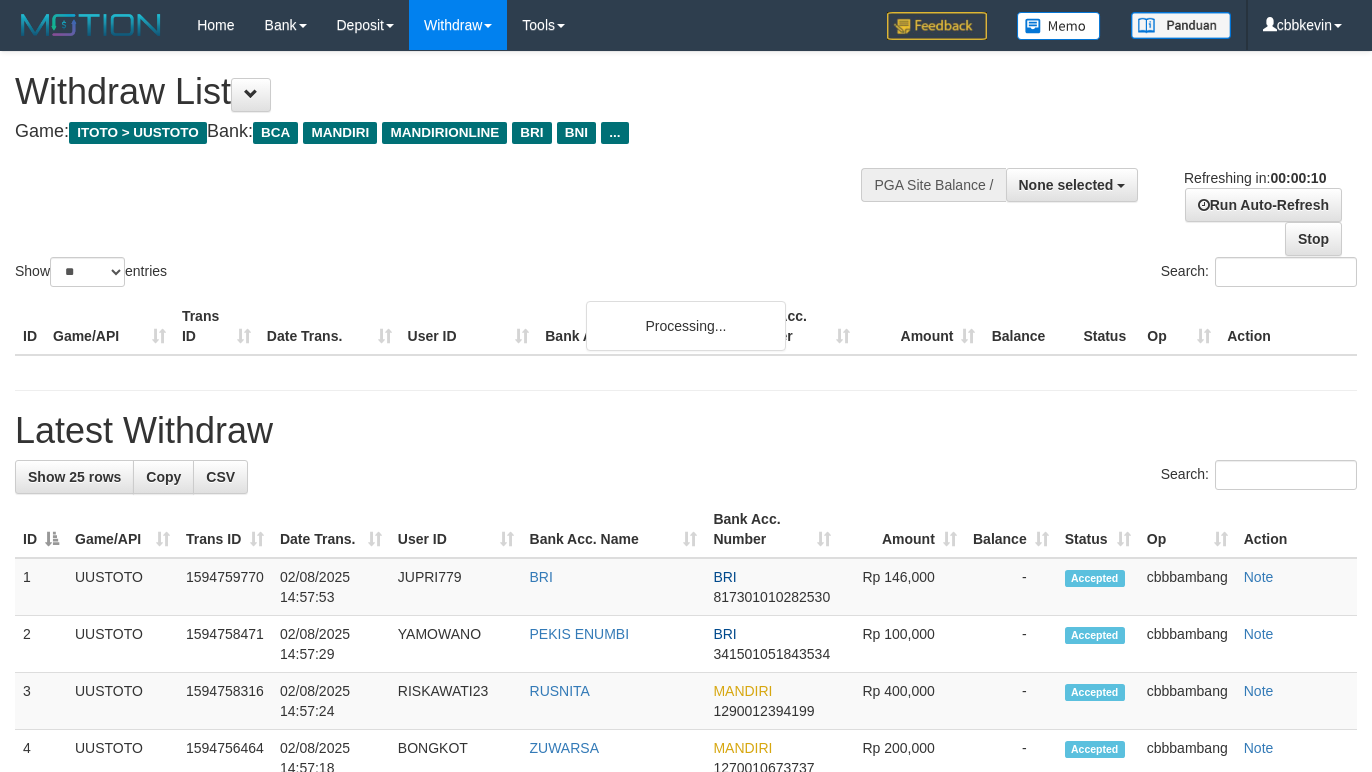 select 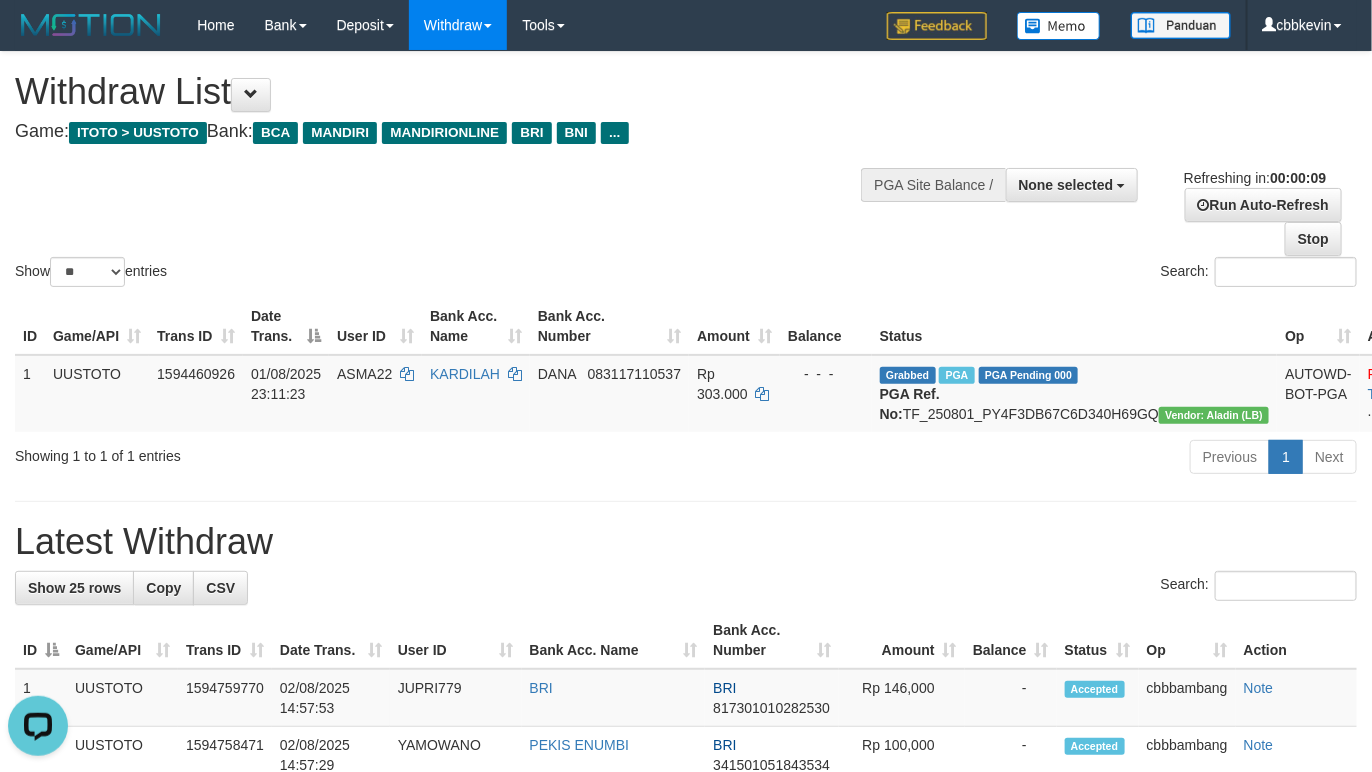 scroll, scrollTop: 0, scrollLeft: 0, axis: both 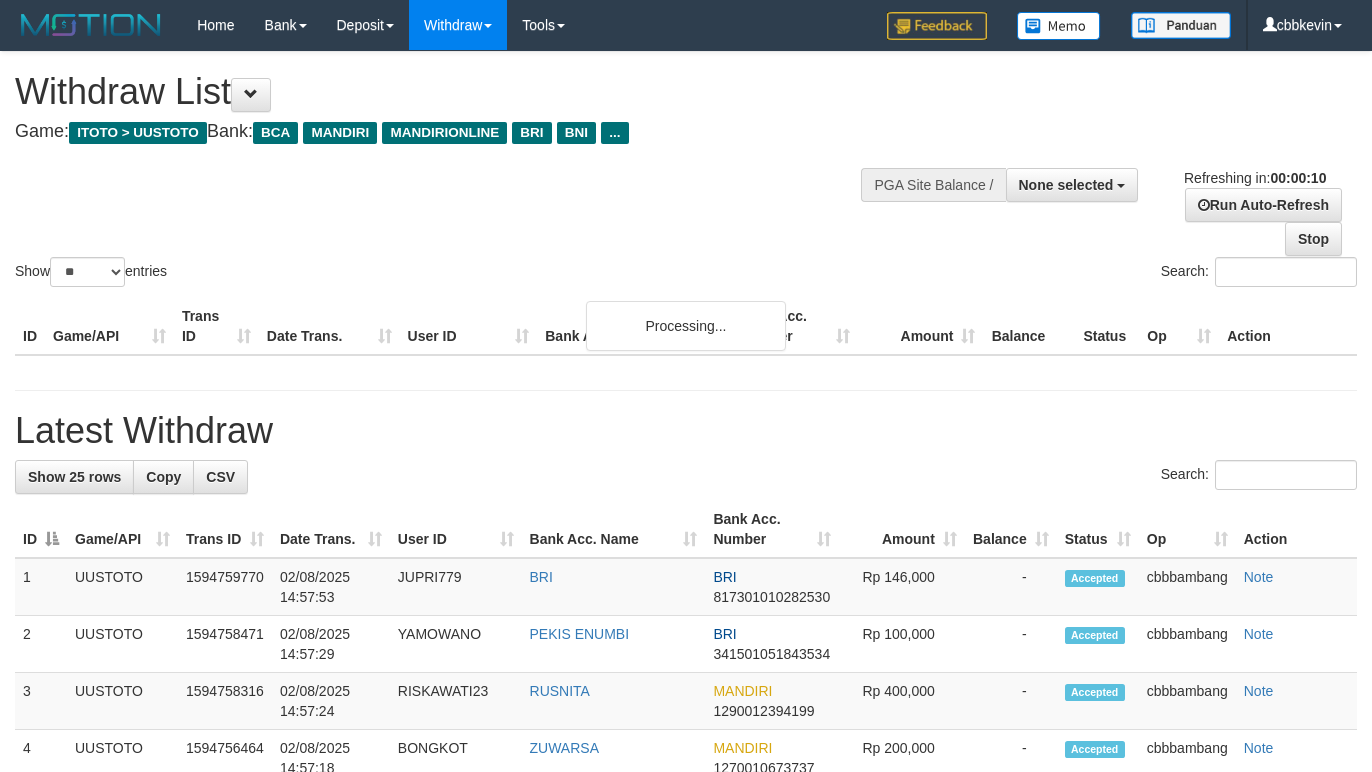 select 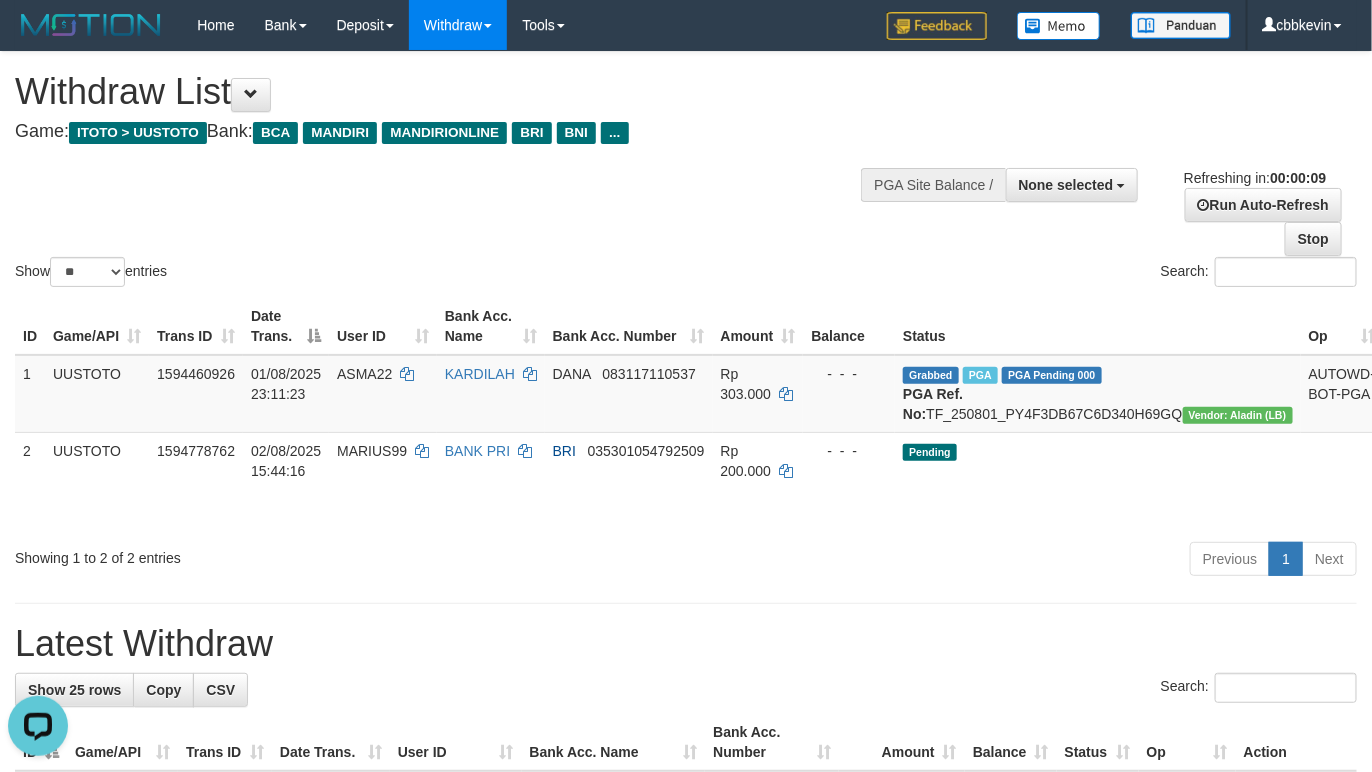 scroll, scrollTop: 0, scrollLeft: 0, axis: both 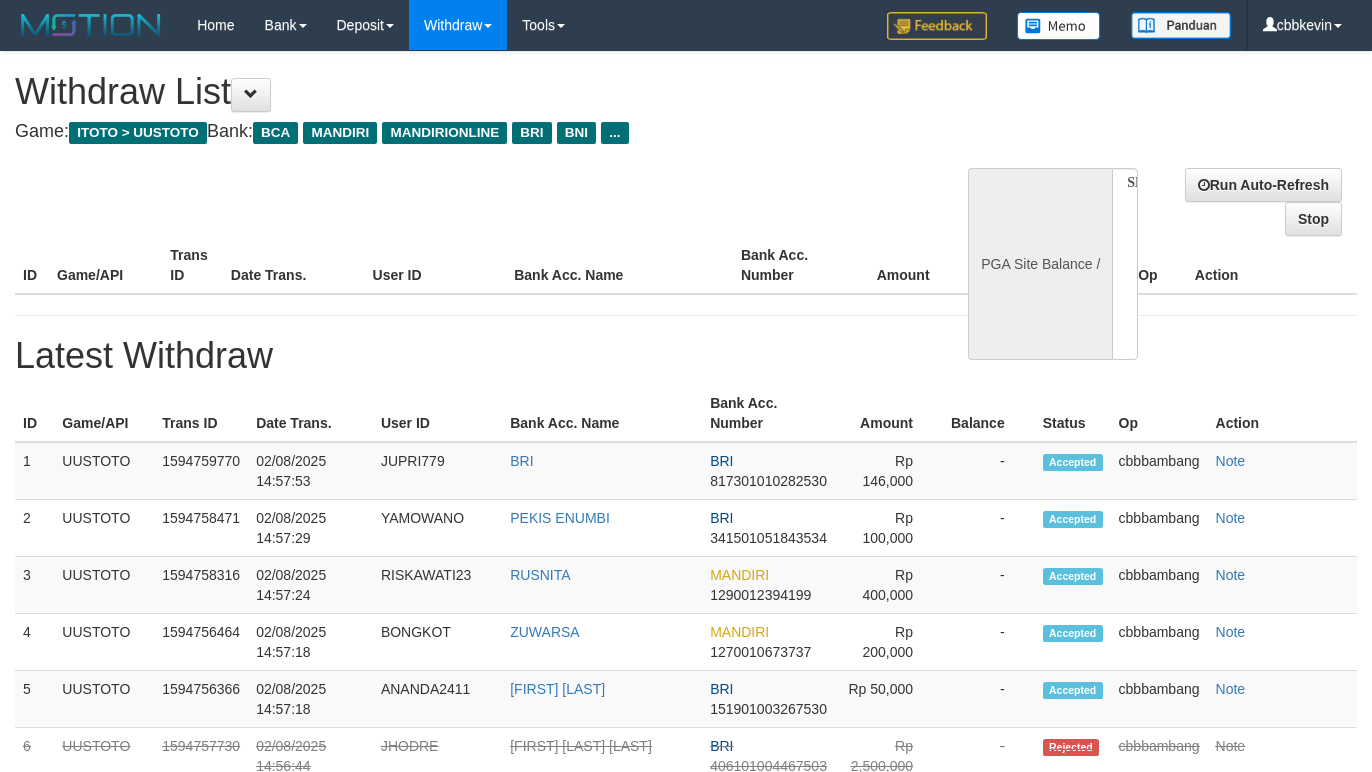 select 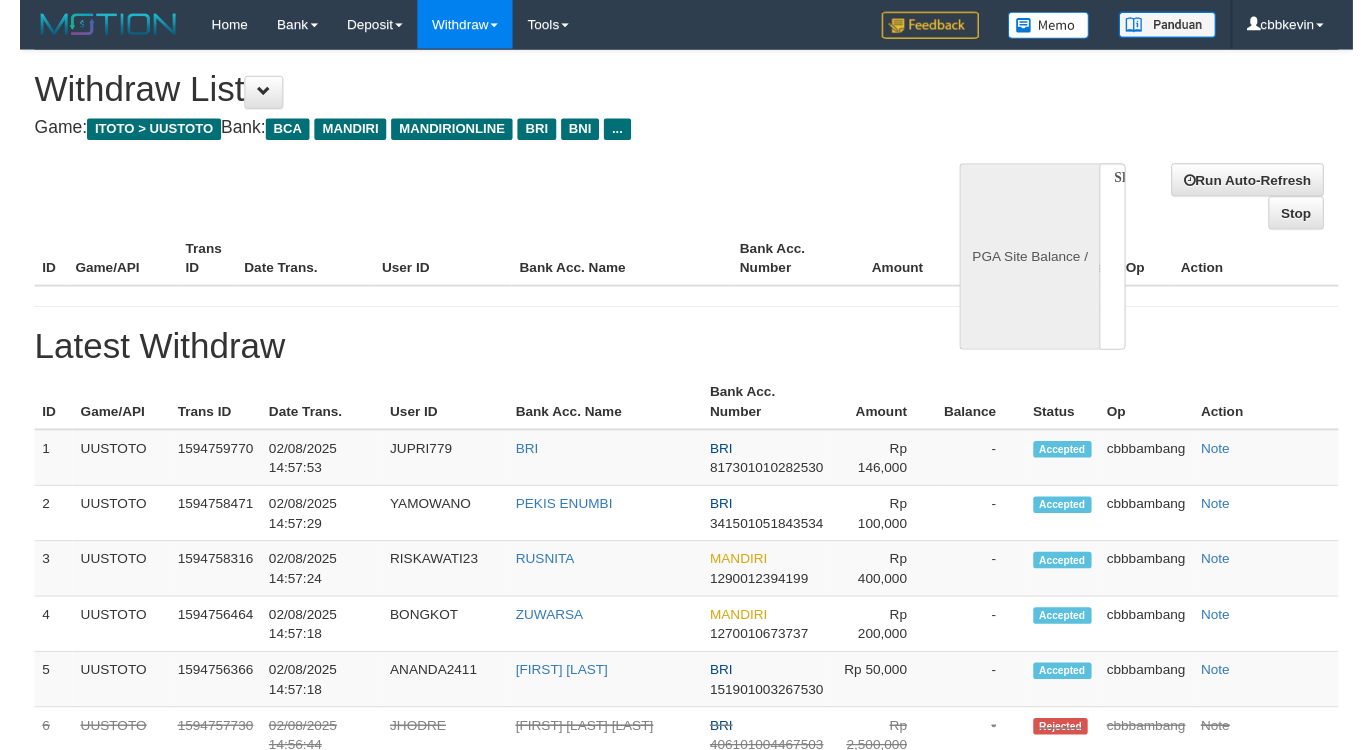 scroll, scrollTop: 0, scrollLeft: 0, axis: both 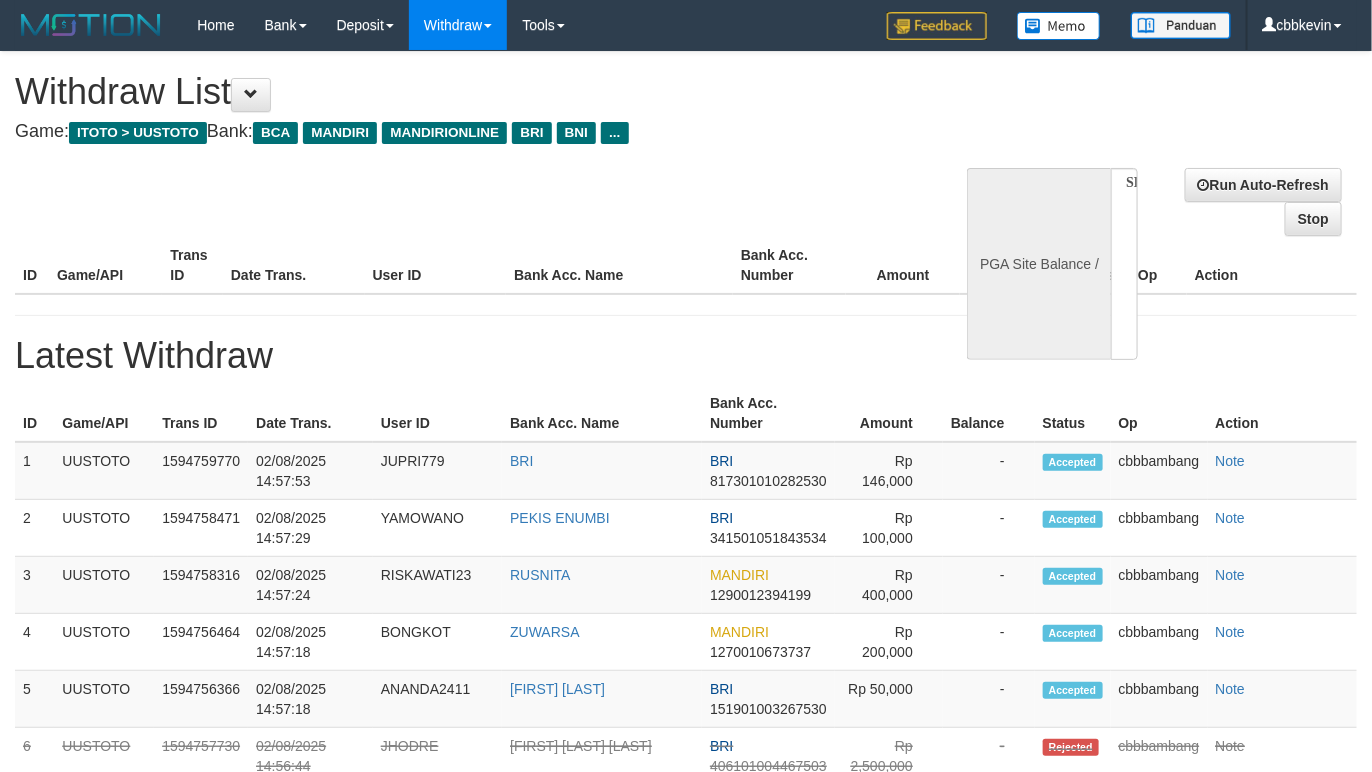 select on "**" 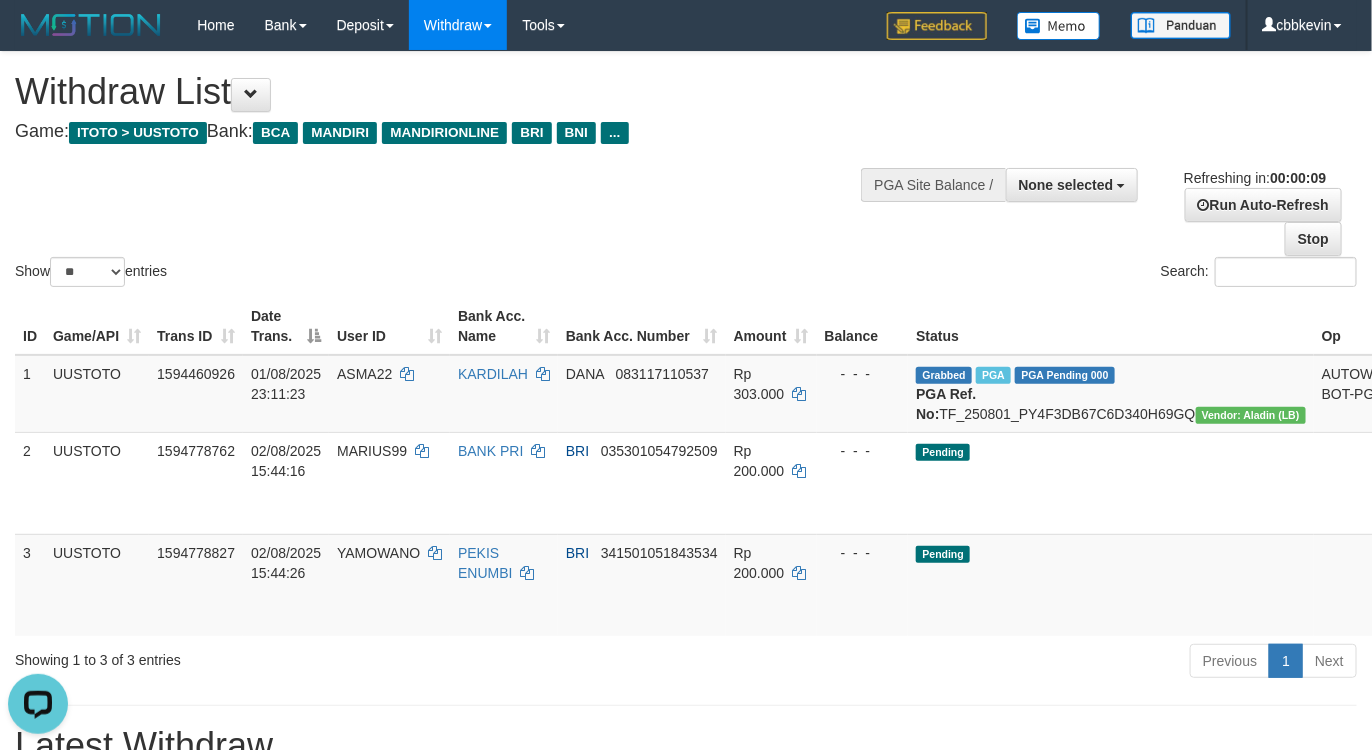 scroll, scrollTop: 0, scrollLeft: 0, axis: both 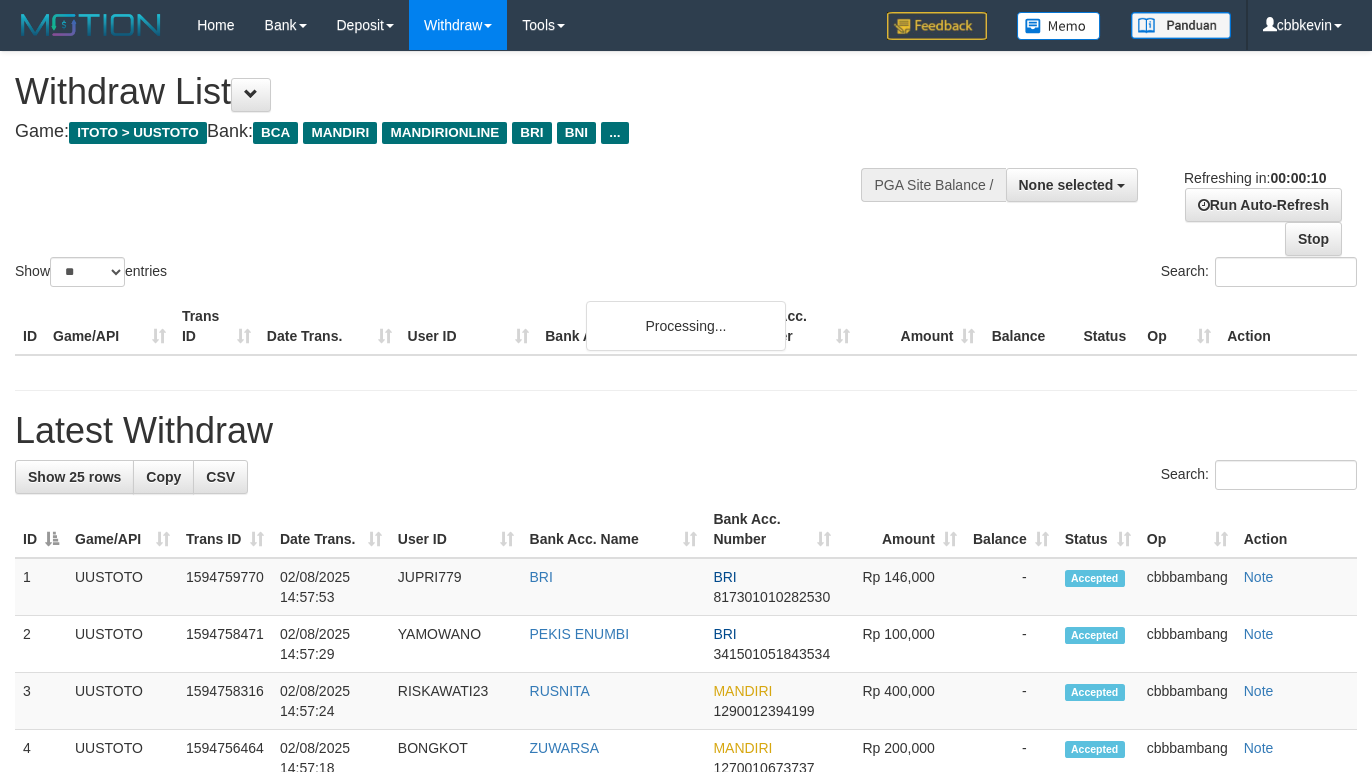 select 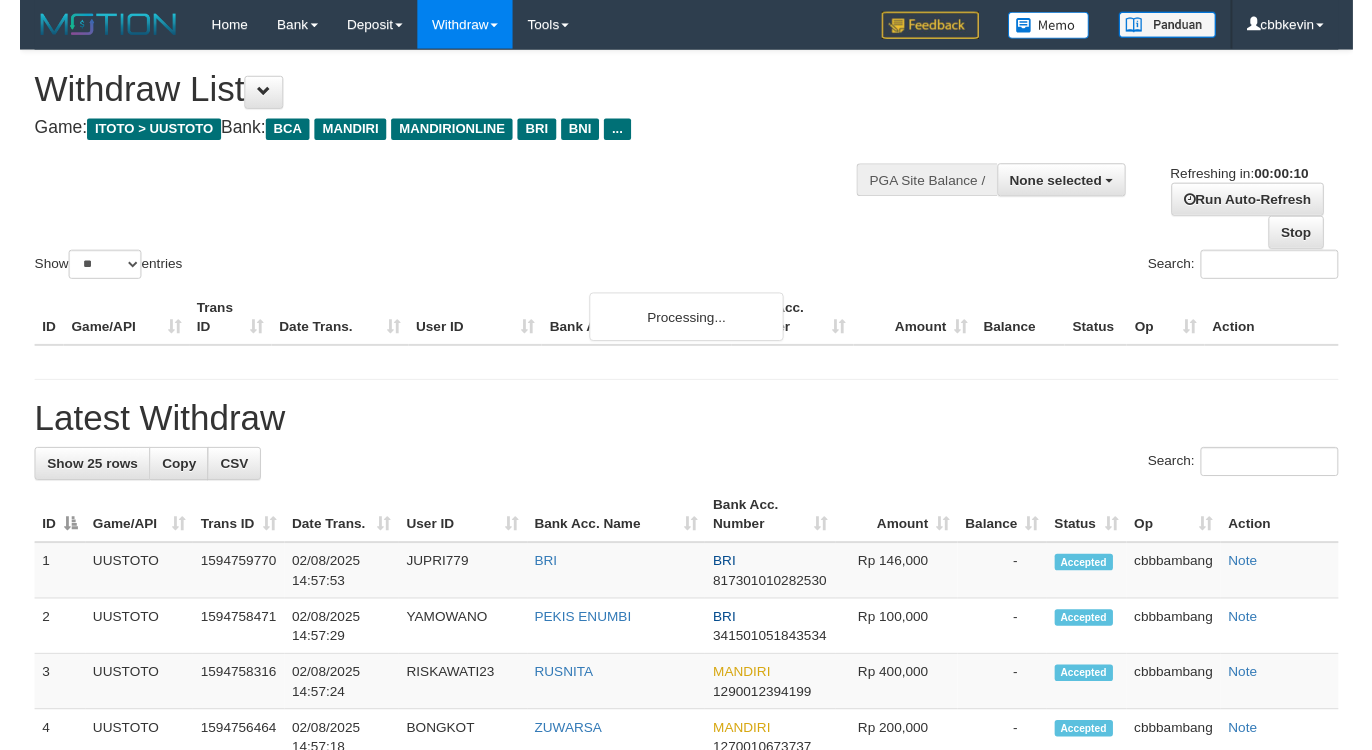 scroll, scrollTop: 0, scrollLeft: 0, axis: both 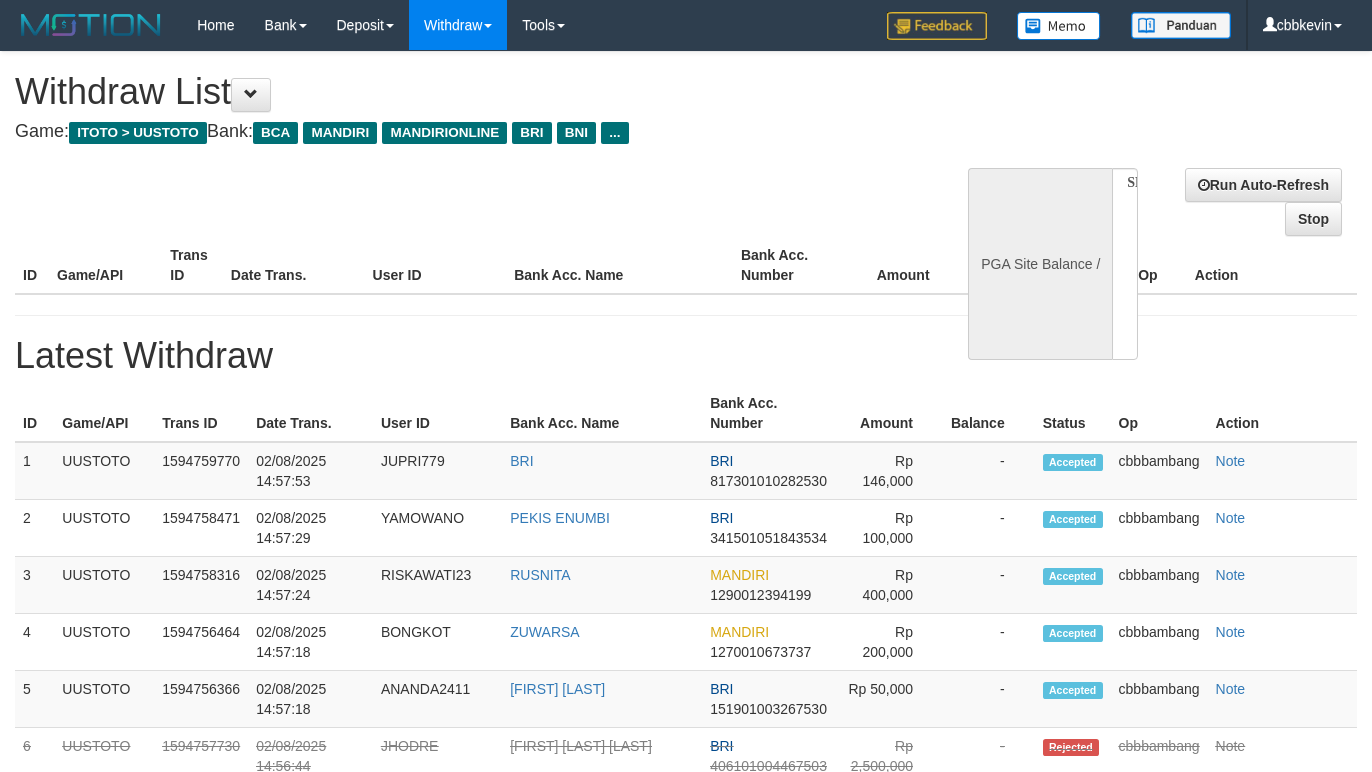 select 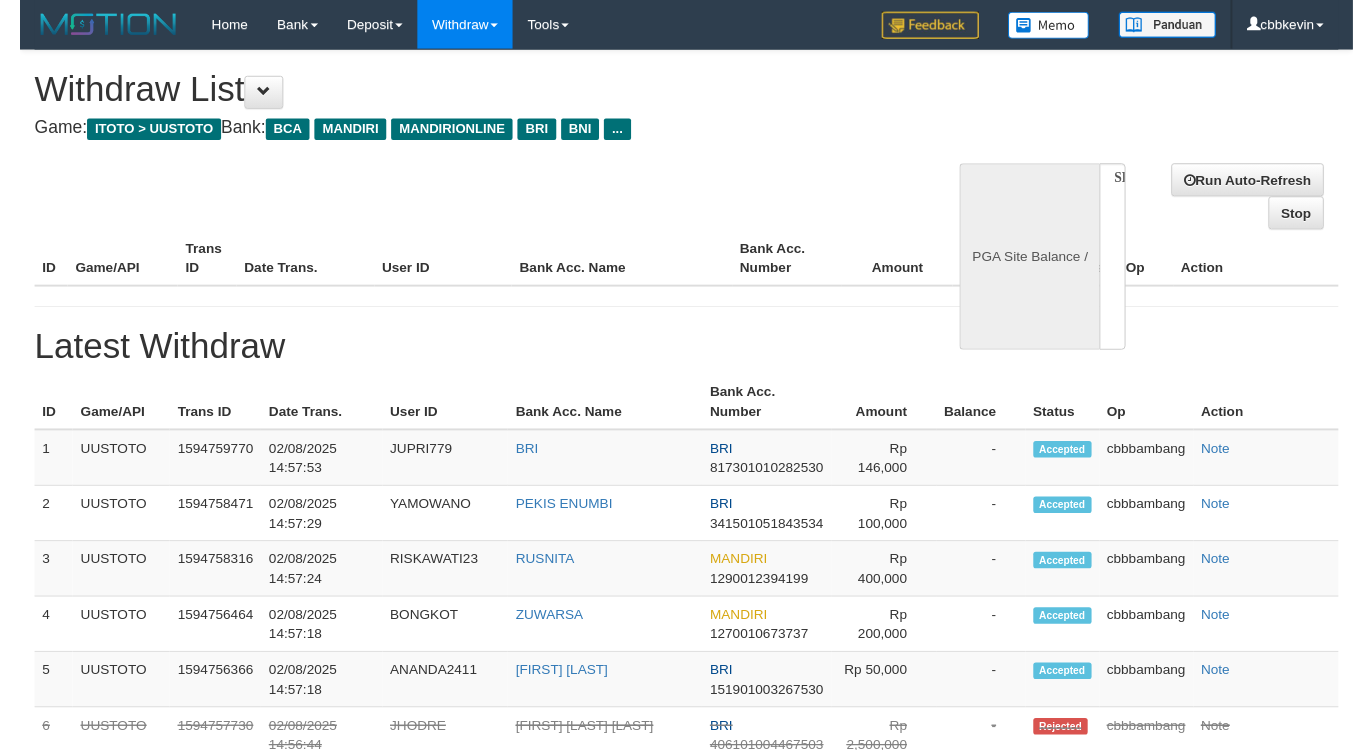 scroll, scrollTop: 0, scrollLeft: 0, axis: both 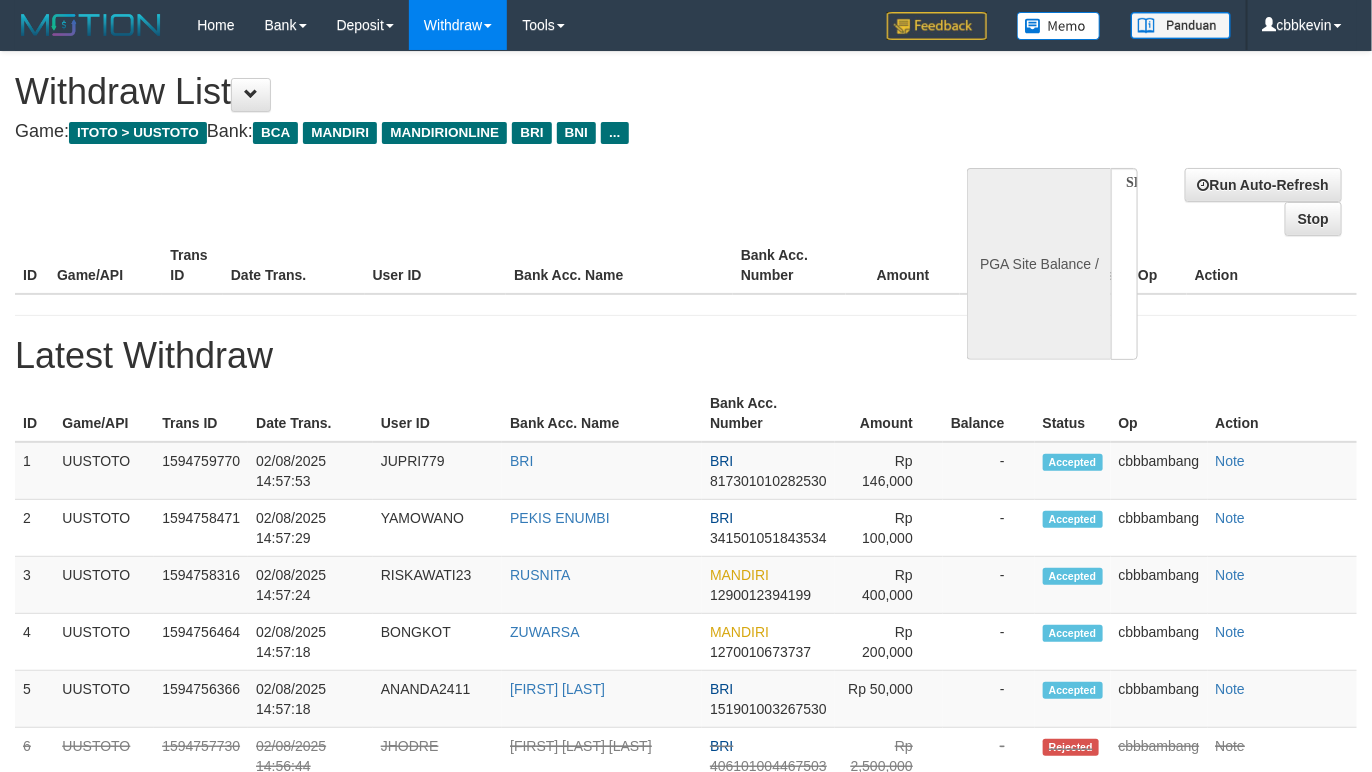 select on "**" 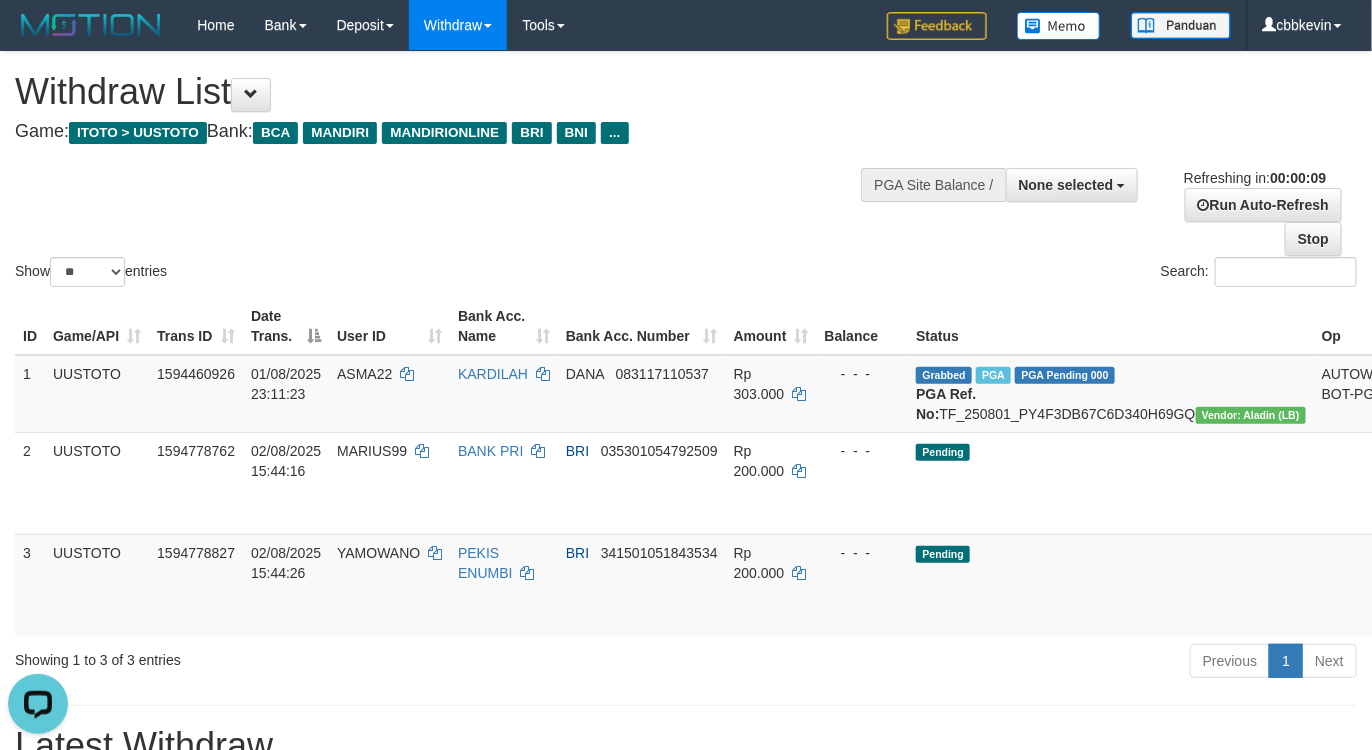 scroll, scrollTop: 0, scrollLeft: 0, axis: both 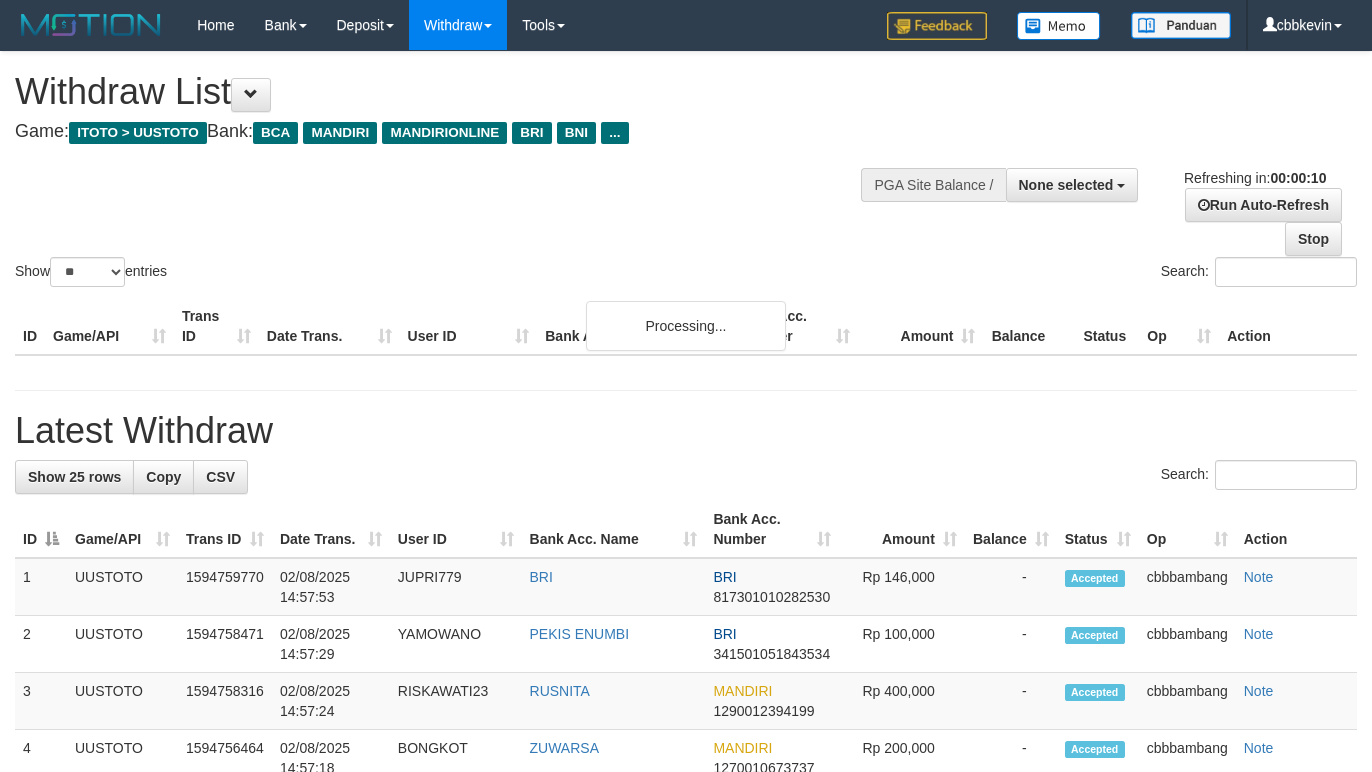 select 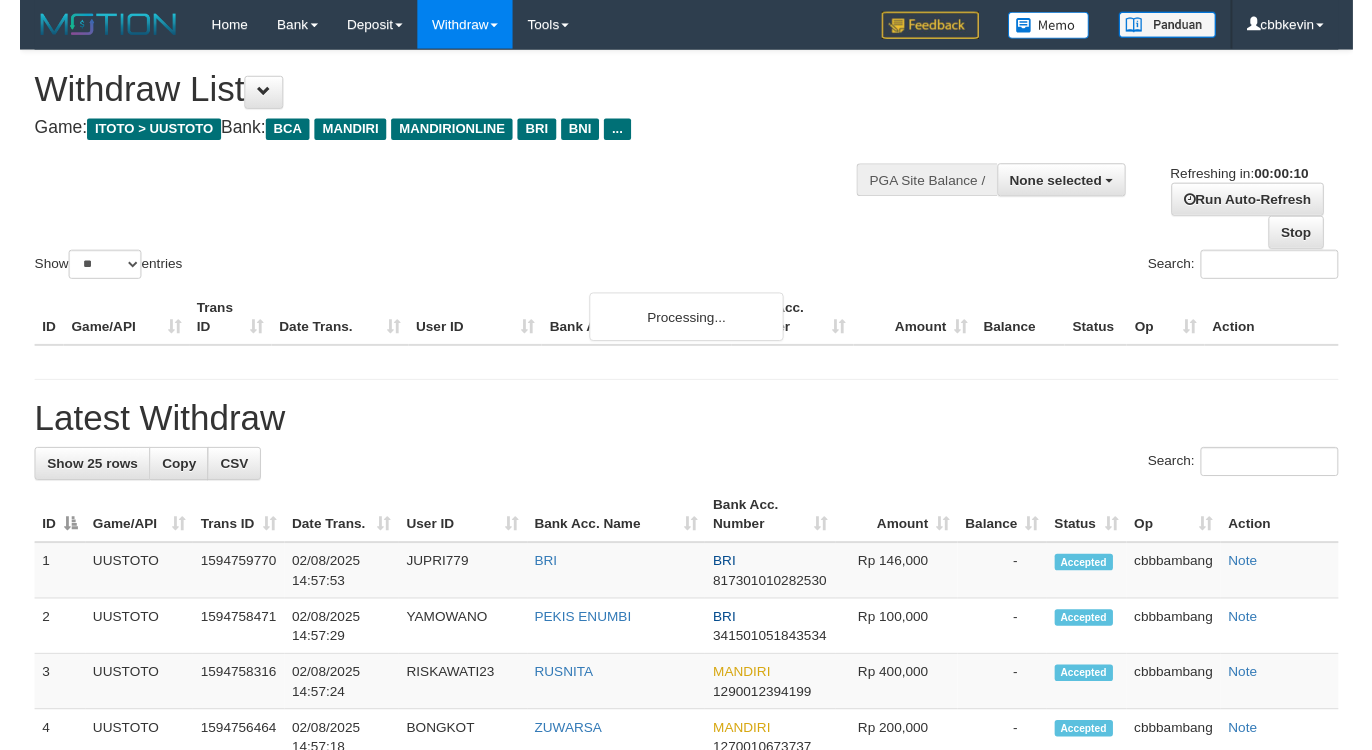 scroll, scrollTop: 0, scrollLeft: 0, axis: both 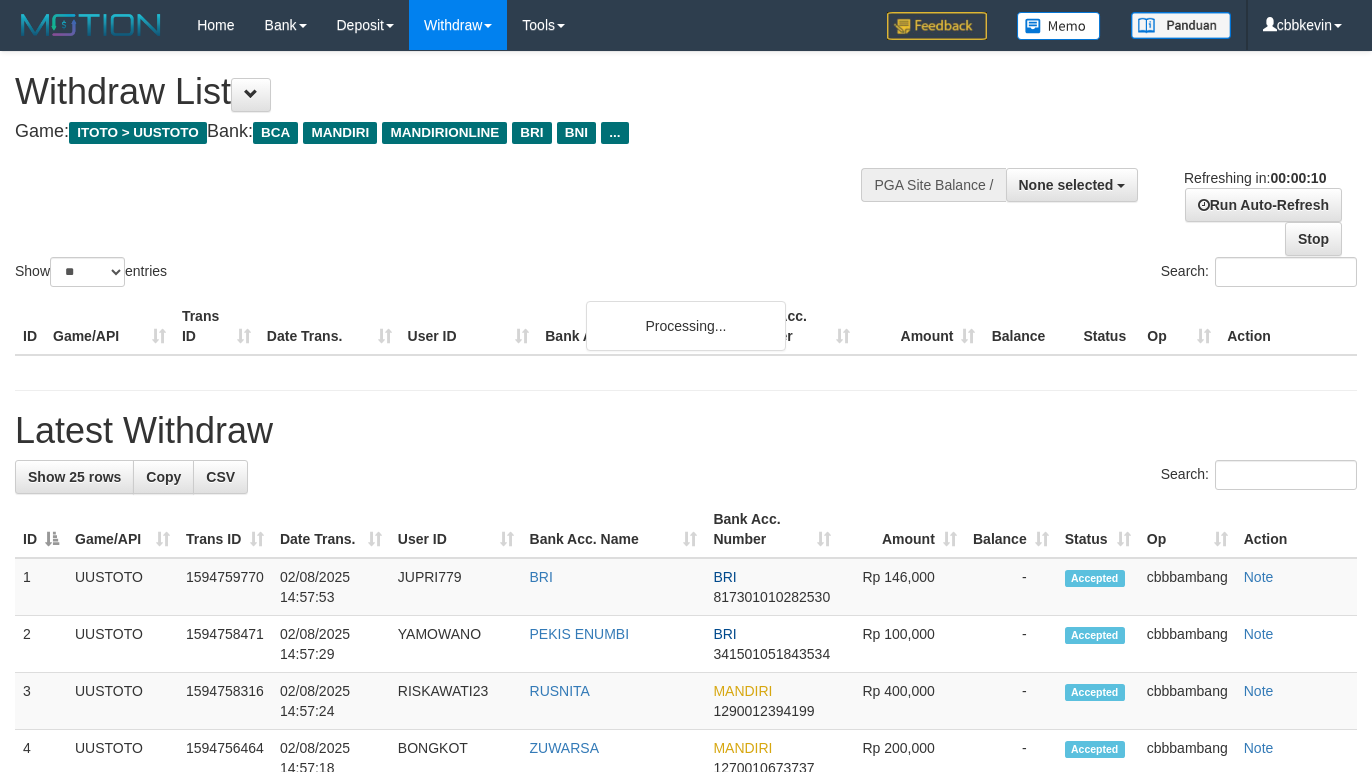 select 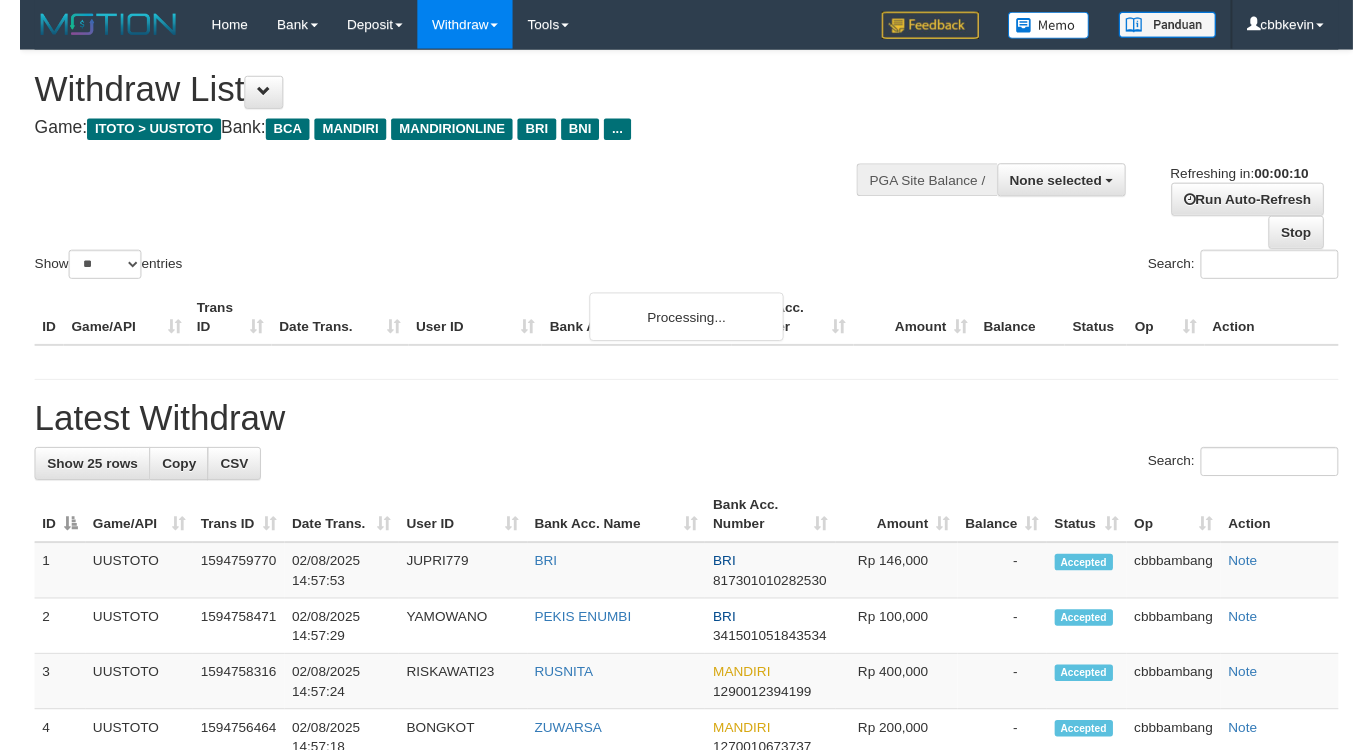 scroll, scrollTop: 0, scrollLeft: 0, axis: both 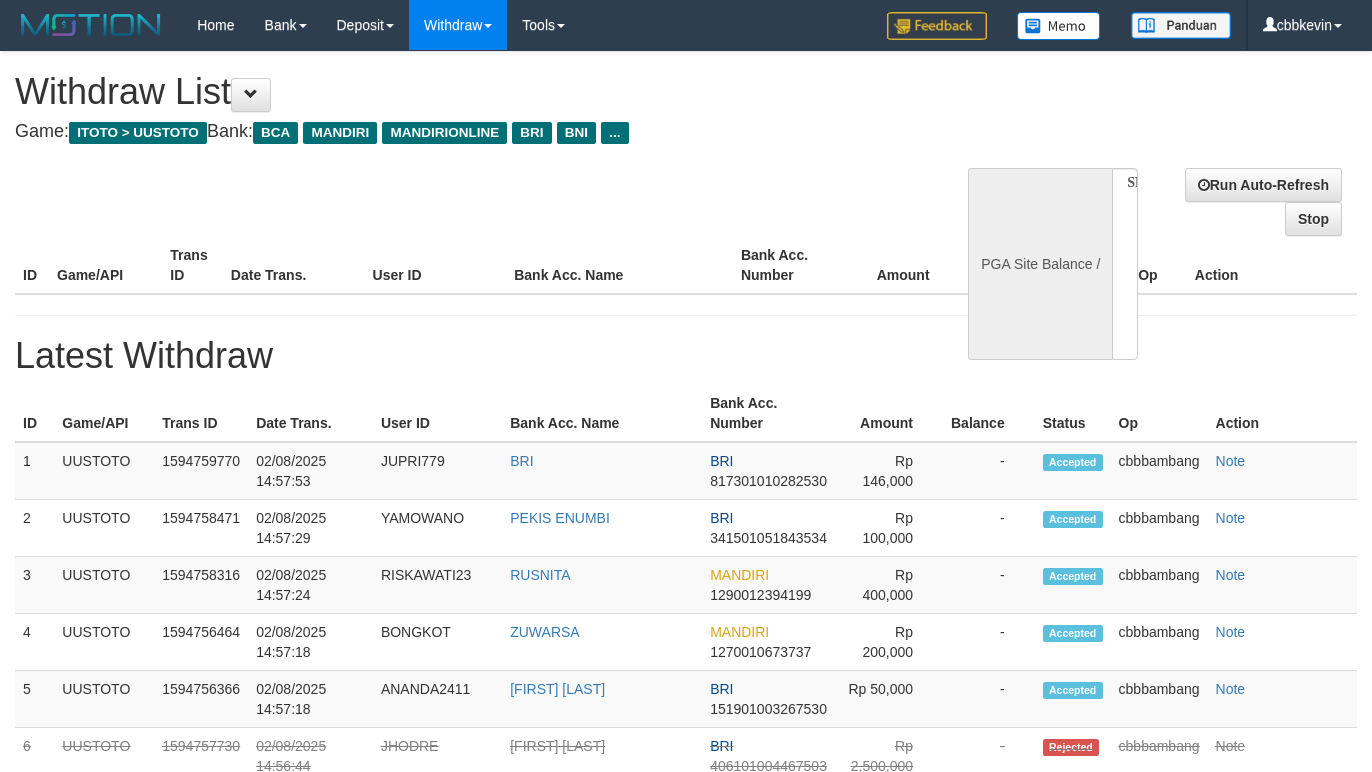 select 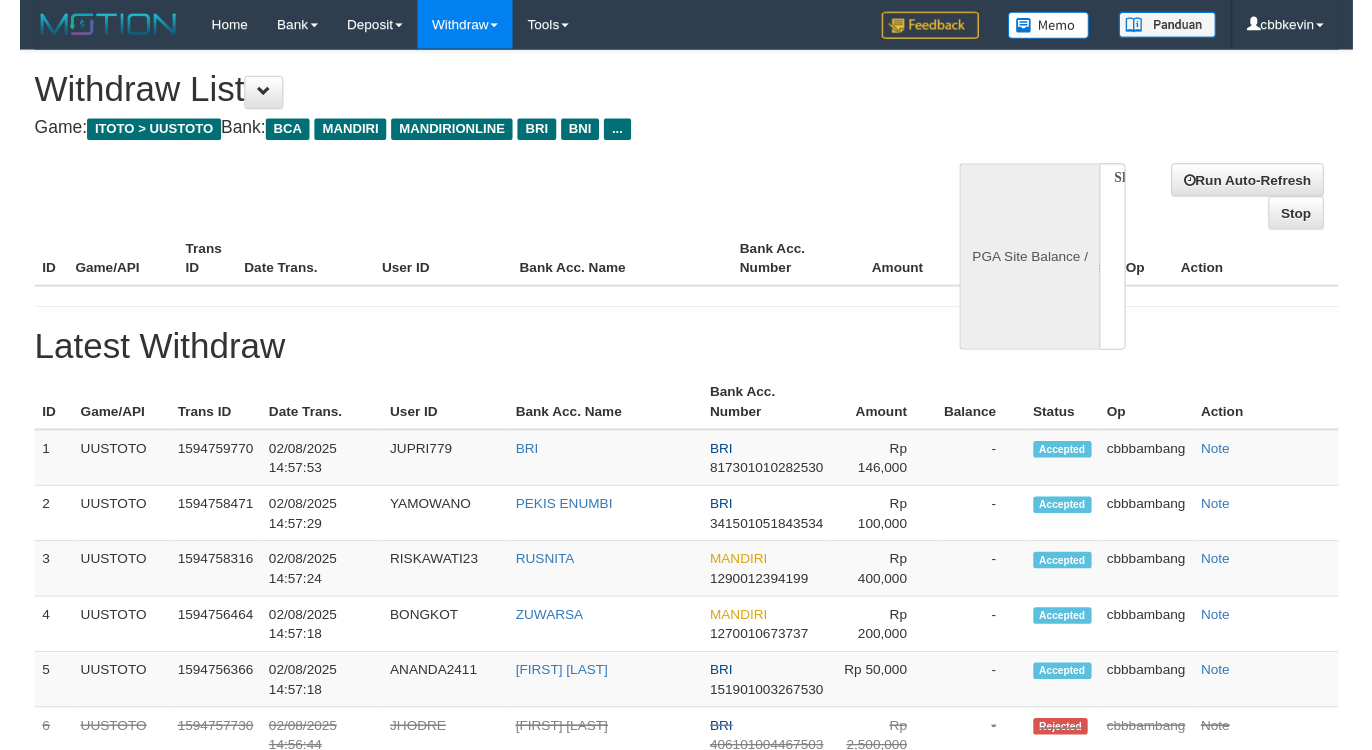 scroll, scrollTop: 0, scrollLeft: 0, axis: both 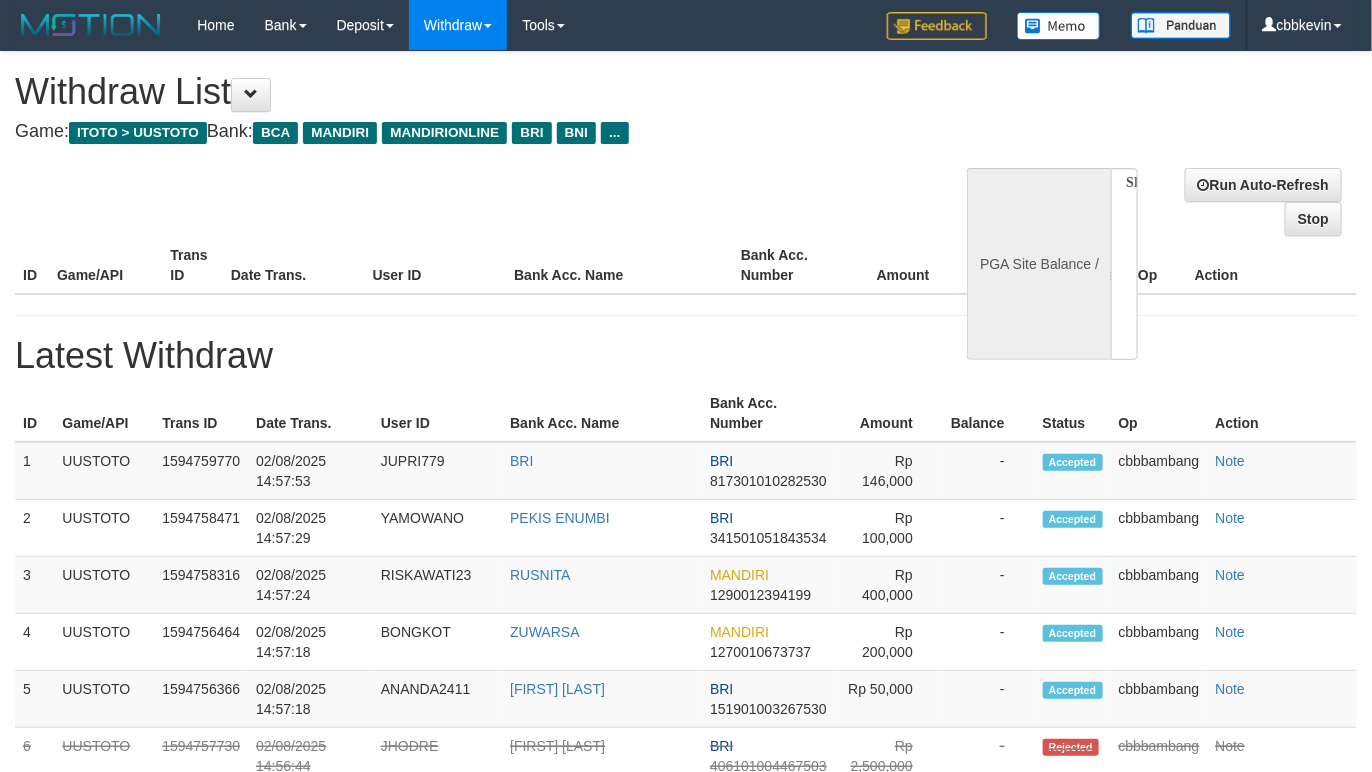 select on "**" 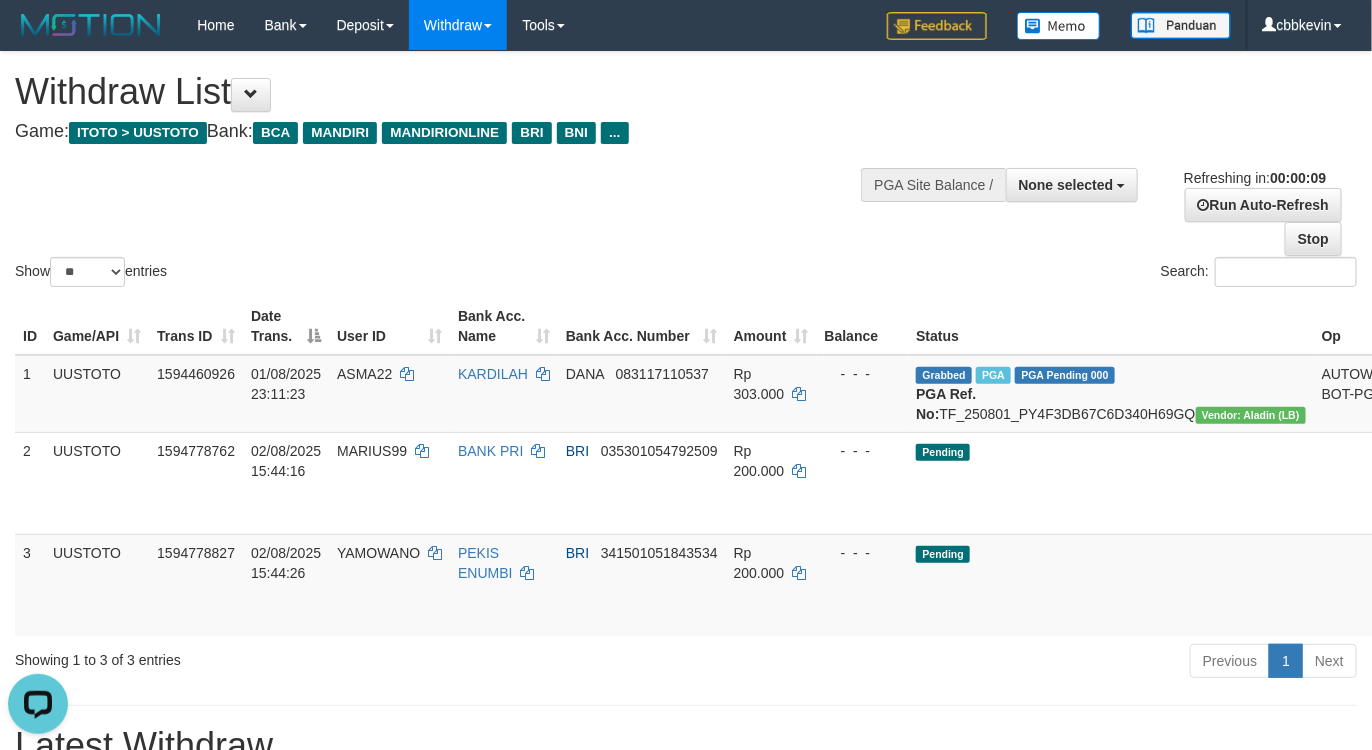 scroll, scrollTop: 0, scrollLeft: 0, axis: both 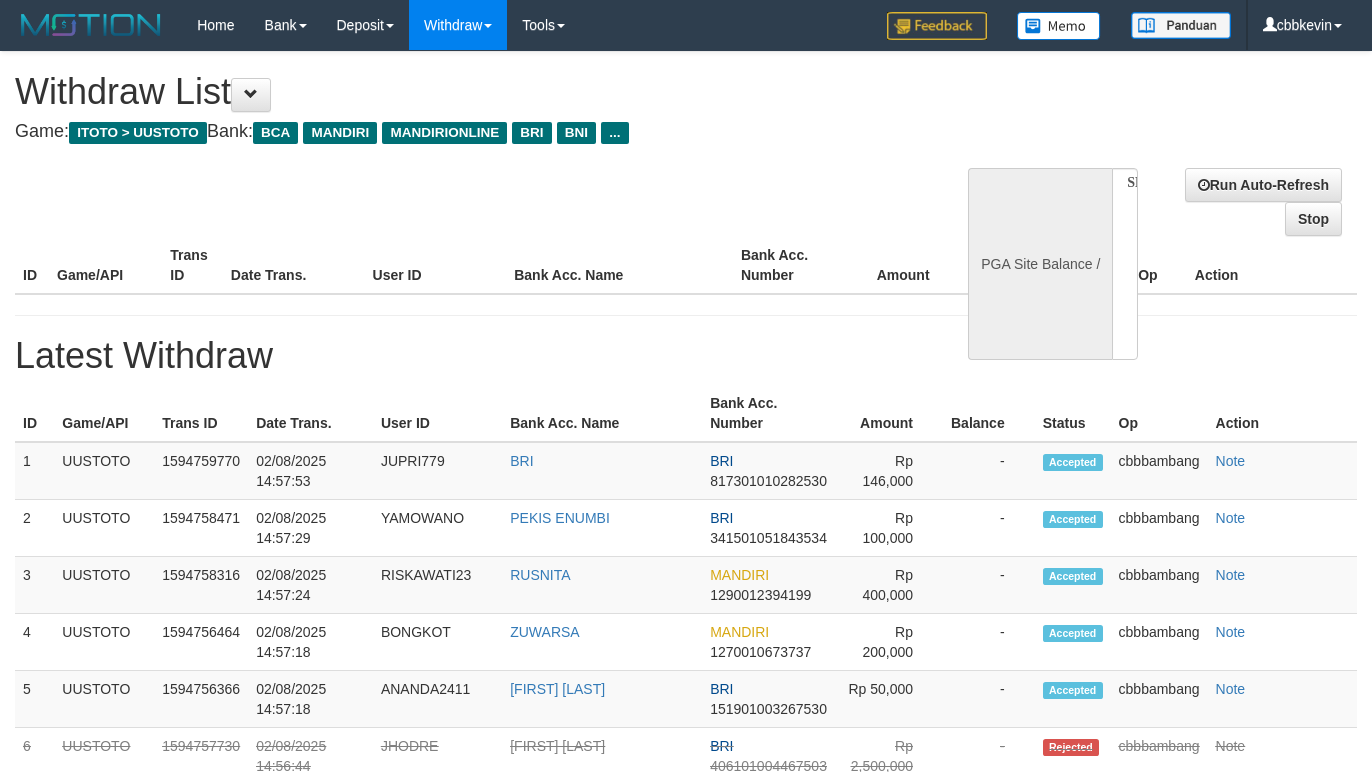 select 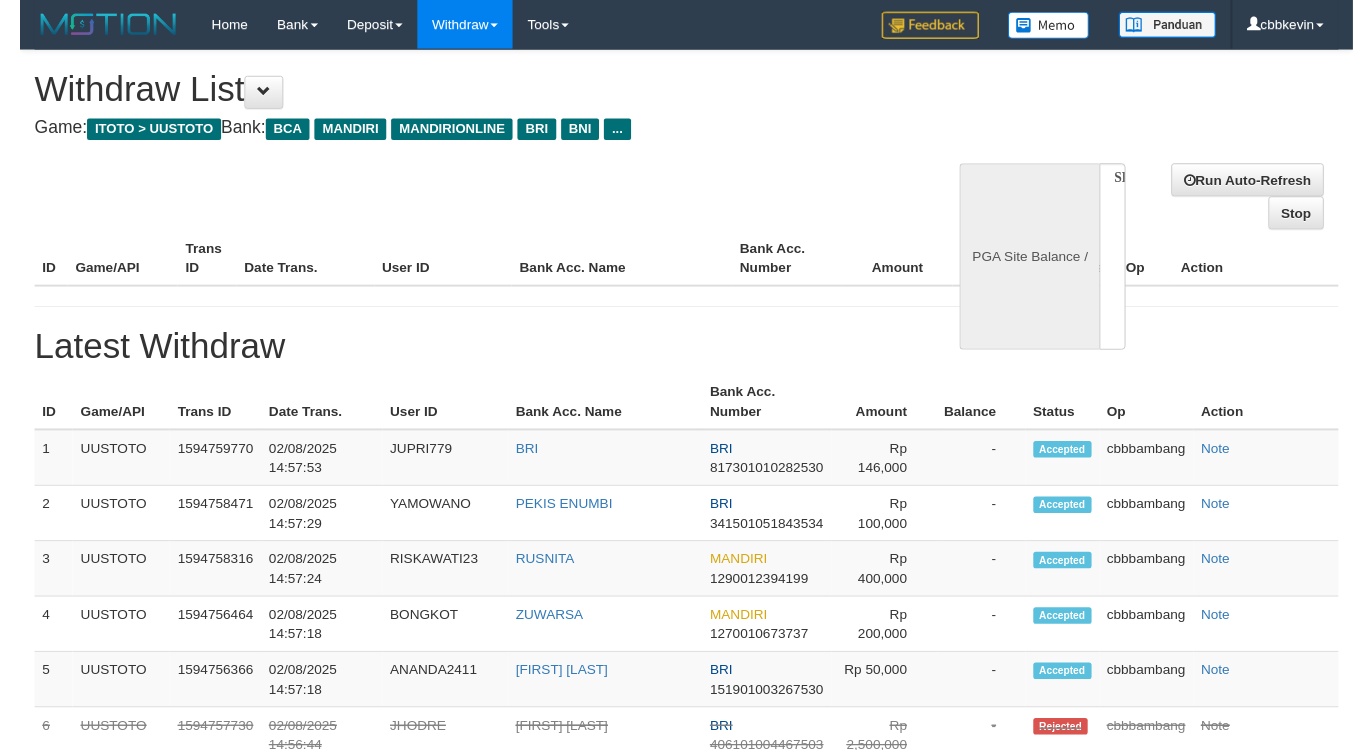 scroll, scrollTop: 0, scrollLeft: 0, axis: both 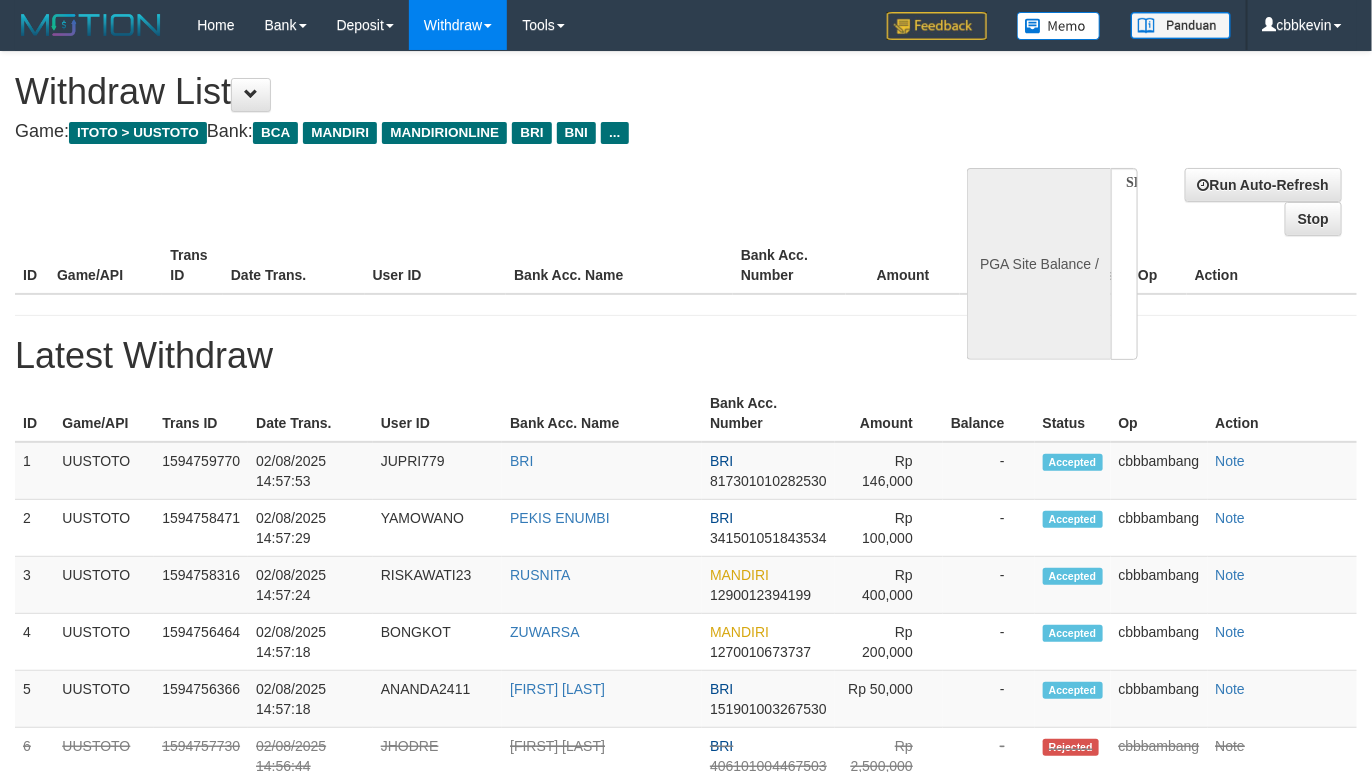 select on "**" 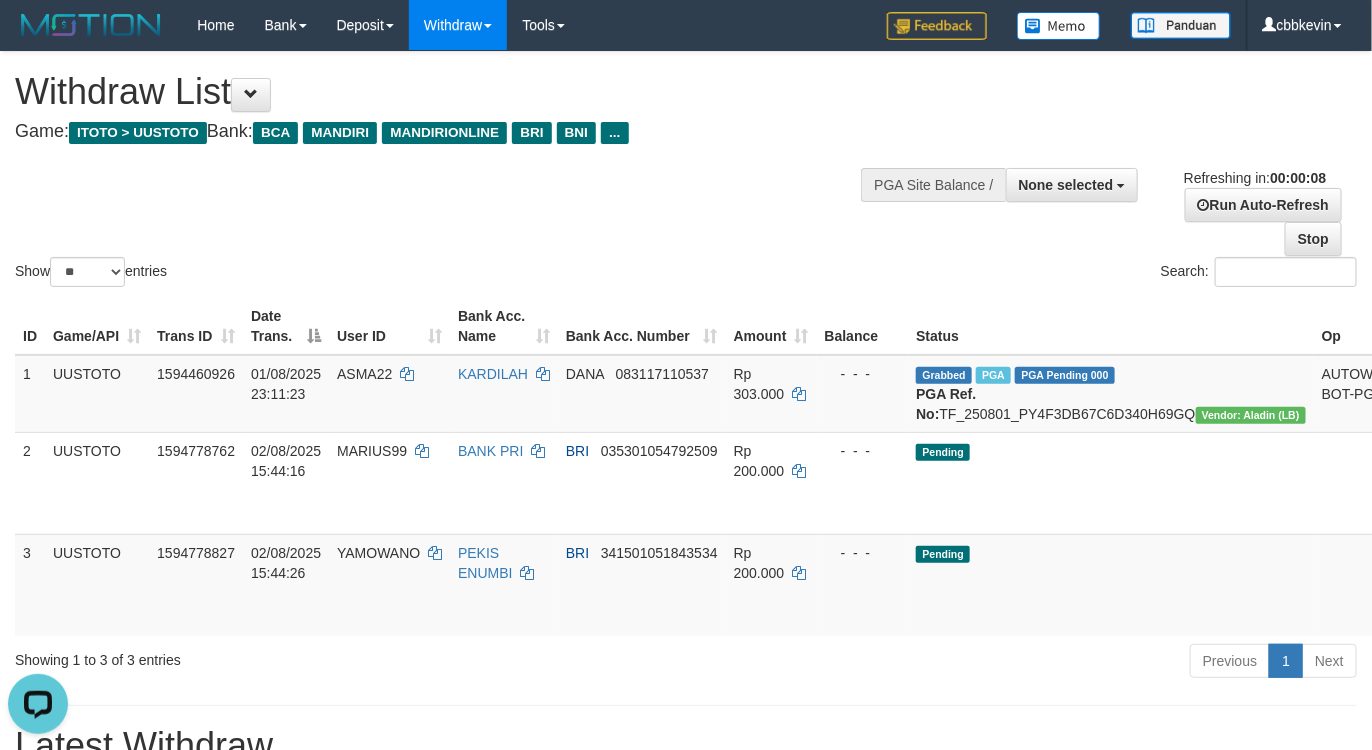 scroll, scrollTop: 0, scrollLeft: 0, axis: both 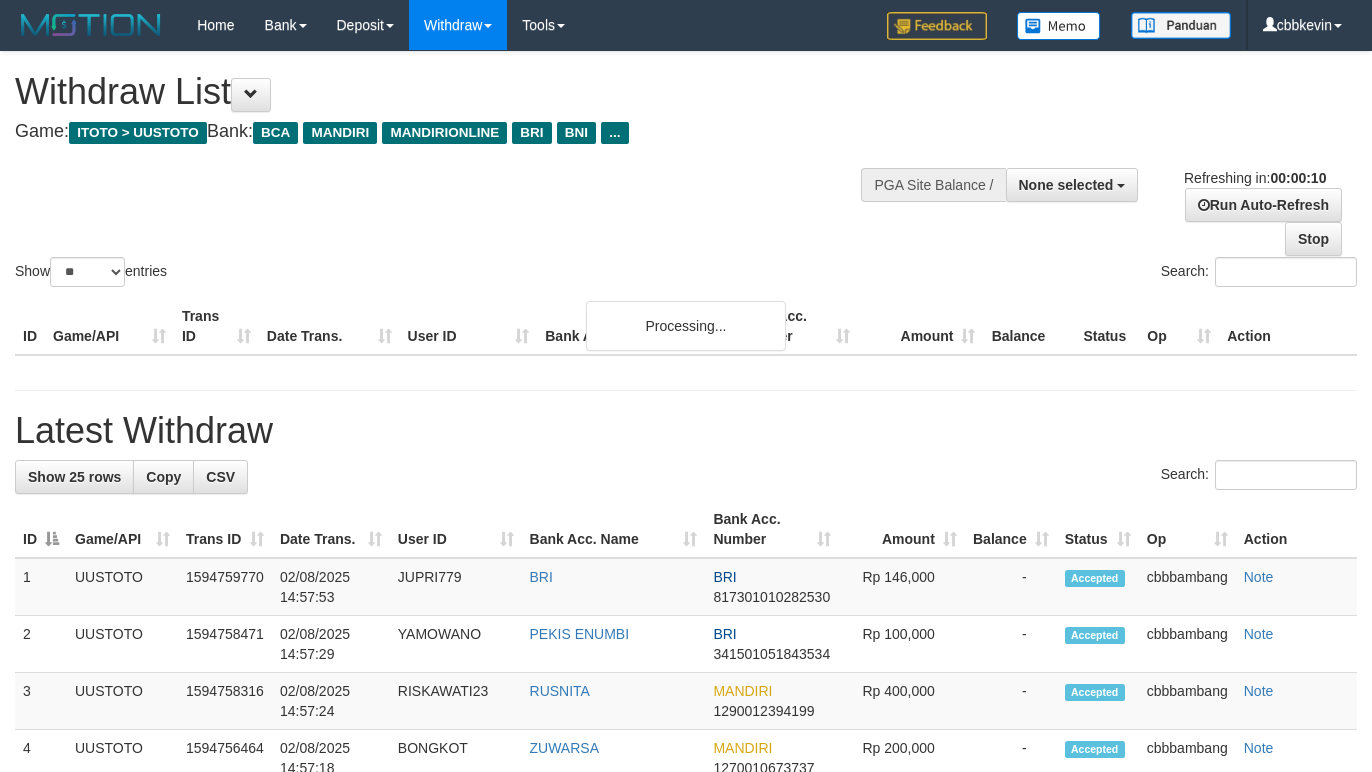 select 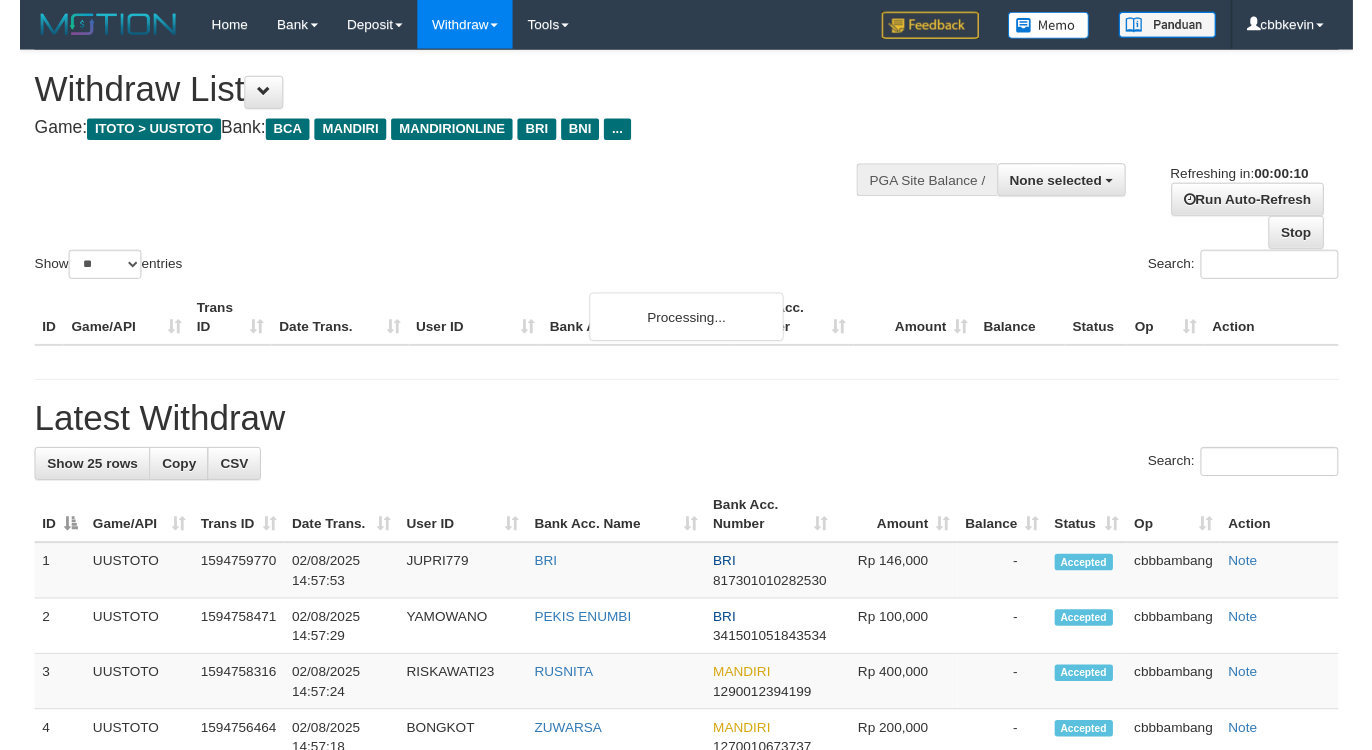 scroll, scrollTop: 0, scrollLeft: 0, axis: both 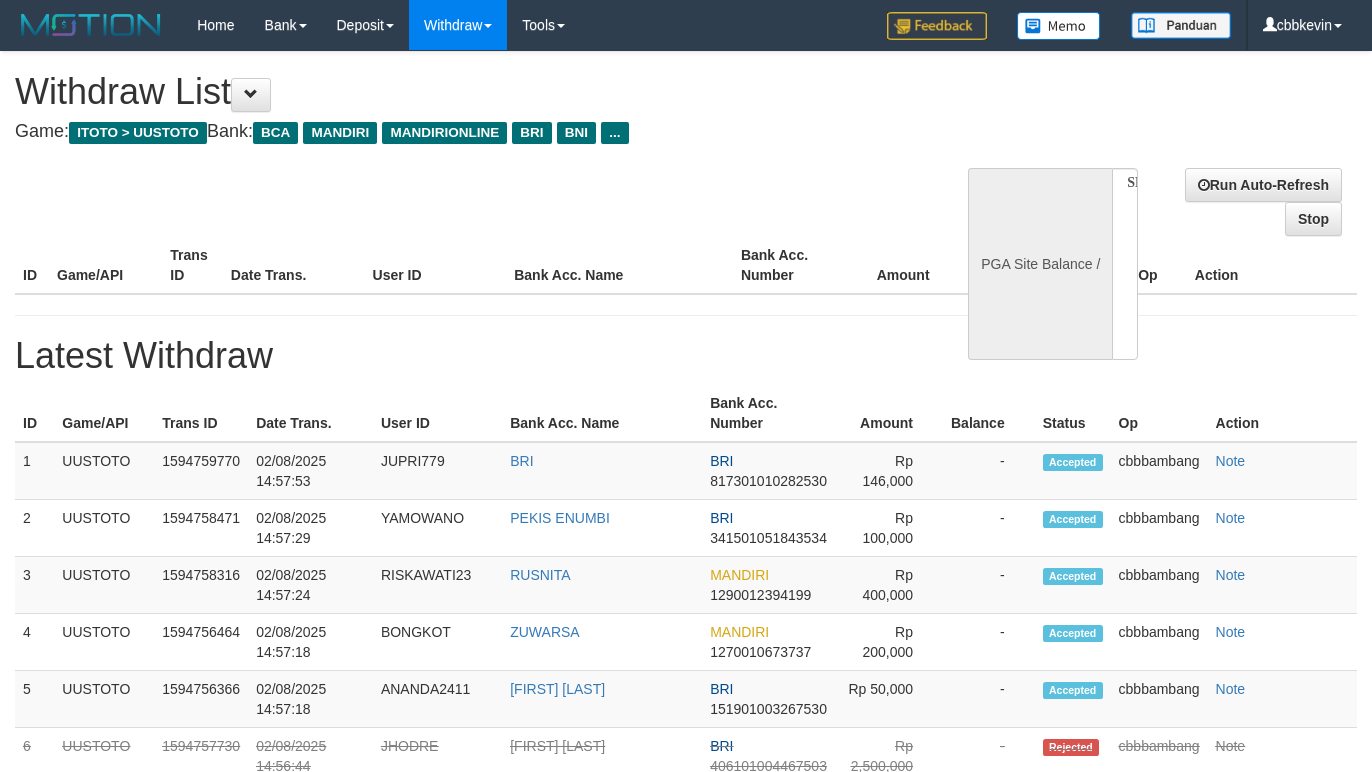 select 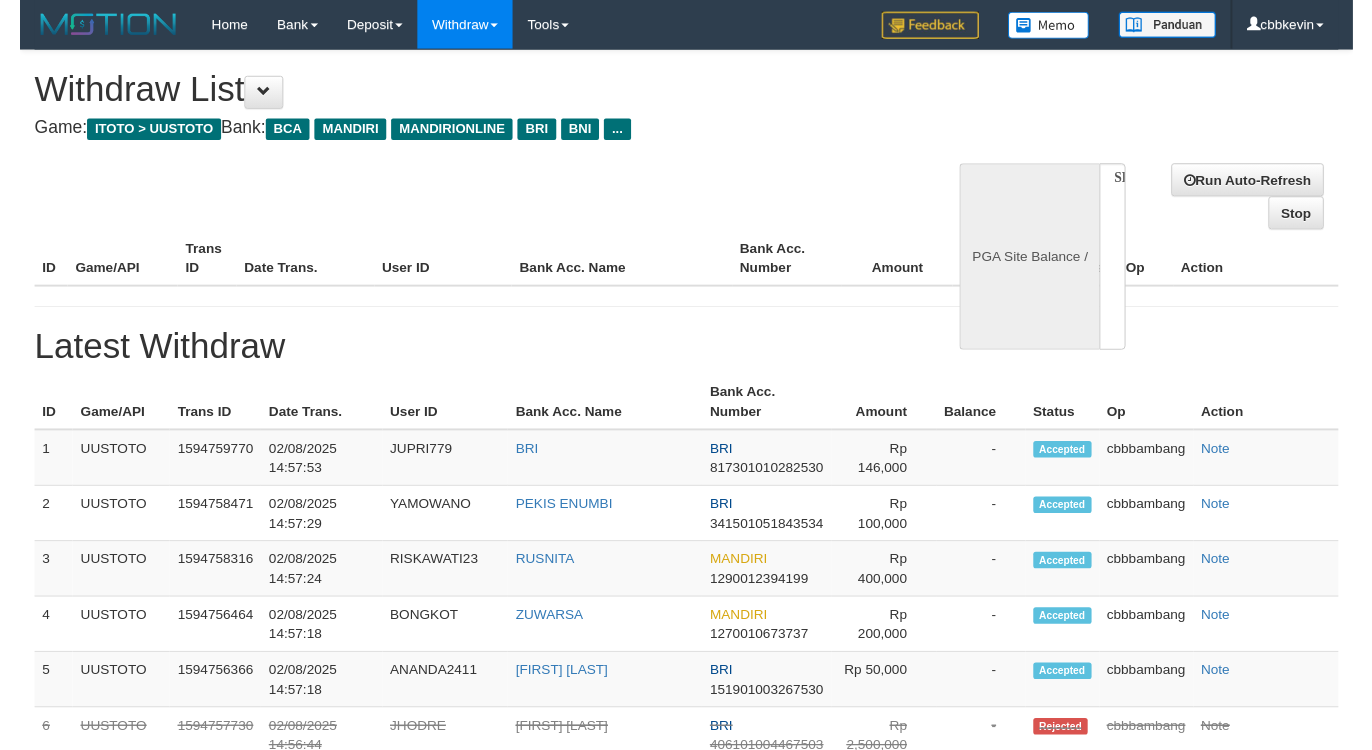 scroll, scrollTop: 0, scrollLeft: 0, axis: both 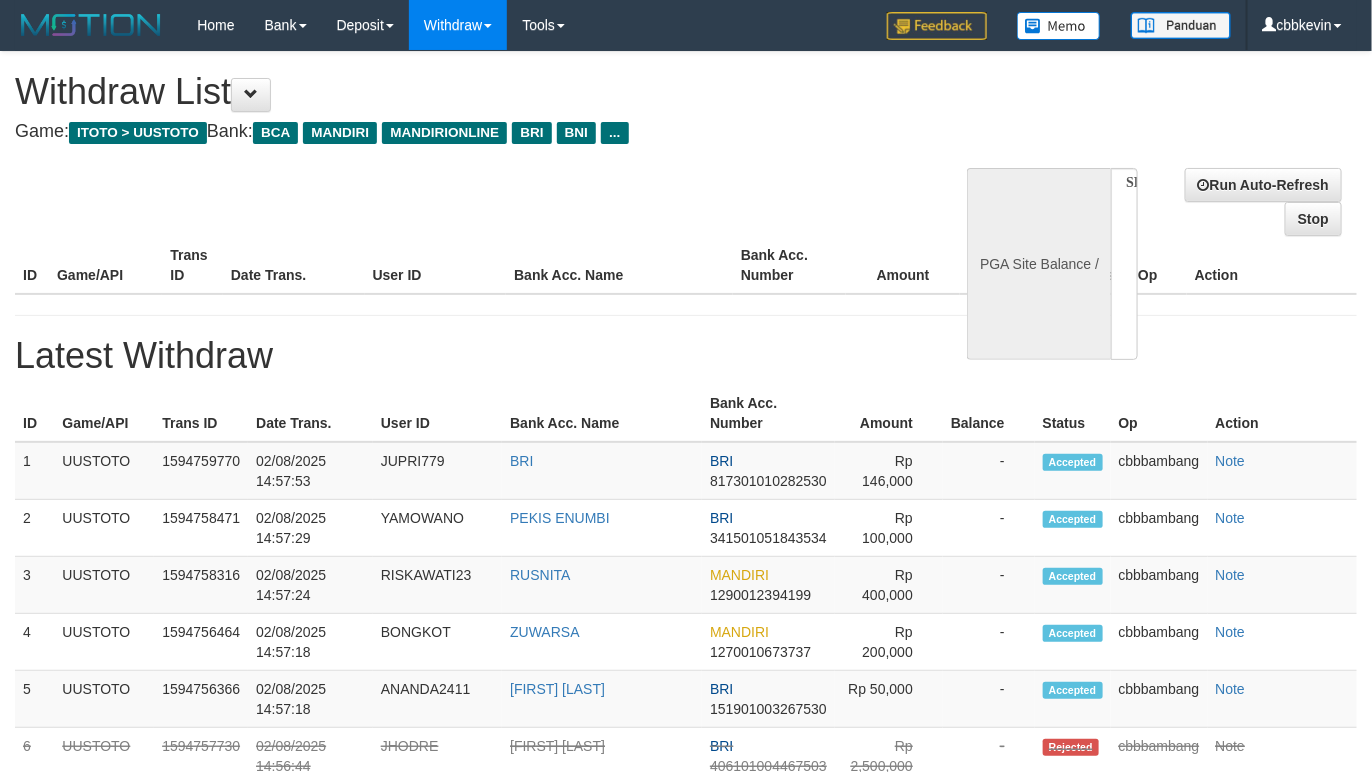 select on "**" 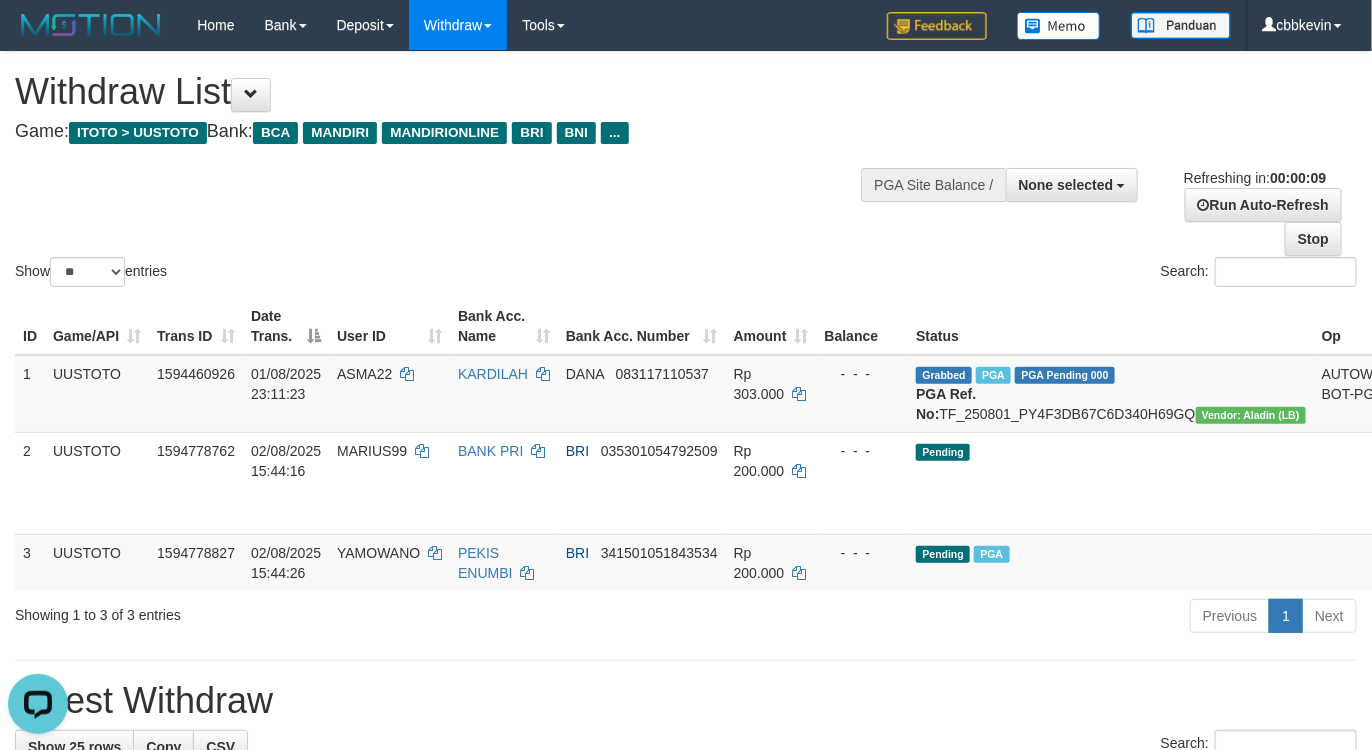 scroll, scrollTop: 0, scrollLeft: 0, axis: both 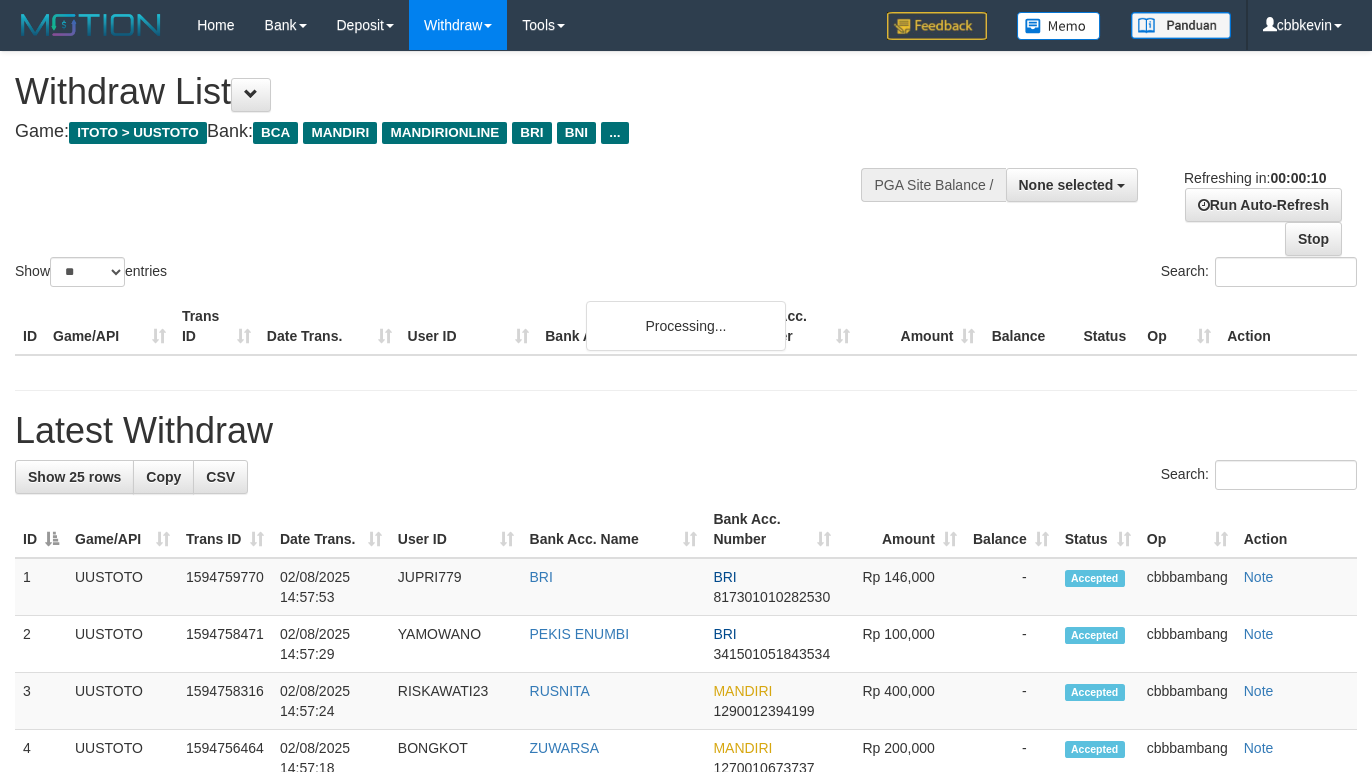 select 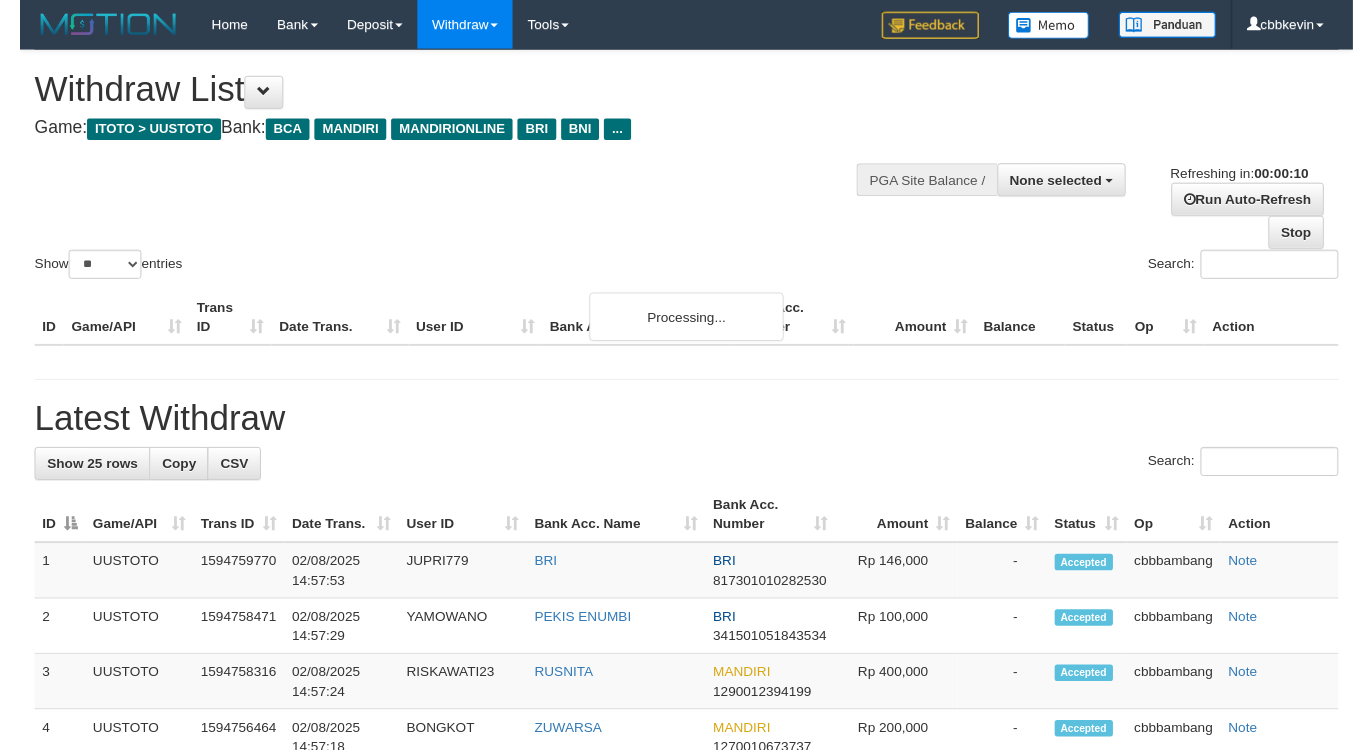 scroll, scrollTop: 0, scrollLeft: 0, axis: both 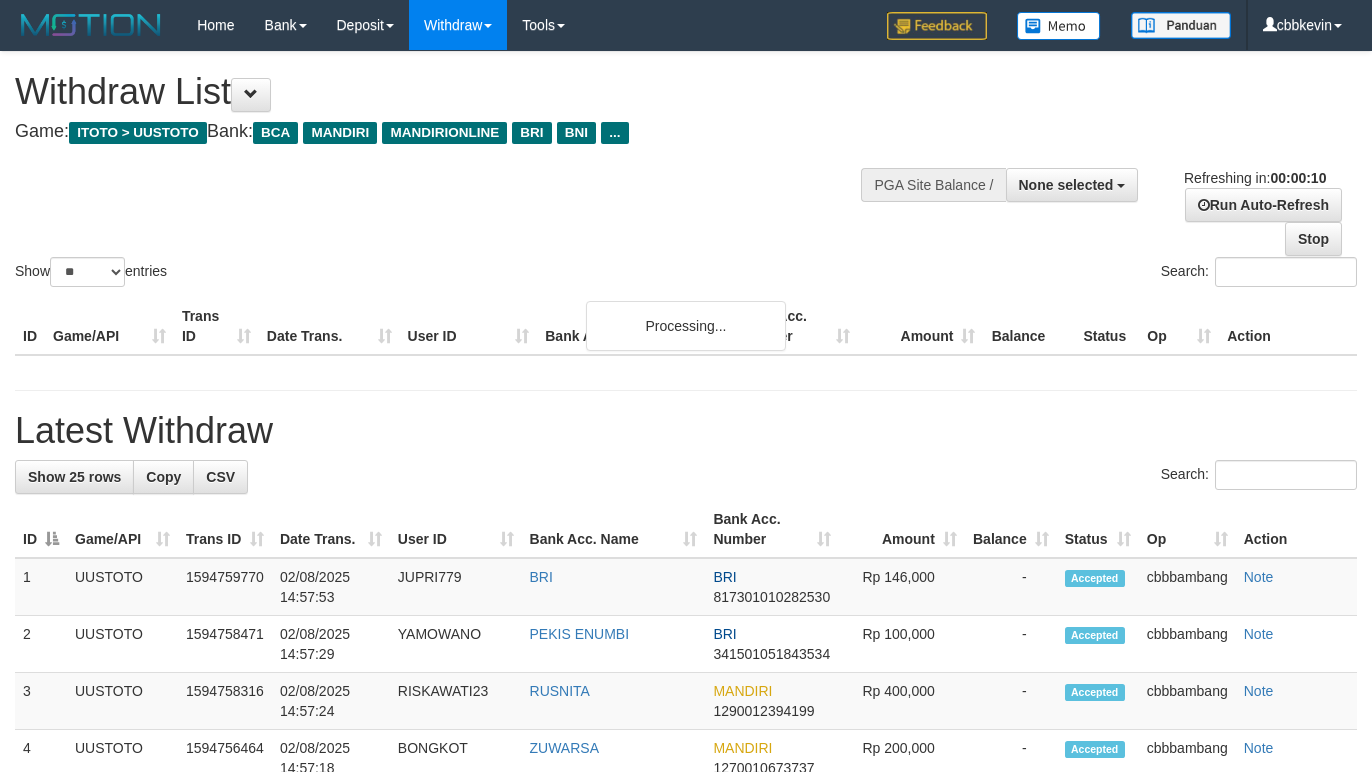 select 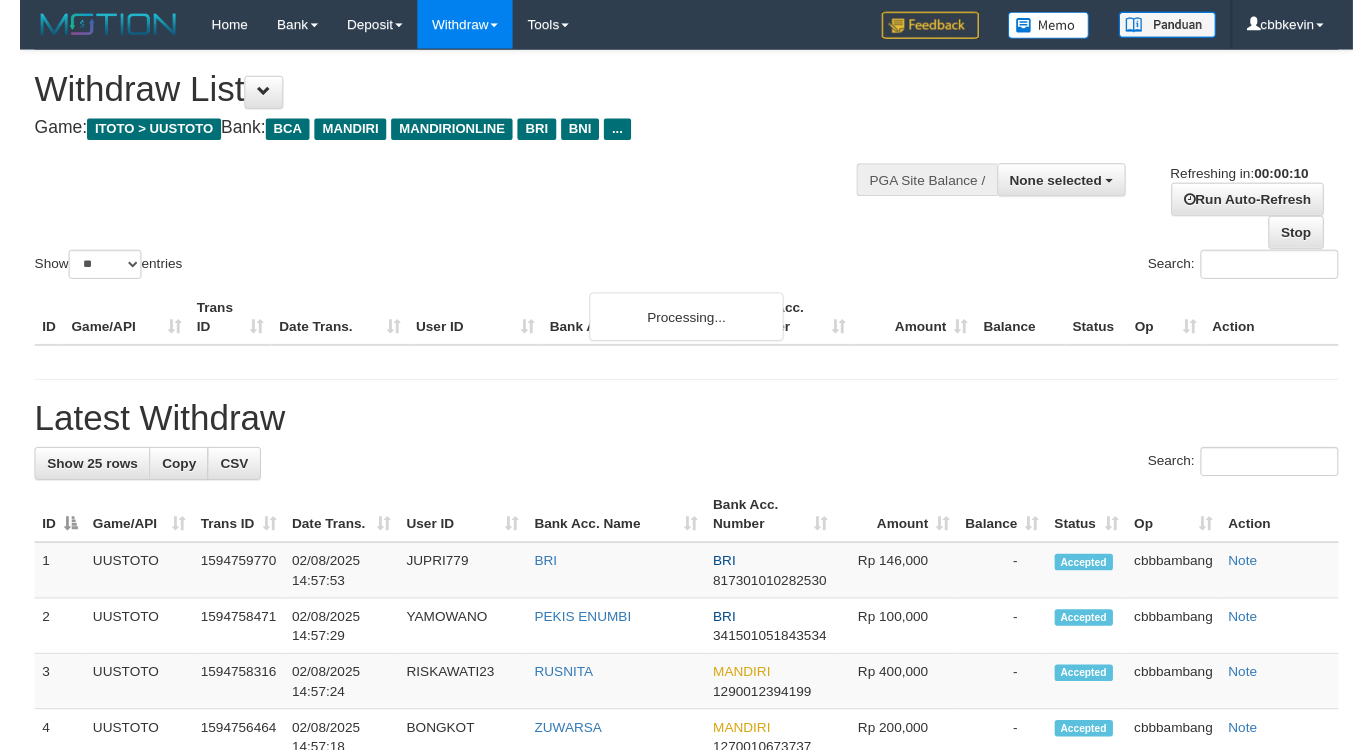 scroll, scrollTop: 0, scrollLeft: 0, axis: both 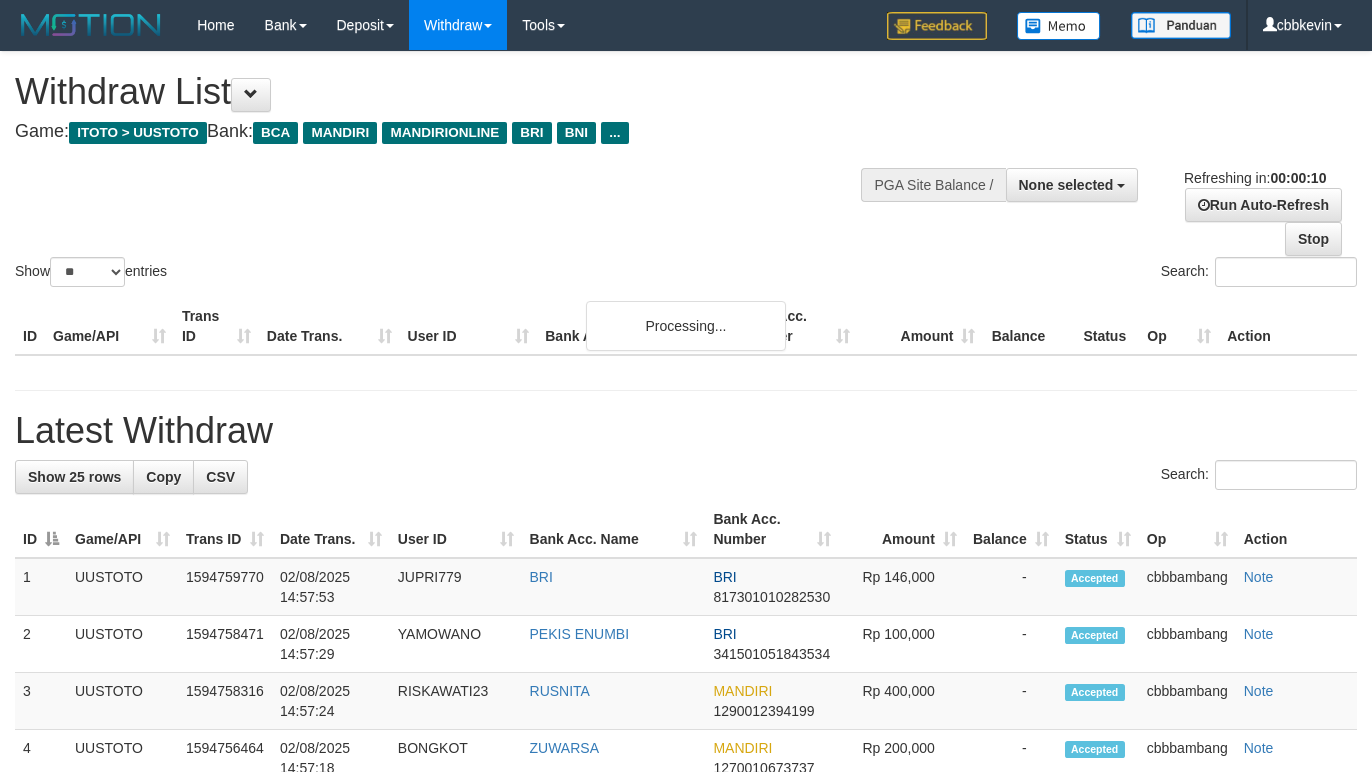 select 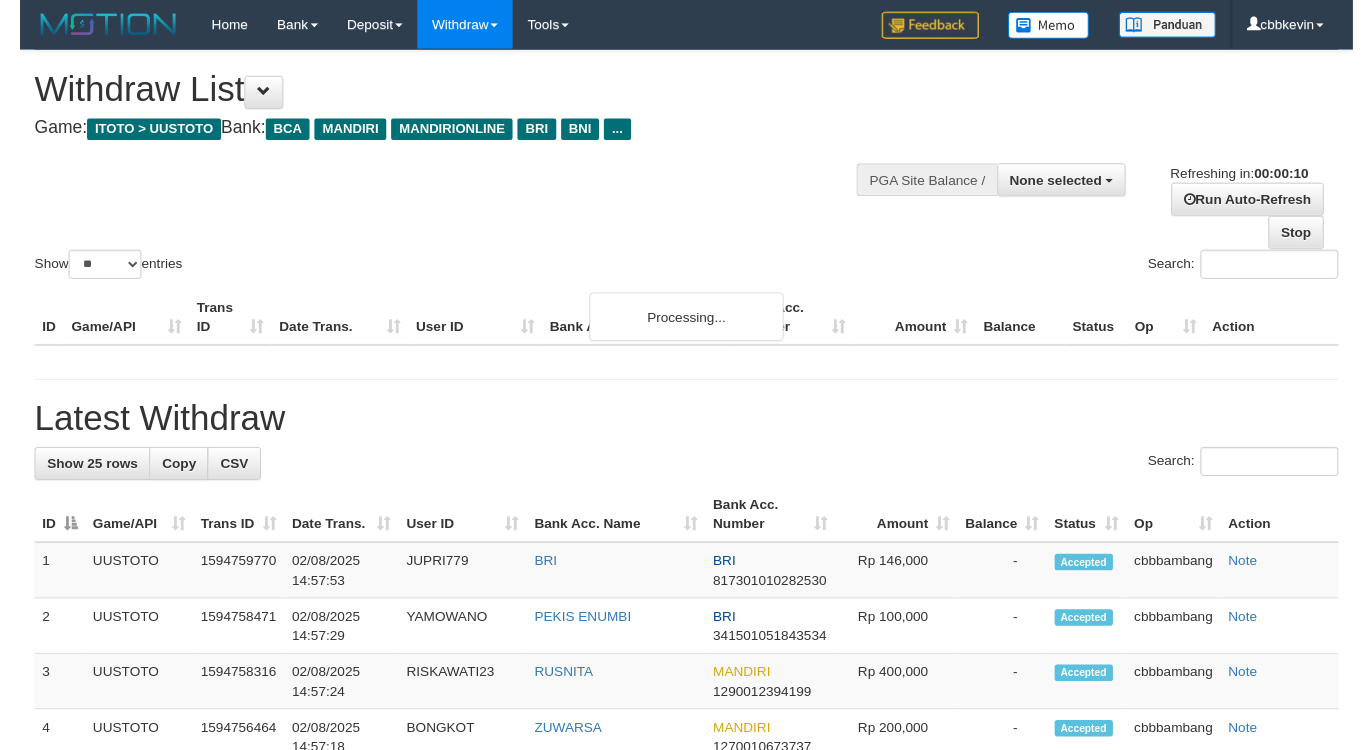 scroll, scrollTop: 0, scrollLeft: 0, axis: both 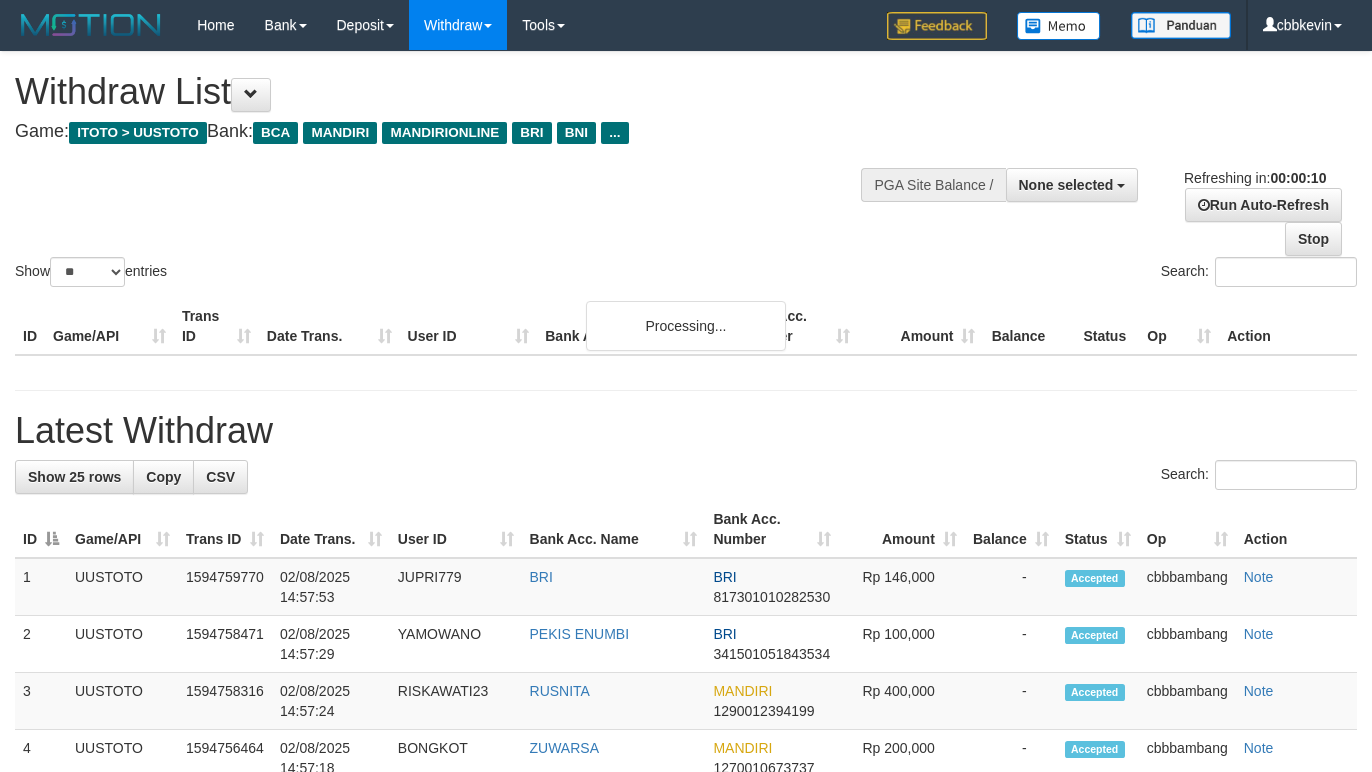 select 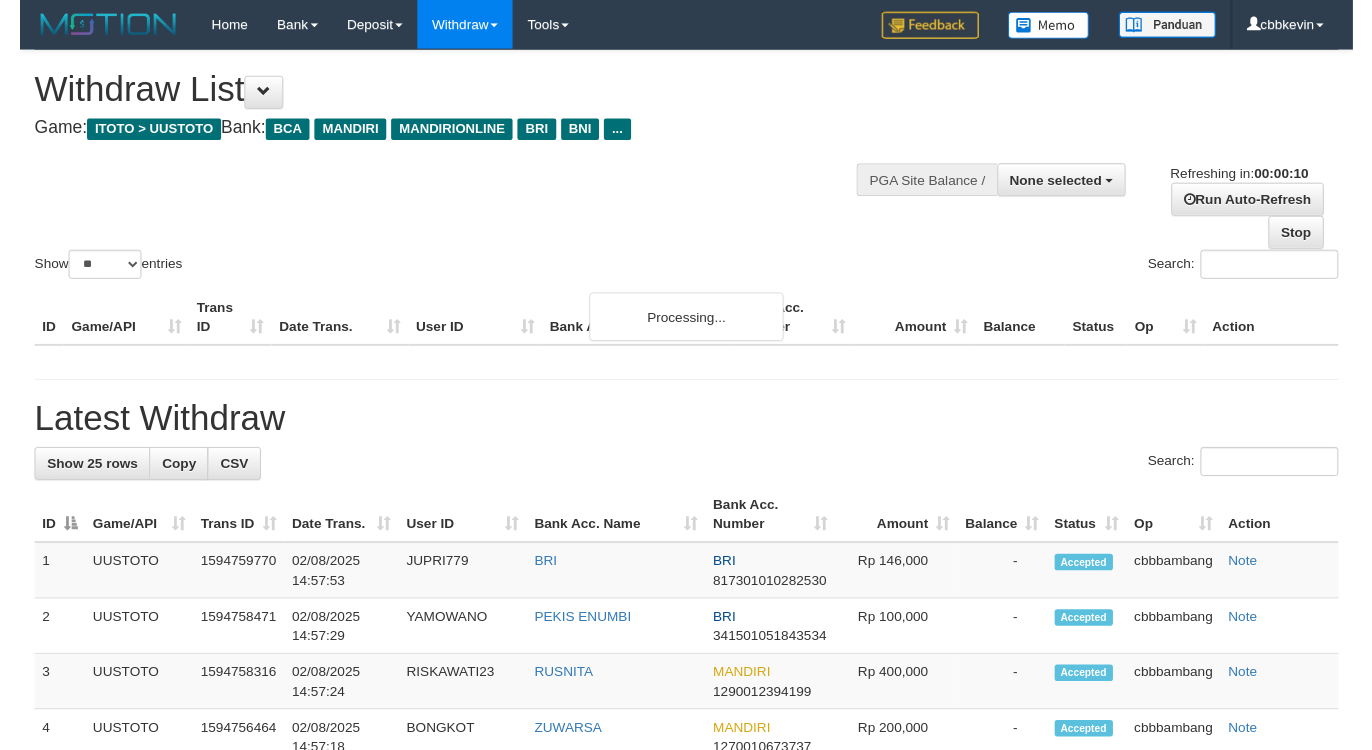 scroll, scrollTop: 0, scrollLeft: 0, axis: both 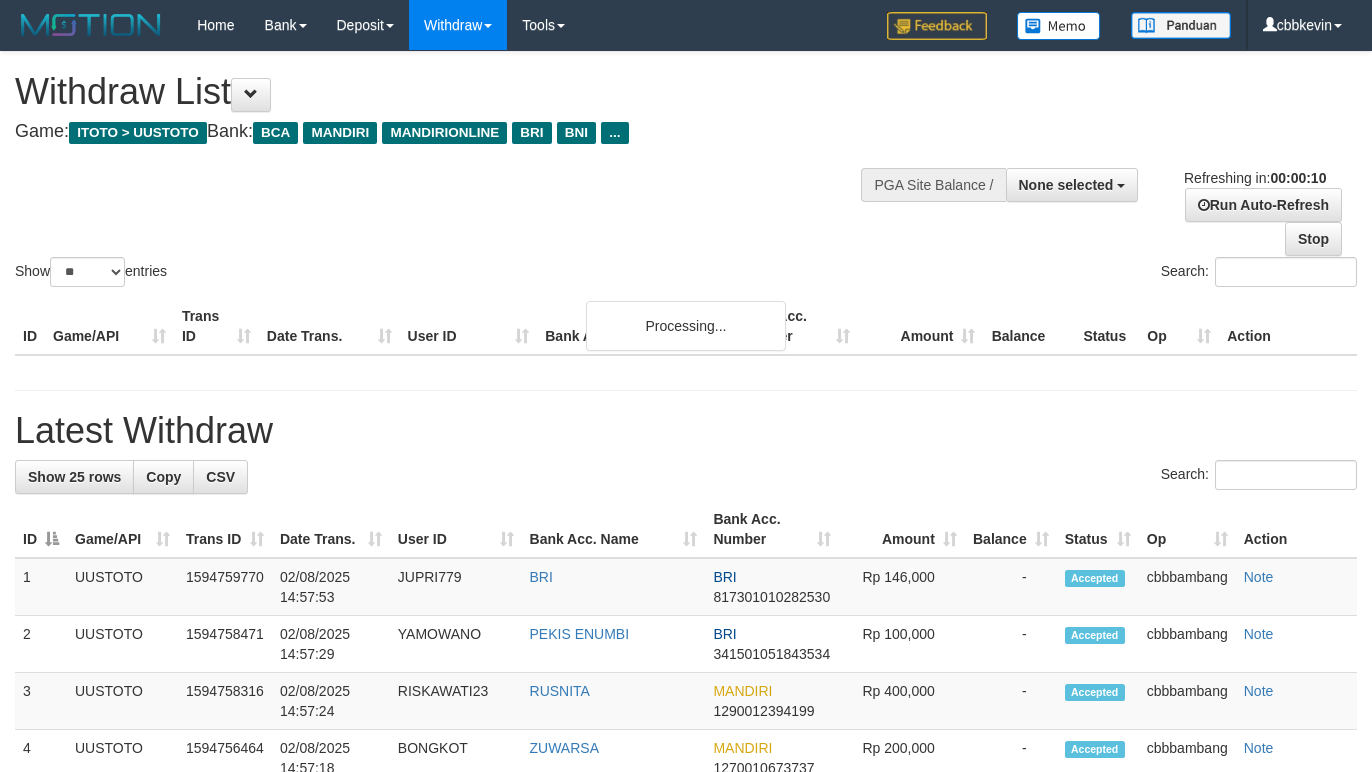 select 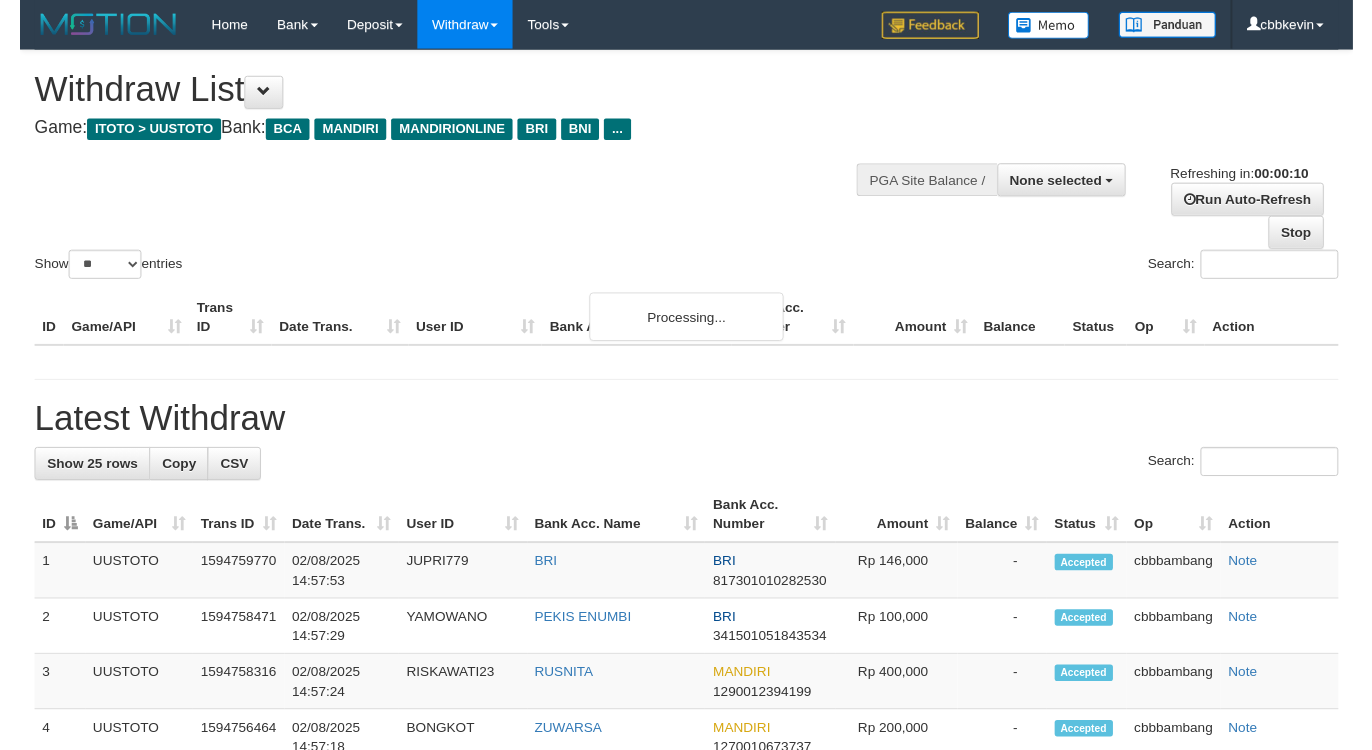 scroll, scrollTop: 0, scrollLeft: 0, axis: both 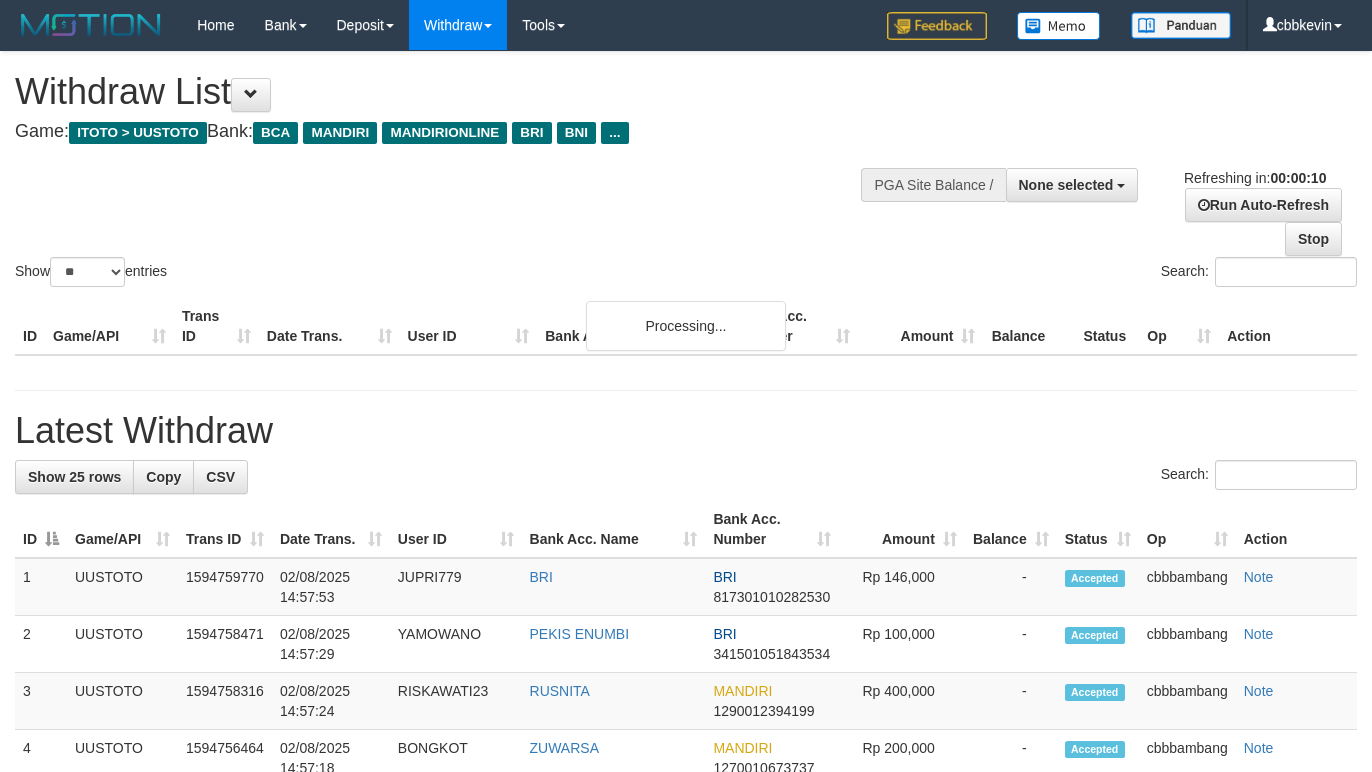 select 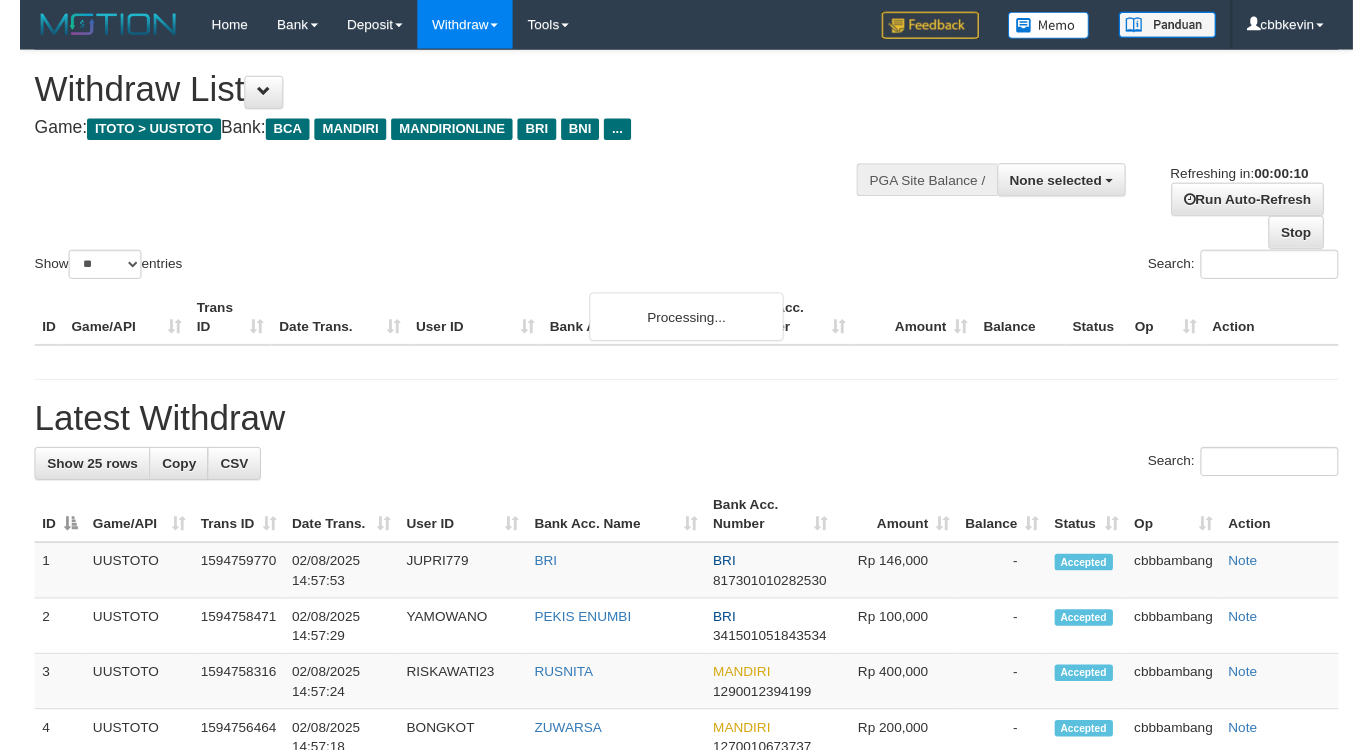 scroll, scrollTop: 0, scrollLeft: 0, axis: both 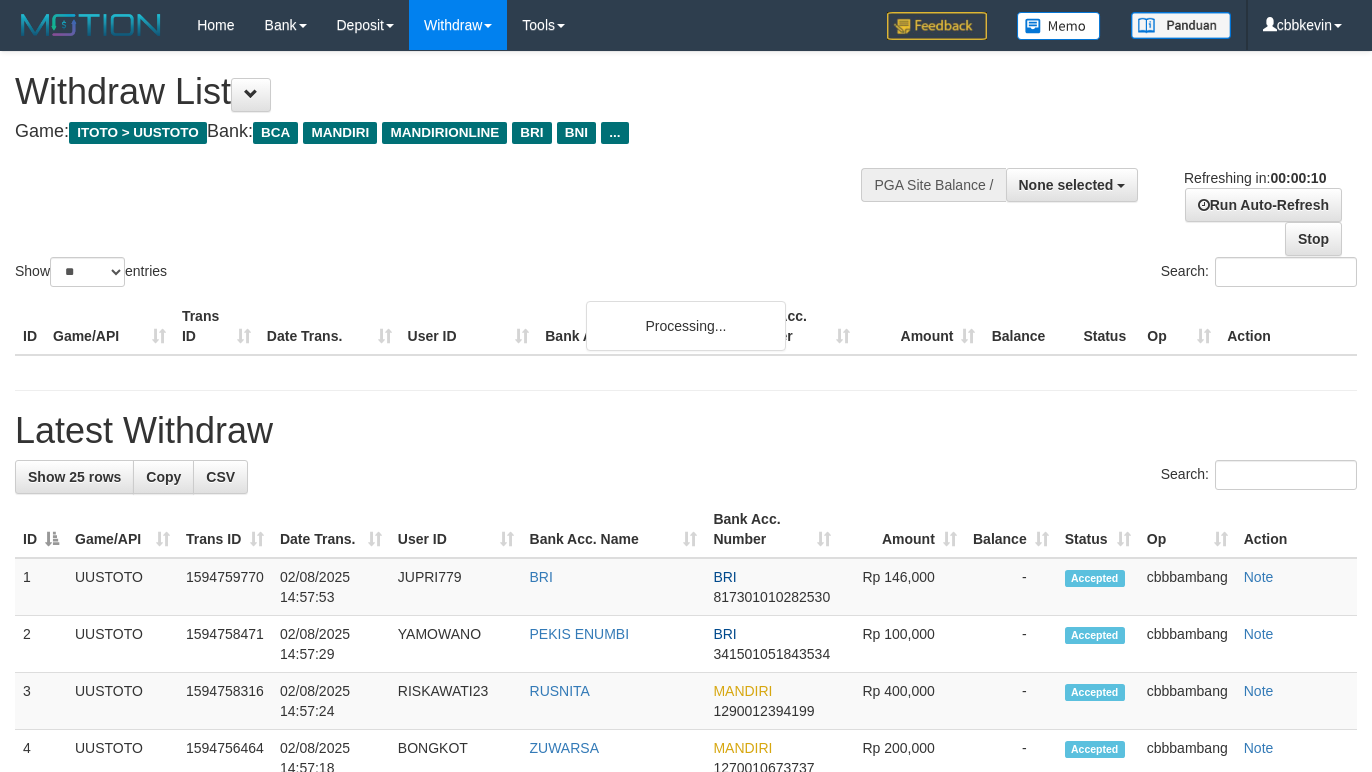 select 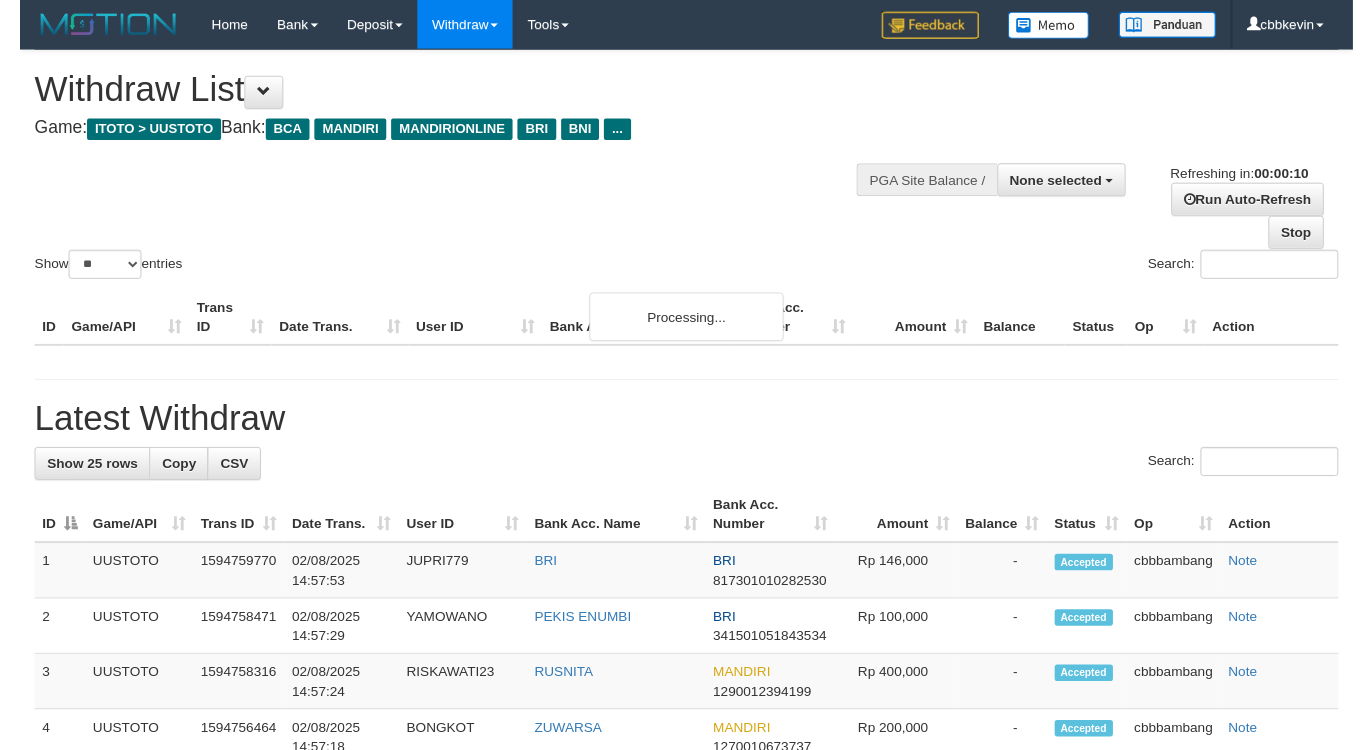 scroll, scrollTop: 0, scrollLeft: 0, axis: both 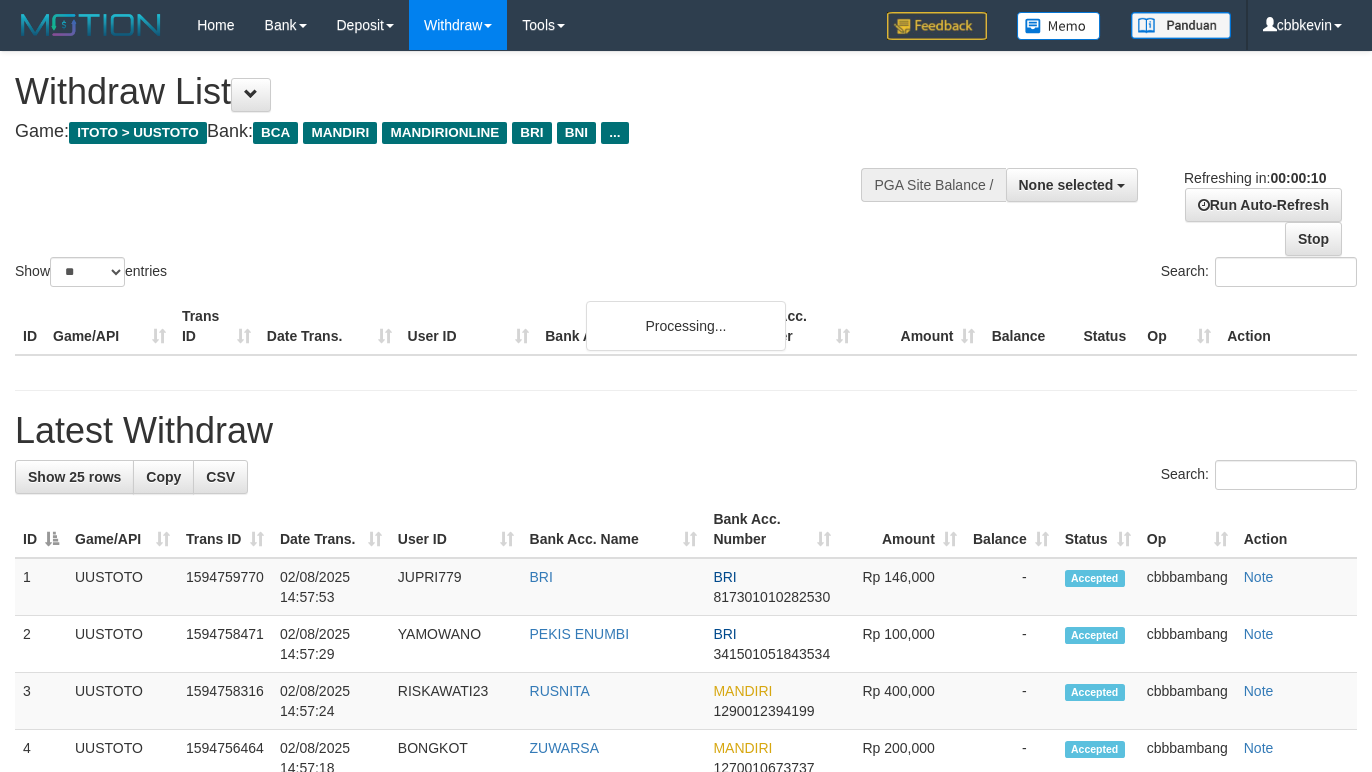 select 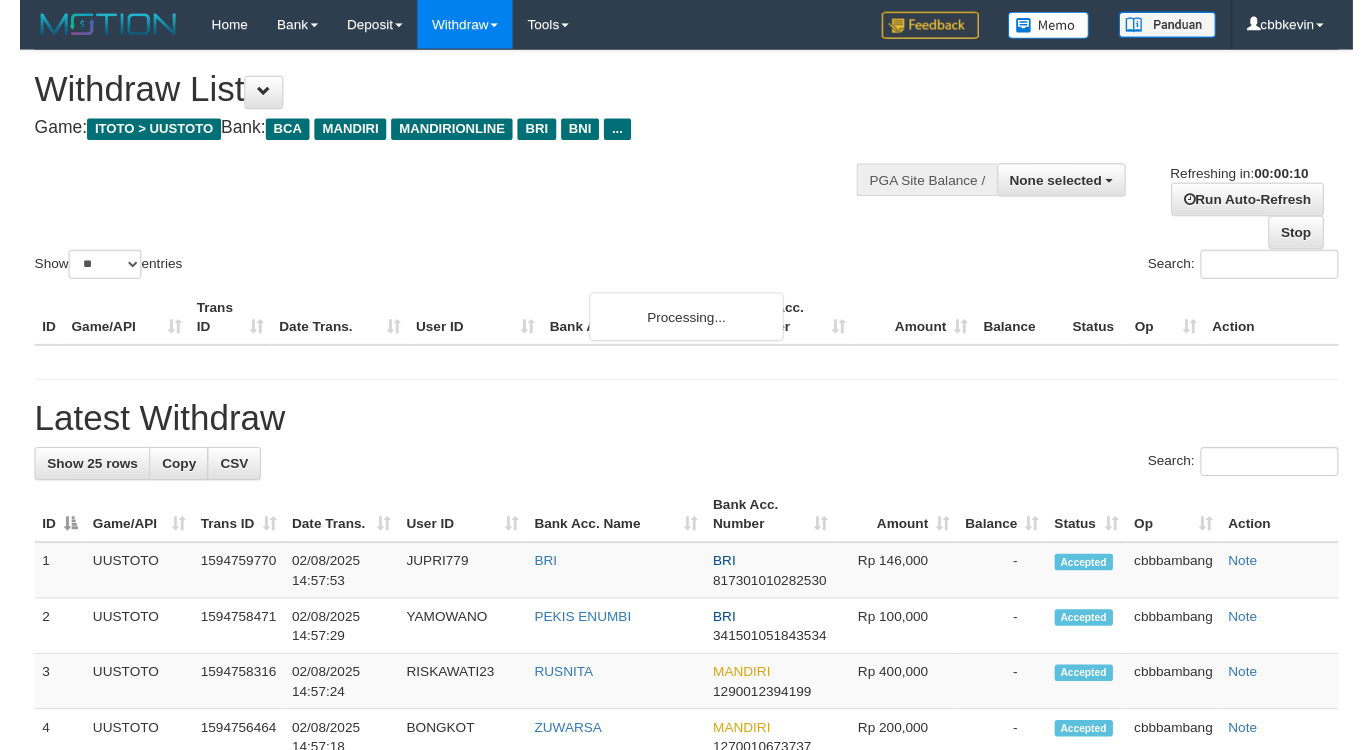 scroll, scrollTop: 0, scrollLeft: 0, axis: both 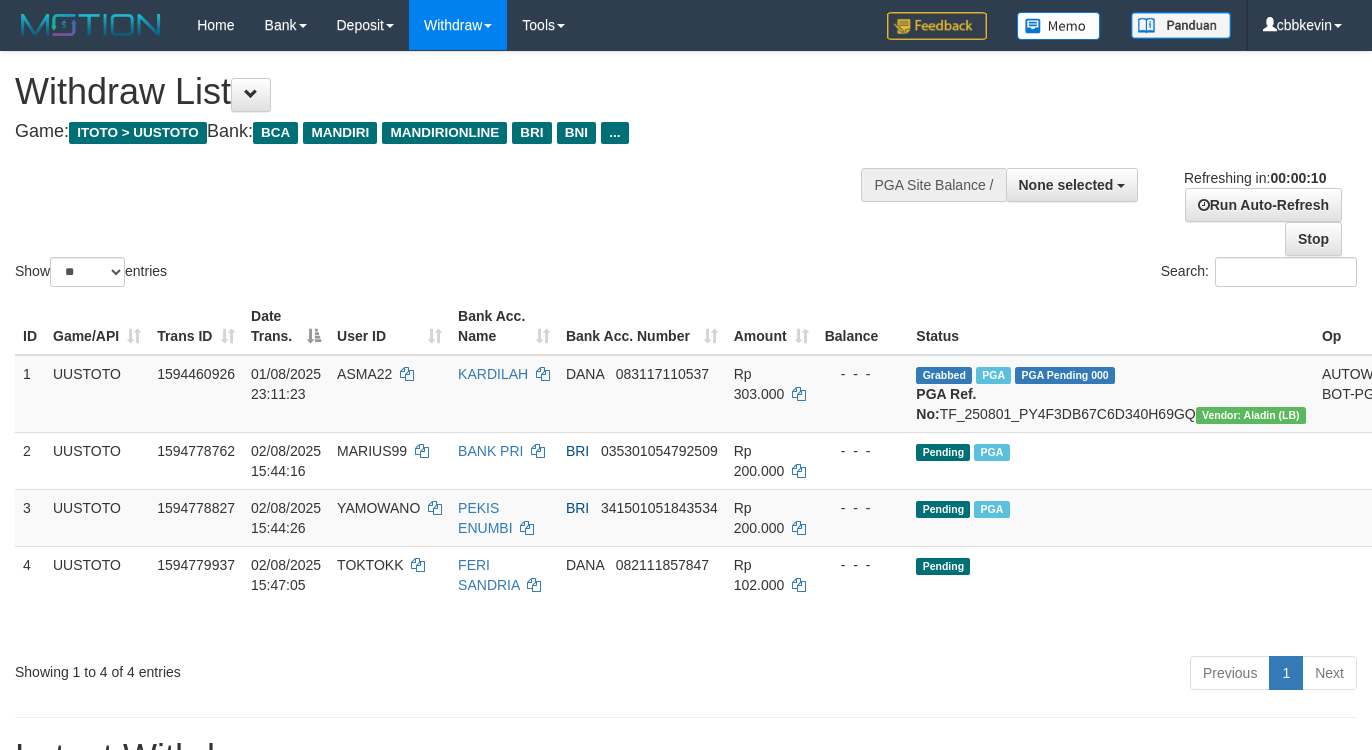 select 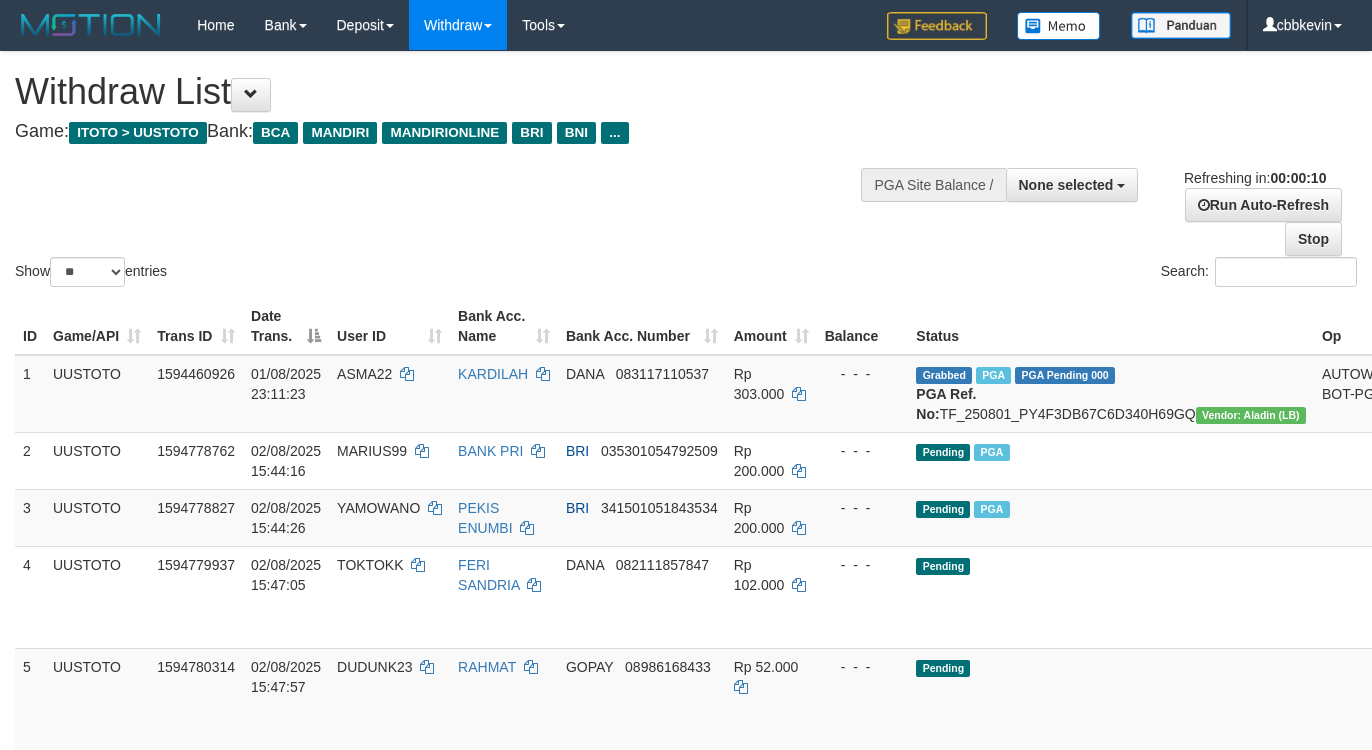 select 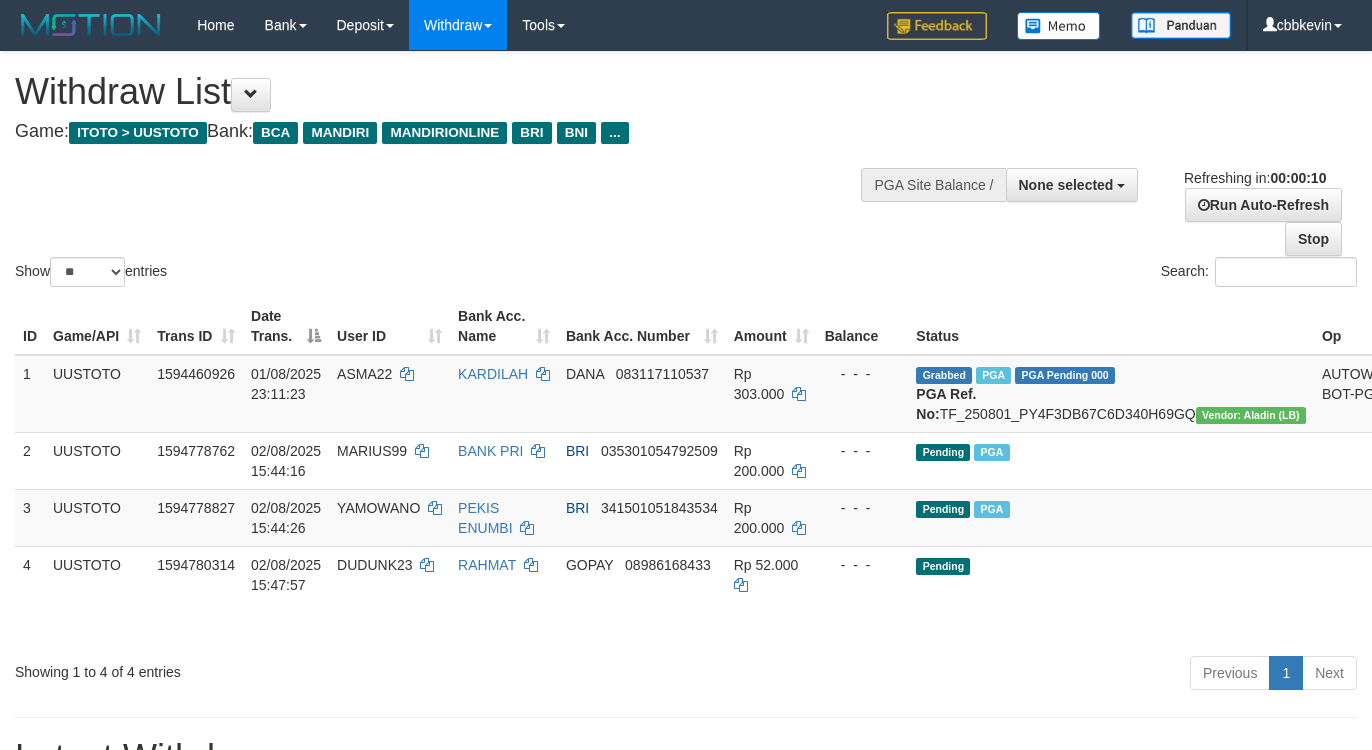 select 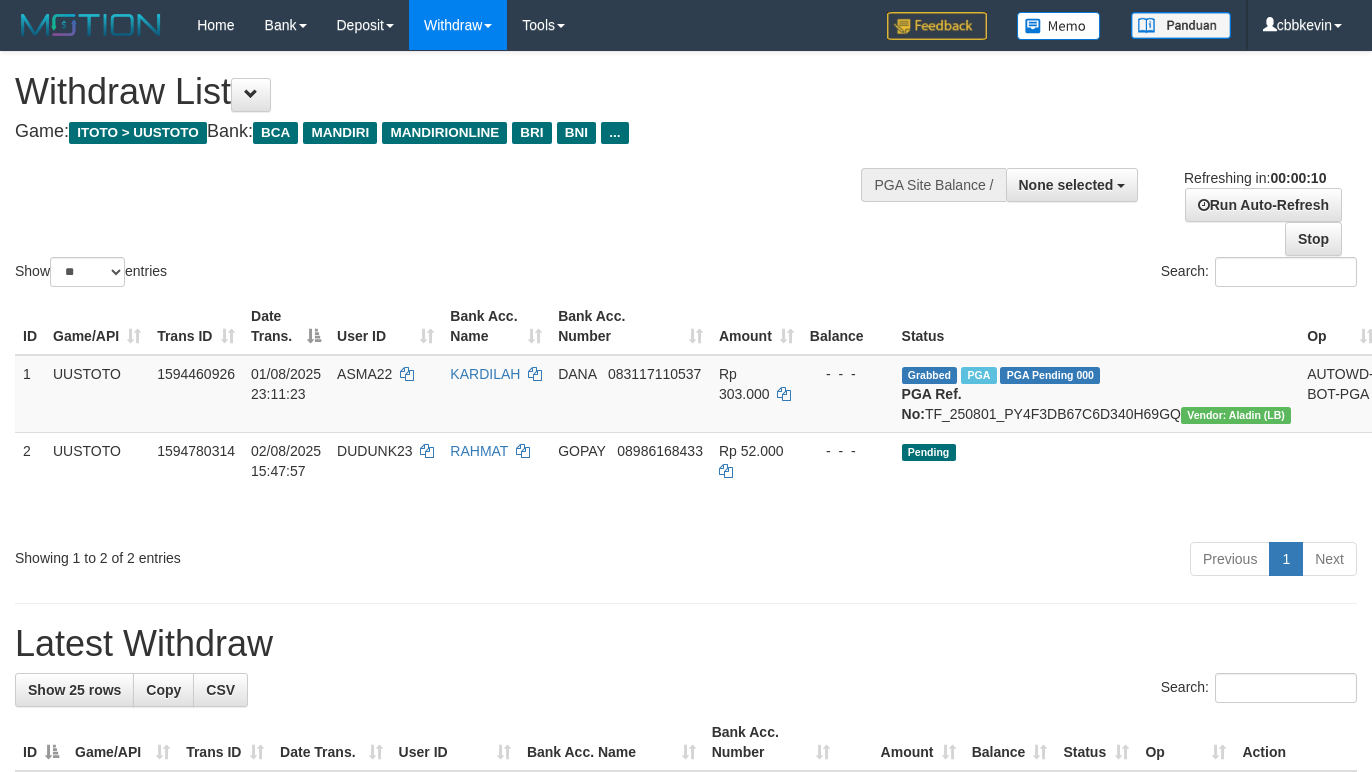 select 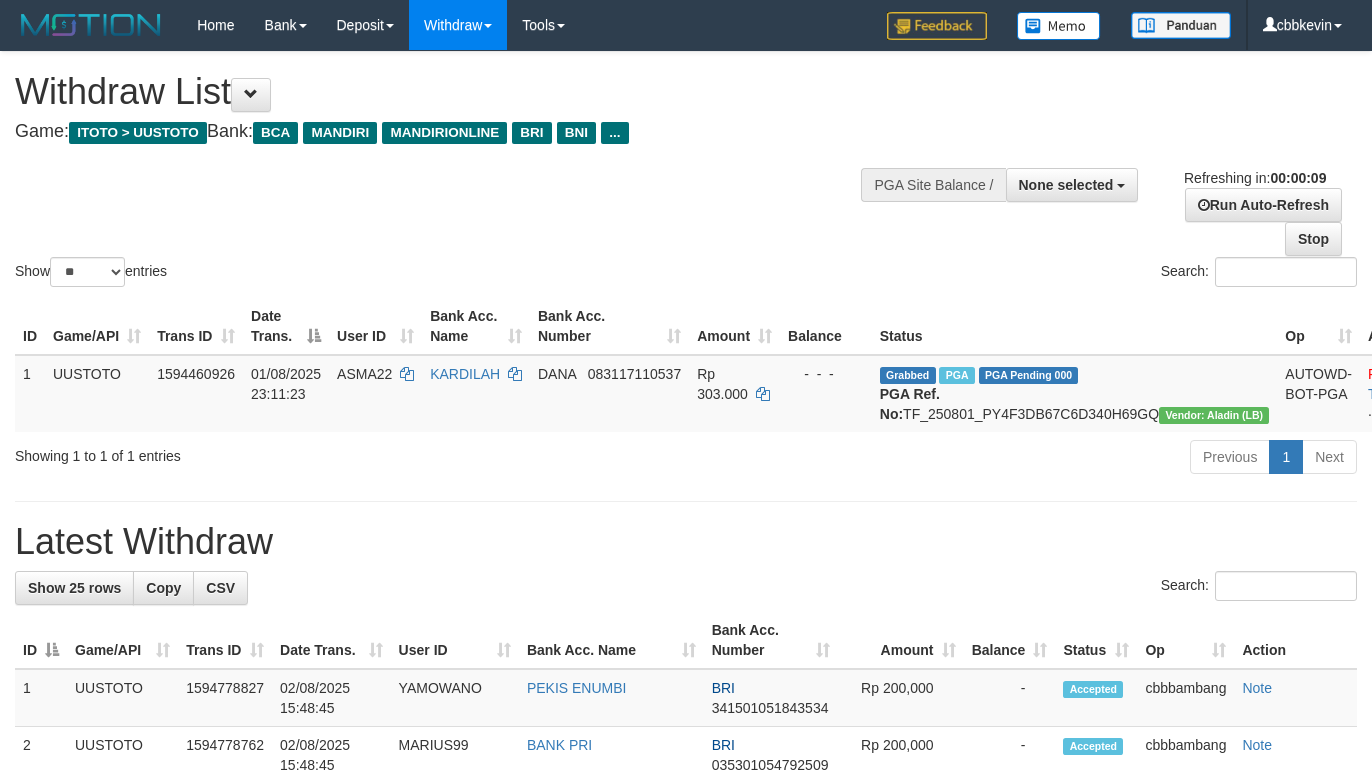 select 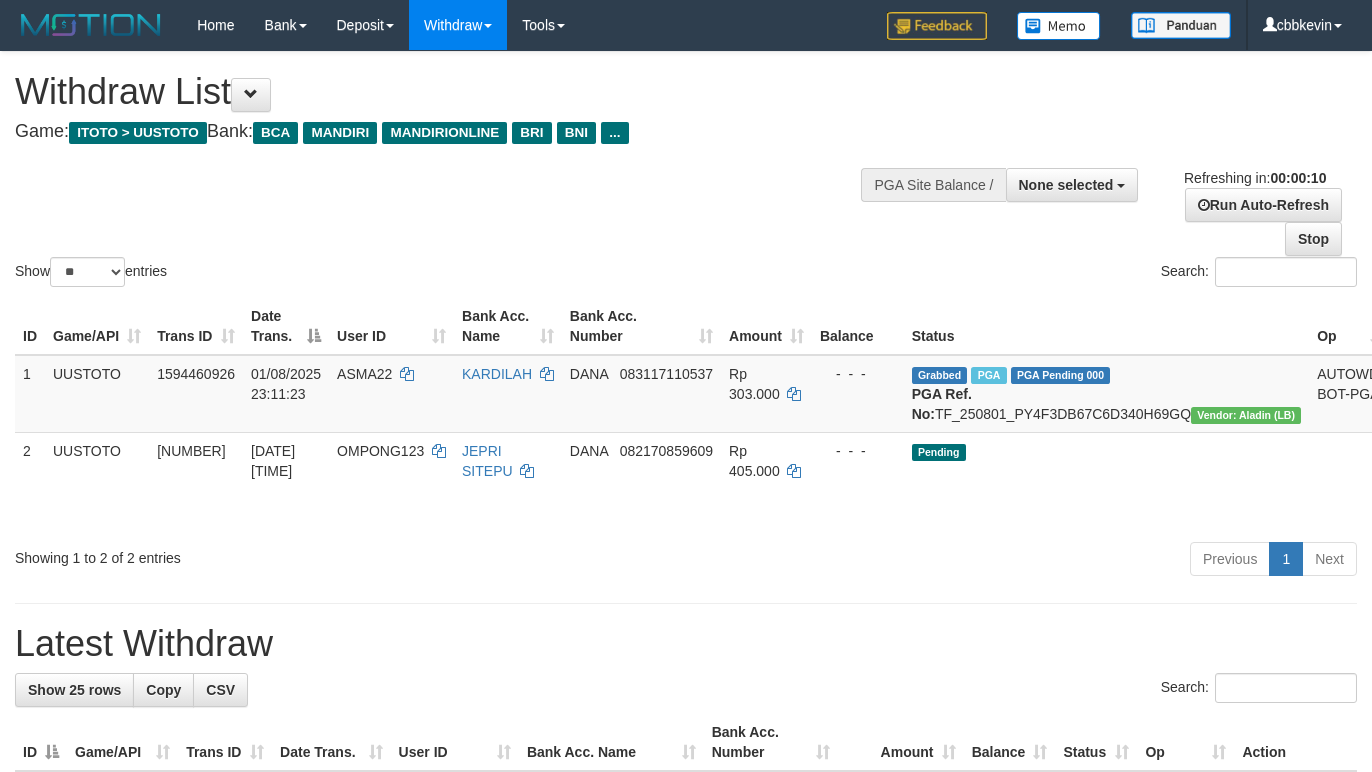 select 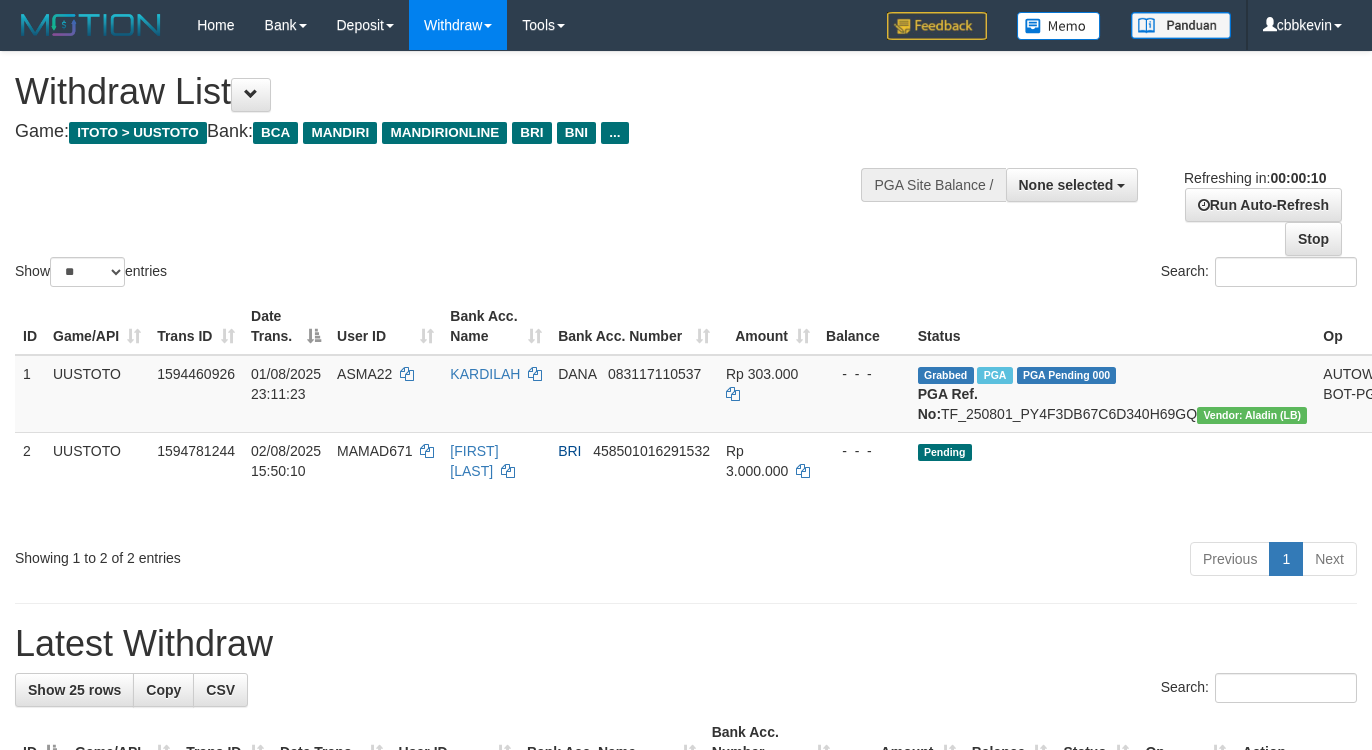 select 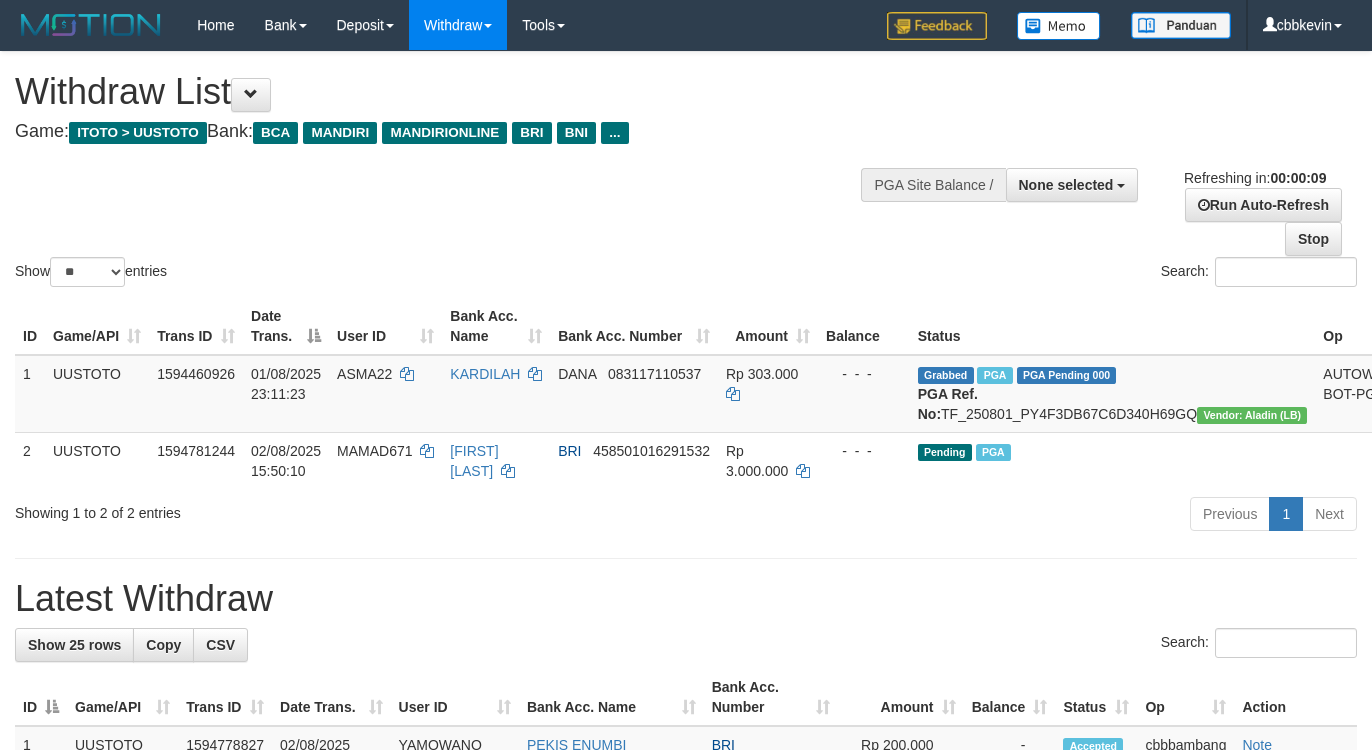 select 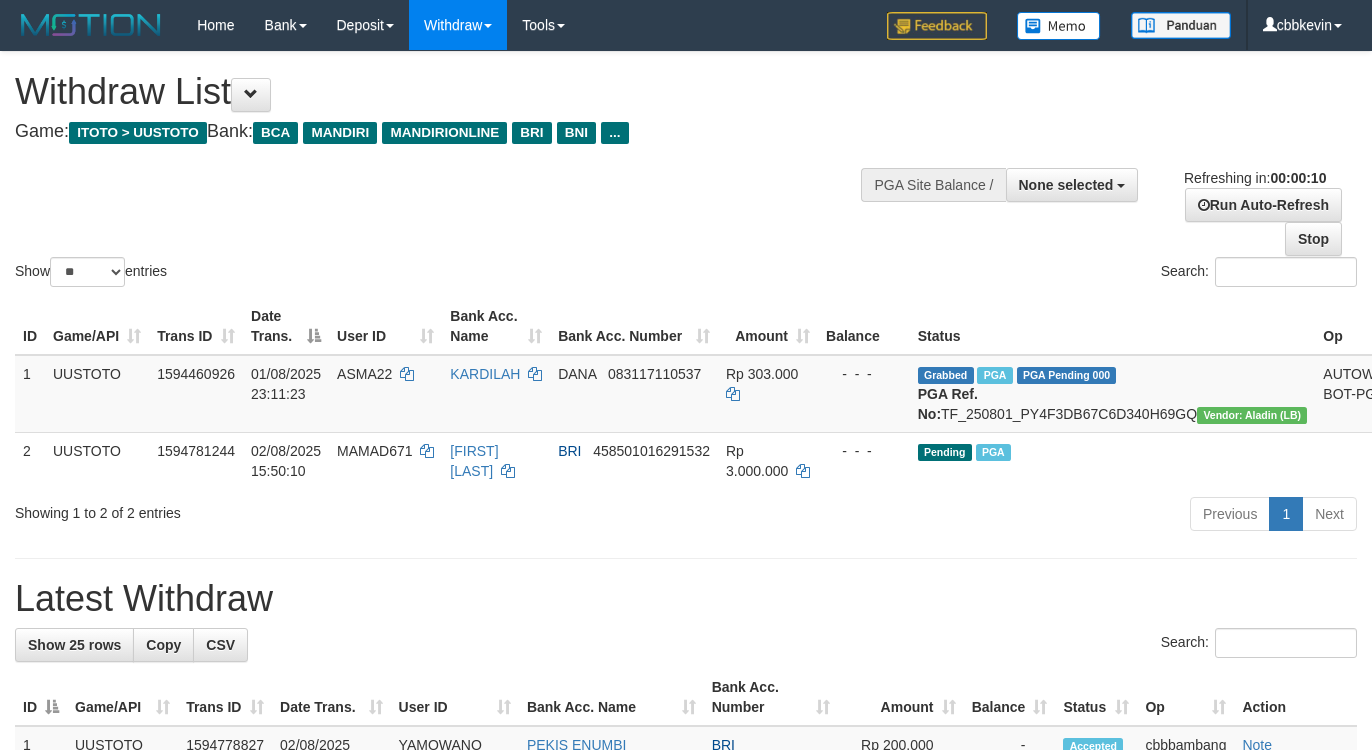 select 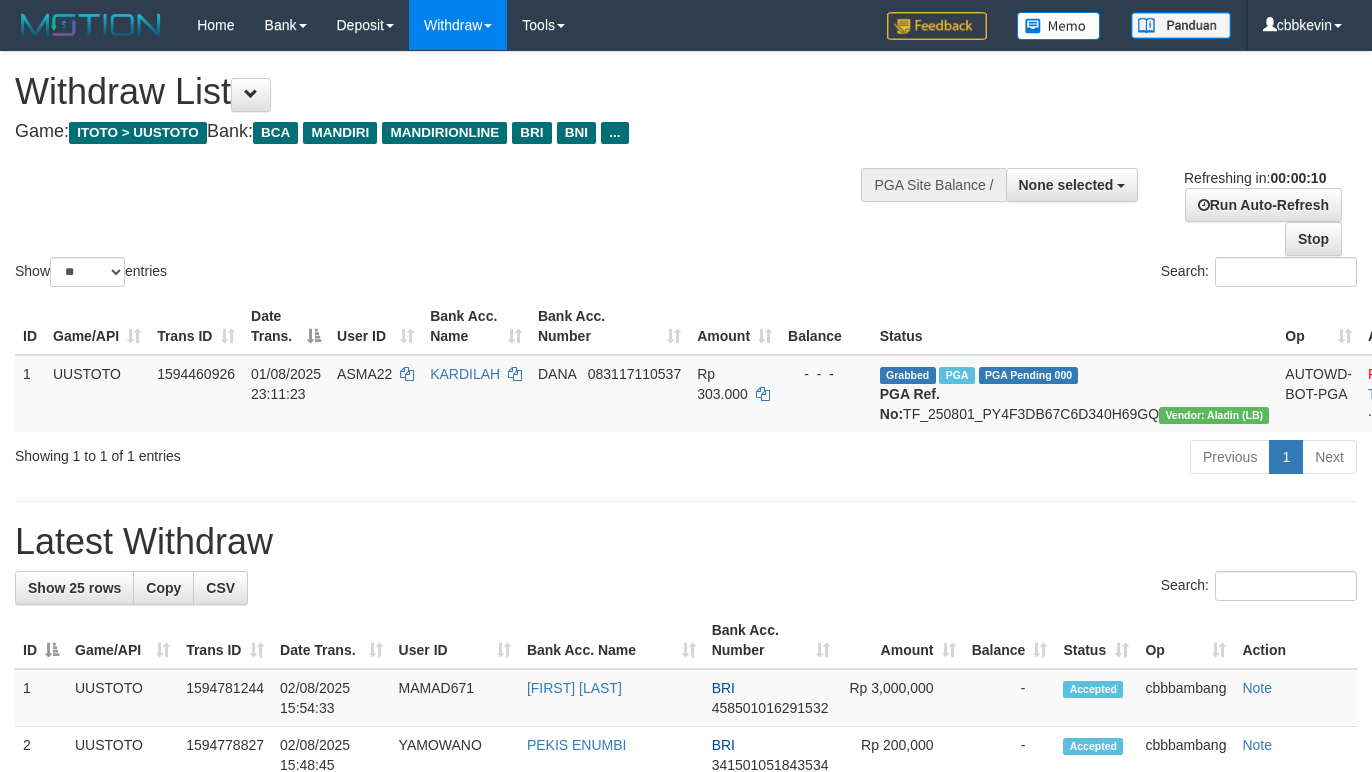 select 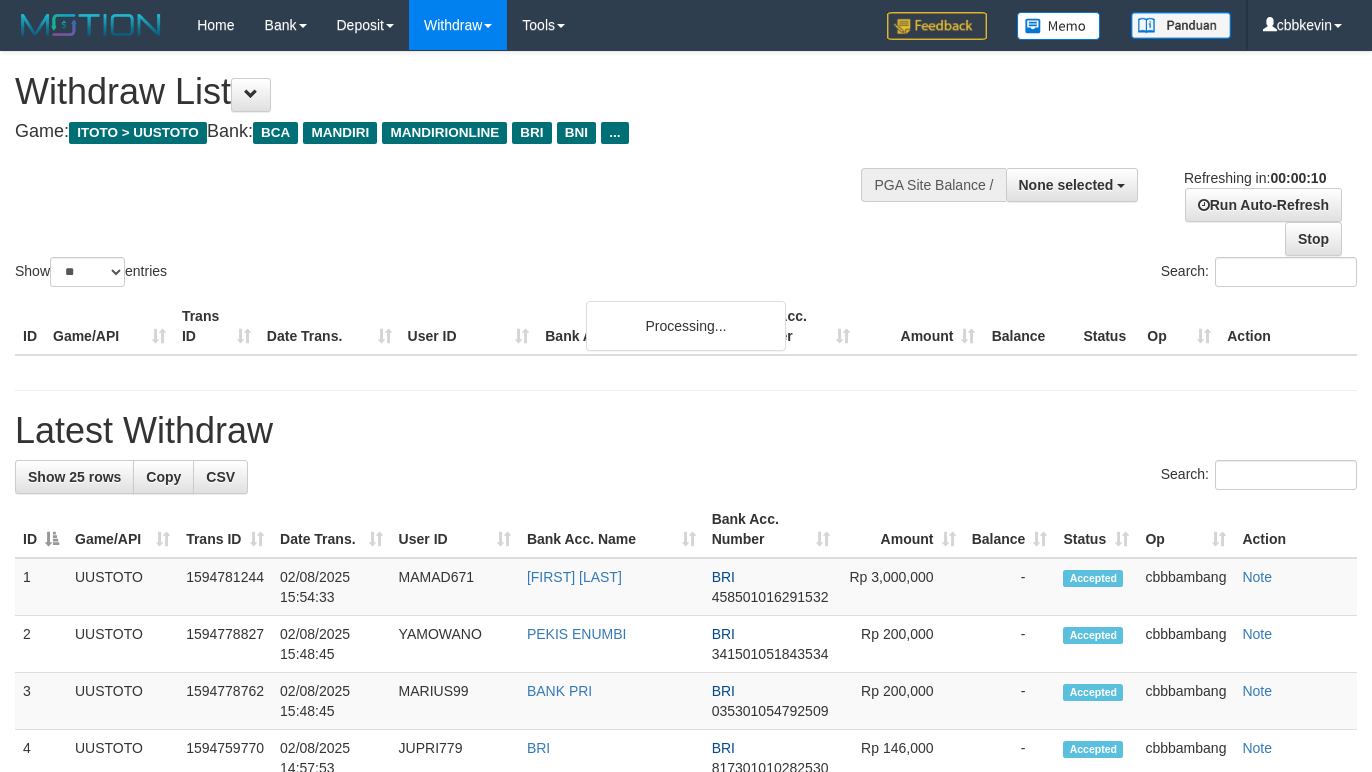 select 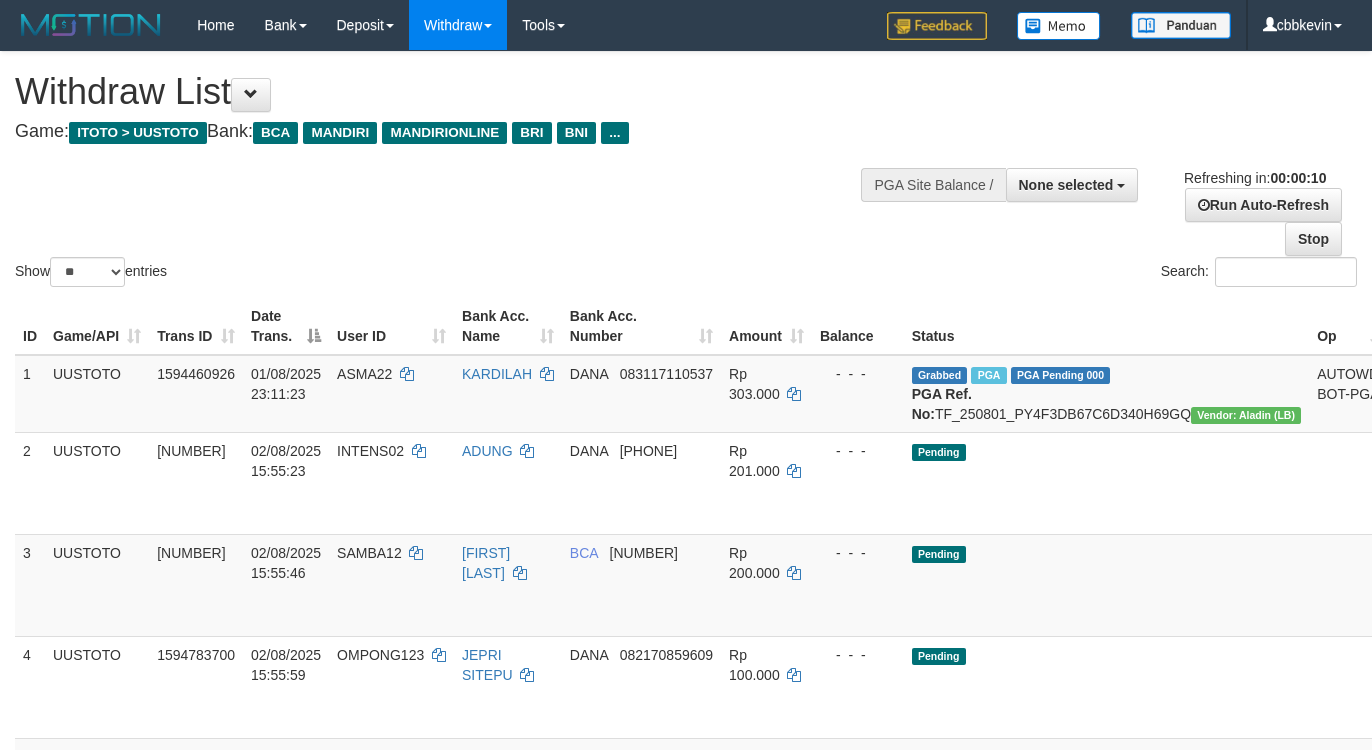 select 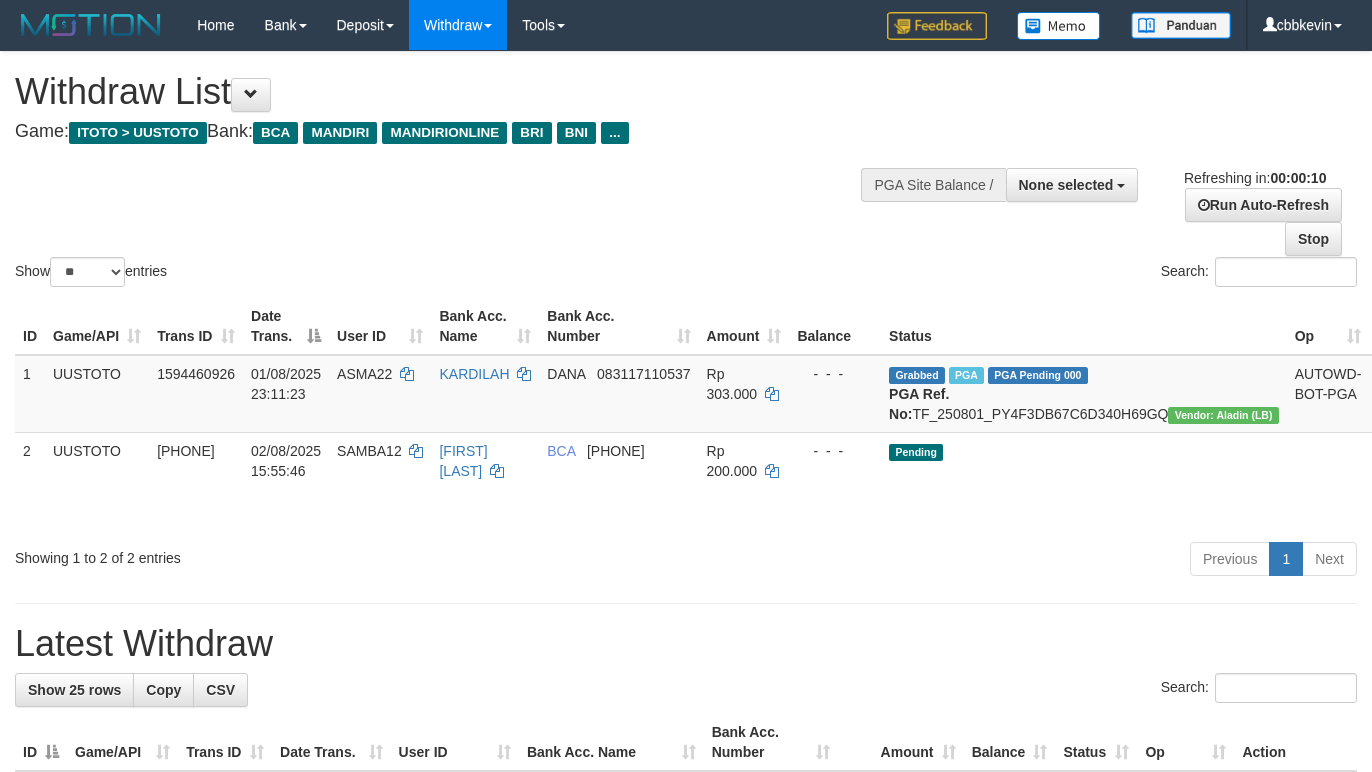 select 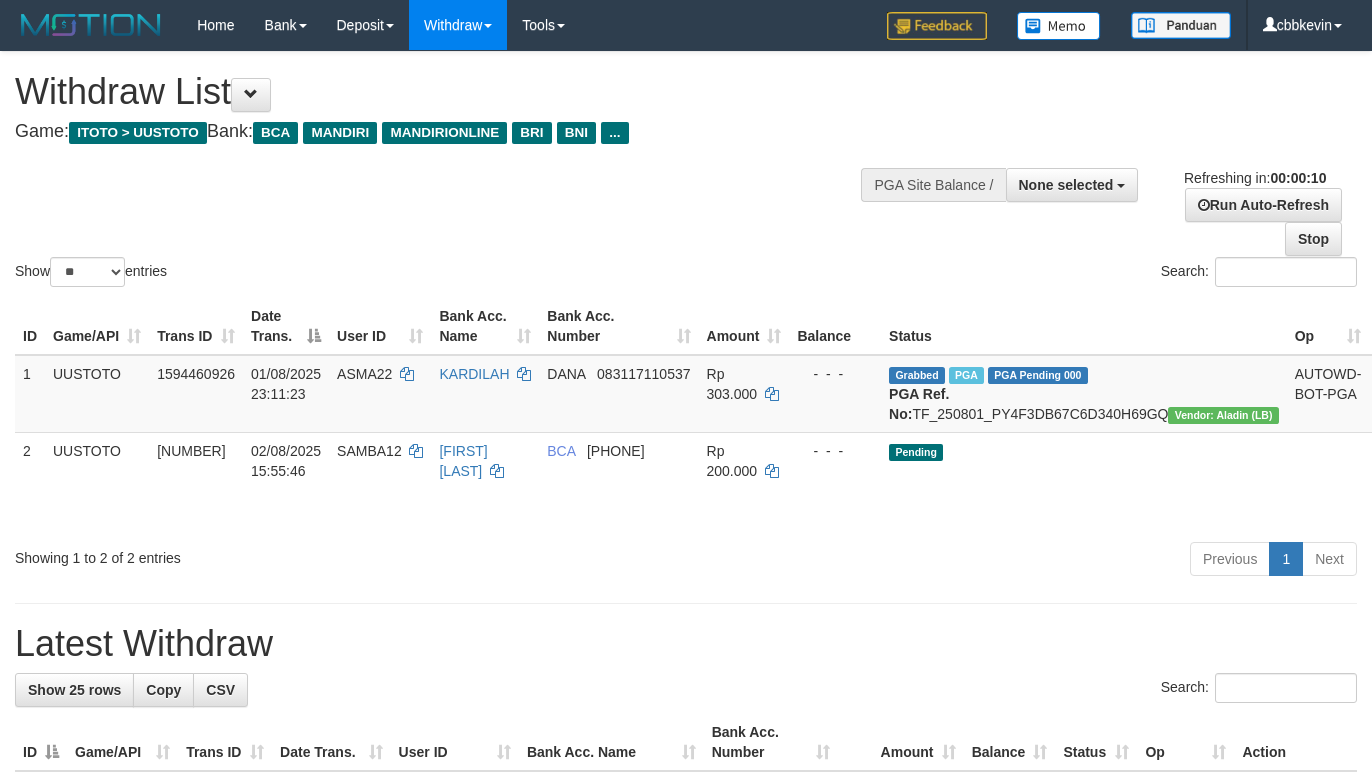select 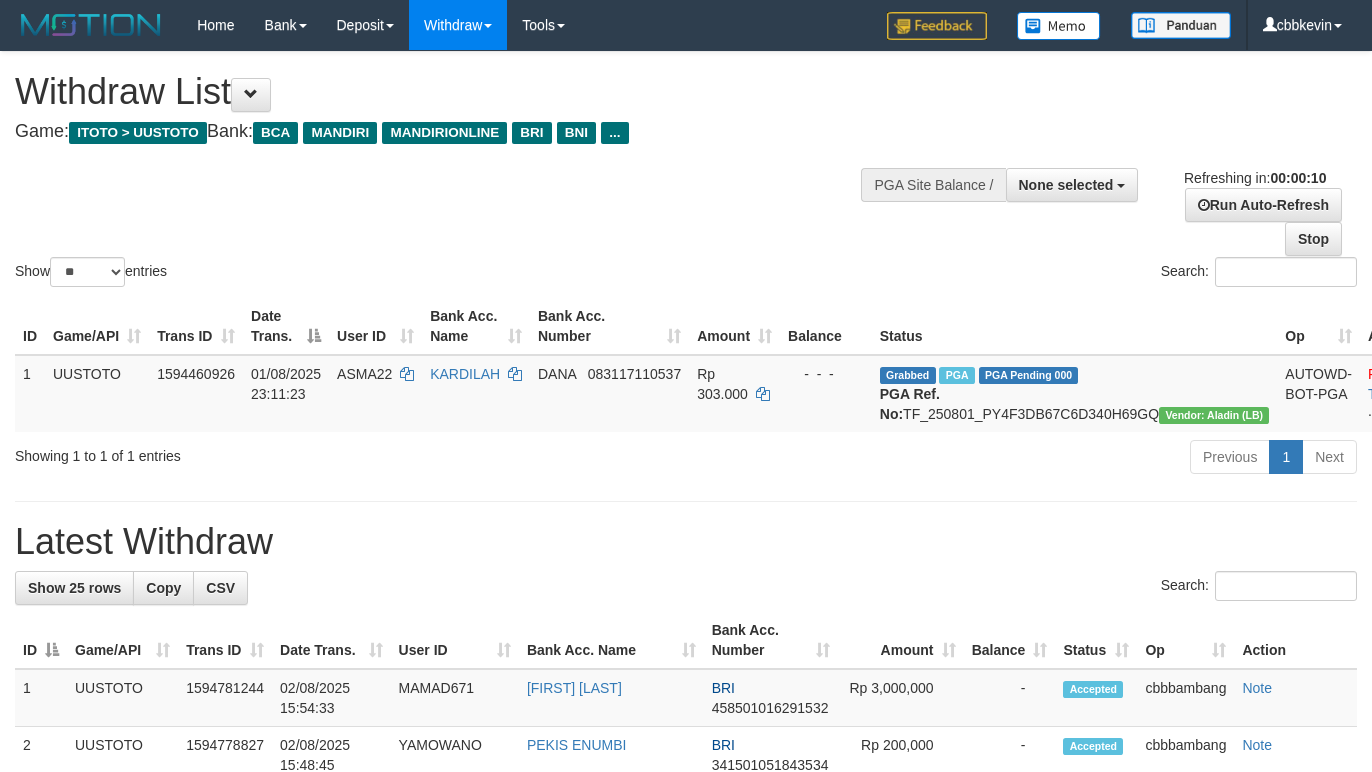 select 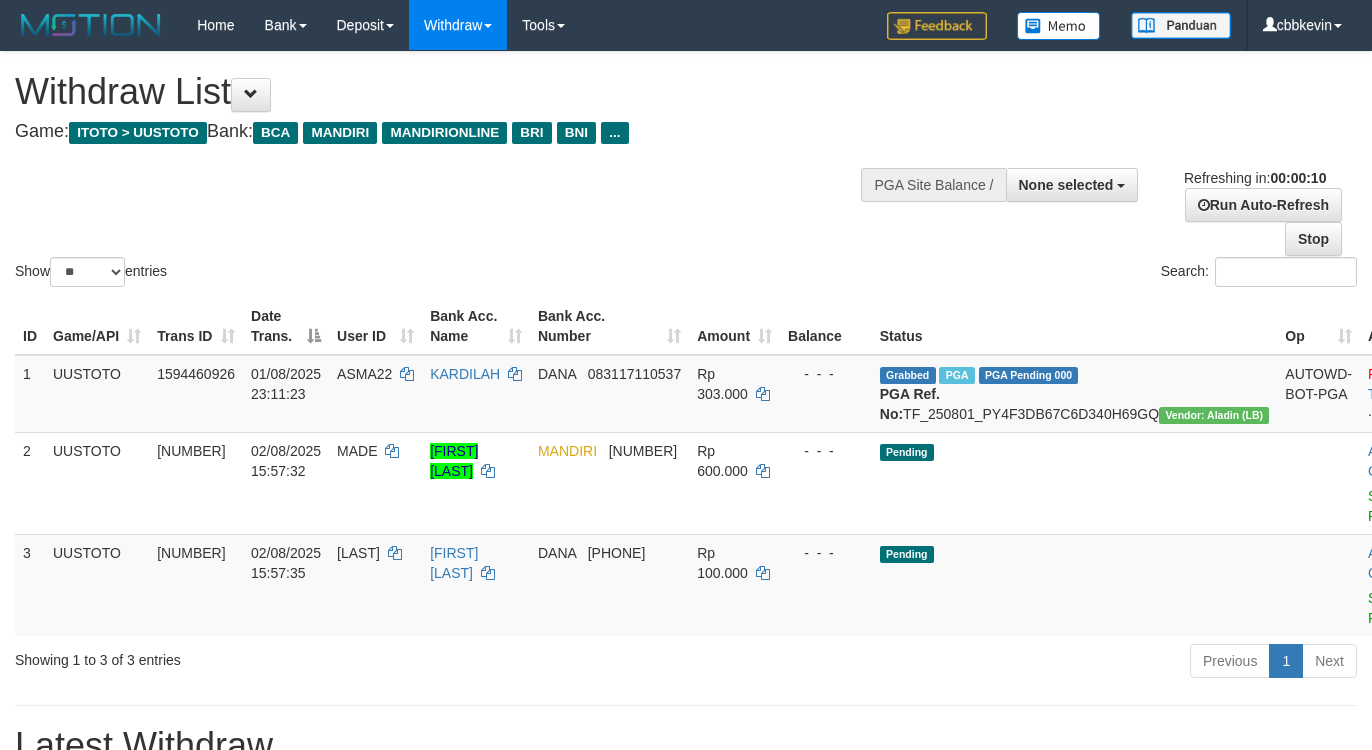 select 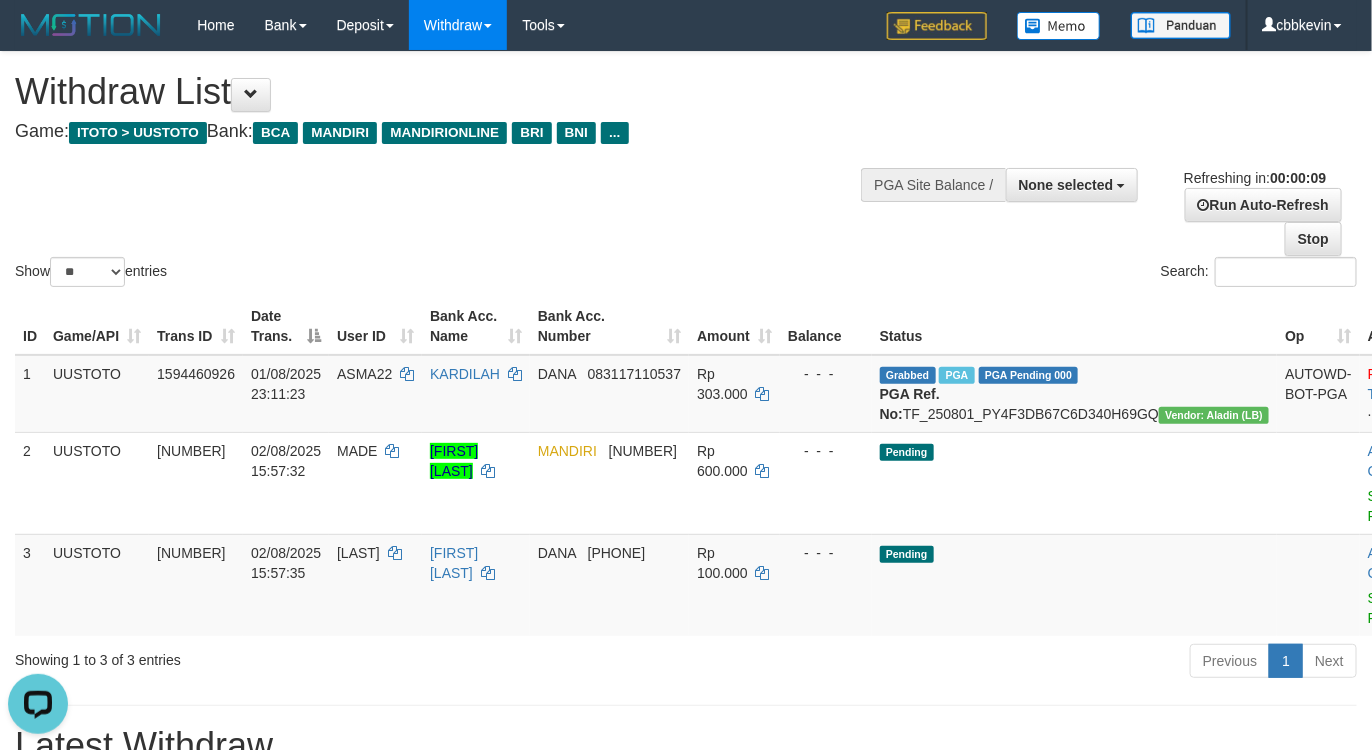 scroll, scrollTop: 0, scrollLeft: 0, axis: both 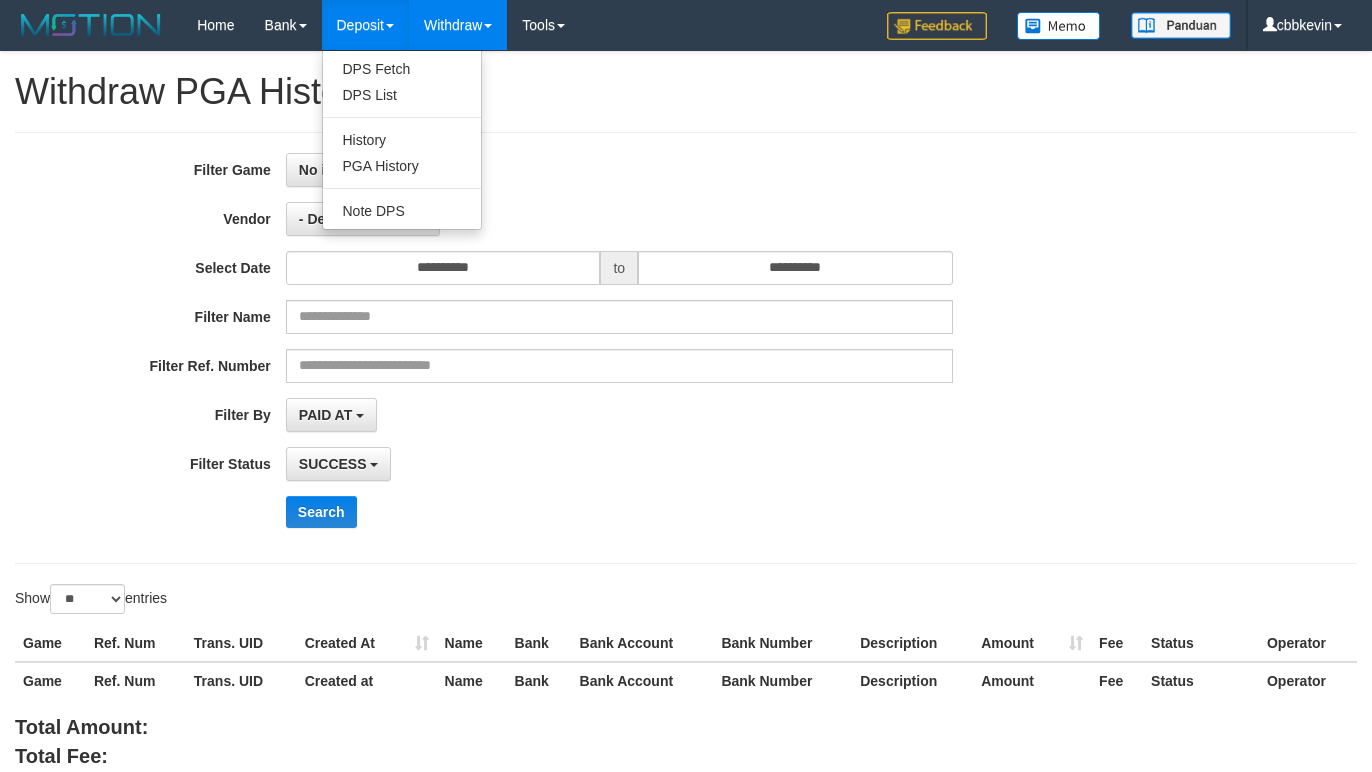 select on "**********" 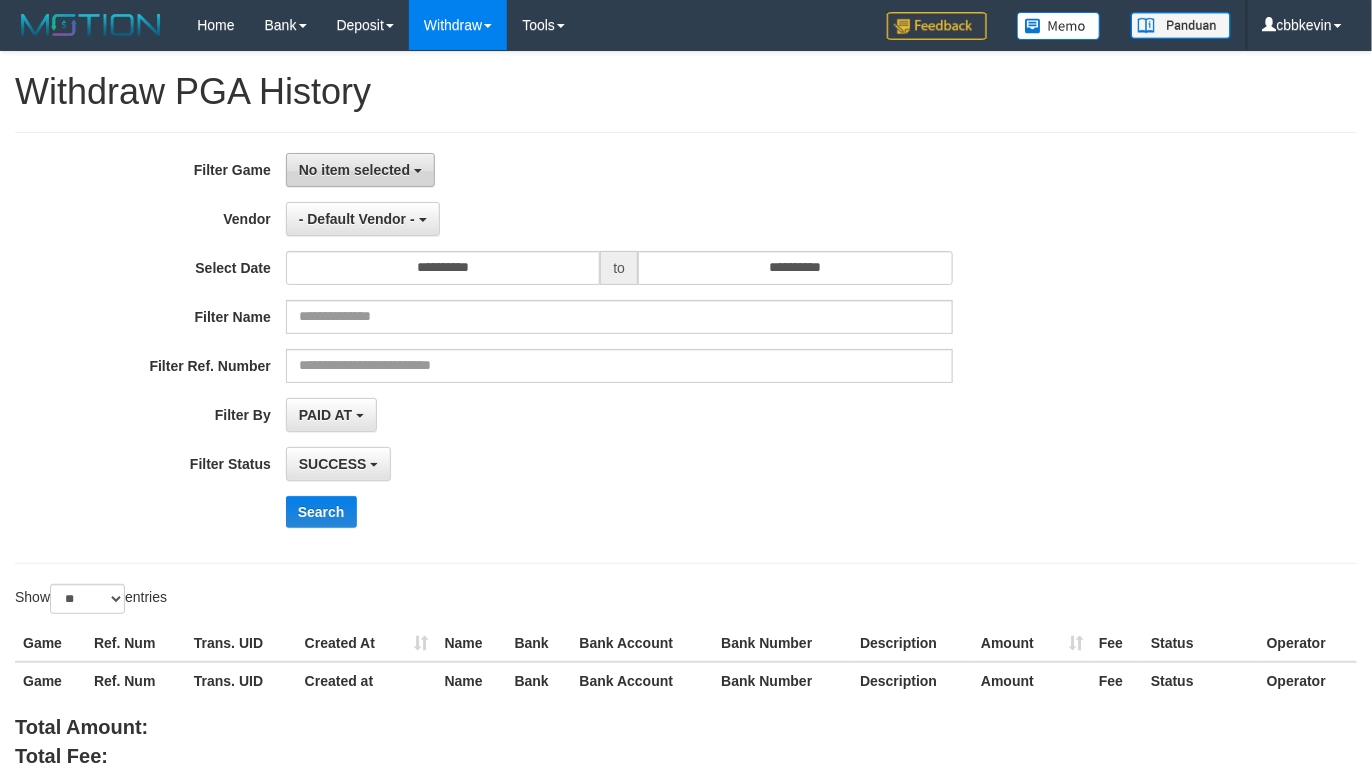 click on "No item selected" at bounding box center (354, 170) 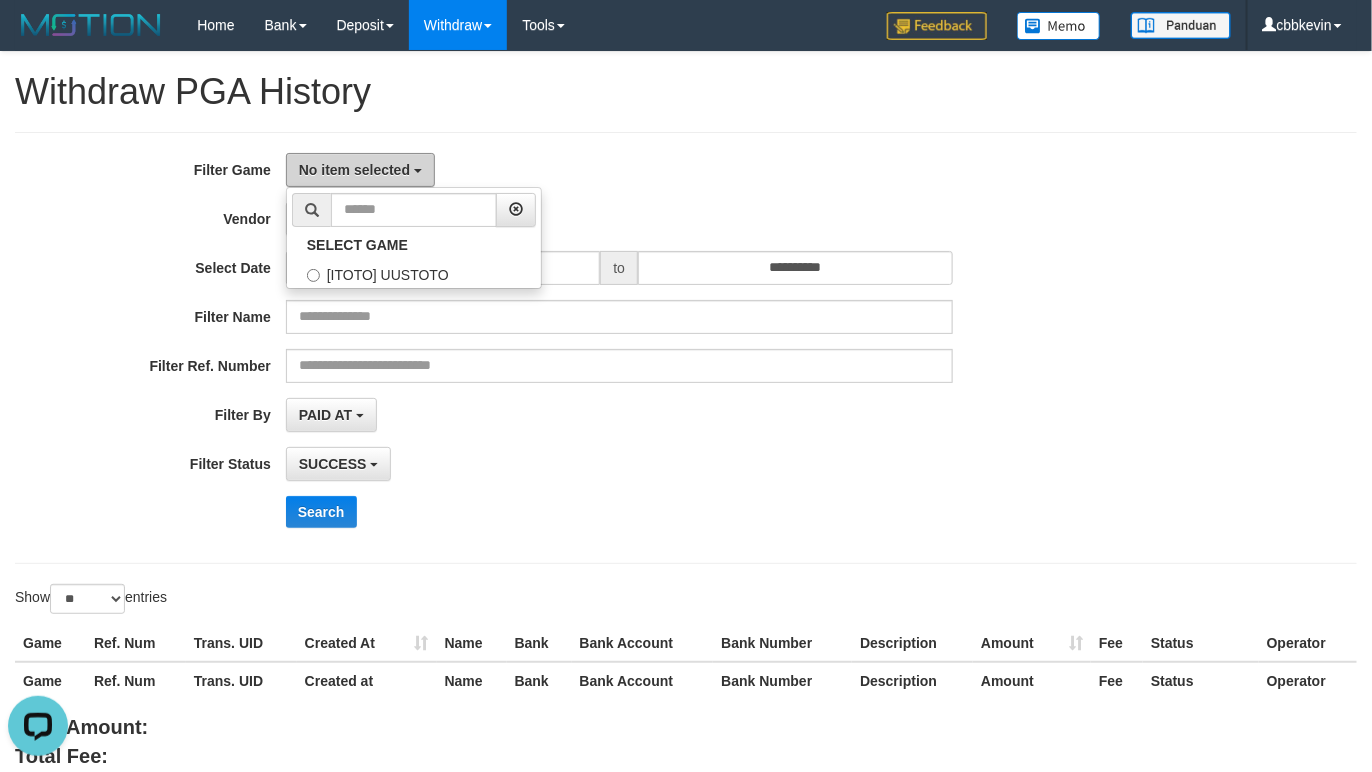 scroll, scrollTop: 0, scrollLeft: 0, axis: both 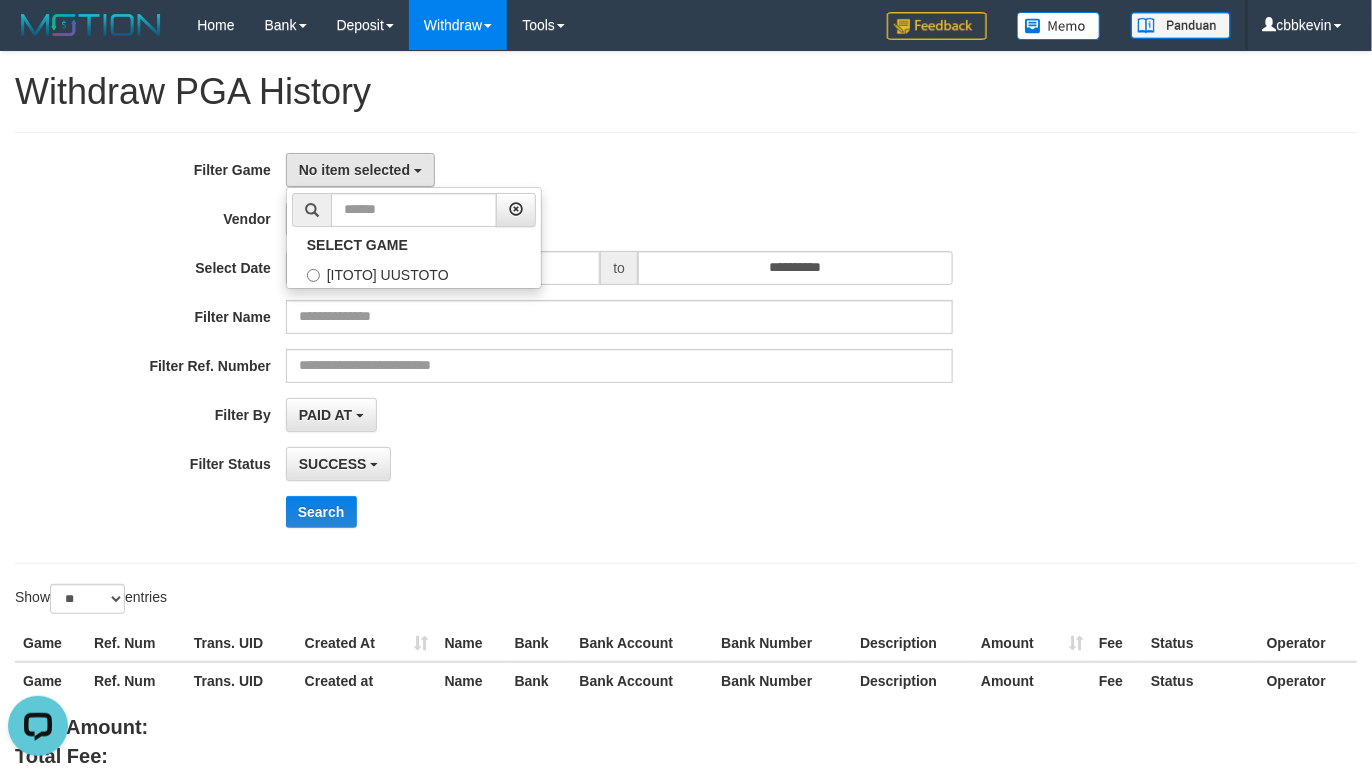 click on "Withdraw PGA History" at bounding box center [686, 92] 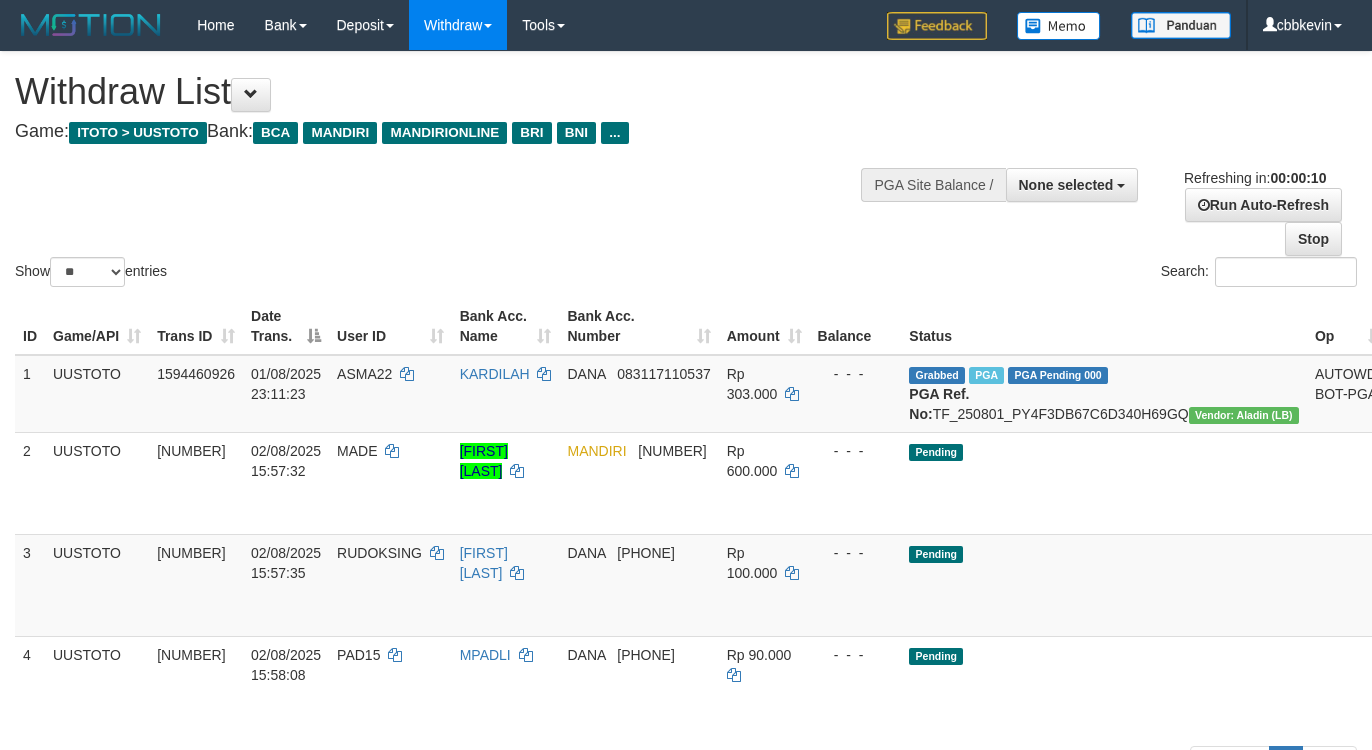 select 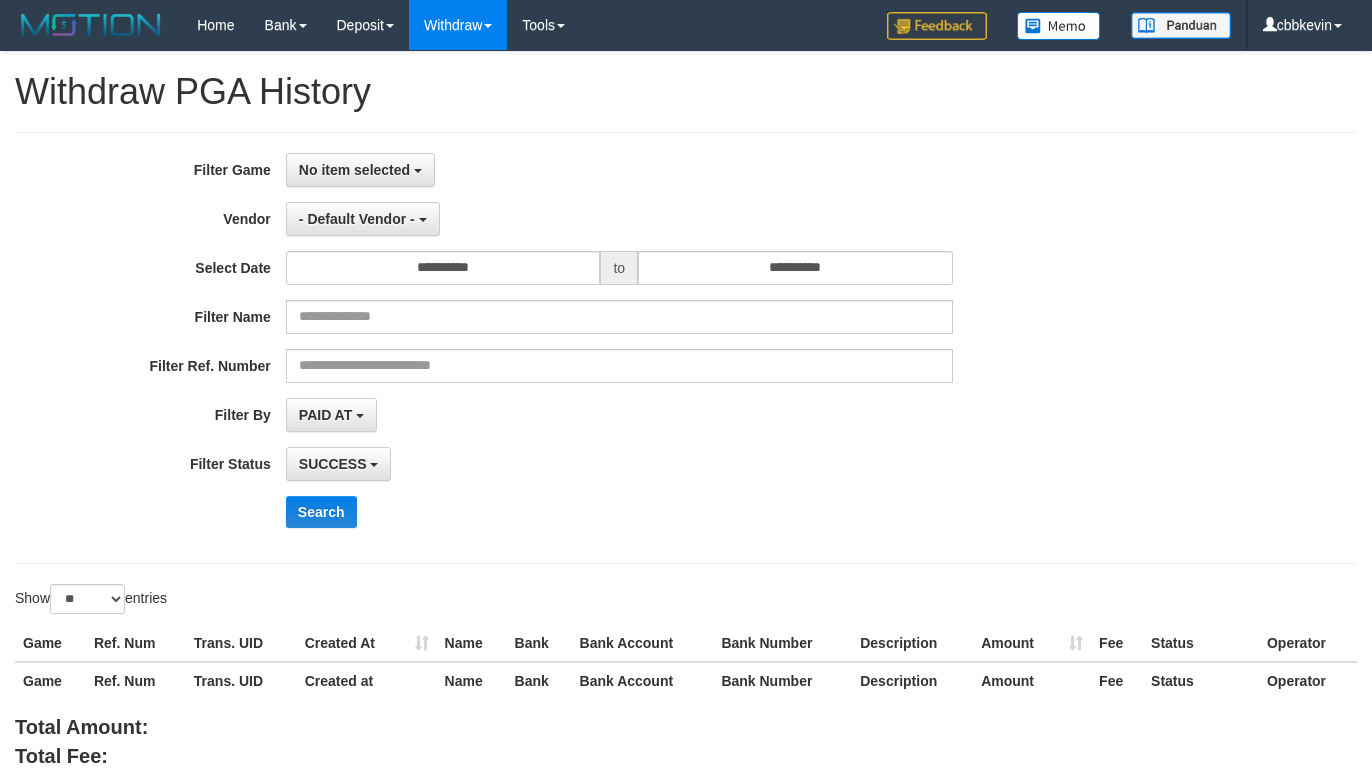 select 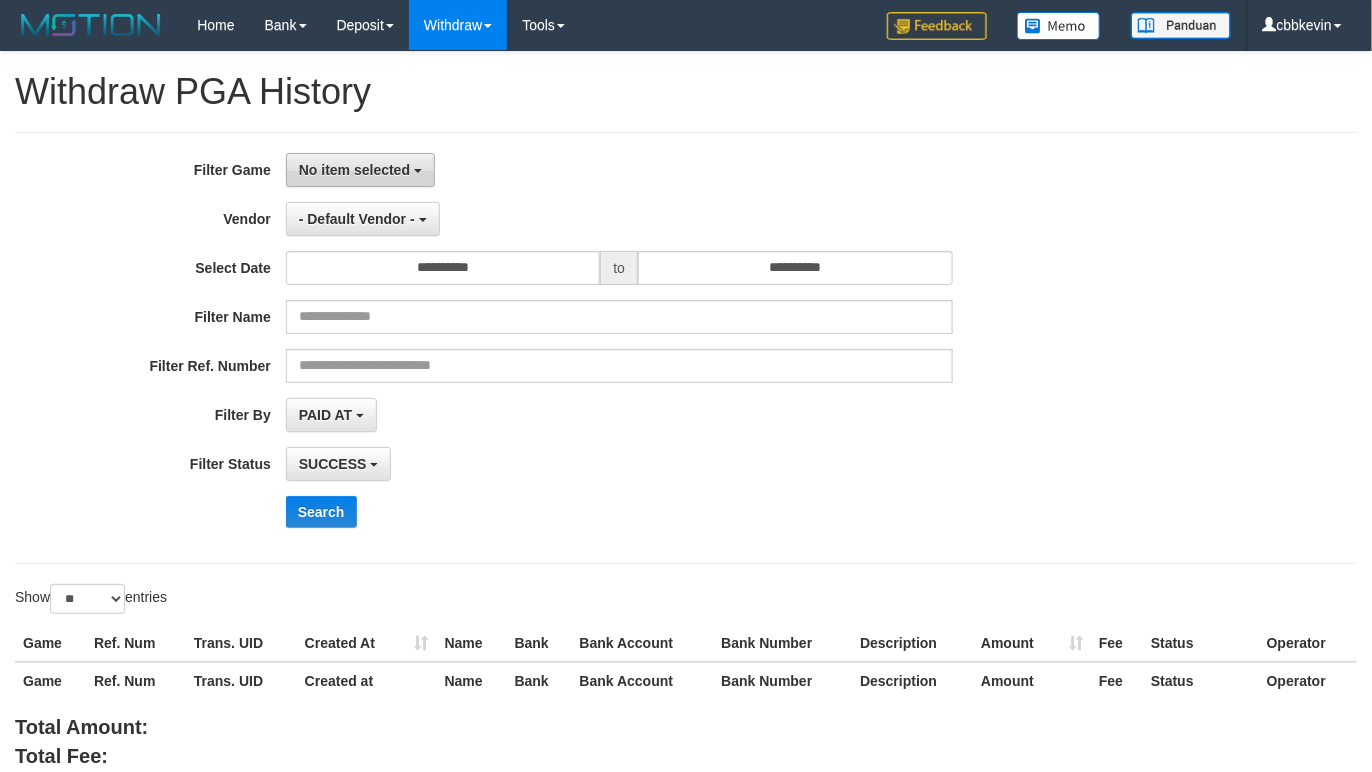 click on "No item selected" at bounding box center [354, 170] 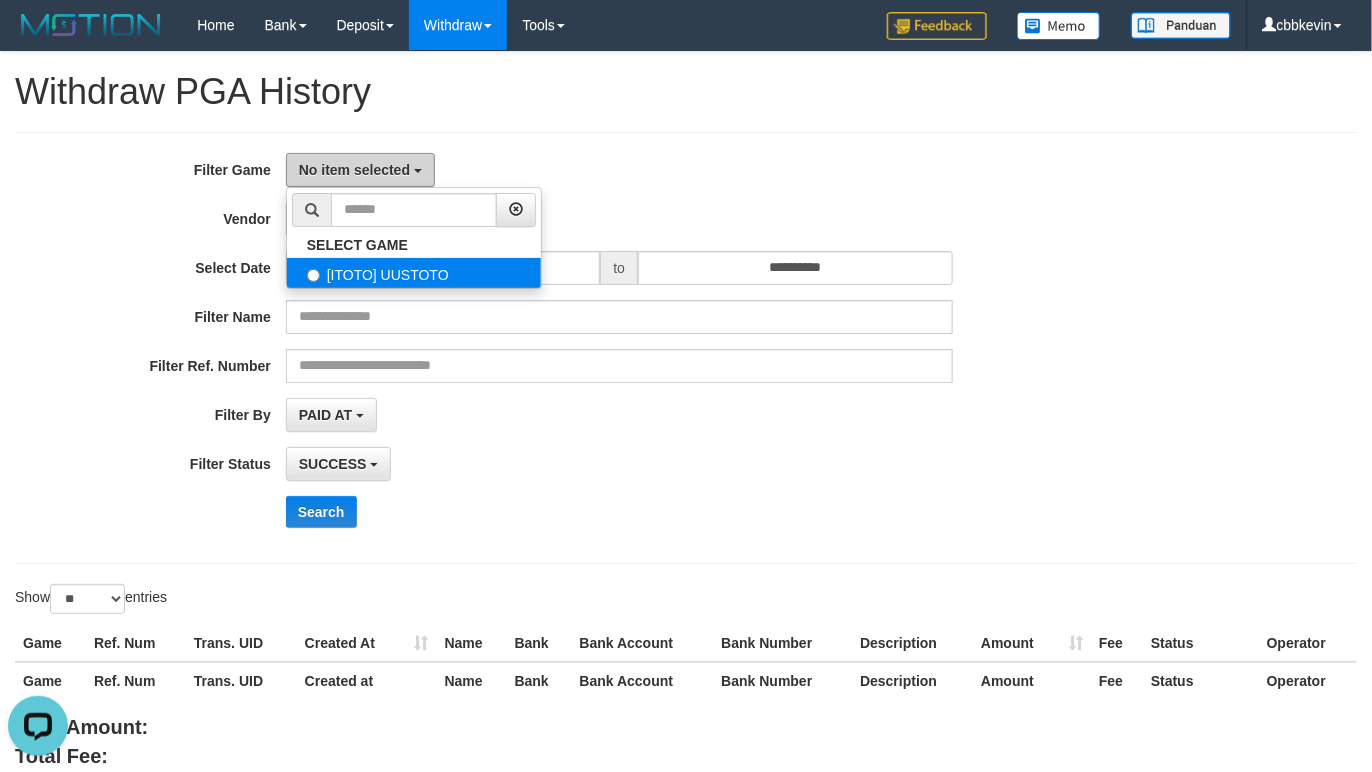 scroll, scrollTop: 0, scrollLeft: 0, axis: both 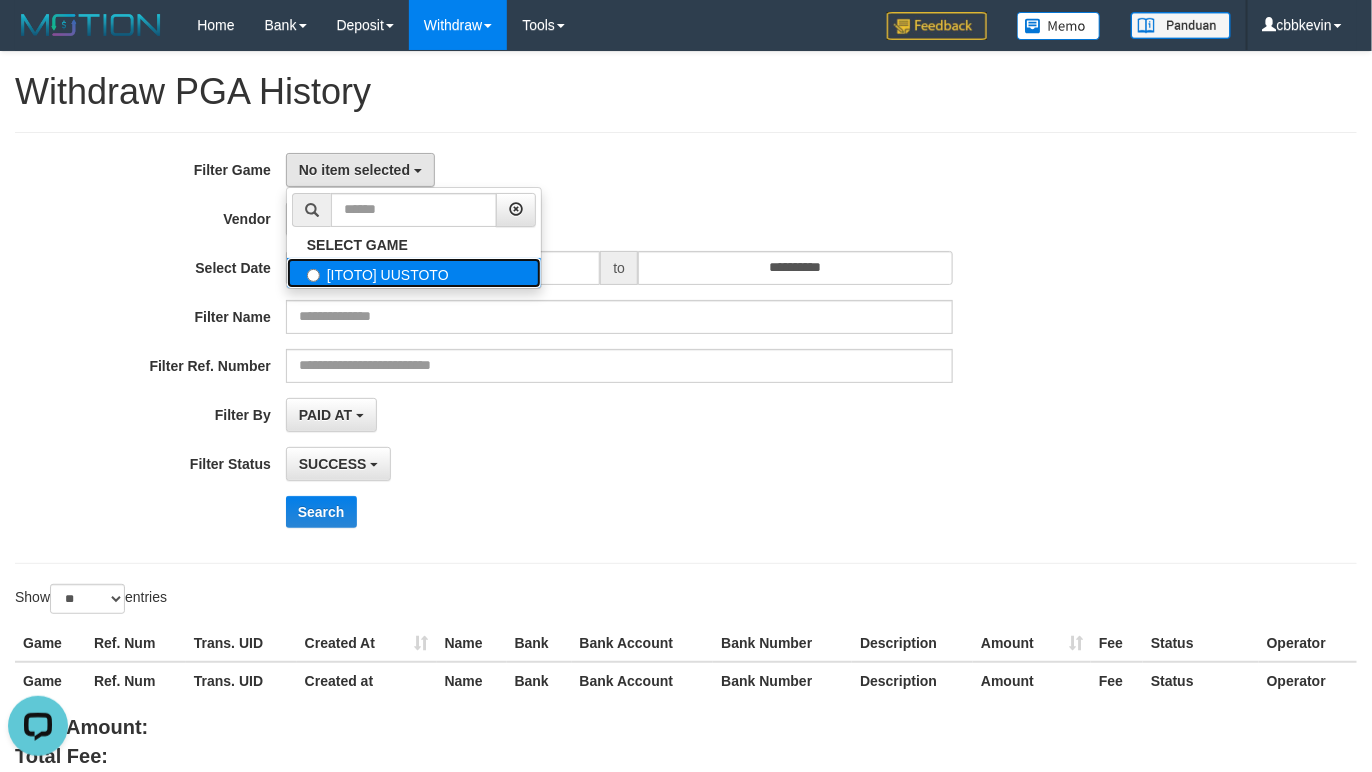 click on "[ITOTO] UUSTOTO" at bounding box center (414, 273) 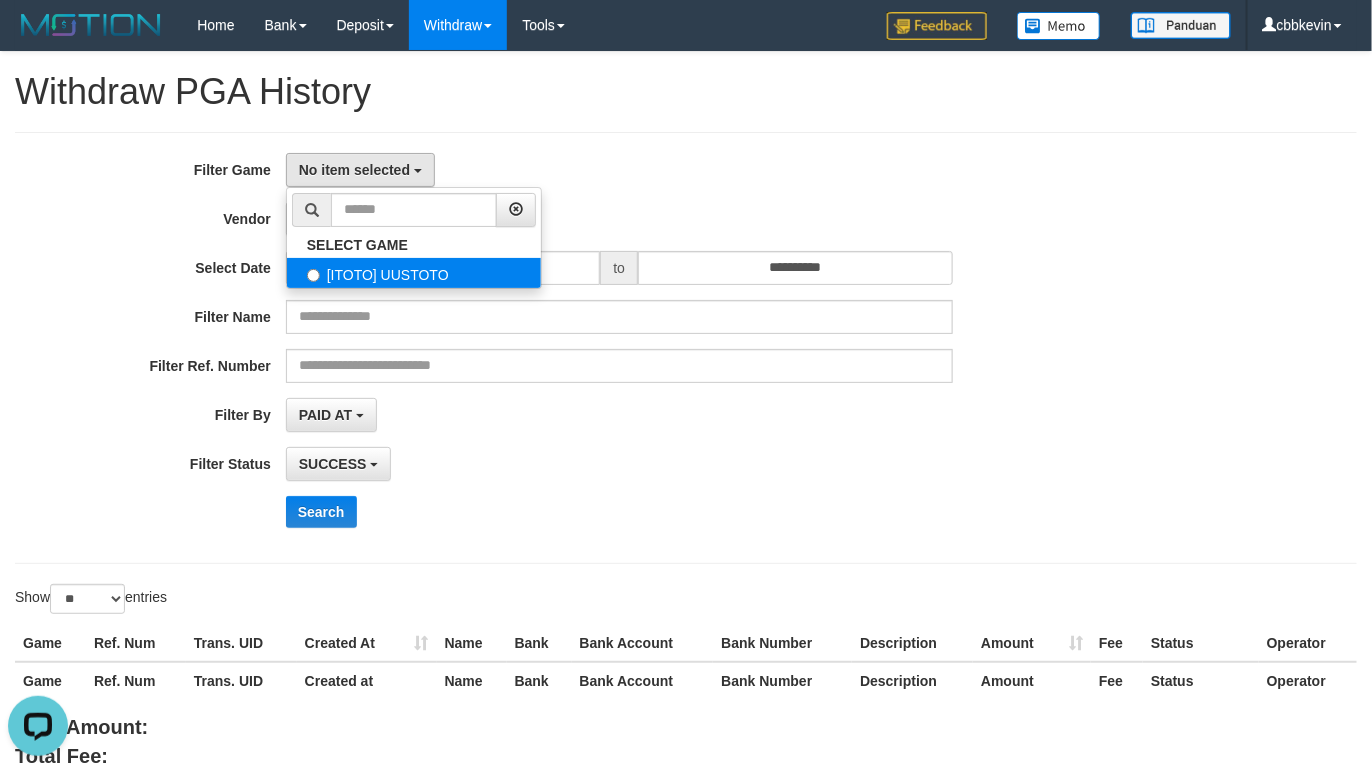 select on "****" 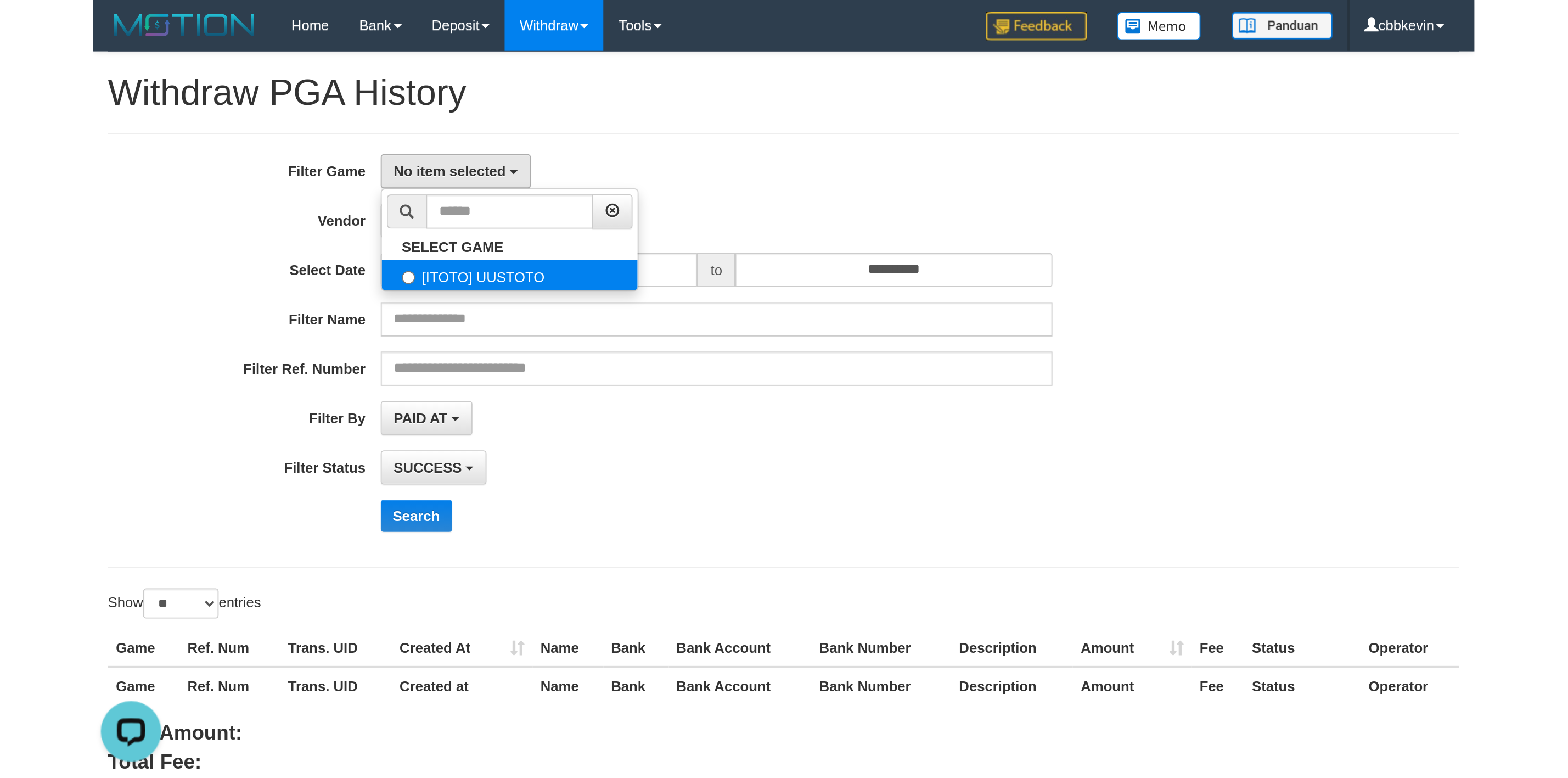 scroll, scrollTop: 10, scrollLeft: 0, axis: vertical 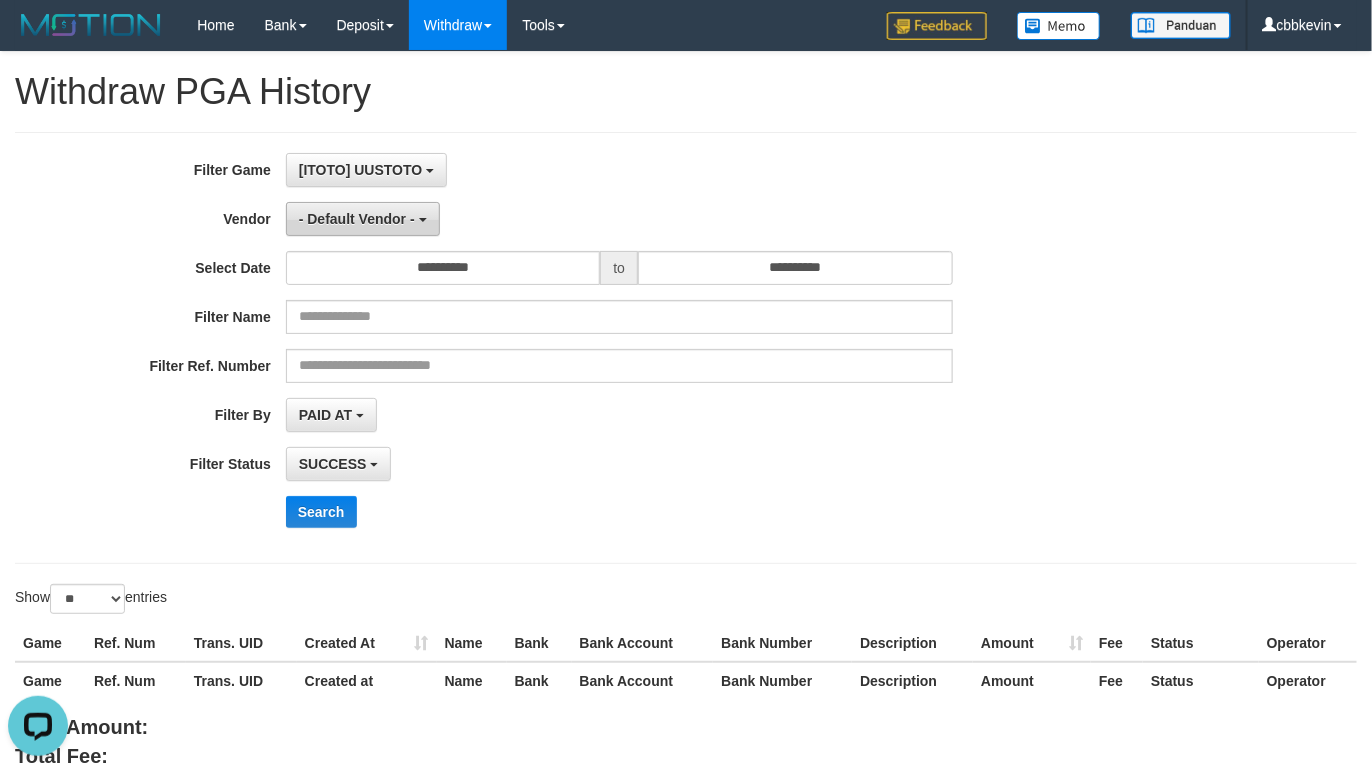 click on "- Default Vendor -" at bounding box center [363, 219] 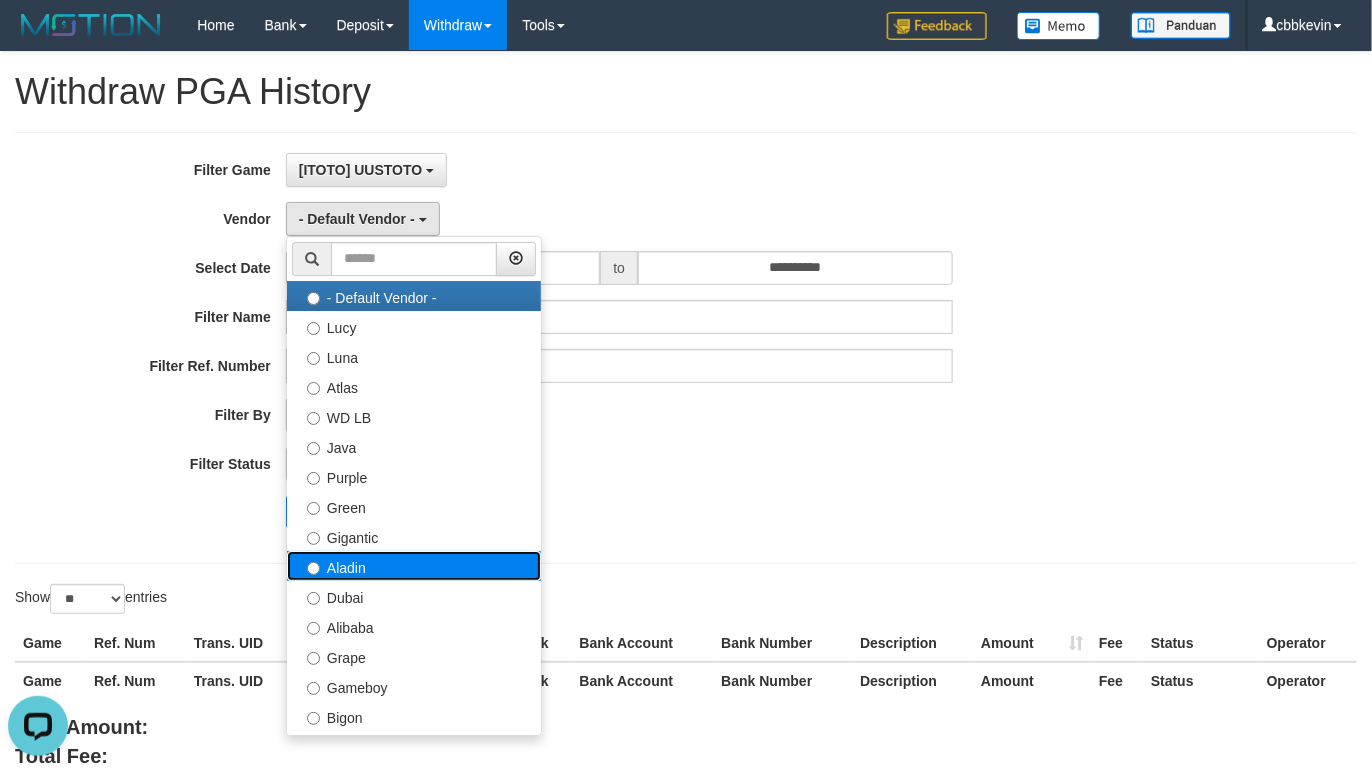 click on "Aladin" at bounding box center (414, 566) 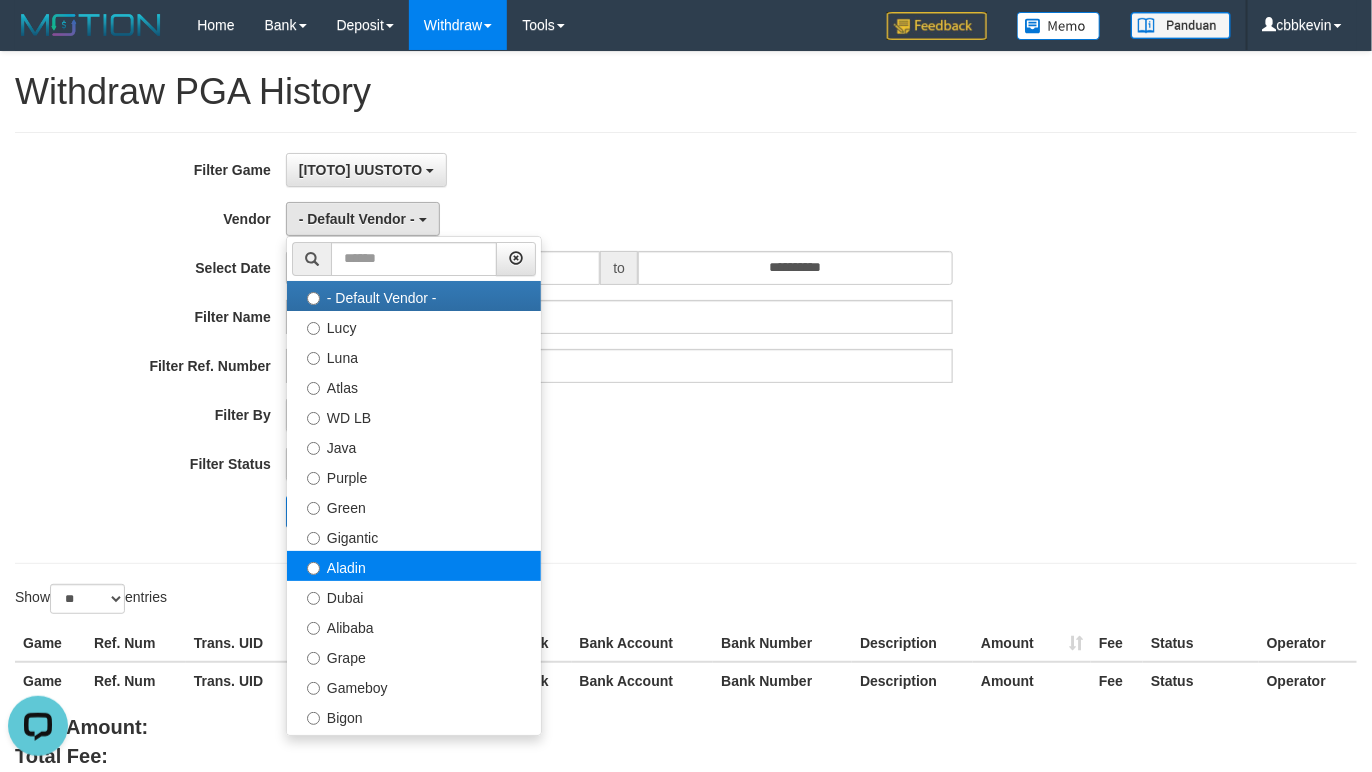select on "**********" 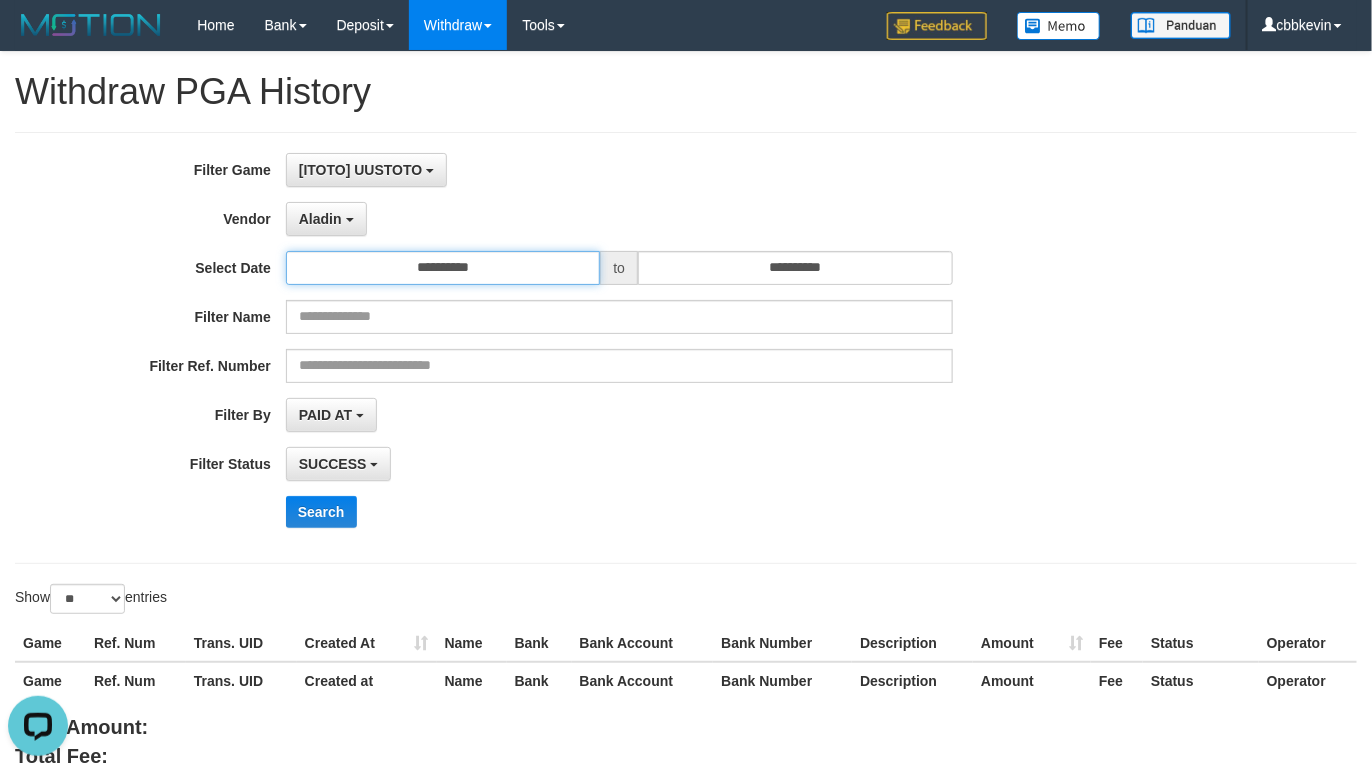 click on "**********" at bounding box center [443, 268] 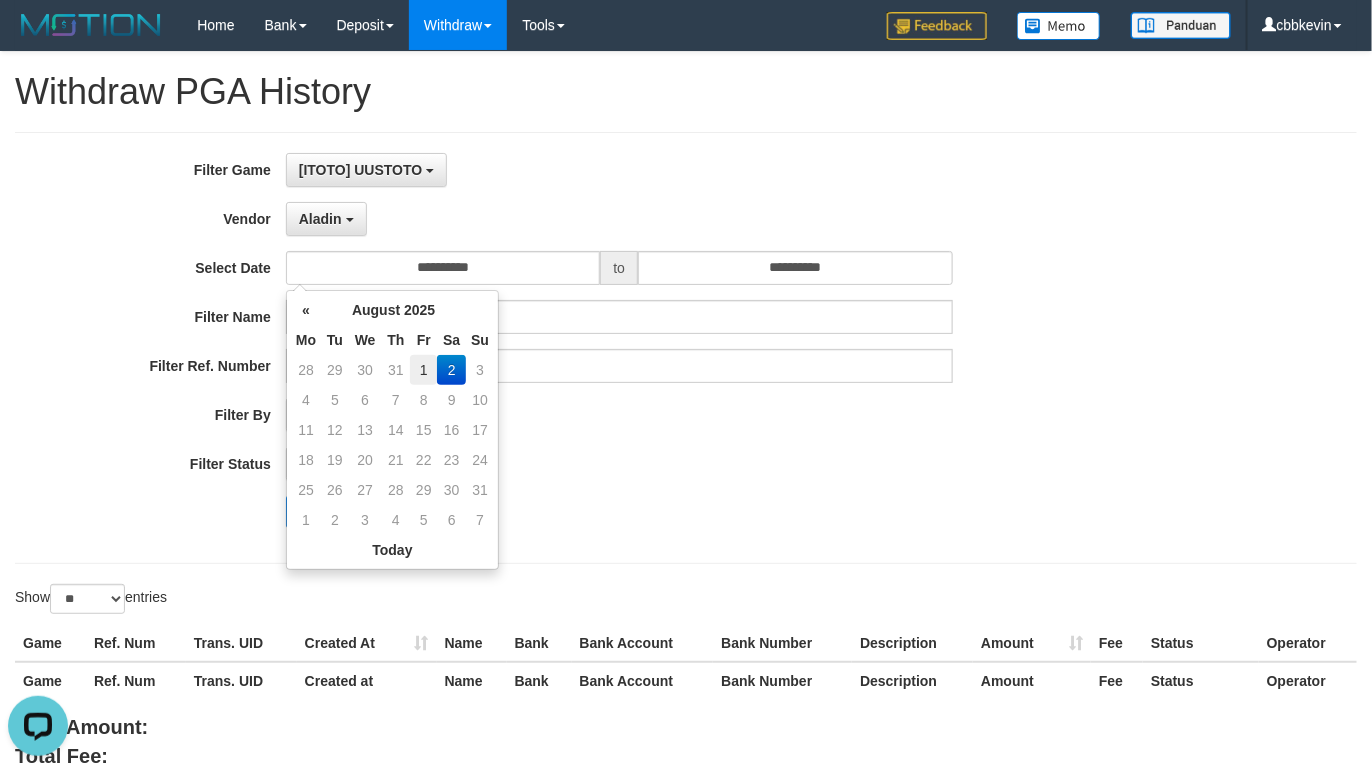 drag, startPoint x: 424, startPoint y: 366, endPoint x: 729, endPoint y: 516, distance: 339.88968 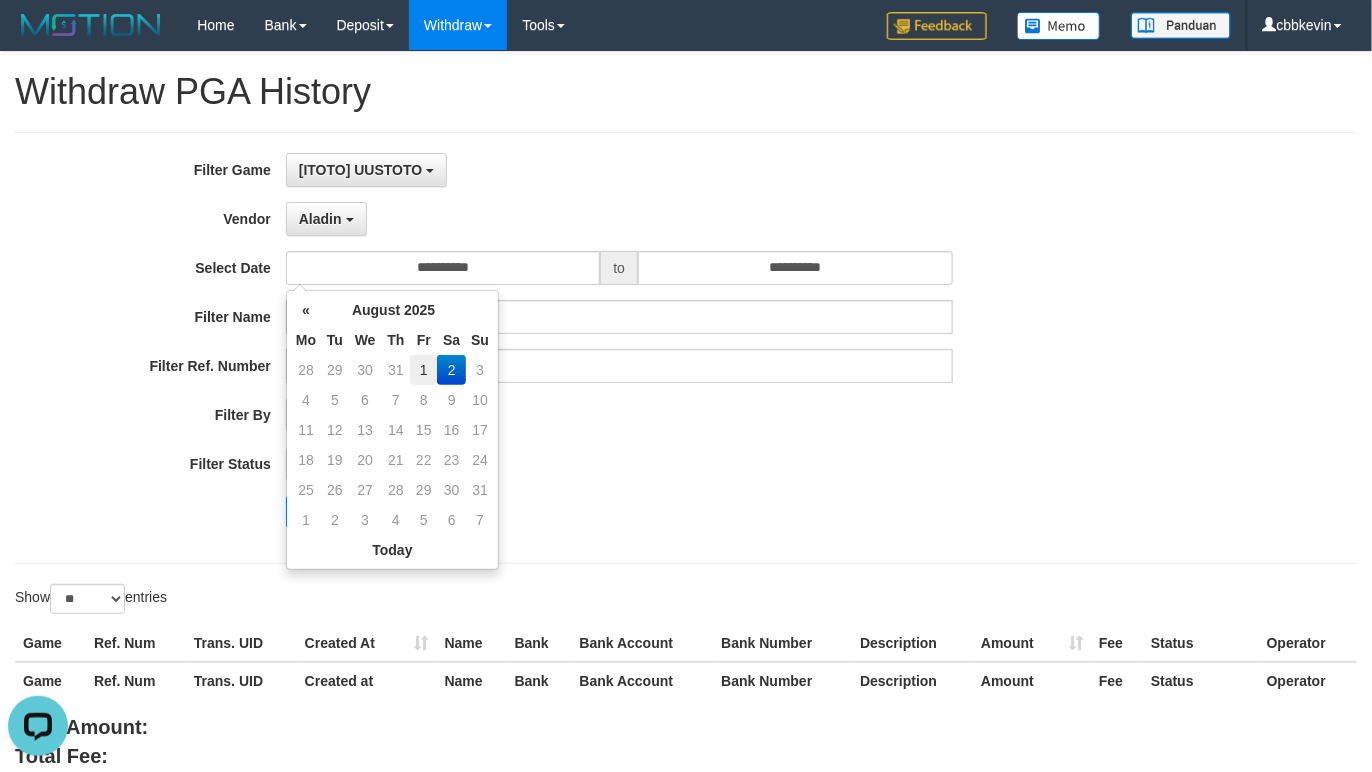 click on "1" at bounding box center [423, 370] 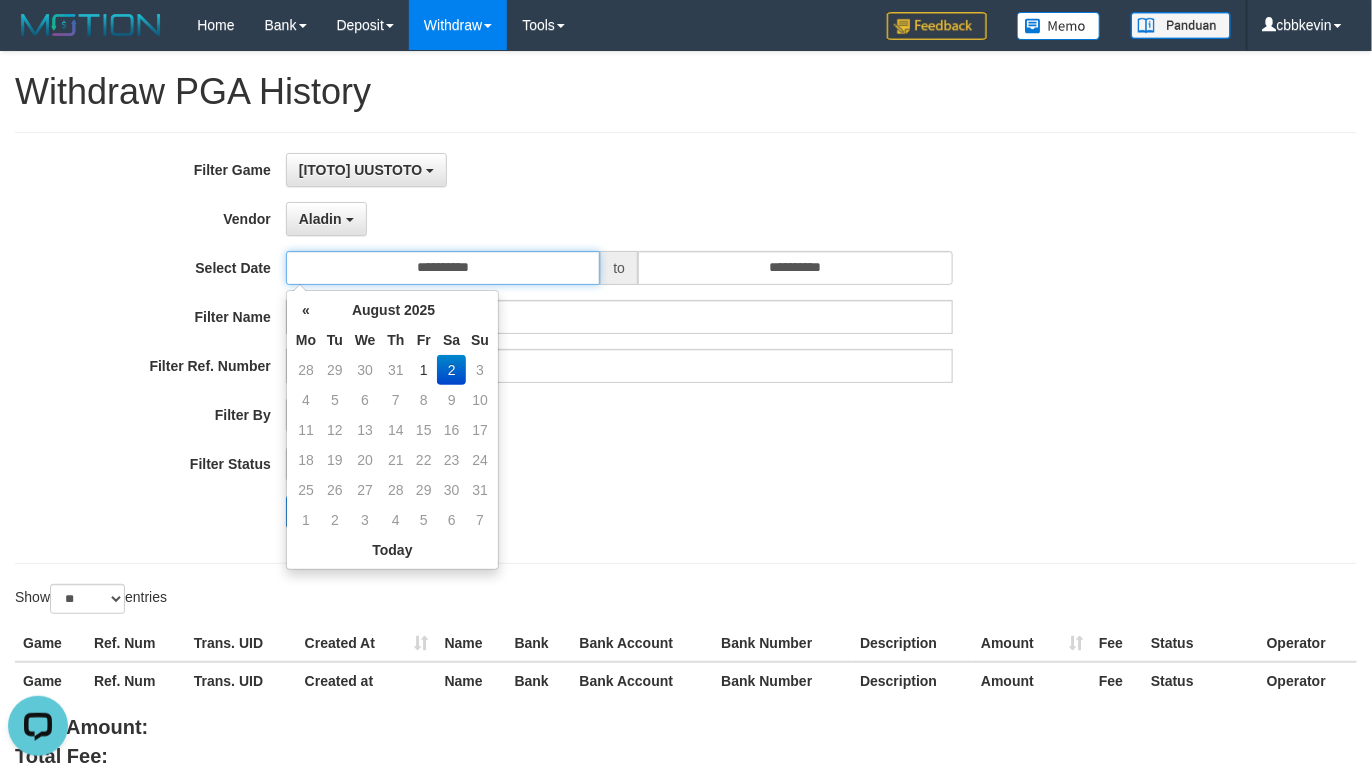 type on "**********" 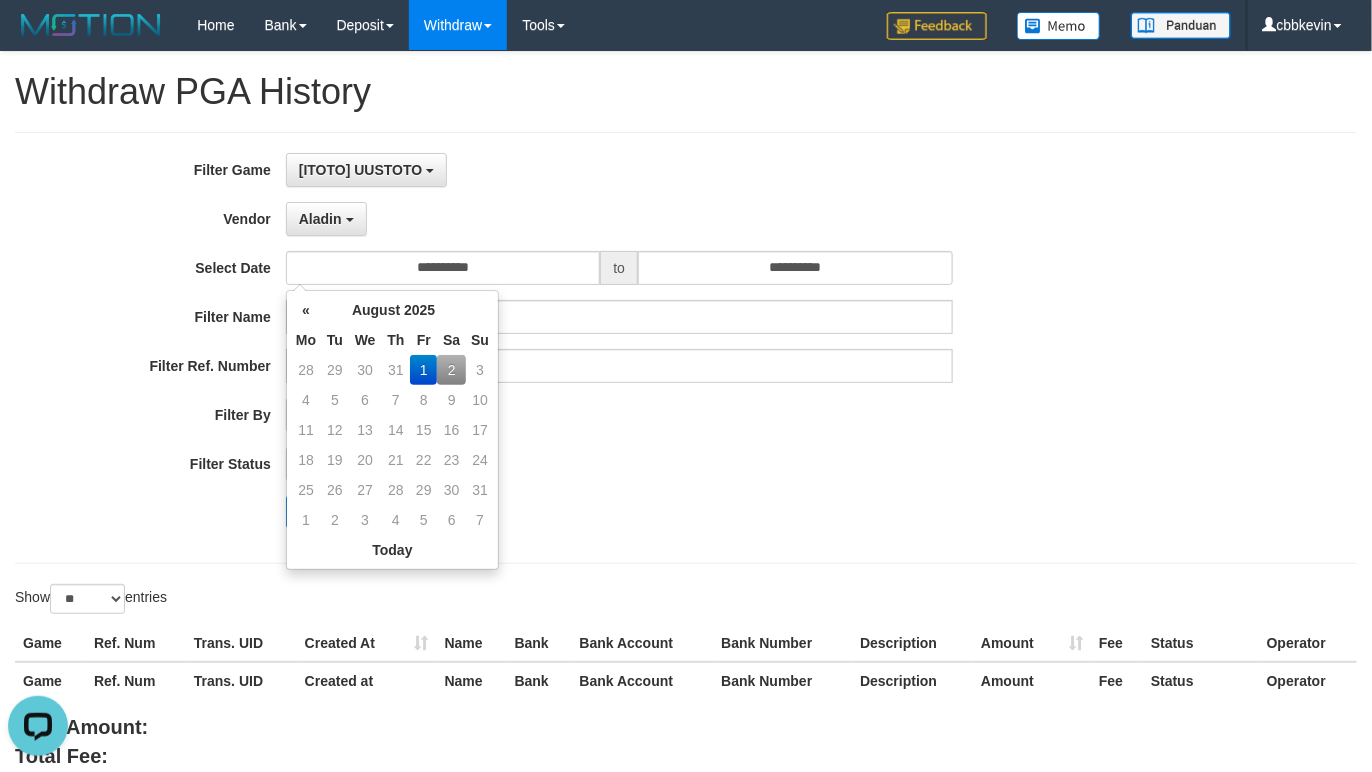drag, startPoint x: 738, startPoint y: 519, endPoint x: 721, endPoint y: 346, distance: 173.83325 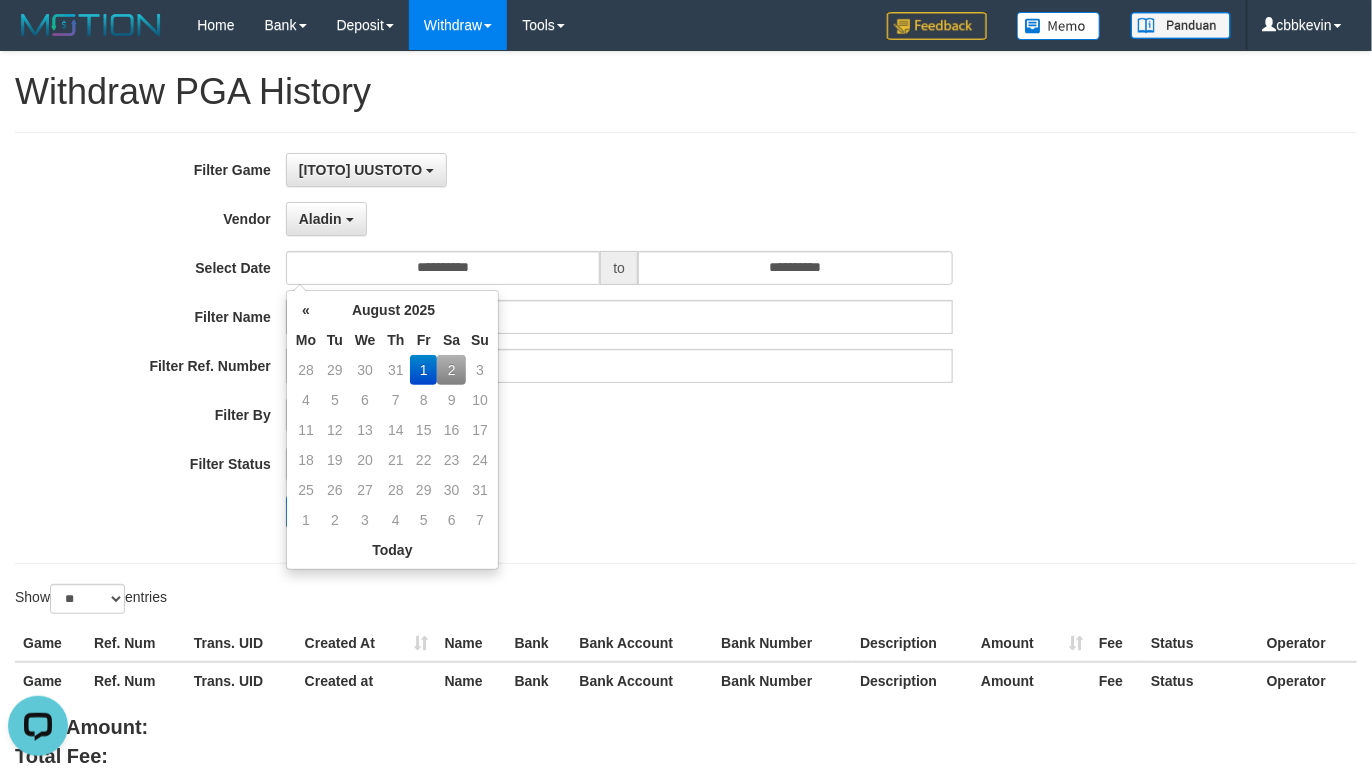 click on "Search" at bounding box center [715, 512] 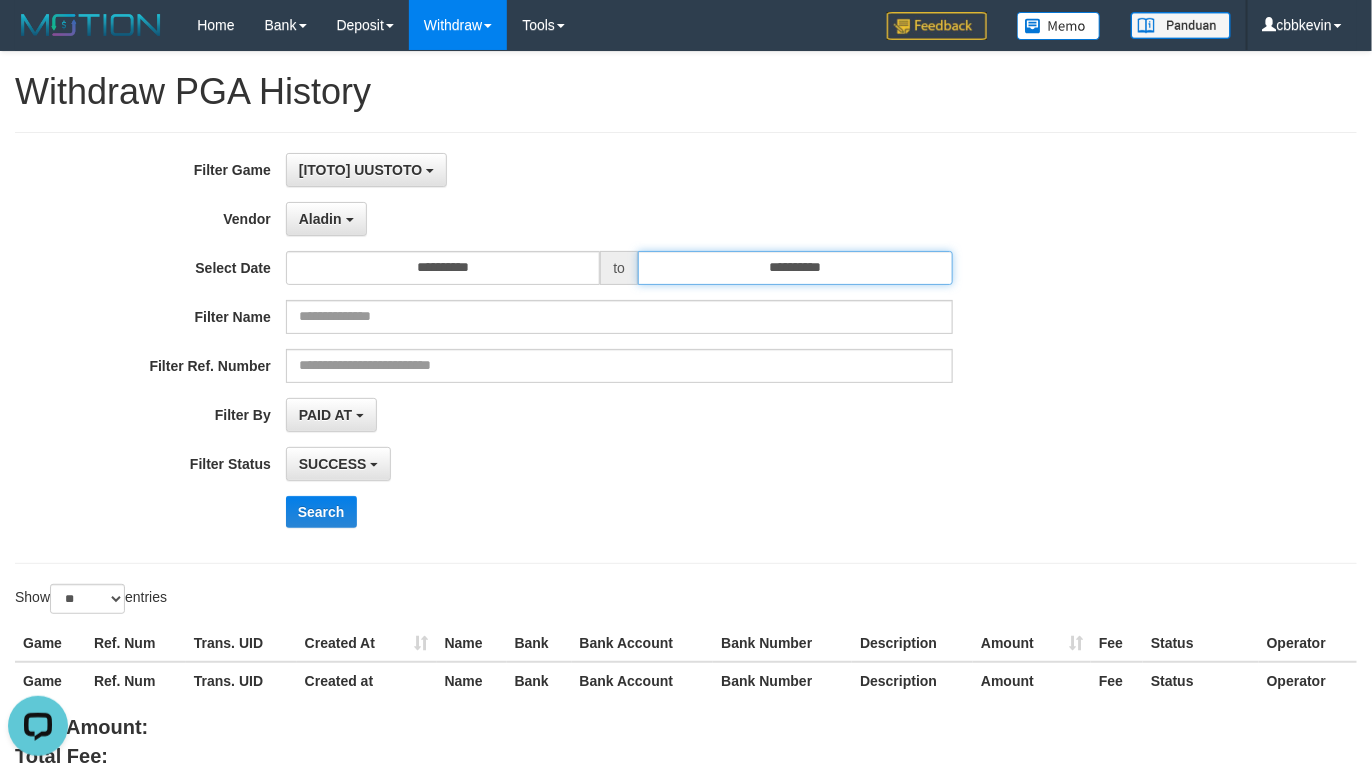 click on "**********" at bounding box center [795, 268] 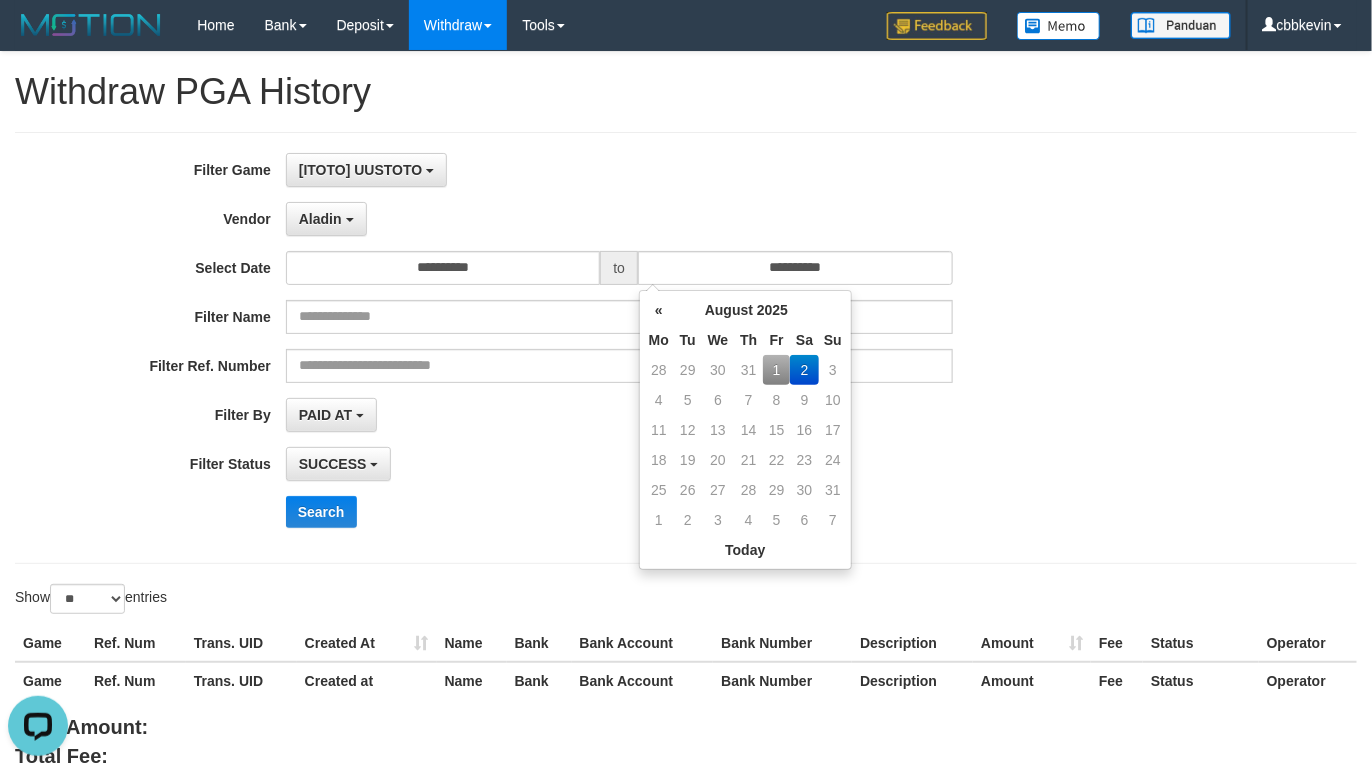 click on "1" at bounding box center [776, 370] 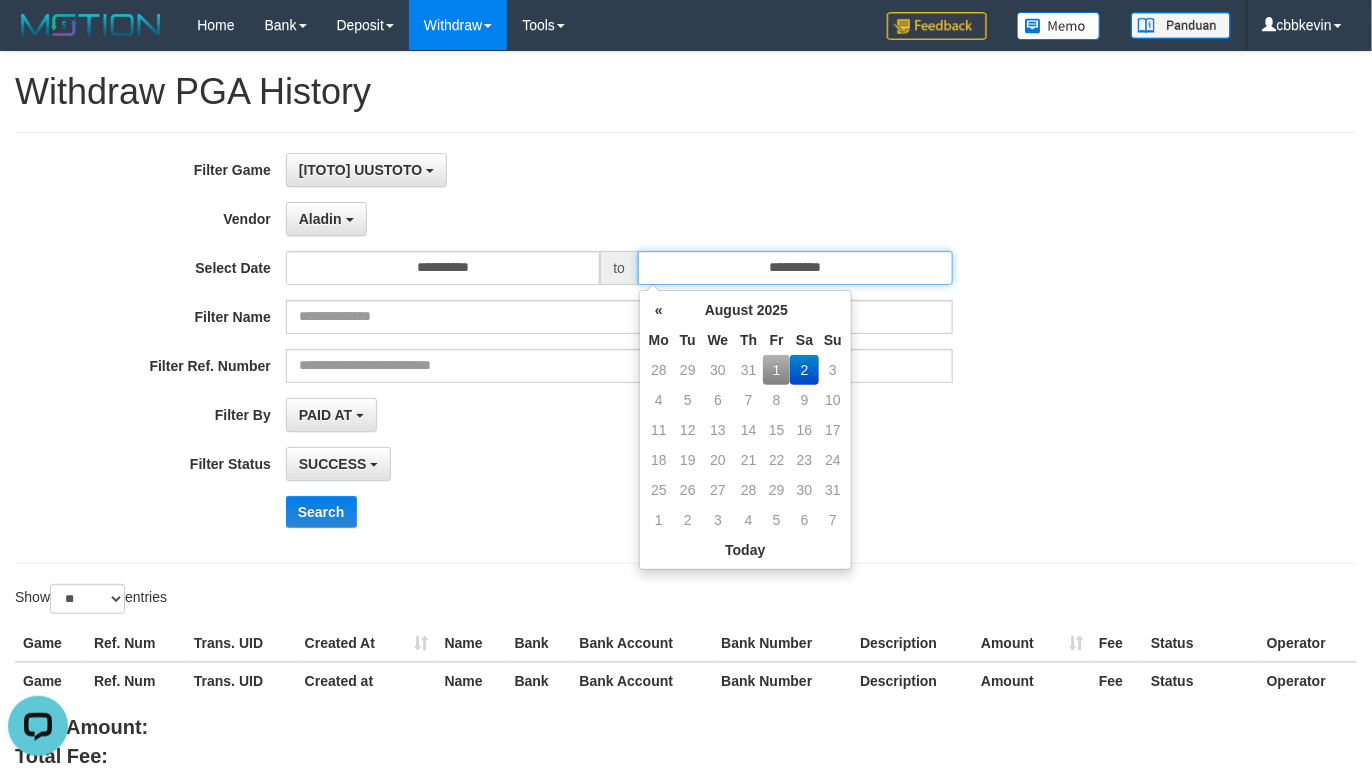 type on "**********" 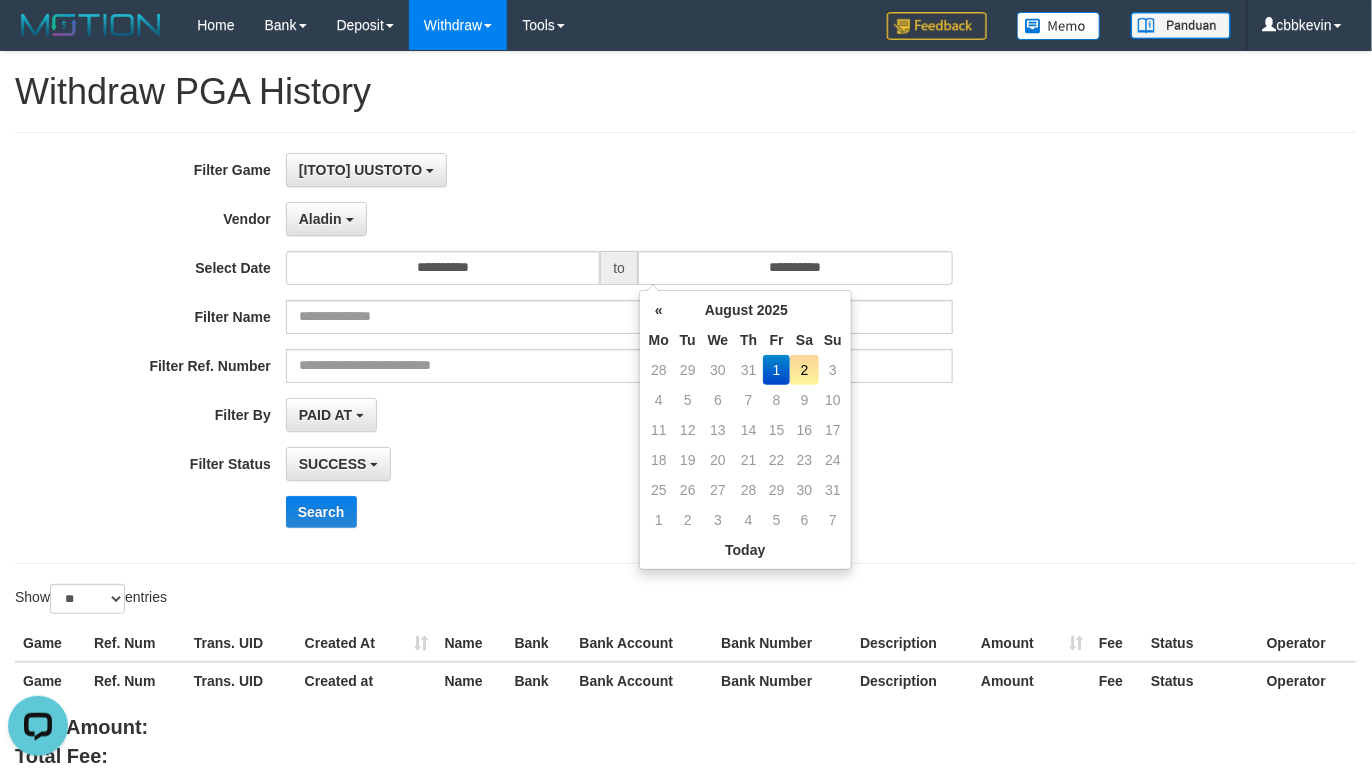 click on "**********" at bounding box center (571, 415) 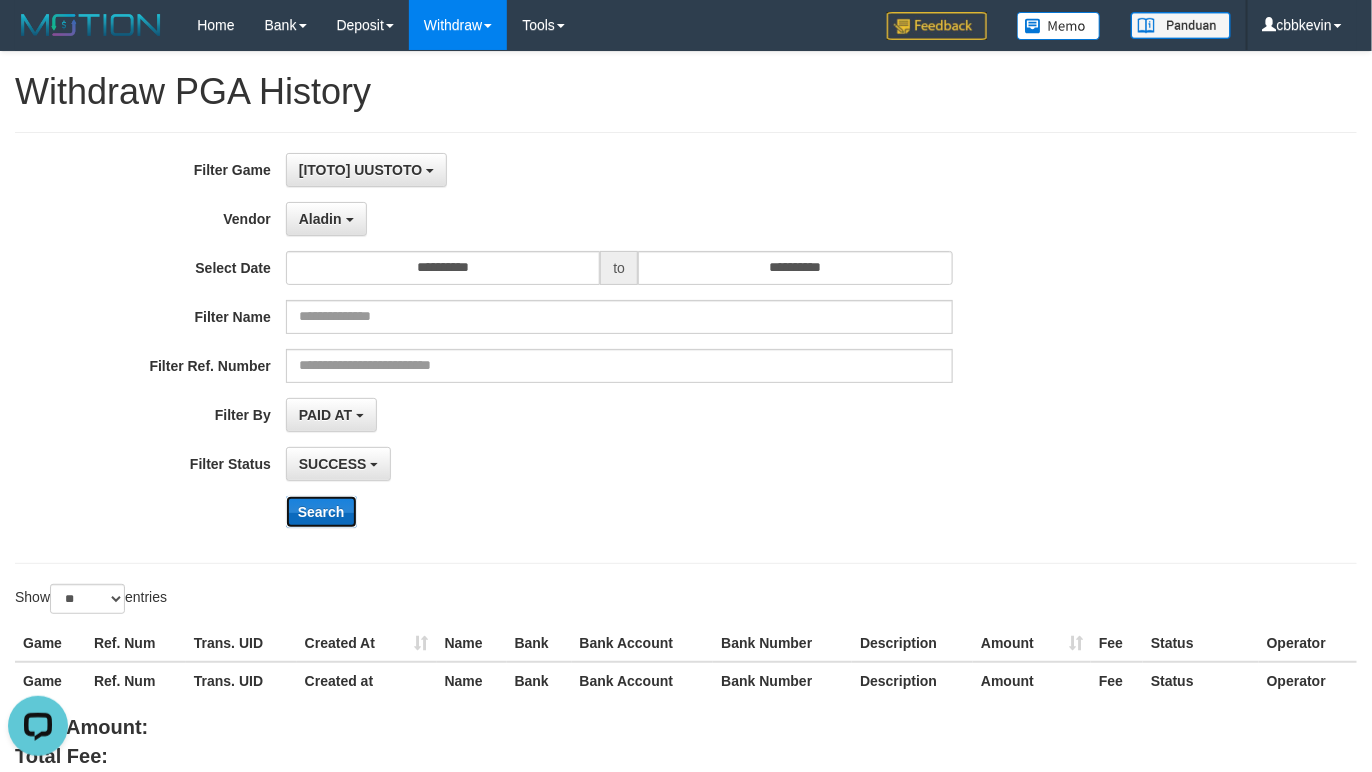 click on "Search" at bounding box center [321, 512] 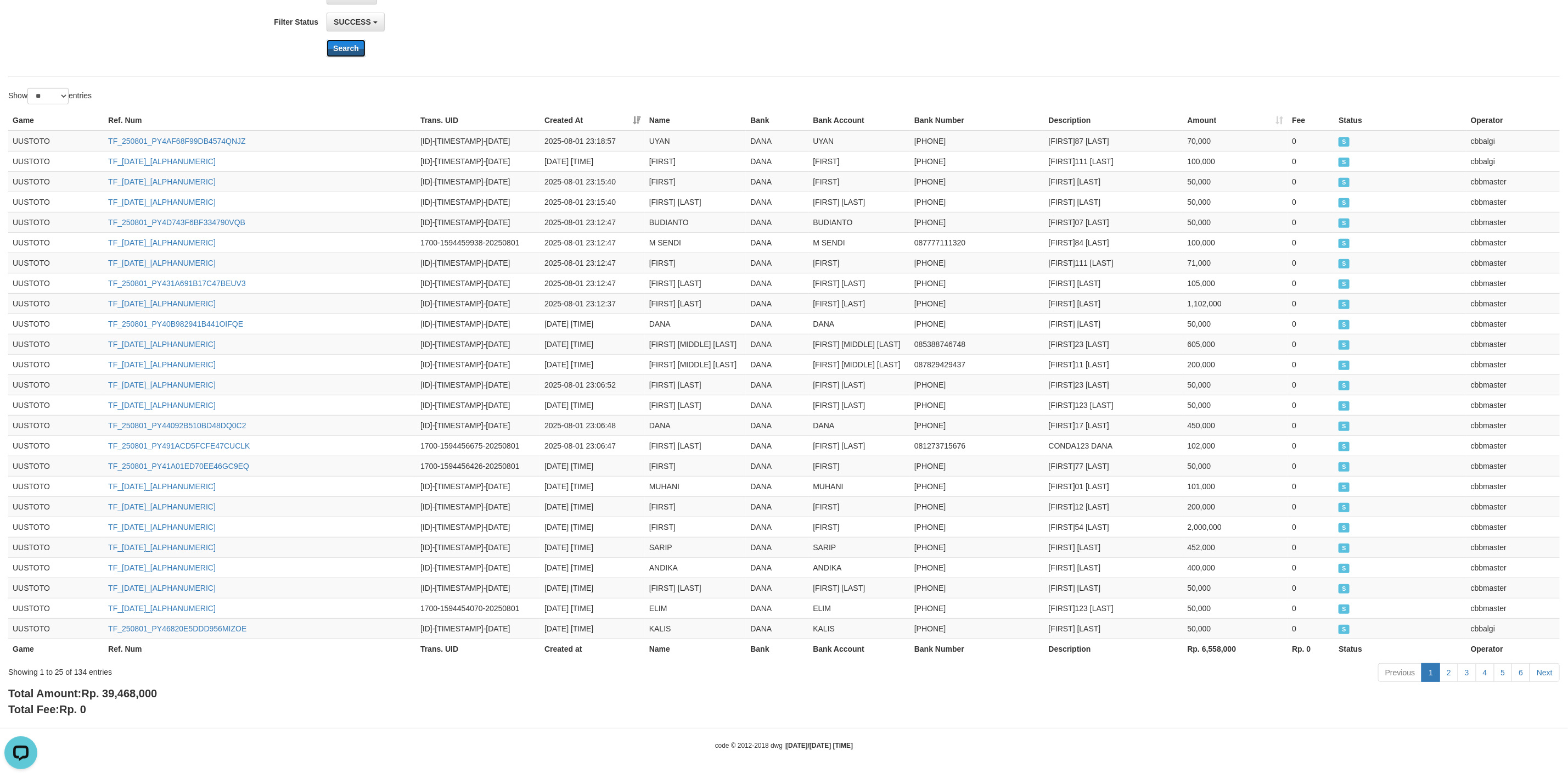 scroll, scrollTop: 254, scrollLeft: 0, axis: vertical 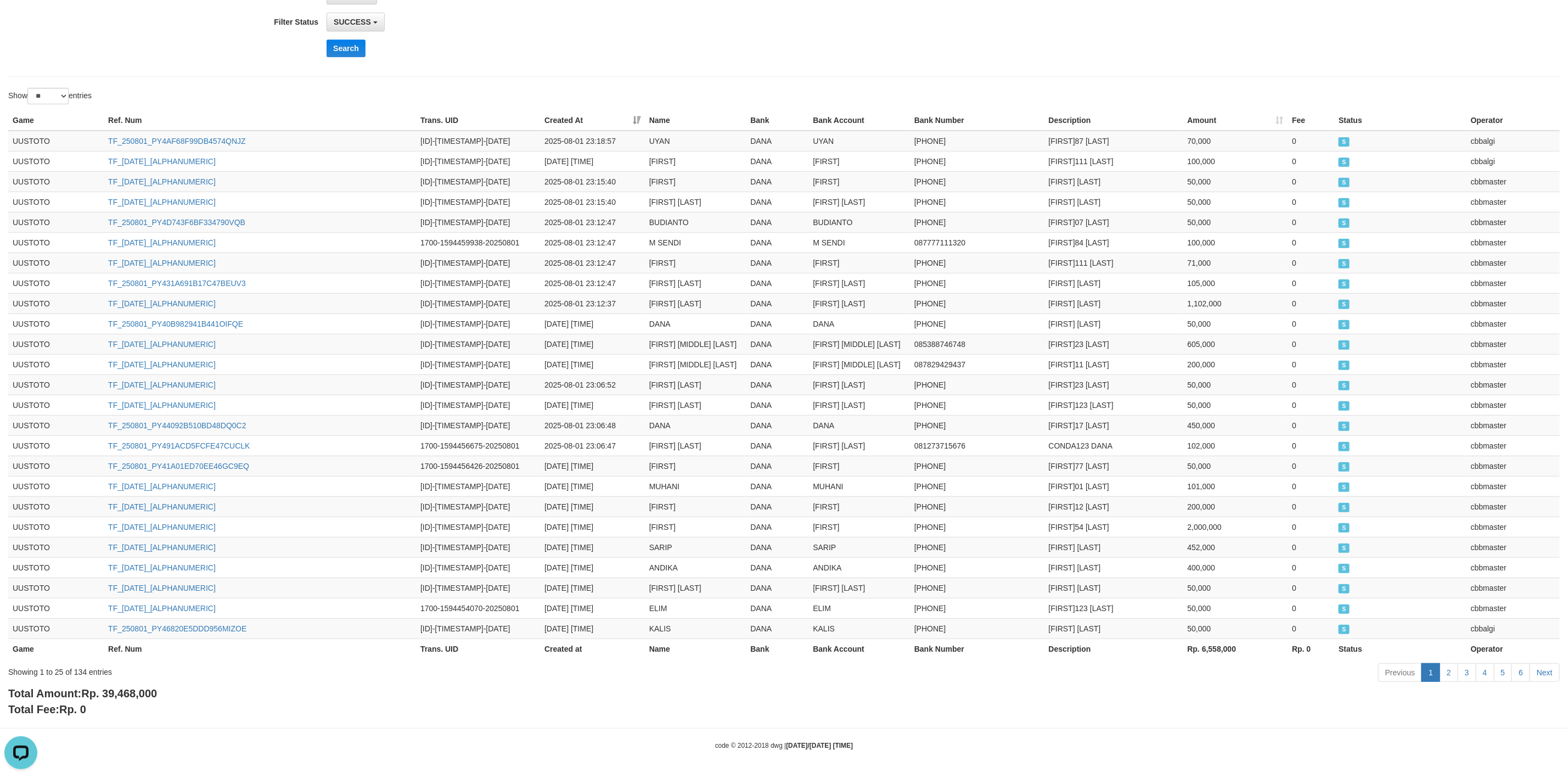 click on "Rp. 39,468,000" at bounding box center [119, 693] 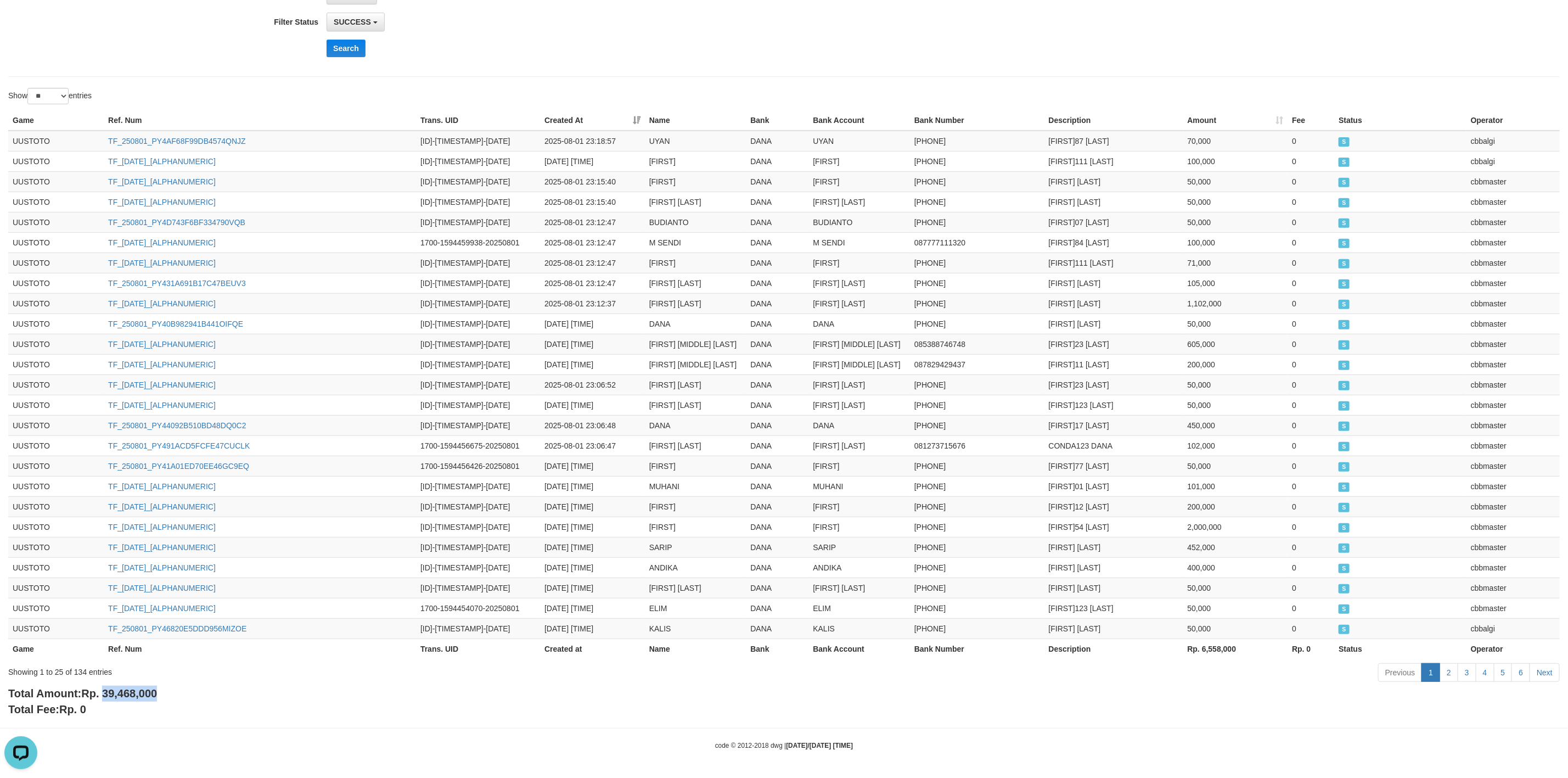 click on "Rp. 39,468,000" at bounding box center [119, 693] 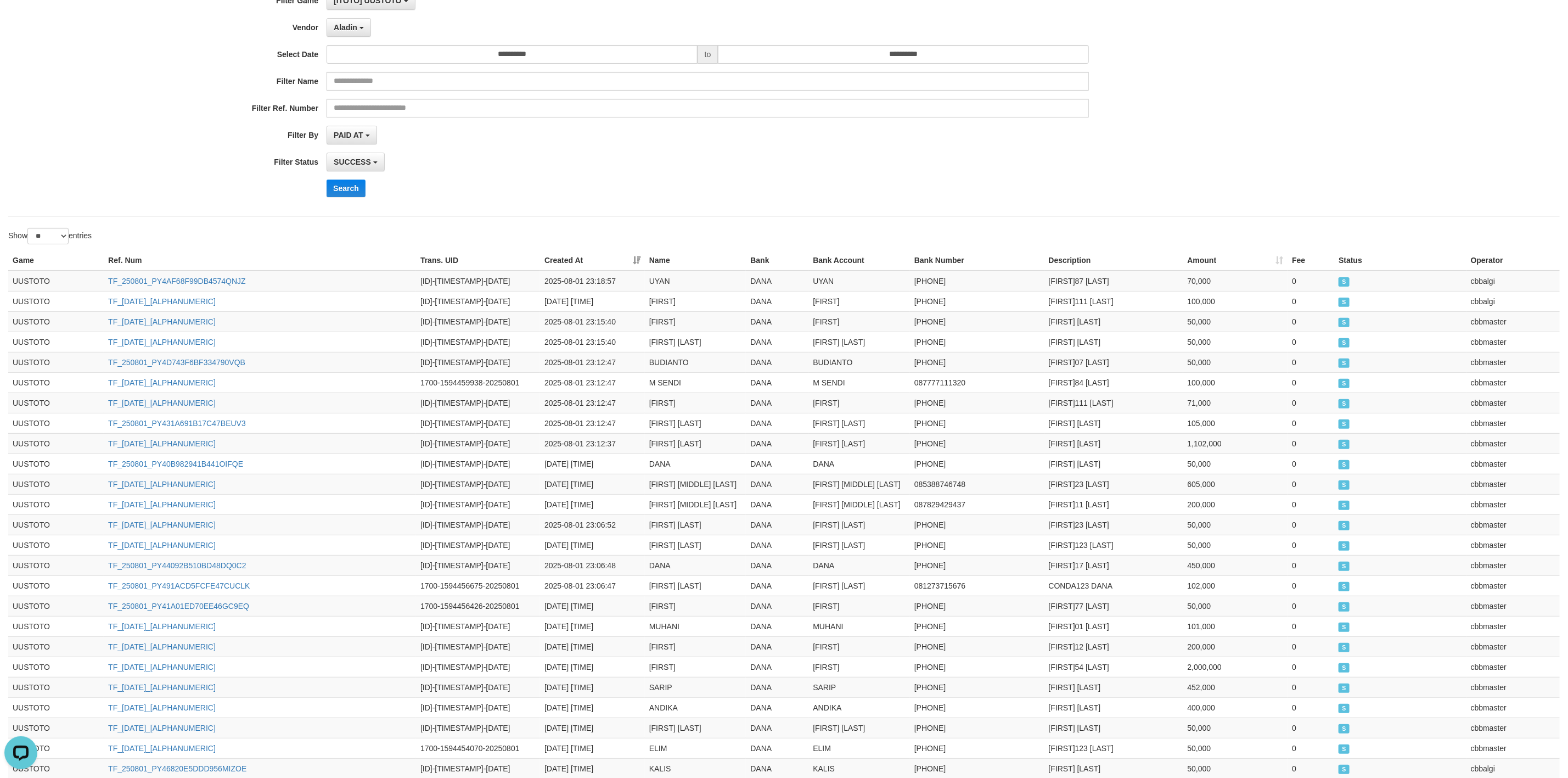 scroll, scrollTop: 0, scrollLeft: 0, axis: both 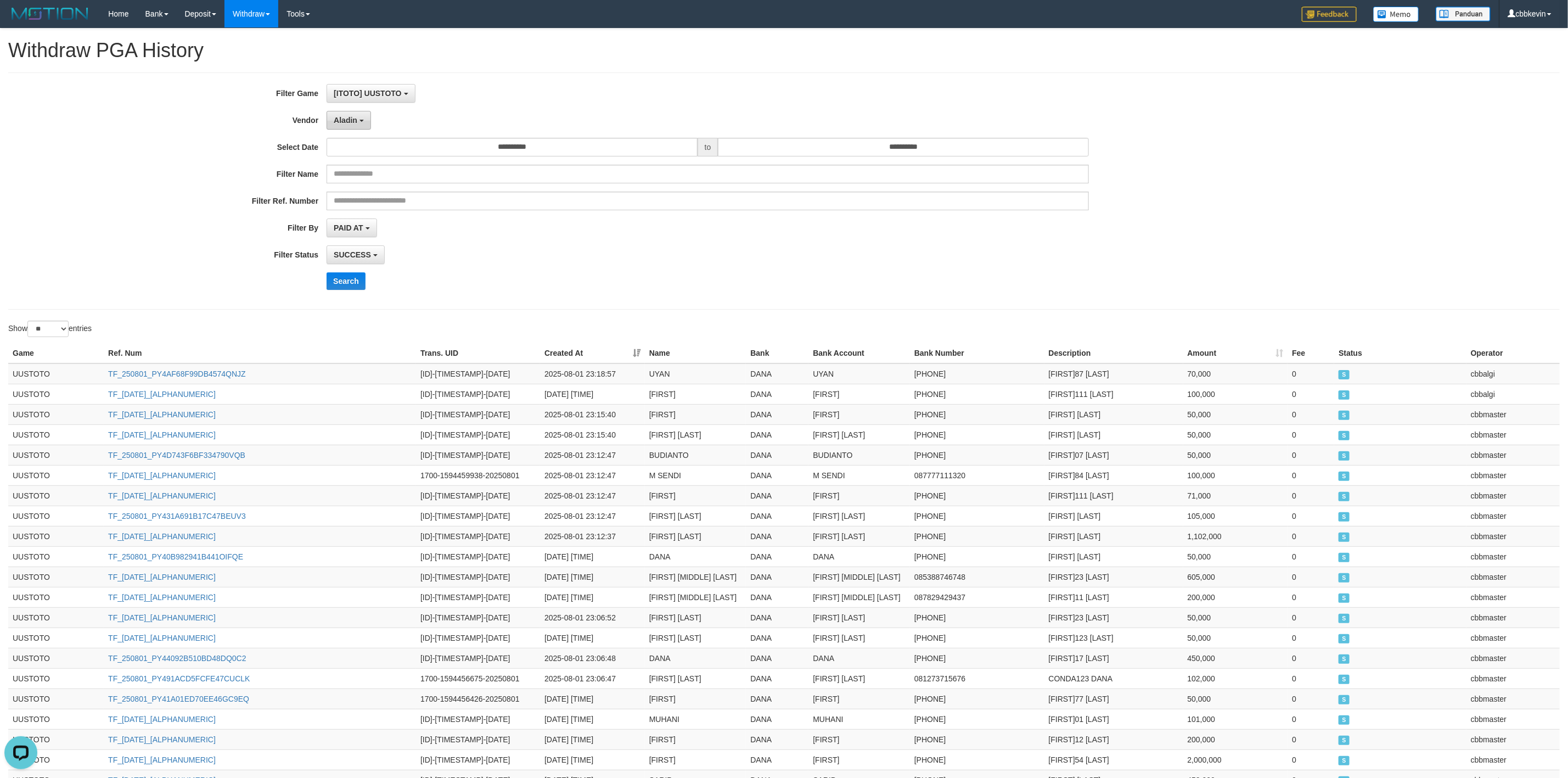 click on "Aladin" at bounding box center (349, 120) 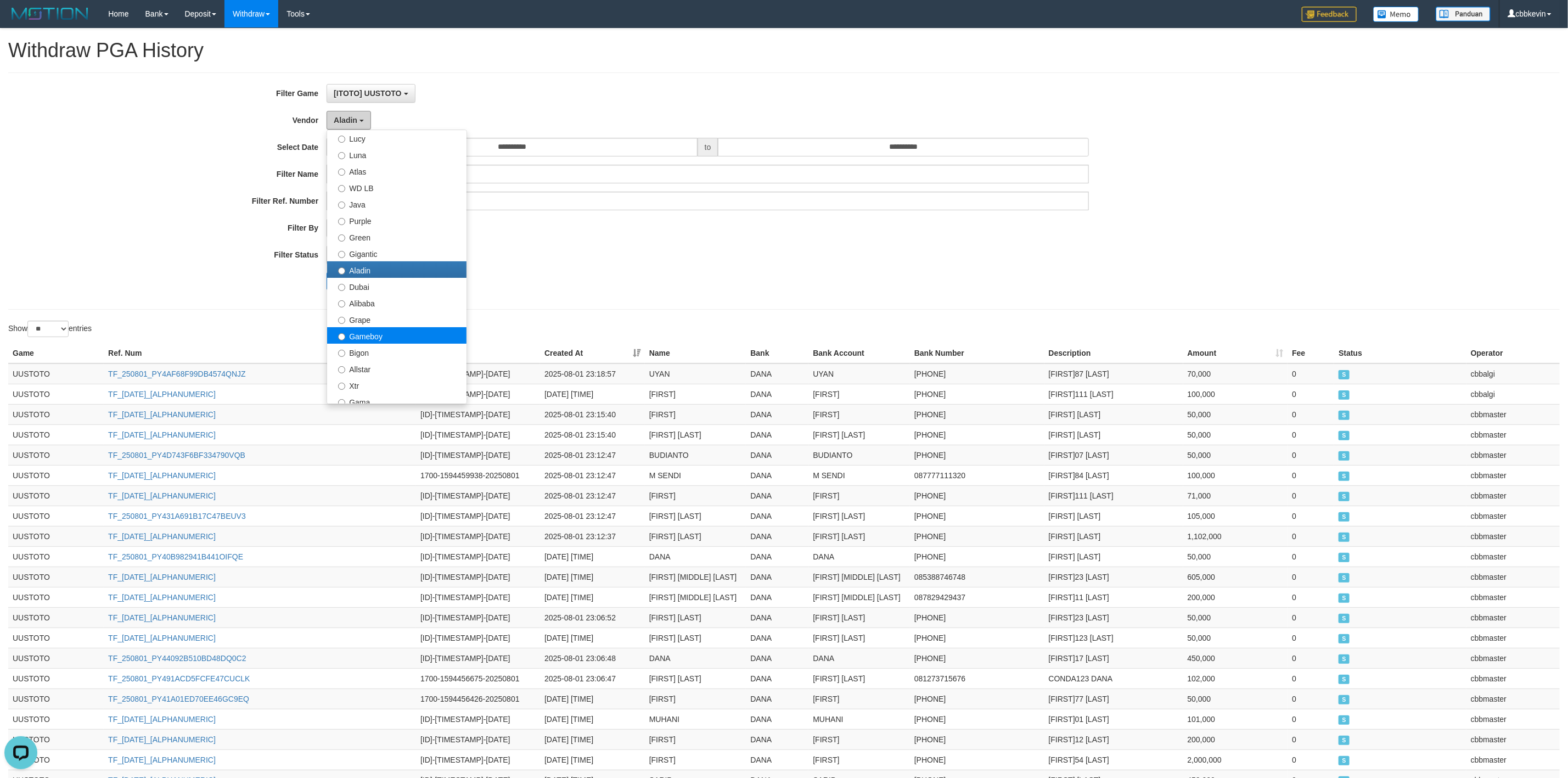 scroll, scrollTop: 82, scrollLeft: 0, axis: vertical 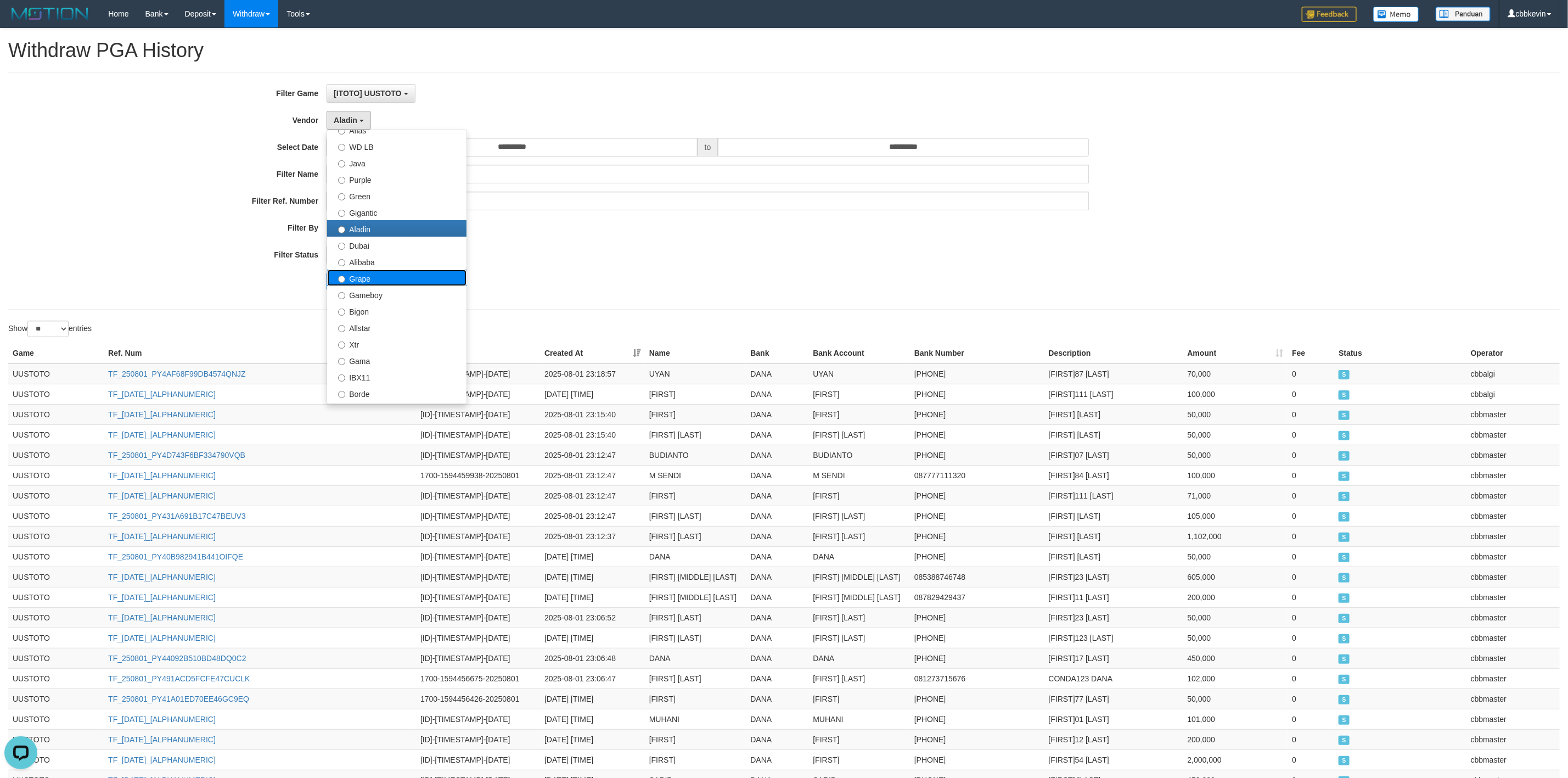 click on "Grape" at bounding box center (397, 278) 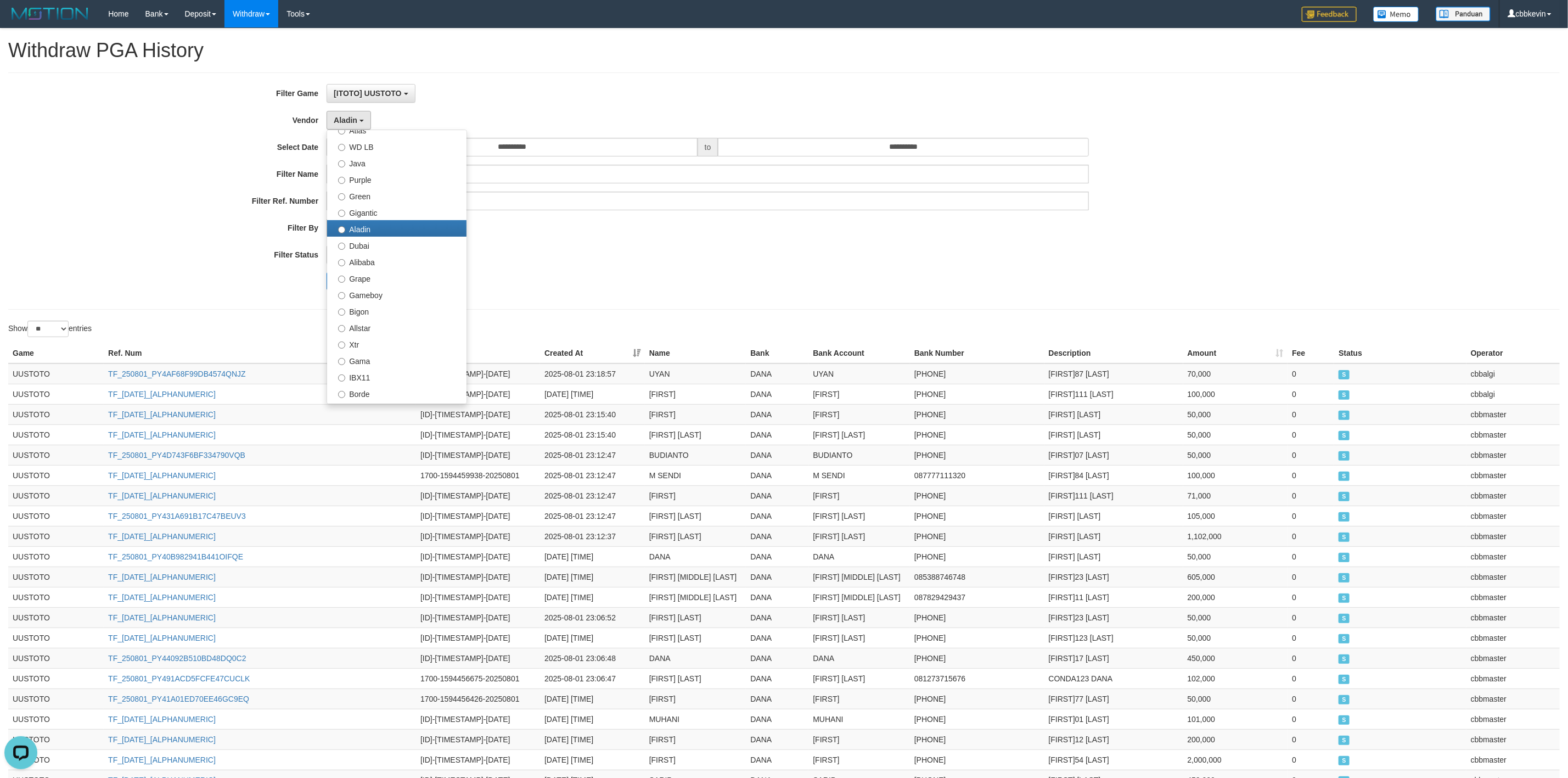 select on "**********" 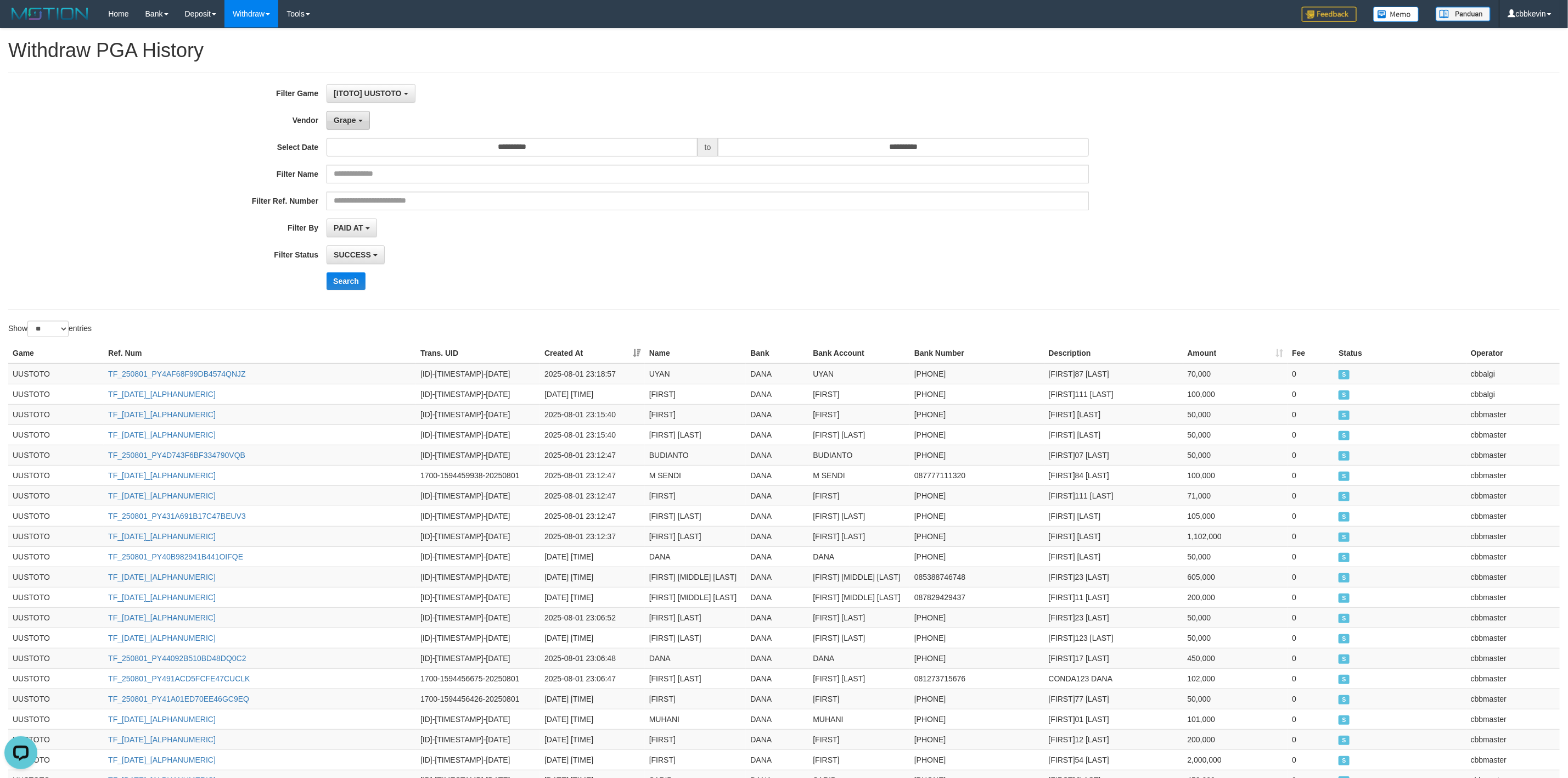 click on "Grape" at bounding box center (348, 120) 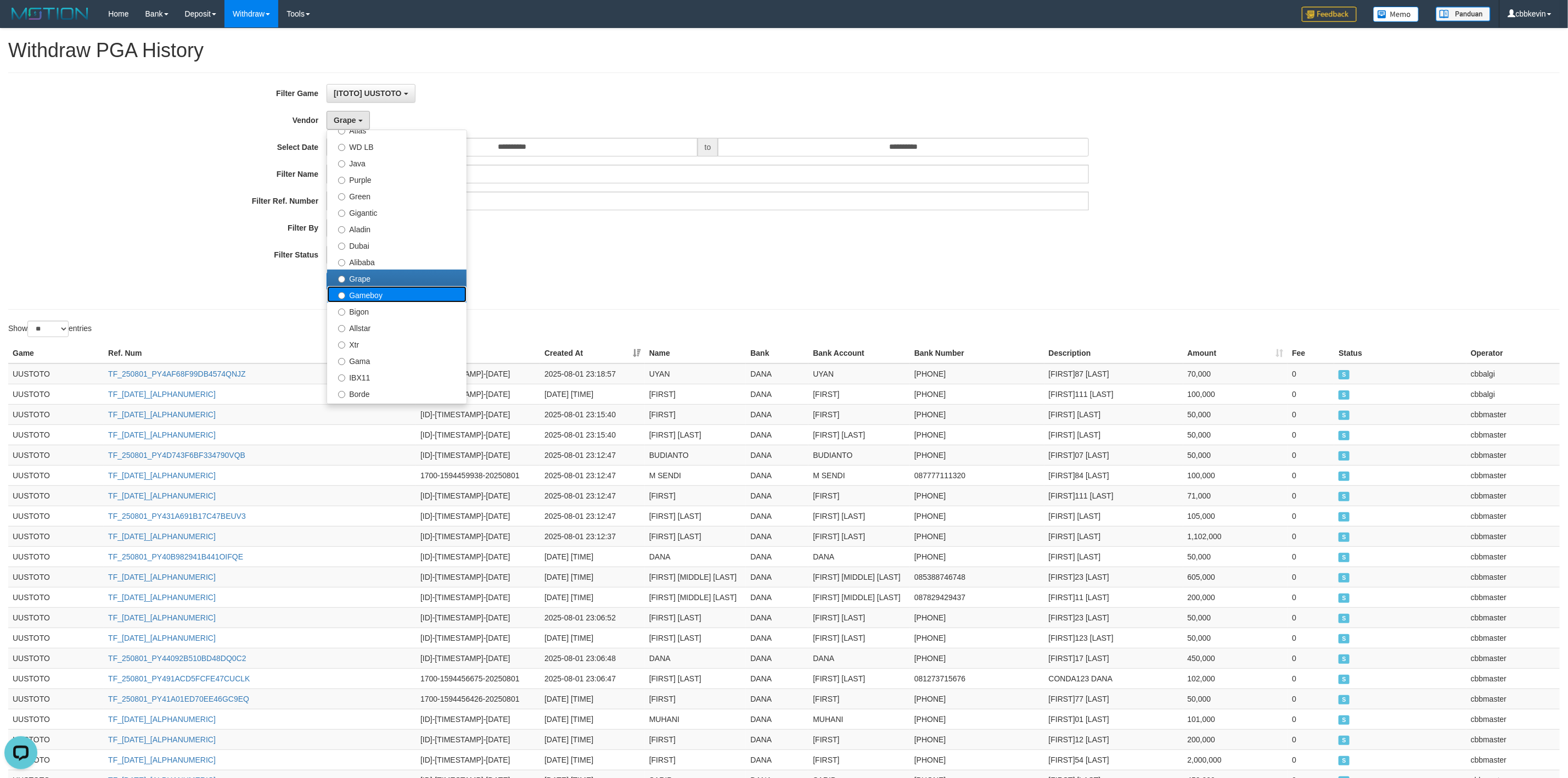 click on "Gameboy" at bounding box center [397, 294] 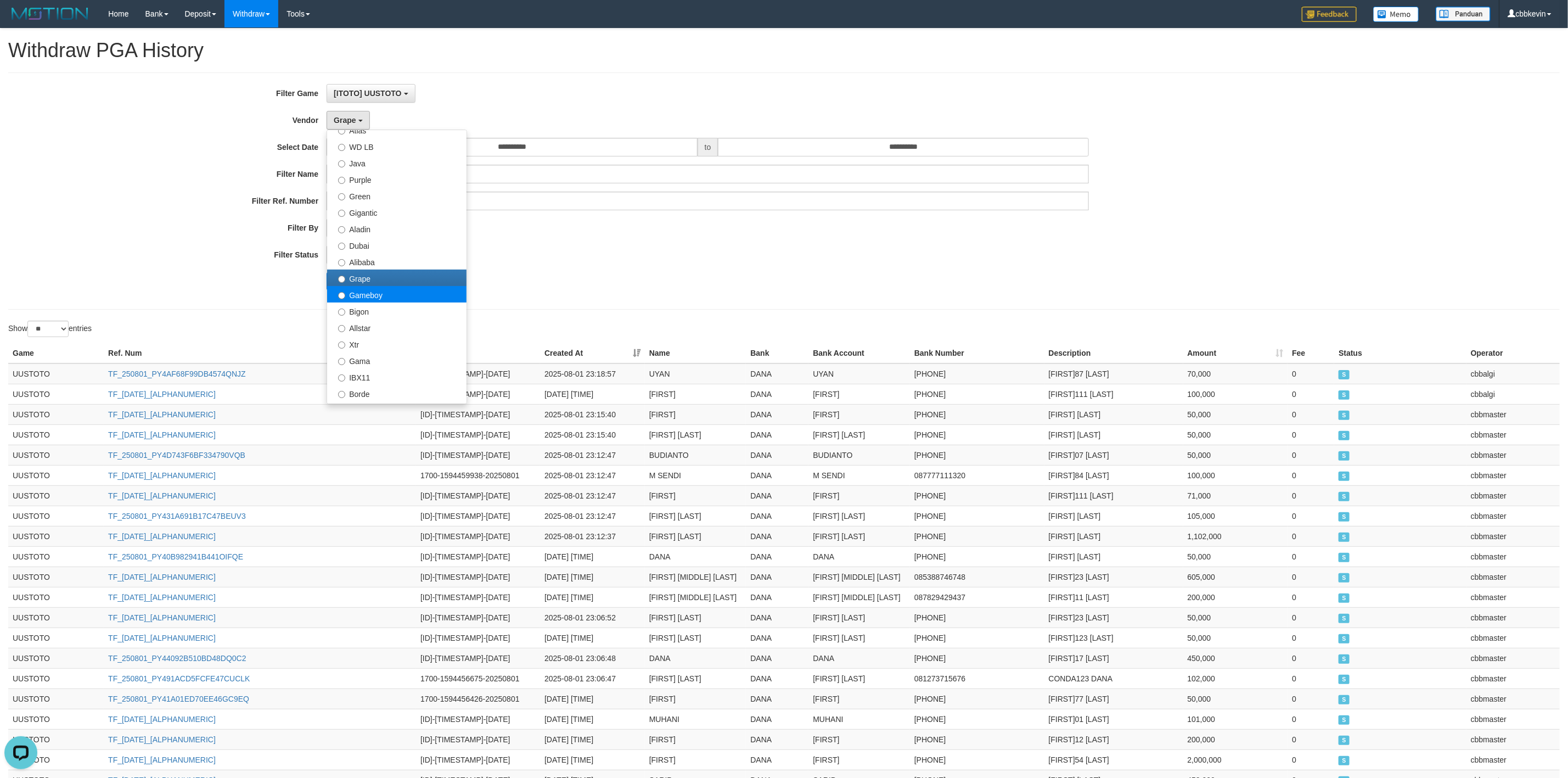 select on "**********" 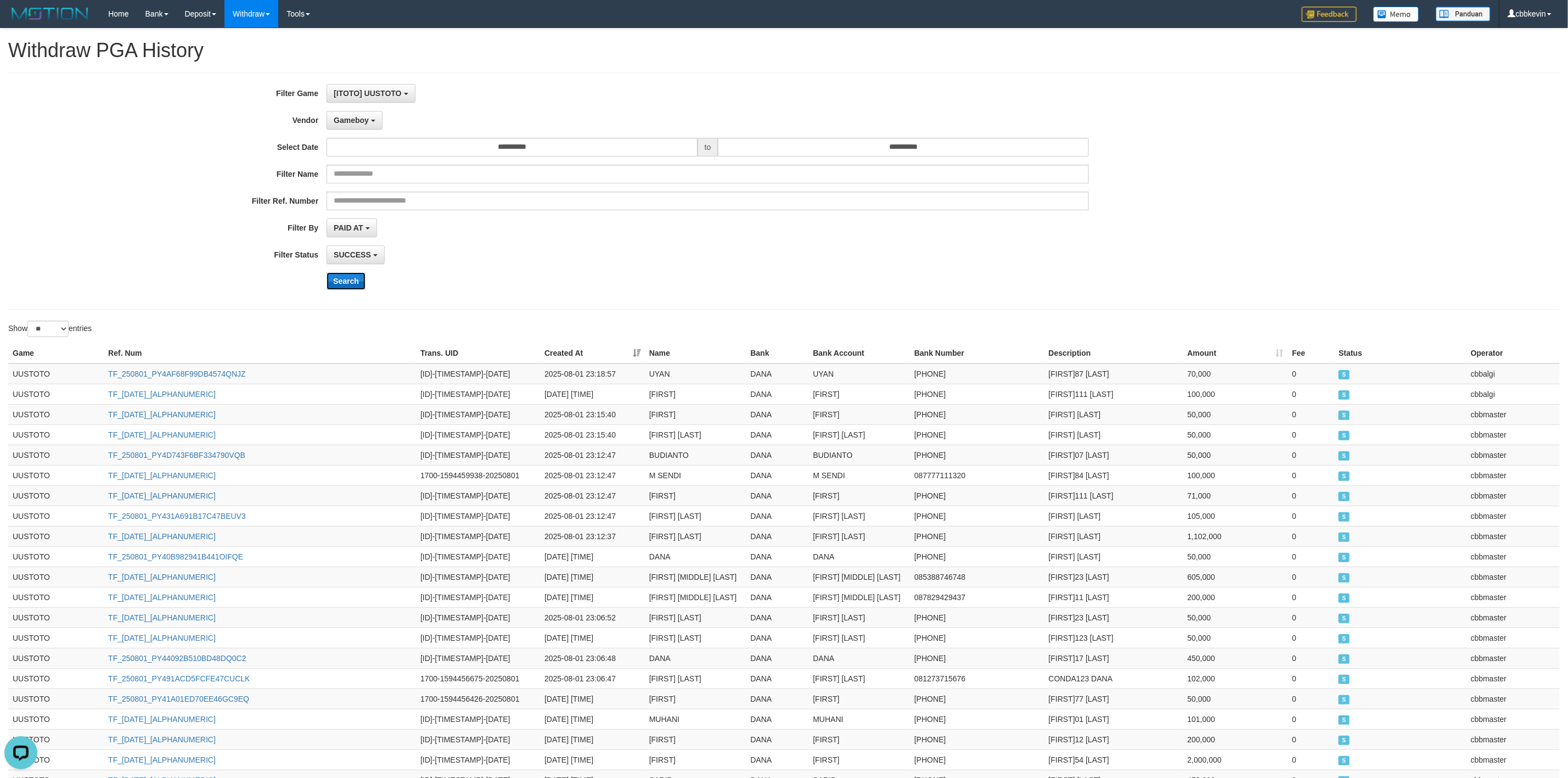click on "Search" at bounding box center [346, 281] 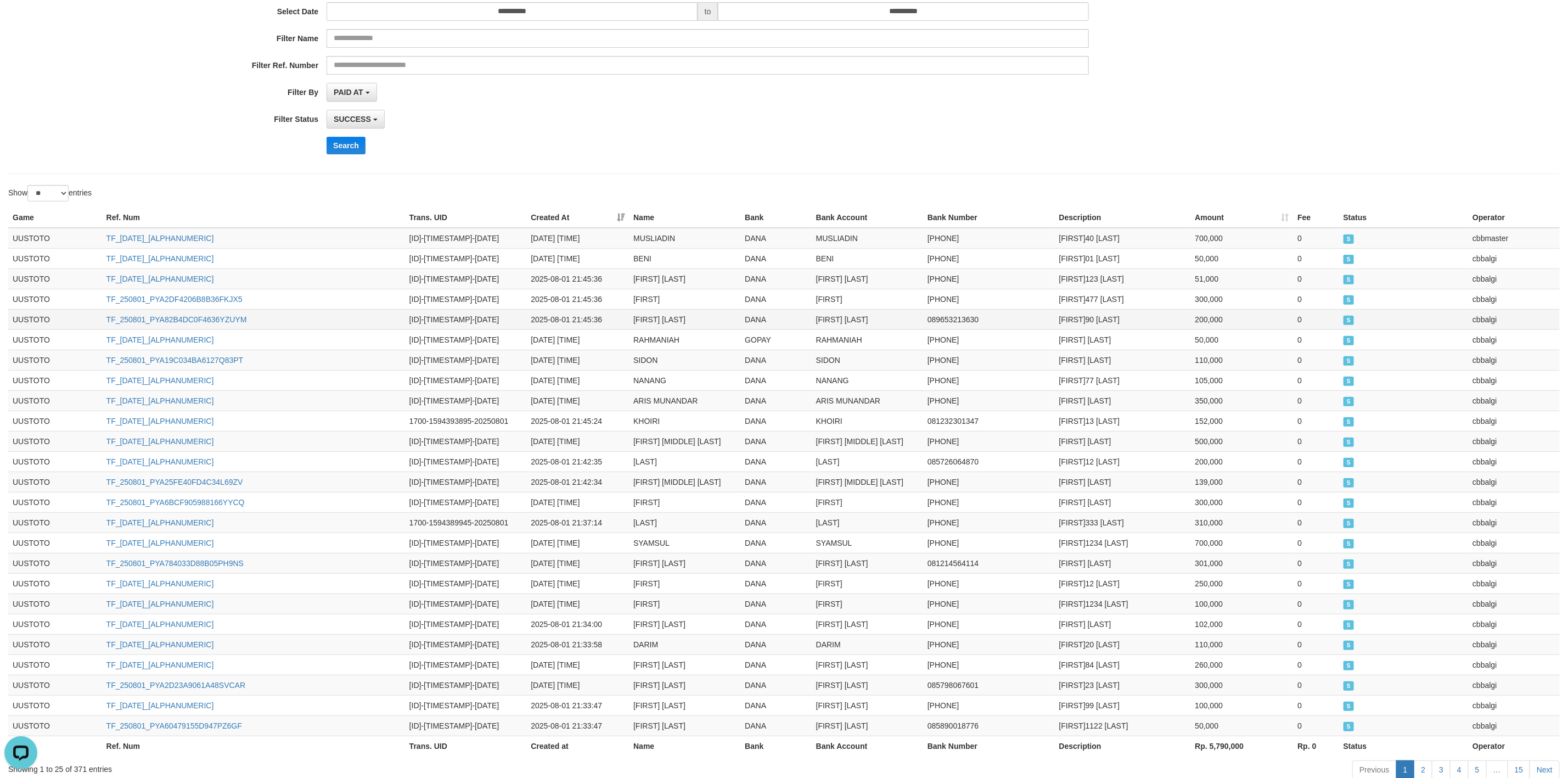 scroll, scrollTop: 243, scrollLeft: 0, axis: vertical 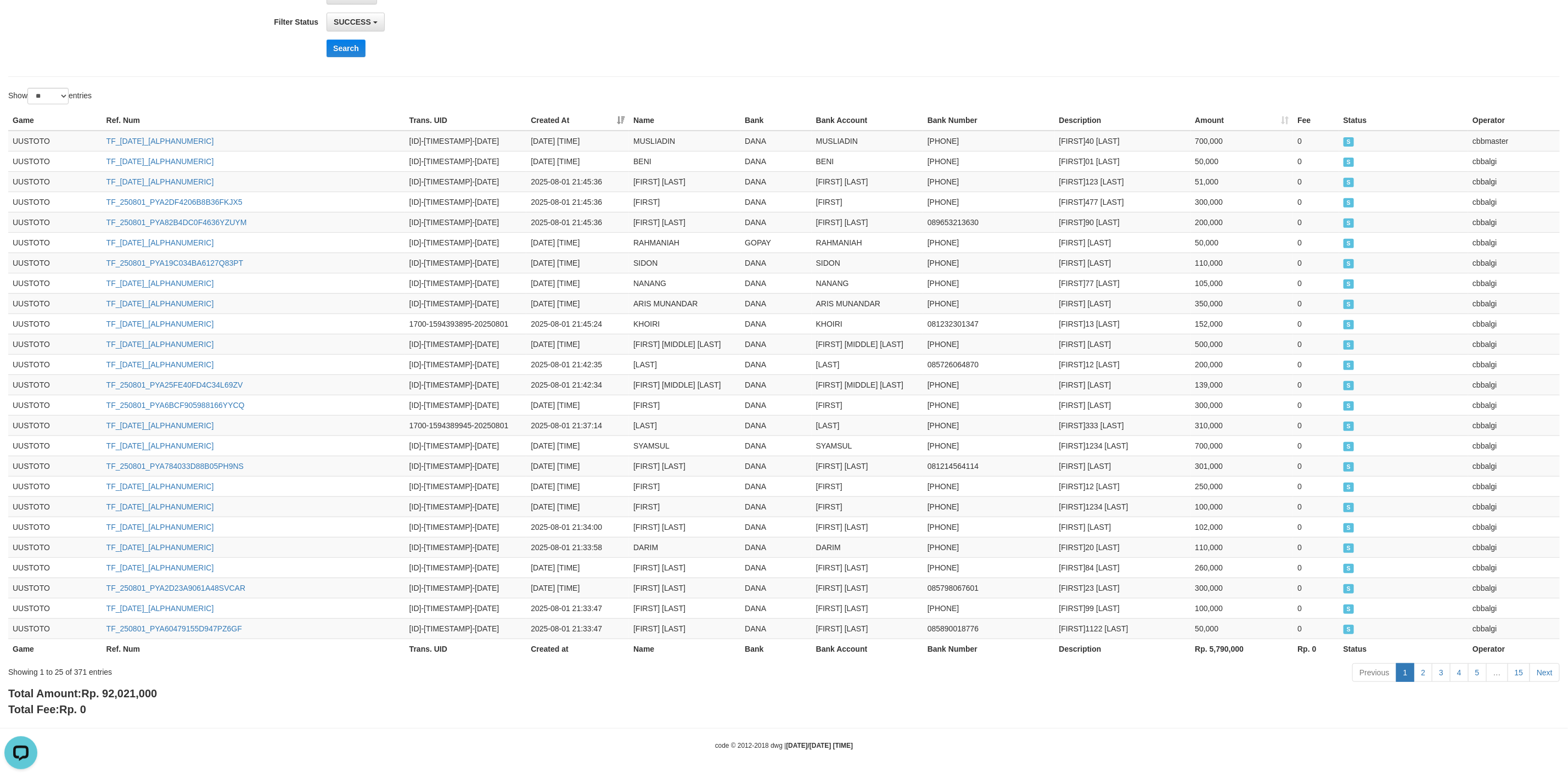 click on "Rp. 92,021,000" at bounding box center [119, 693] 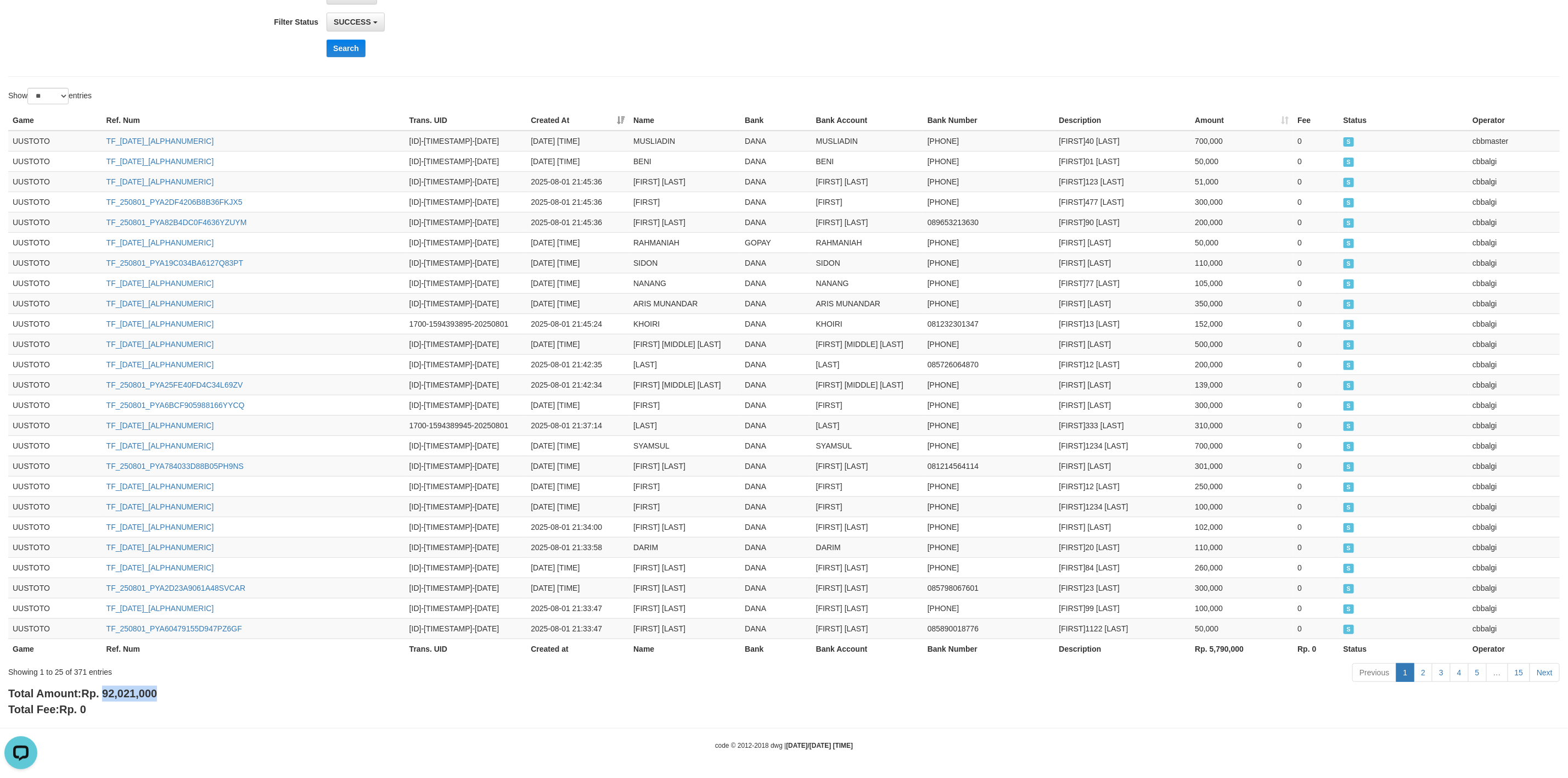 click on "Rp. 92,021,000" at bounding box center (119, 693) 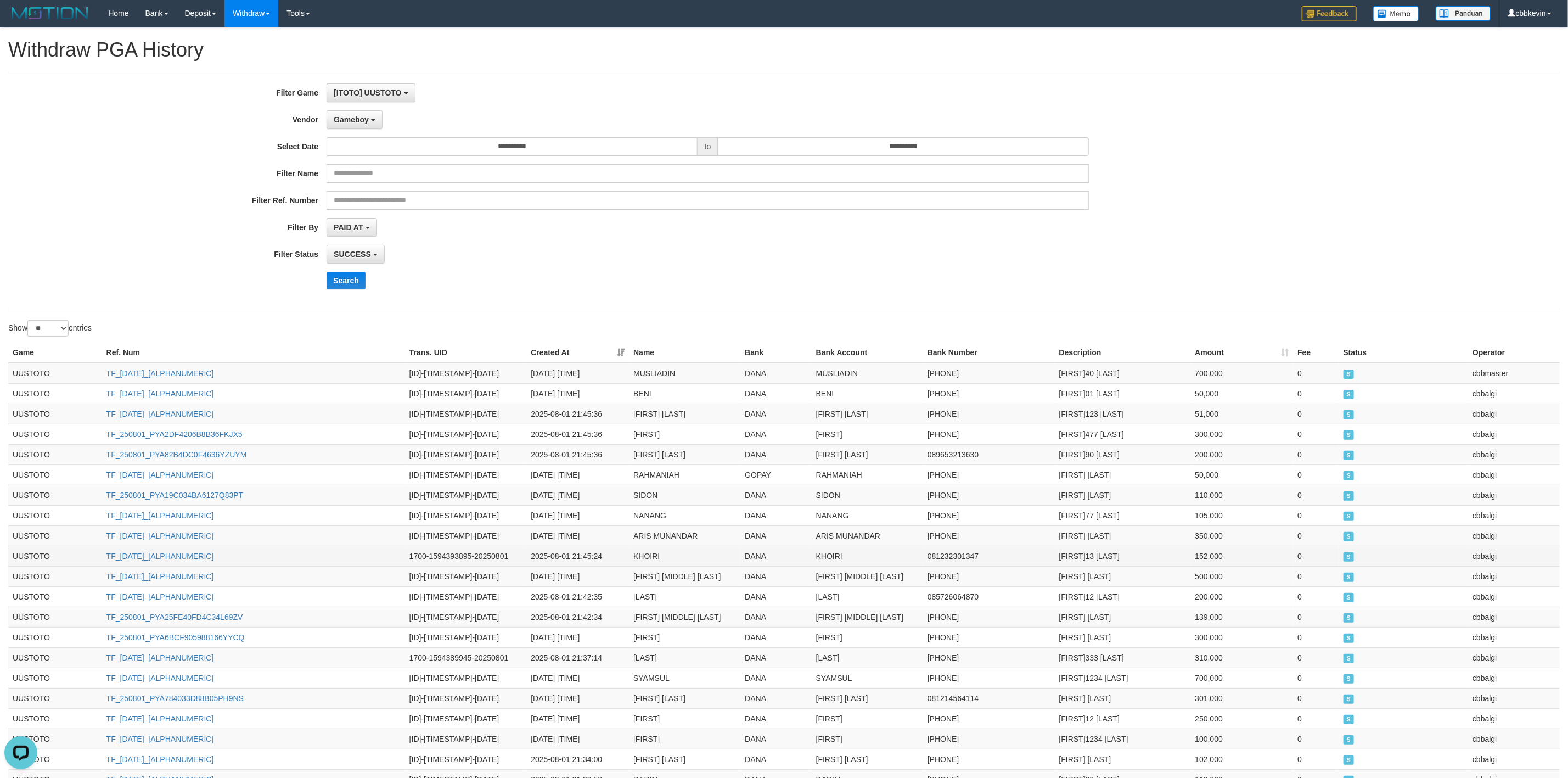 scroll, scrollTop: 0, scrollLeft: 0, axis: both 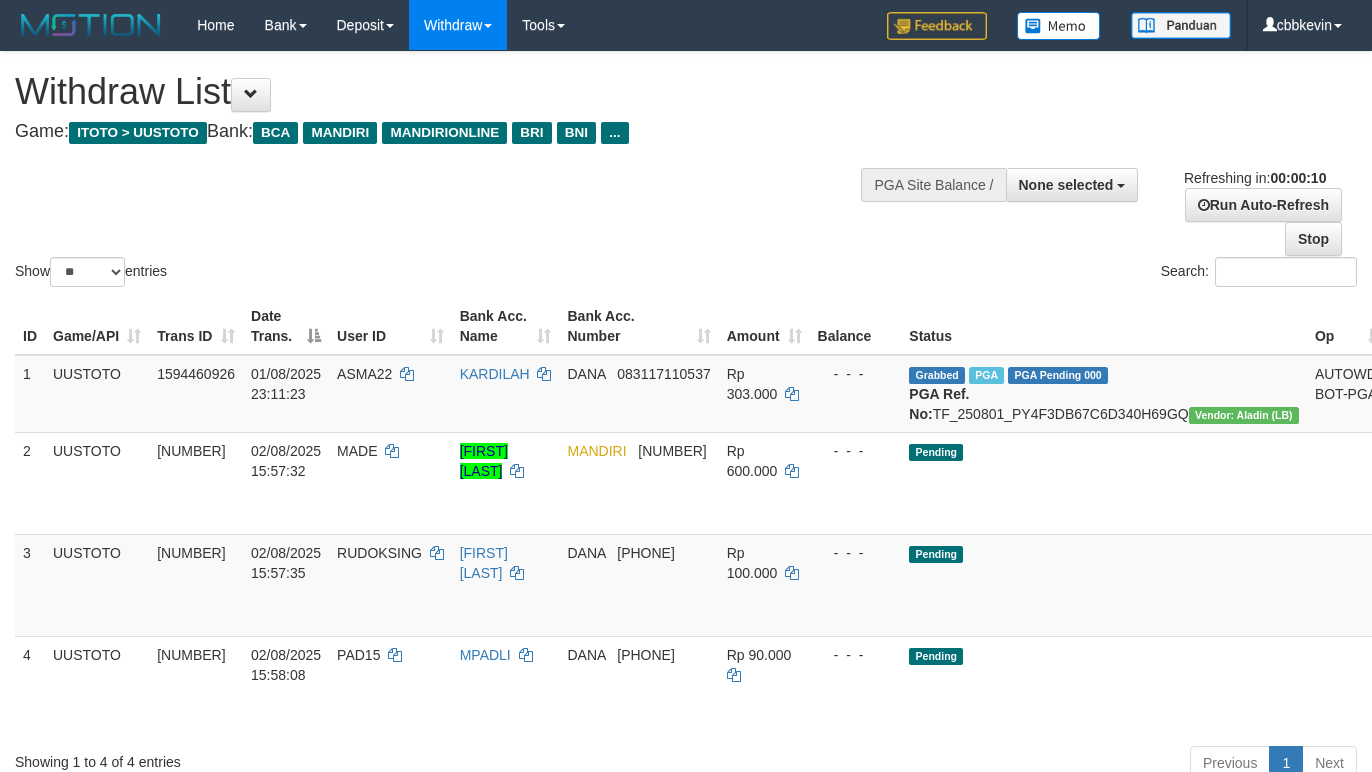 select 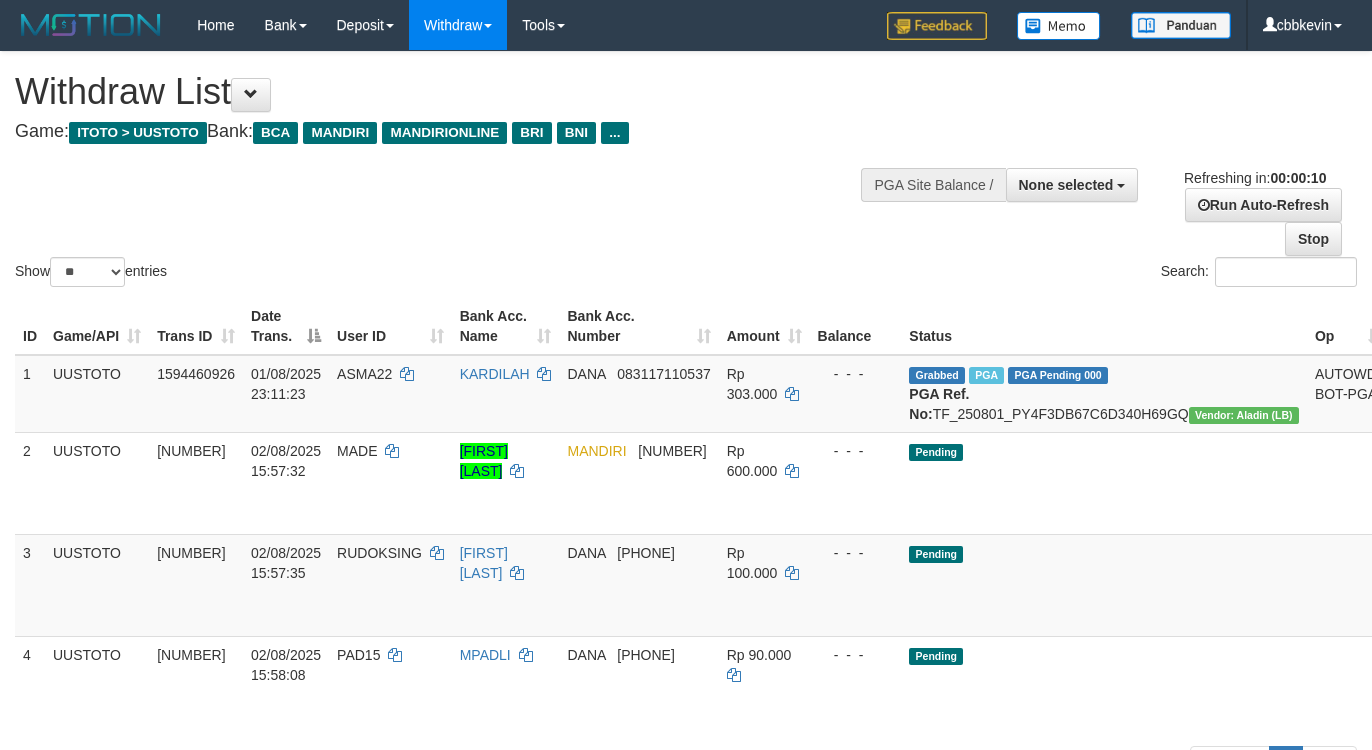 select 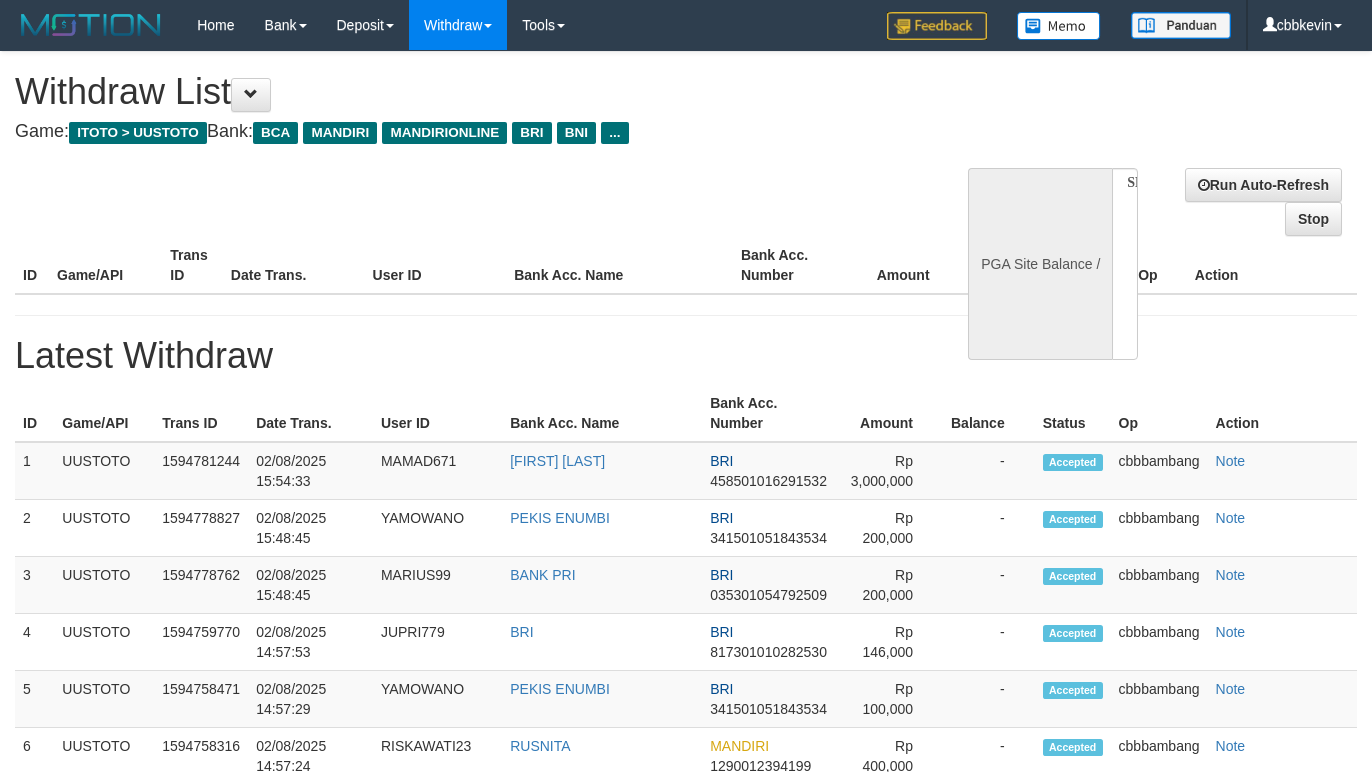 select 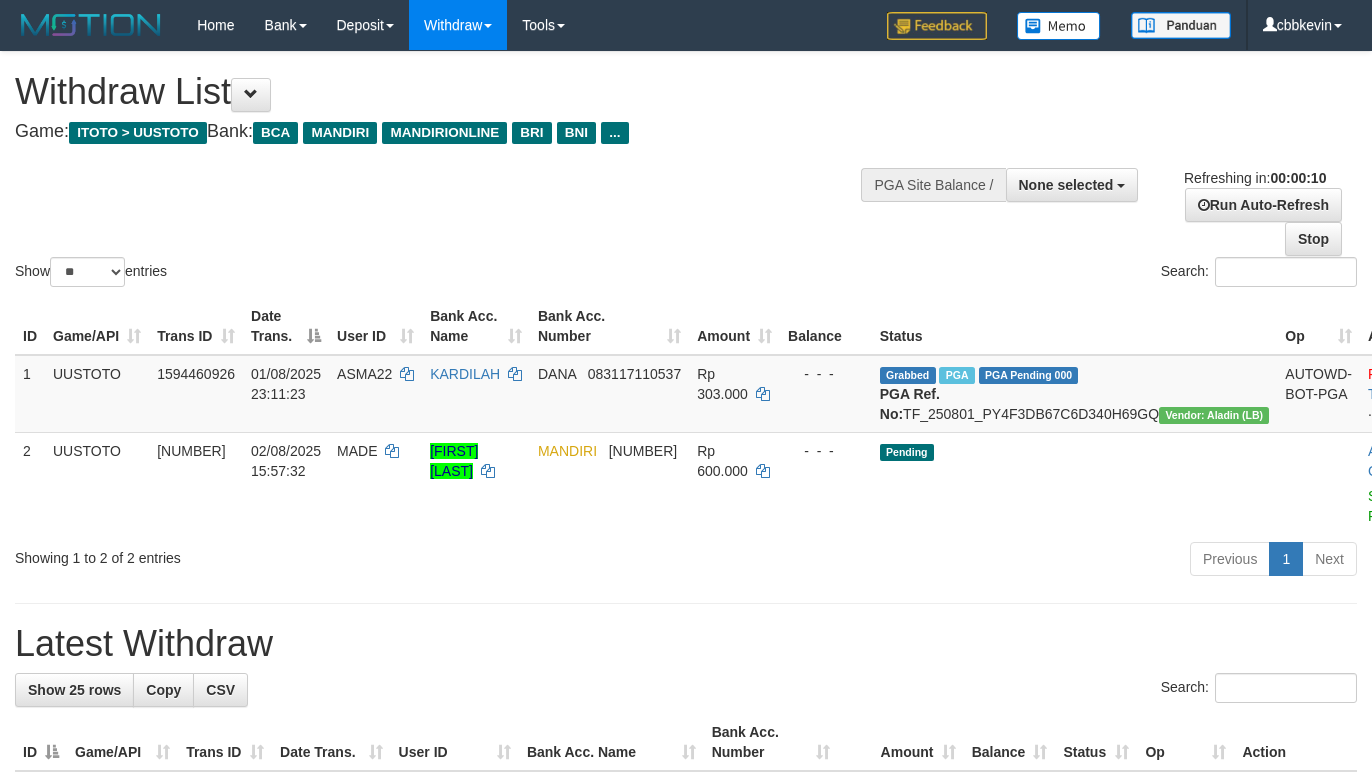 select 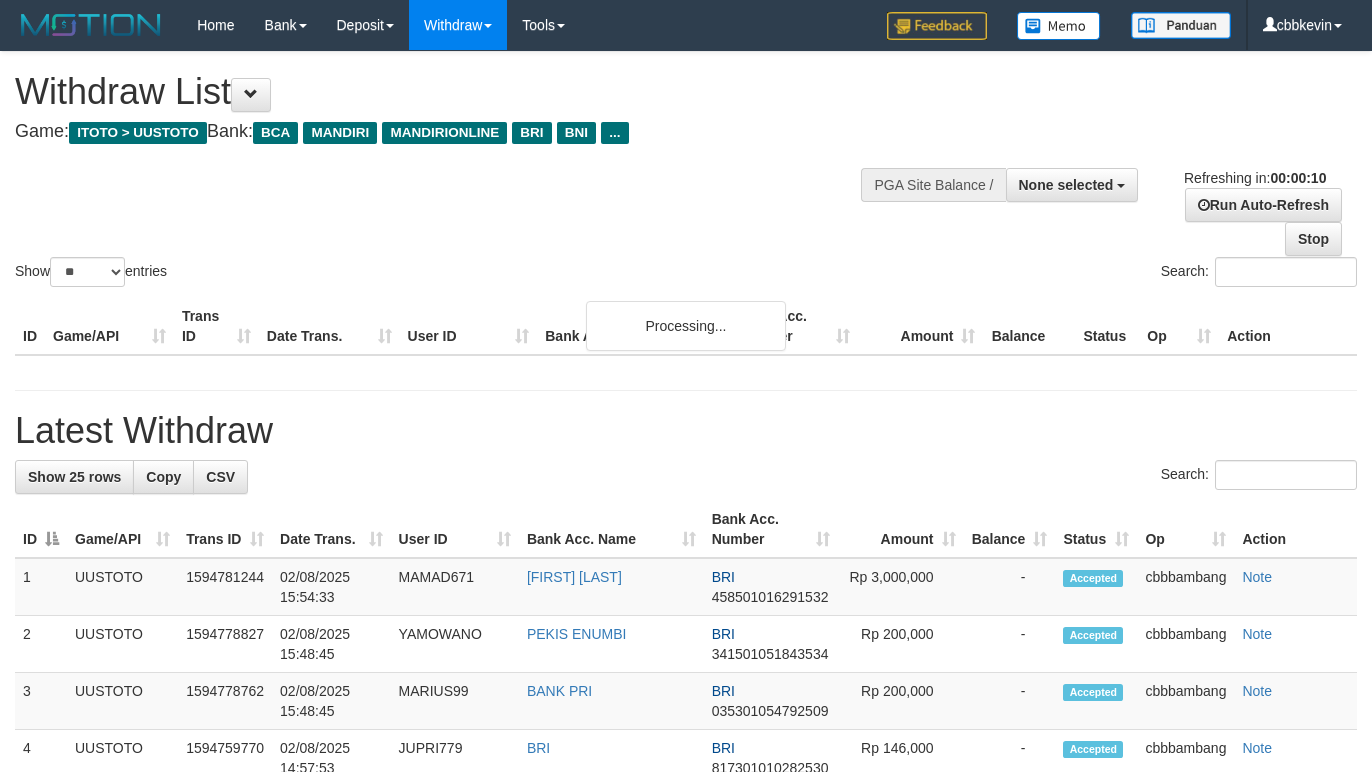 select 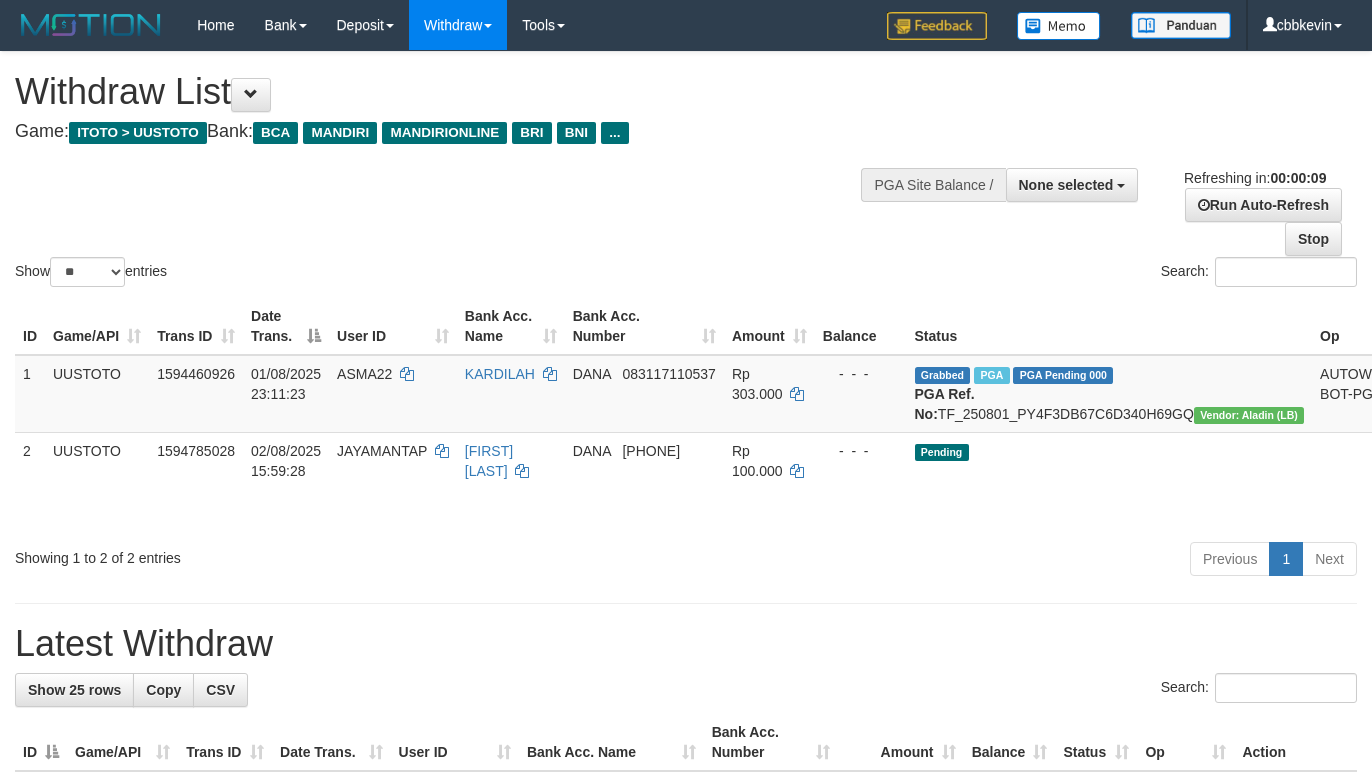 select 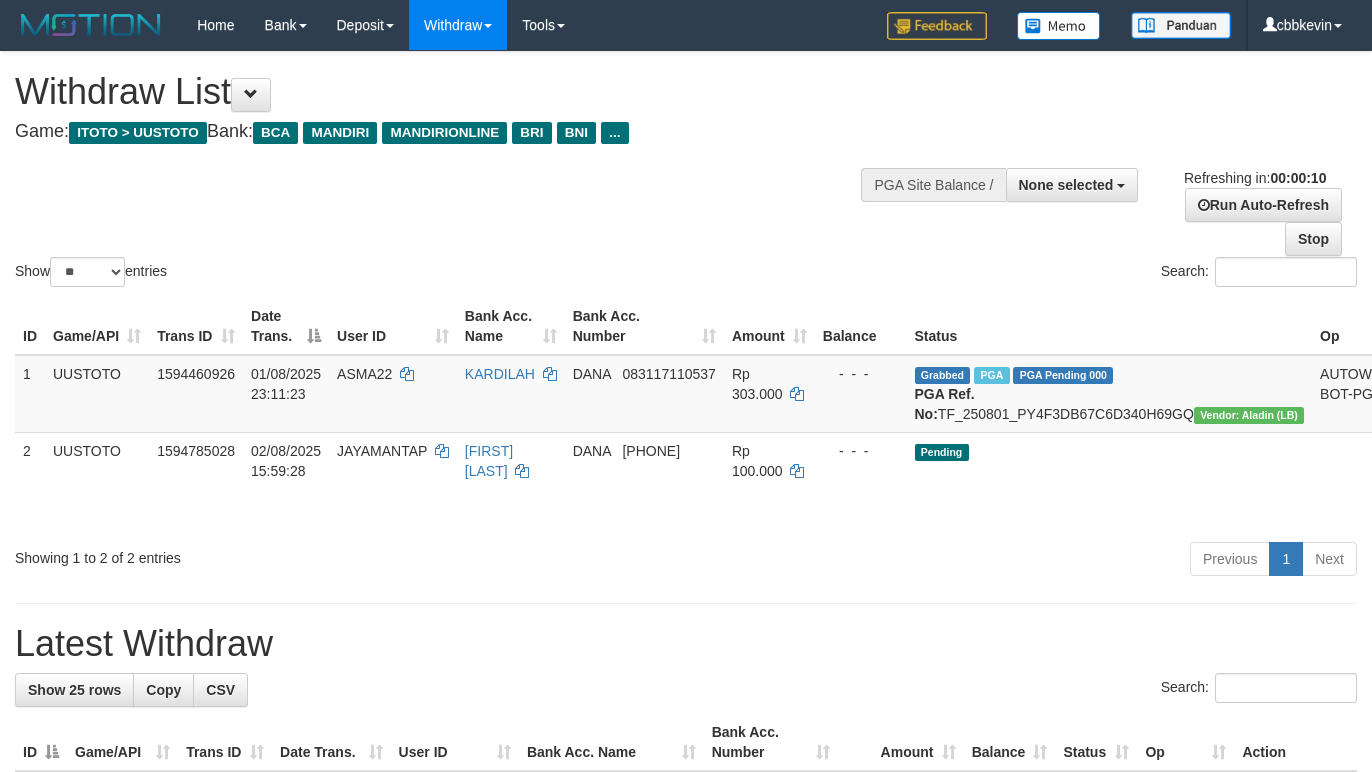 select 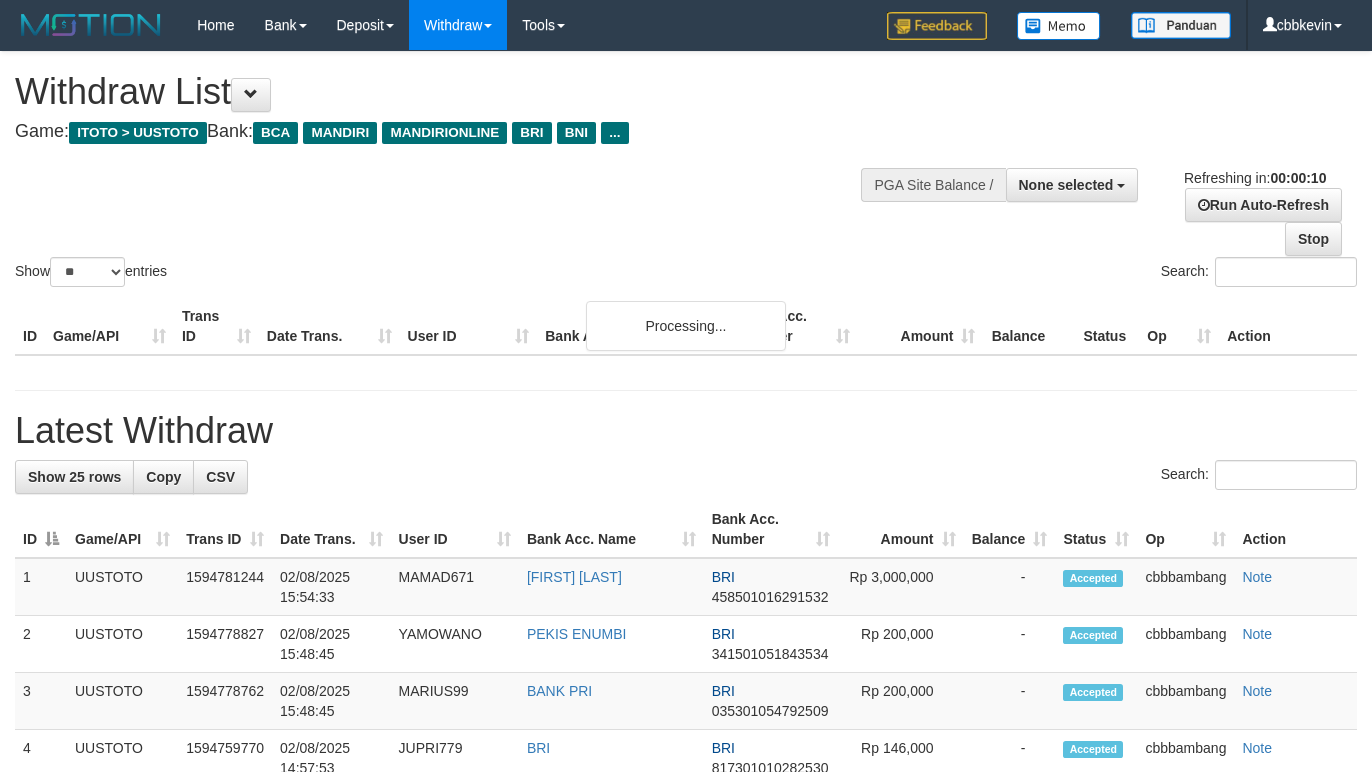 select 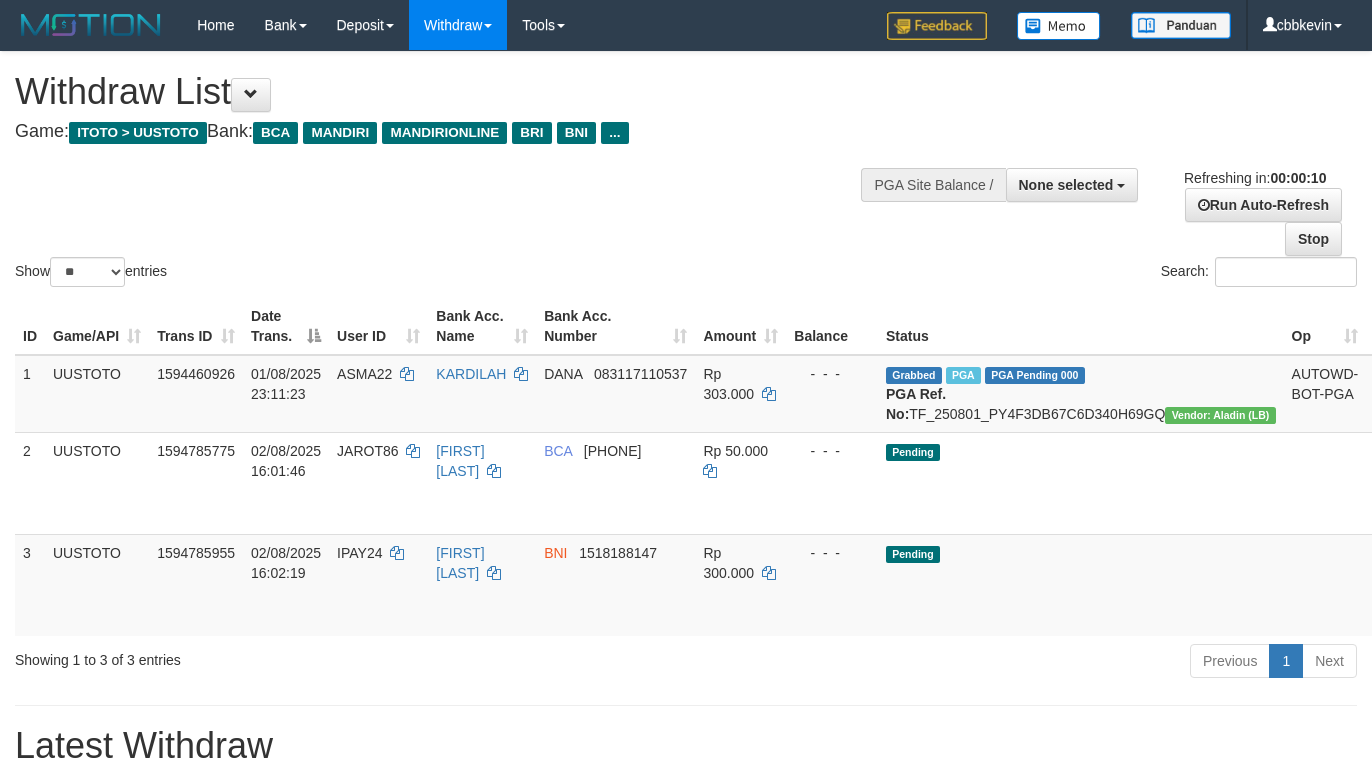 select 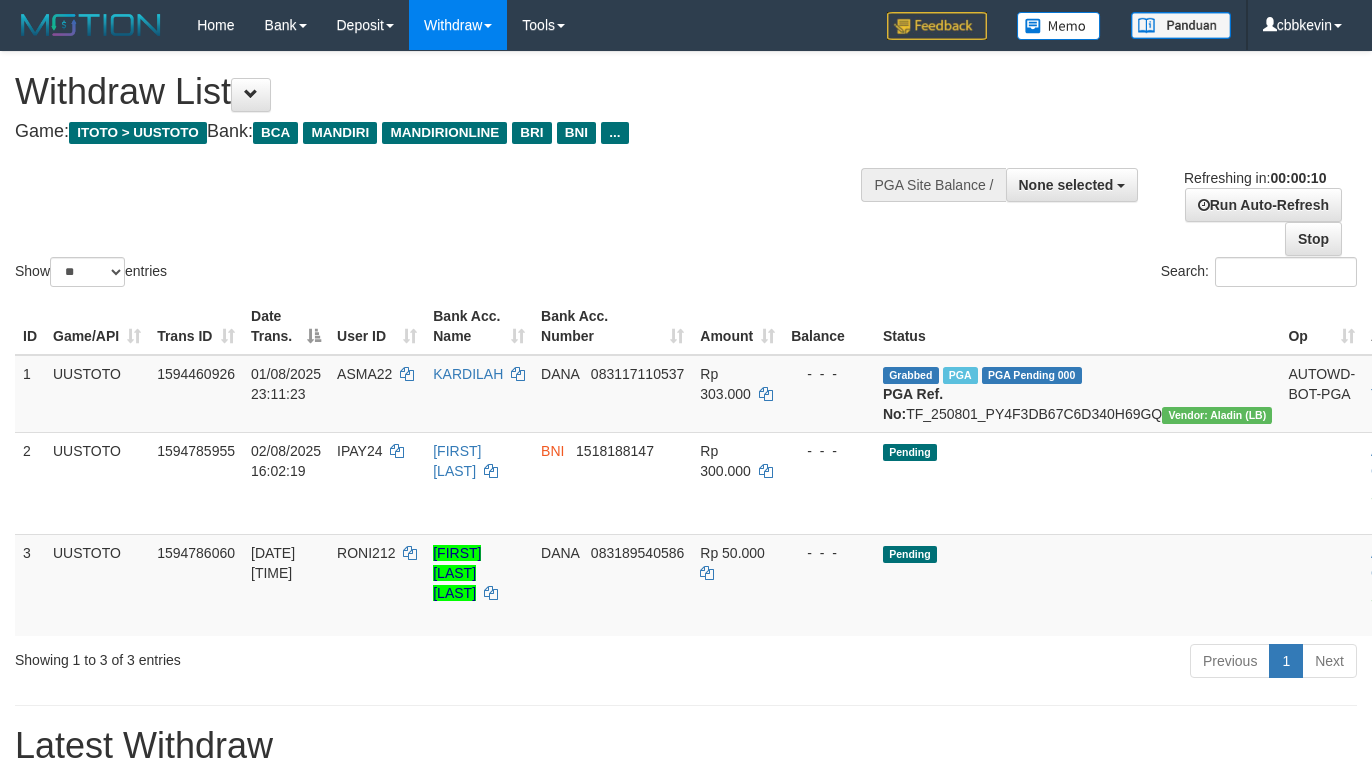 select 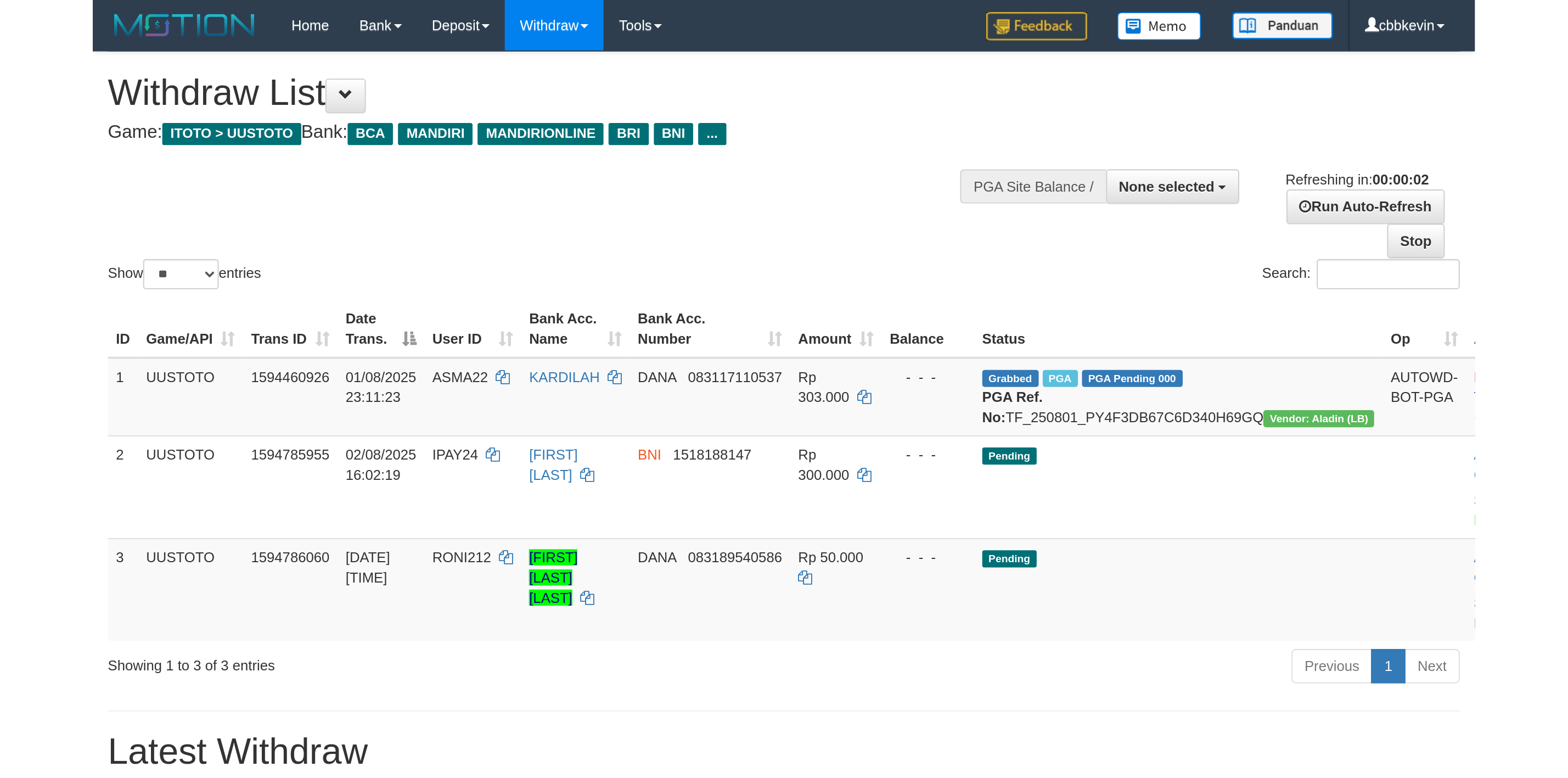 scroll, scrollTop: 0, scrollLeft: 0, axis: both 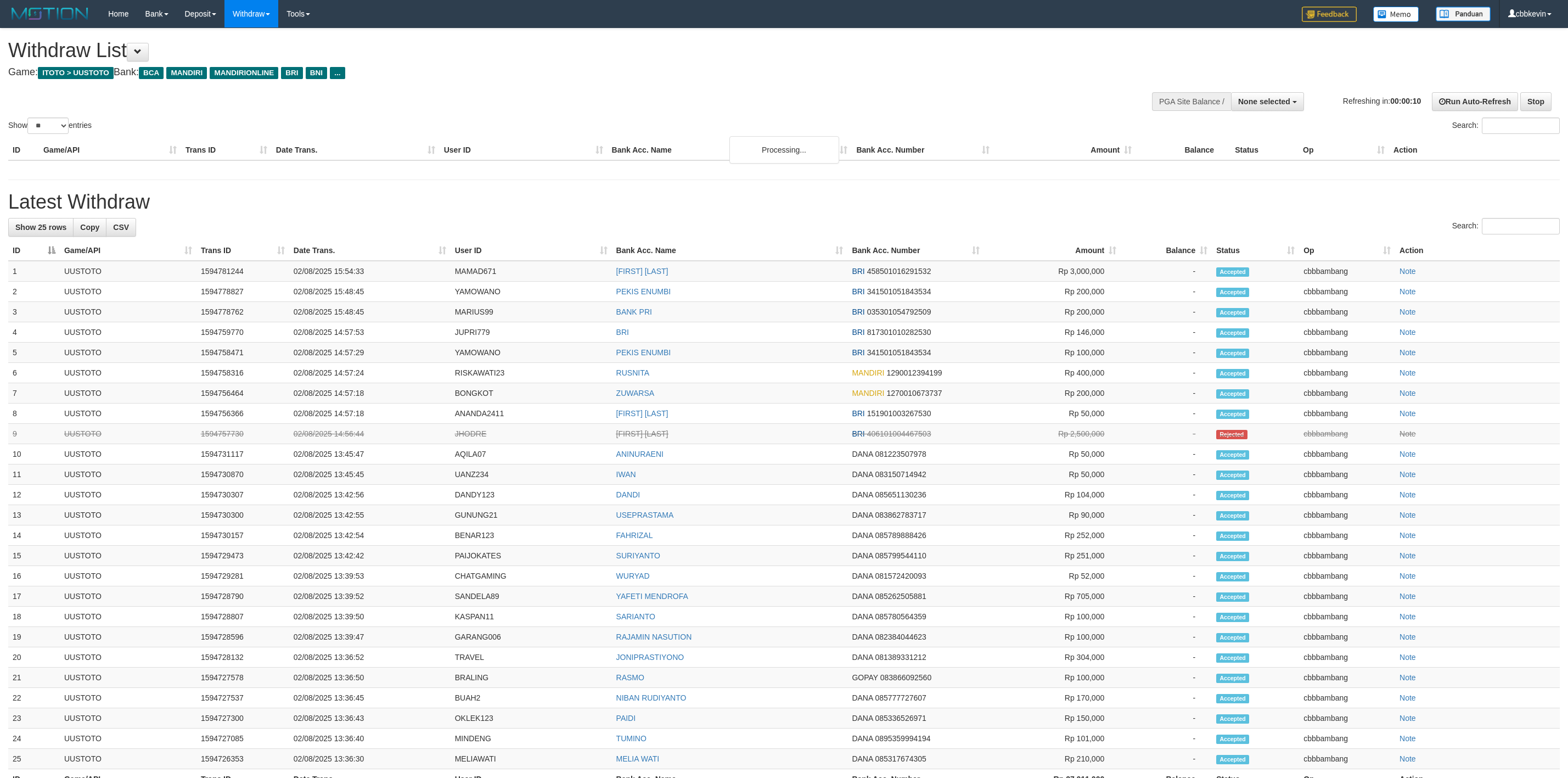 select 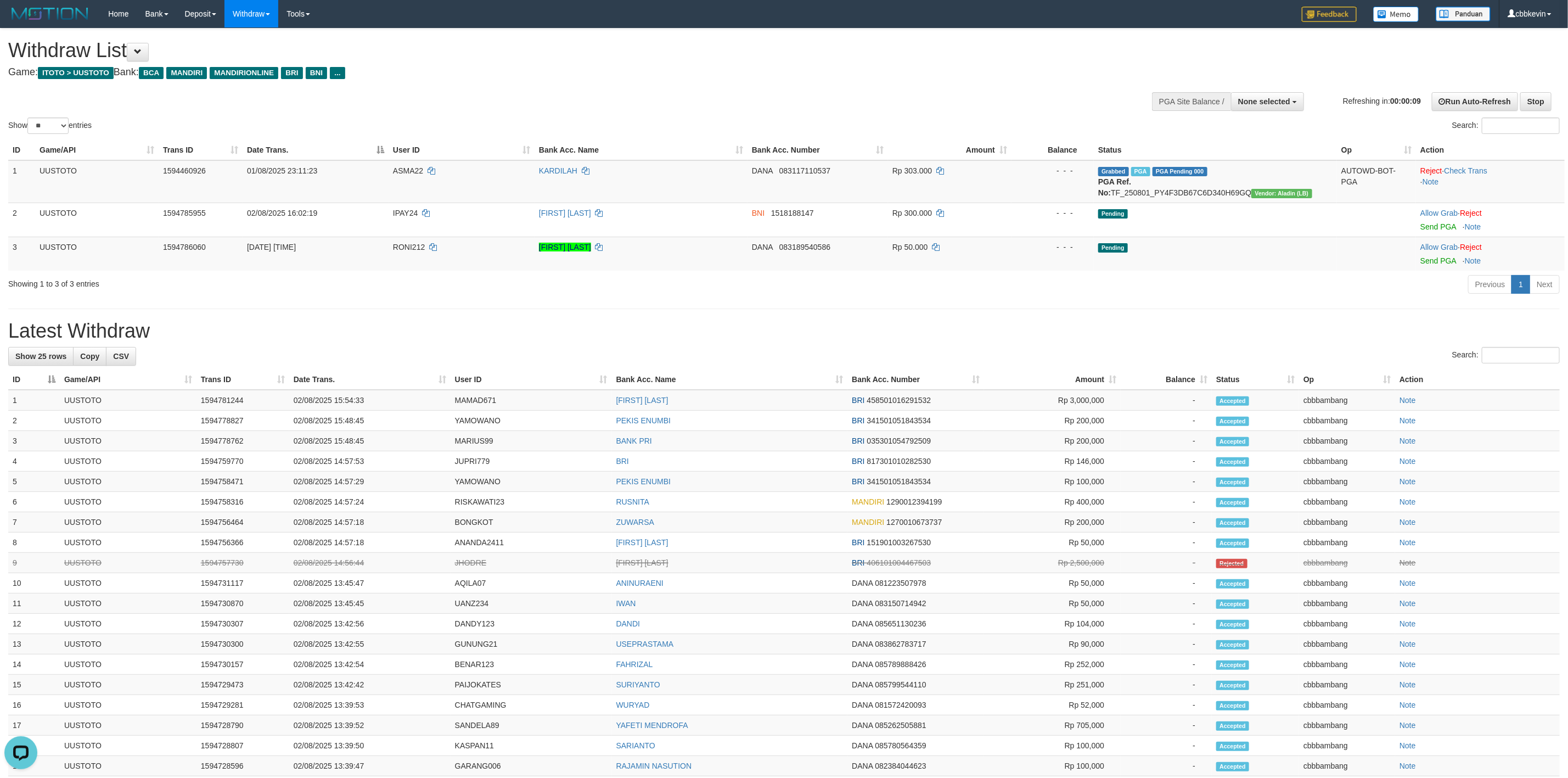 scroll, scrollTop: 0, scrollLeft: 0, axis: both 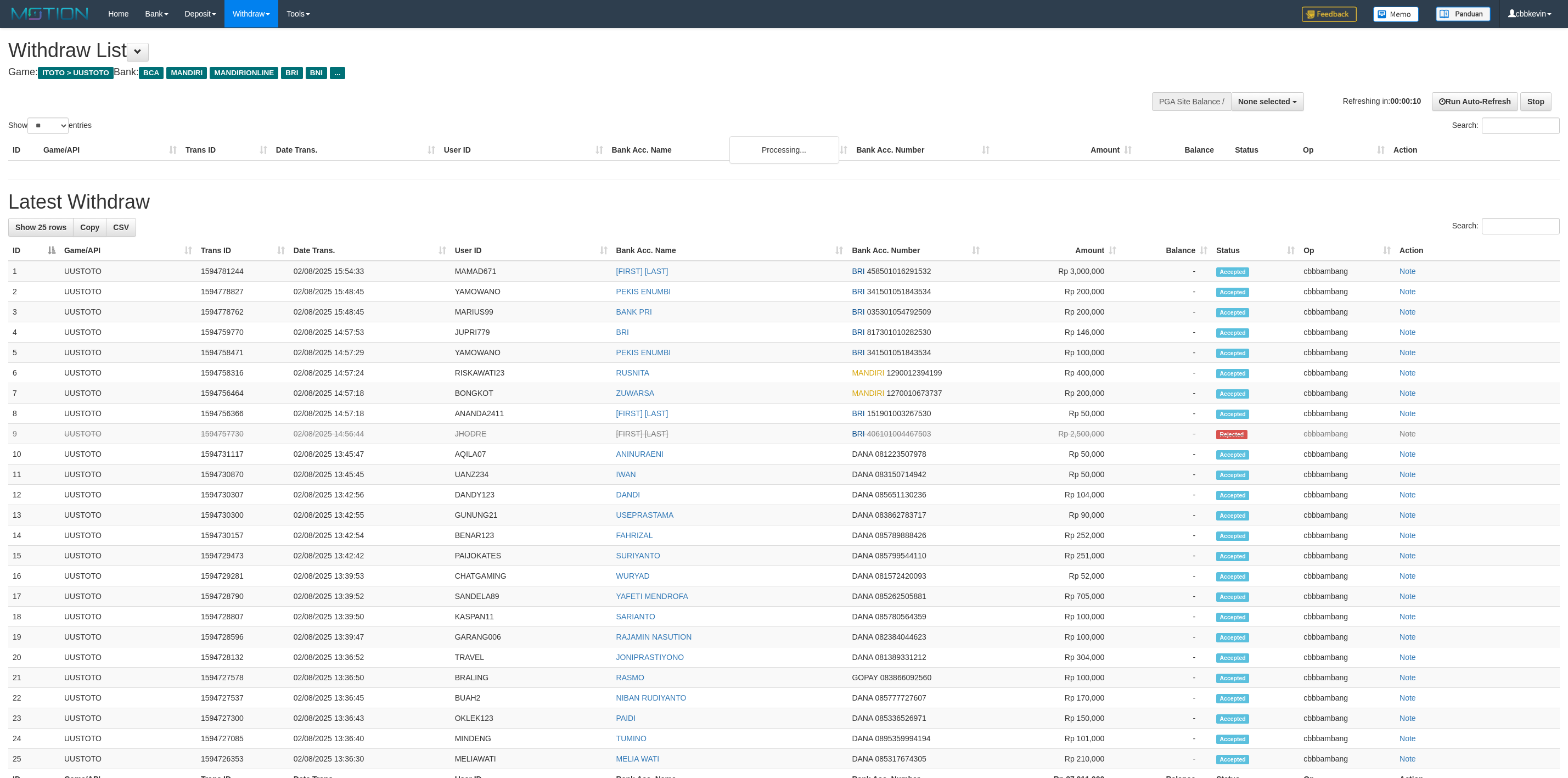 select 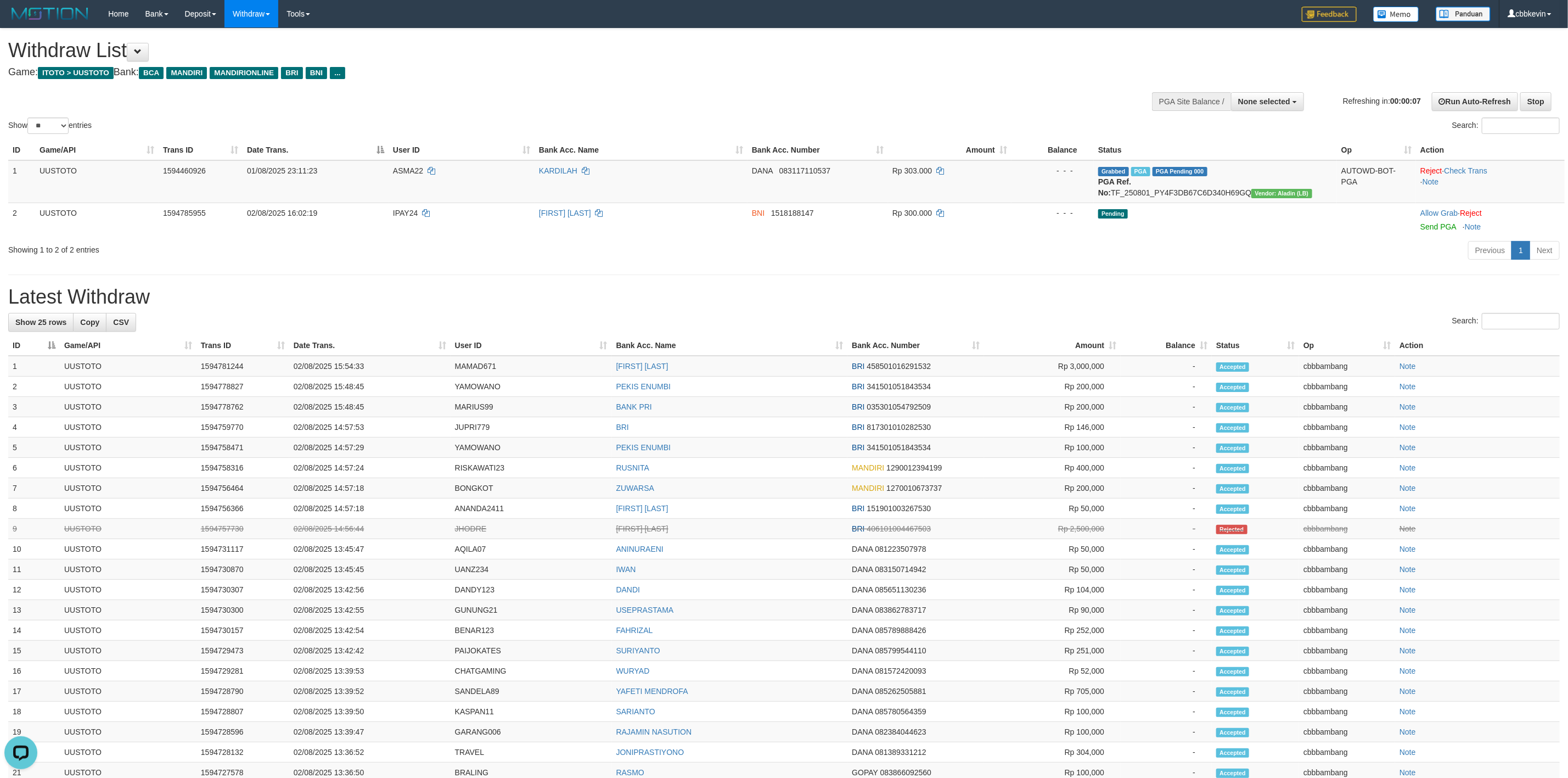scroll, scrollTop: 0, scrollLeft: 0, axis: both 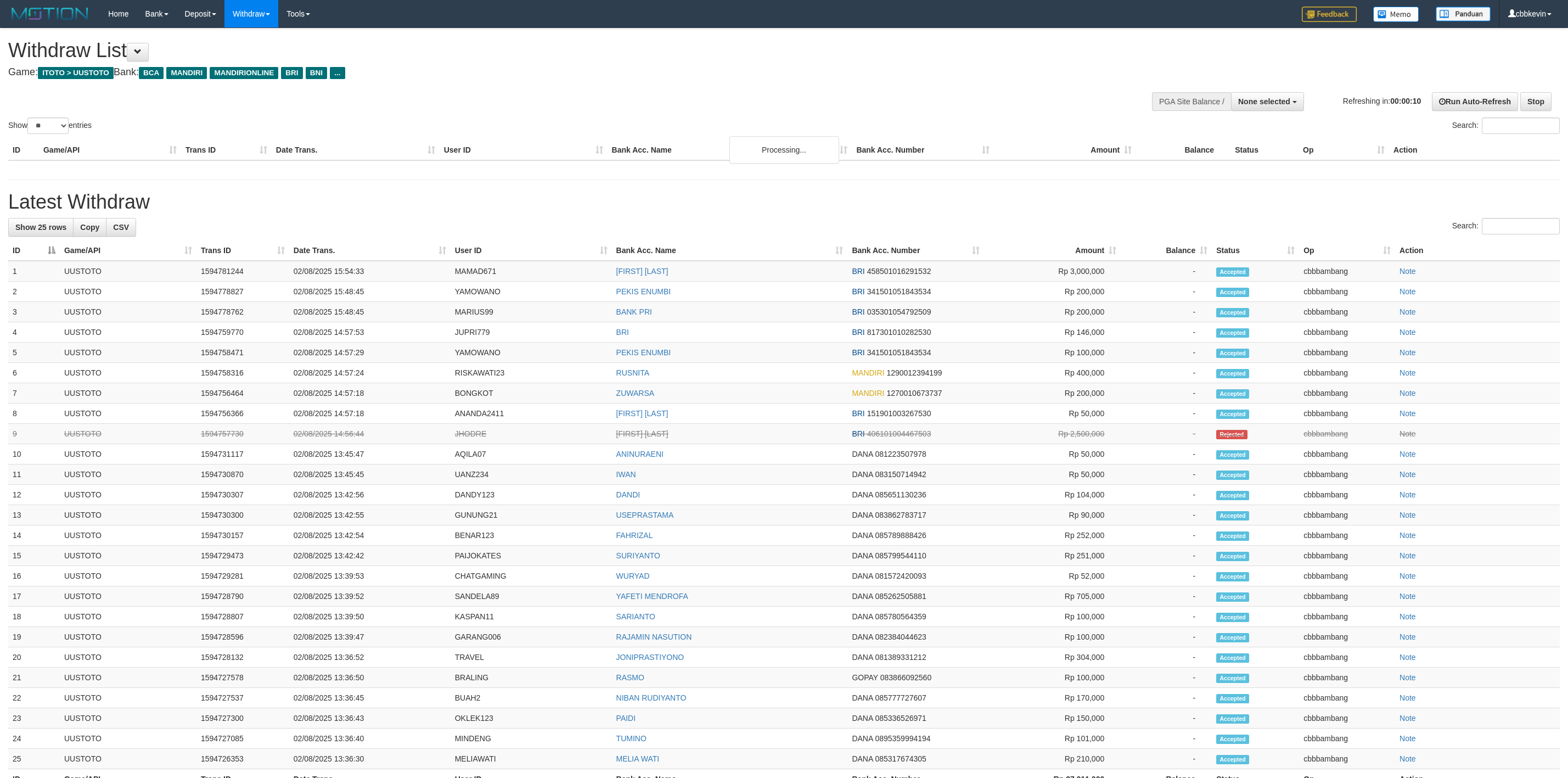 select 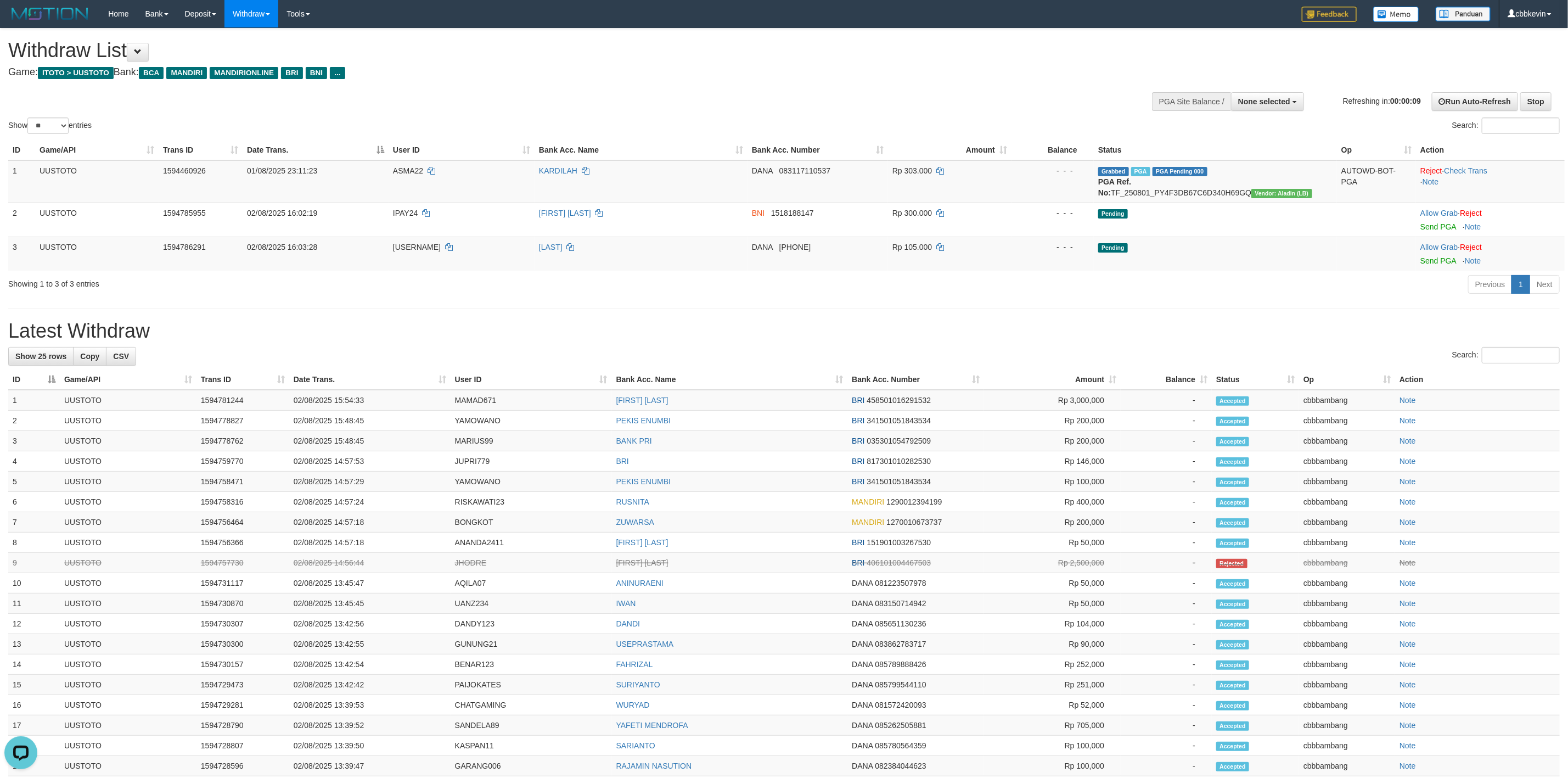 scroll, scrollTop: 0, scrollLeft: 0, axis: both 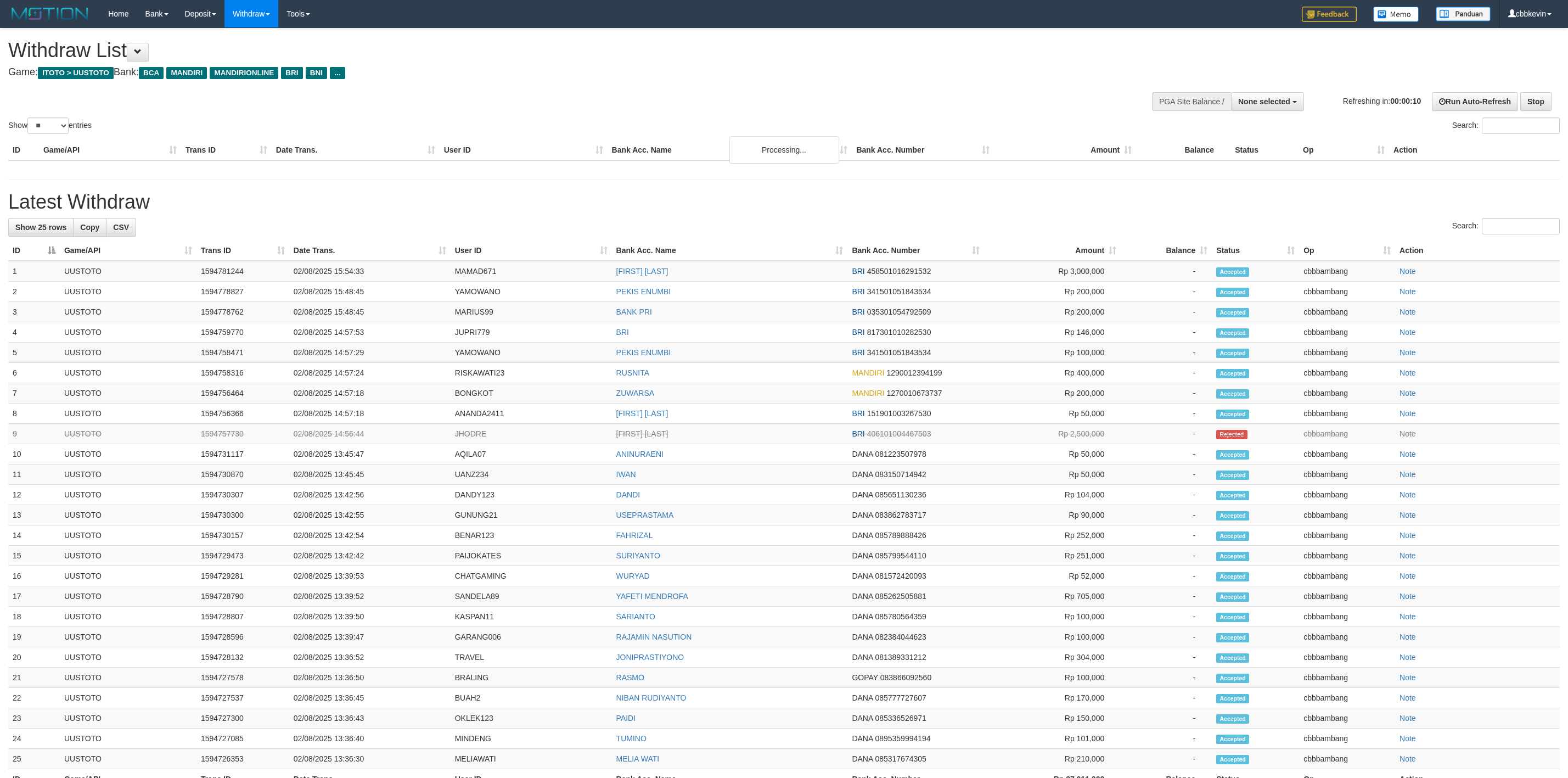 select 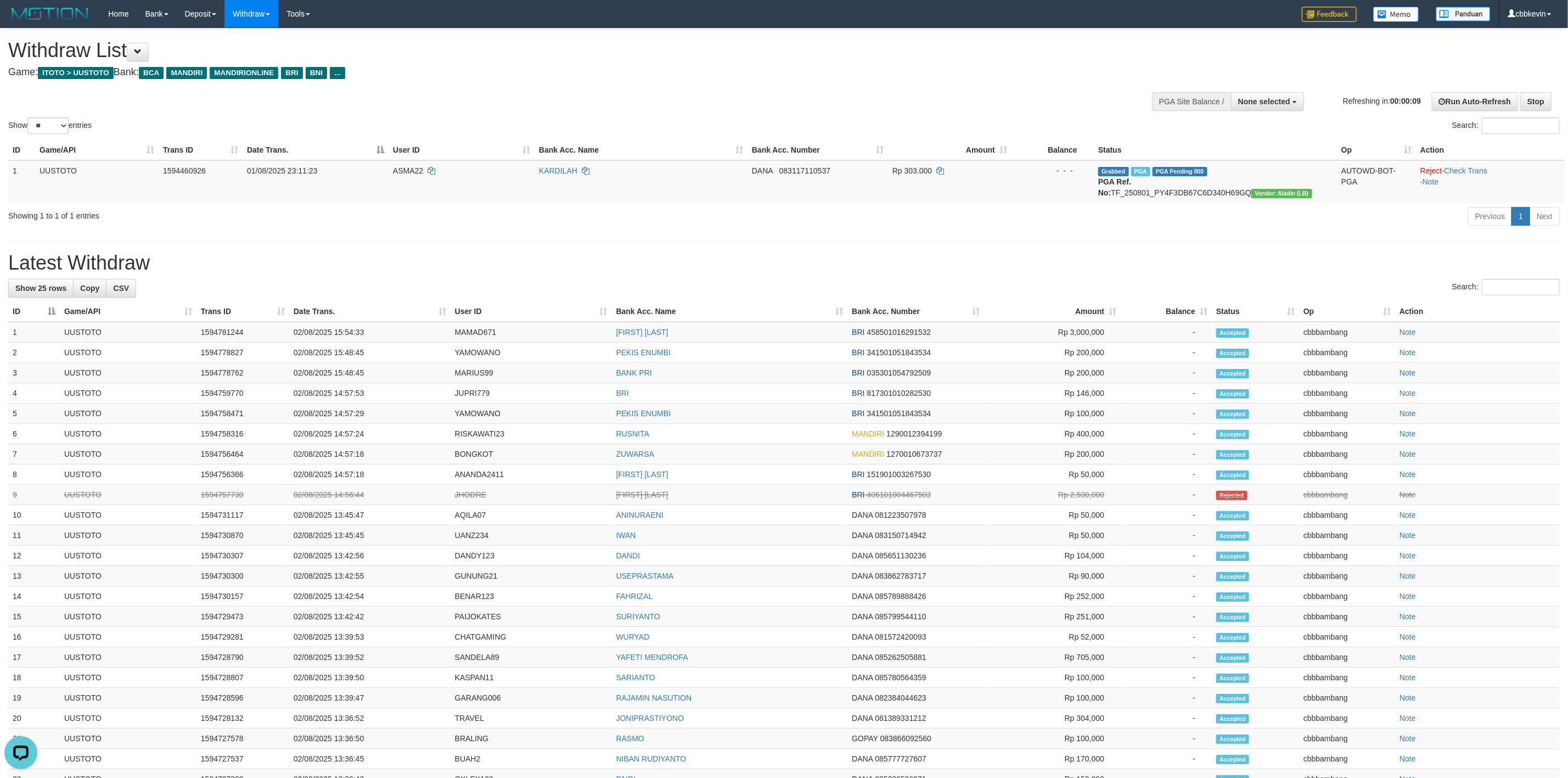 scroll, scrollTop: 0, scrollLeft: 0, axis: both 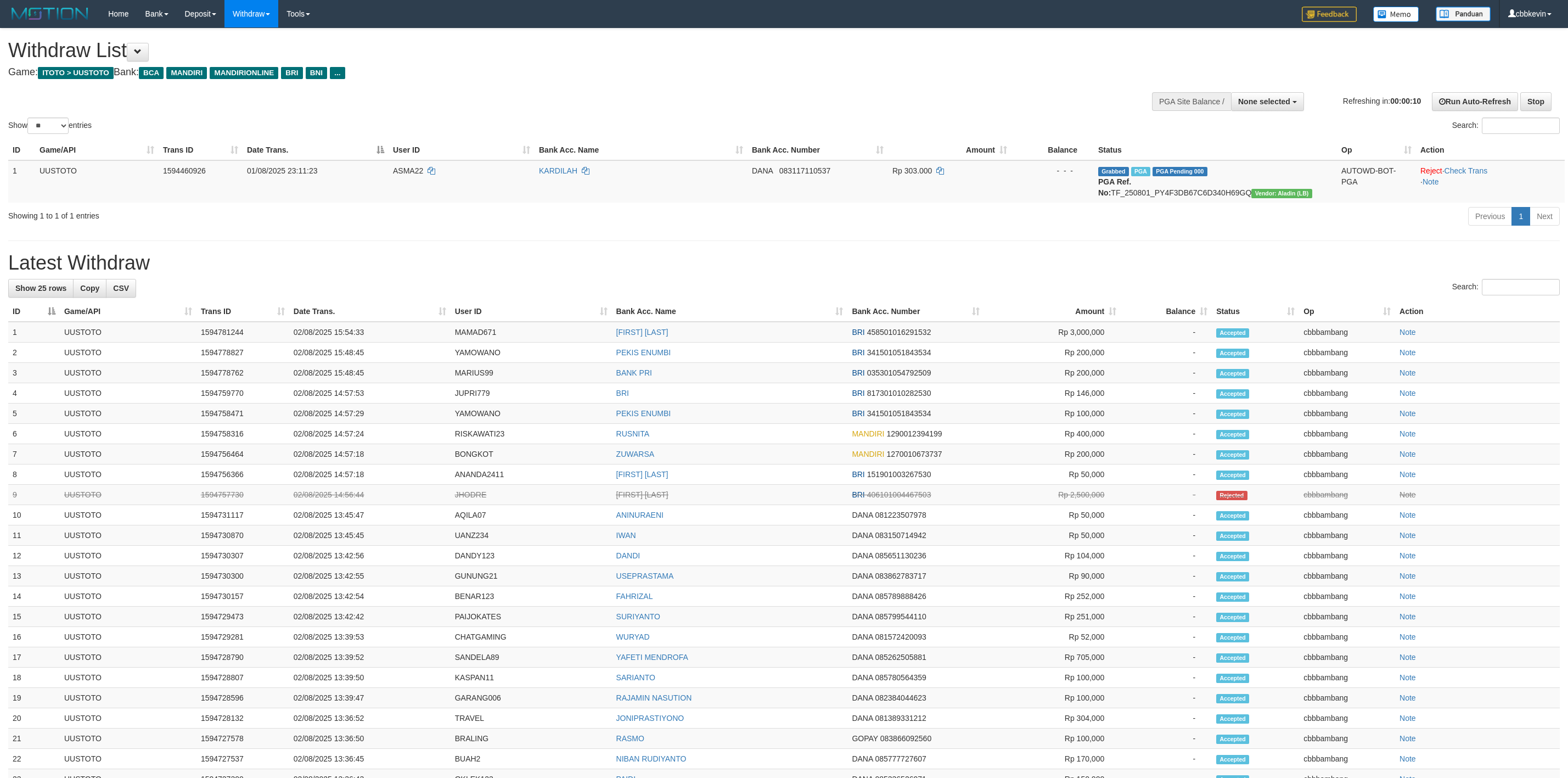 select 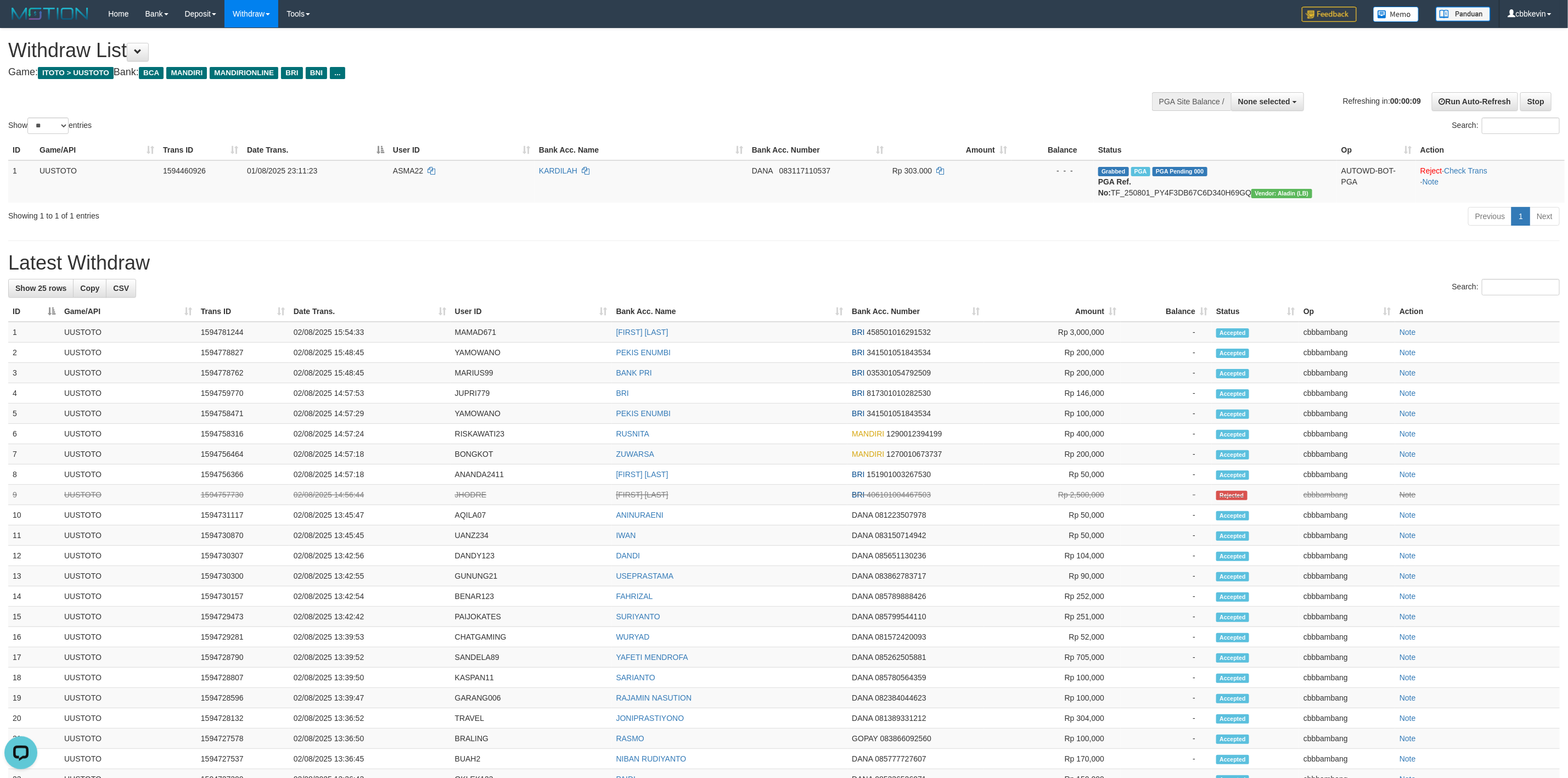 scroll, scrollTop: 0, scrollLeft: 0, axis: both 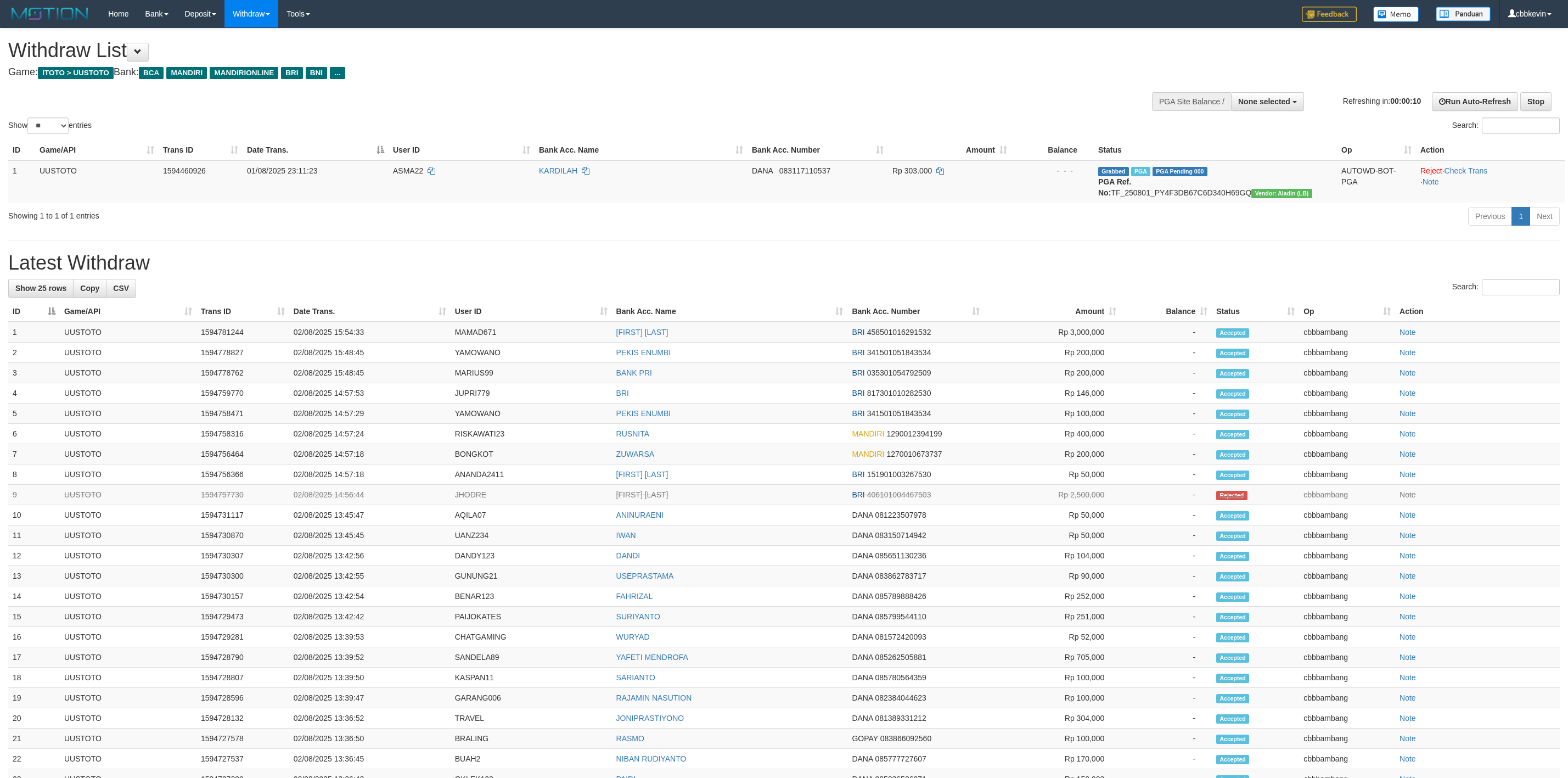 select 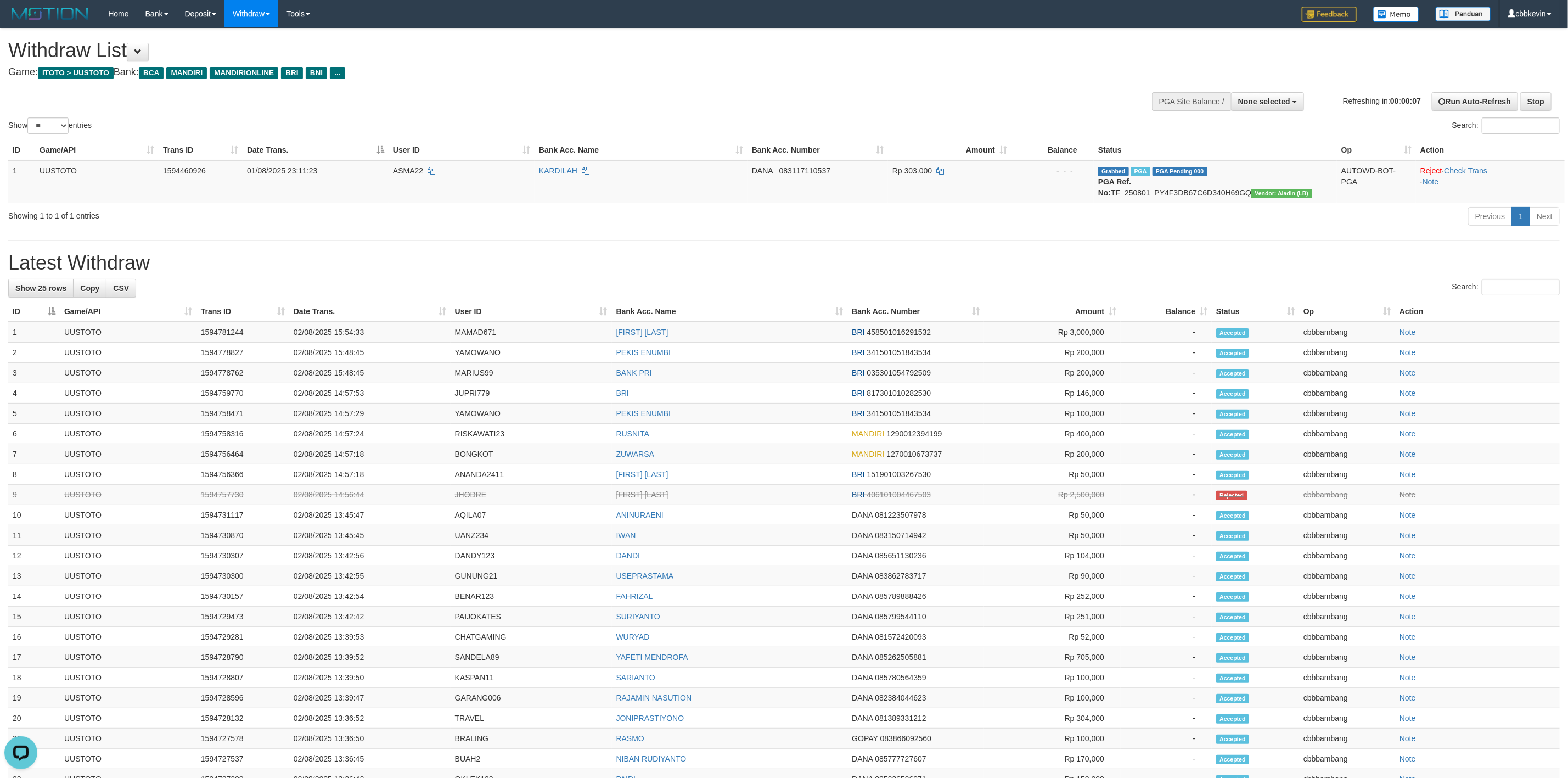 scroll, scrollTop: 0, scrollLeft: 0, axis: both 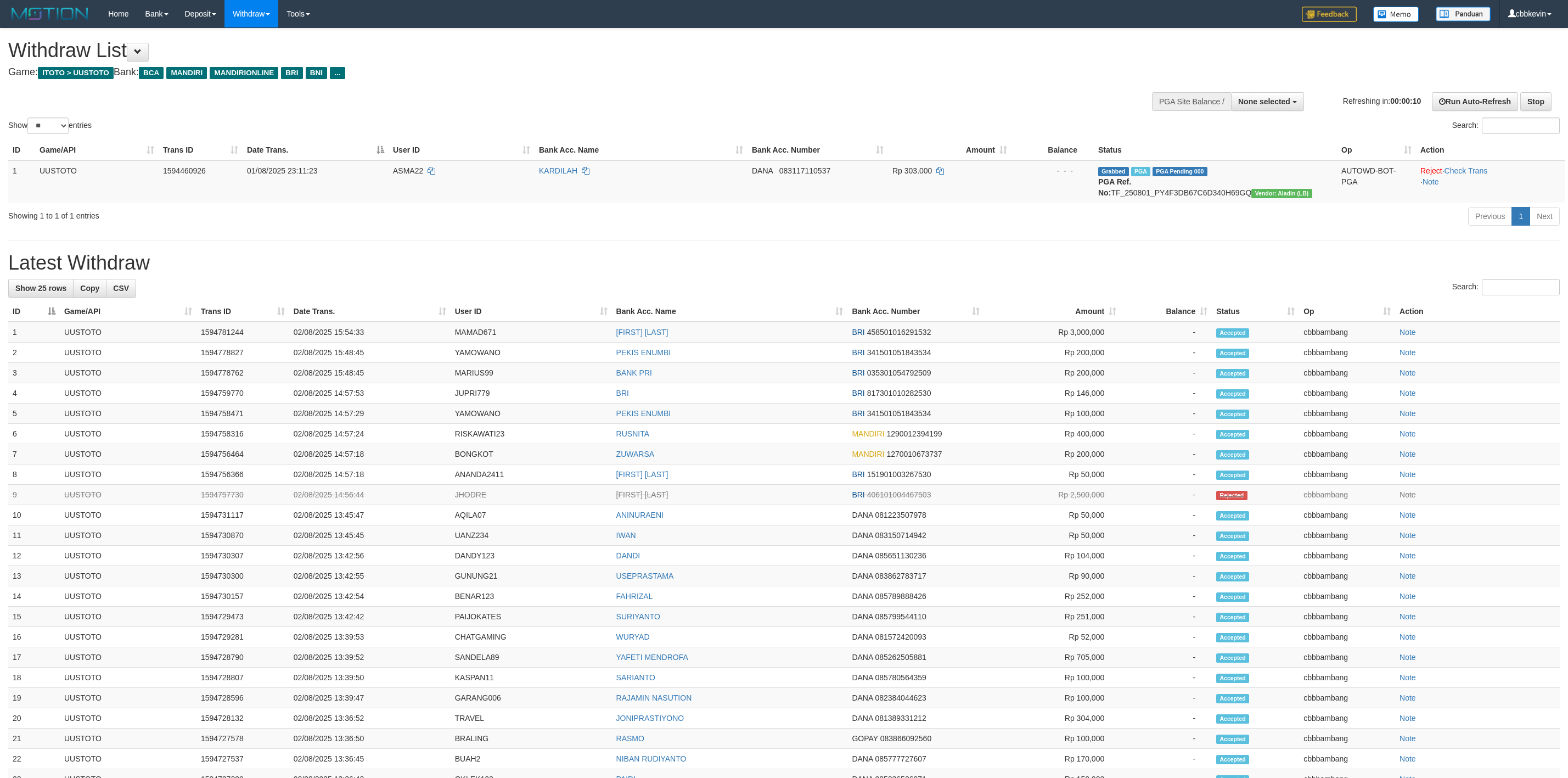 select 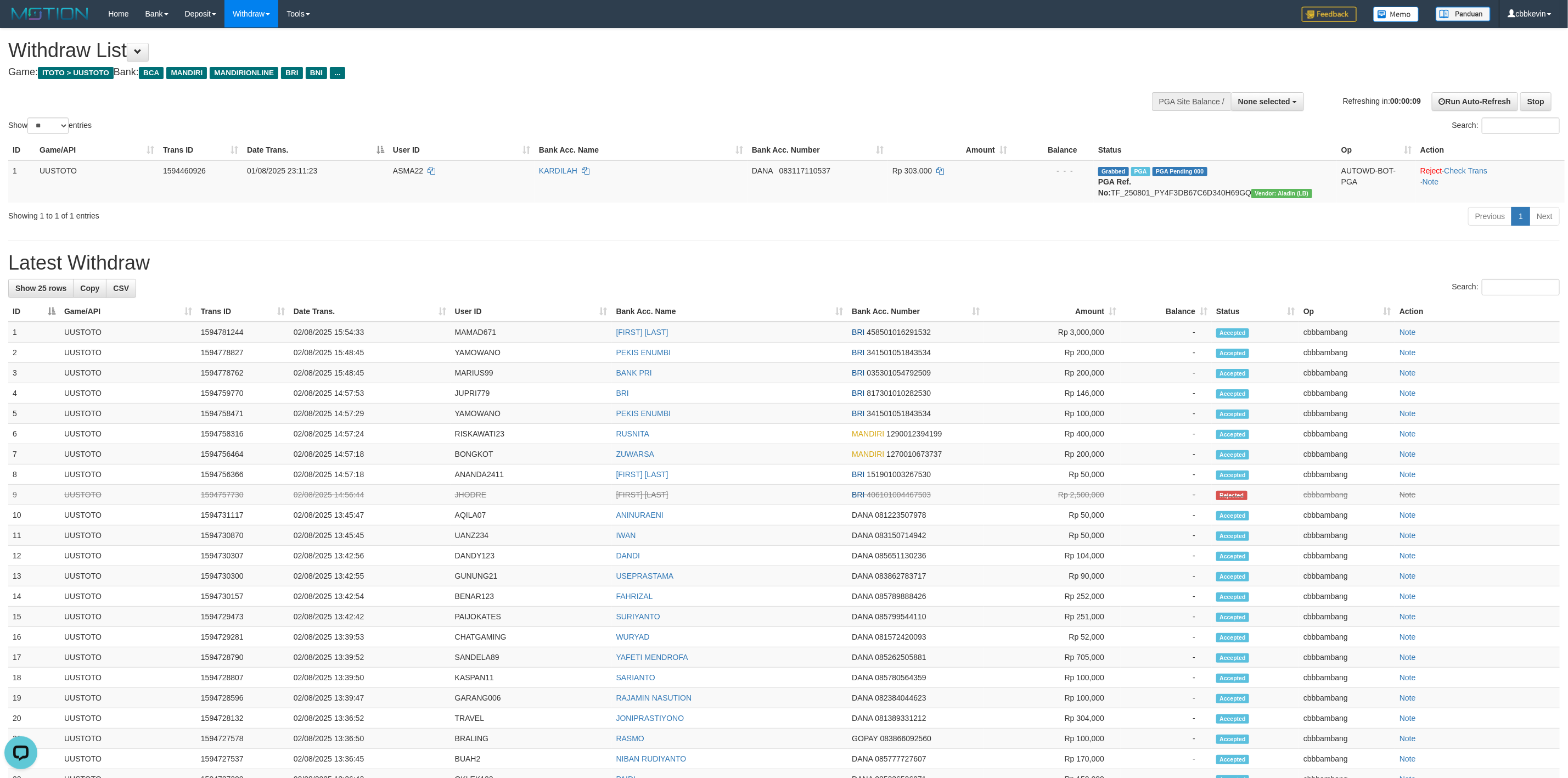 scroll, scrollTop: 0, scrollLeft: 0, axis: both 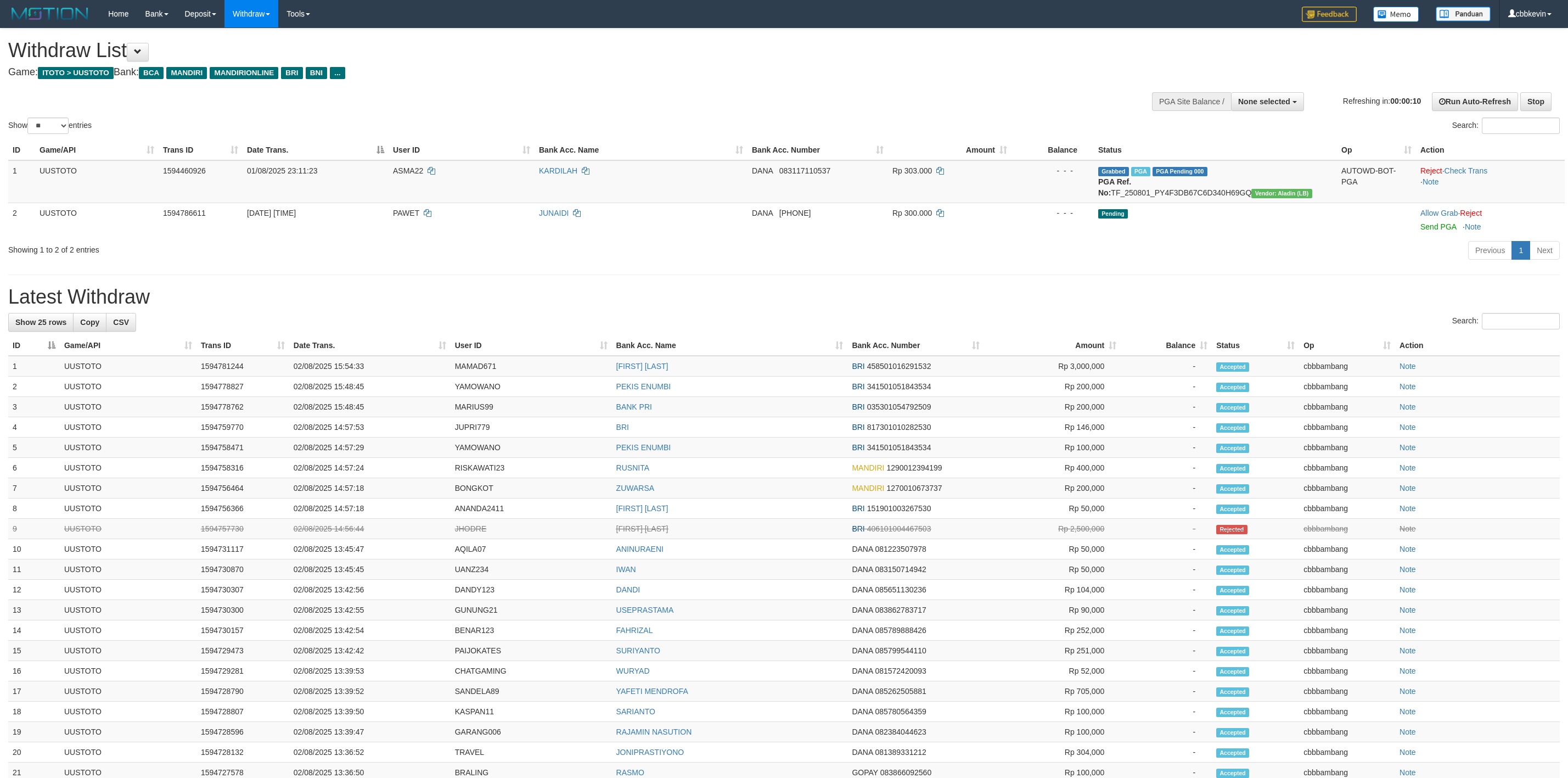 select 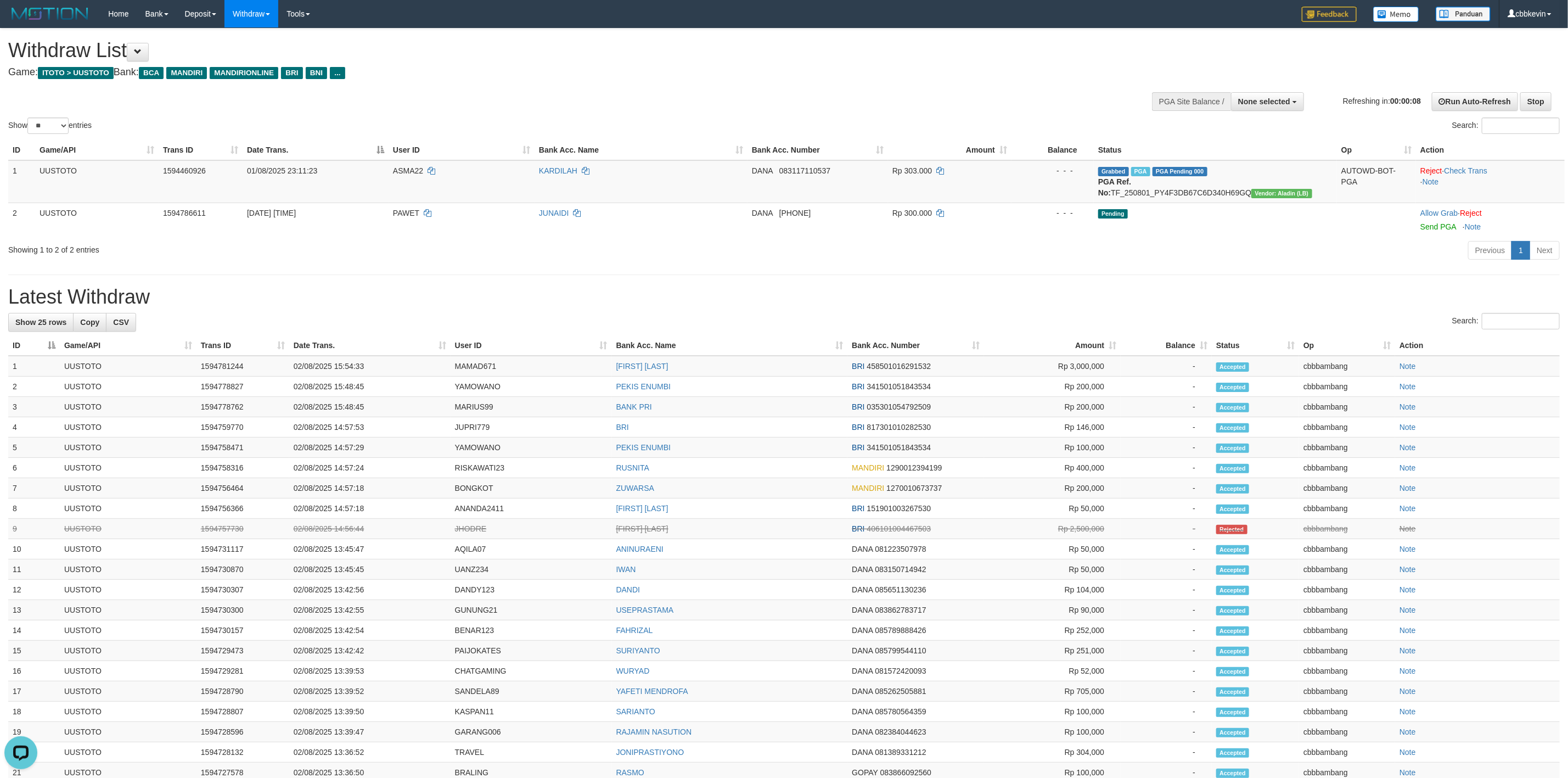 scroll, scrollTop: 0, scrollLeft: 0, axis: both 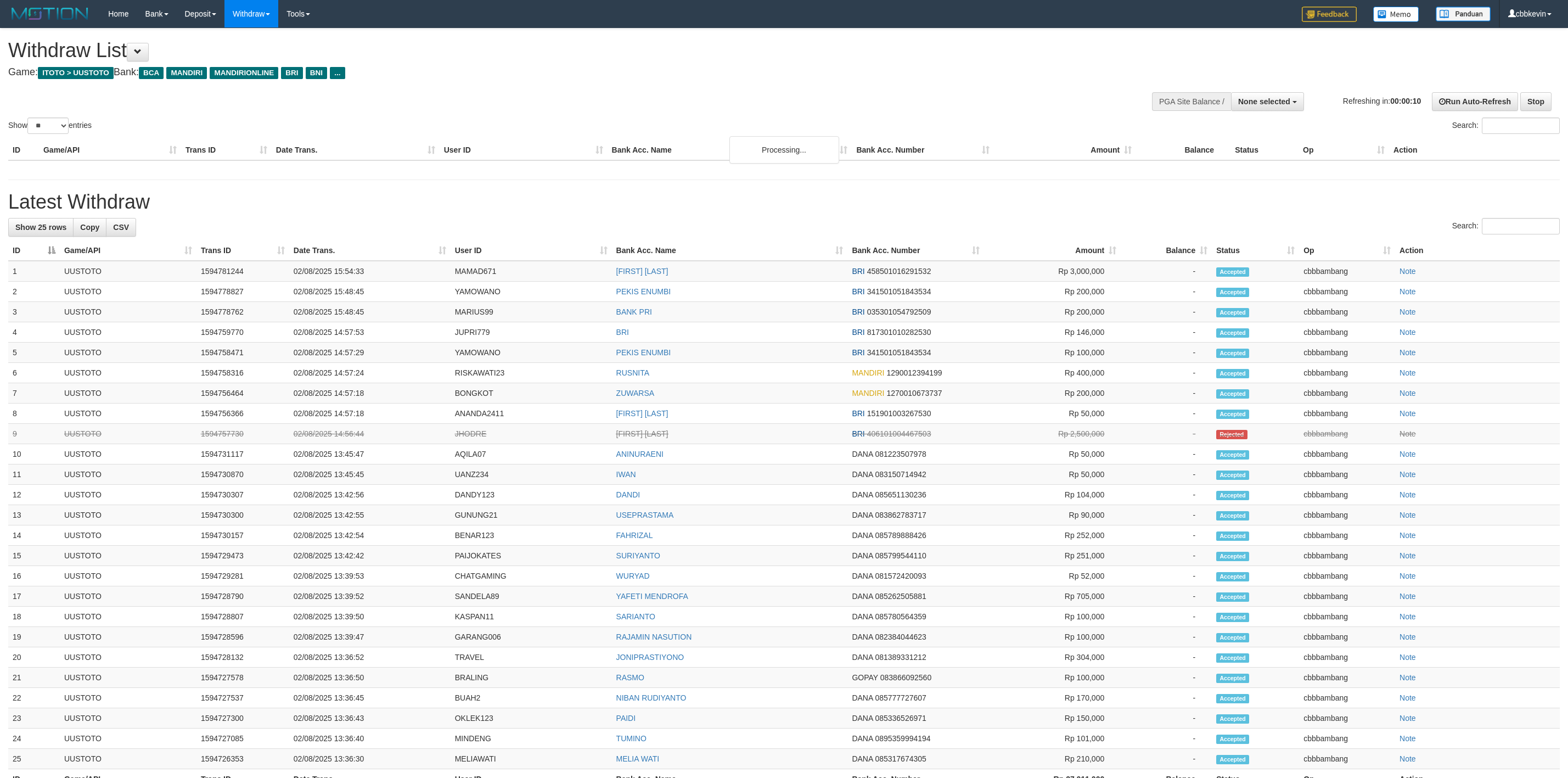 select 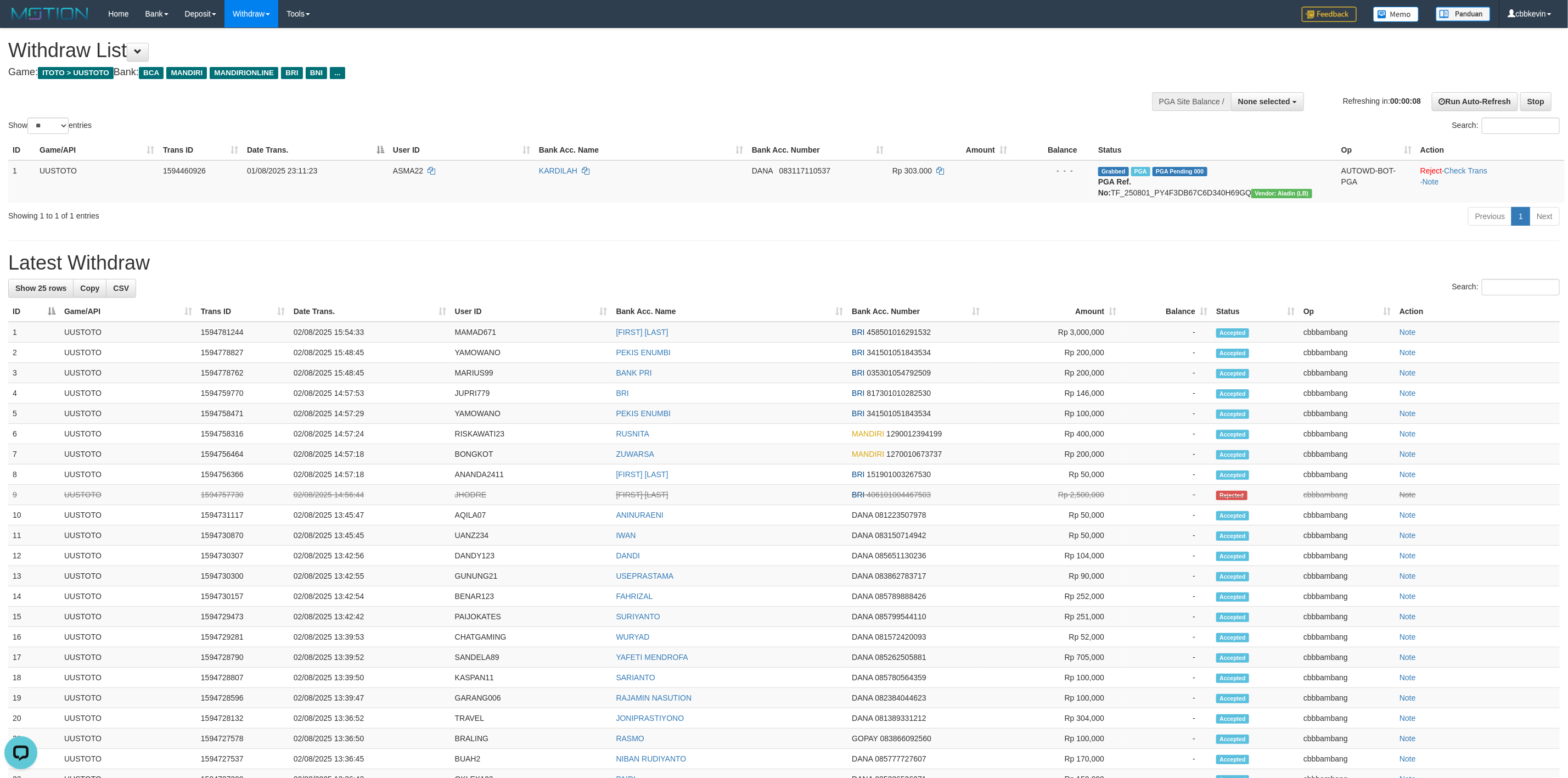 scroll, scrollTop: 0, scrollLeft: 0, axis: both 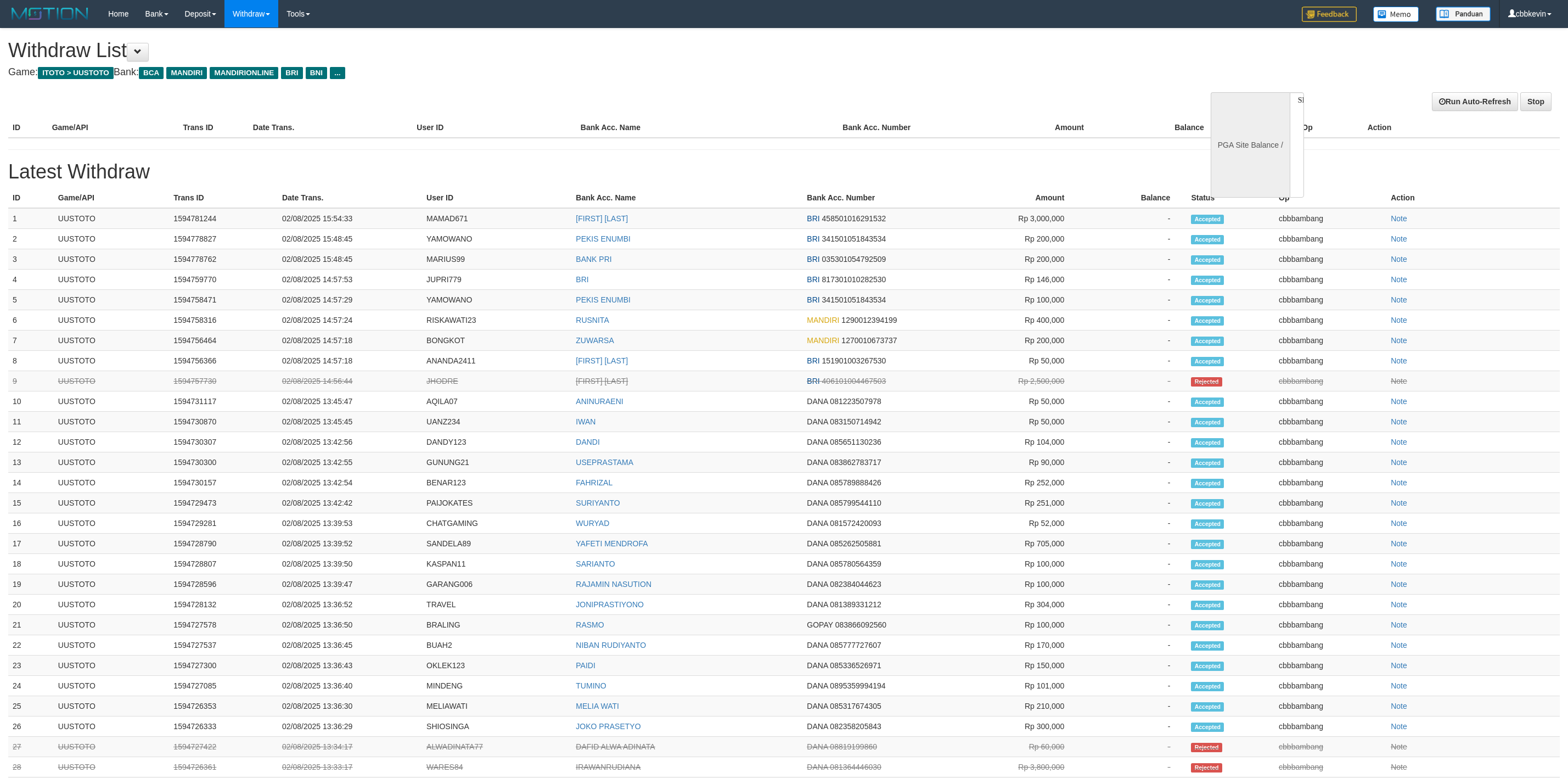 select 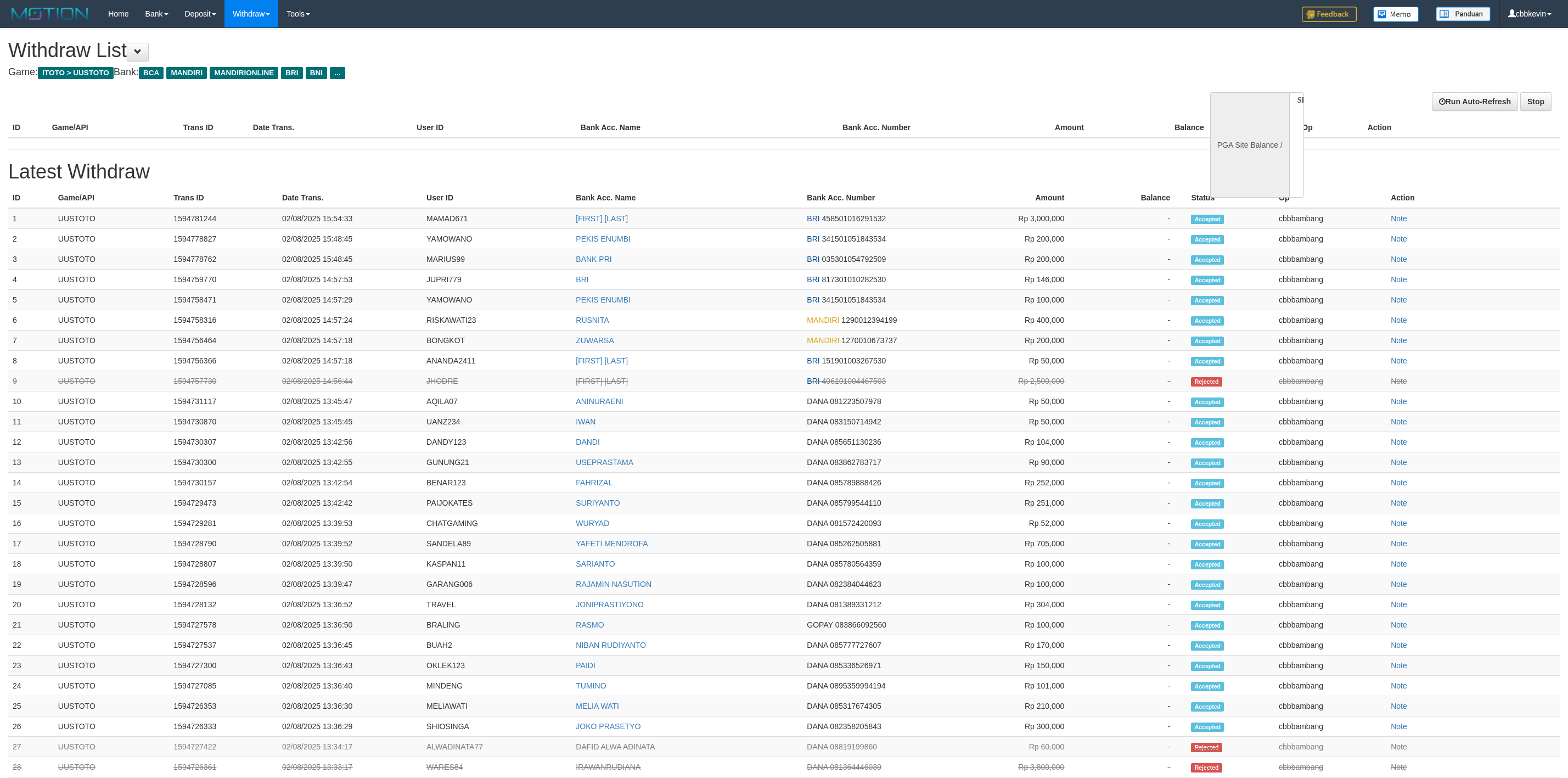 scroll, scrollTop: 0, scrollLeft: 0, axis: both 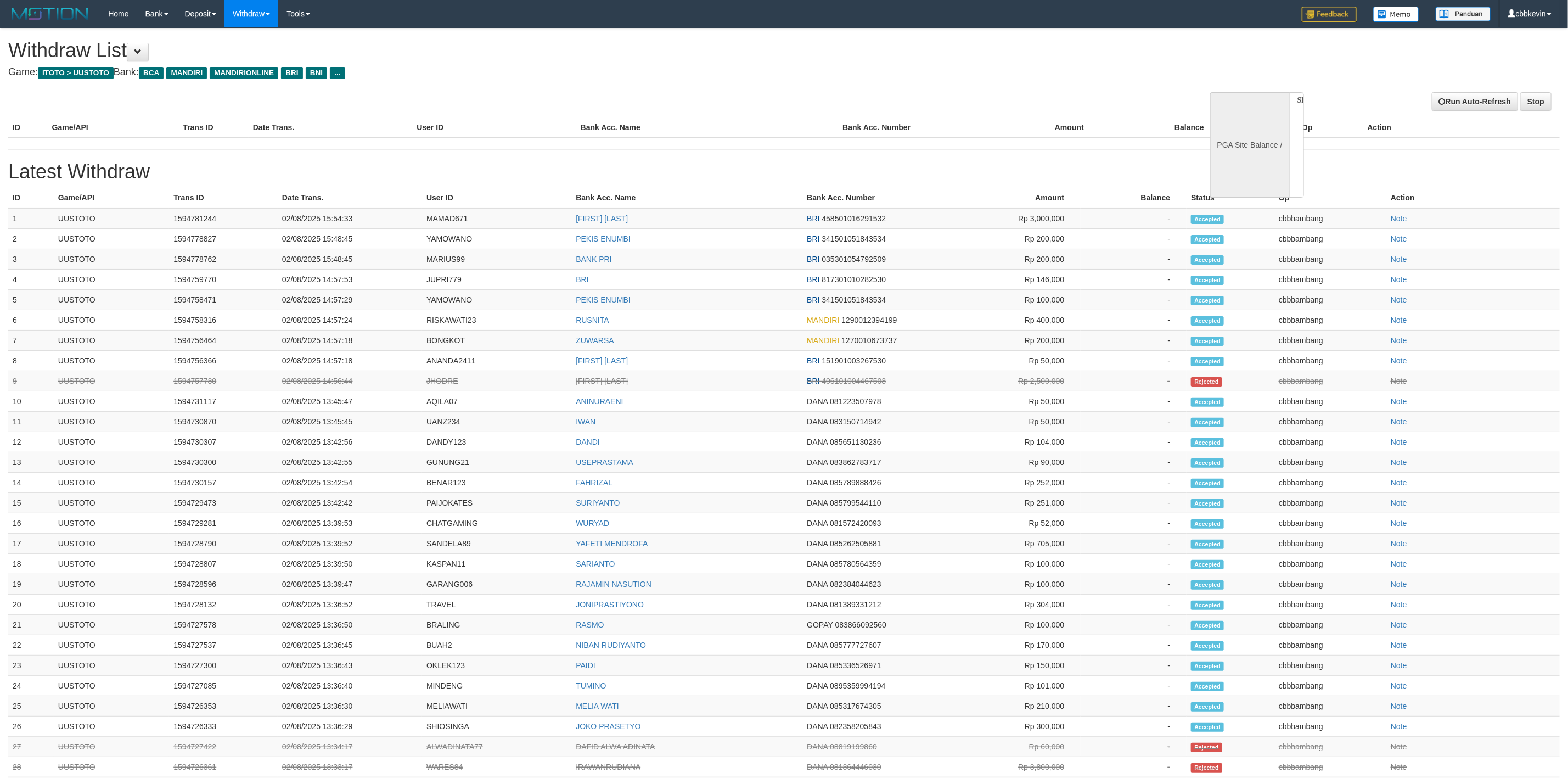 select on "**" 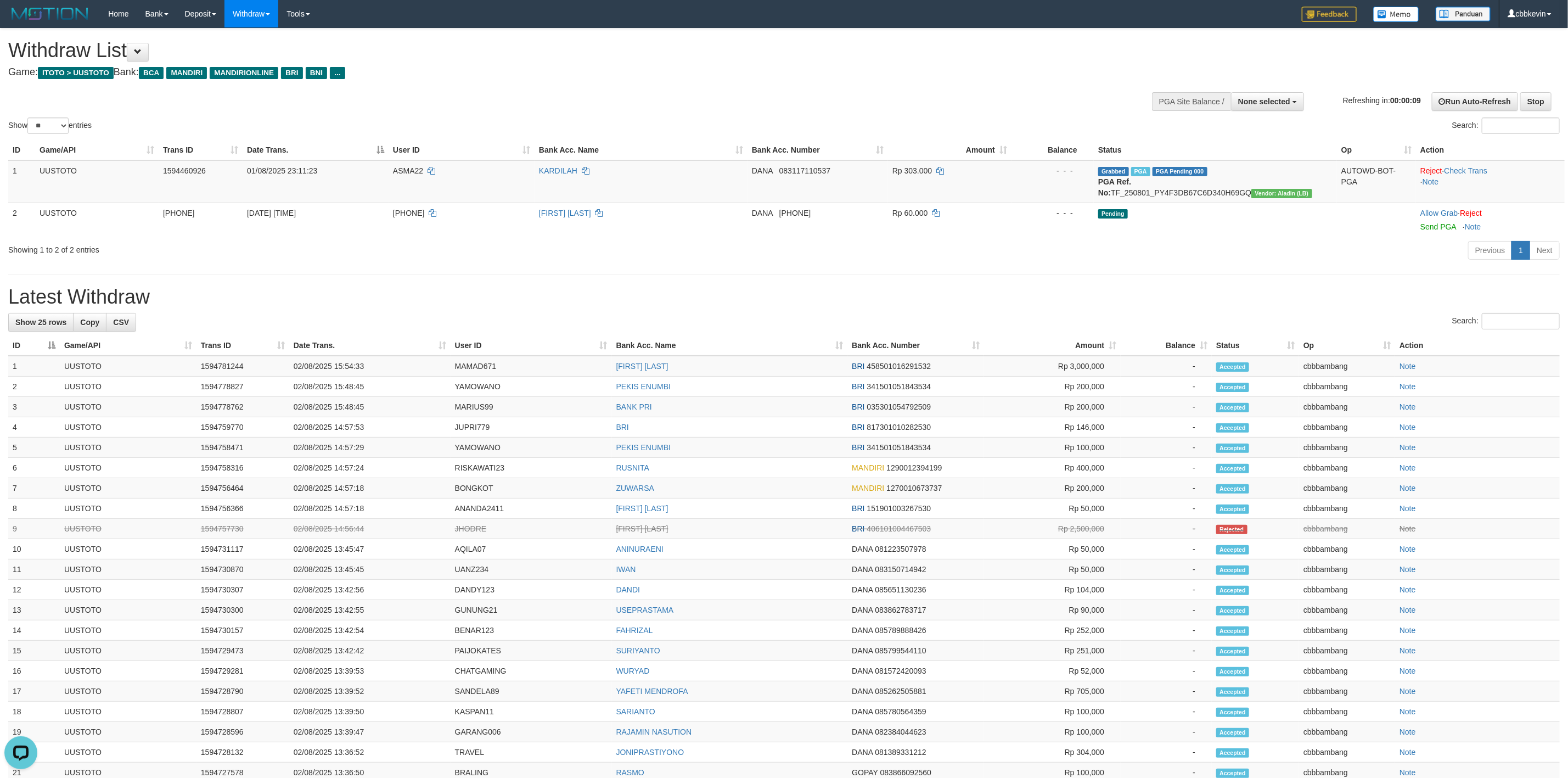 scroll, scrollTop: 0, scrollLeft: 0, axis: both 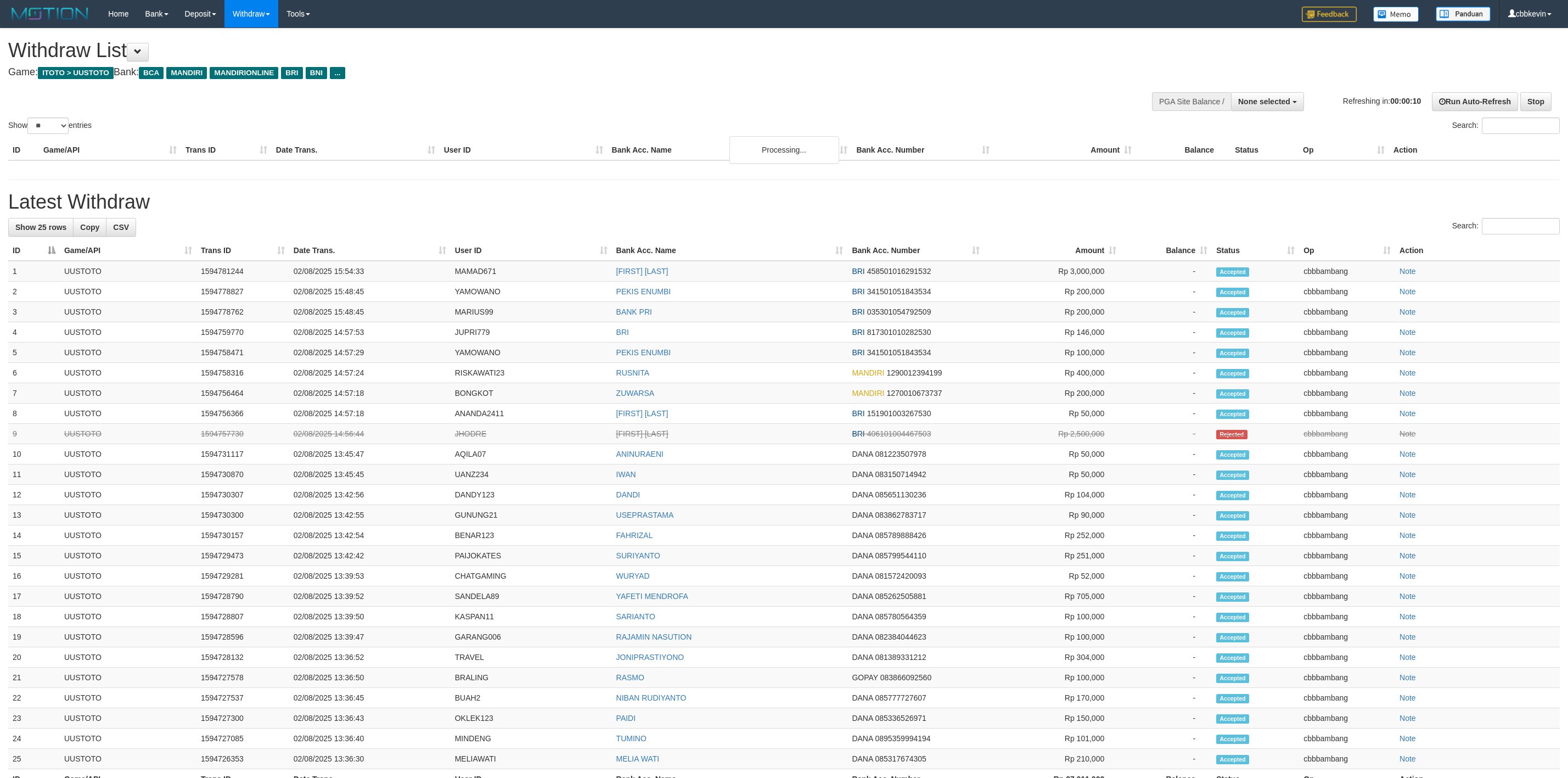 select 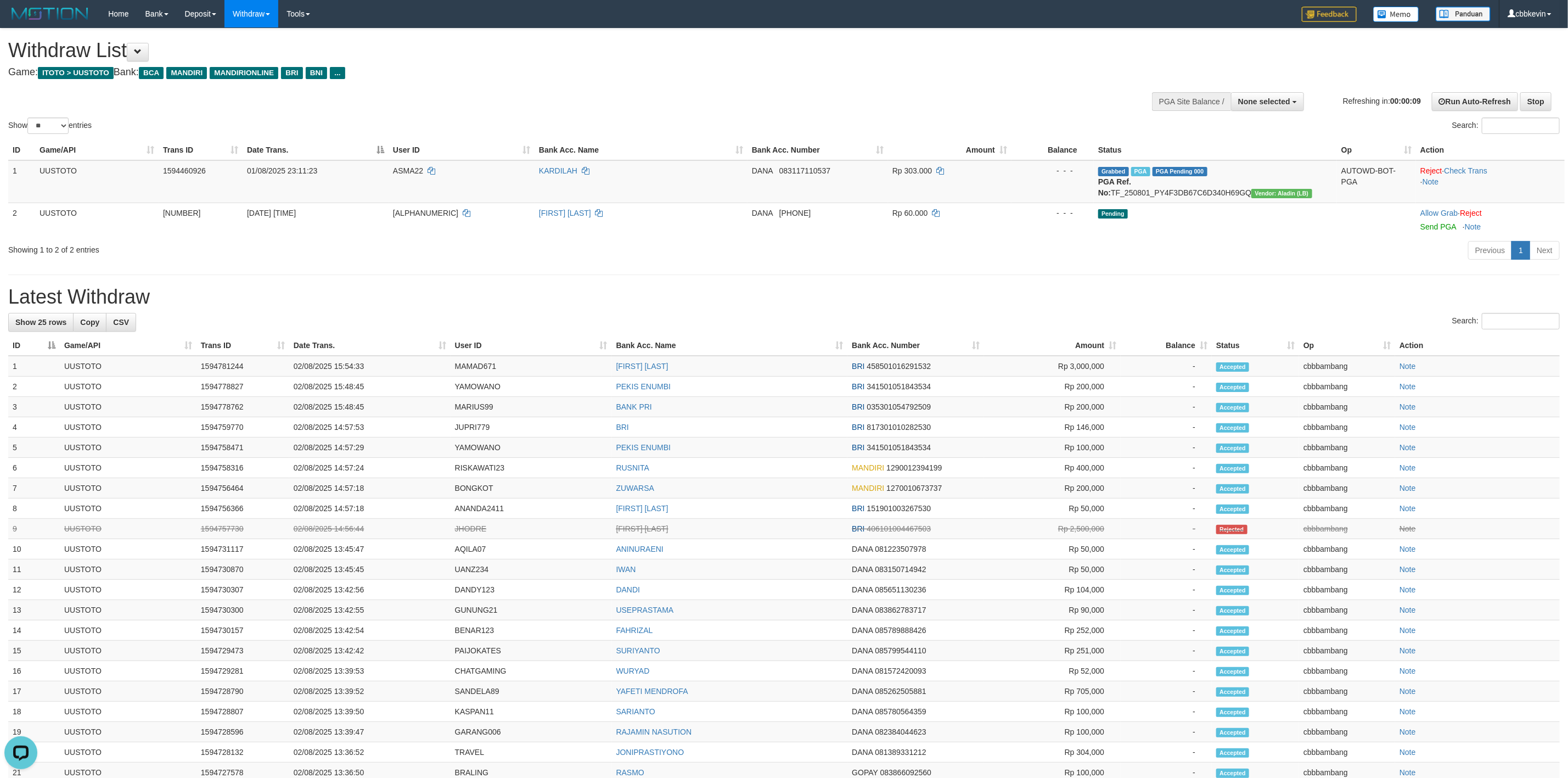 scroll, scrollTop: 0, scrollLeft: 0, axis: both 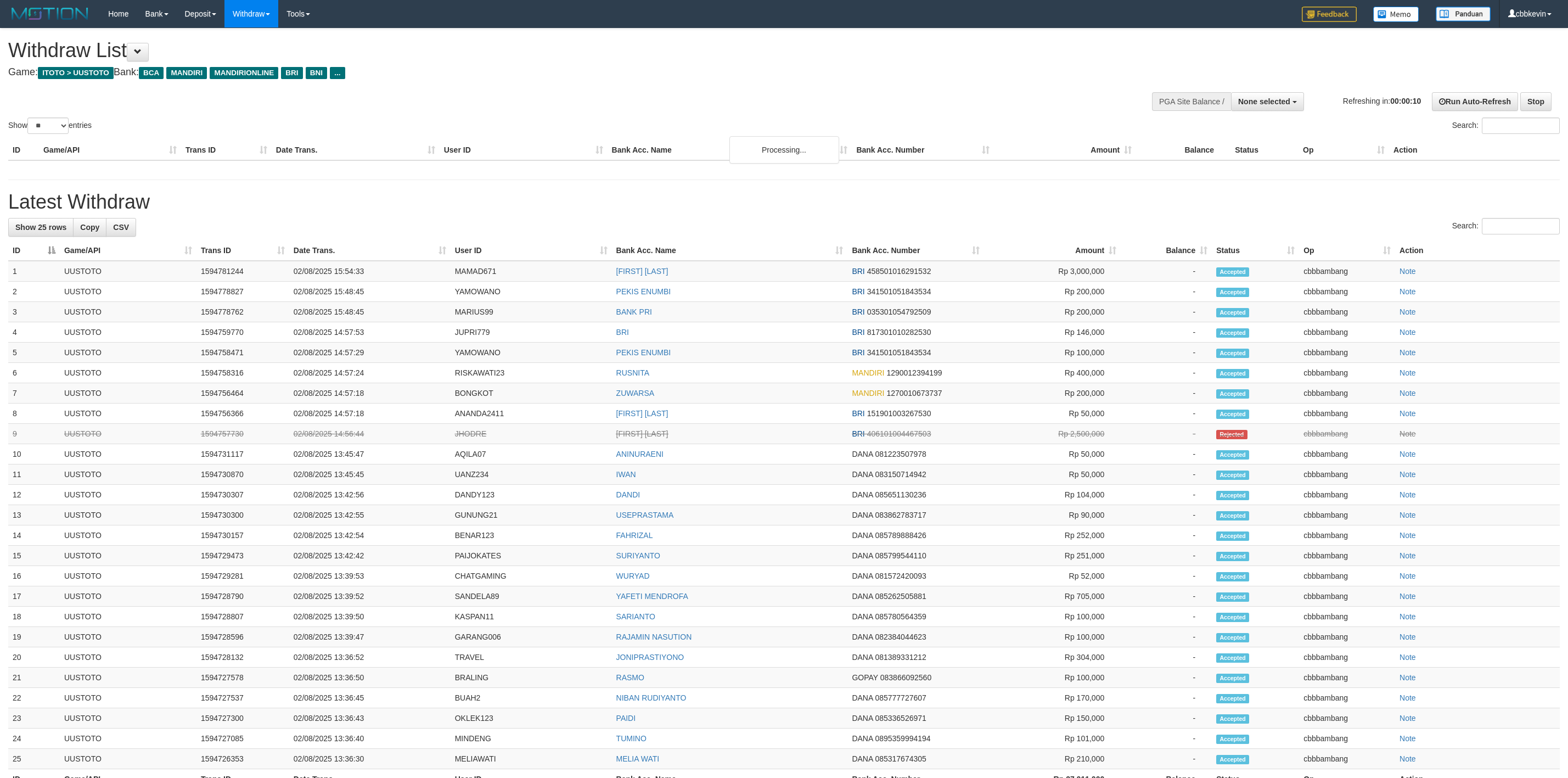 select 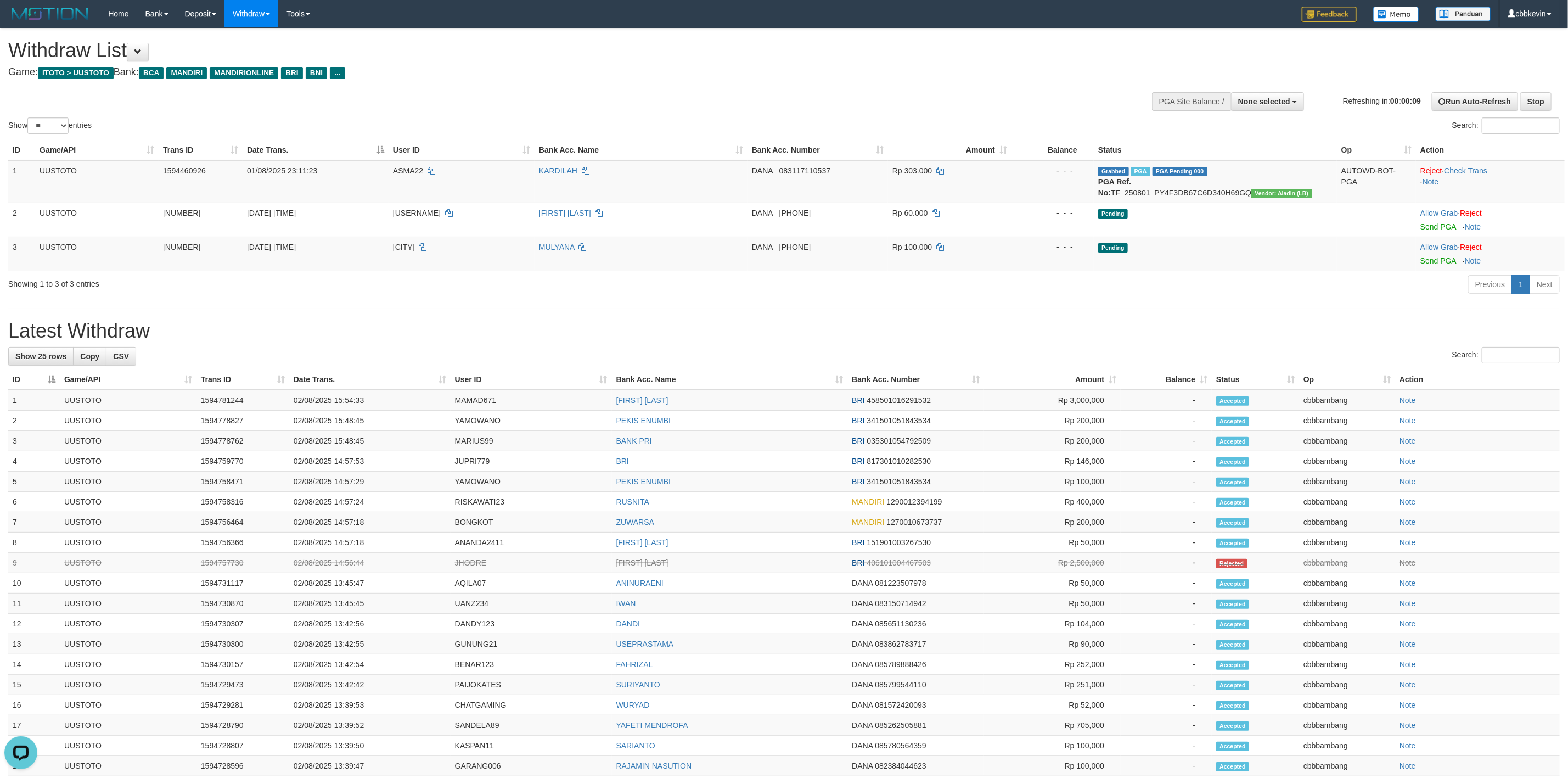 scroll, scrollTop: 0, scrollLeft: 0, axis: both 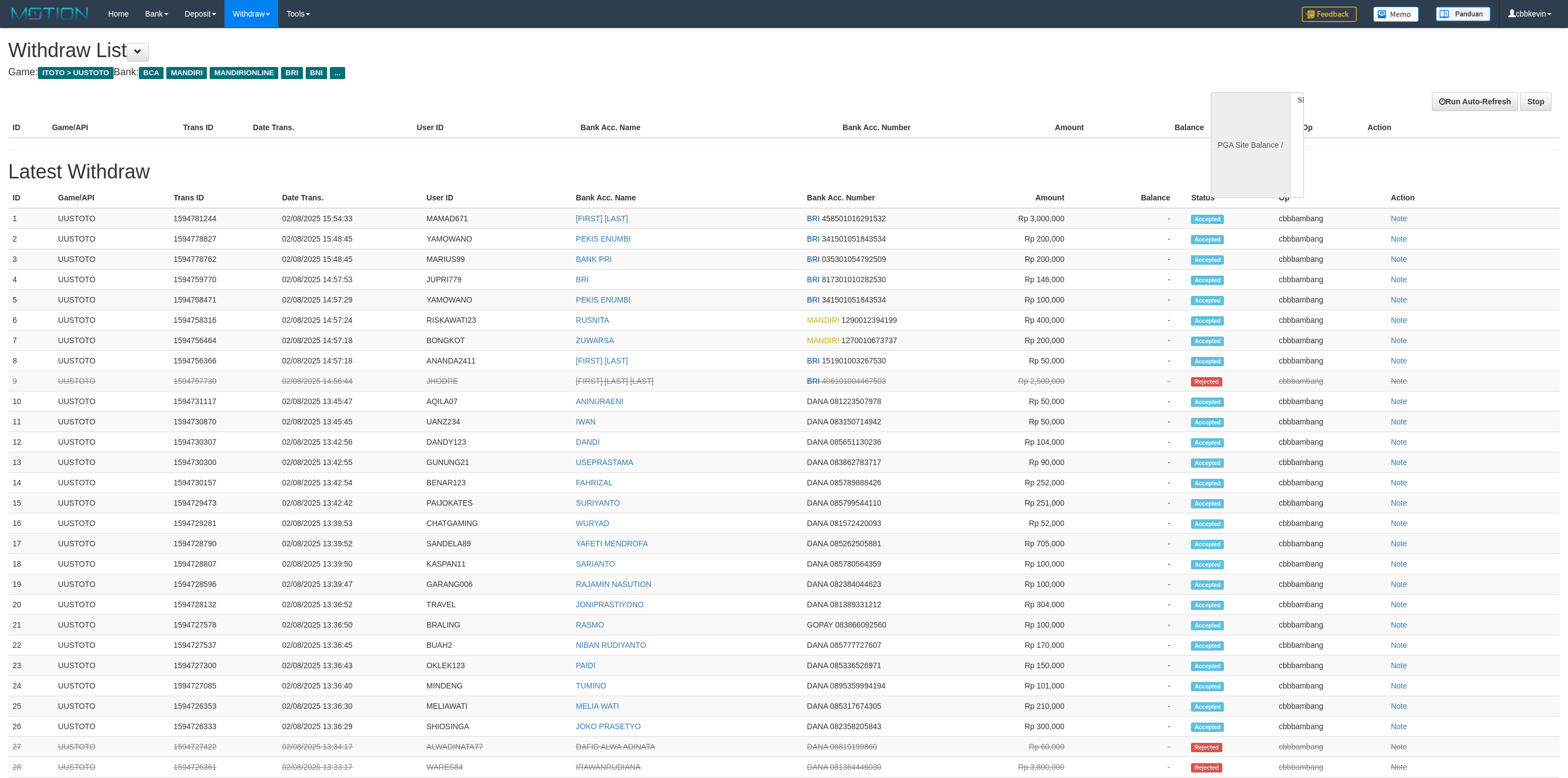 select 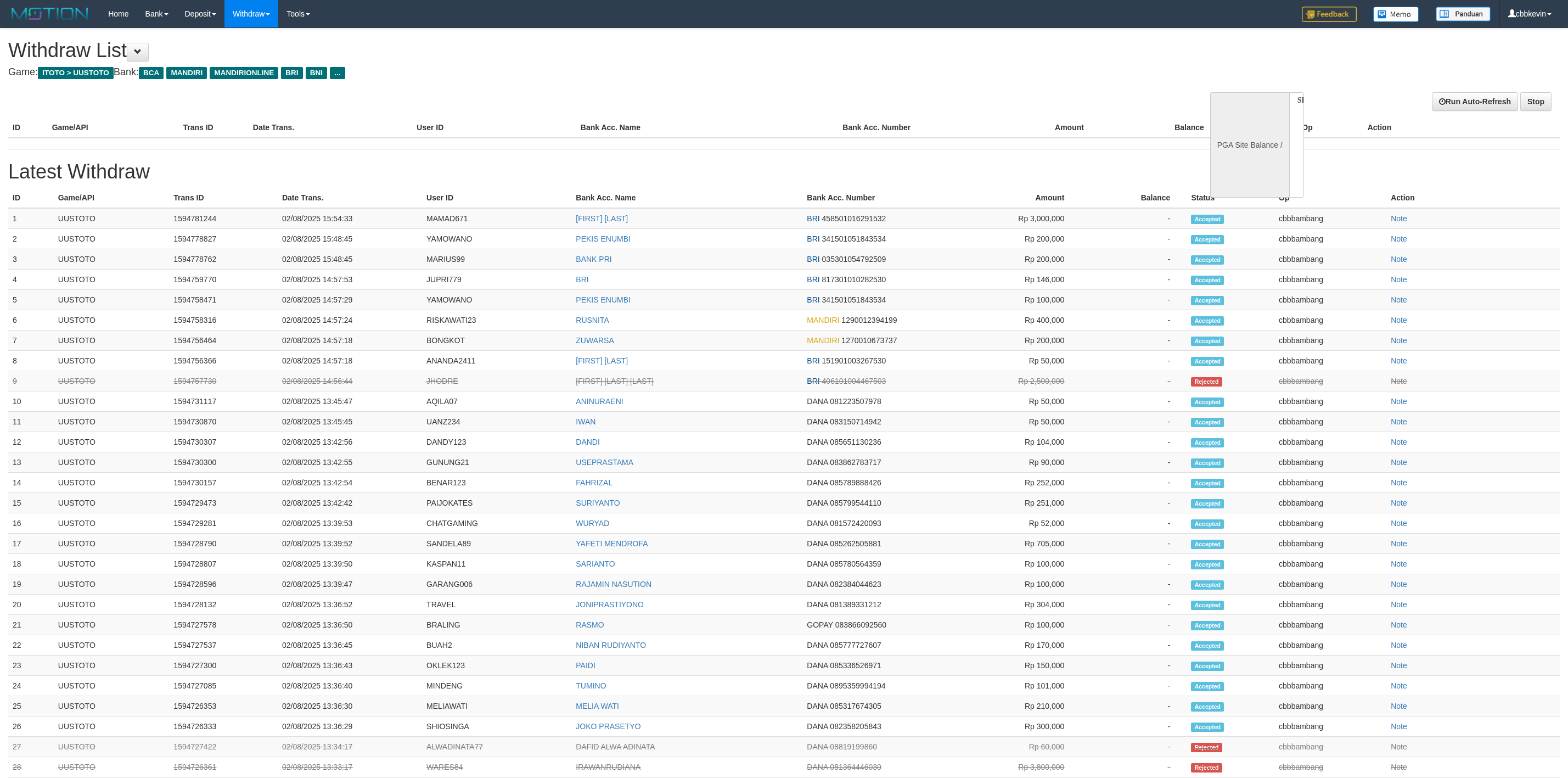 scroll, scrollTop: 0, scrollLeft: 0, axis: both 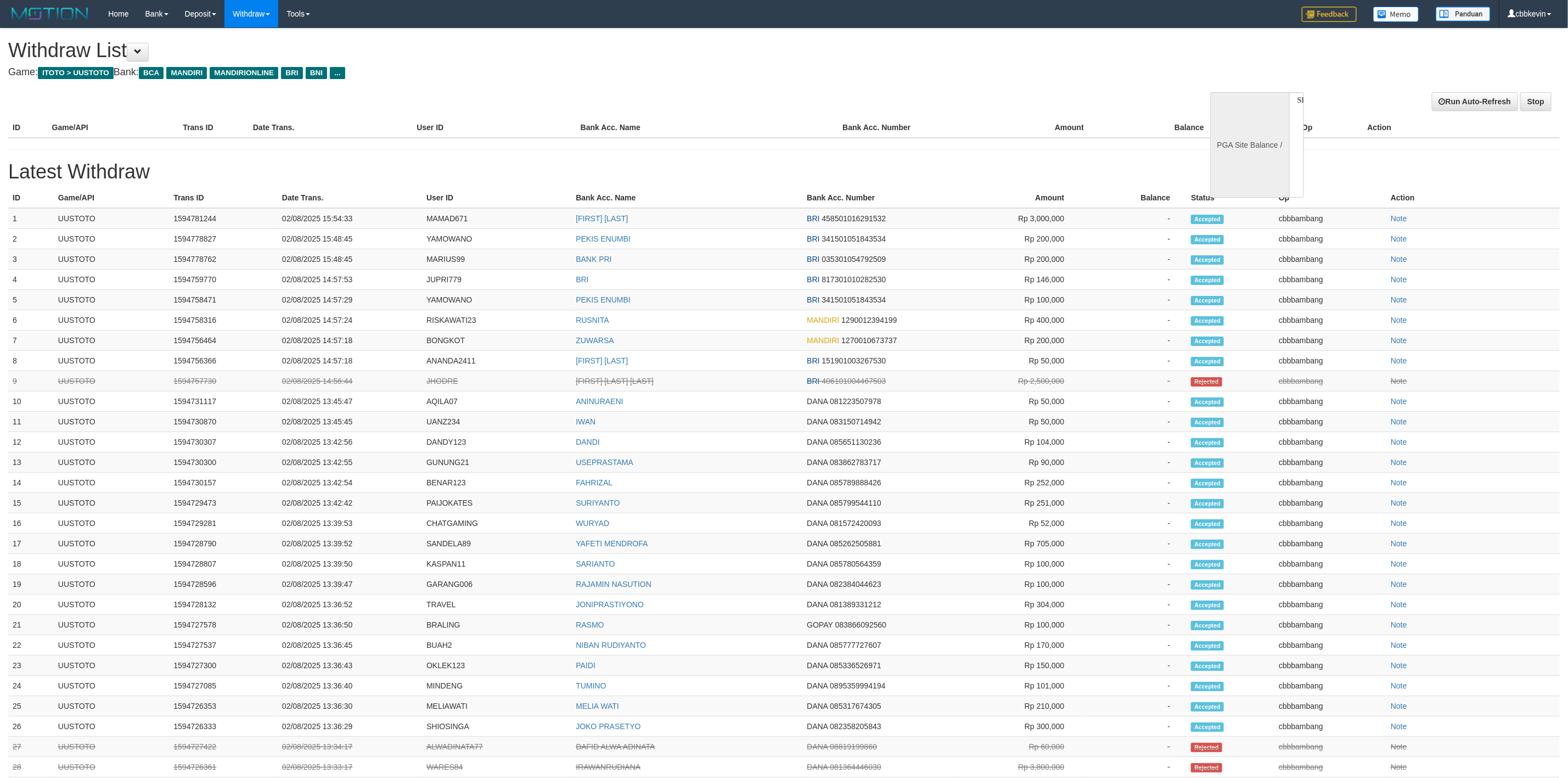 select on "**" 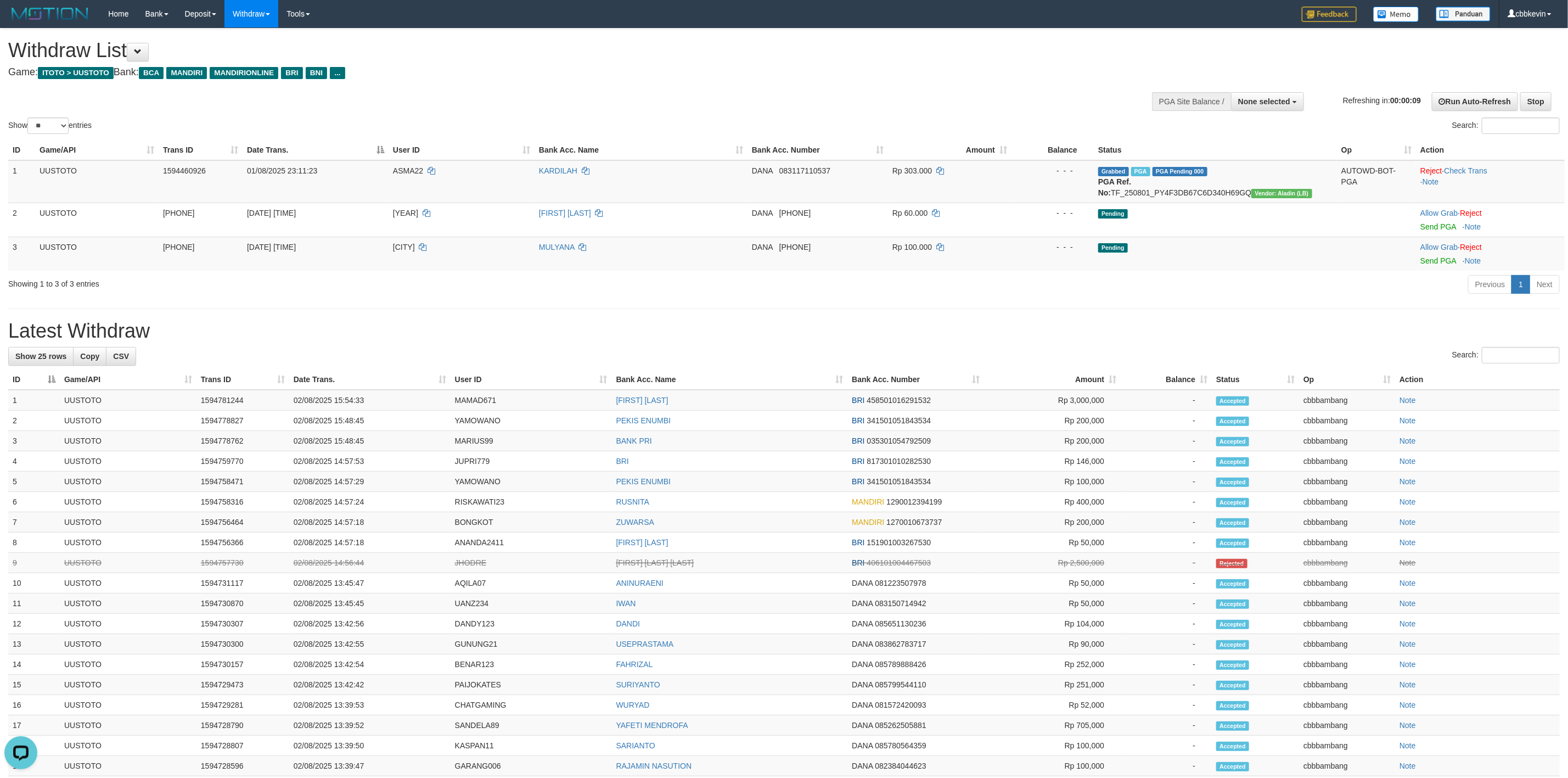 scroll, scrollTop: 0, scrollLeft: 0, axis: both 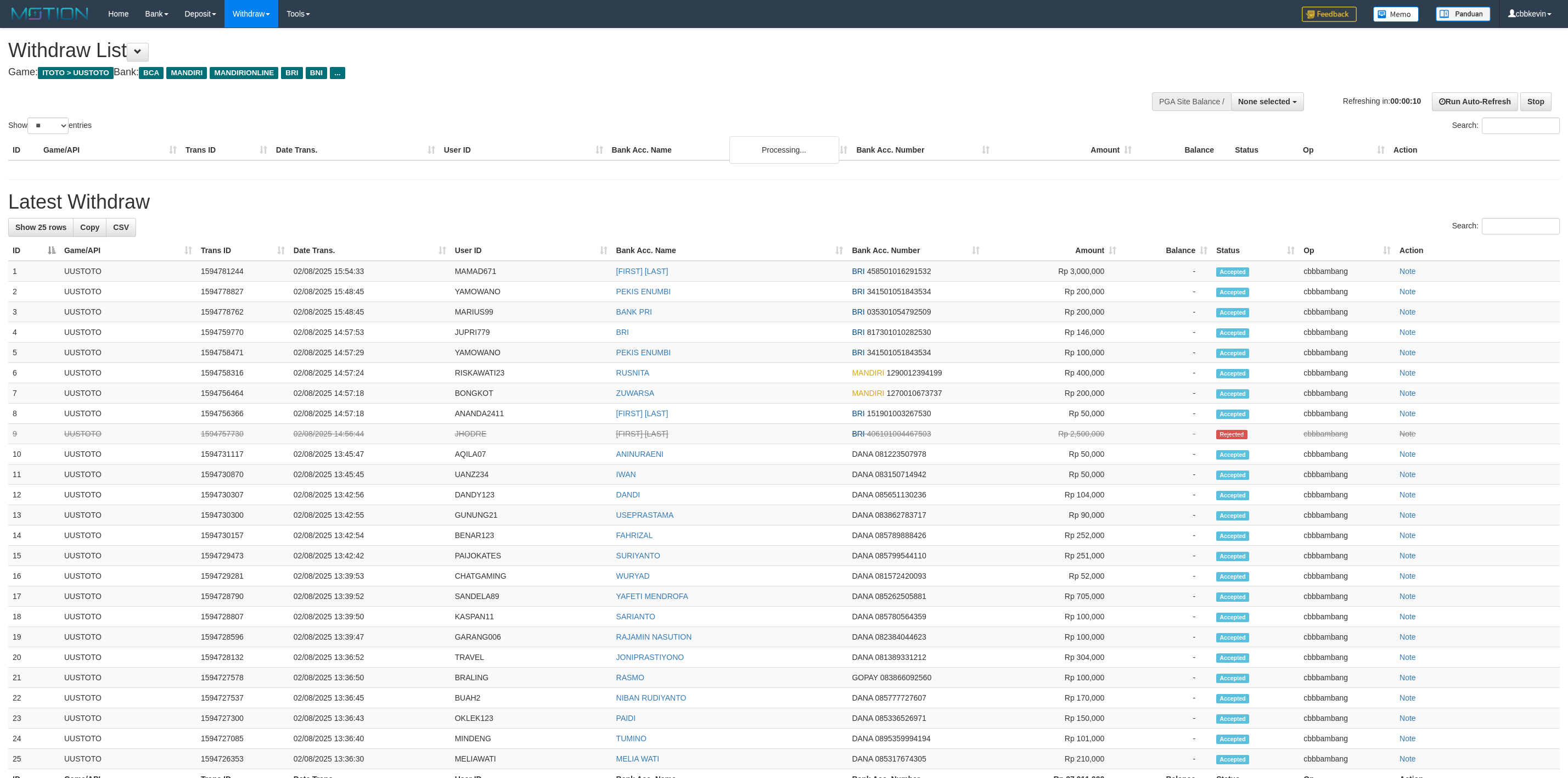 select 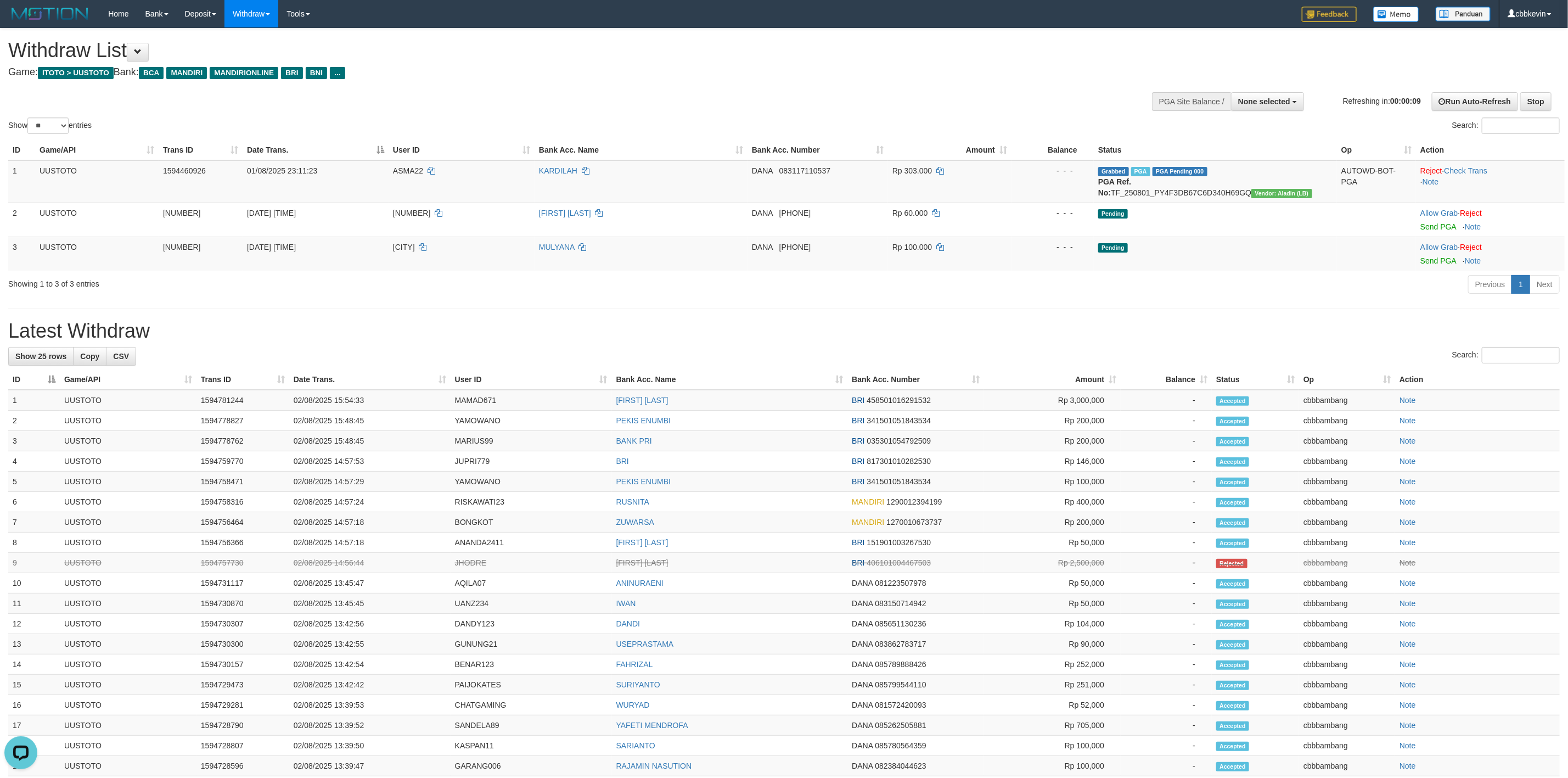 scroll, scrollTop: 0, scrollLeft: 0, axis: both 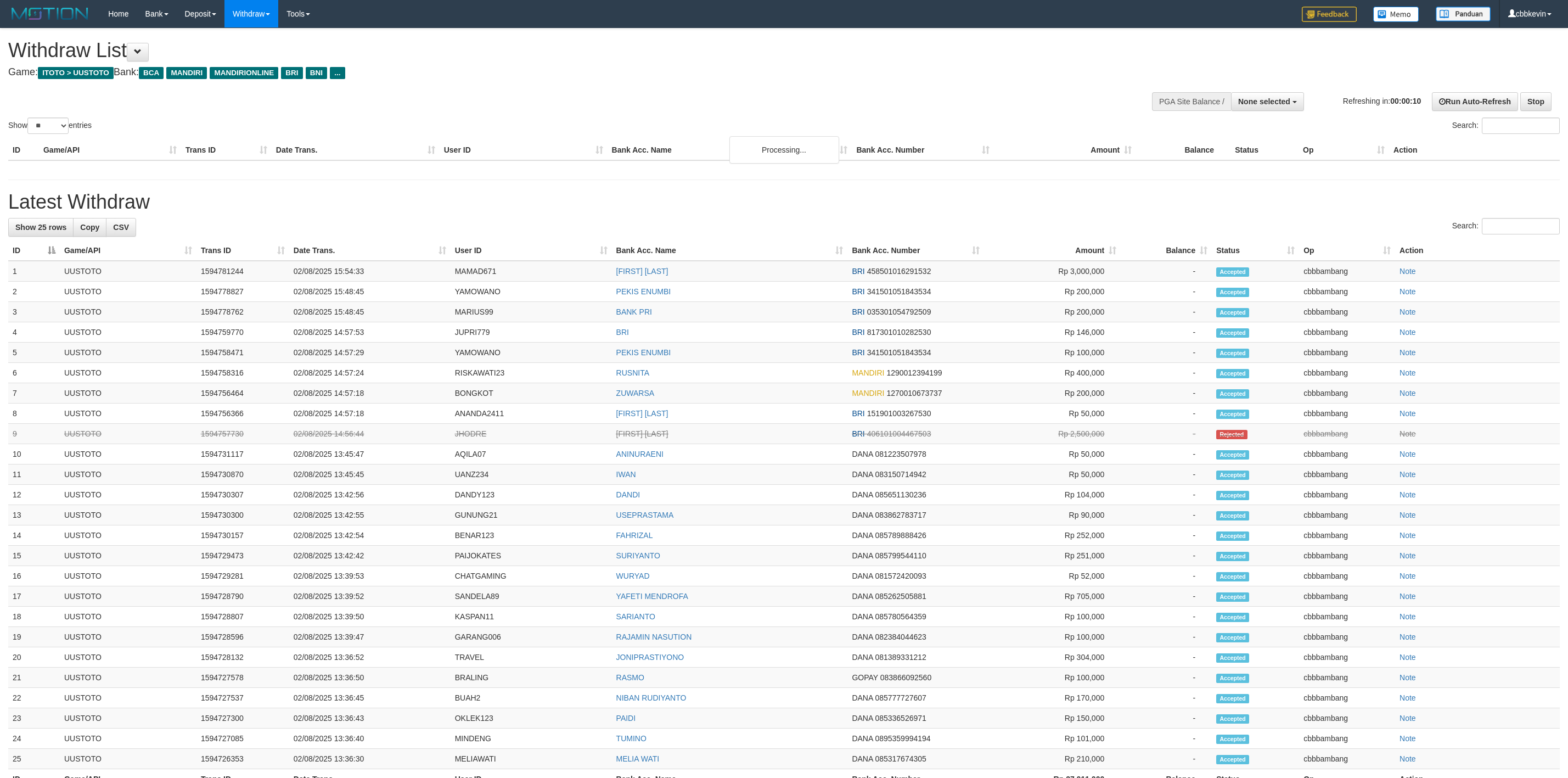 select 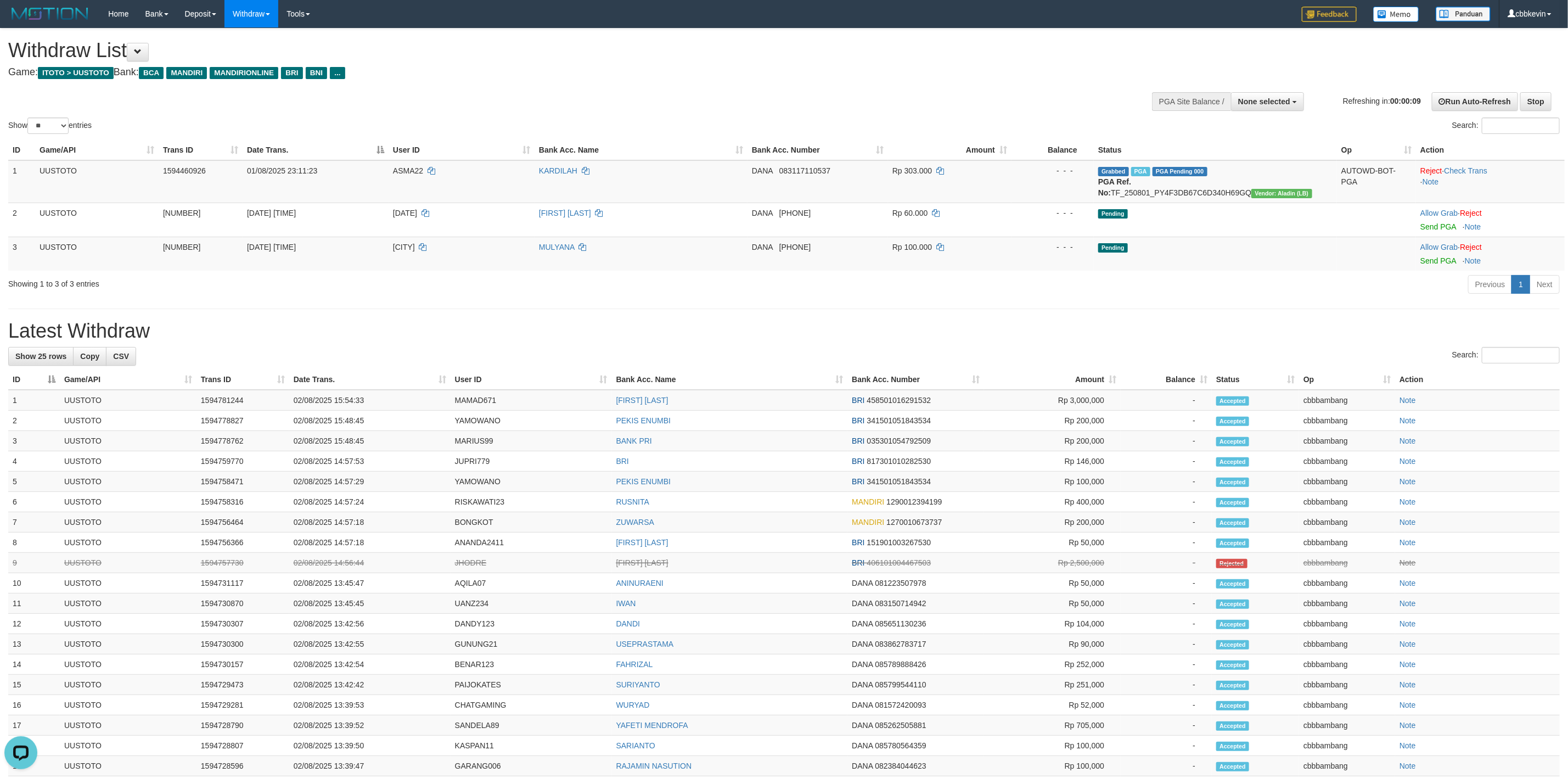 scroll, scrollTop: 0, scrollLeft: 0, axis: both 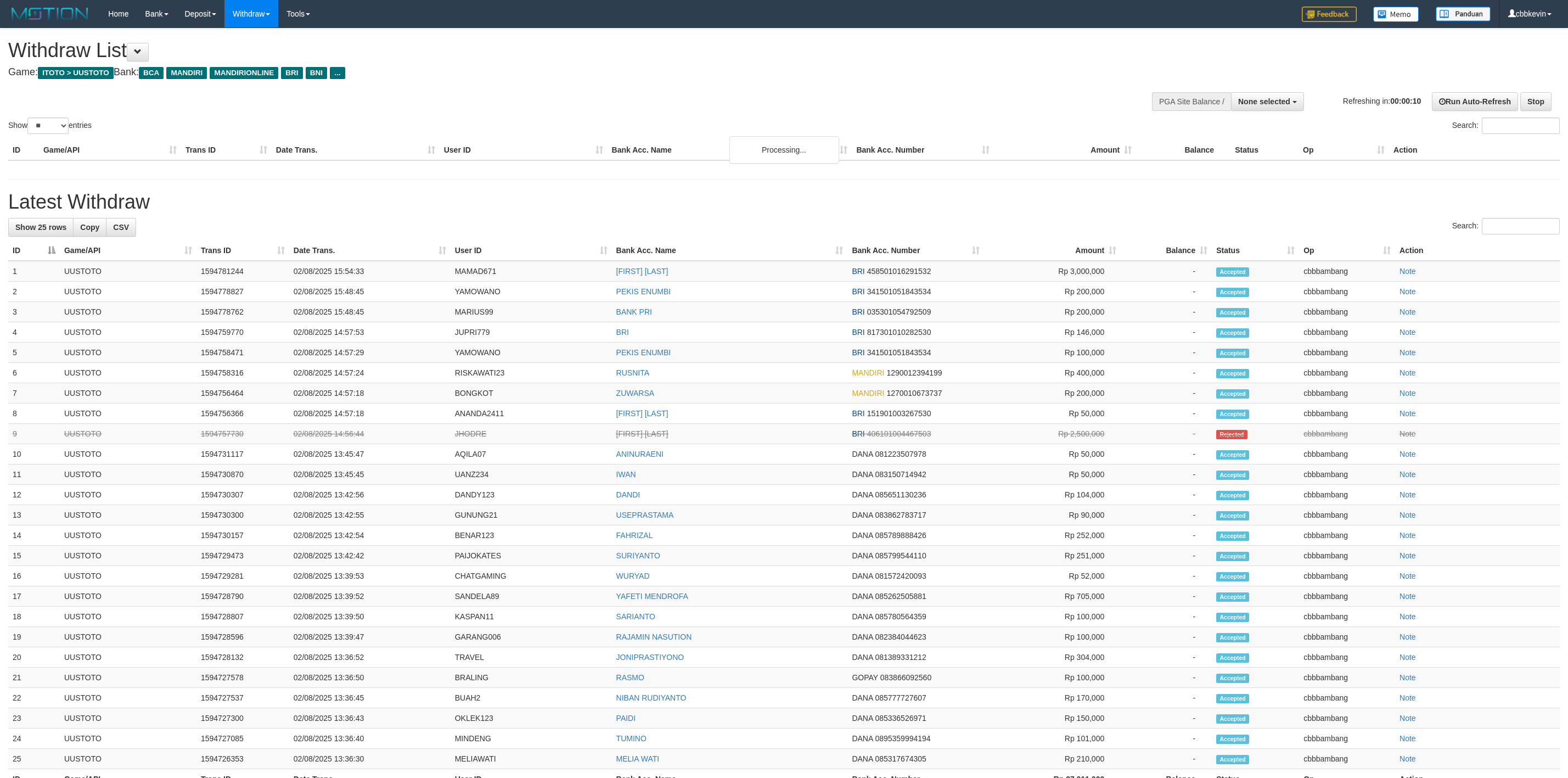 select 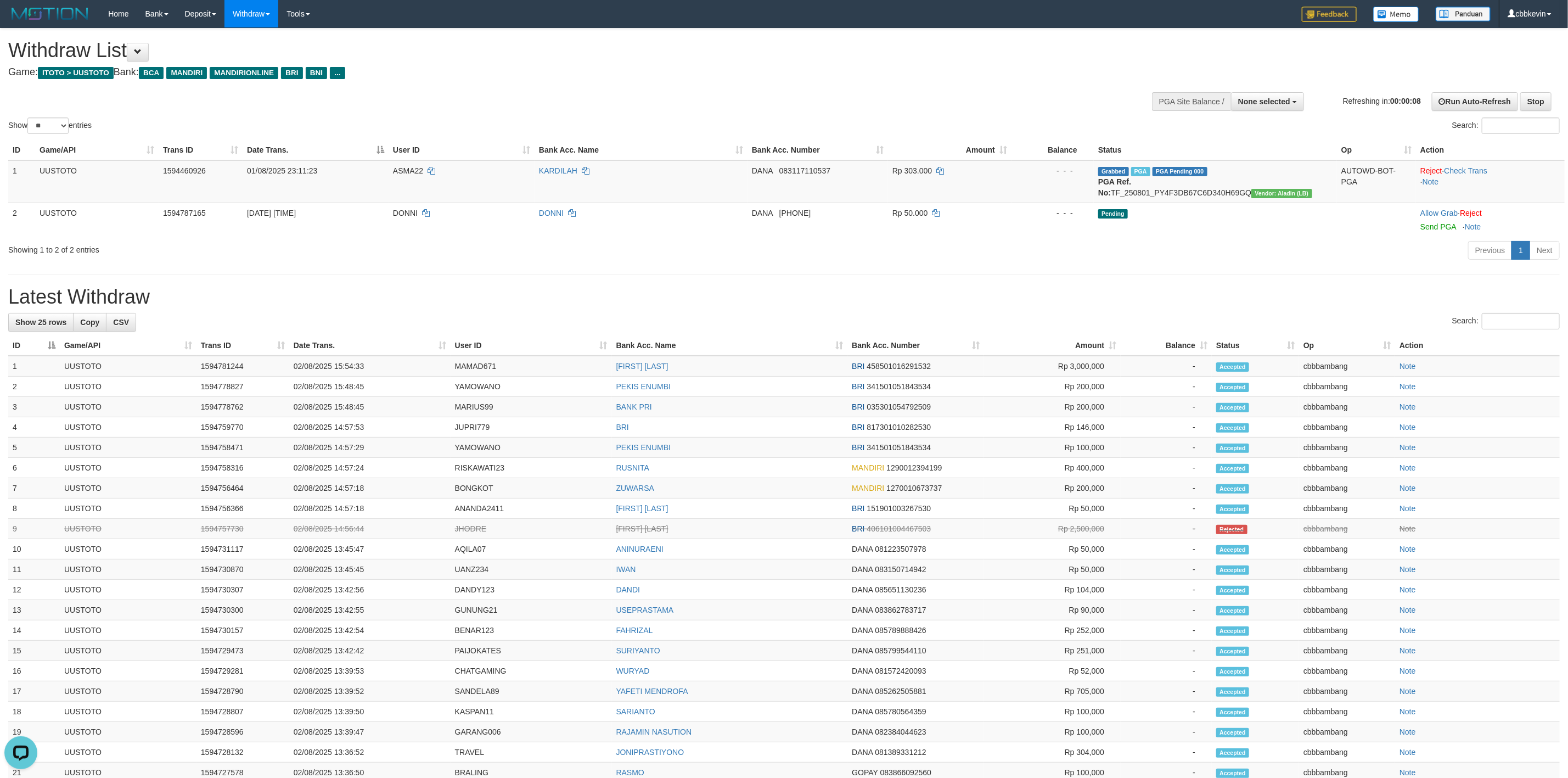 scroll, scrollTop: 0, scrollLeft: 0, axis: both 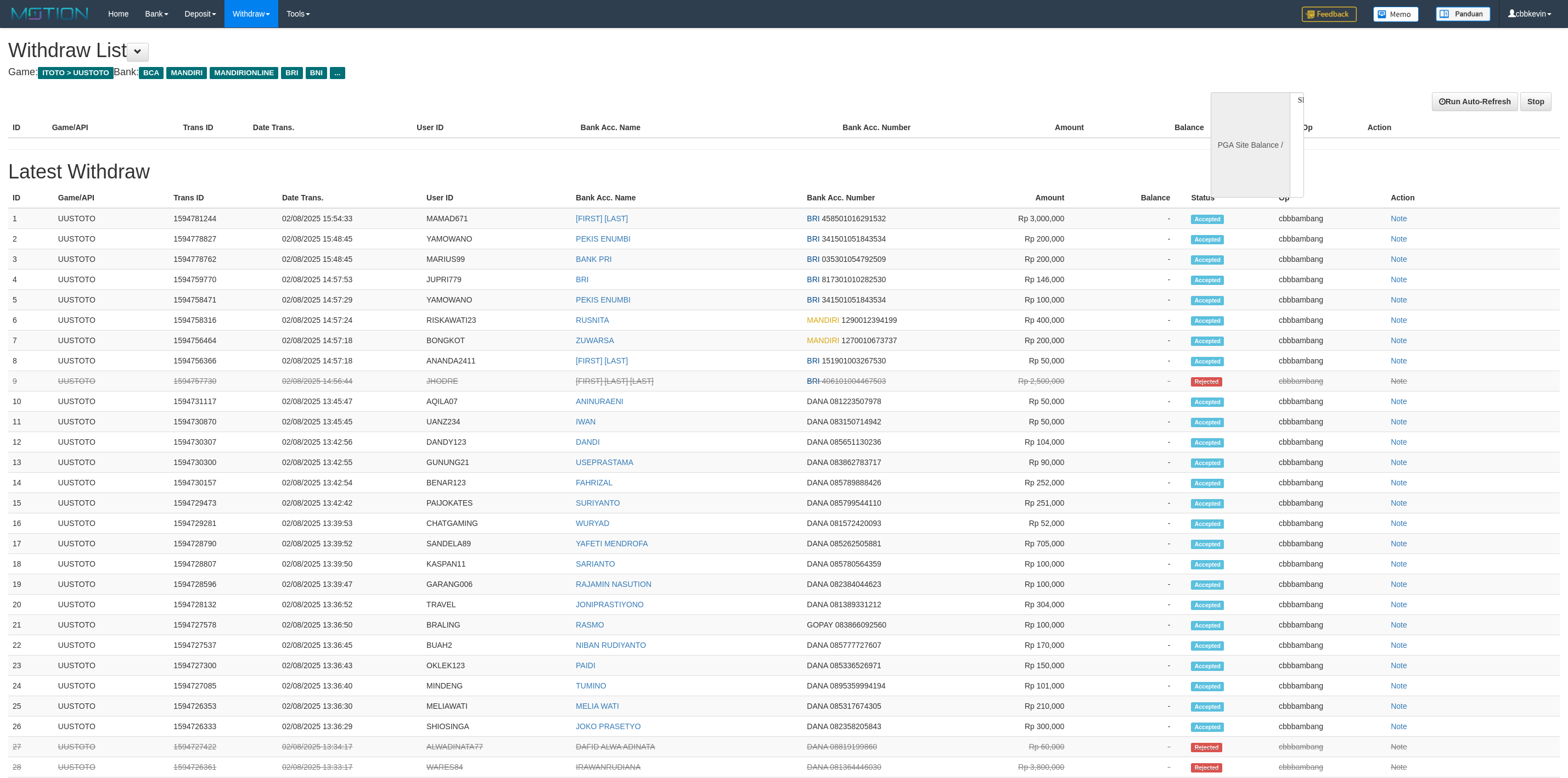 select 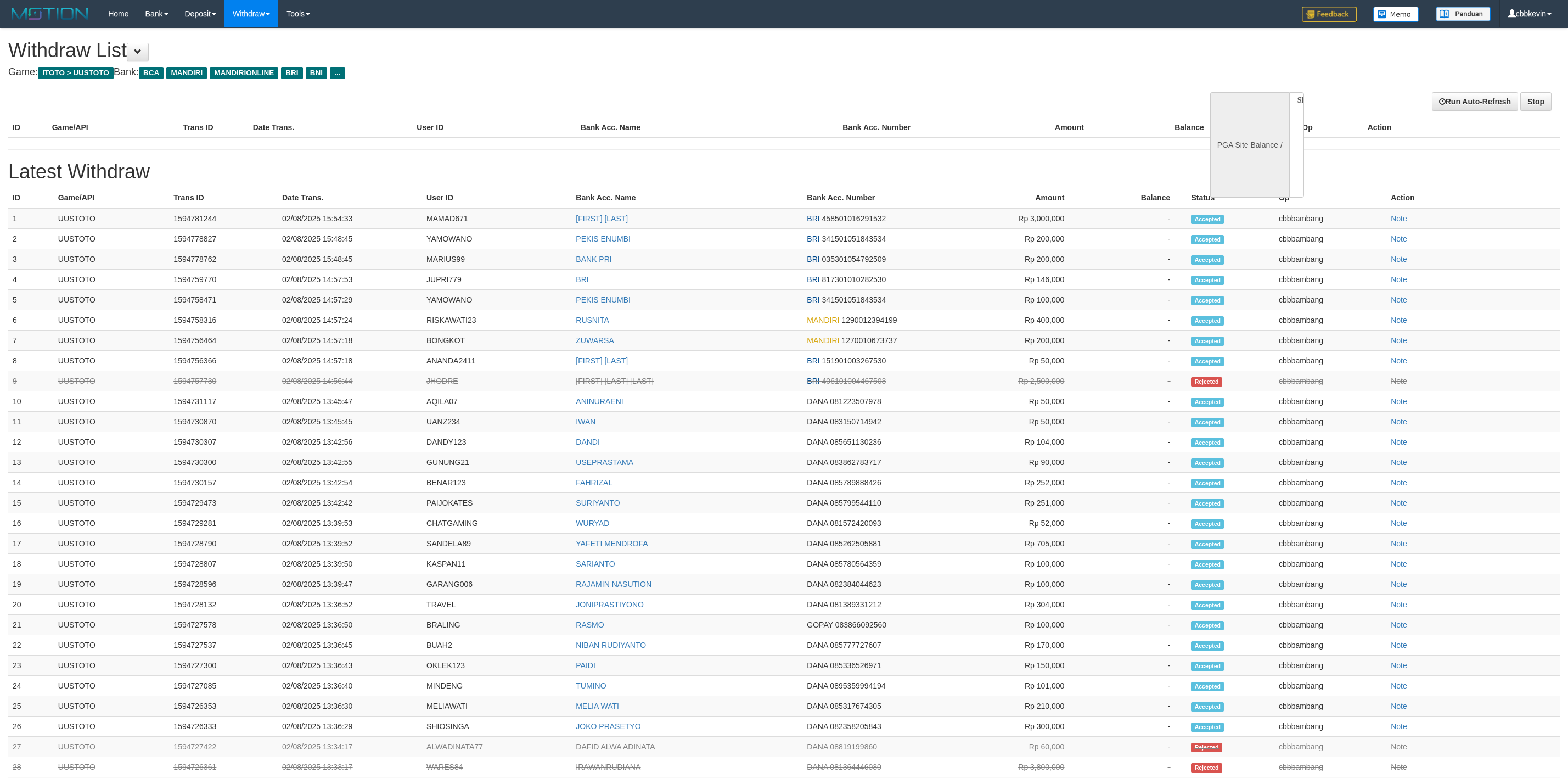 scroll, scrollTop: 0, scrollLeft: 0, axis: both 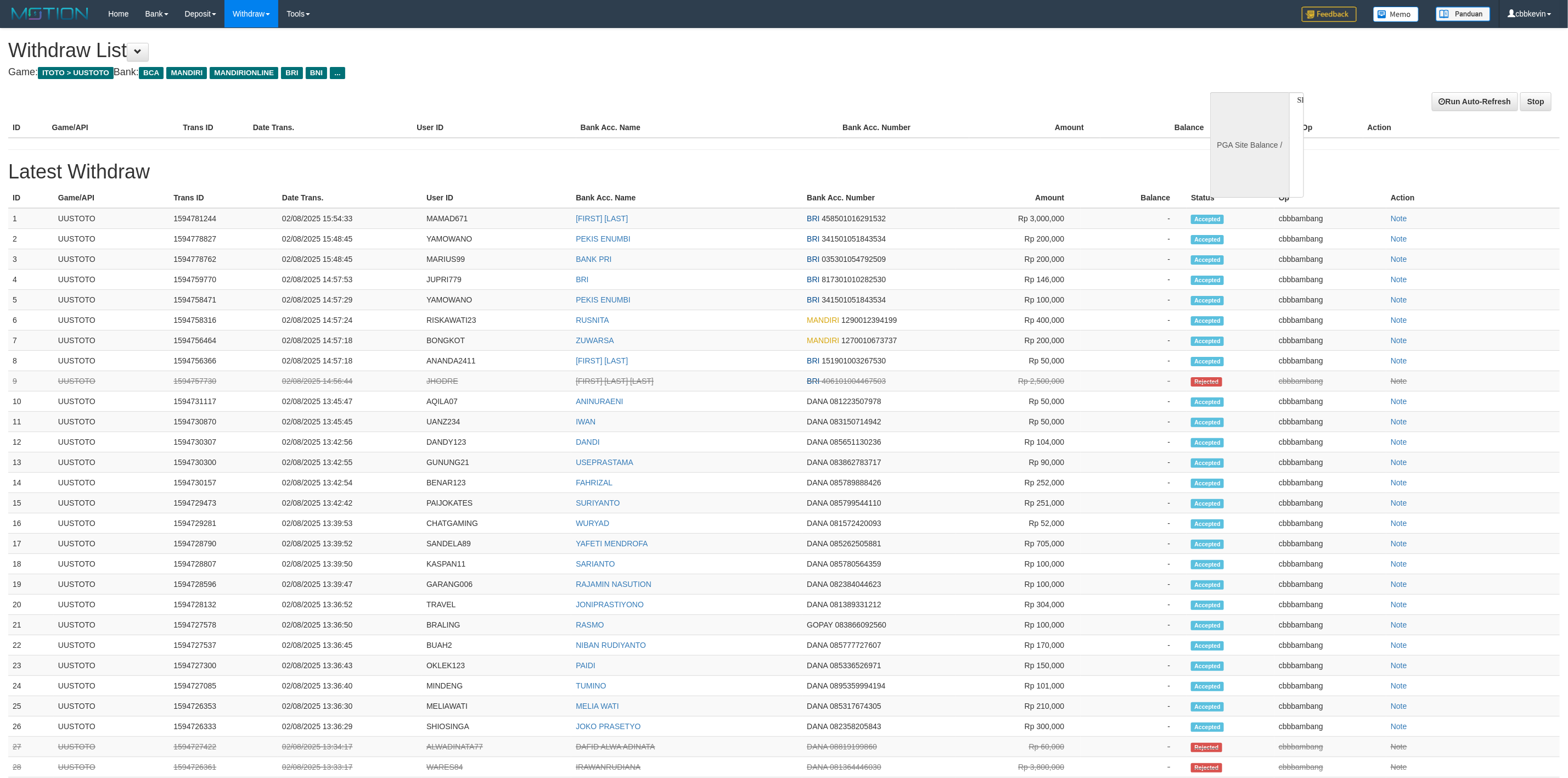 select on "**" 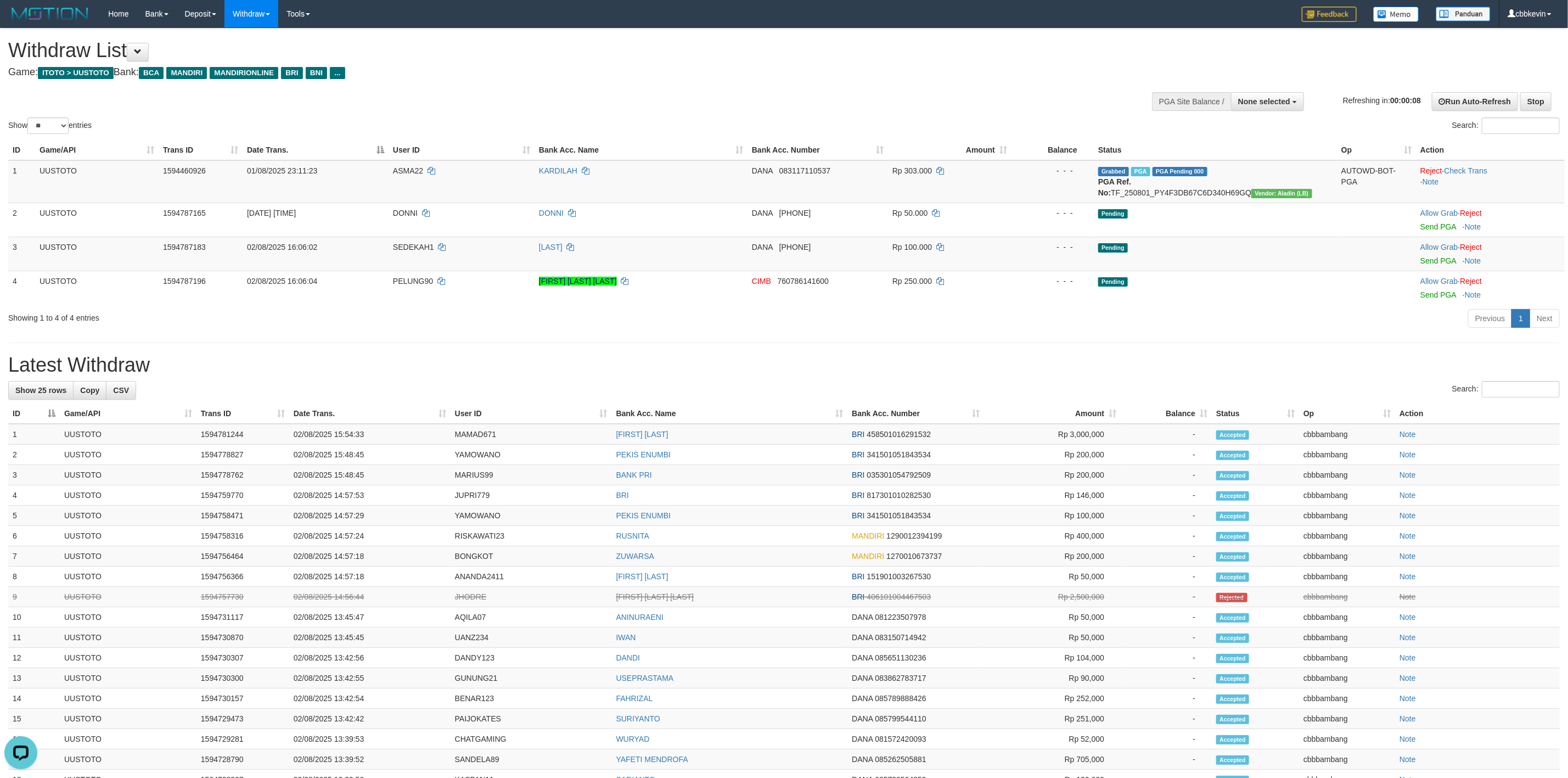 scroll, scrollTop: 0, scrollLeft: 0, axis: both 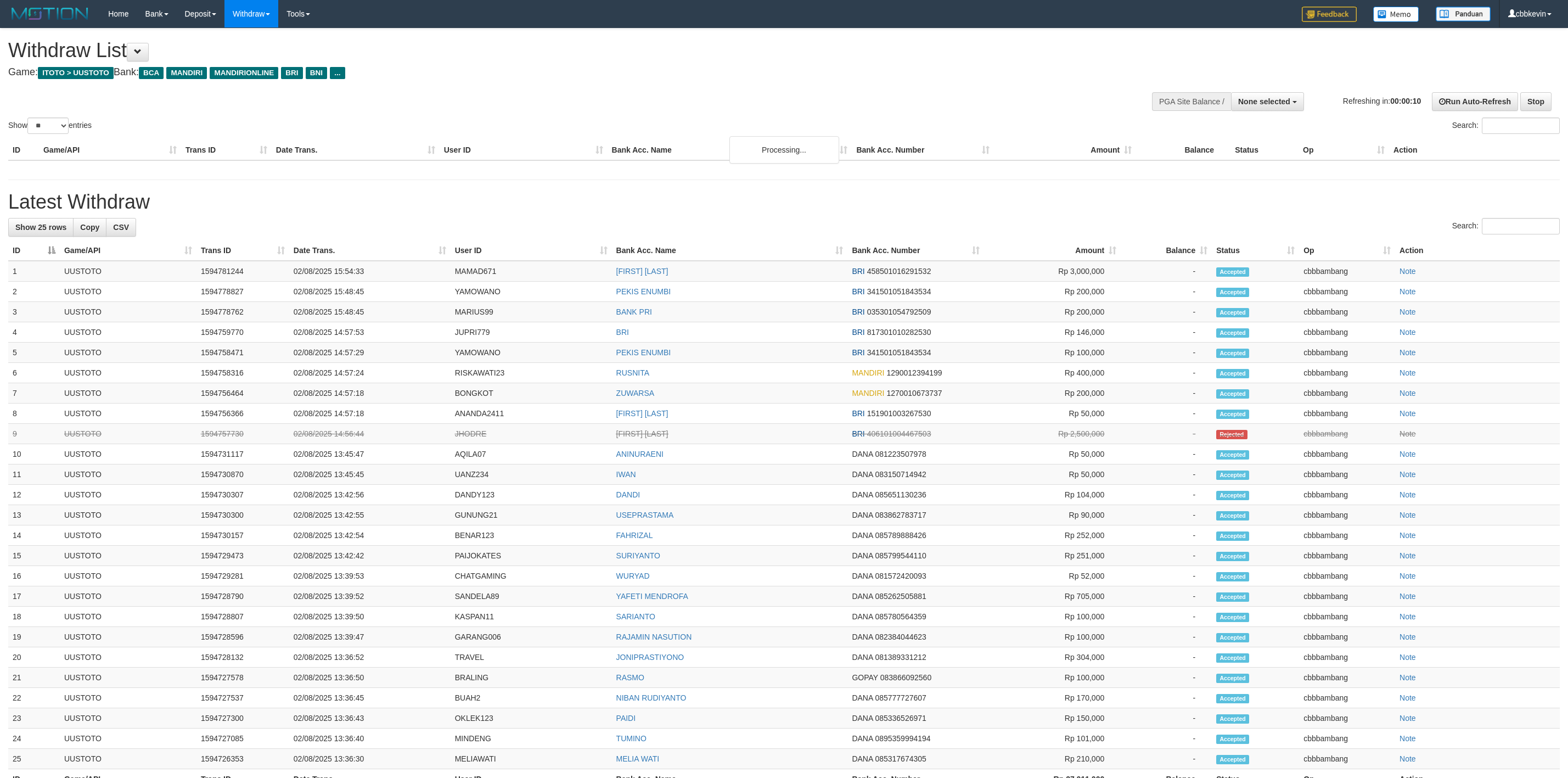 select 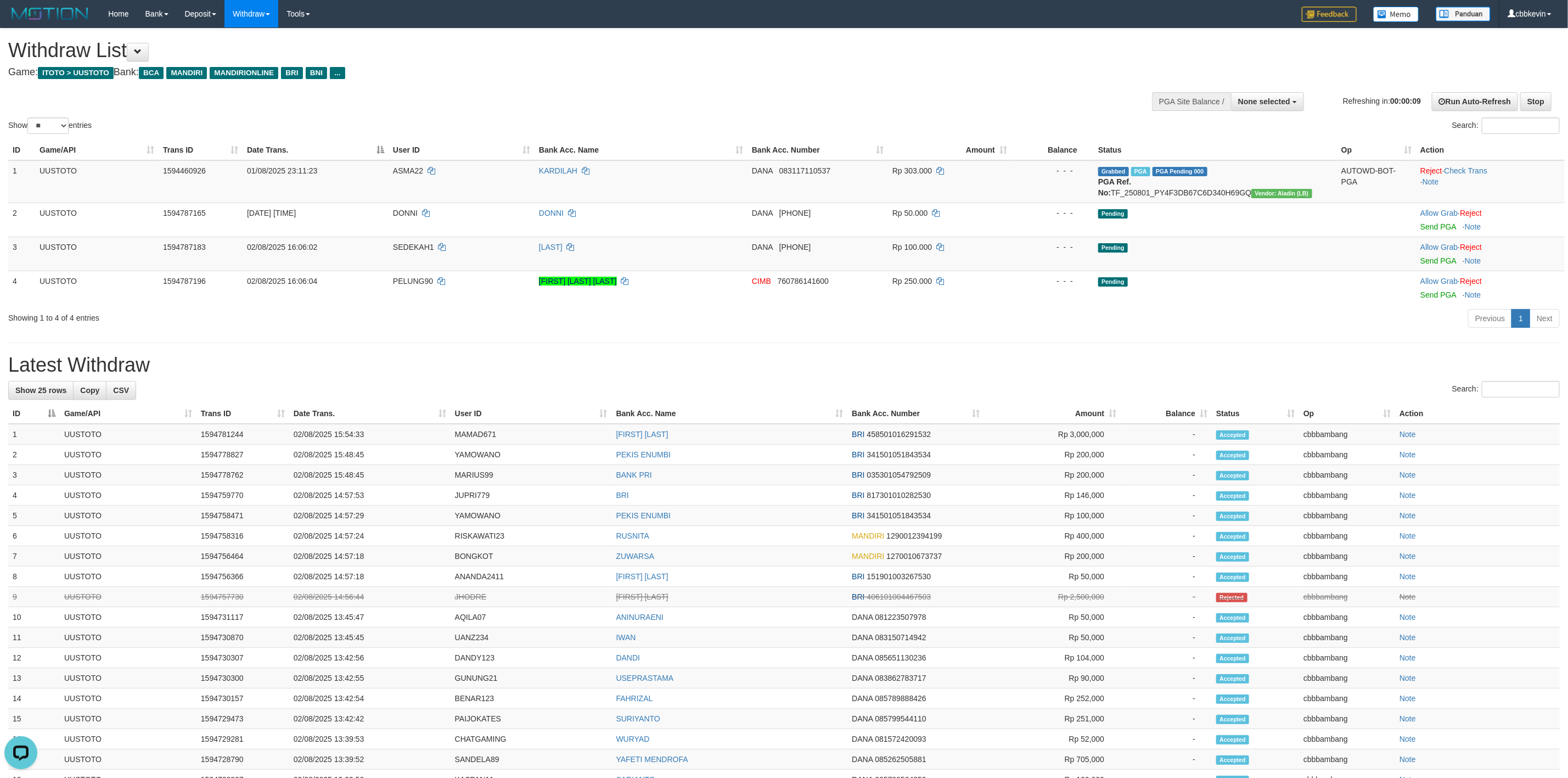 scroll, scrollTop: 0, scrollLeft: 0, axis: both 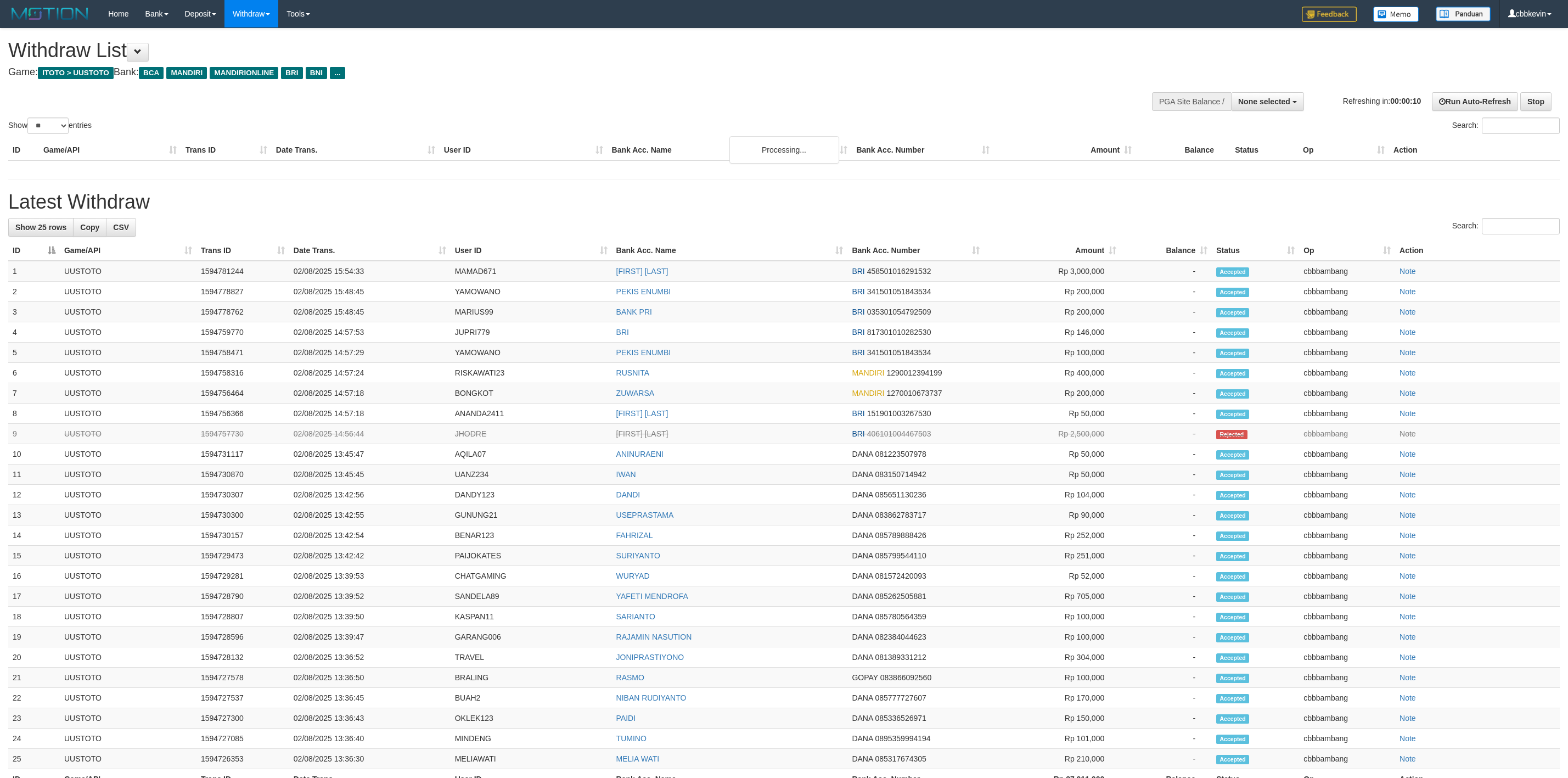 select 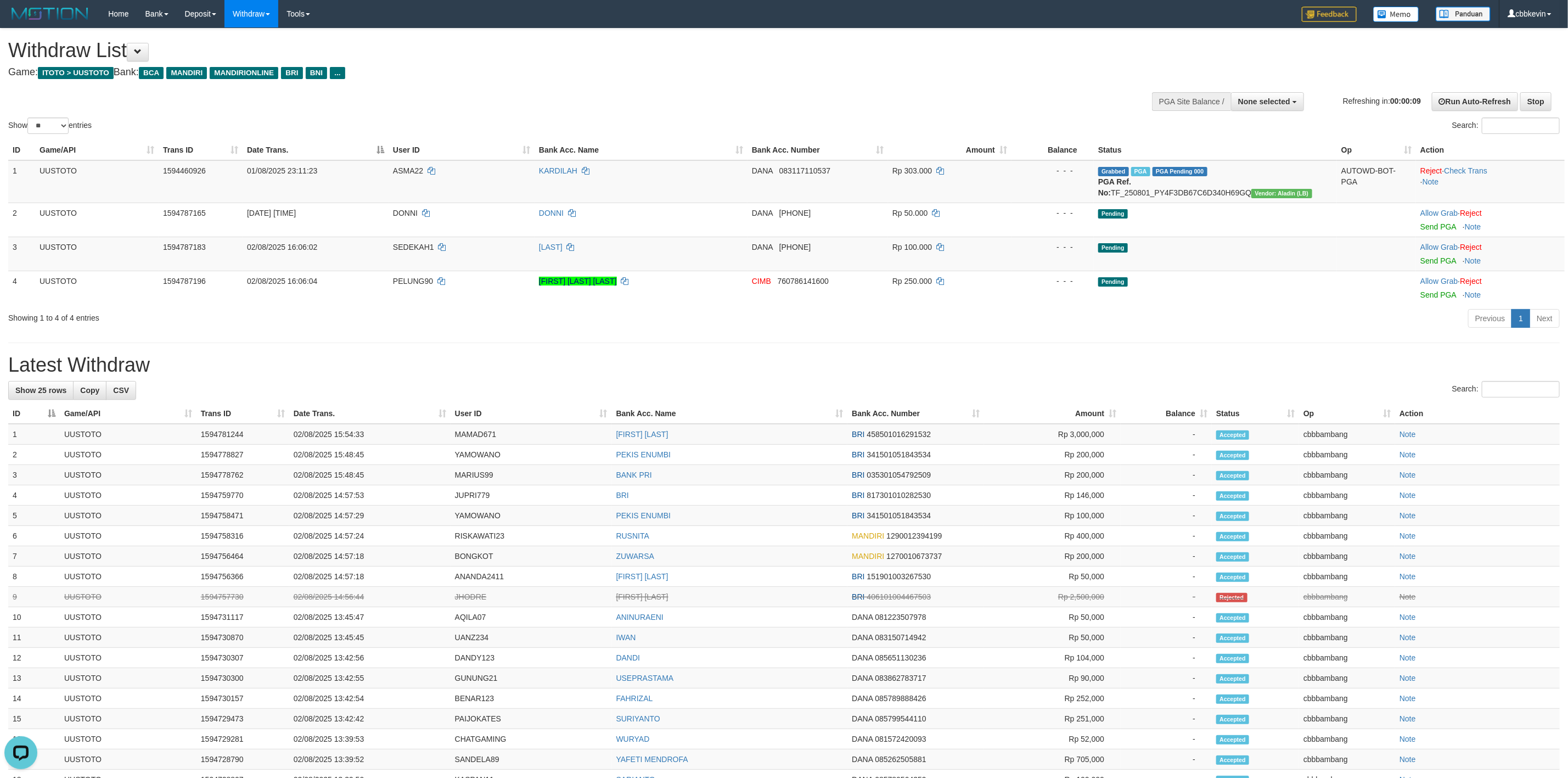scroll, scrollTop: 0, scrollLeft: 0, axis: both 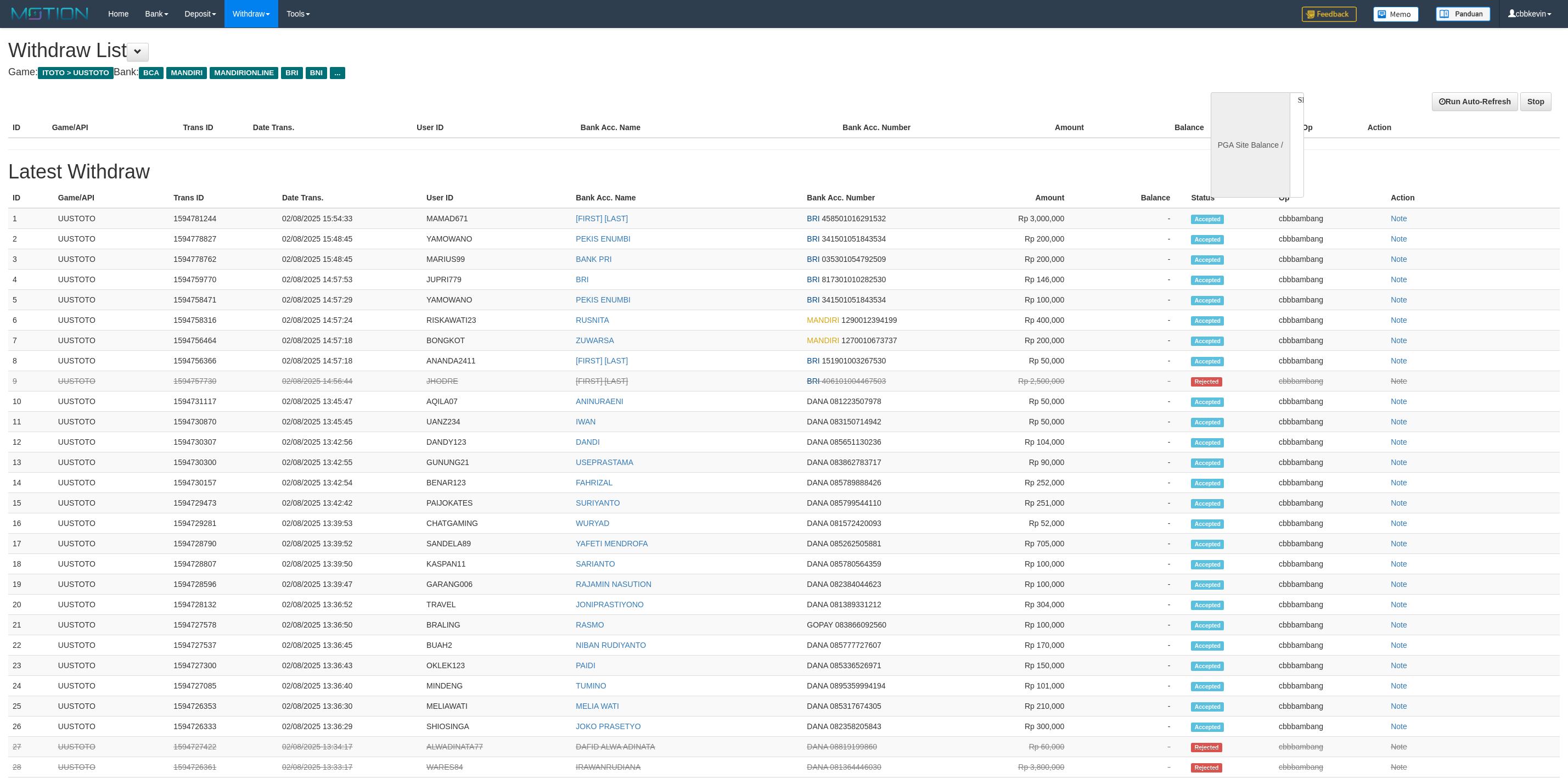 select 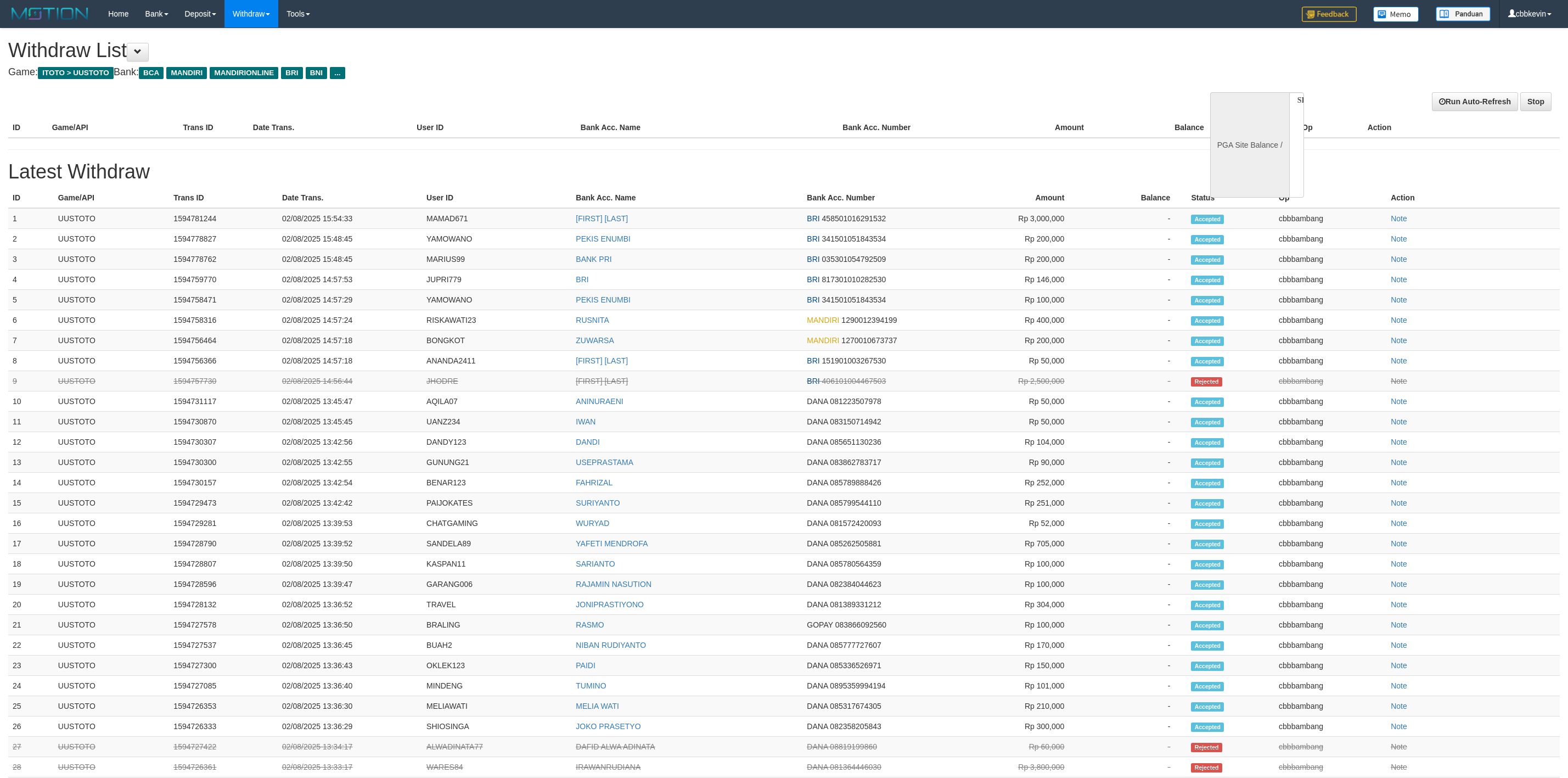 scroll, scrollTop: 0, scrollLeft: 0, axis: both 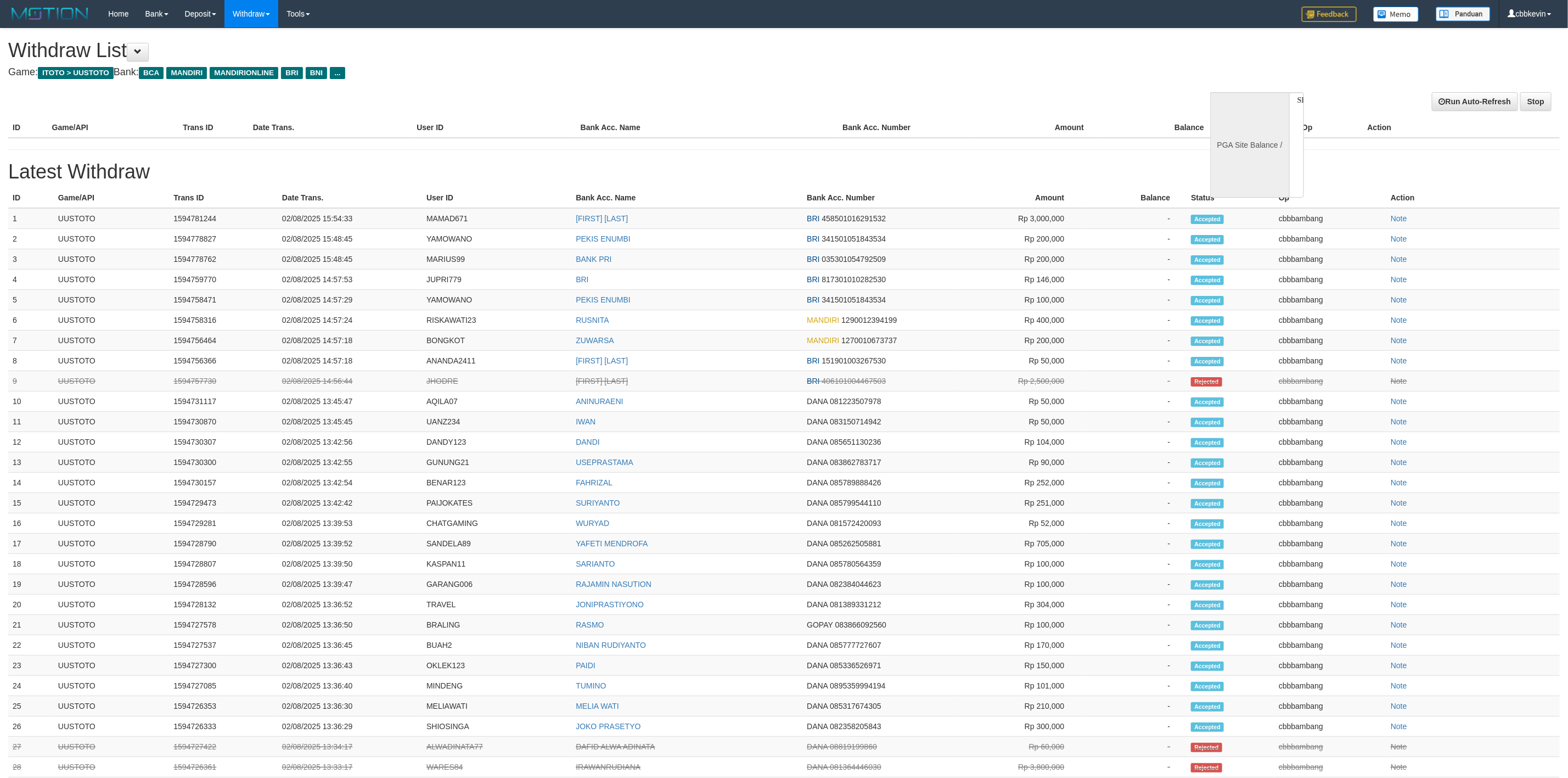 select on "**" 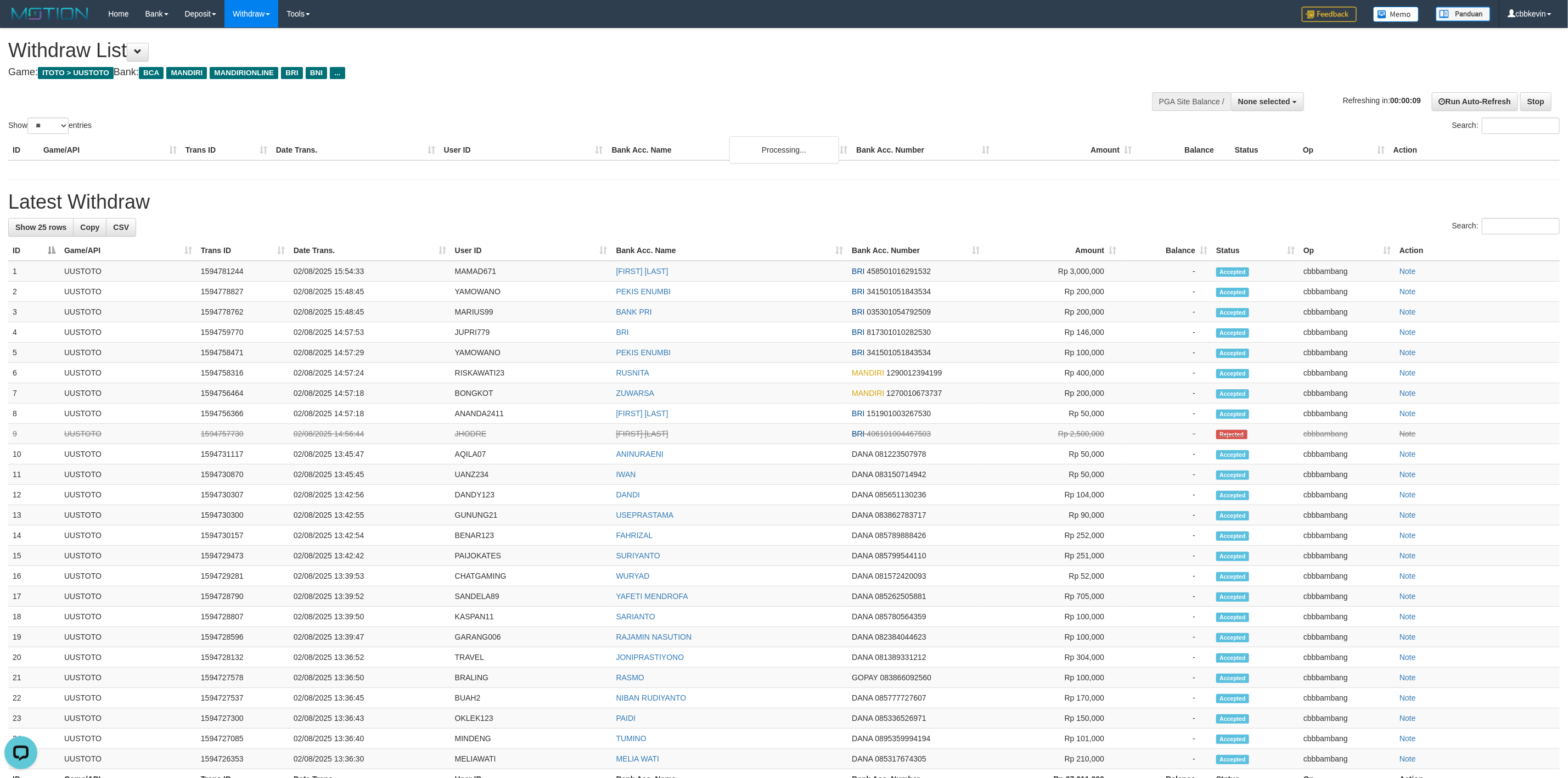 scroll, scrollTop: 0, scrollLeft: 0, axis: both 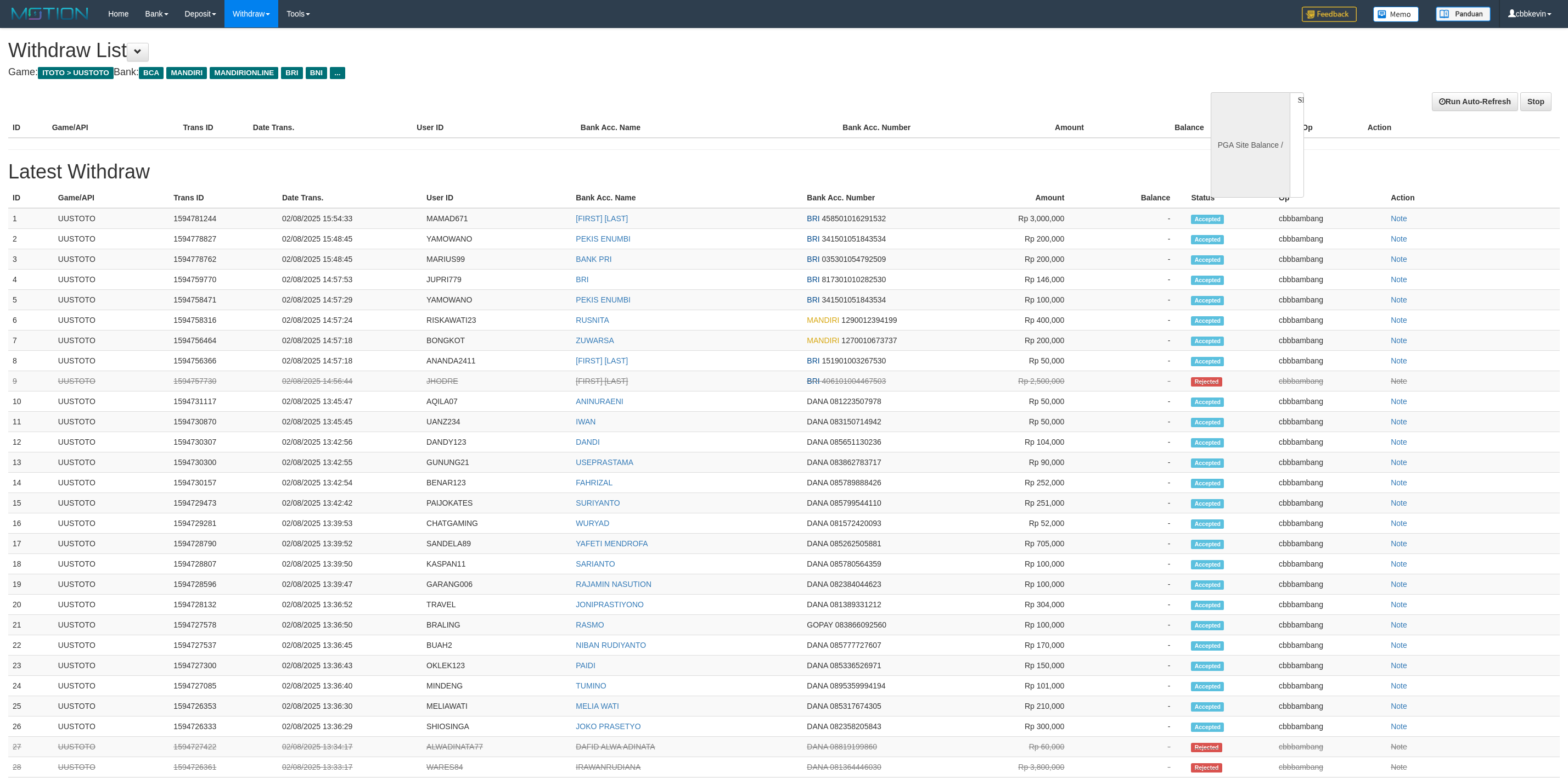 select 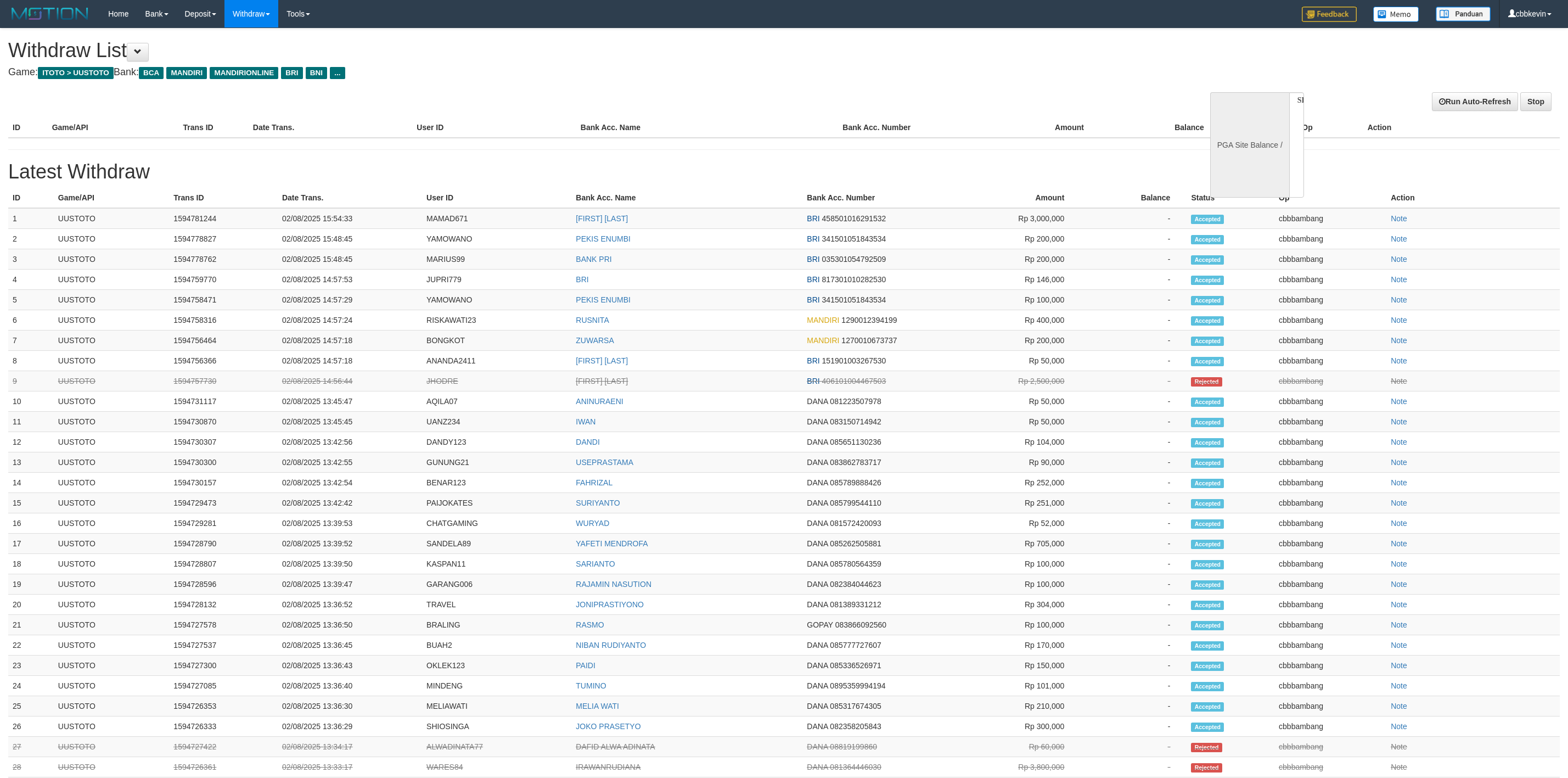 scroll, scrollTop: 0, scrollLeft: 0, axis: both 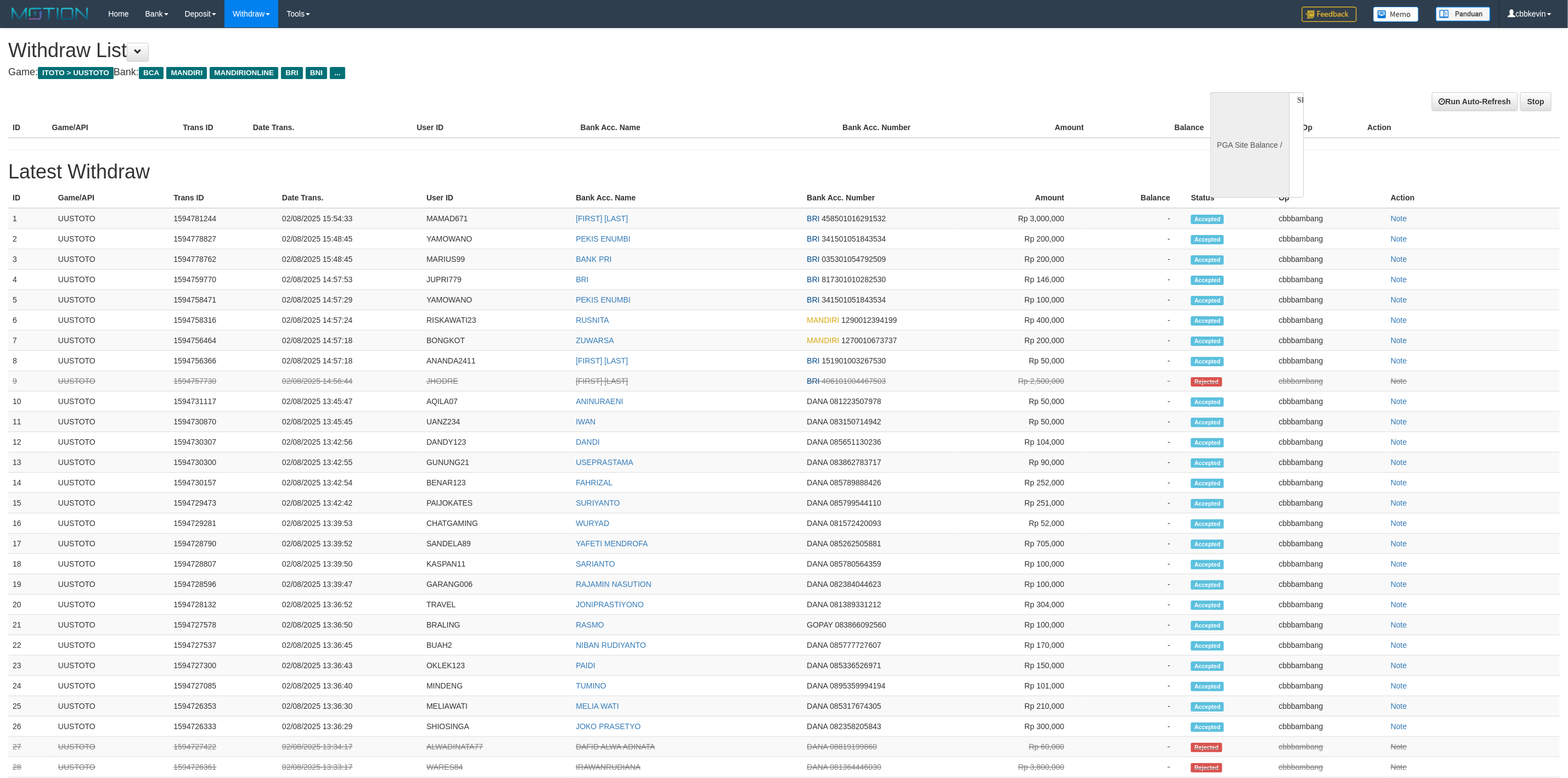 select on "**" 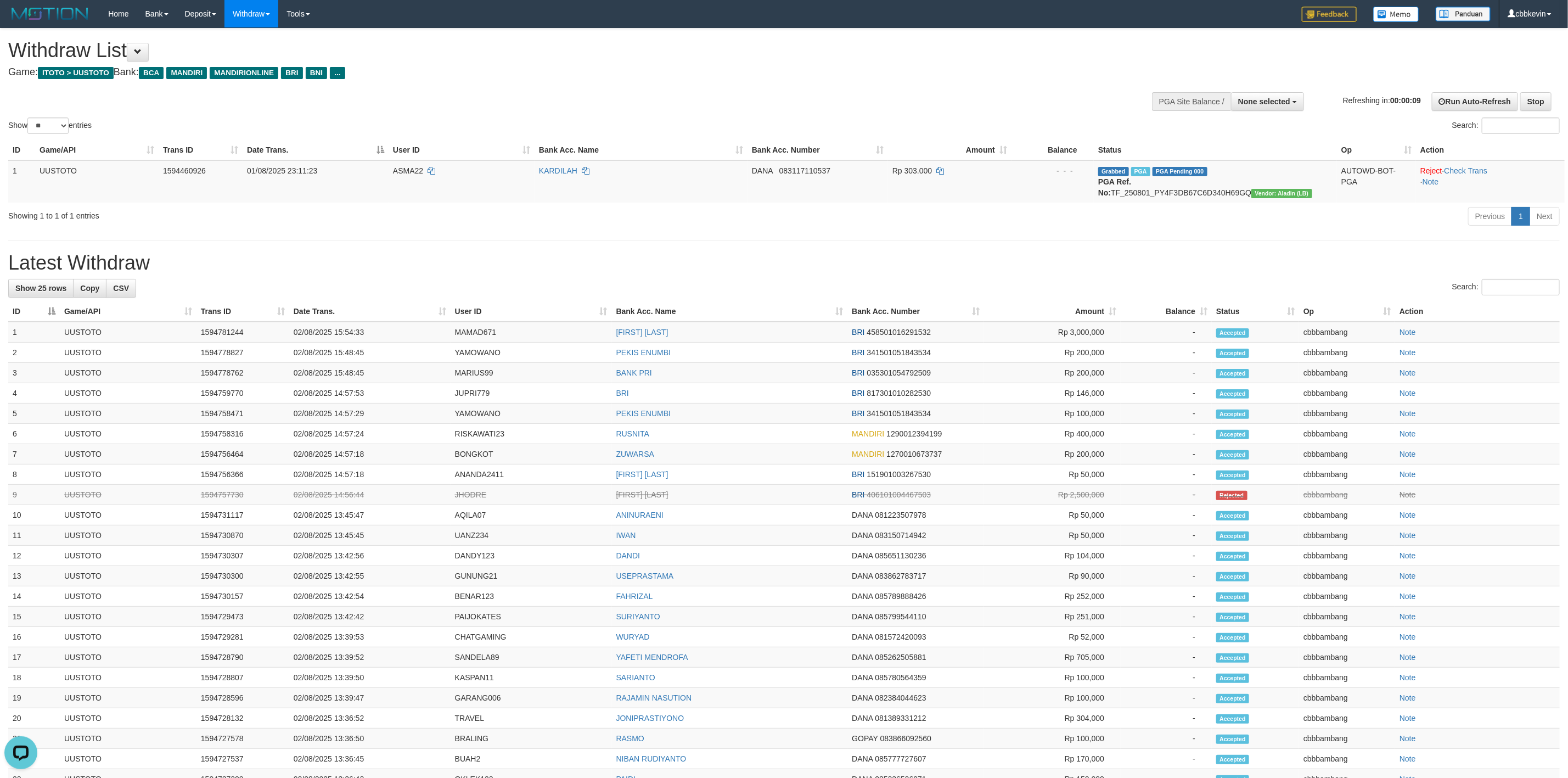 scroll, scrollTop: 0, scrollLeft: 0, axis: both 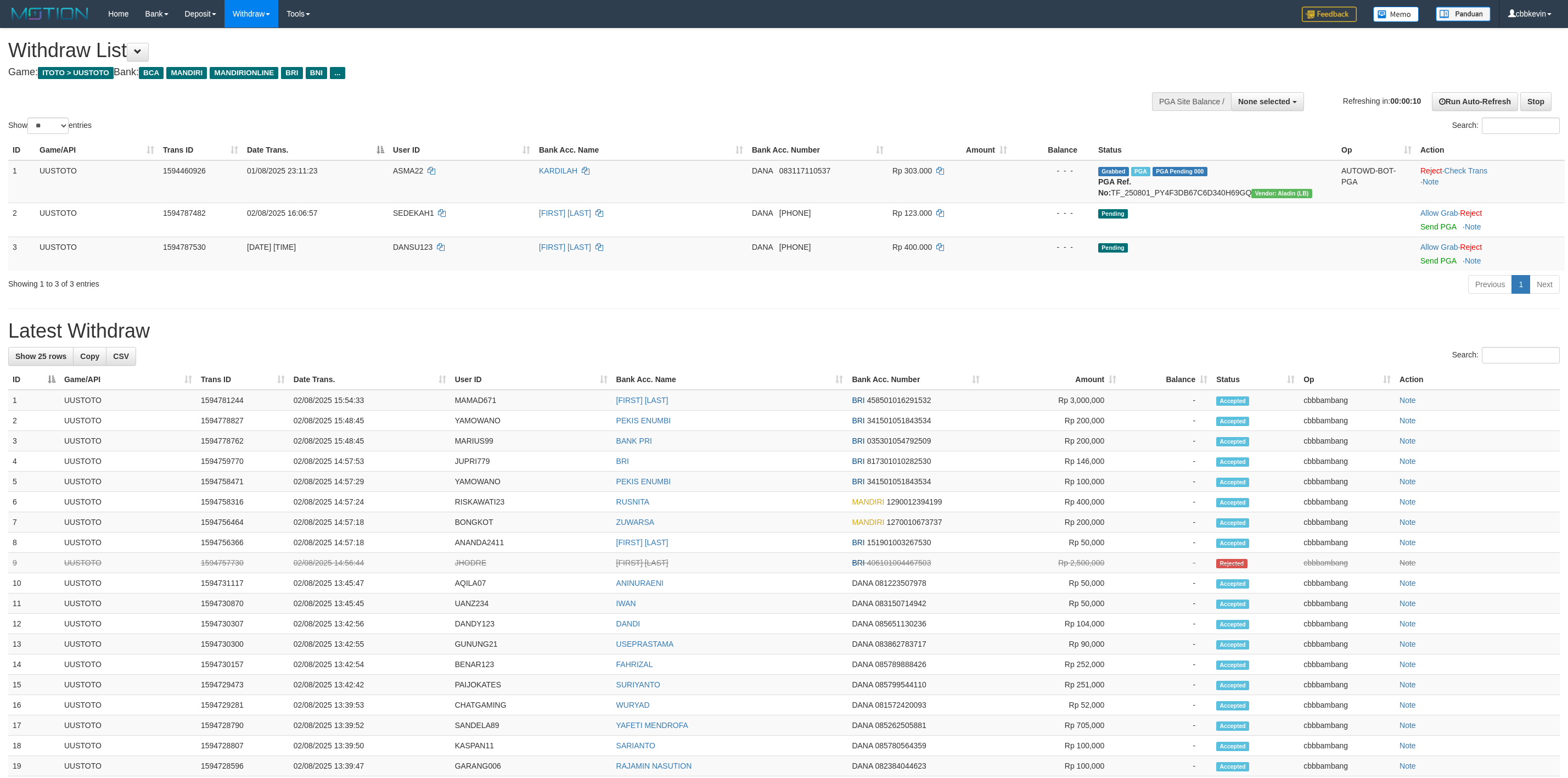 select 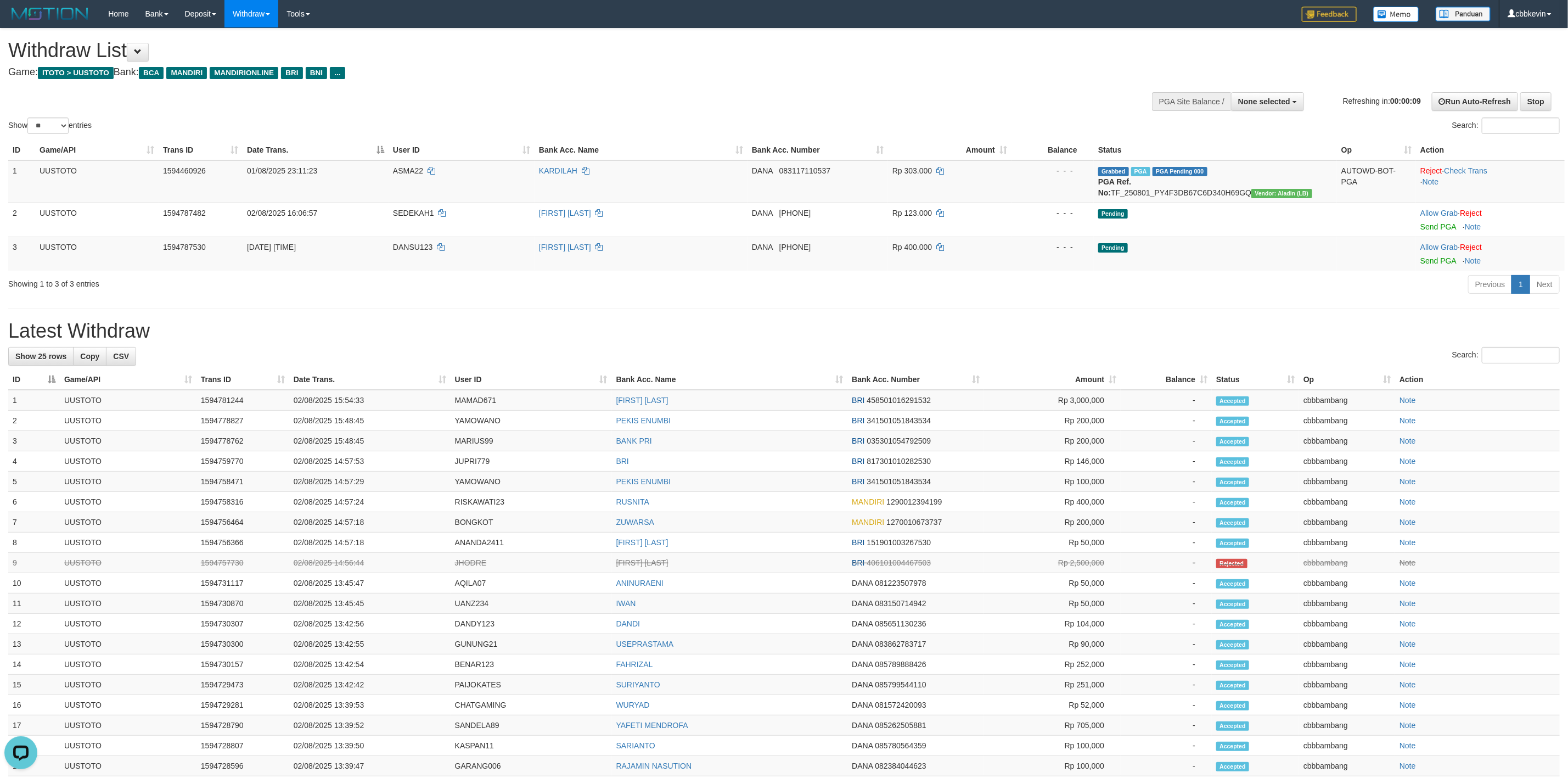scroll, scrollTop: 0, scrollLeft: 0, axis: both 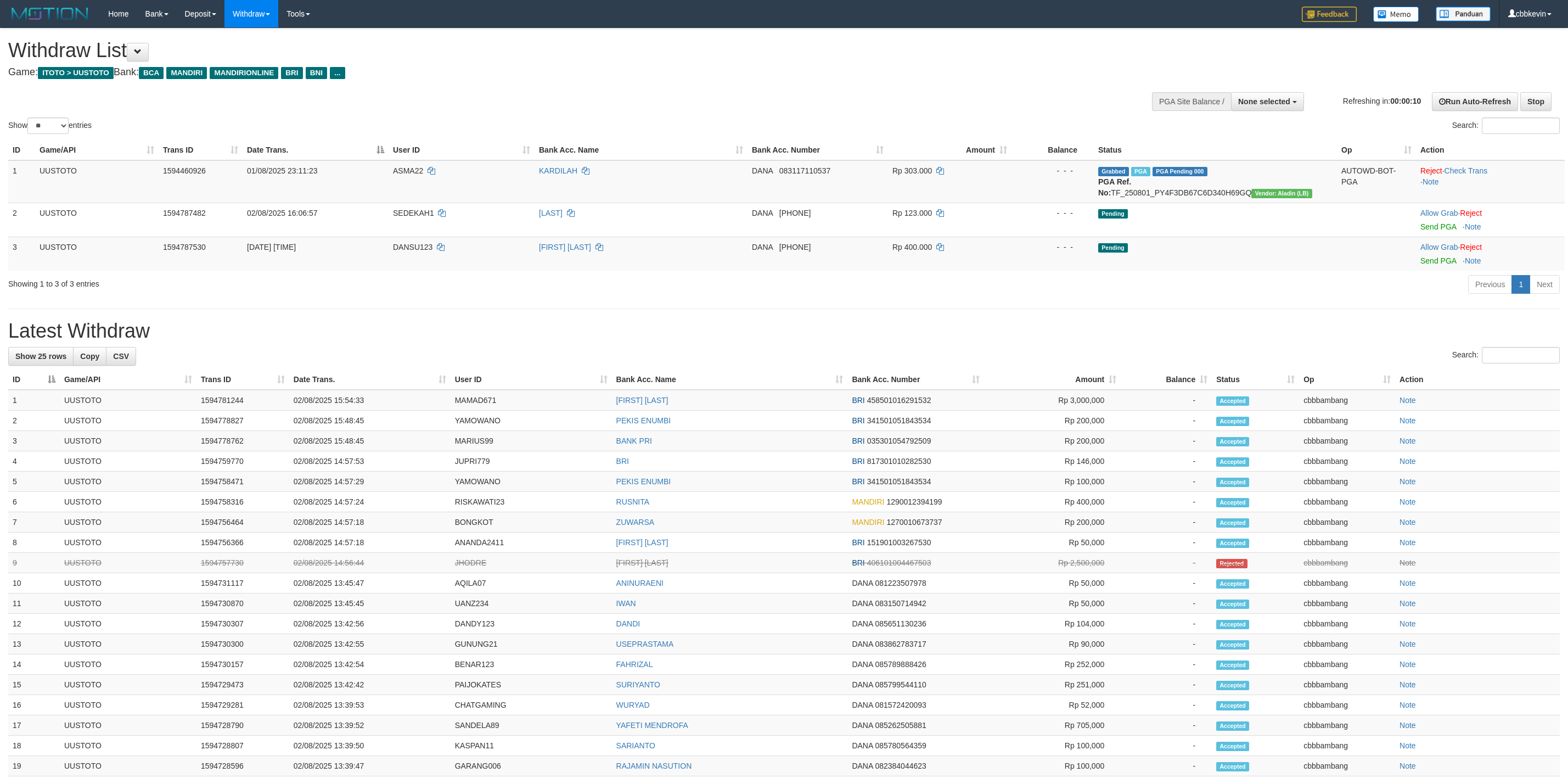 select 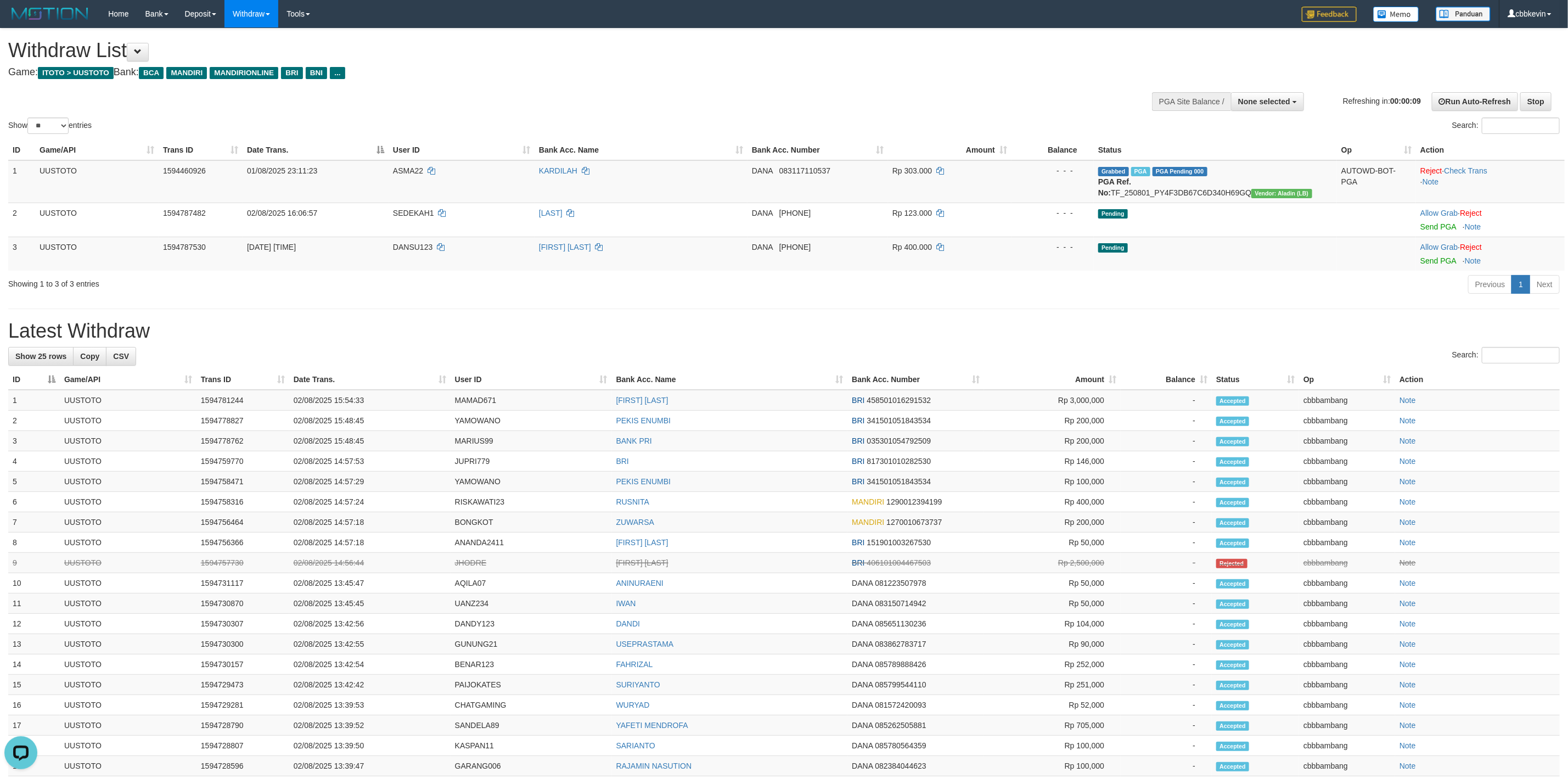 scroll, scrollTop: 0, scrollLeft: 0, axis: both 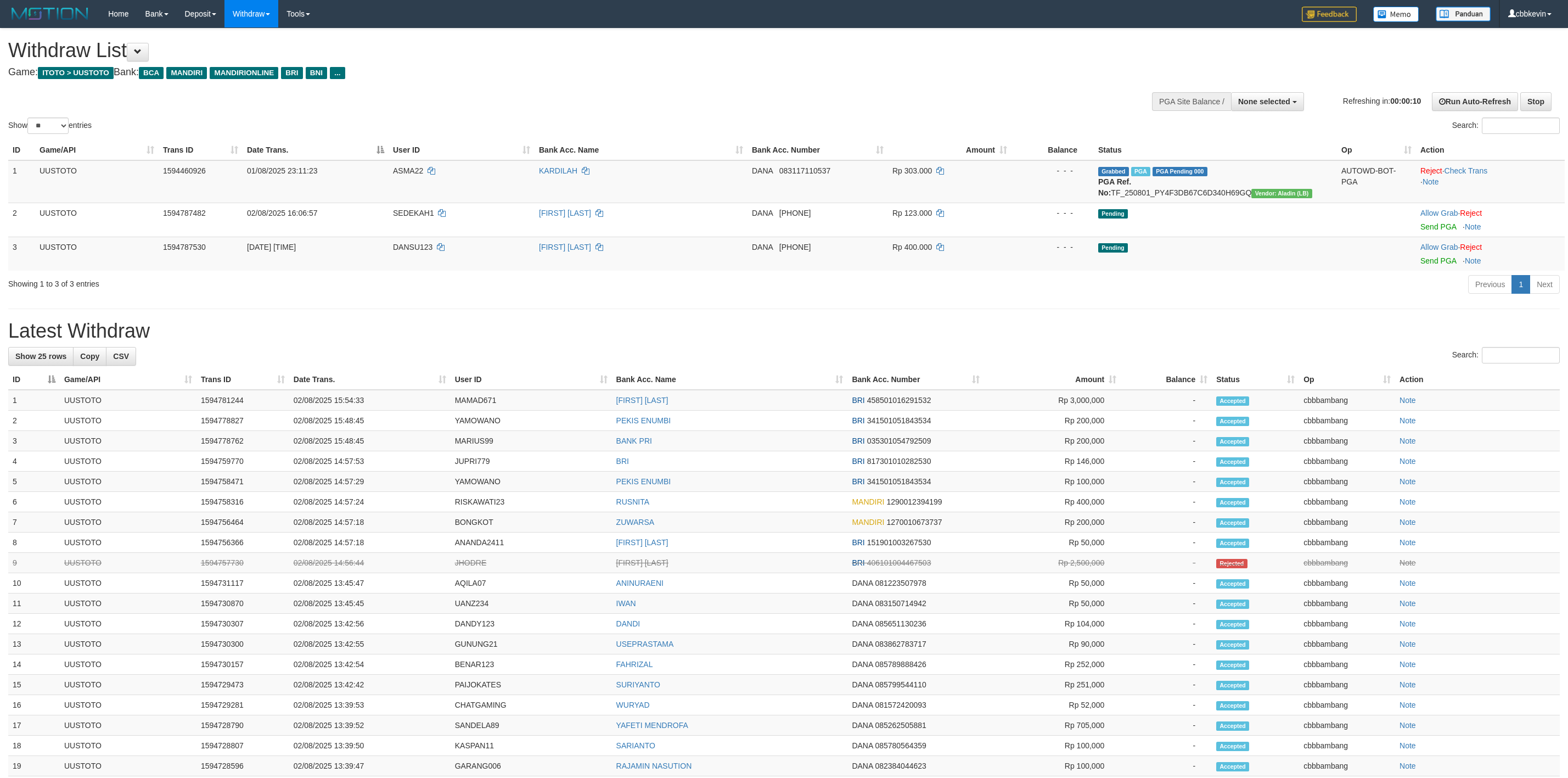 select 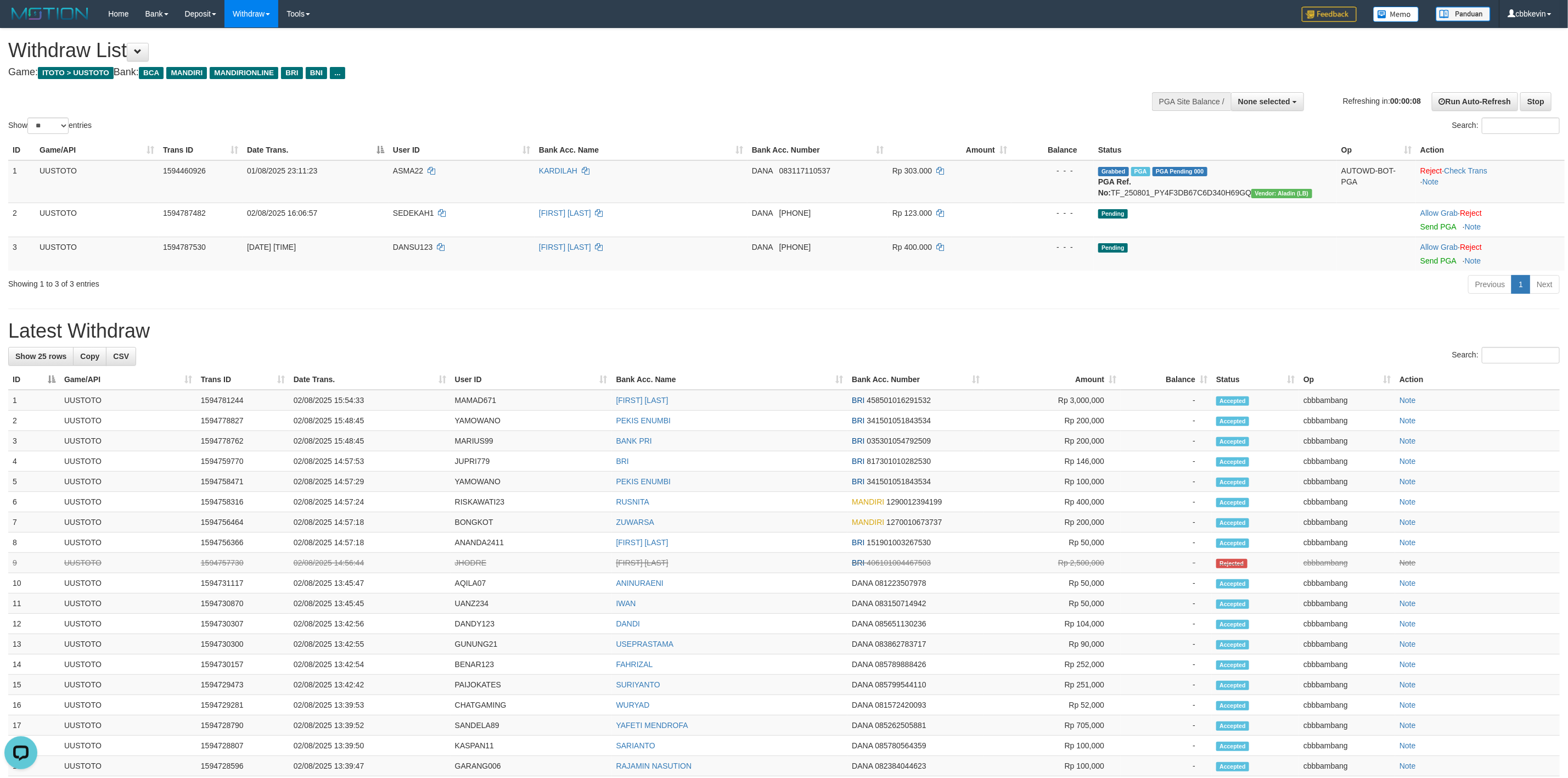 scroll, scrollTop: 0, scrollLeft: 0, axis: both 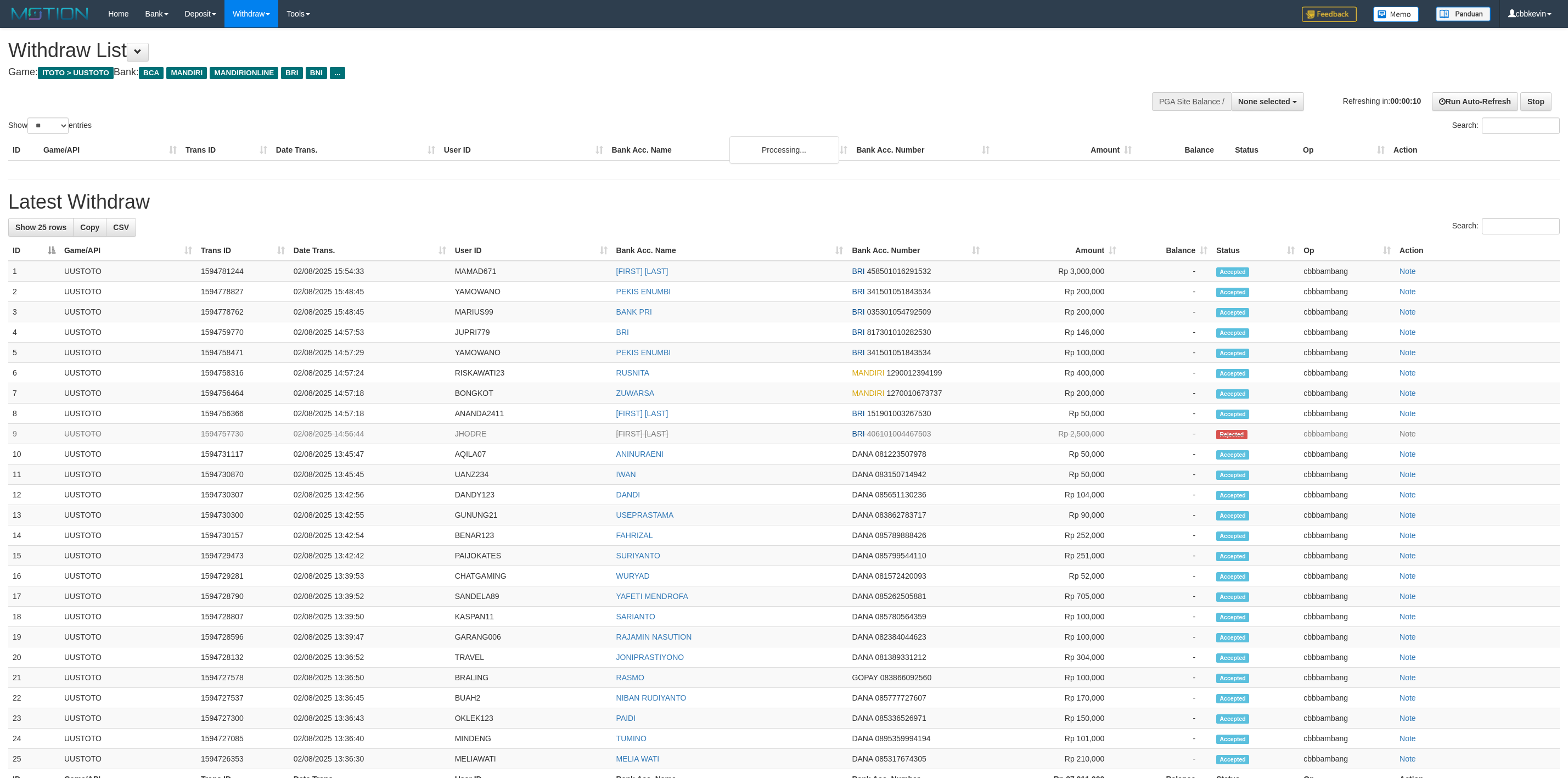 select 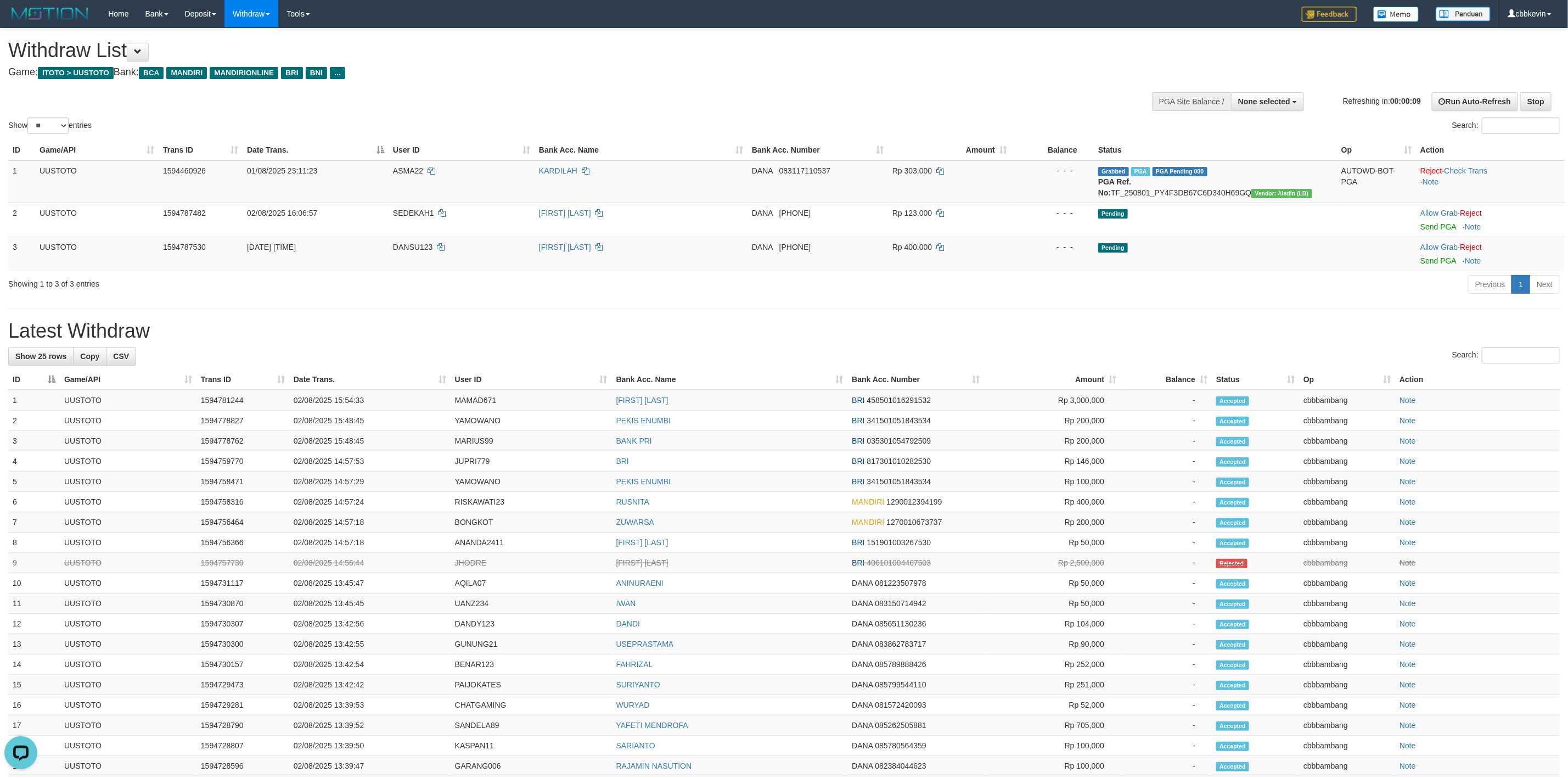 scroll, scrollTop: 0, scrollLeft: 0, axis: both 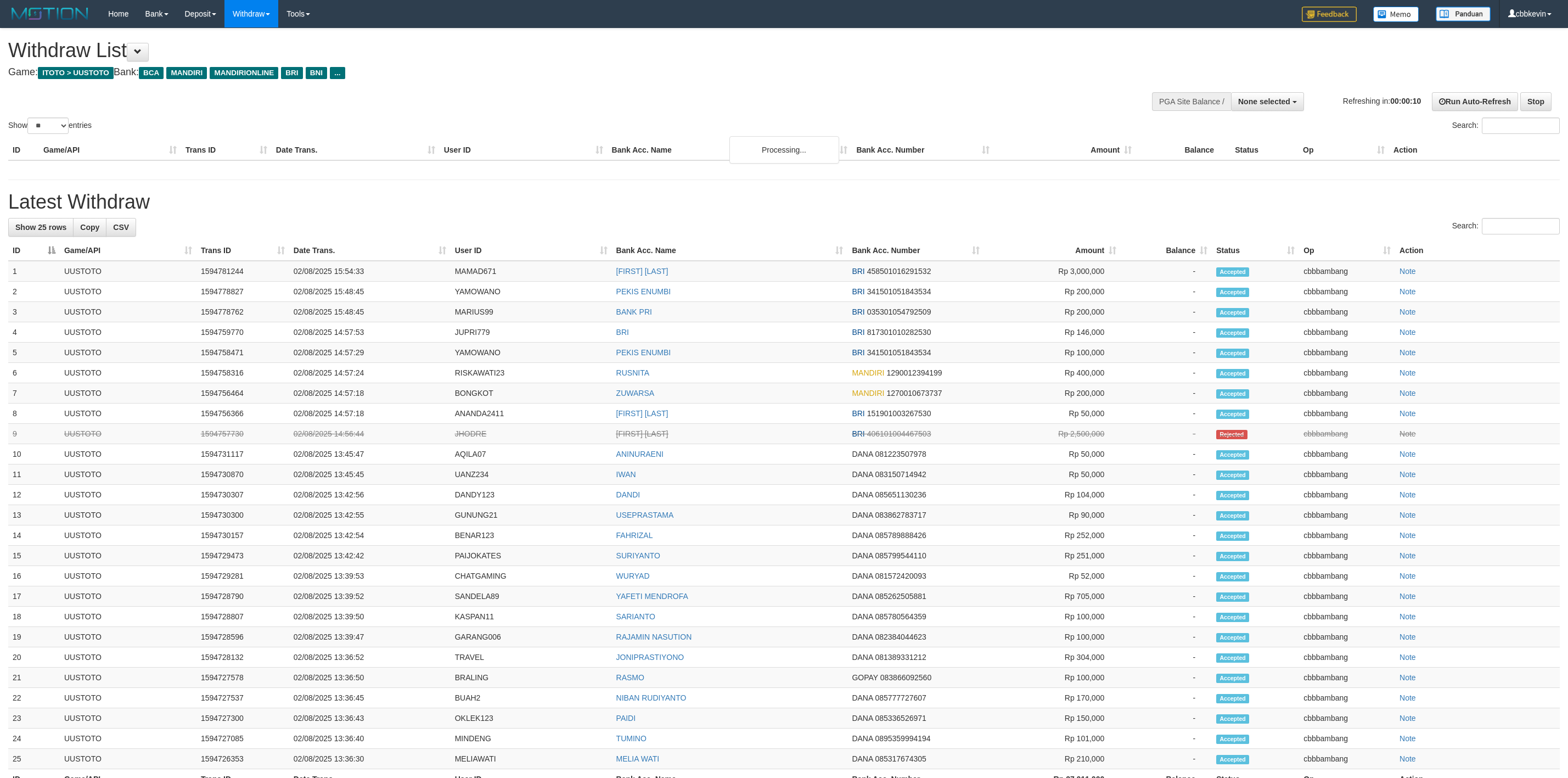 select 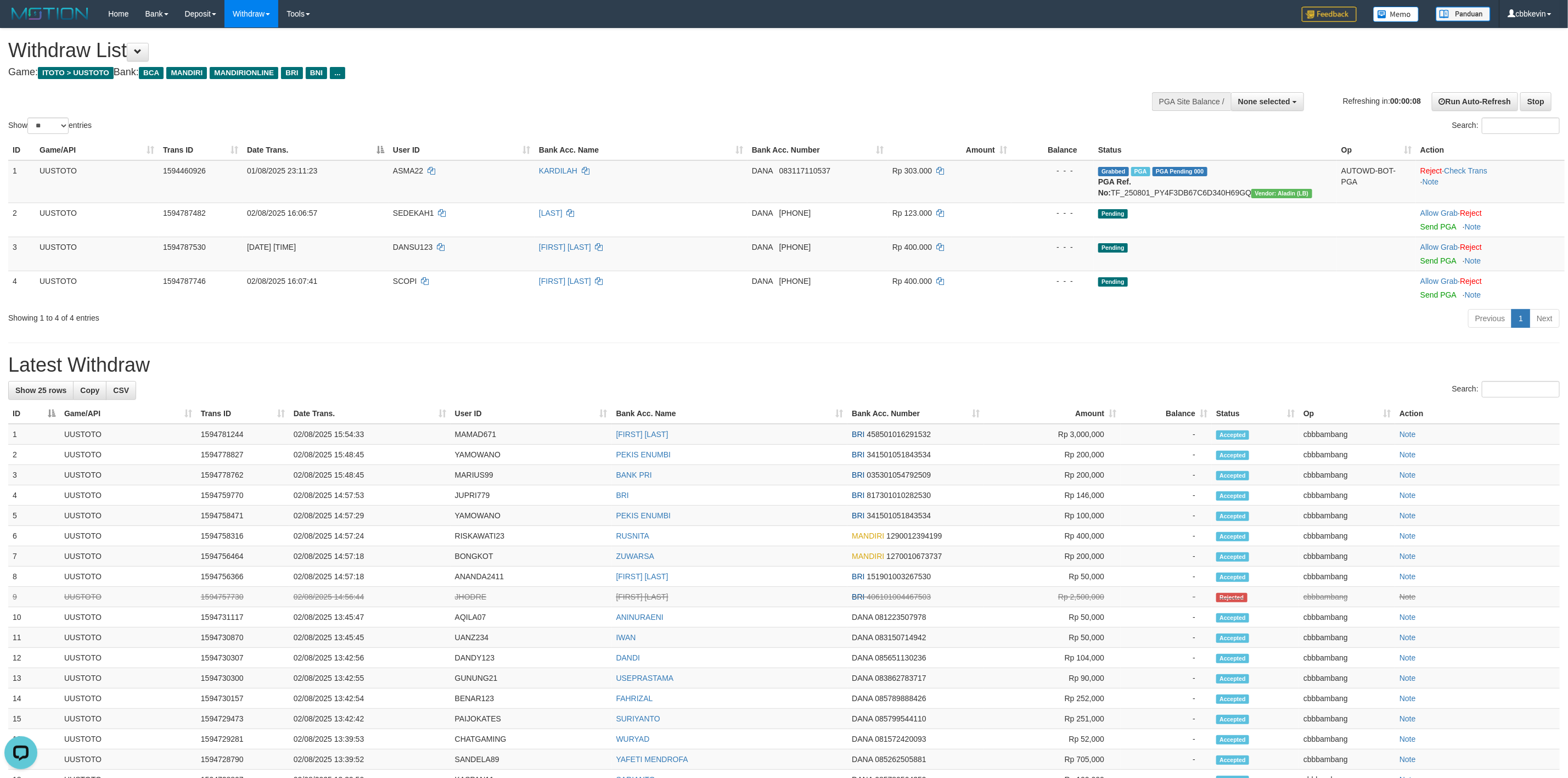 scroll, scrollTop: 0, scrollLeft: 0, axis: both 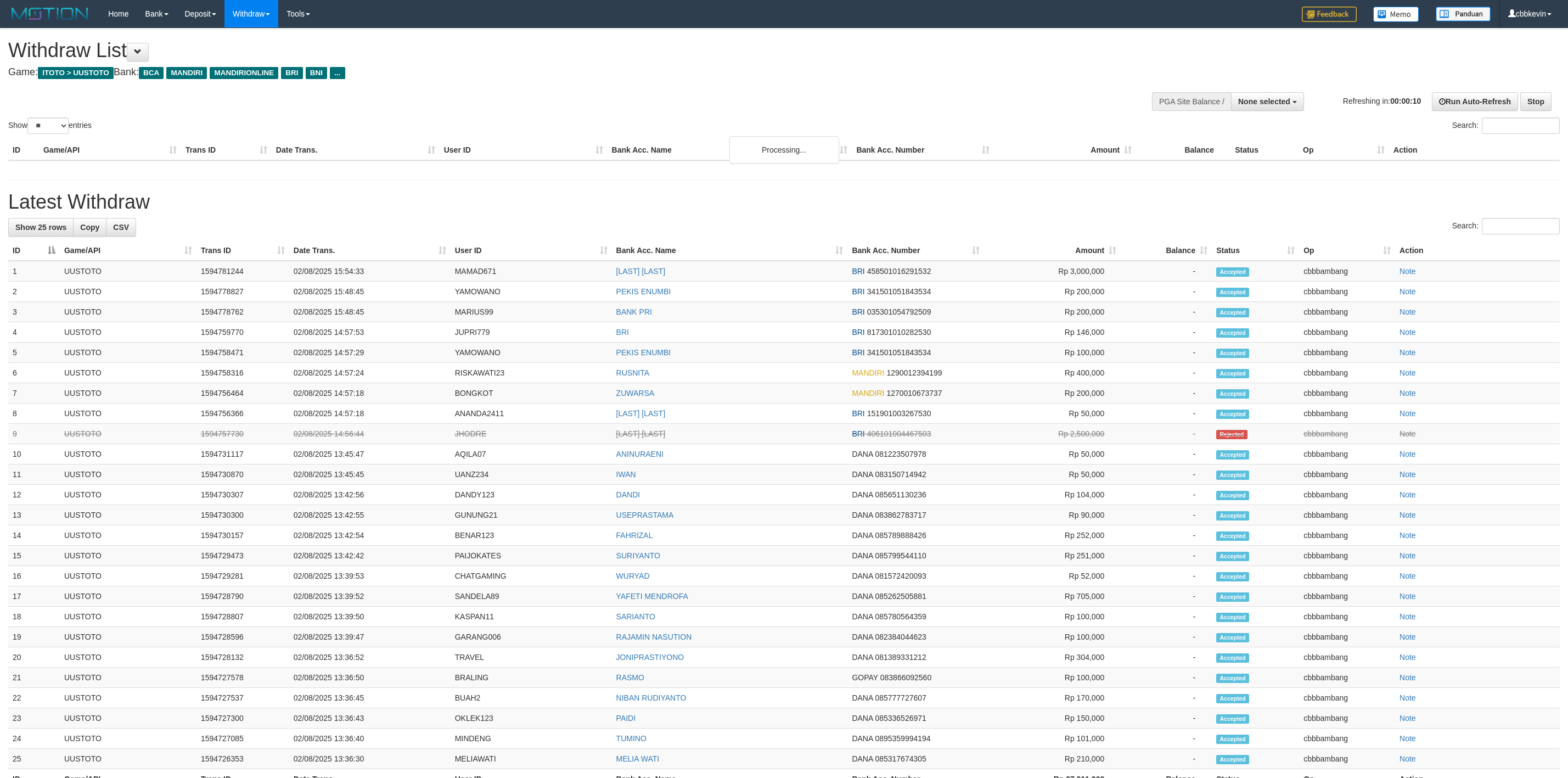 select 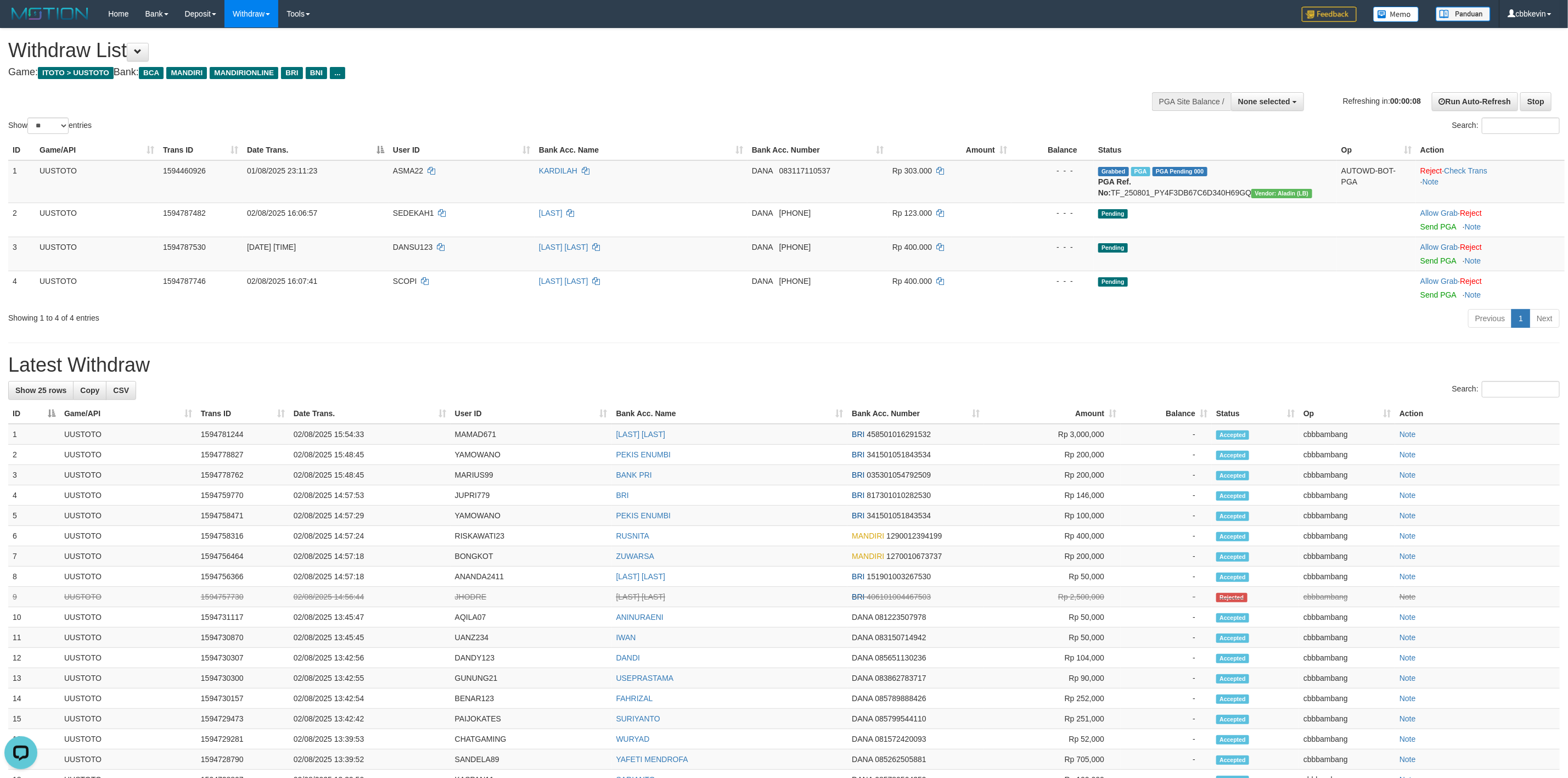 scroll, scrollTop: 0, scrollLeft: 0, axis: both 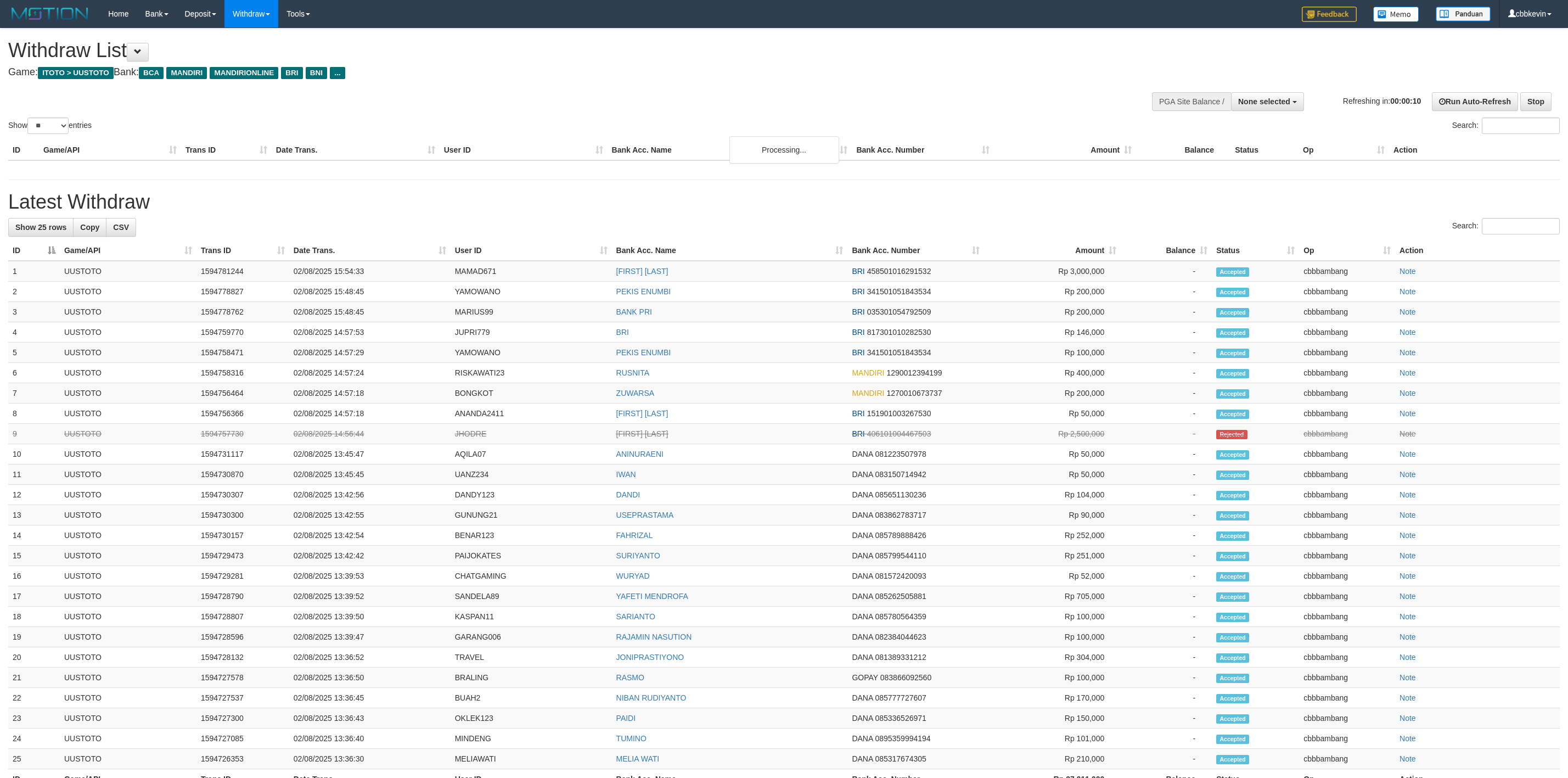 select 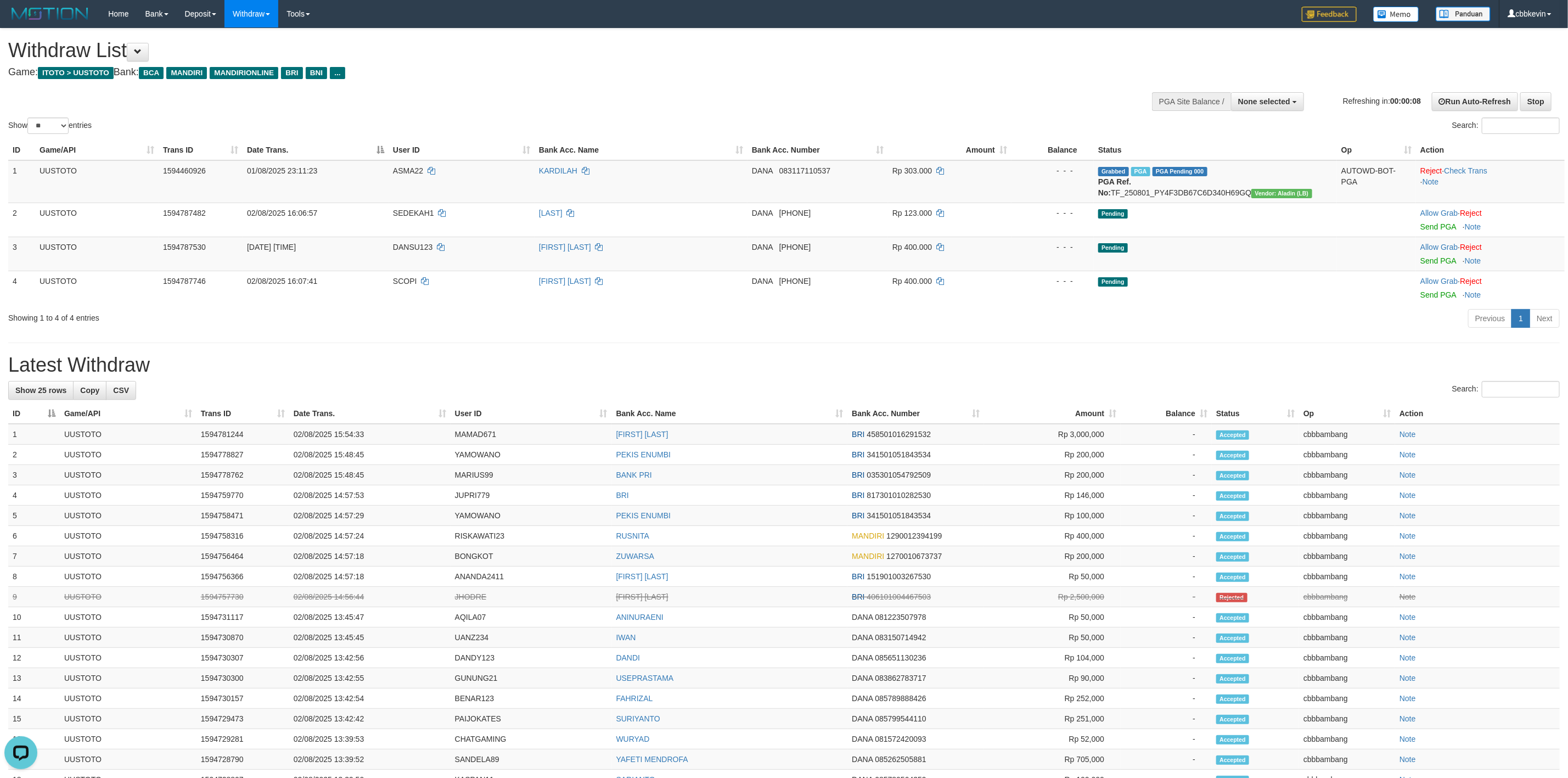scroll, scrollTop: 0, scrollLeft: 0, axis: both 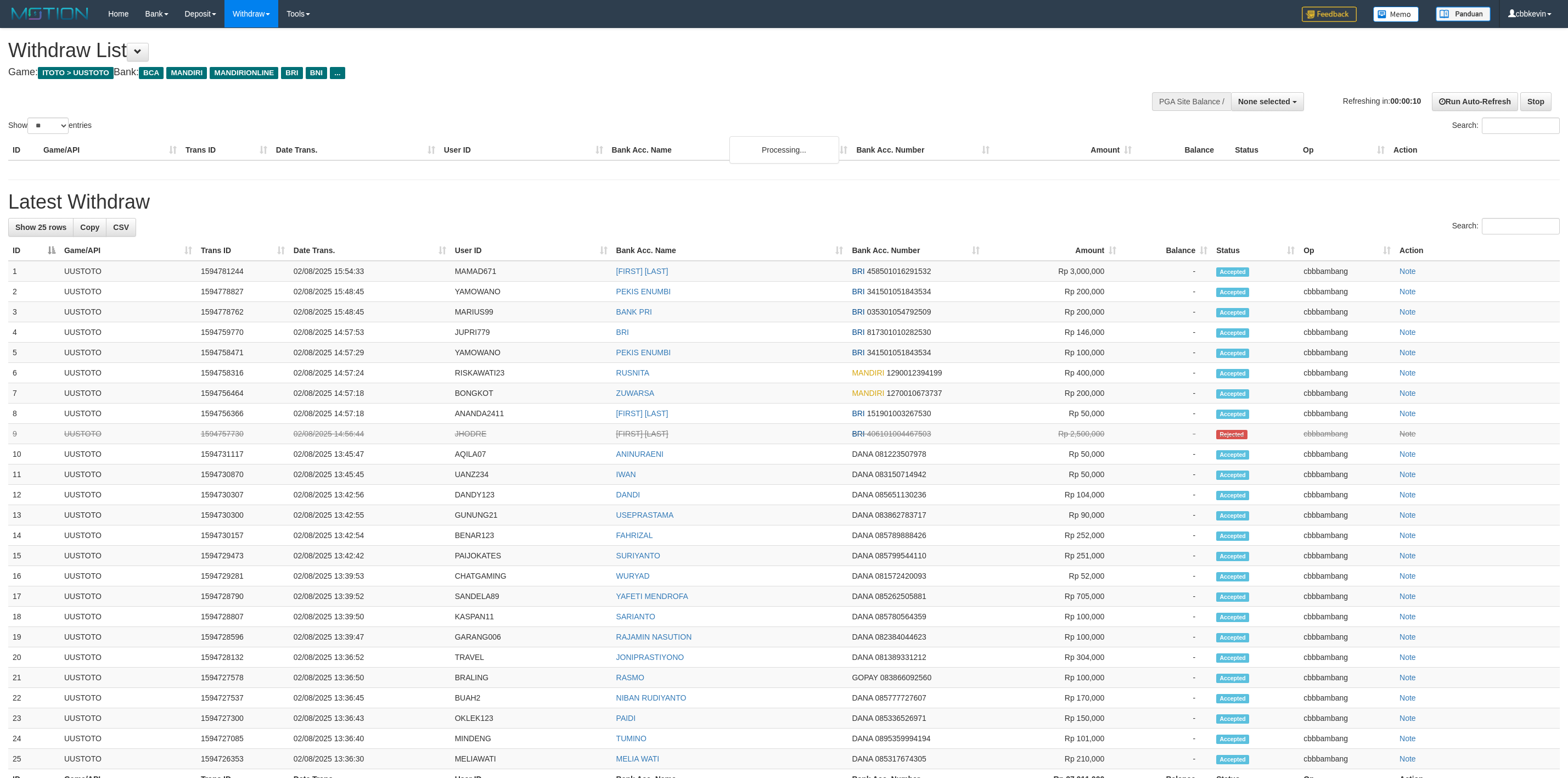 select 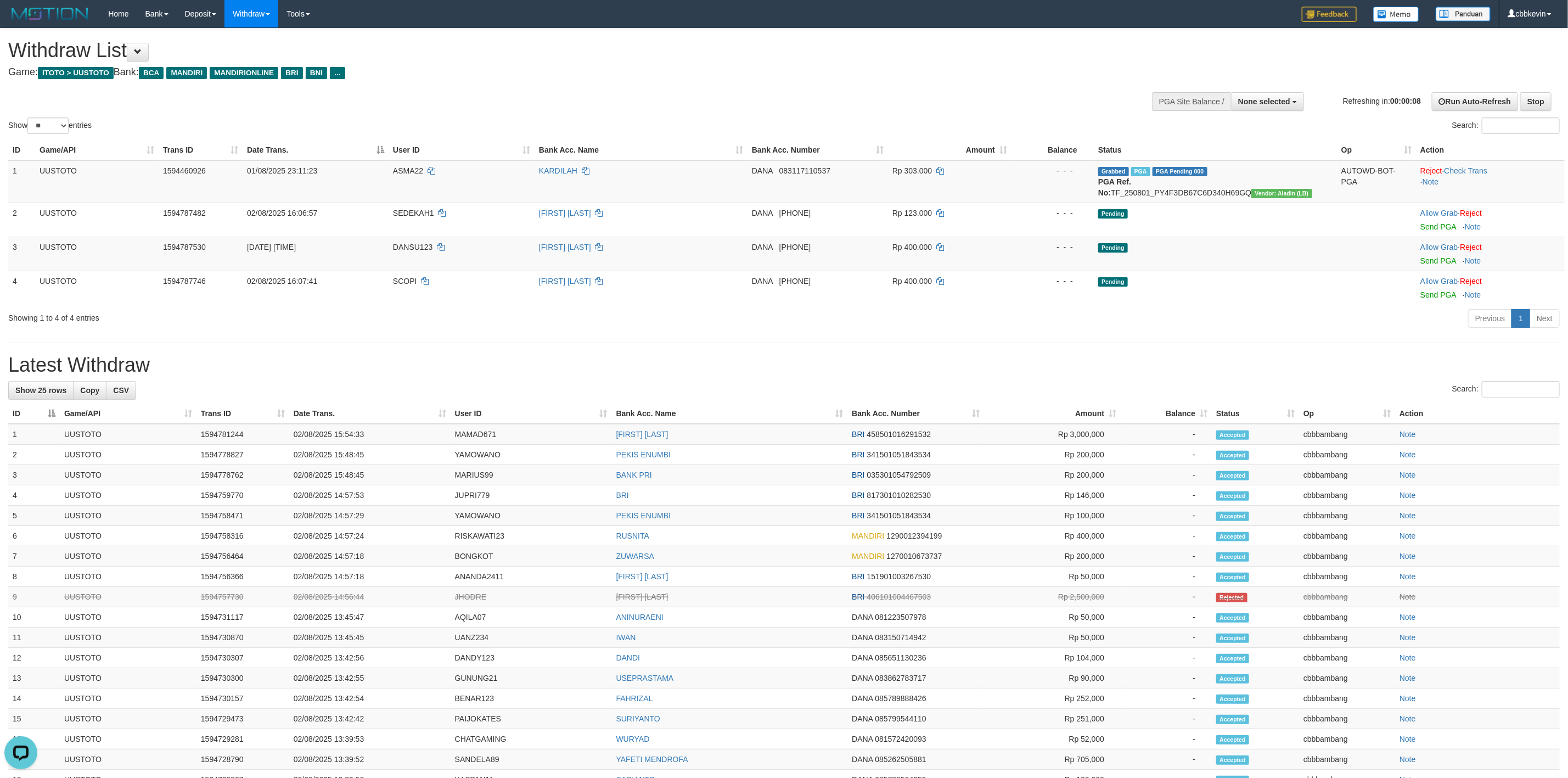 scroll, scrollTop: 0, scrollLeft: 0, axis: both 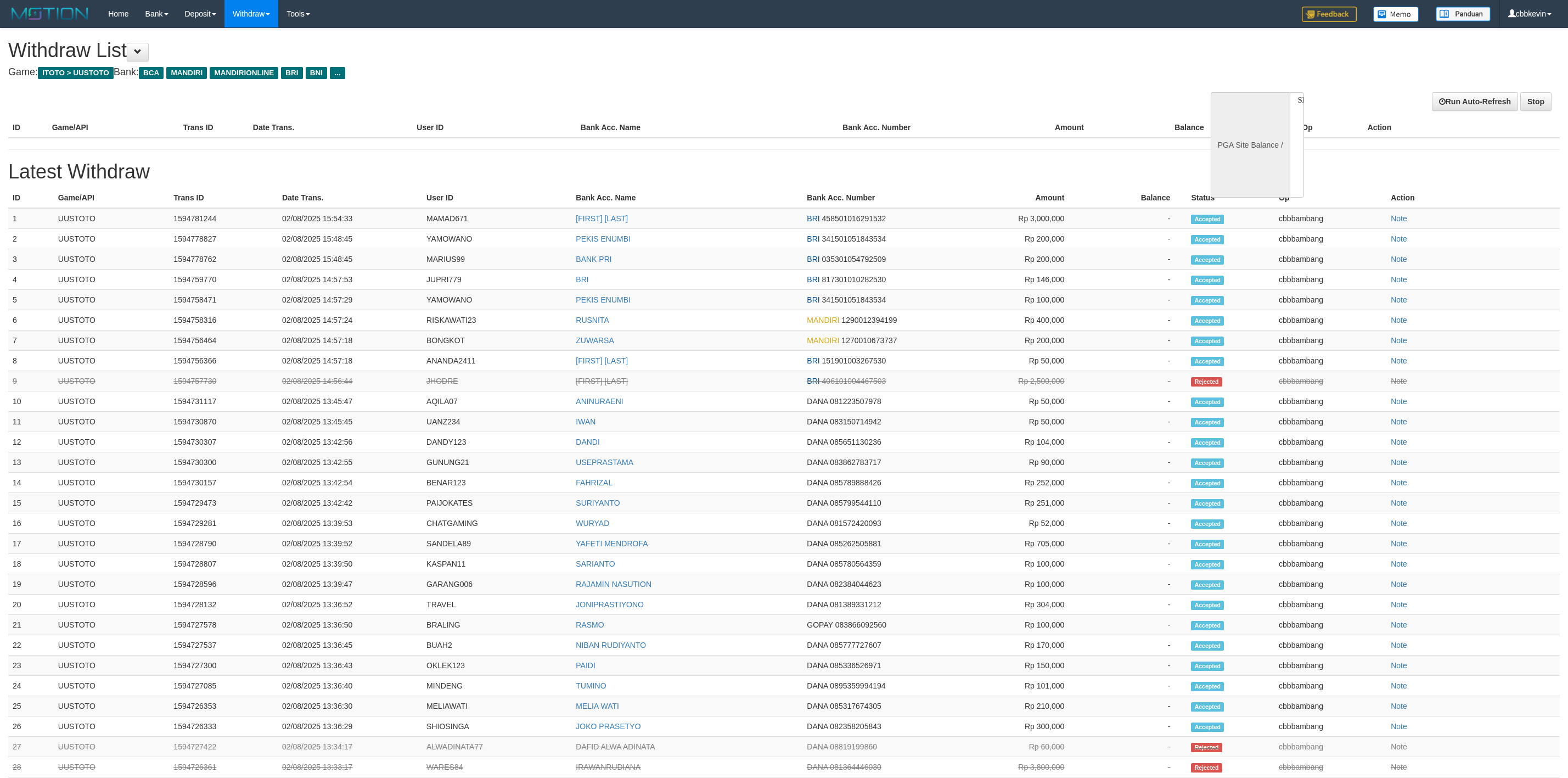select 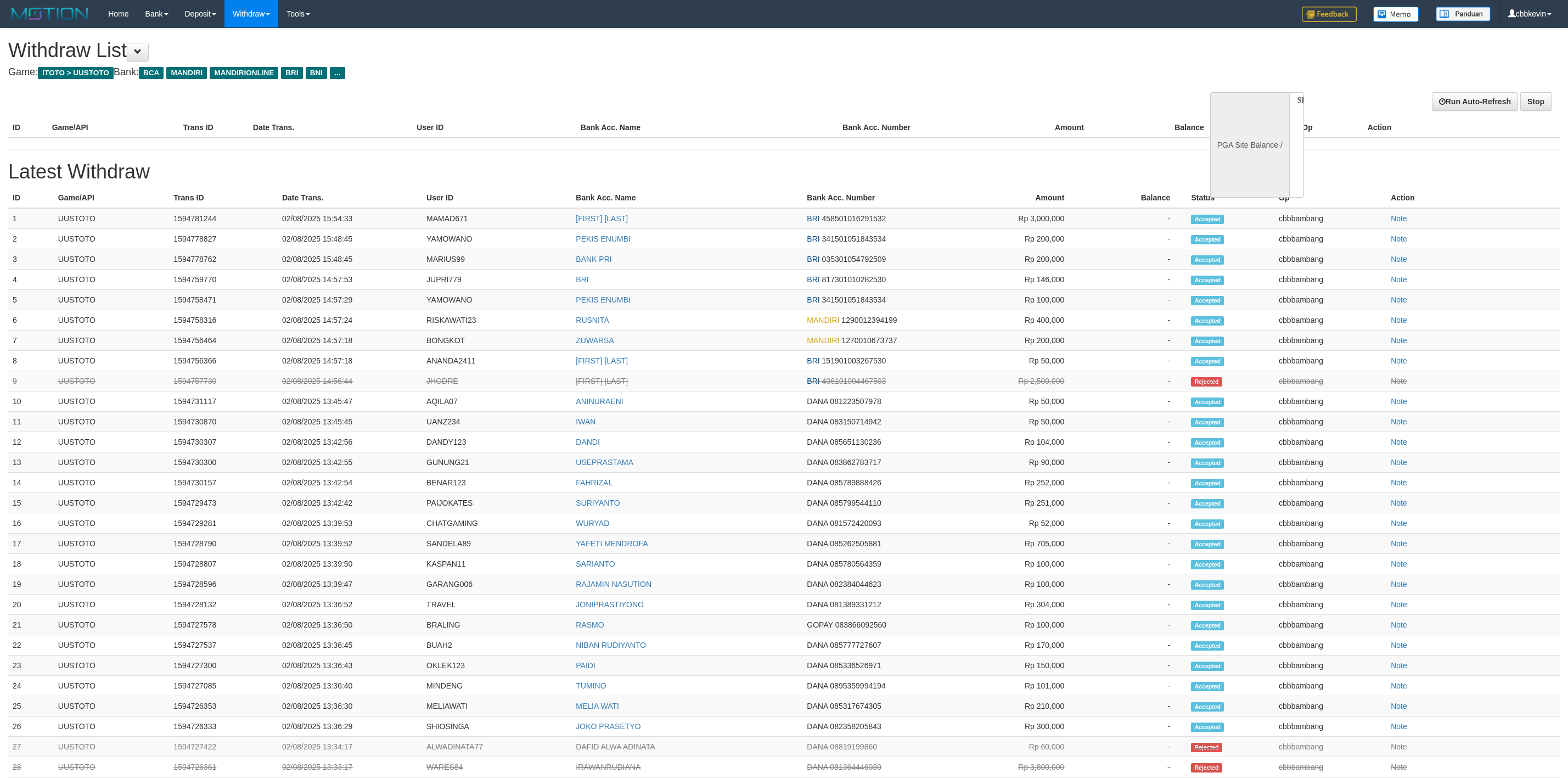 scroll, scrollTop: 0, scrollLeft: 0, axis: both 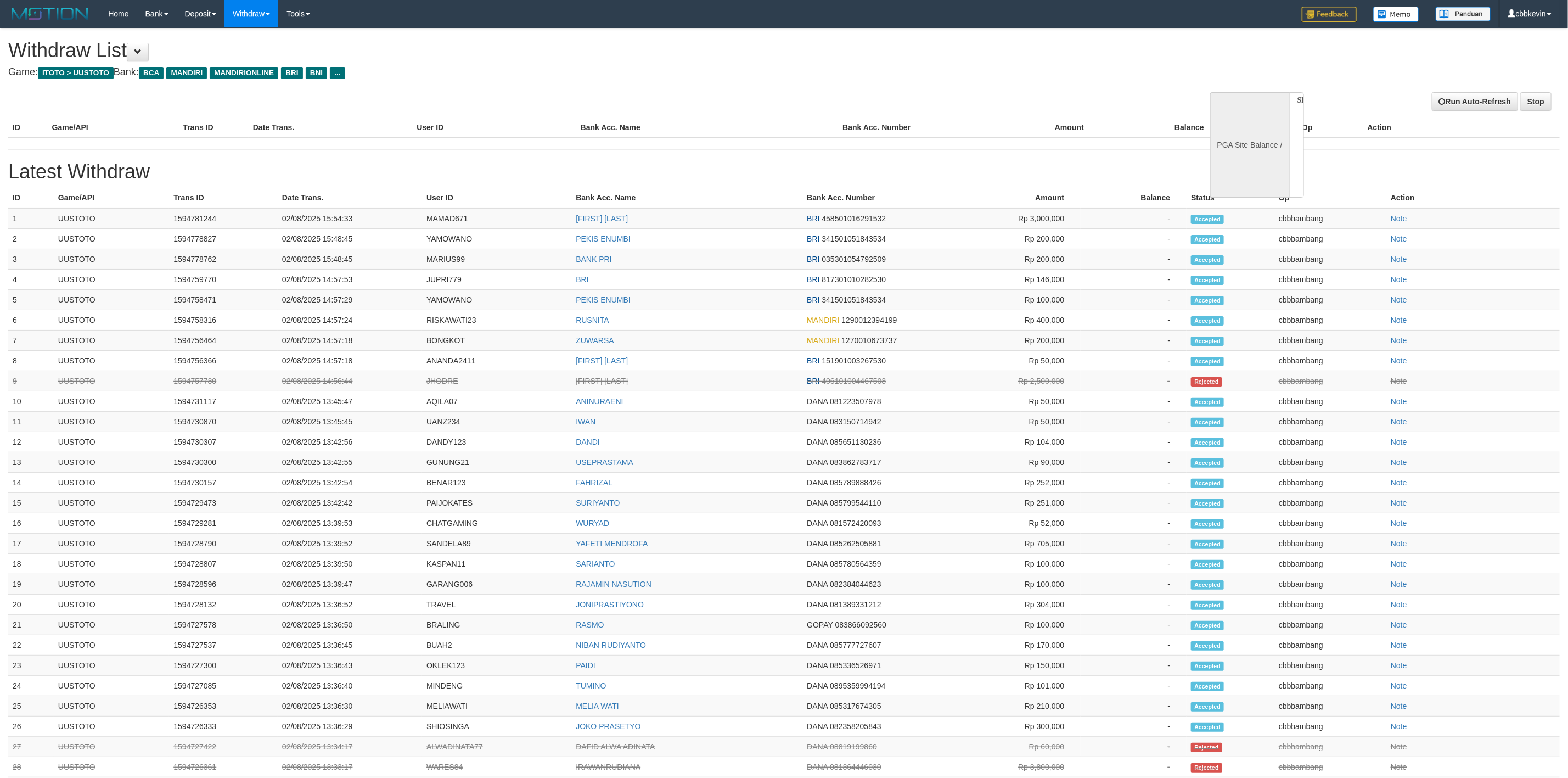select on "**" 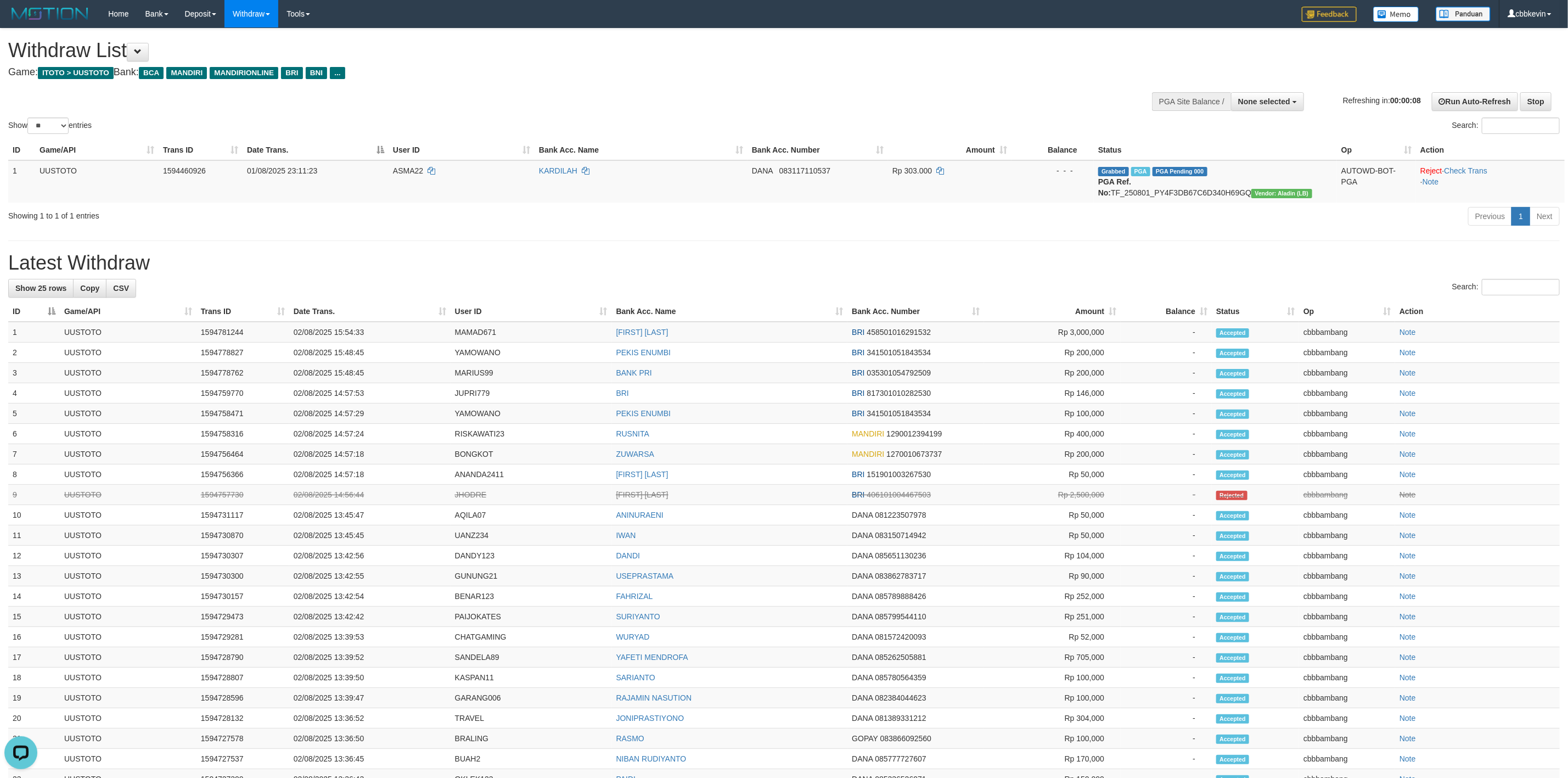 scroll, scrollTop: 0, scrollLeft: 0, axis: both 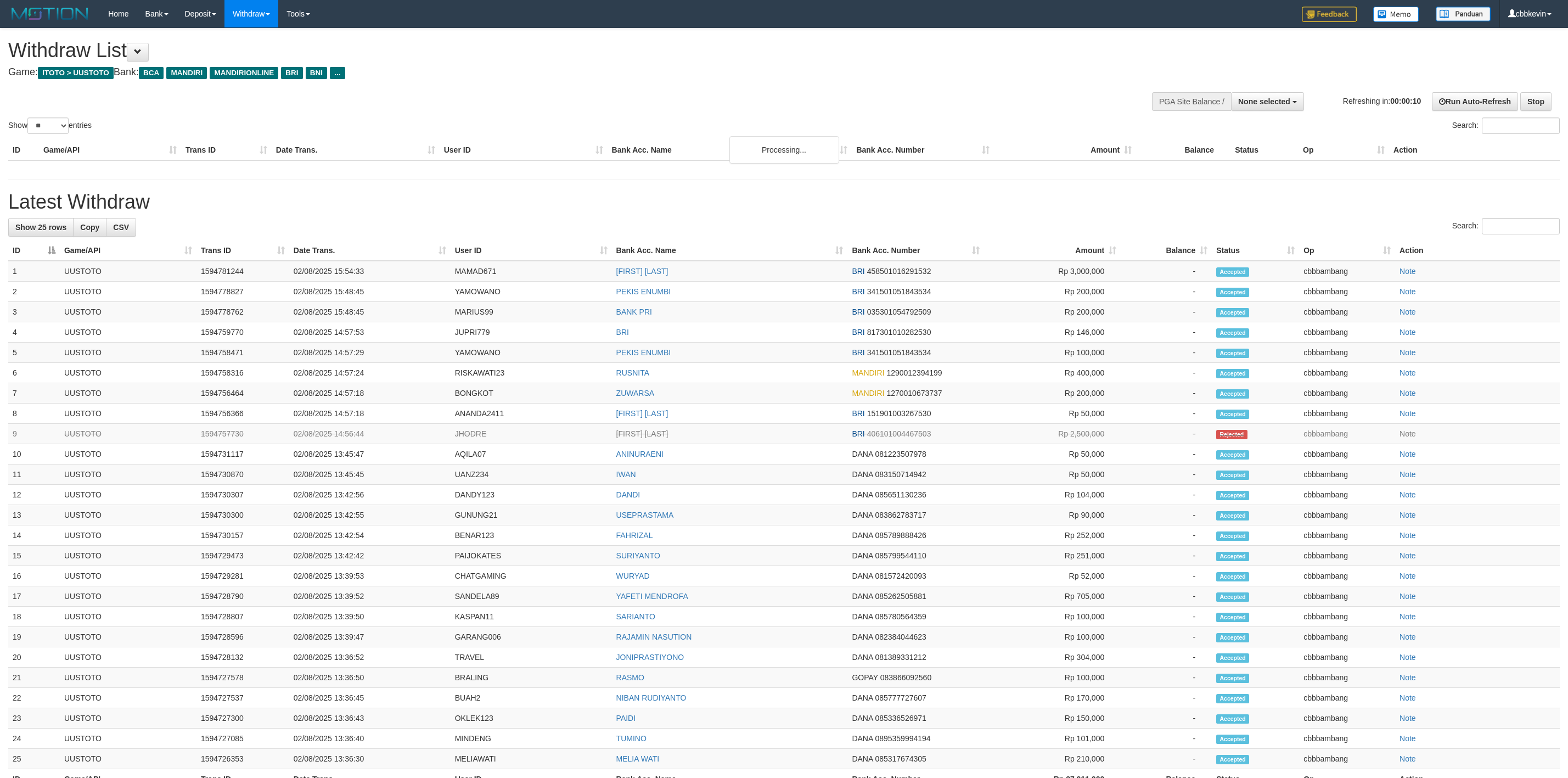 select 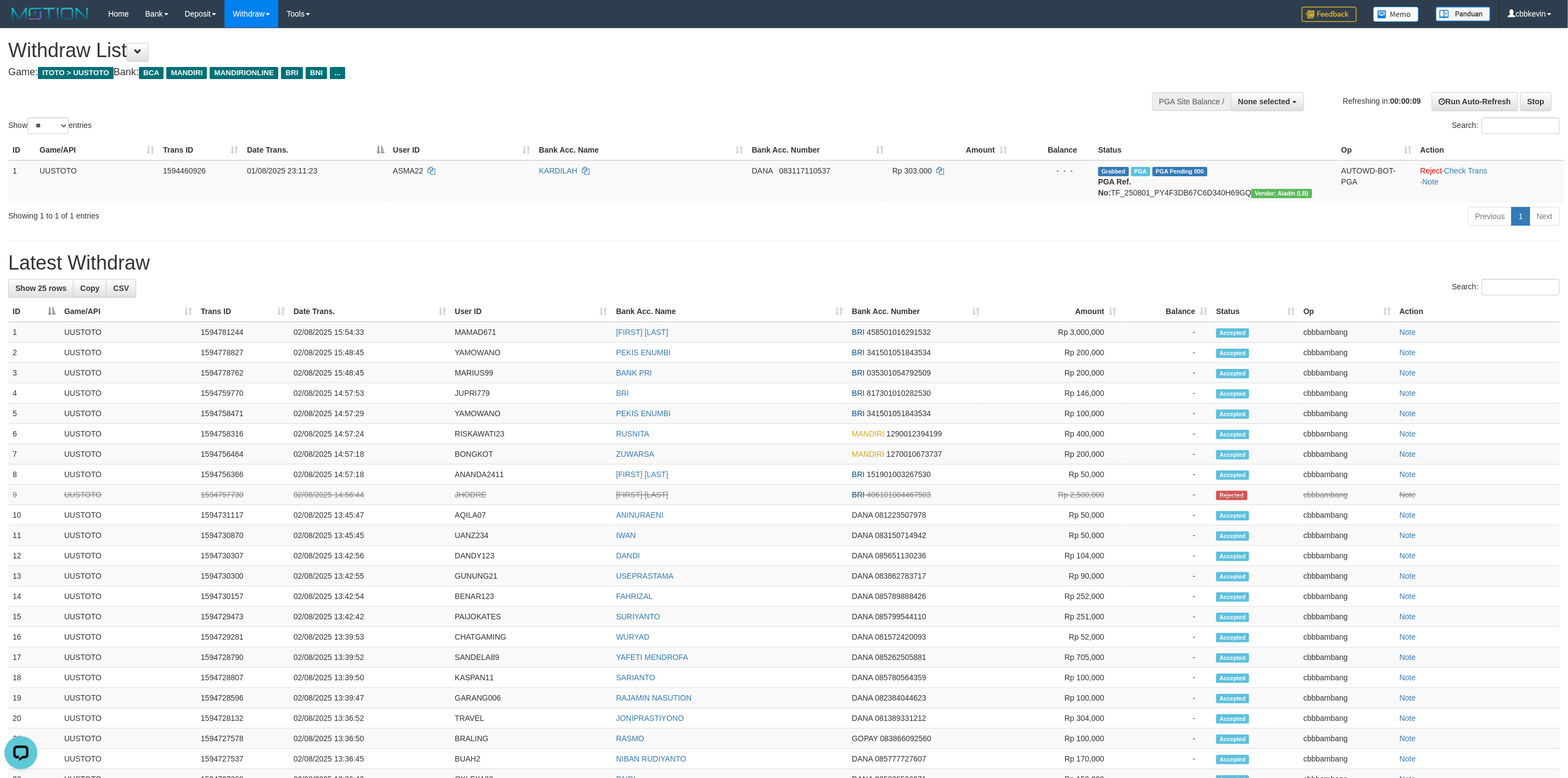 scroll, scrollTop: 0, scrollLeft: 0, axis: both 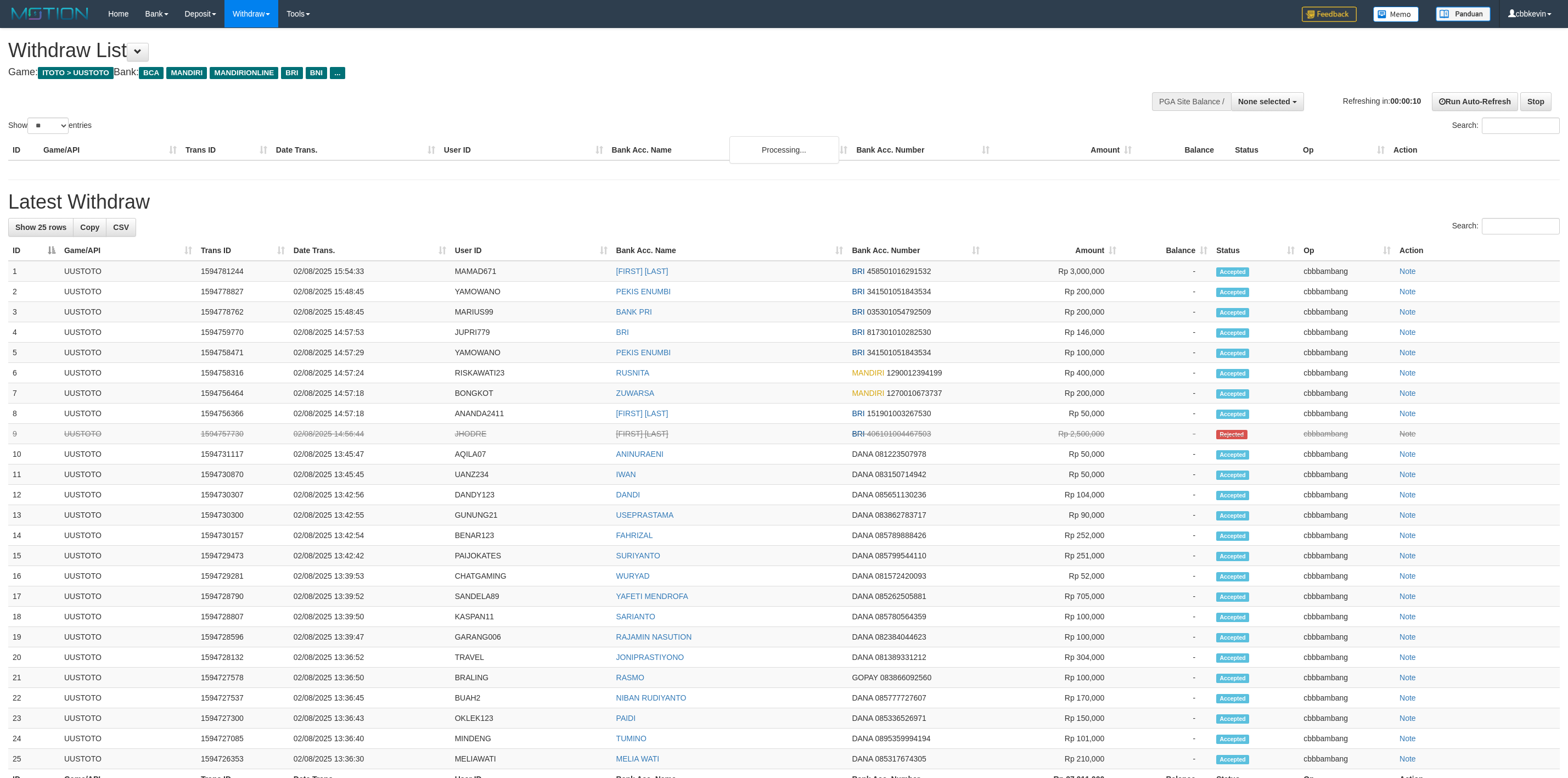 select 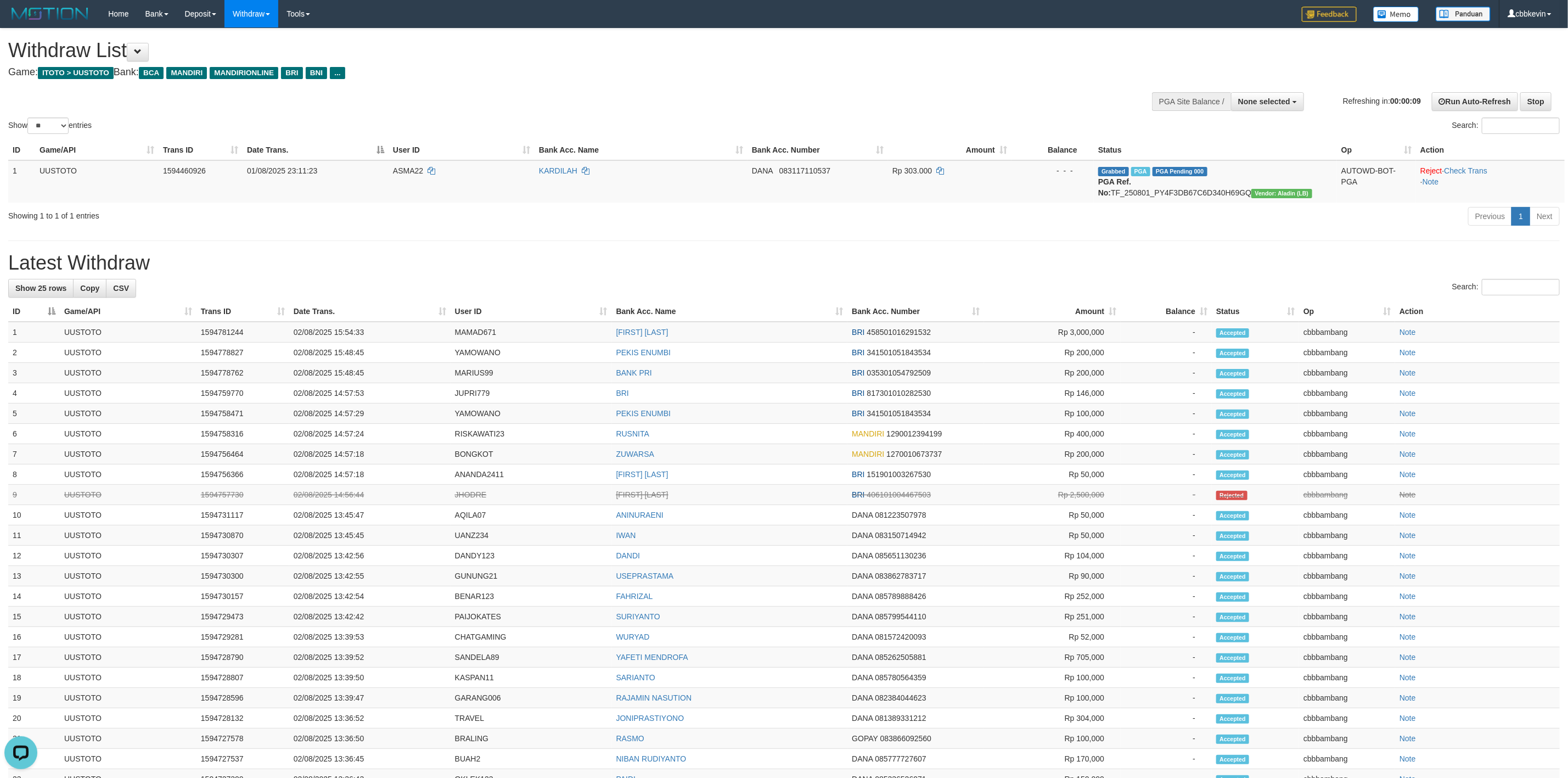 scroll, scrollTop: 0, scrollLeft: 0, axis: both 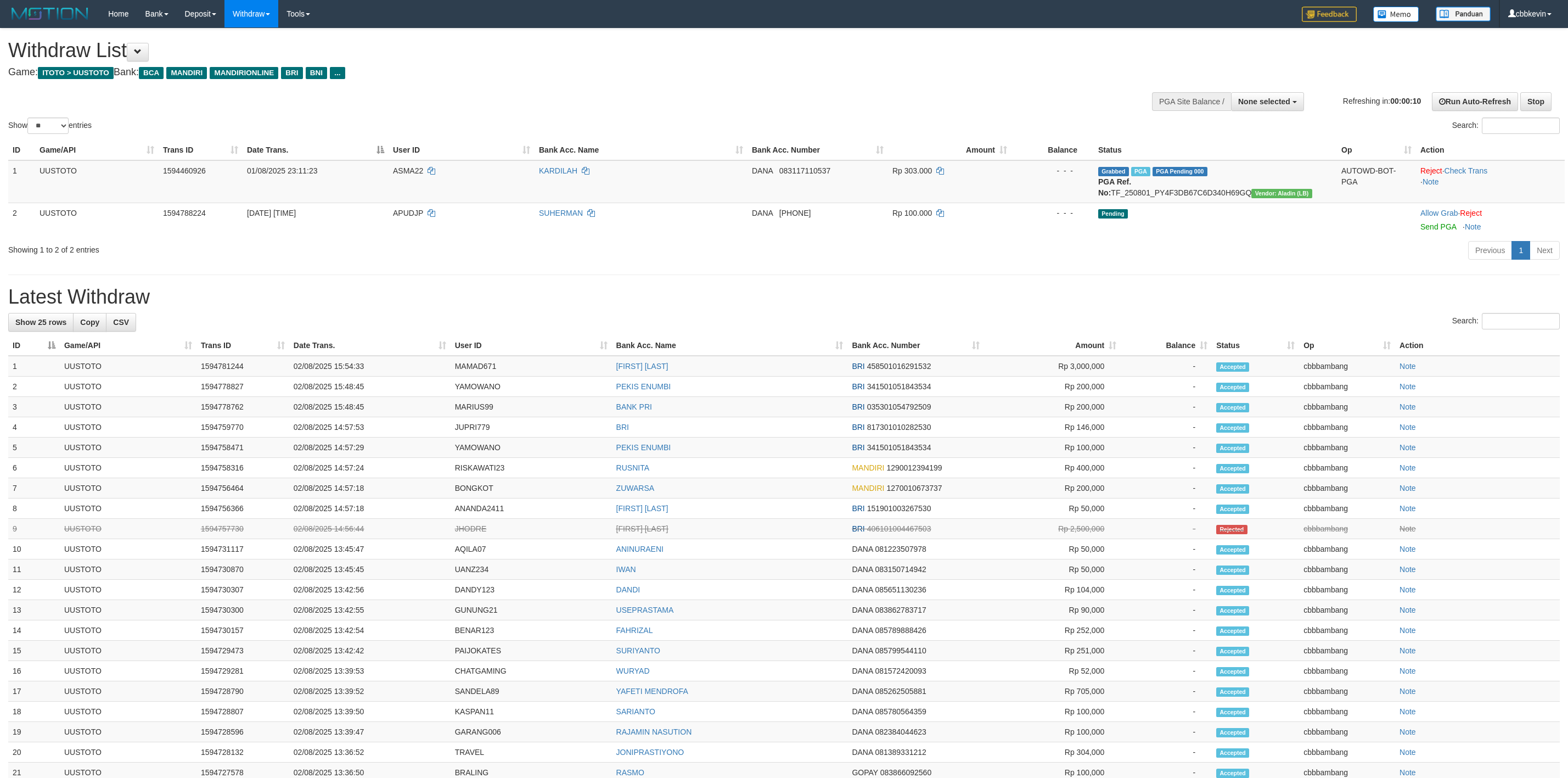 select 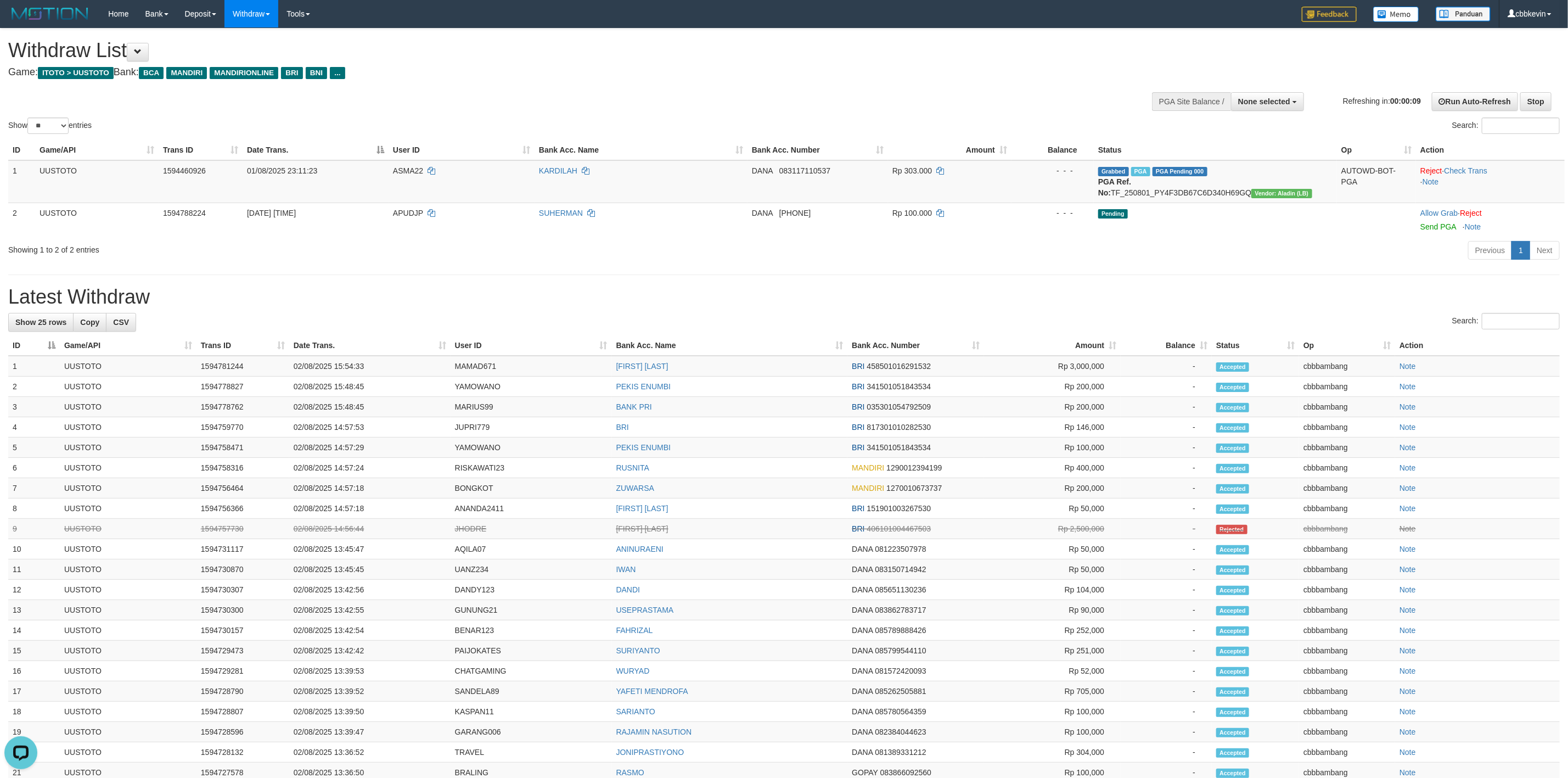scroll, scrollTop: 0, scrollLeft: 0, axis: both 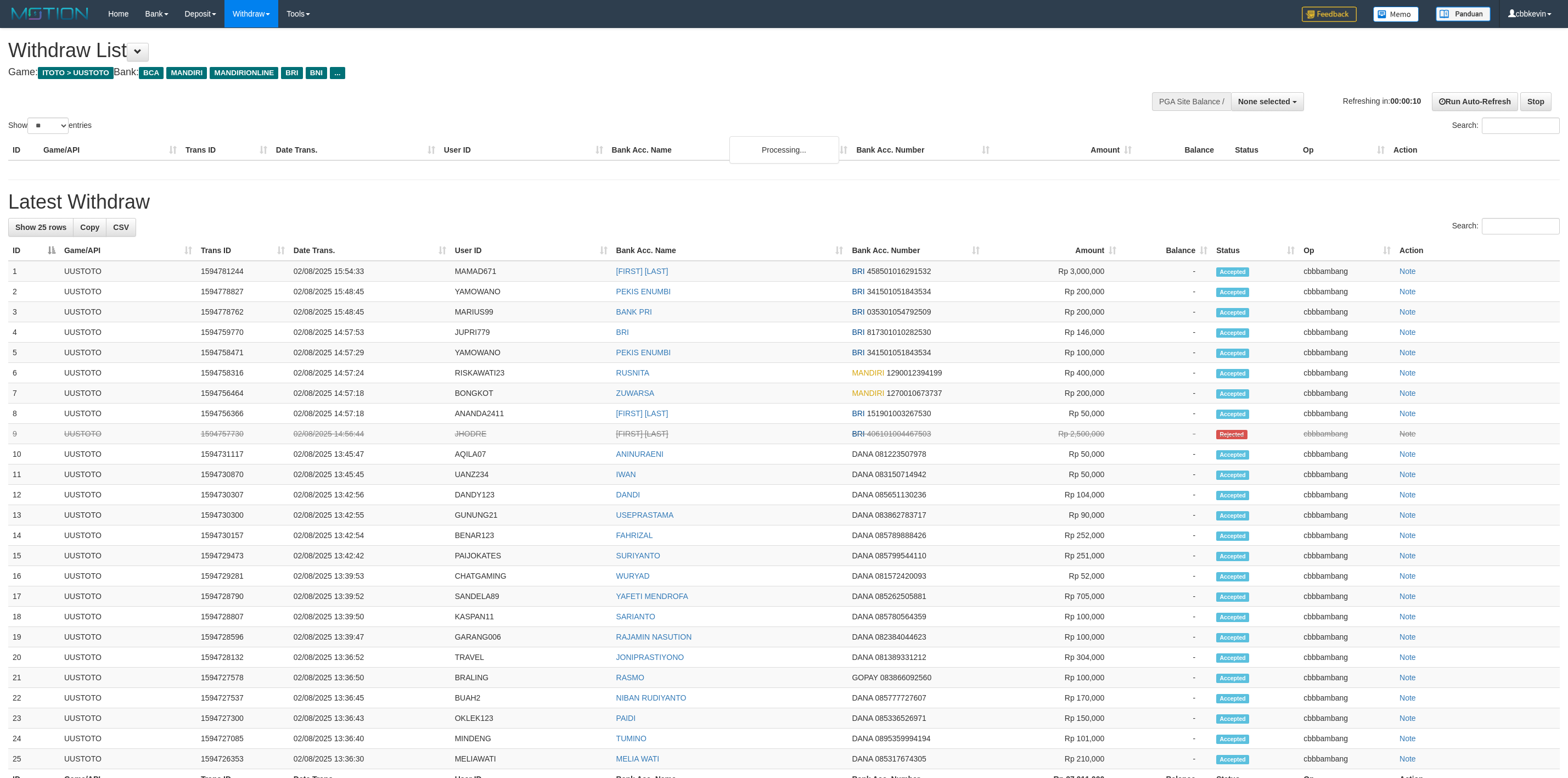 select 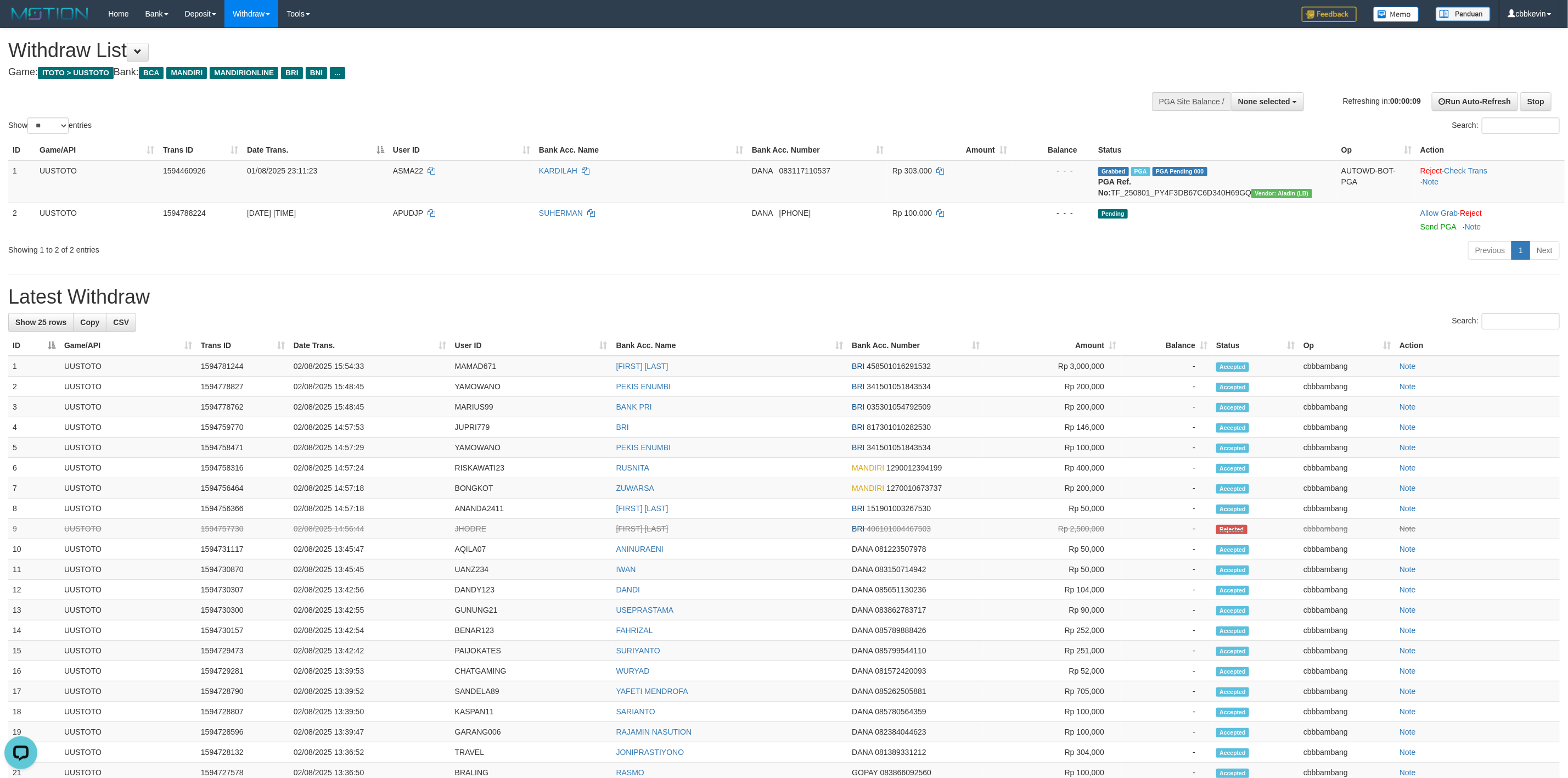 scroll, scrollTop: 0, scrollLeft: 0, axis: both 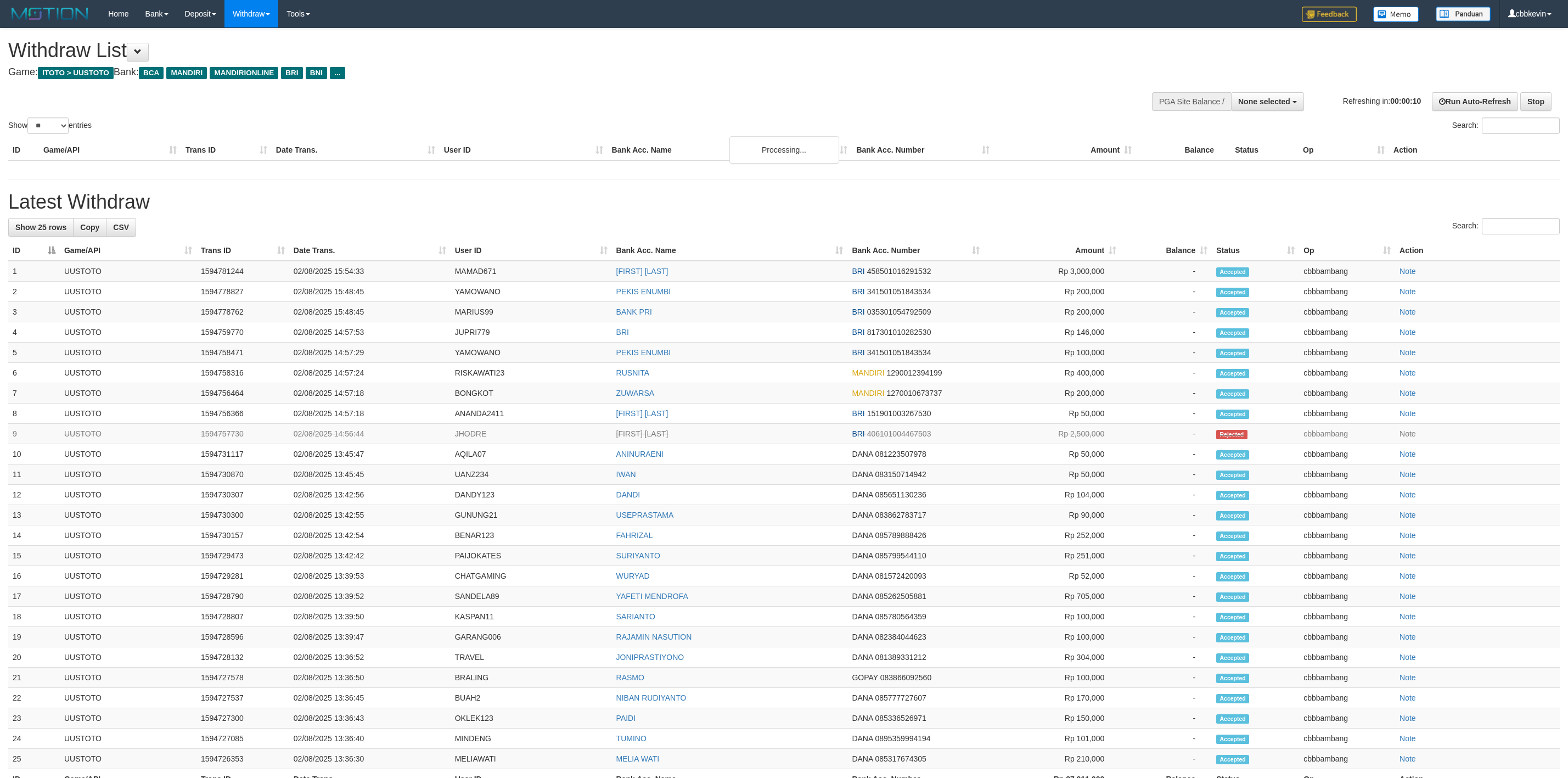 select 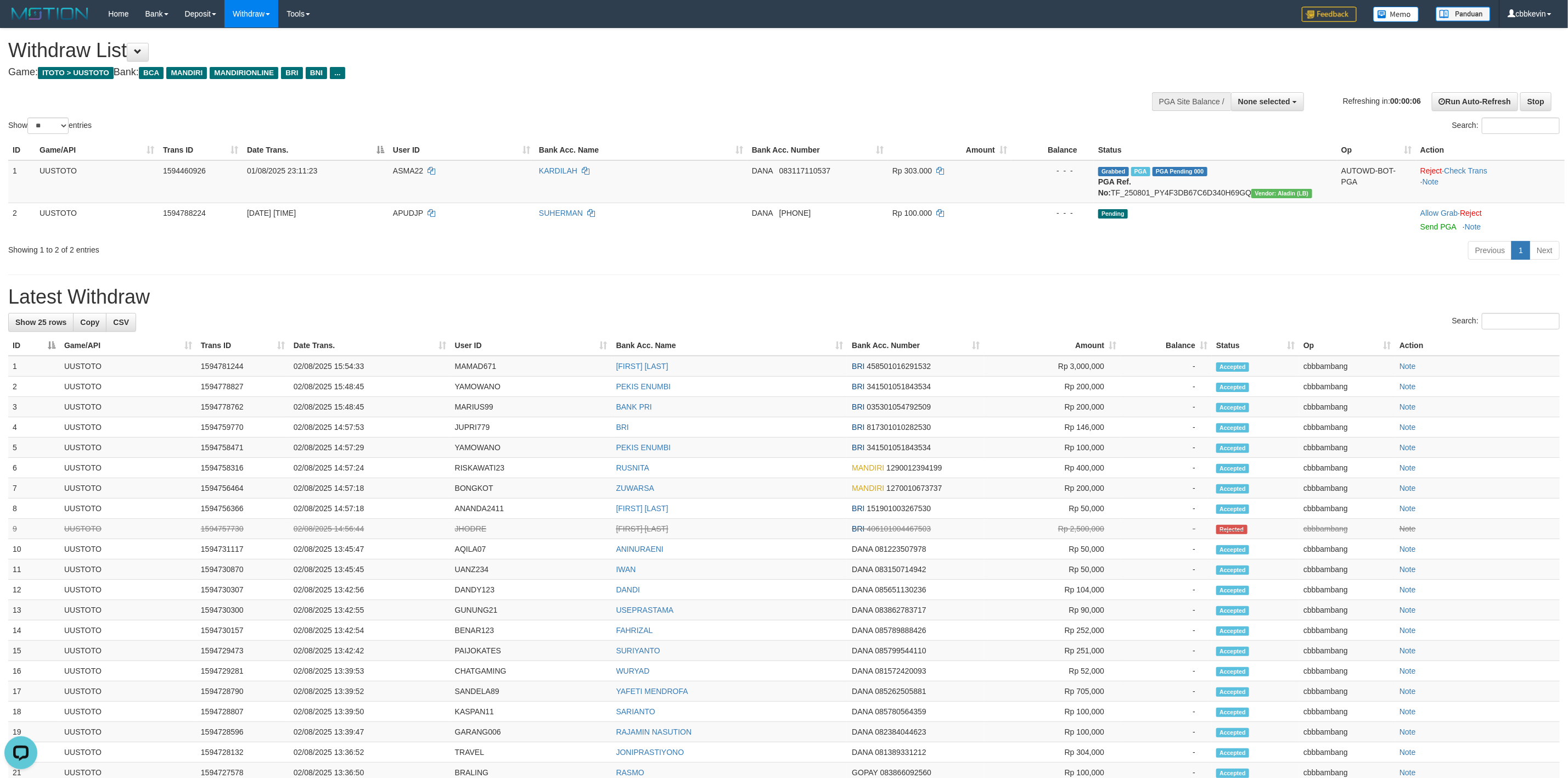 scroll, scrollTop: 0, scrollLeft: 0, axis: both 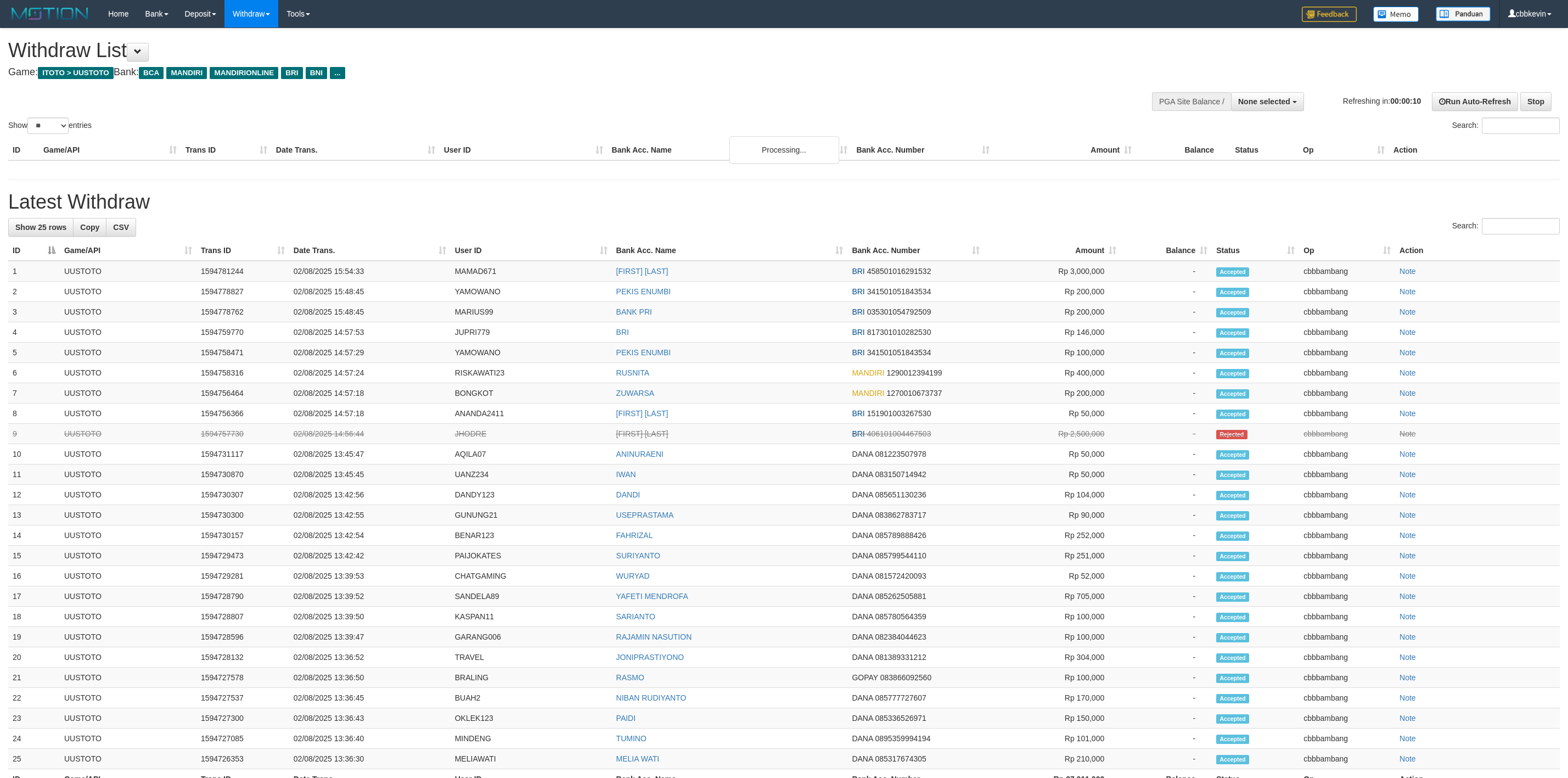 select 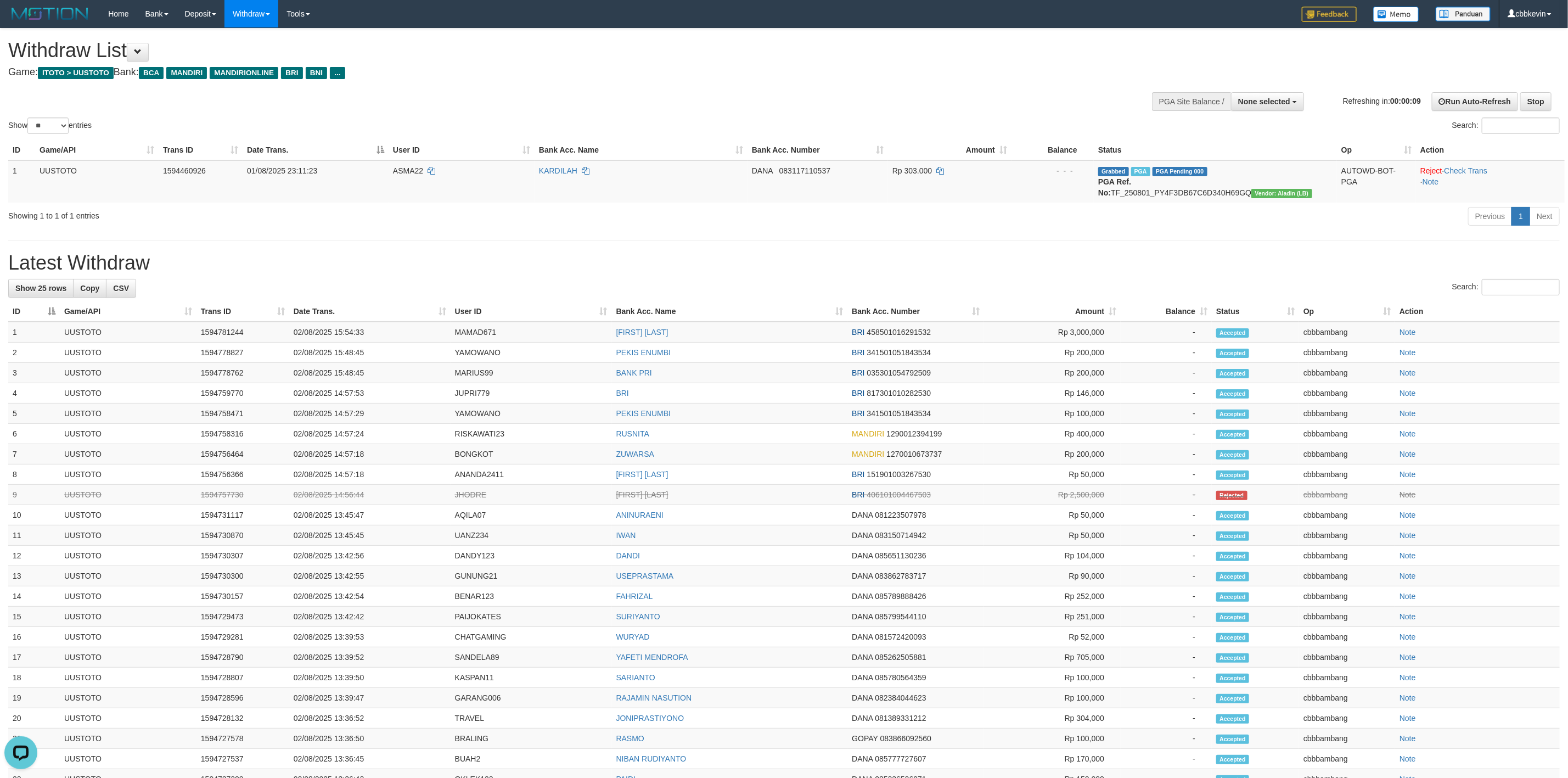 scroll, scrollTop: 0, scrollLeft: 0, axis: both 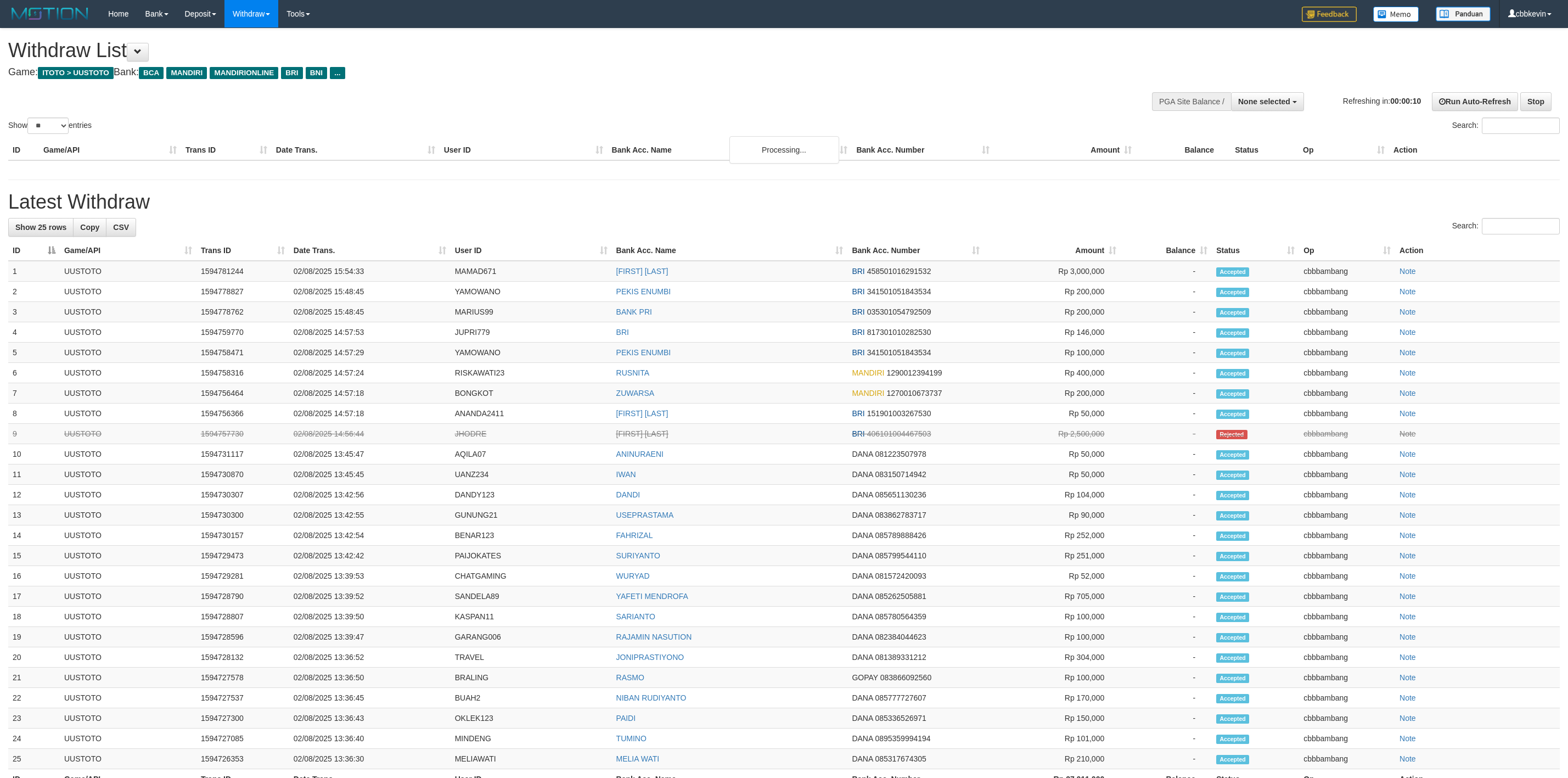 select 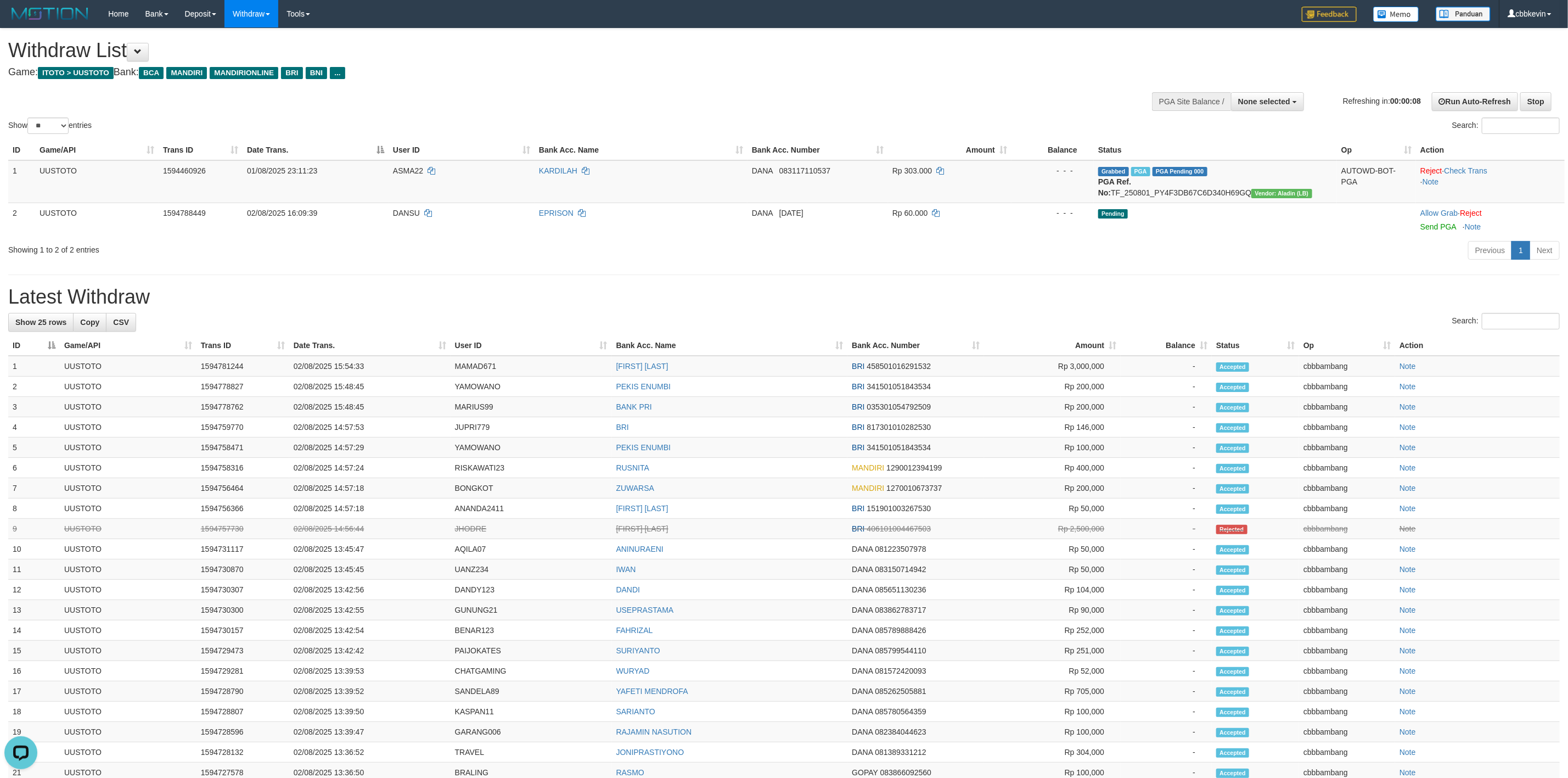 scroll, scrollTop: 0, scrollLeft: 0, axis: both 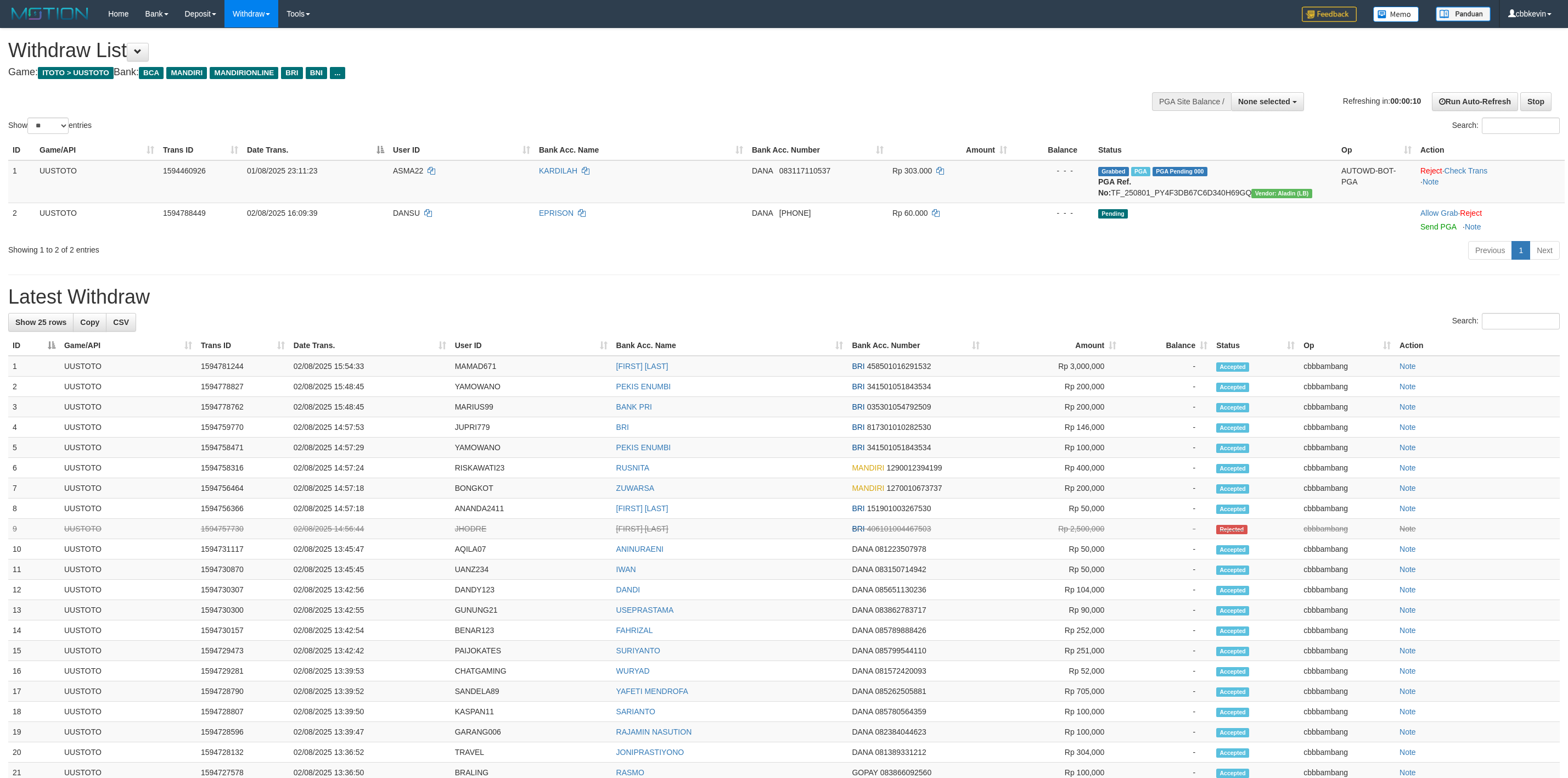 select 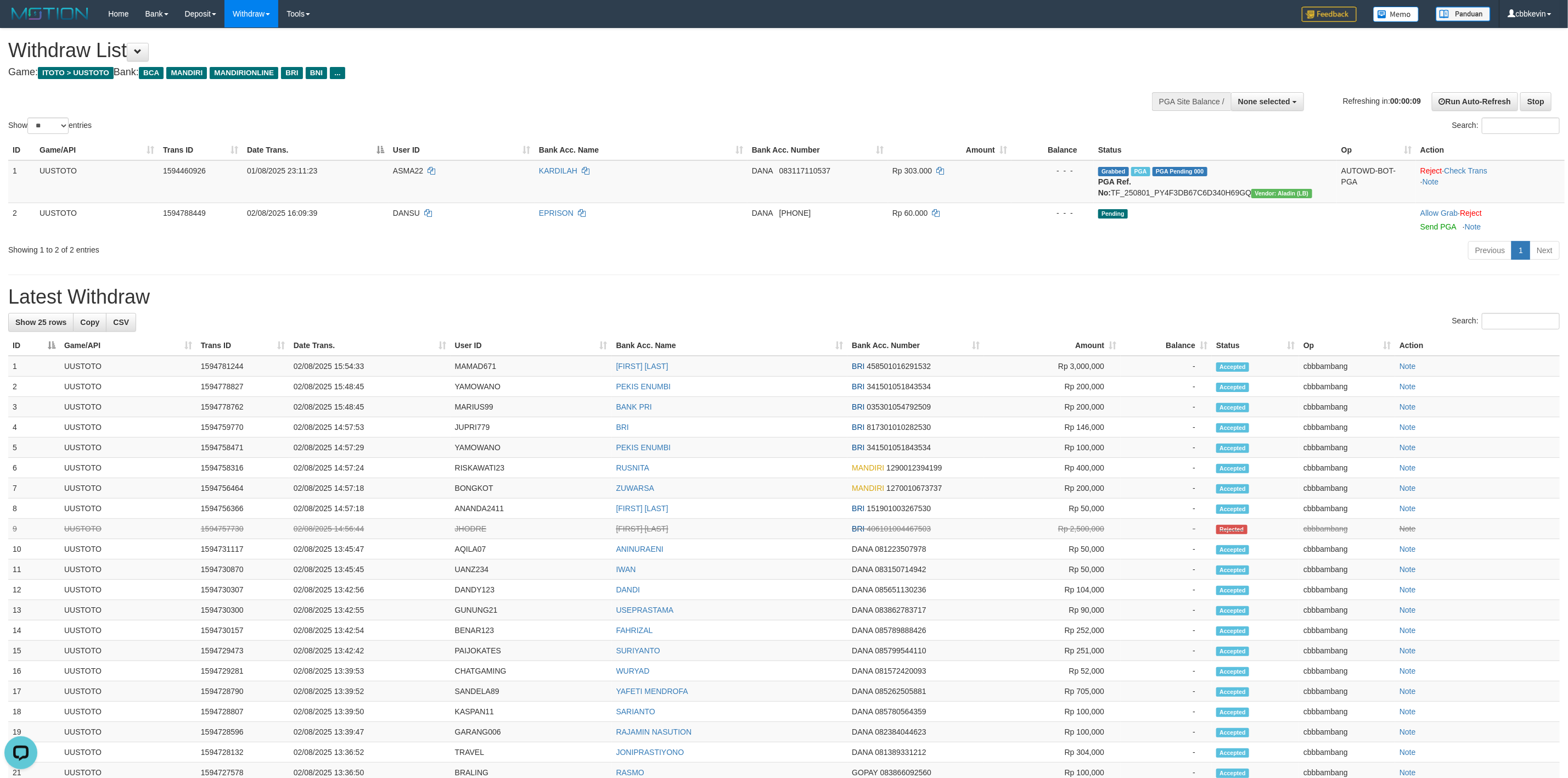 scroll, scrollTop: 0, scrollLeft: 0, axis: both 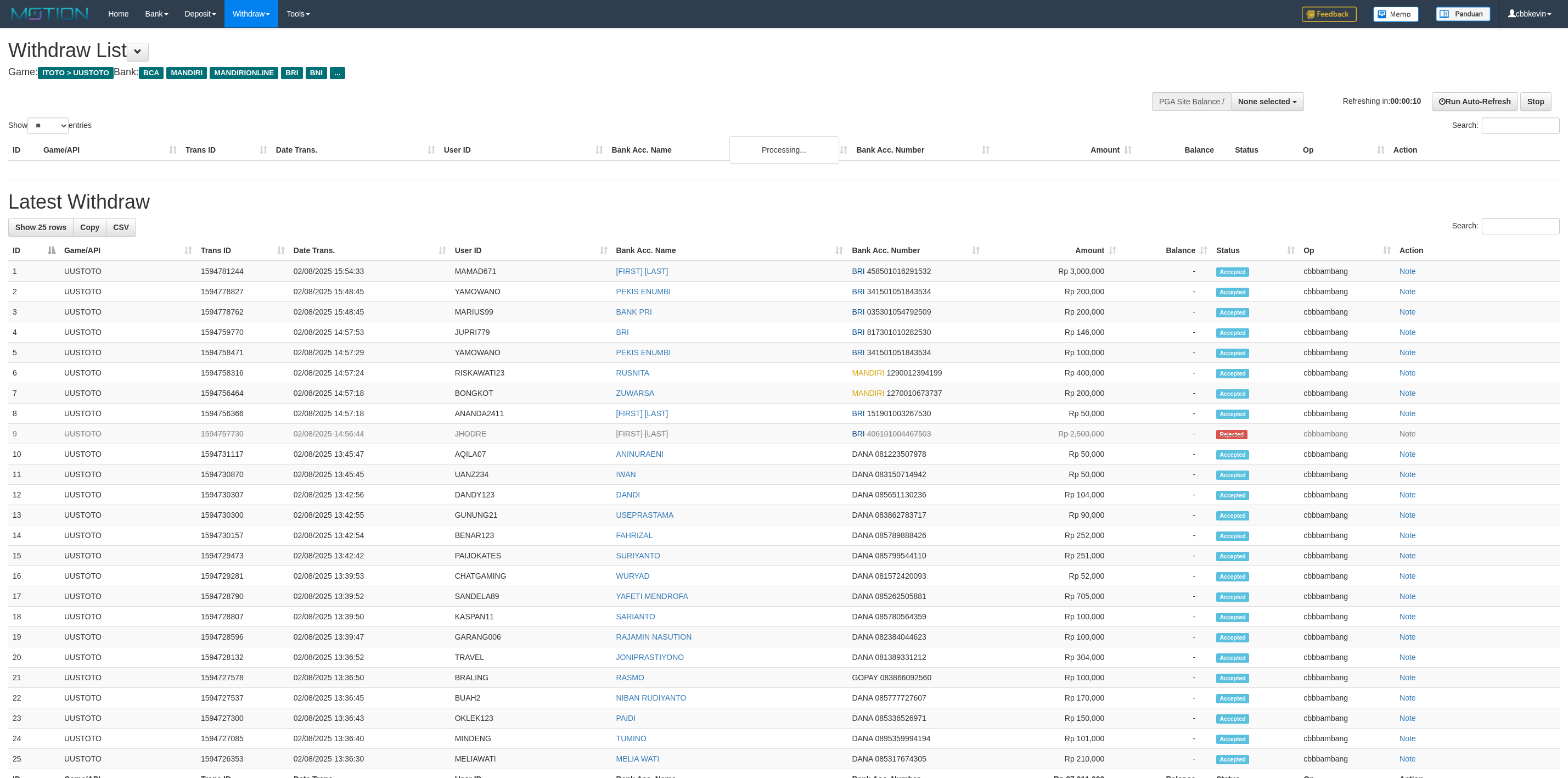 select 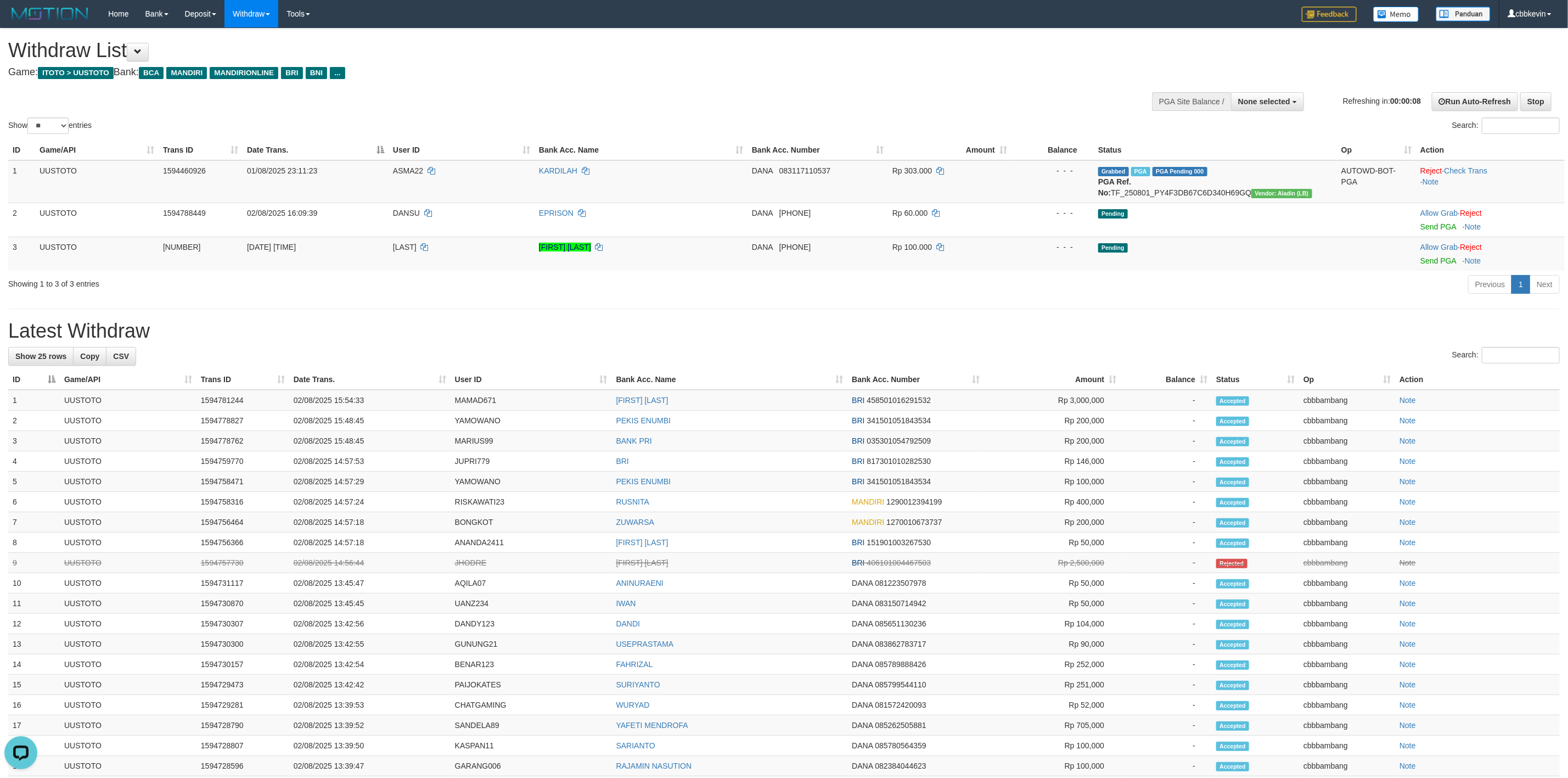 scroll, scrollTop: 0, scrollLeft: 0, axis: both 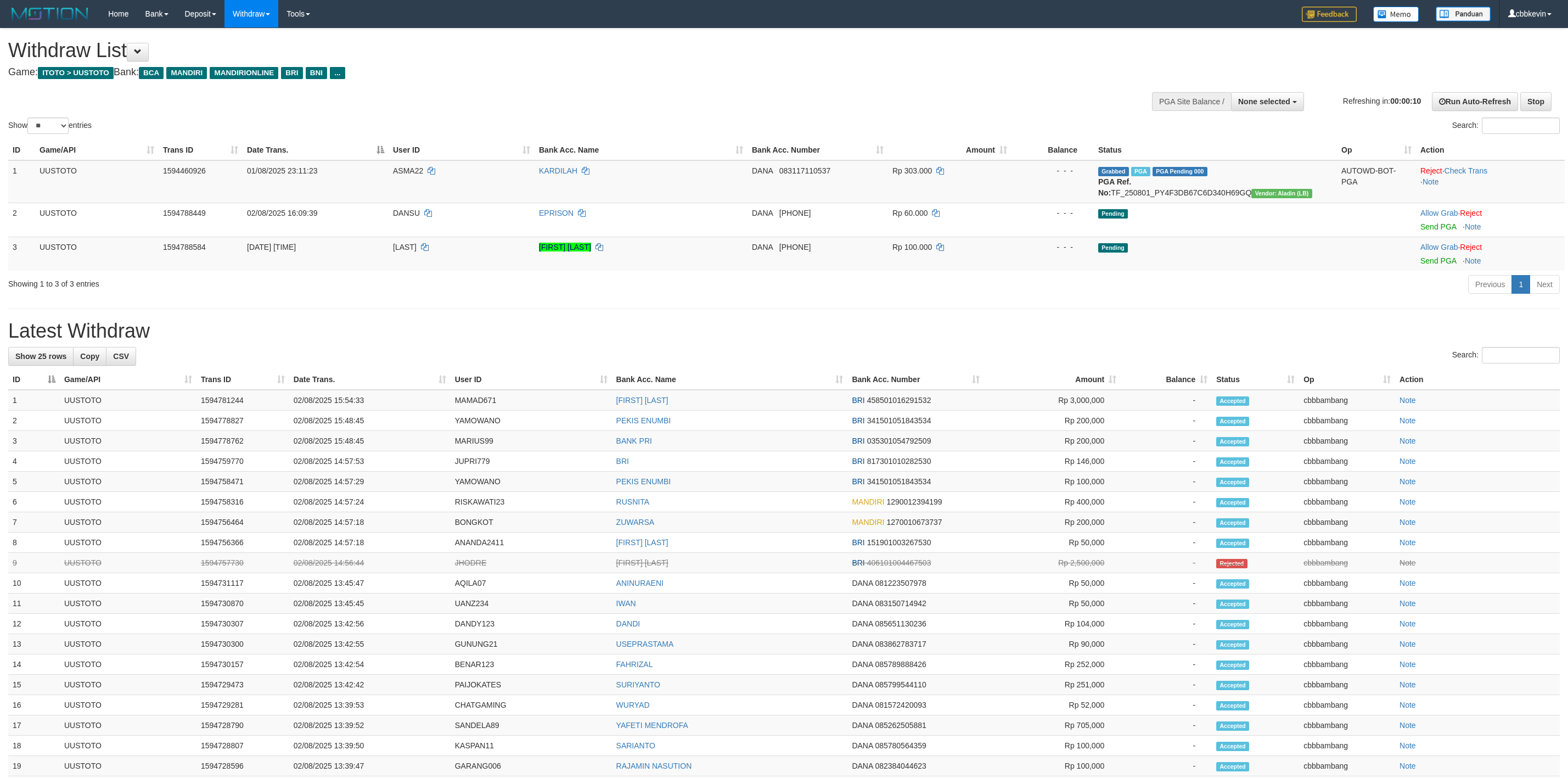 select 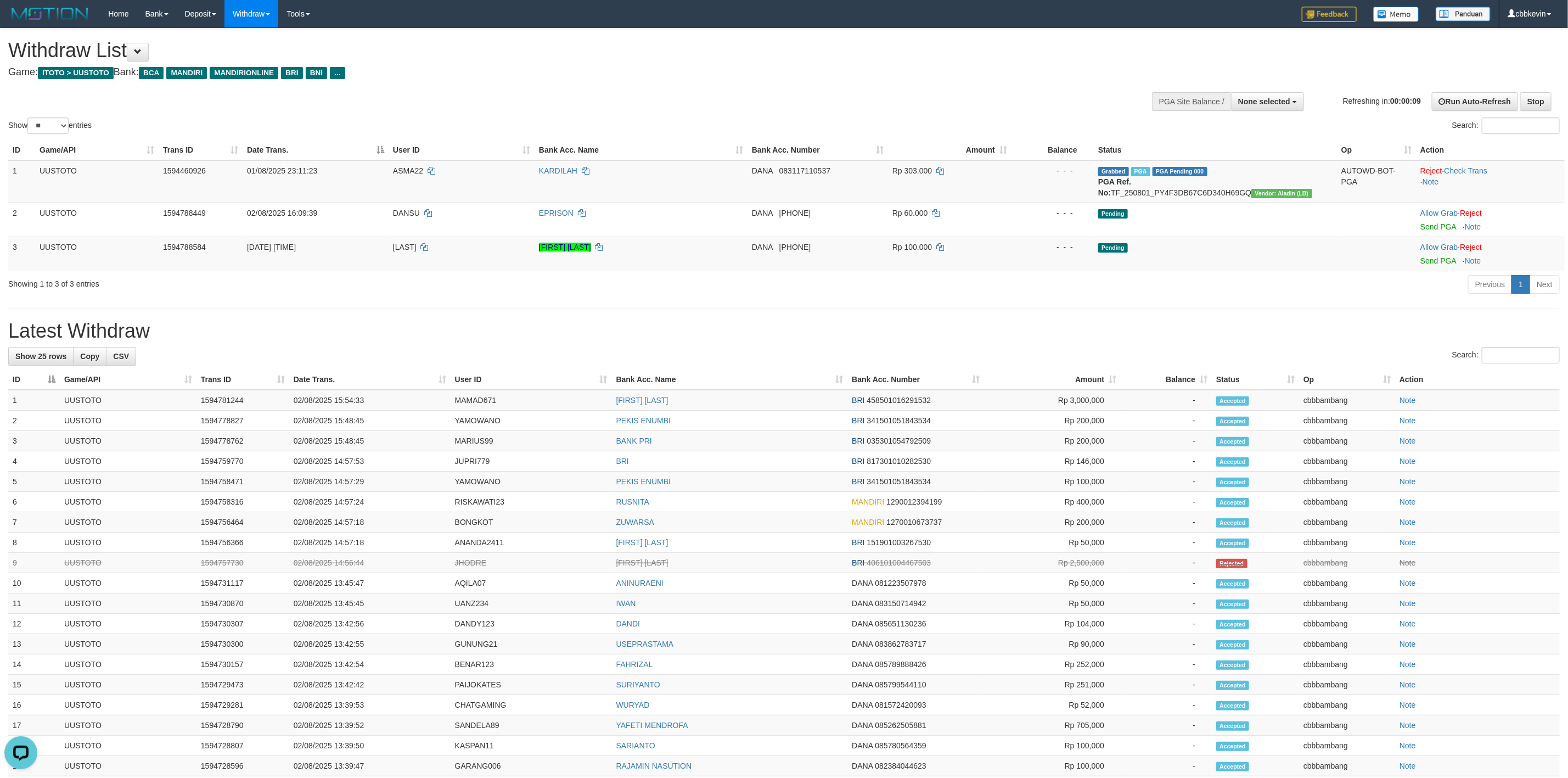 scroll, scrollTop: 0, scrollLeft: 0, axis: both 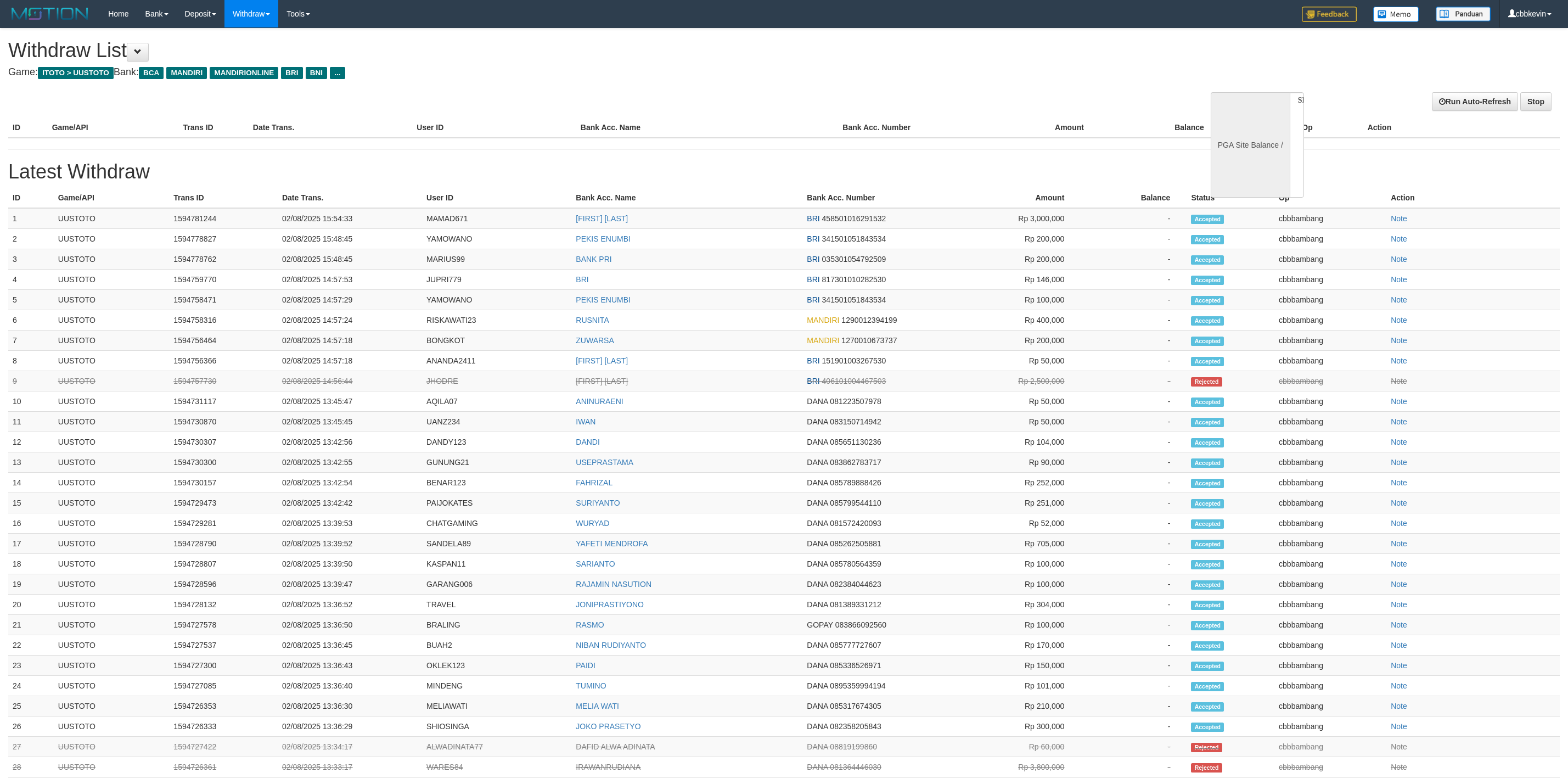 select 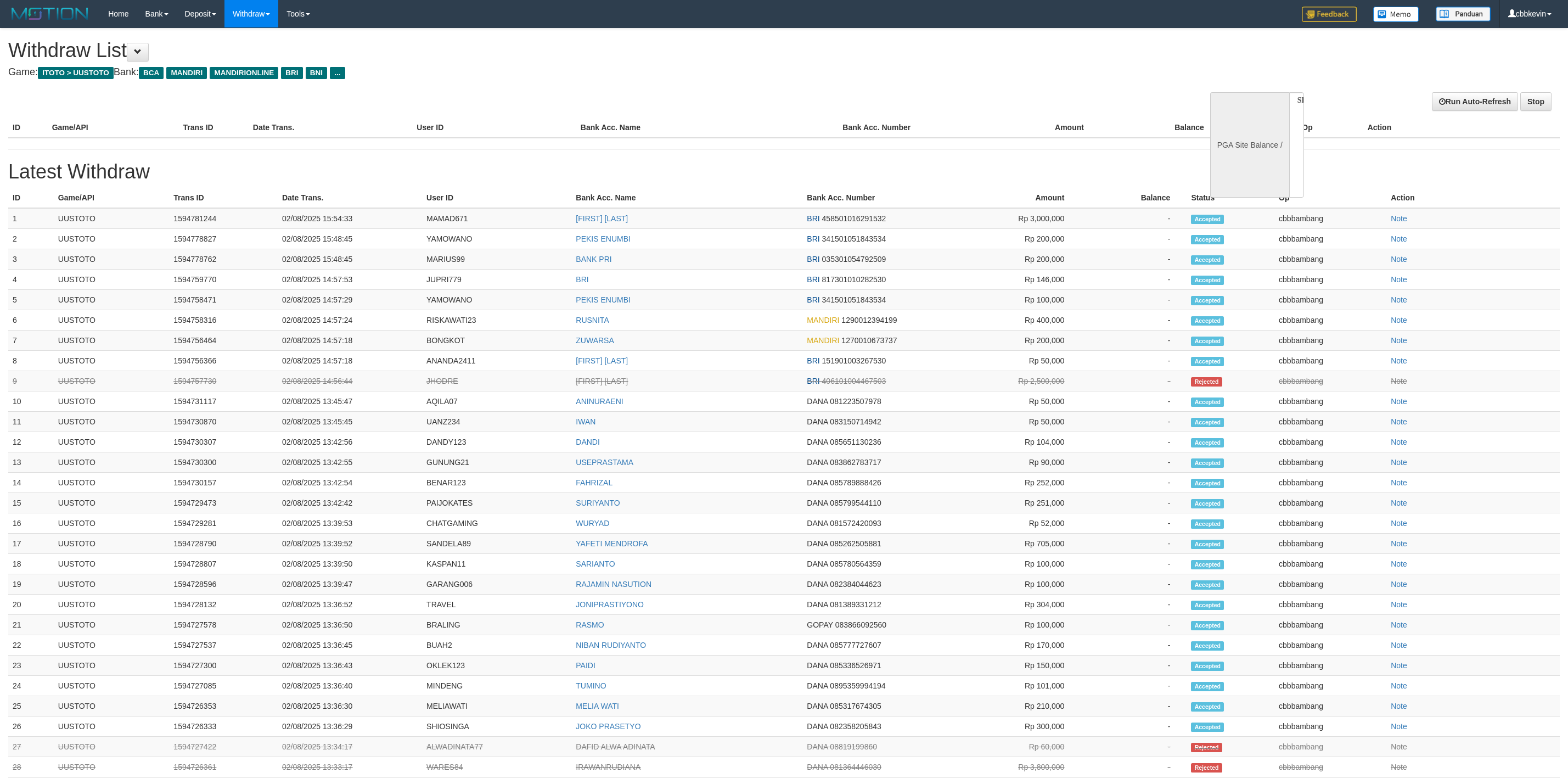 scroll, scrollTop: 0, scrollLeft: 0, axis: both 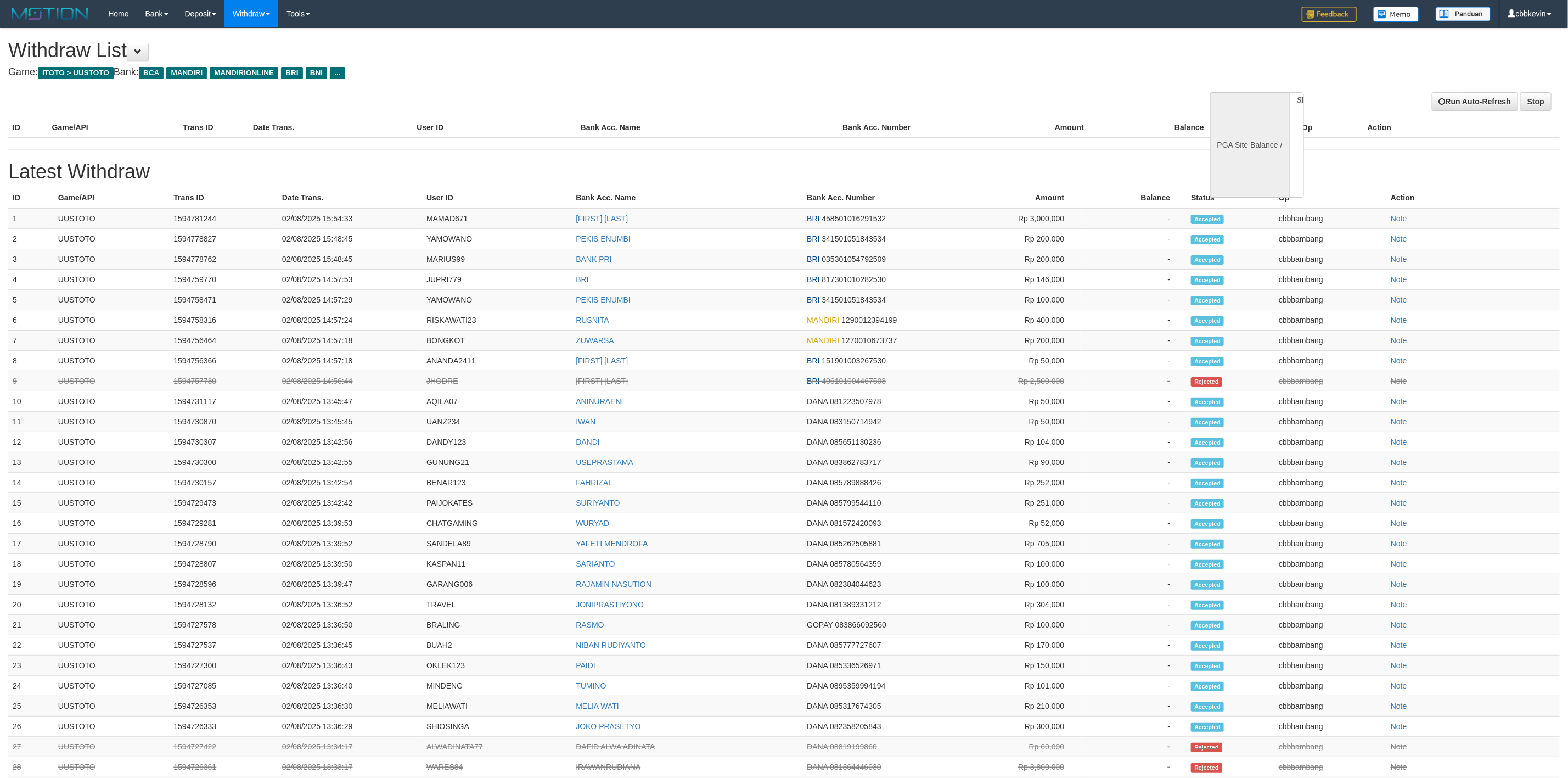 select on "**" 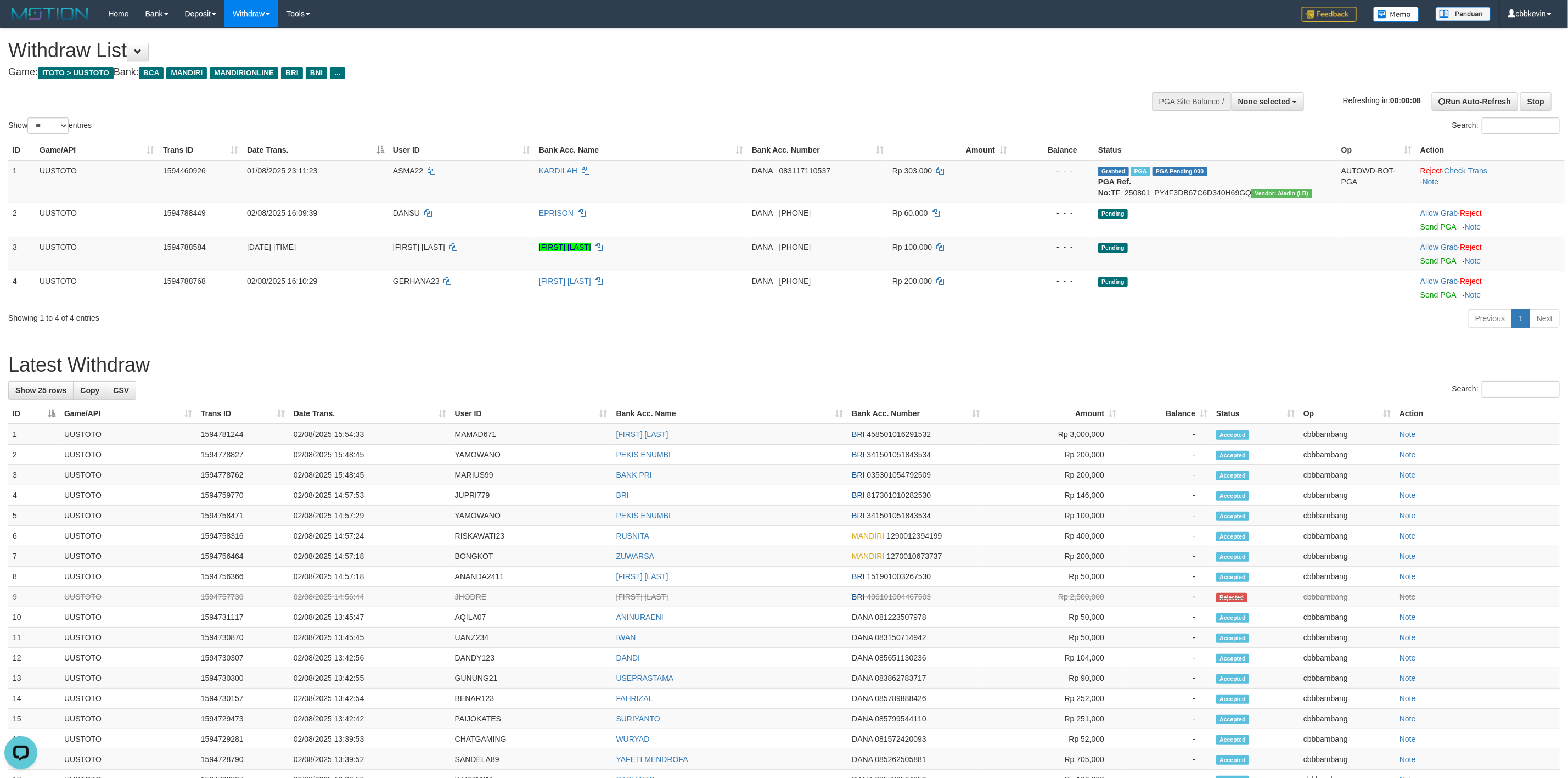 scroll, scrollTop: 0, scrollLeft: 0, axis: both 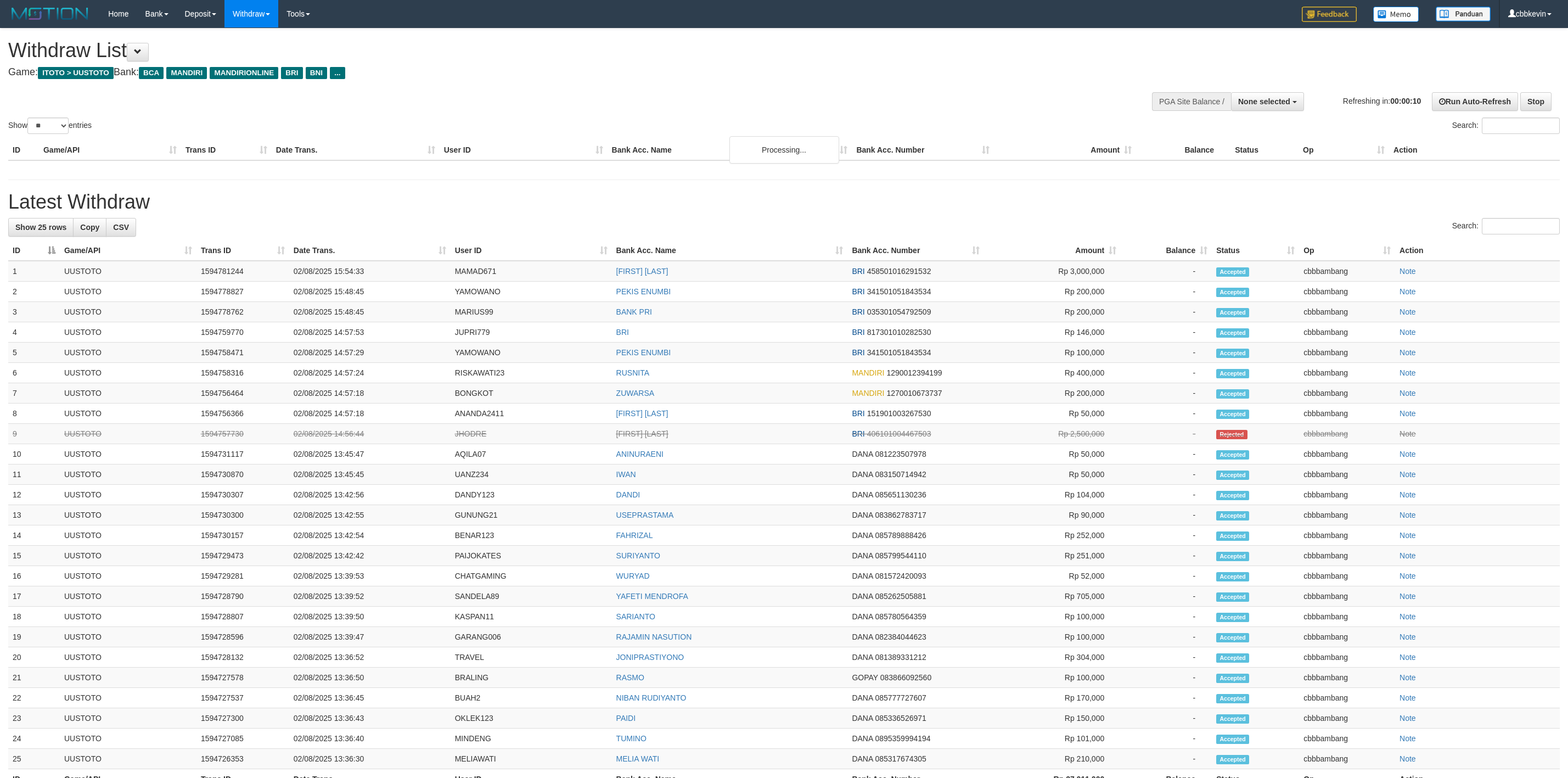 select 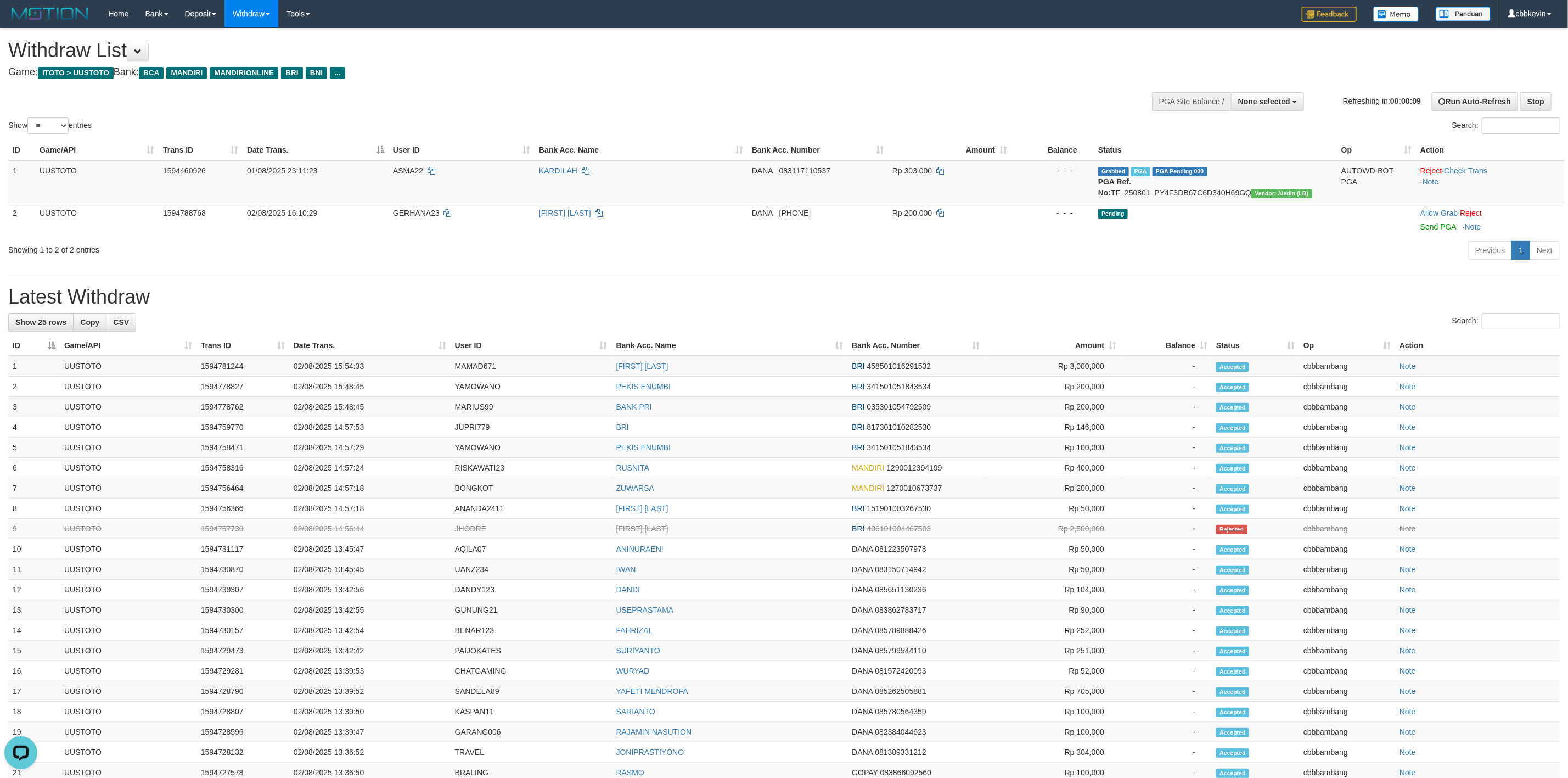 scroll, scrollTop: 0, scrollLeft: 0, axis: both 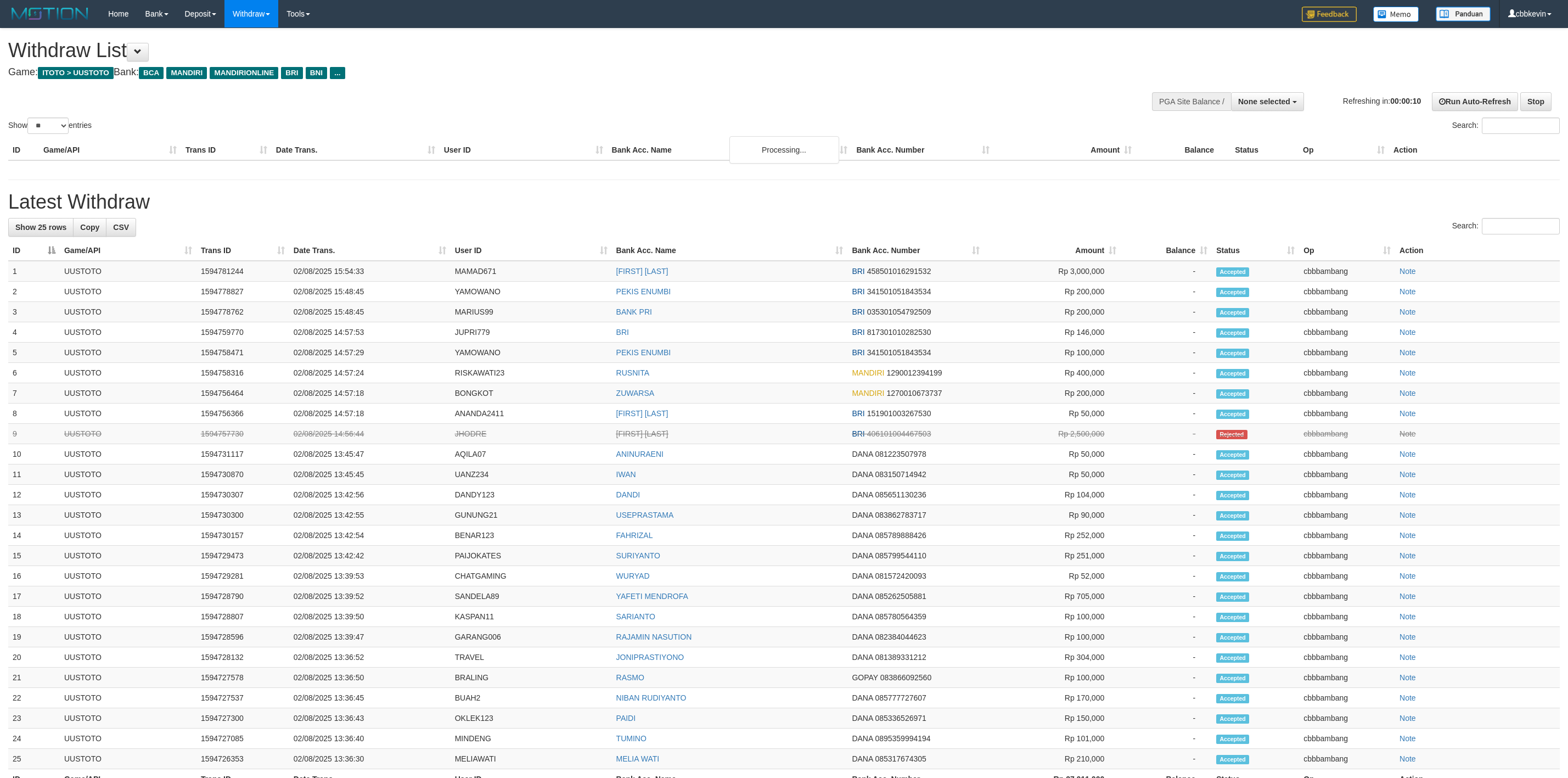 select 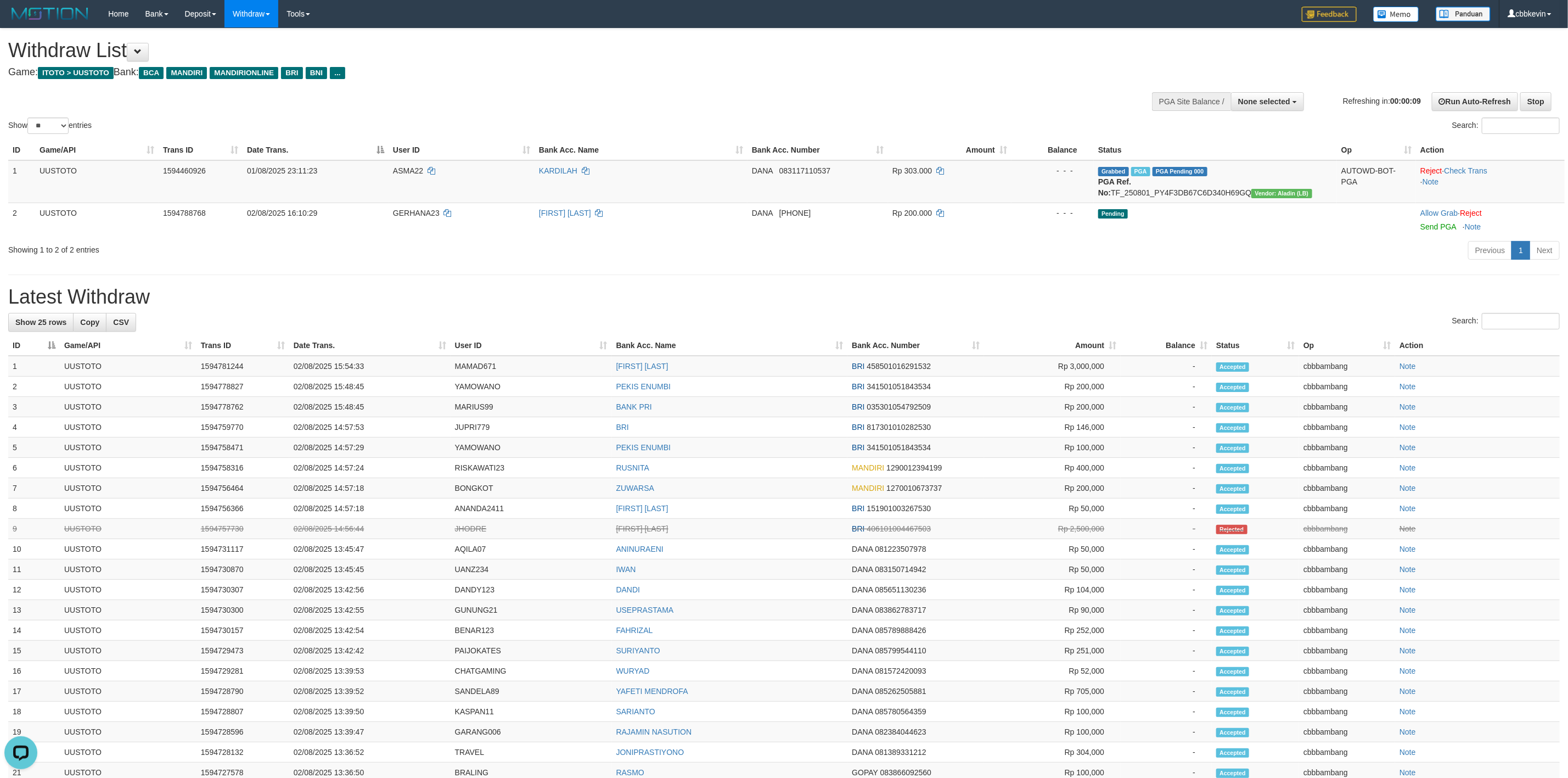 scroll, scrollTop: 0, scrollLeft: 0, axis: both 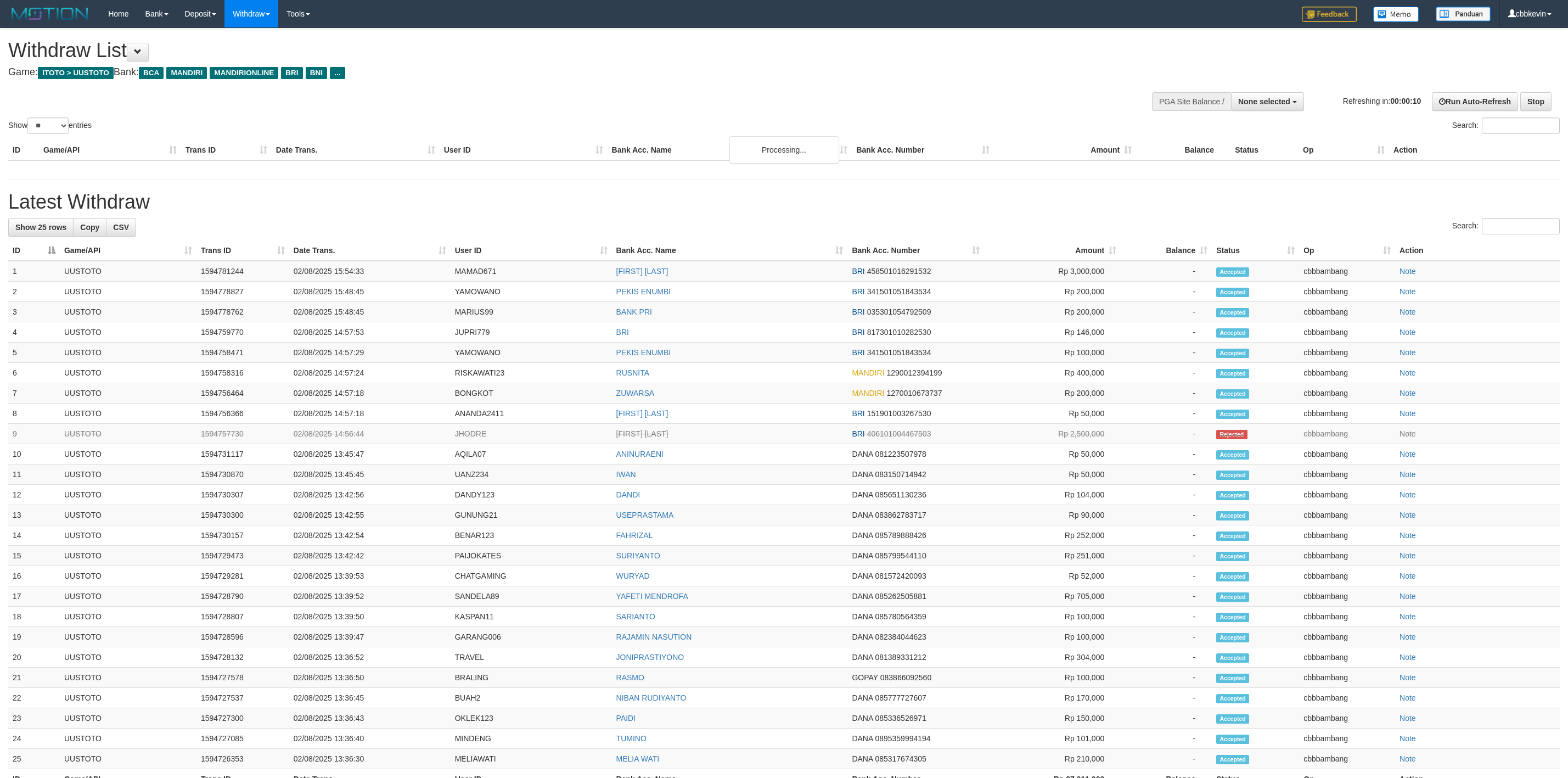 select 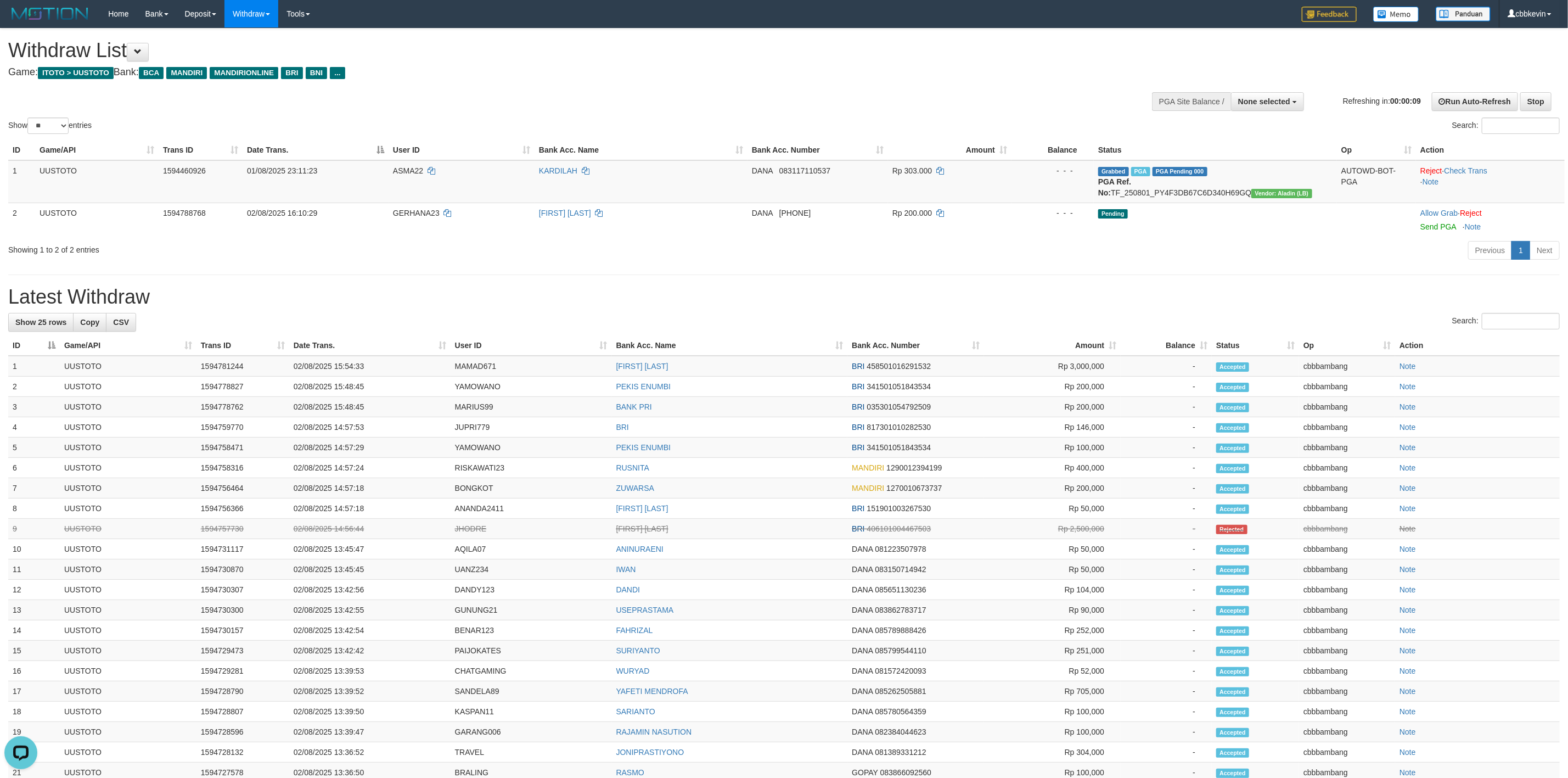 scroll, scrollTop: 0, scrollLeft: 0, axis: both 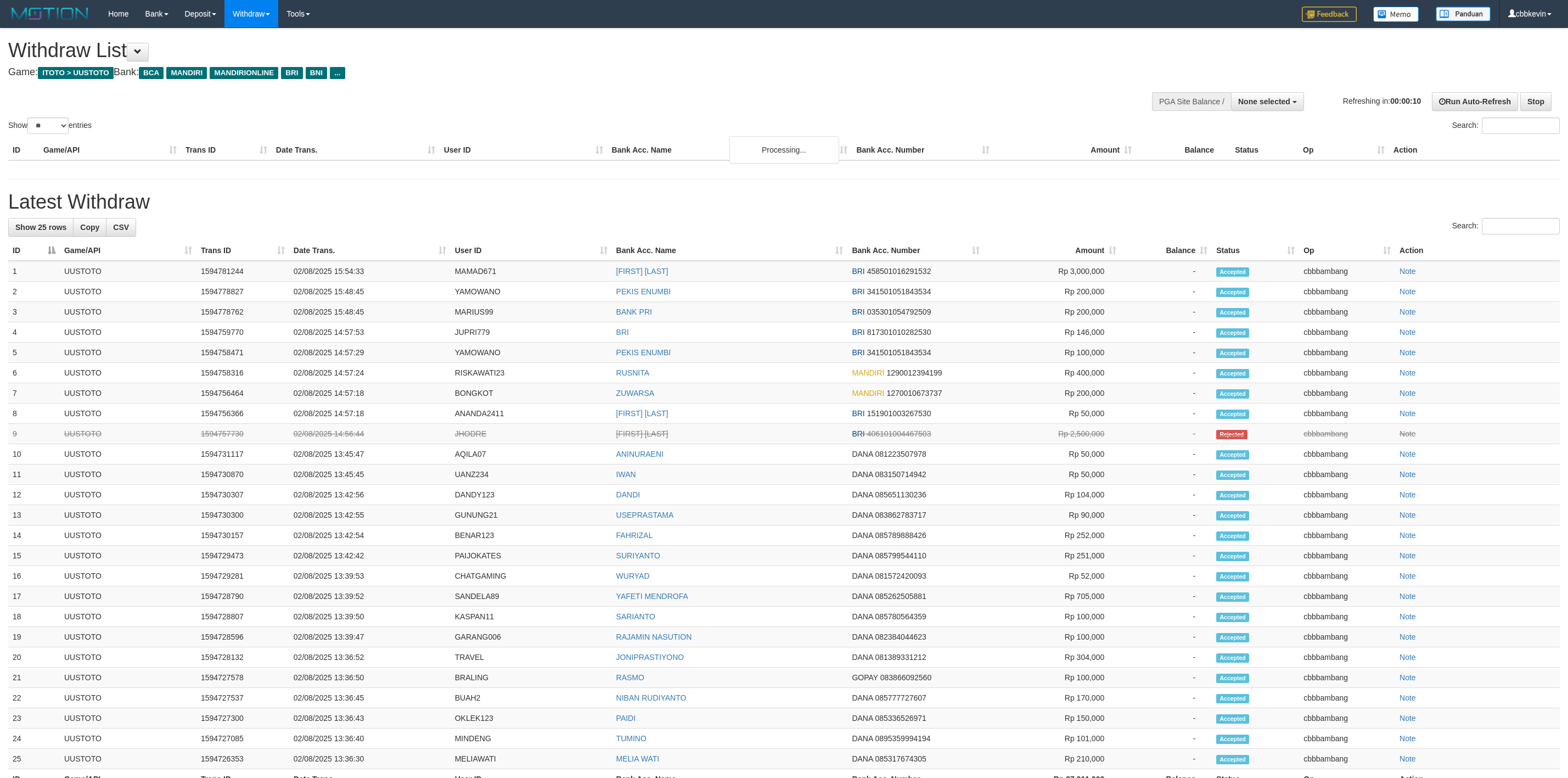 select 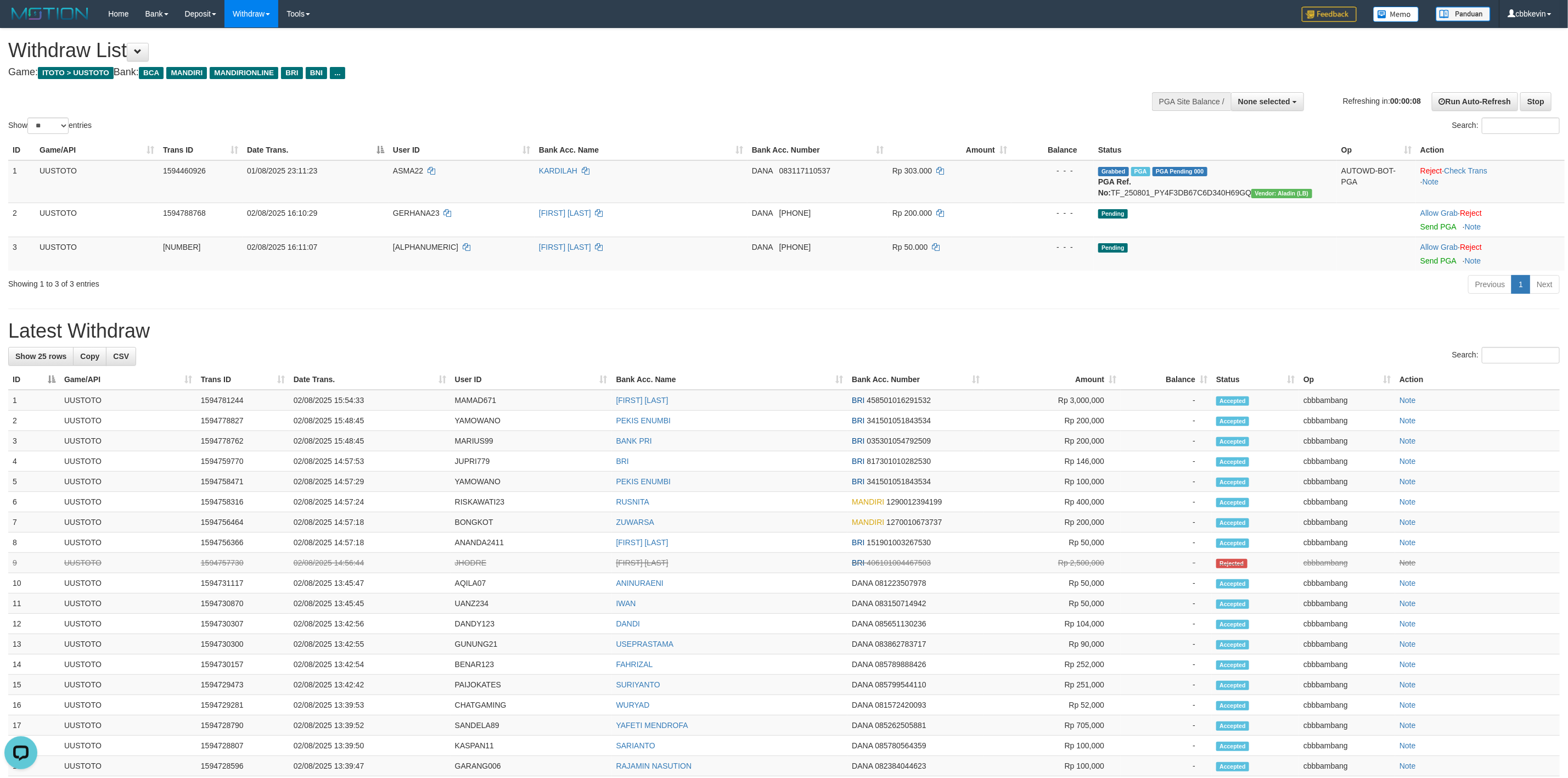 scroll, scrollTop: 0, scrollLeft: 0, axis: both 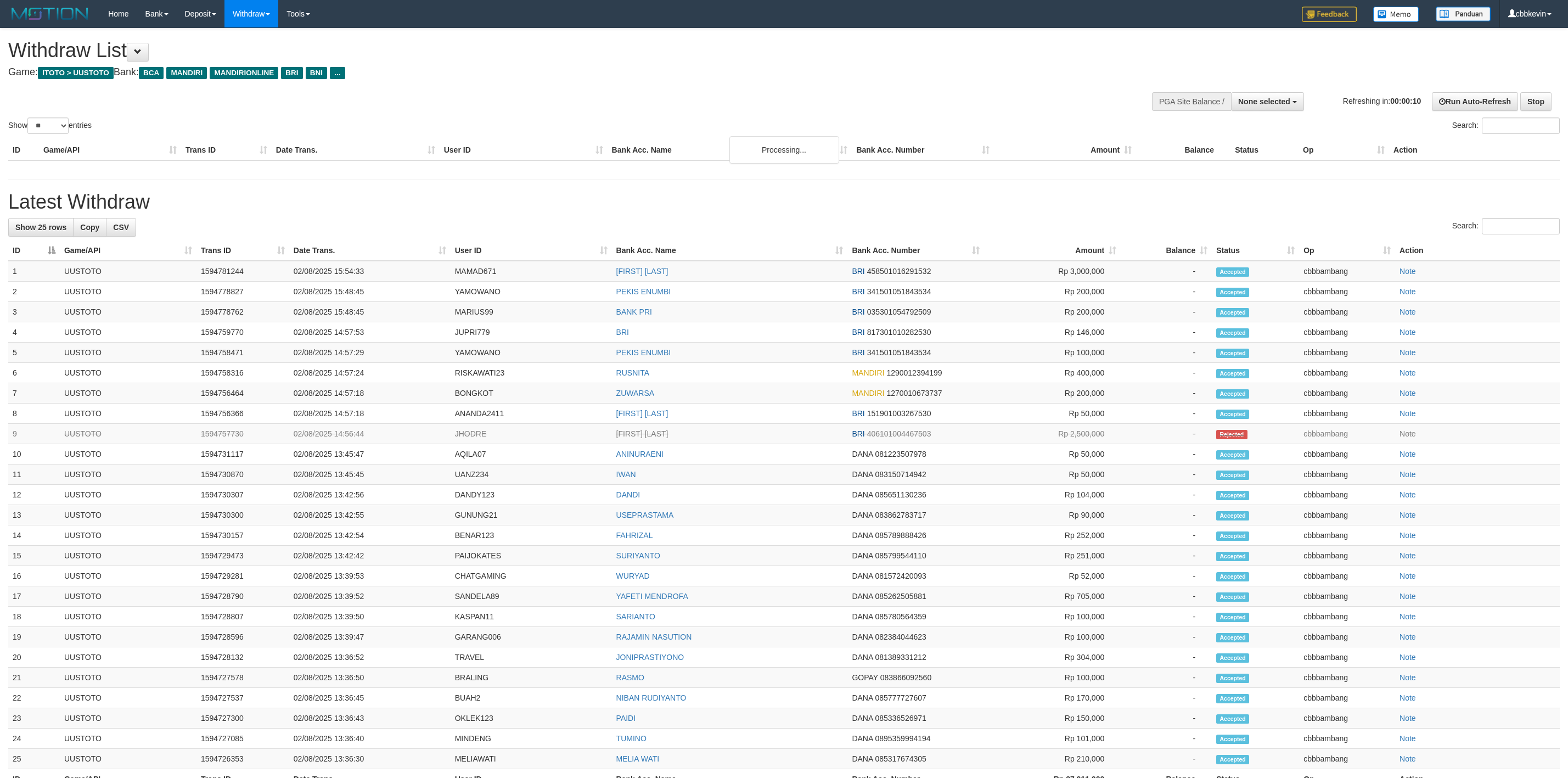 select 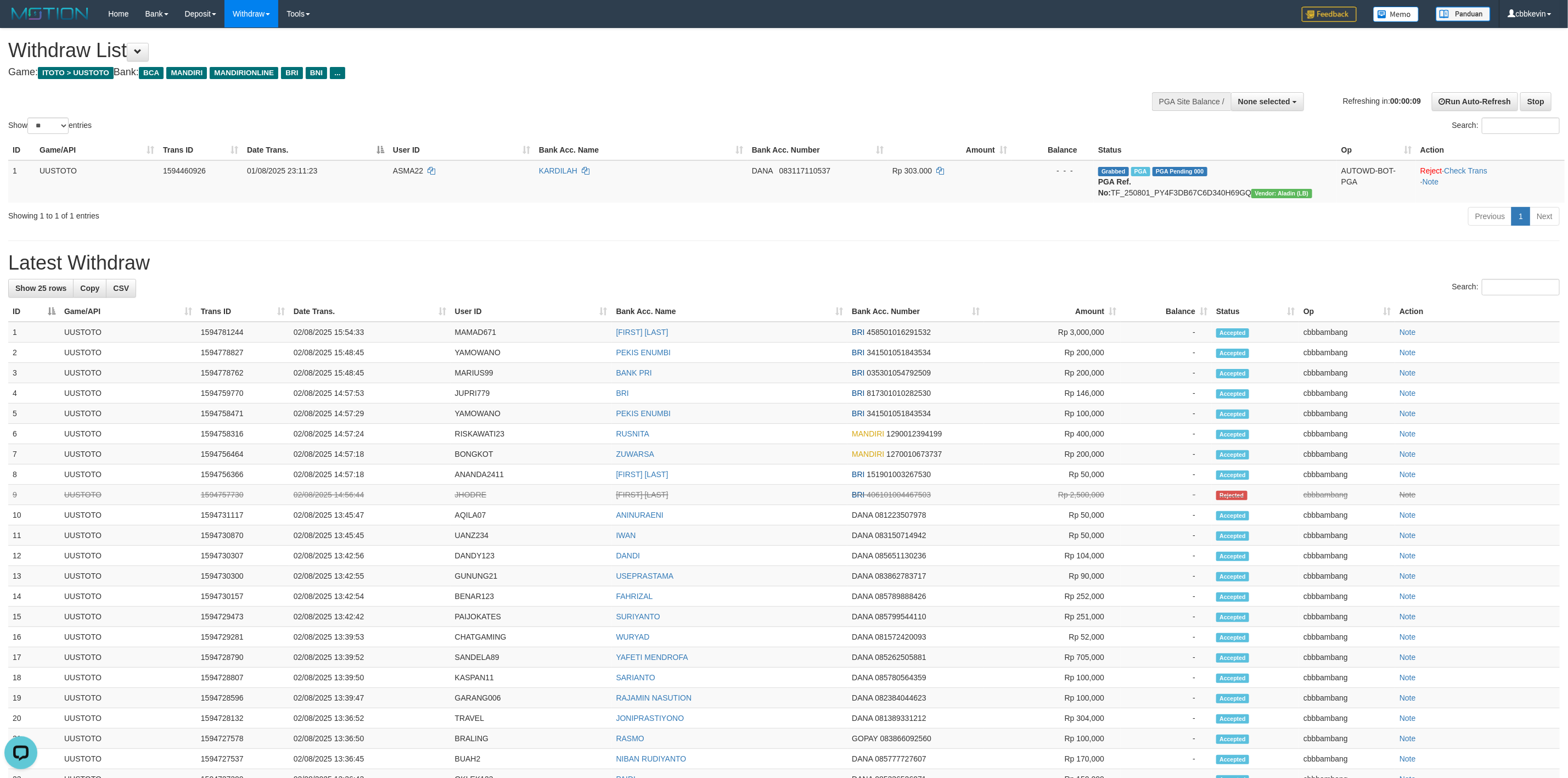 scroll, scrollTop: 0, scrollLeft: 0, axis: both 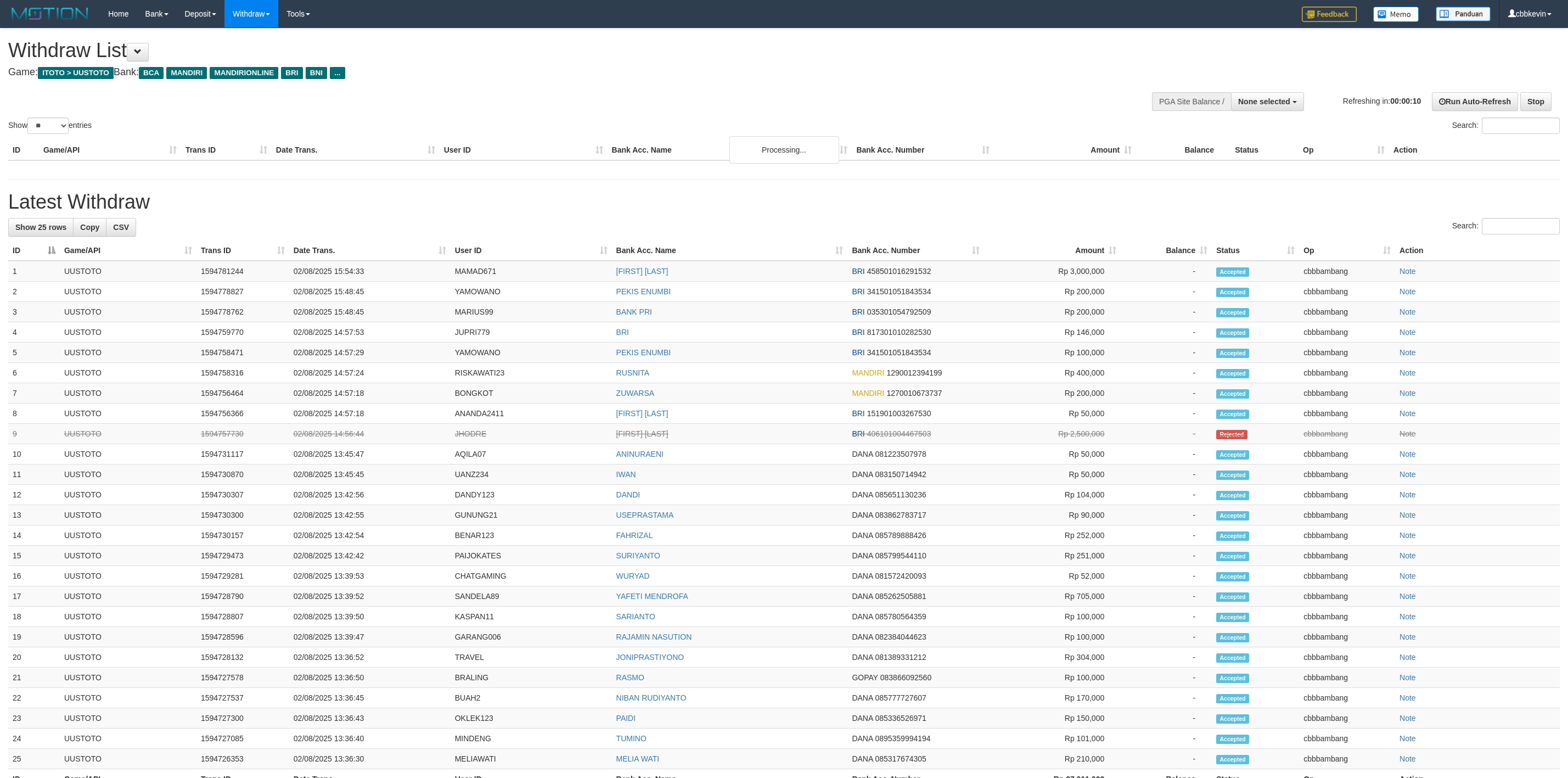select 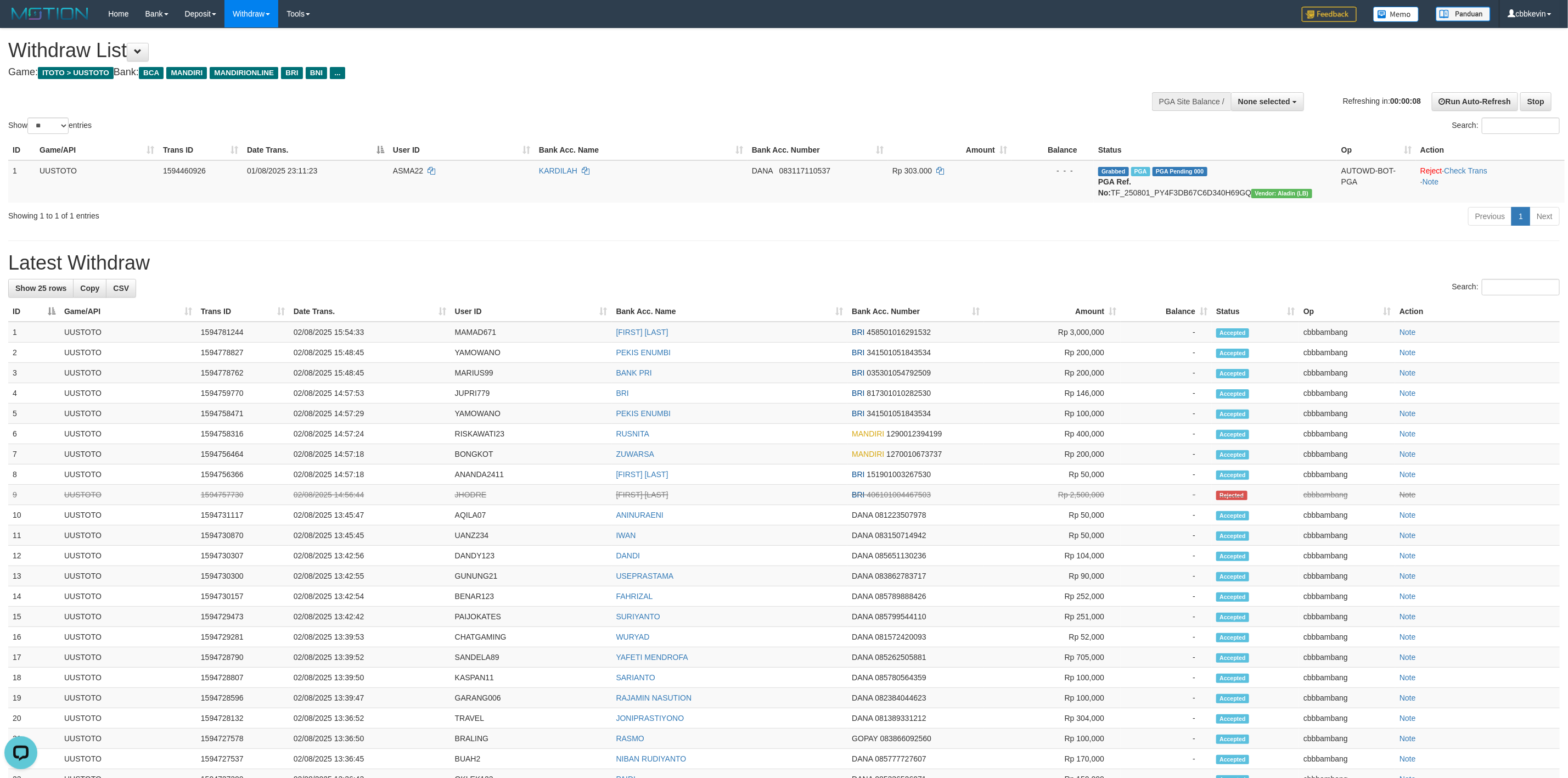 scroll, scrollTop: 0, scrollLeft: 0, axis: both 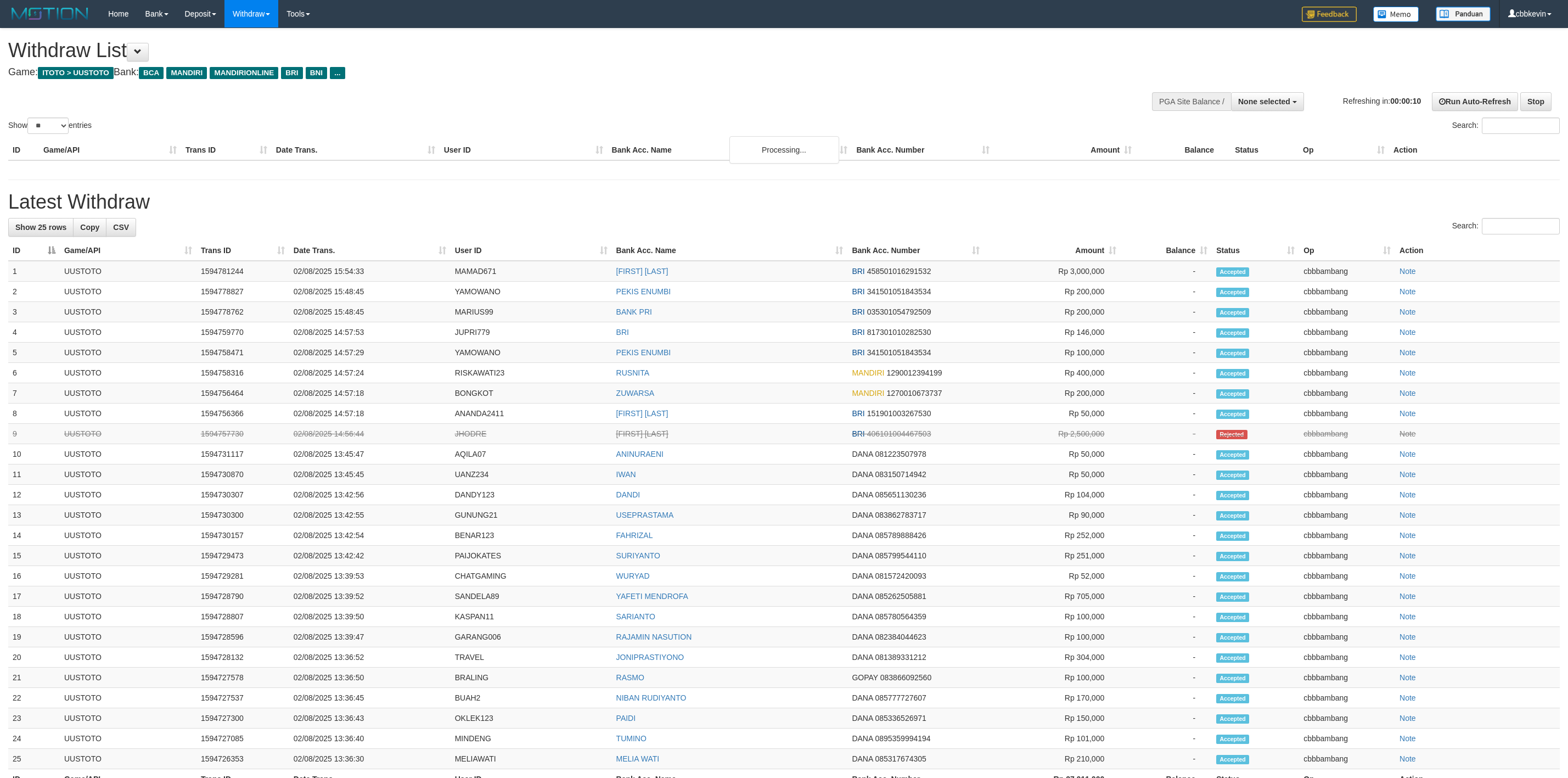 select 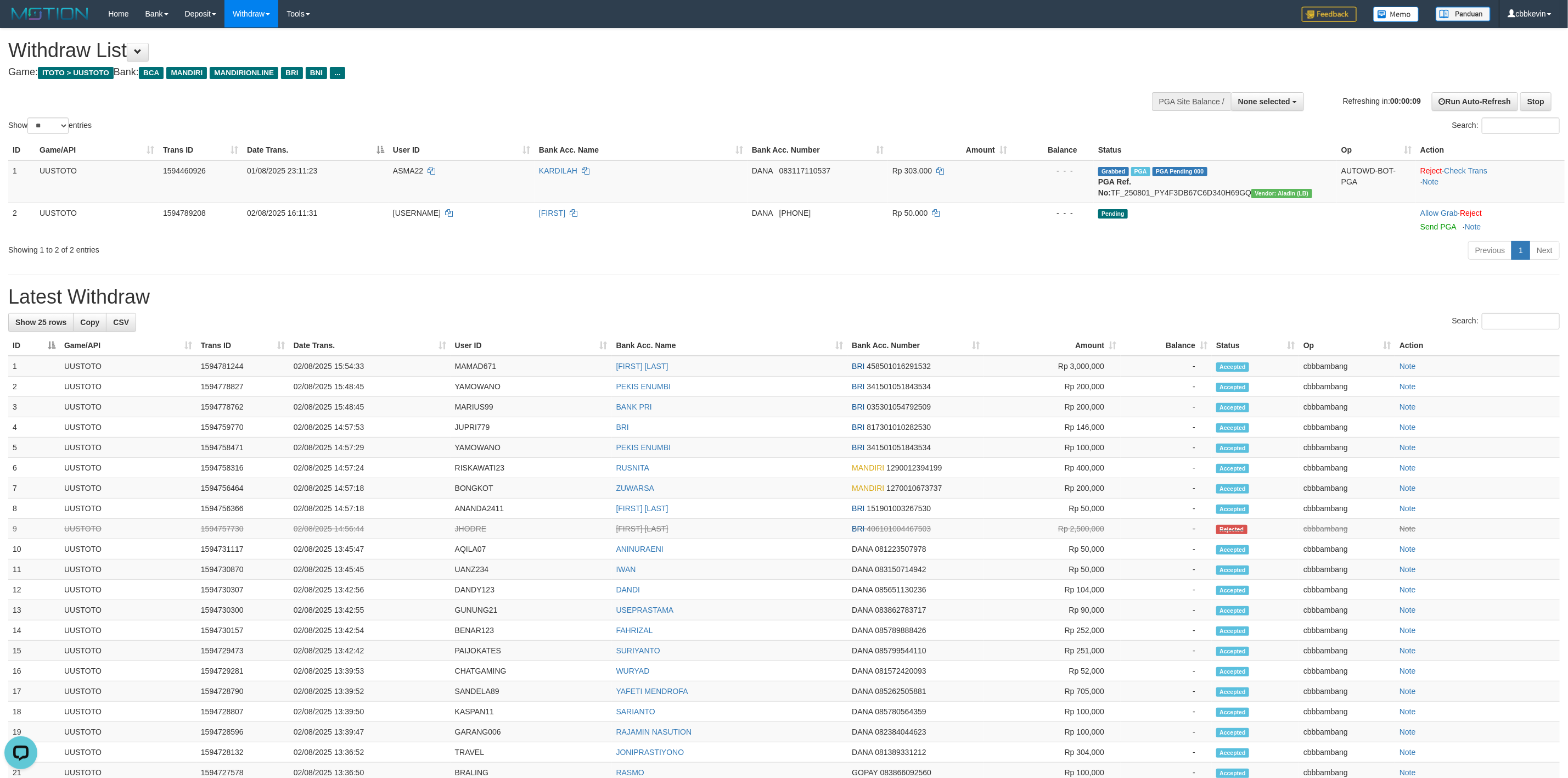 scroll, scrollTop: 0, scrollLeft: 0, axis: both 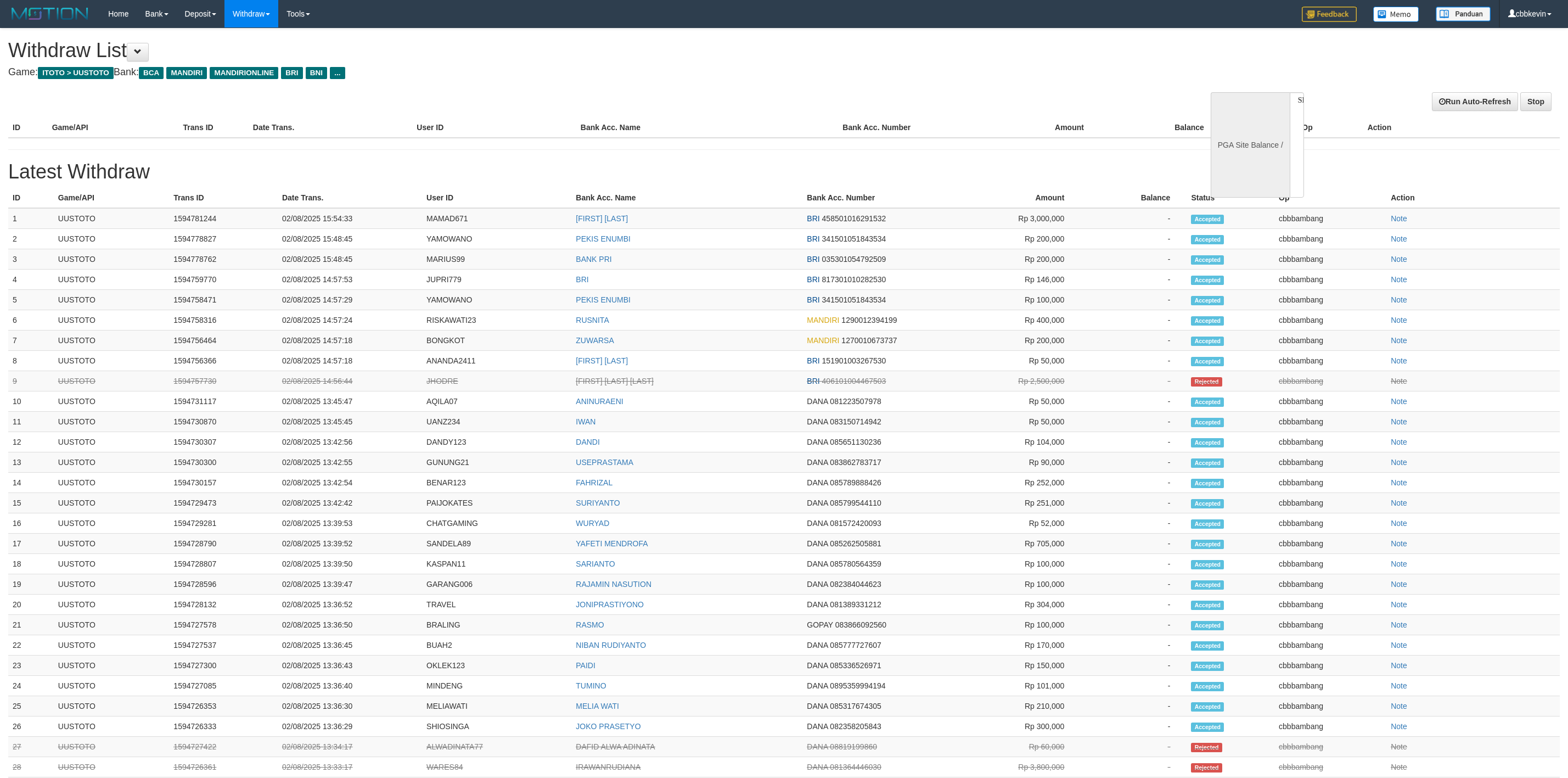 select 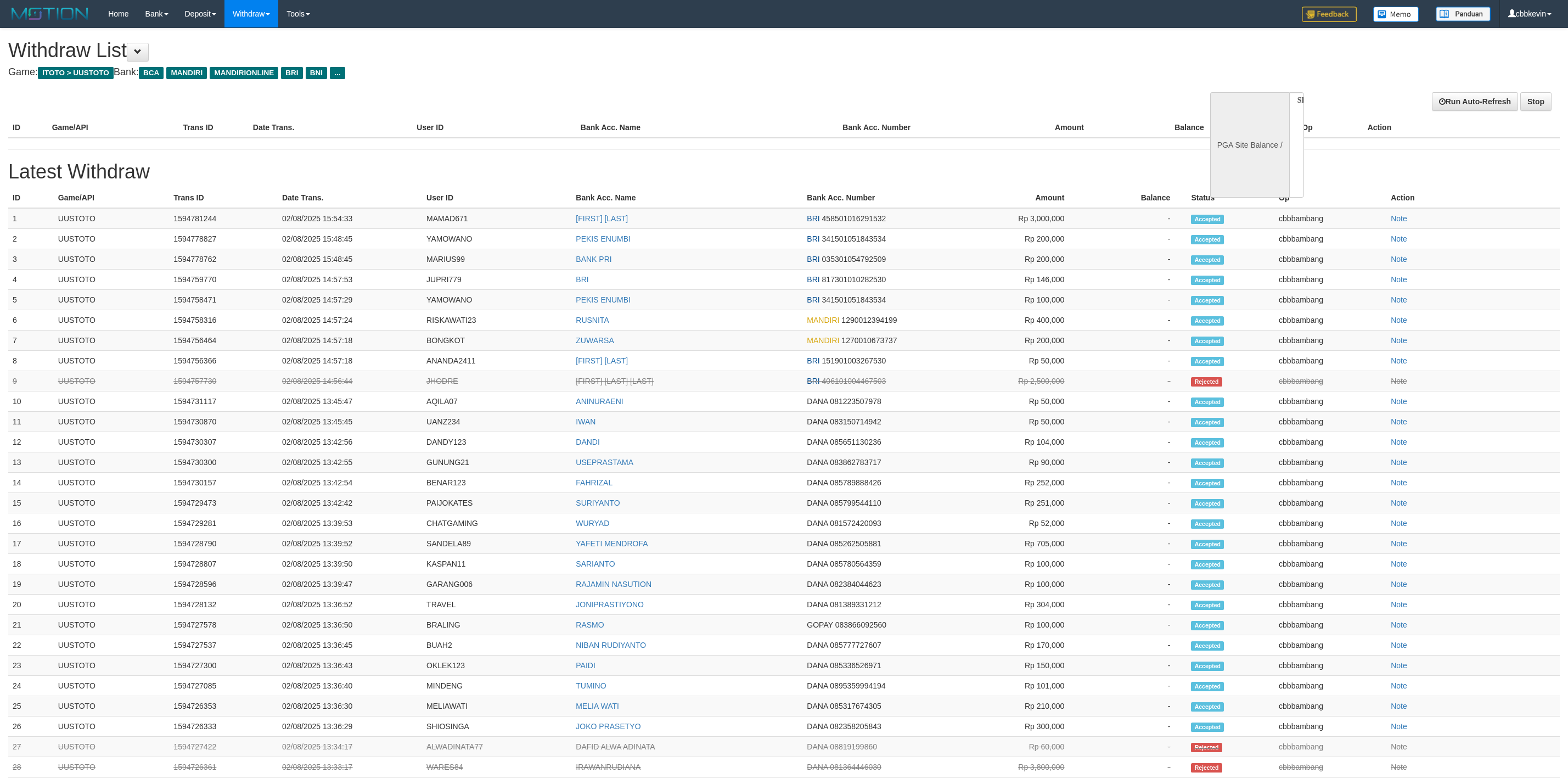 scroll, scrollTop: 0, scrollLeft: 0, axis: both 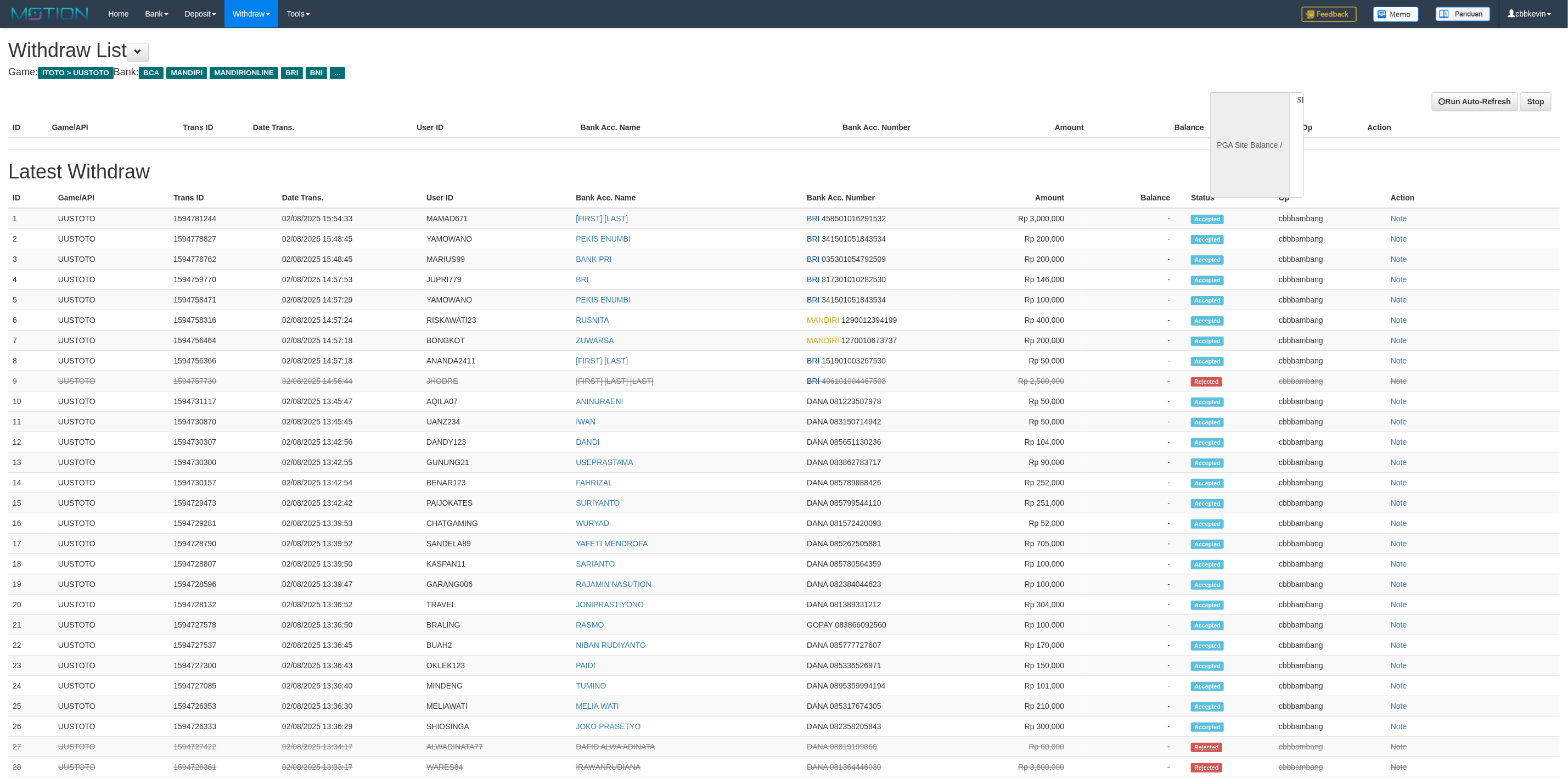 select on "**" 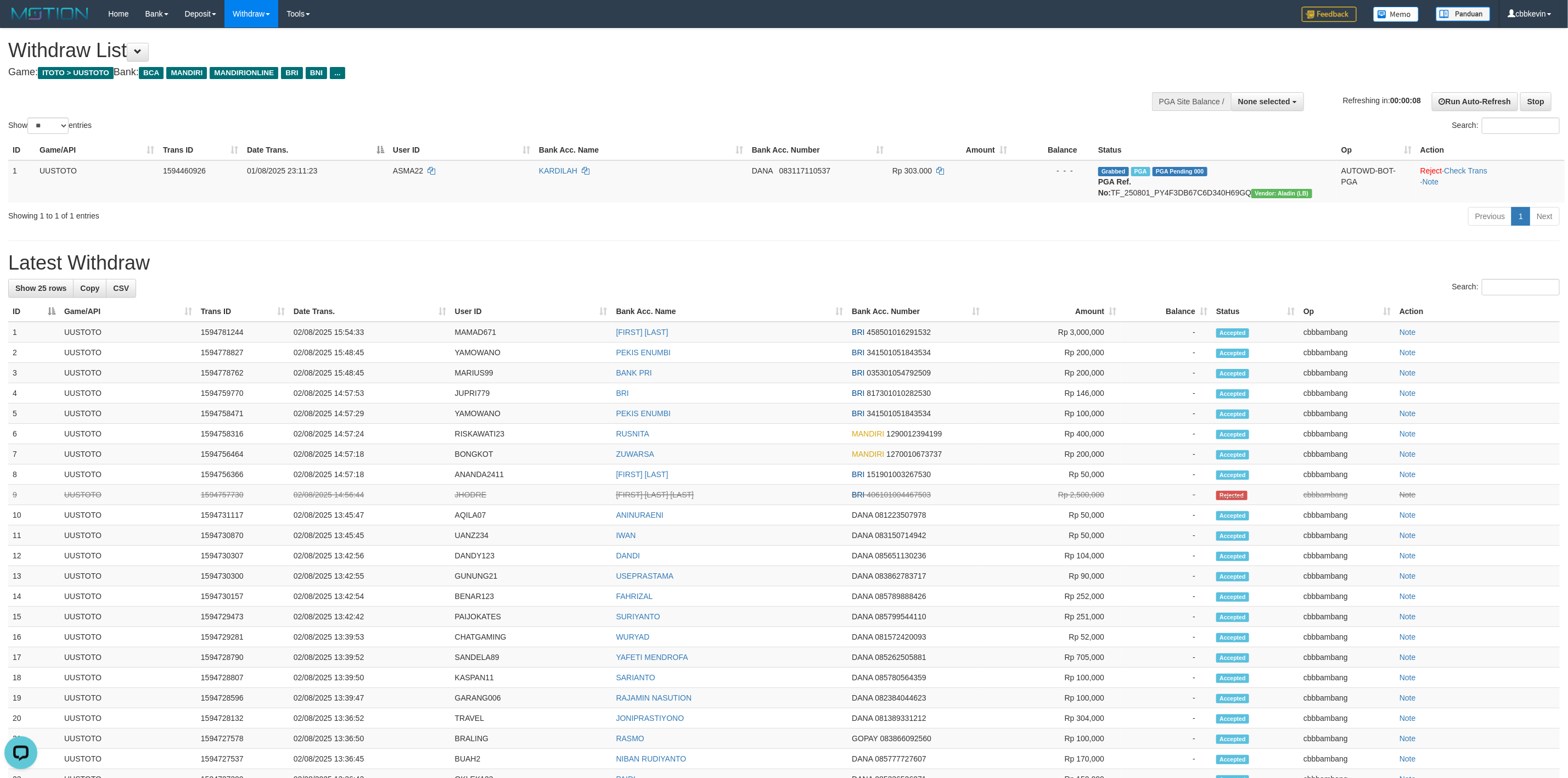 scroll, scrollTop: 0, scrollLeft: 0, axis: both 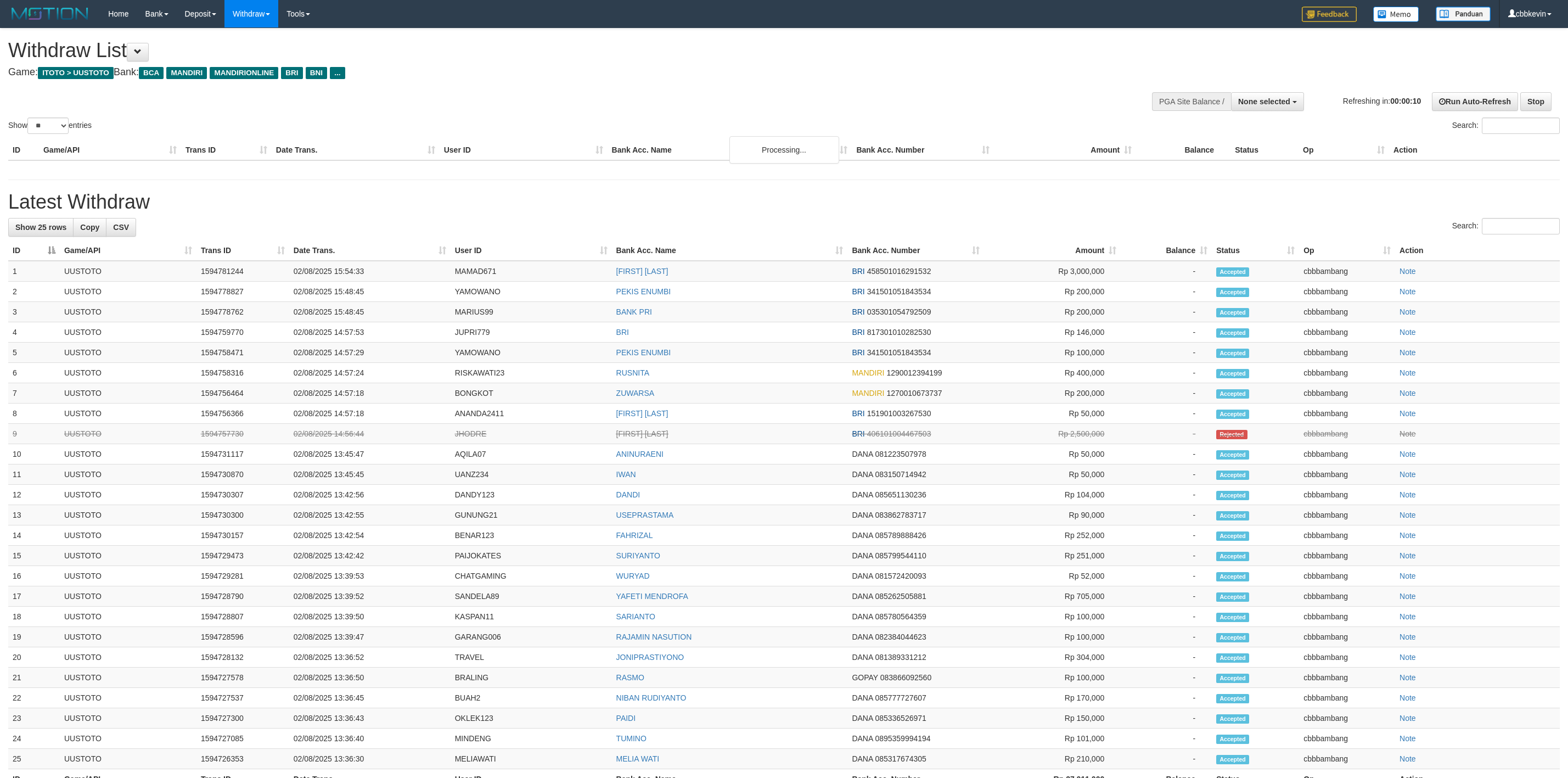 select 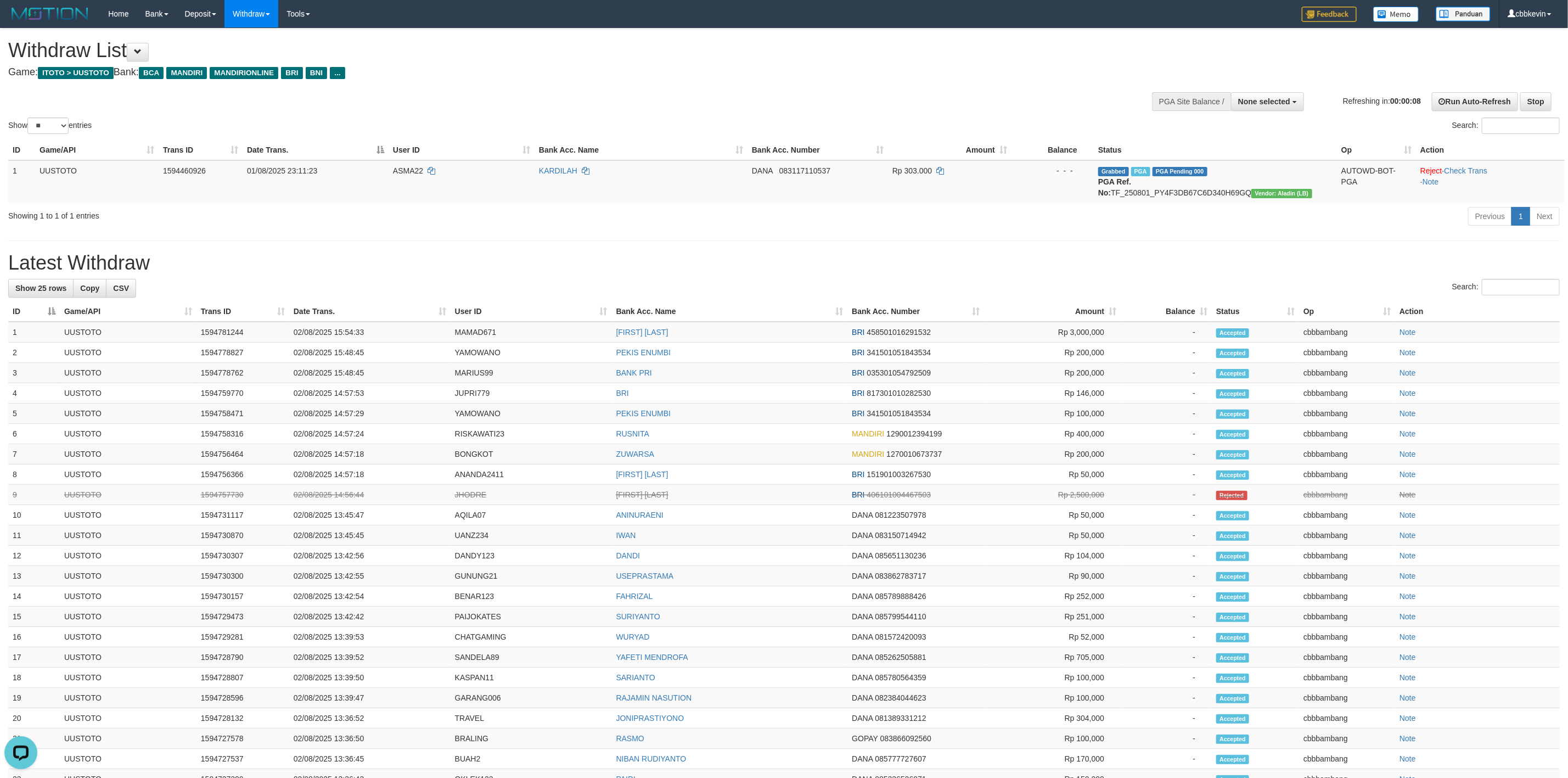 scroll, scrollTop: 0, scrollLeft: 0, axis: both 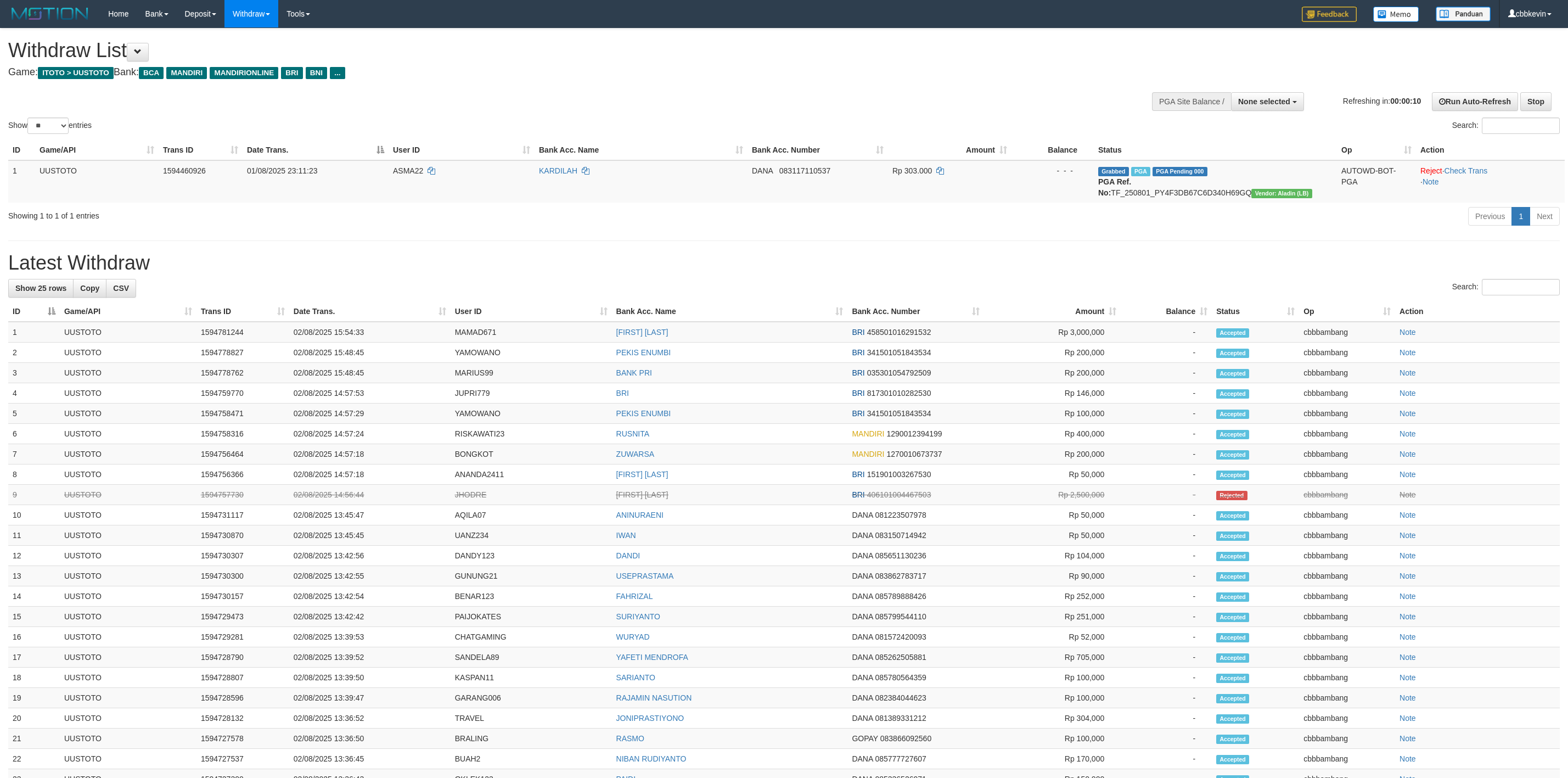 select 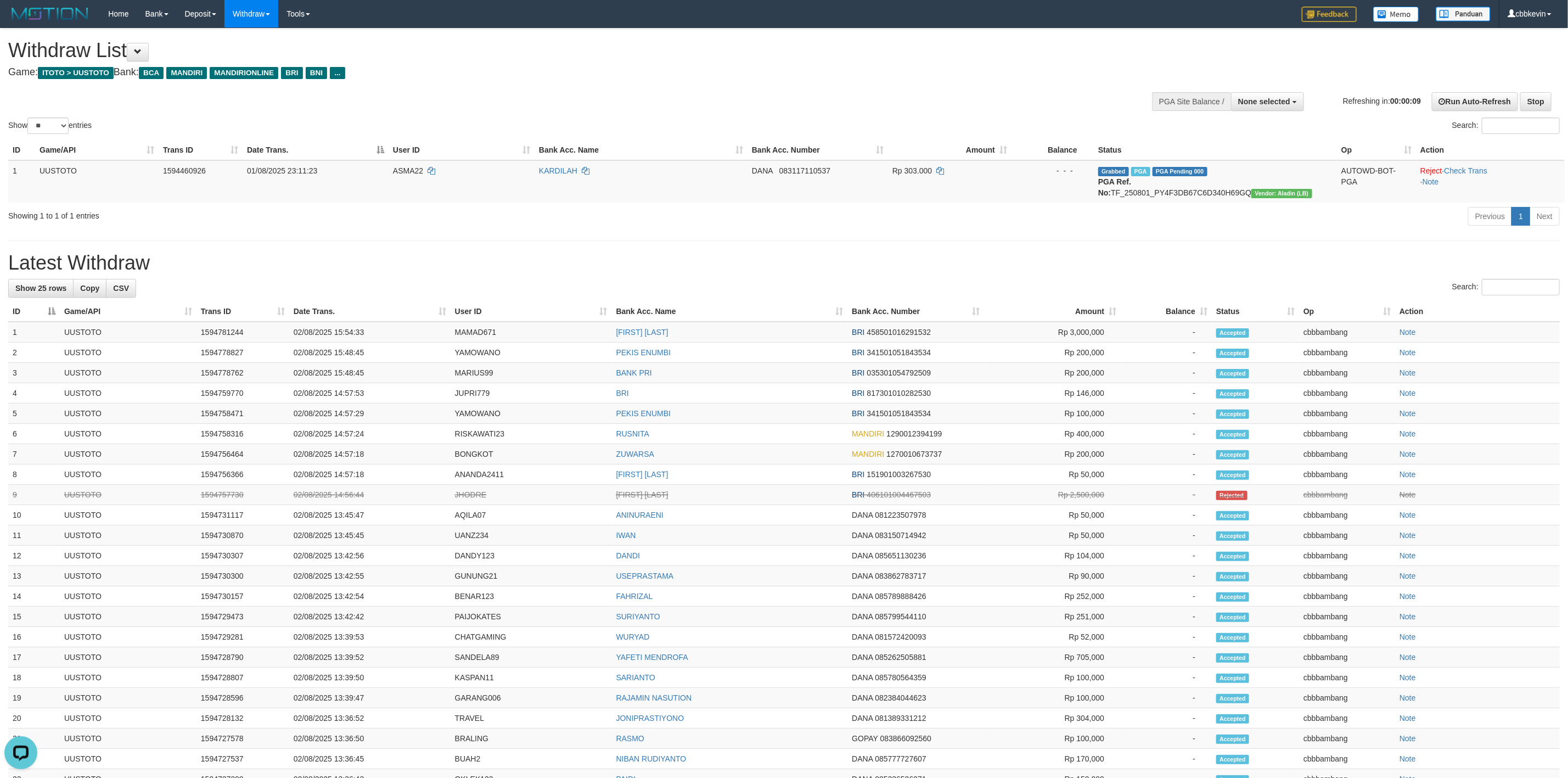 scroll, scrollTop: 0, scrollLeft: 0, axis: both 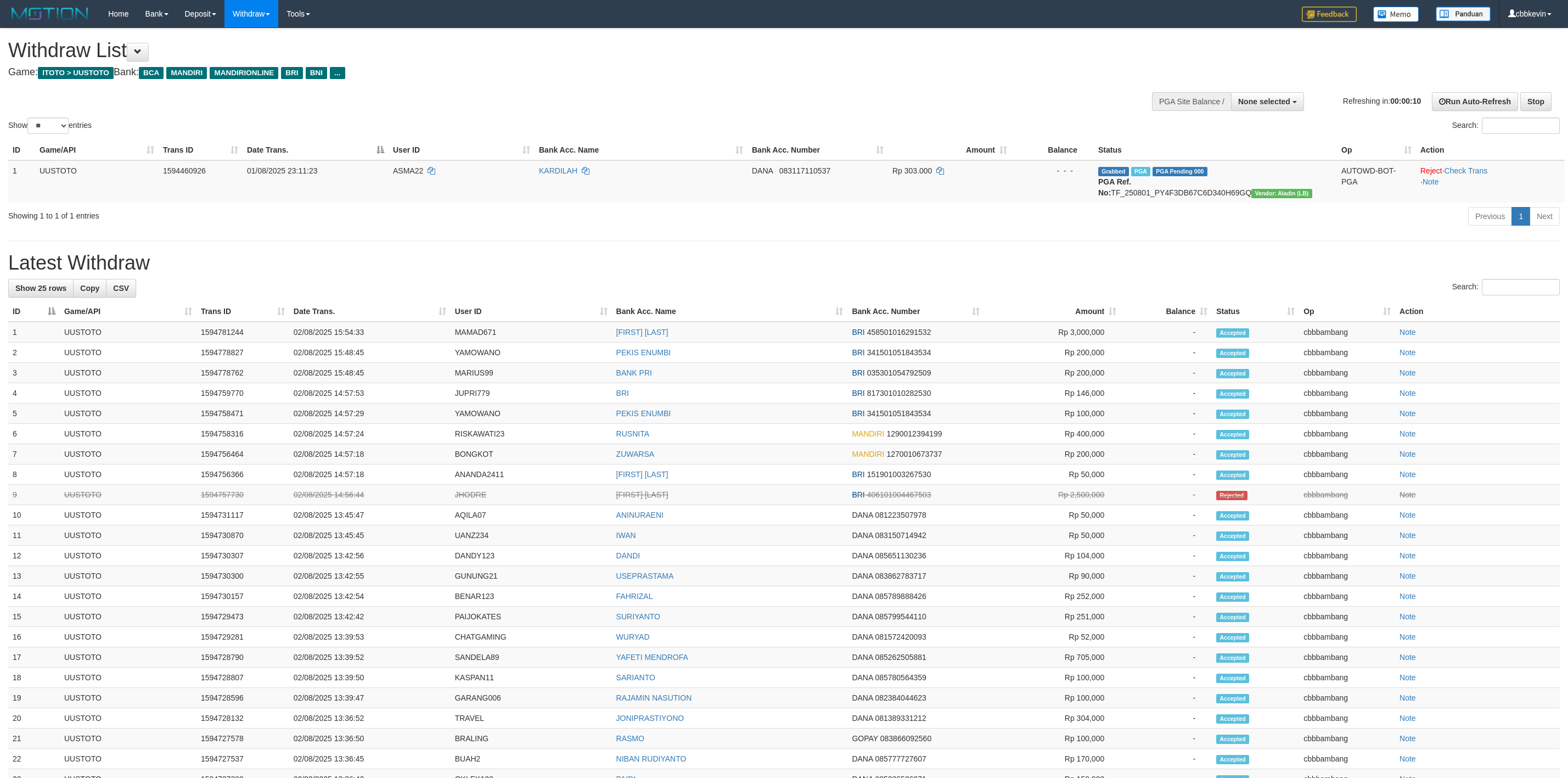select 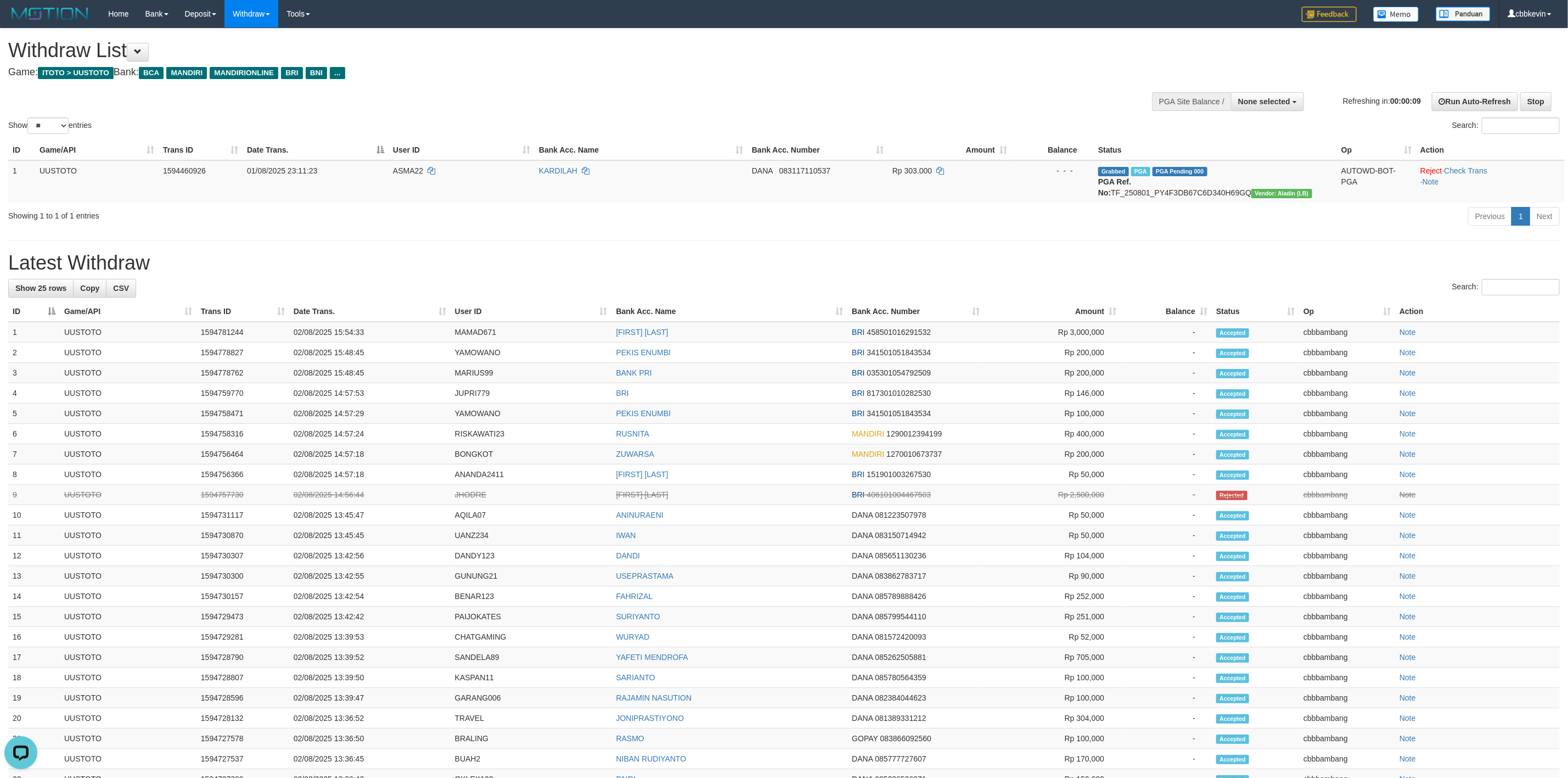 scroll, scrollTop: 0, scrollLeft: 0, axis: both 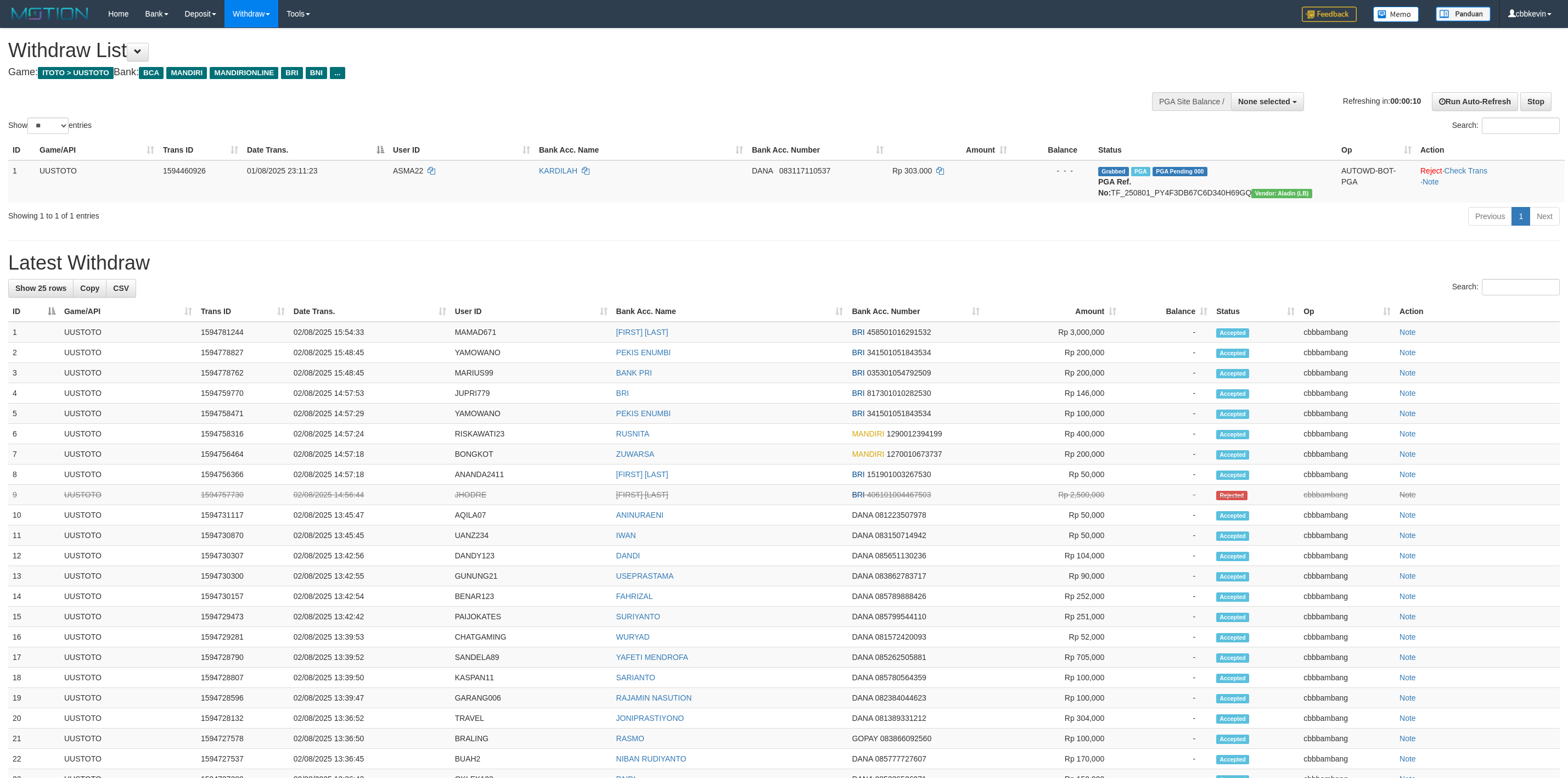 select 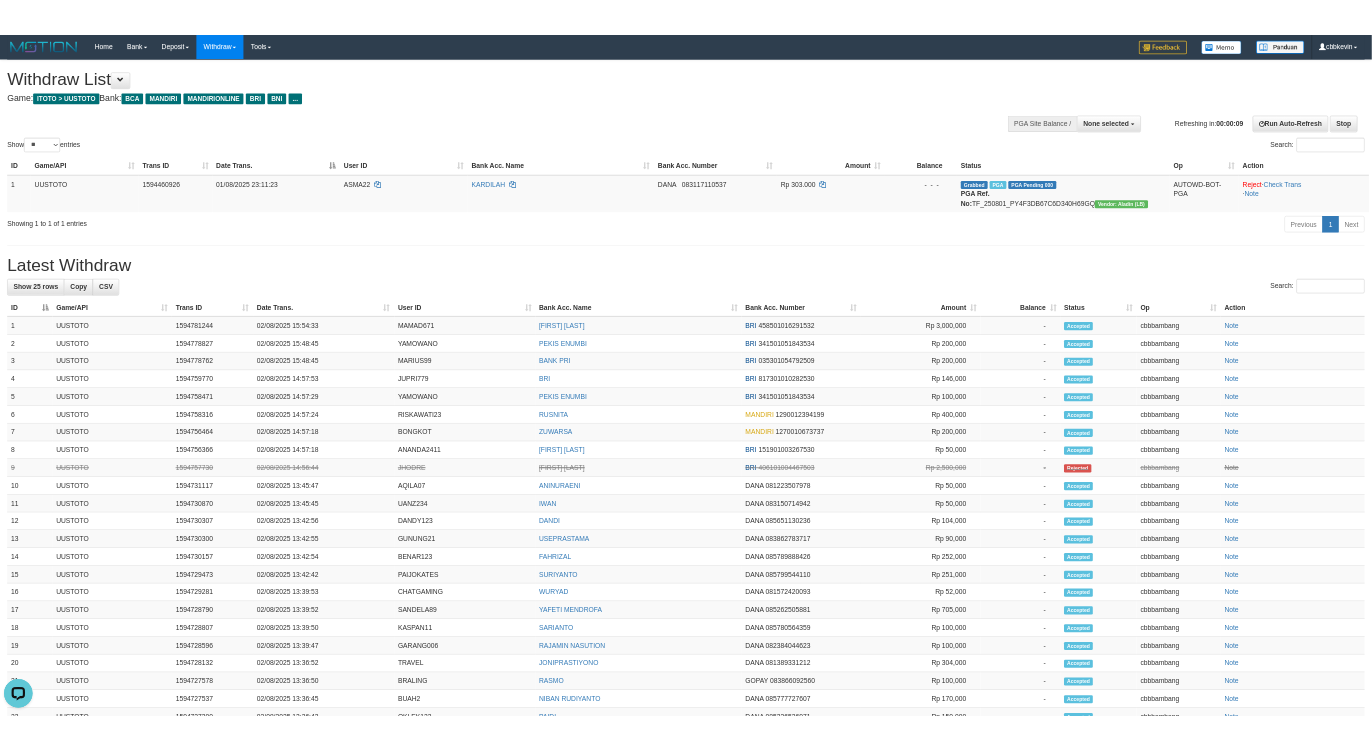 scroll, scrollTop: 0, scrollLeft: 0, axis: both 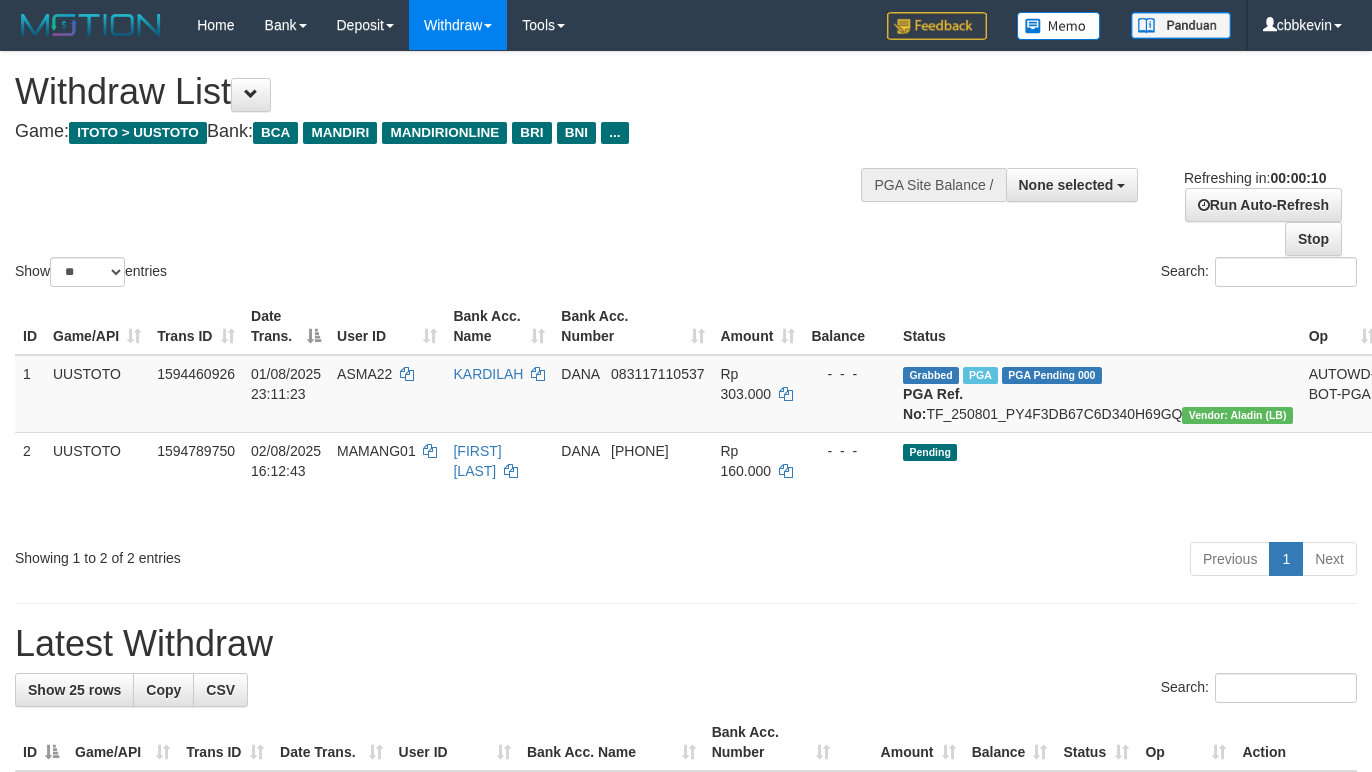 select 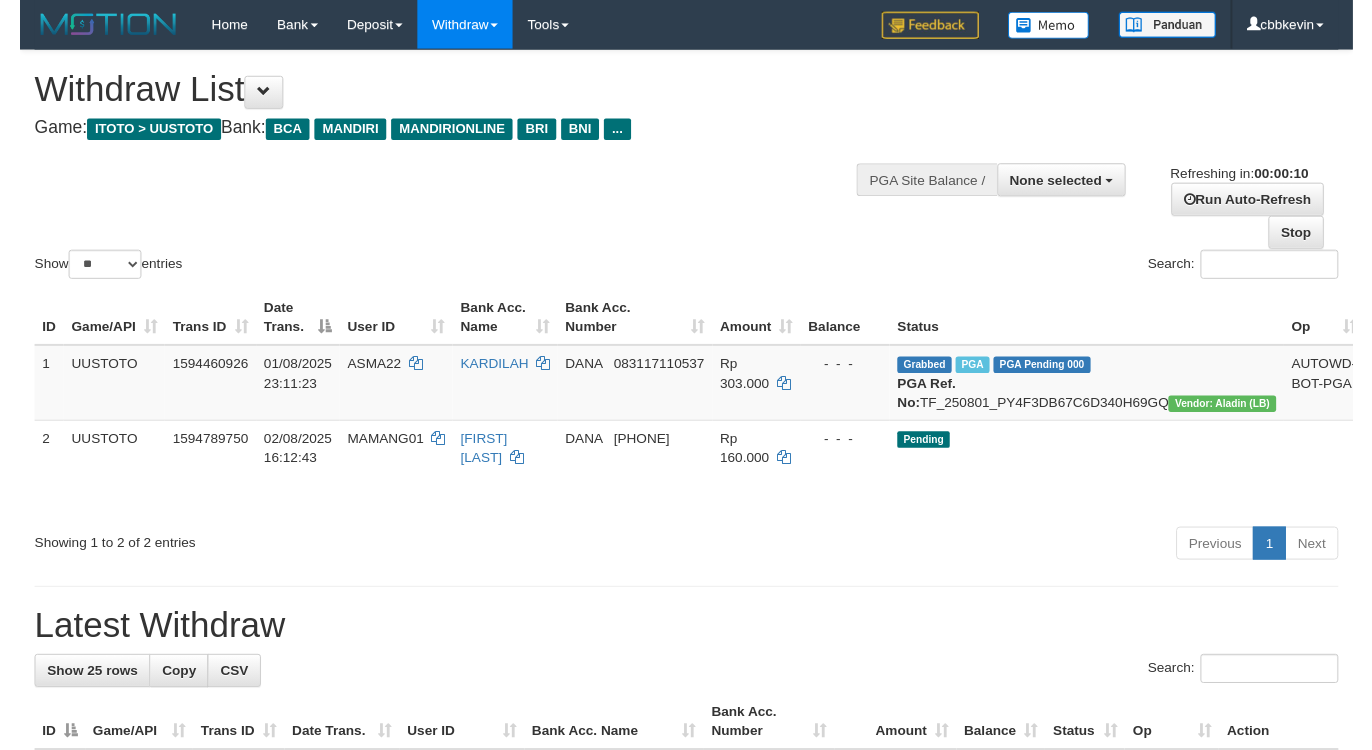 scroll, scrollTop: 0, scrollLeft: 0, axis: both 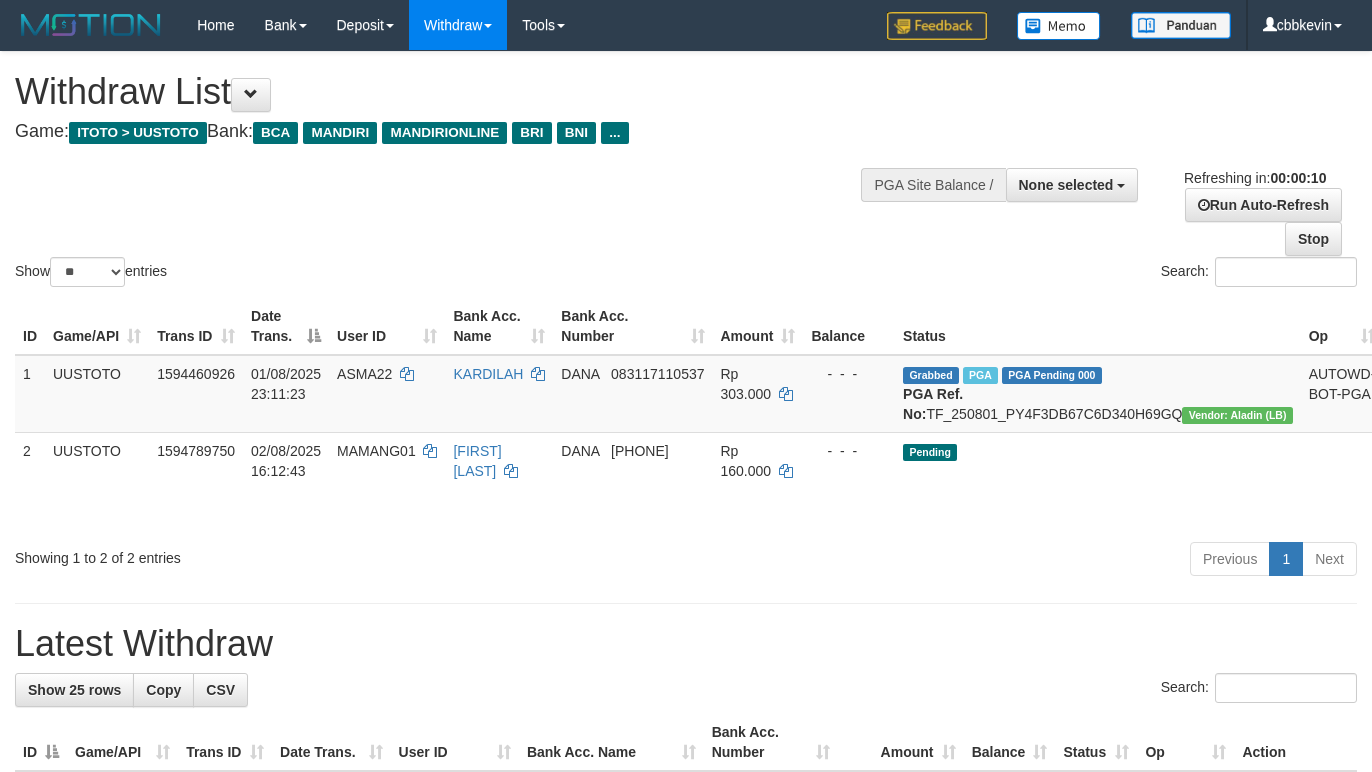 select 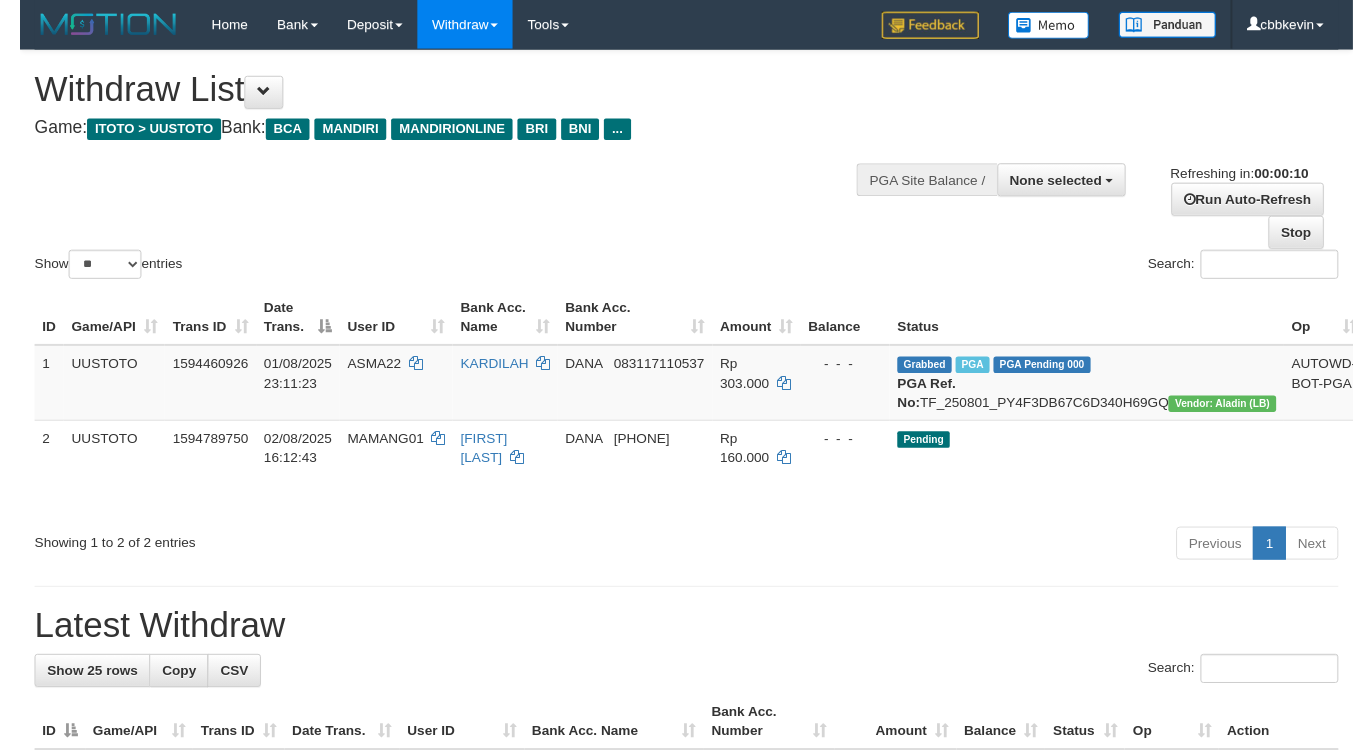 scroll, scrollTop: 0, scrollLeft: 0, axis: both 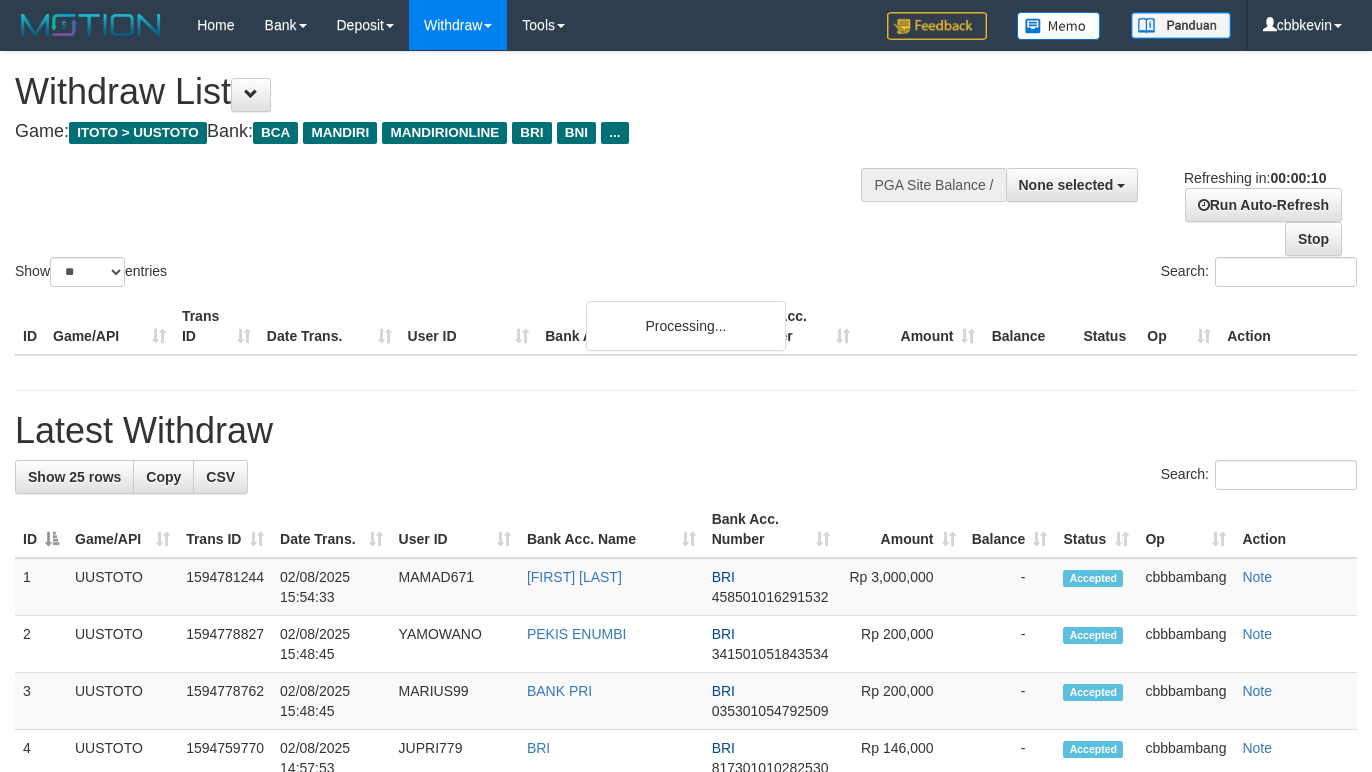 select 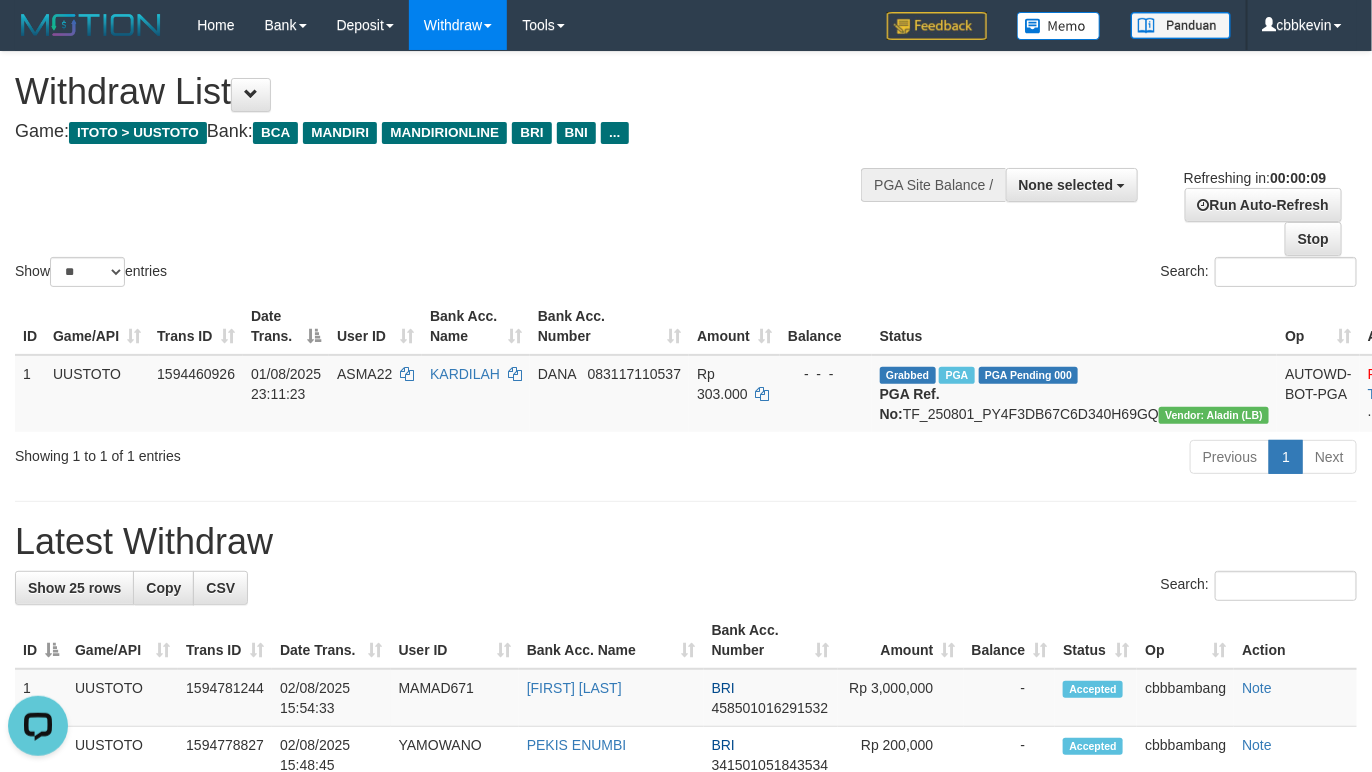 scroll, scrollTop: 0, scrollLeft: 0, axis: both 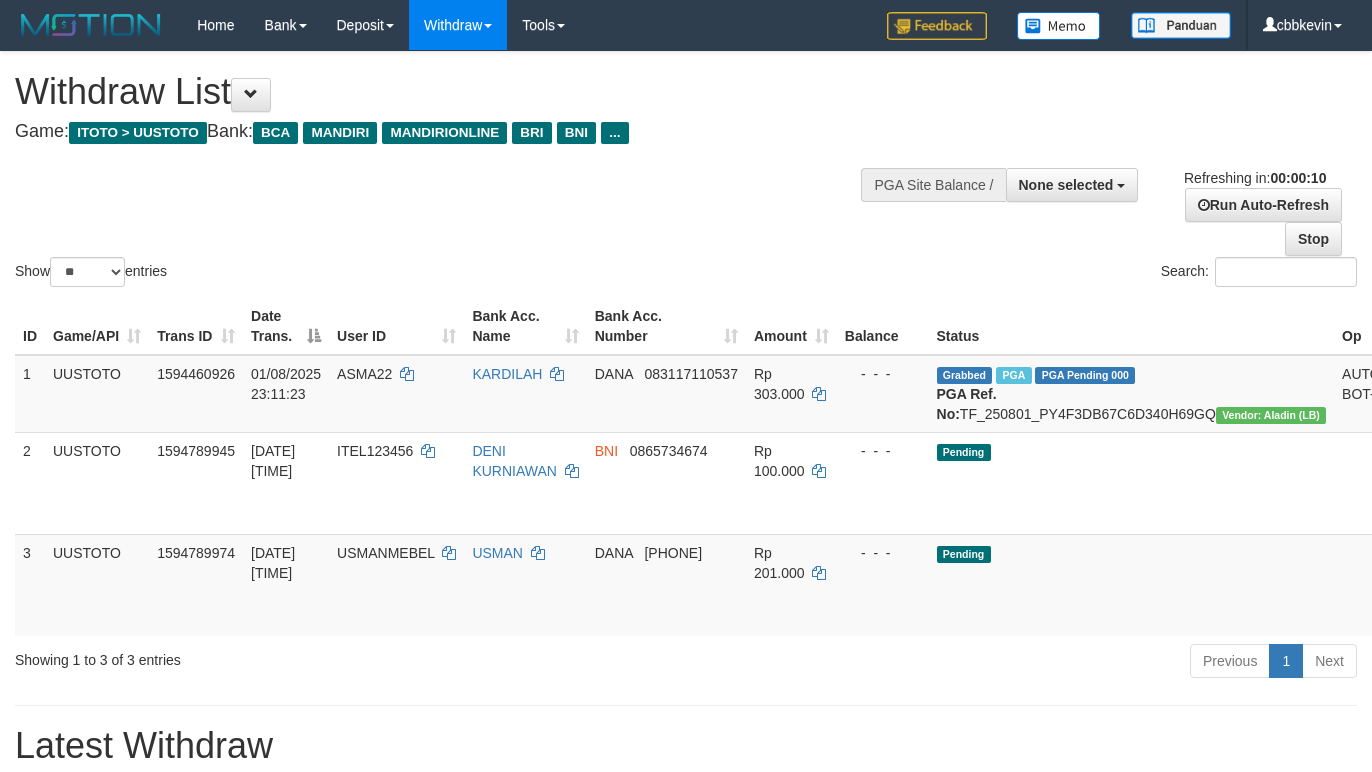 select 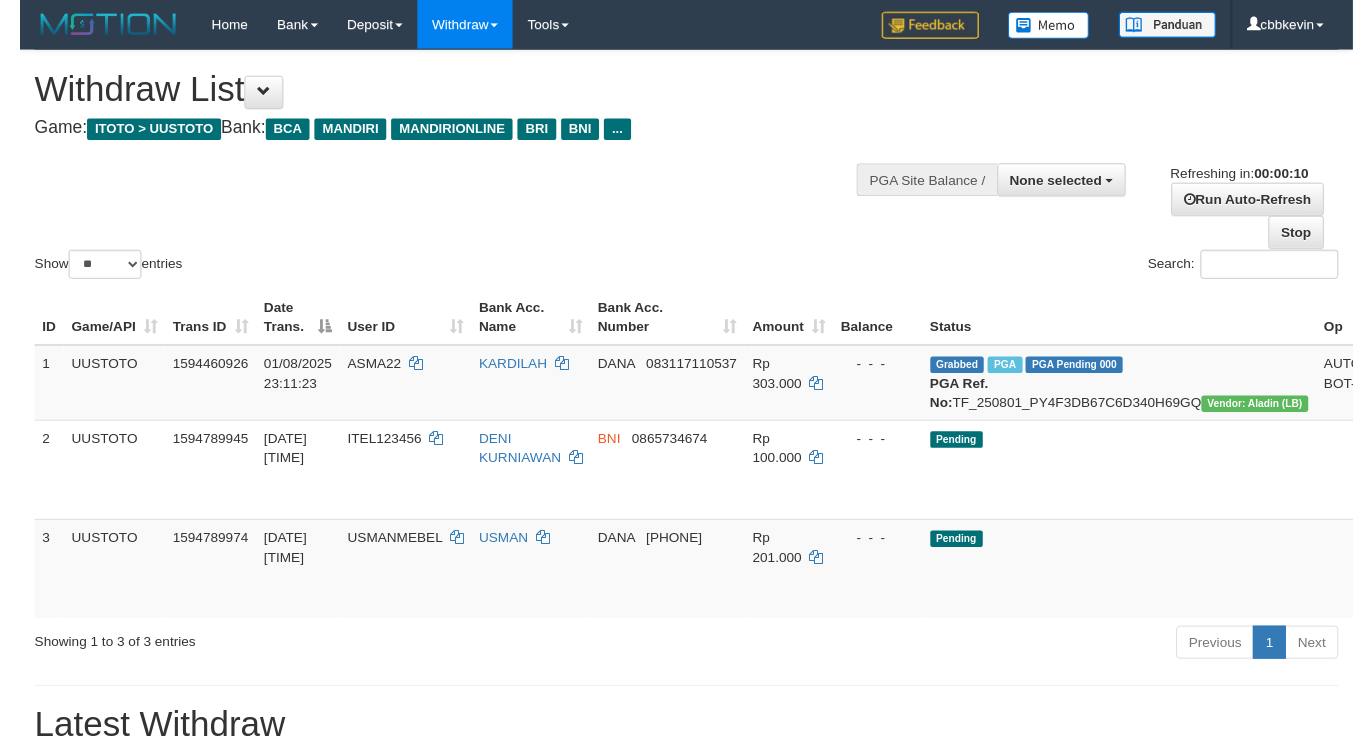 scroll, scrollTop: 0, scrollLeft: 0, axis: both 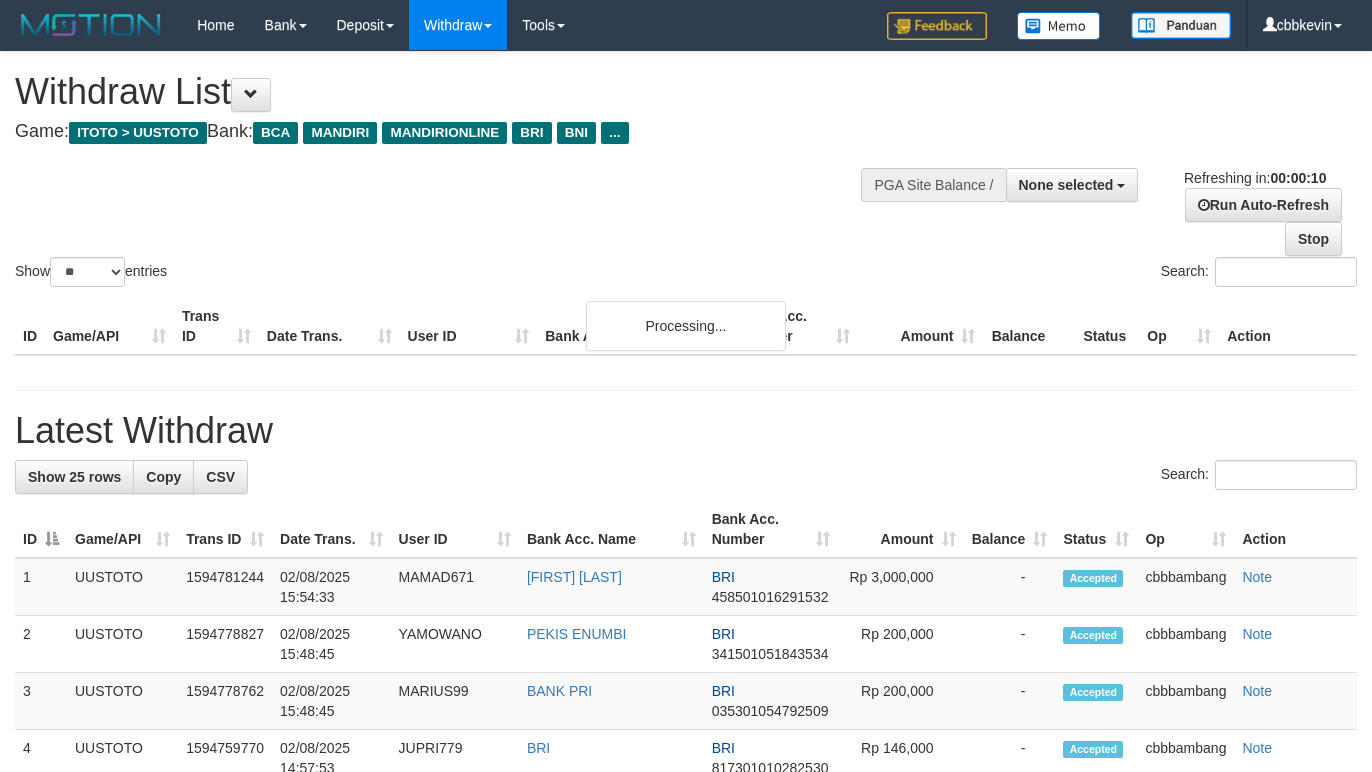 select 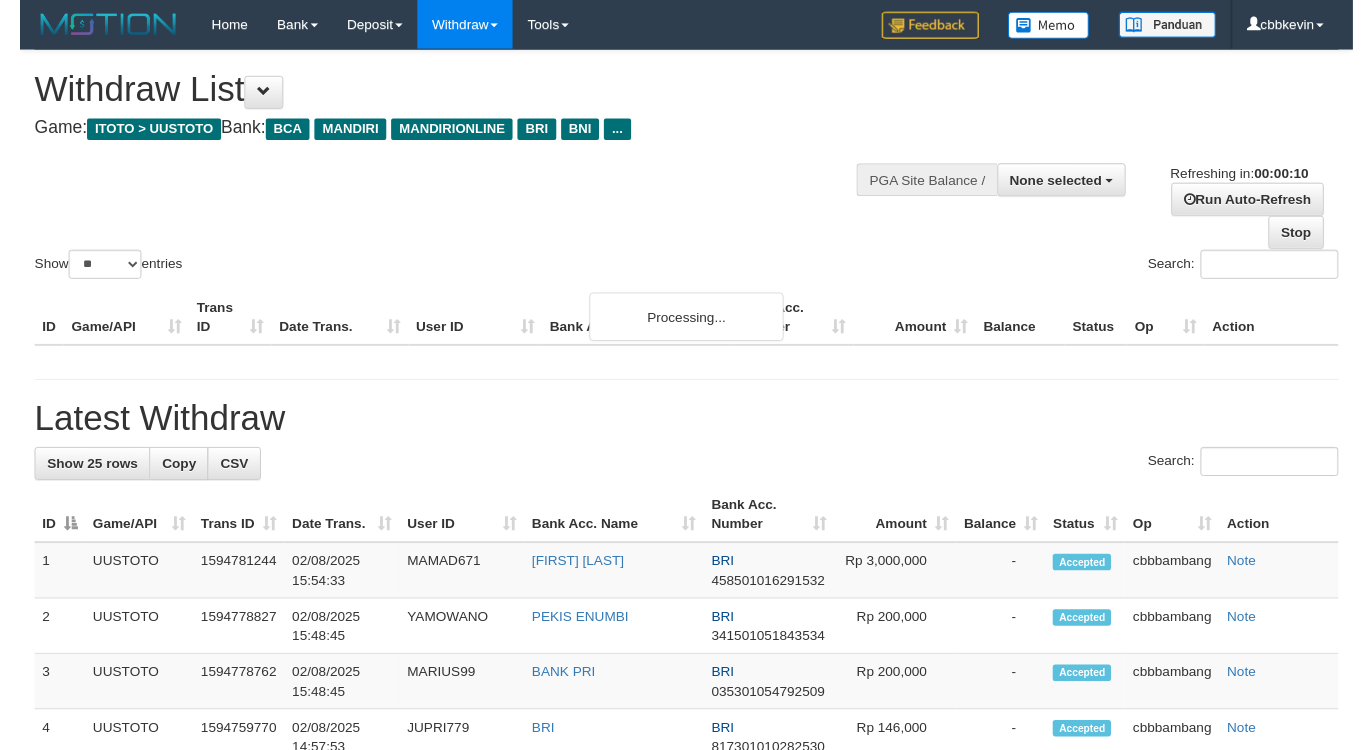 scroll, scrollTop: 0, scrollLeft: 0, axis: both 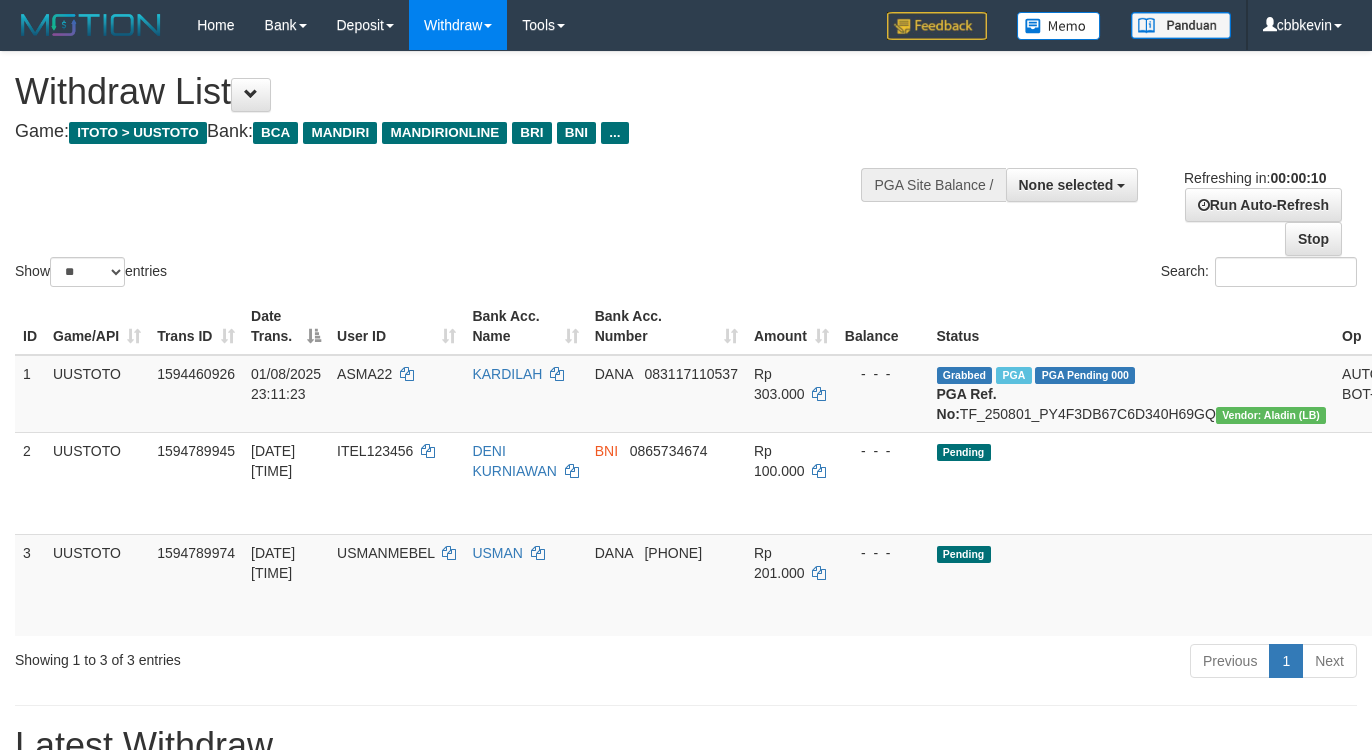 select 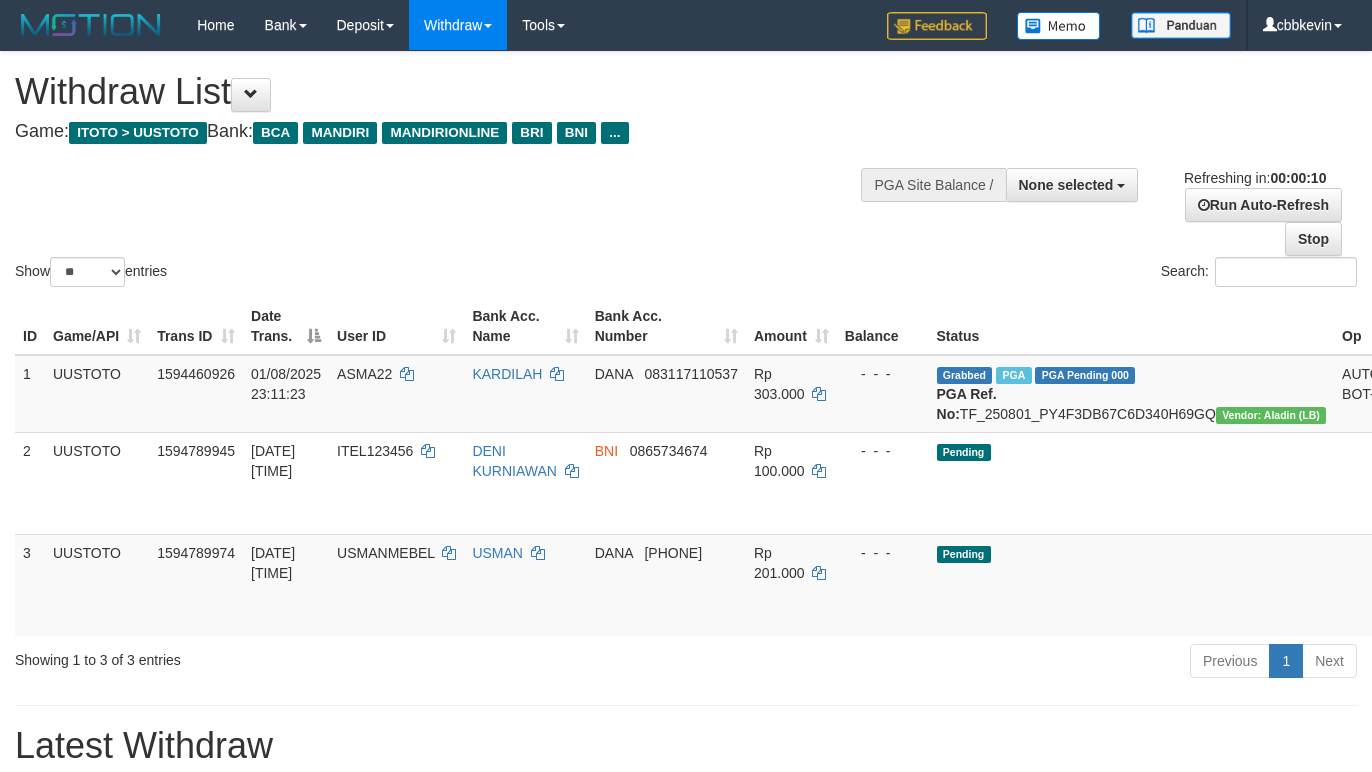 select 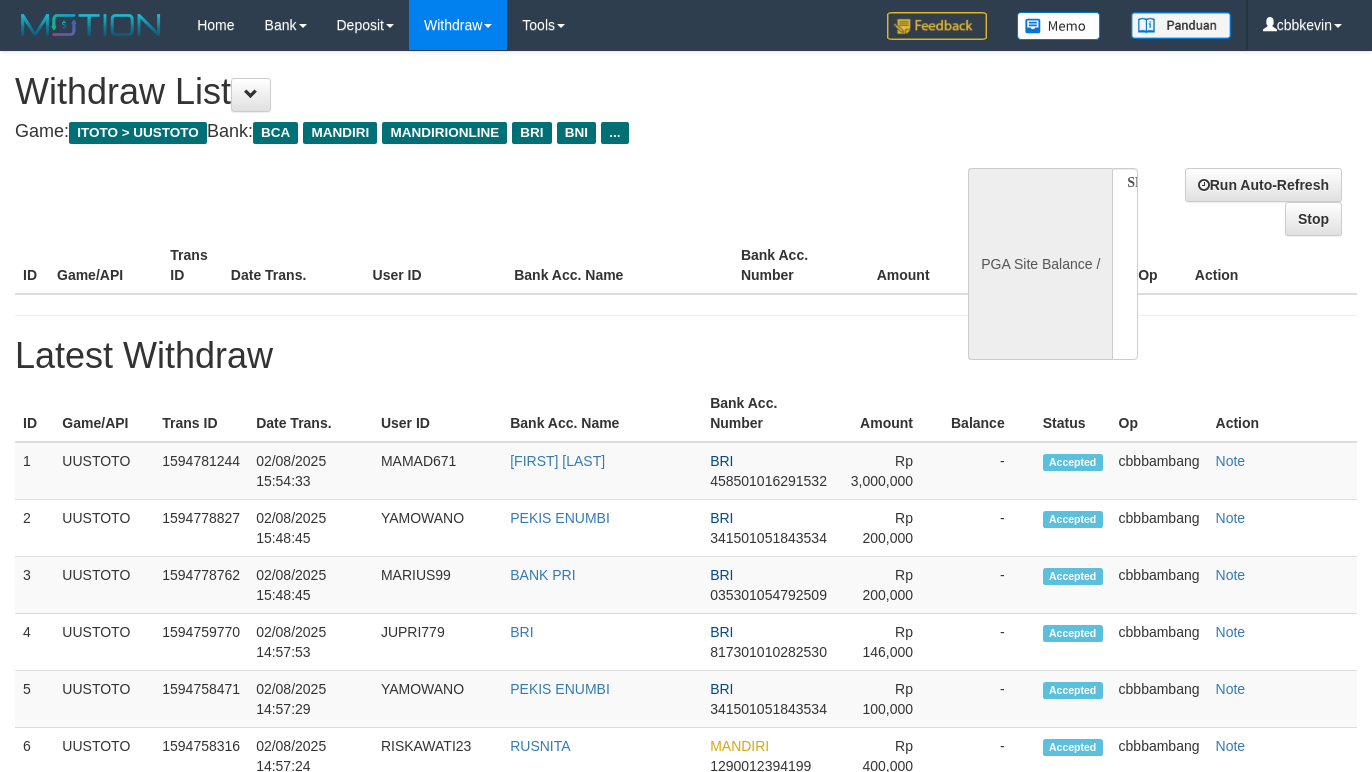 select 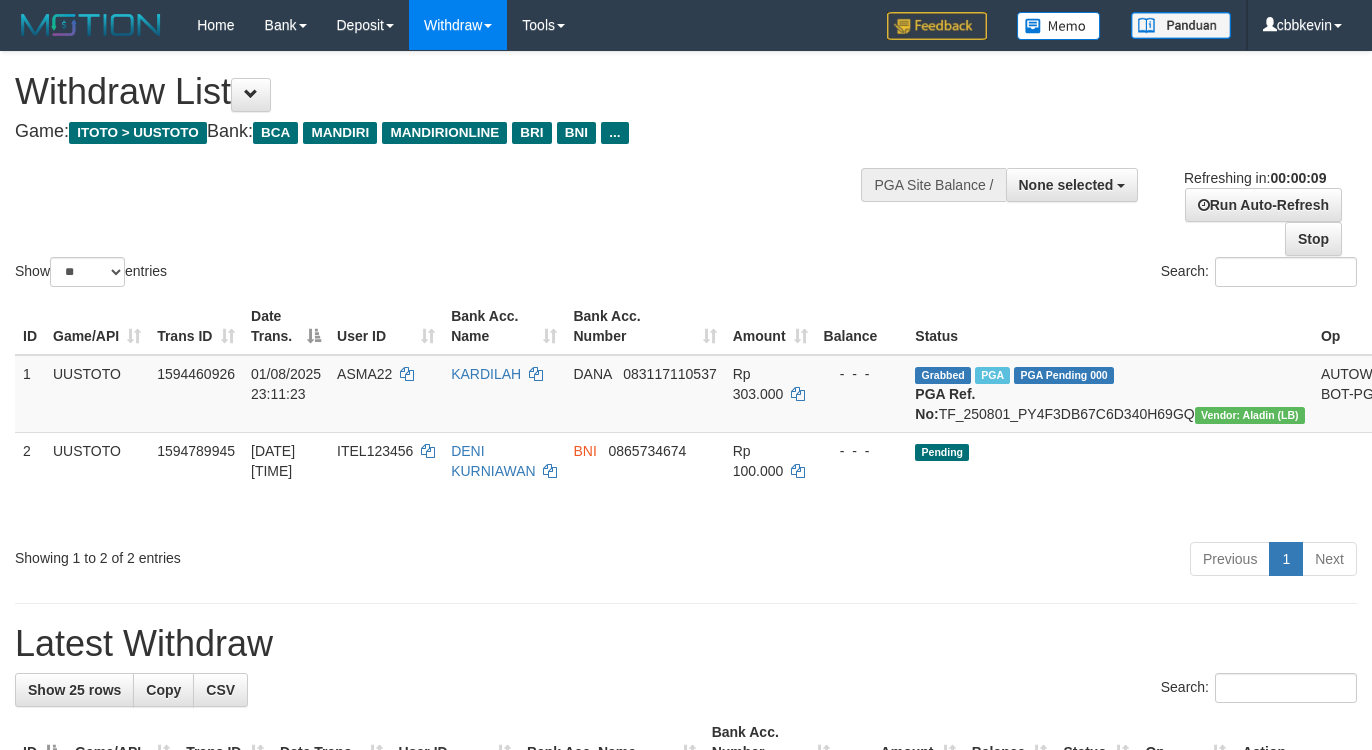 select 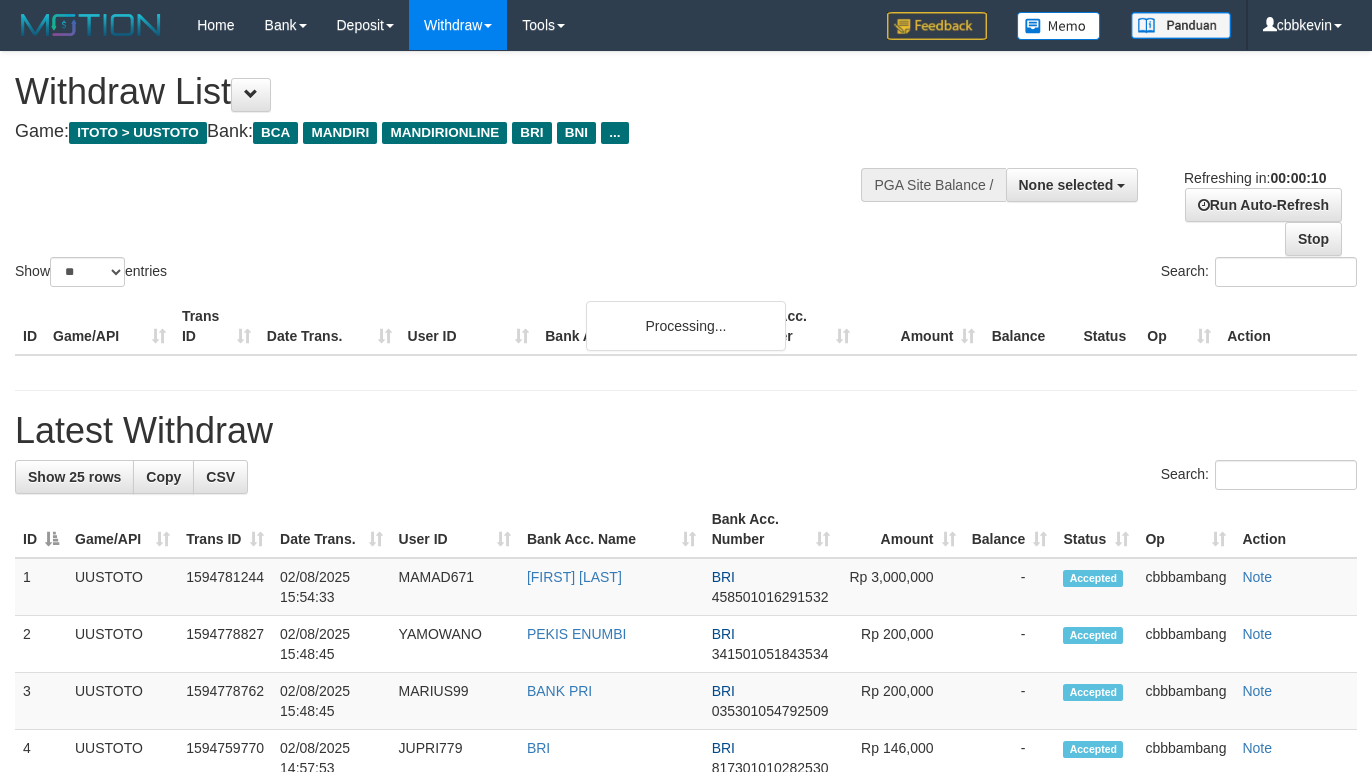 select 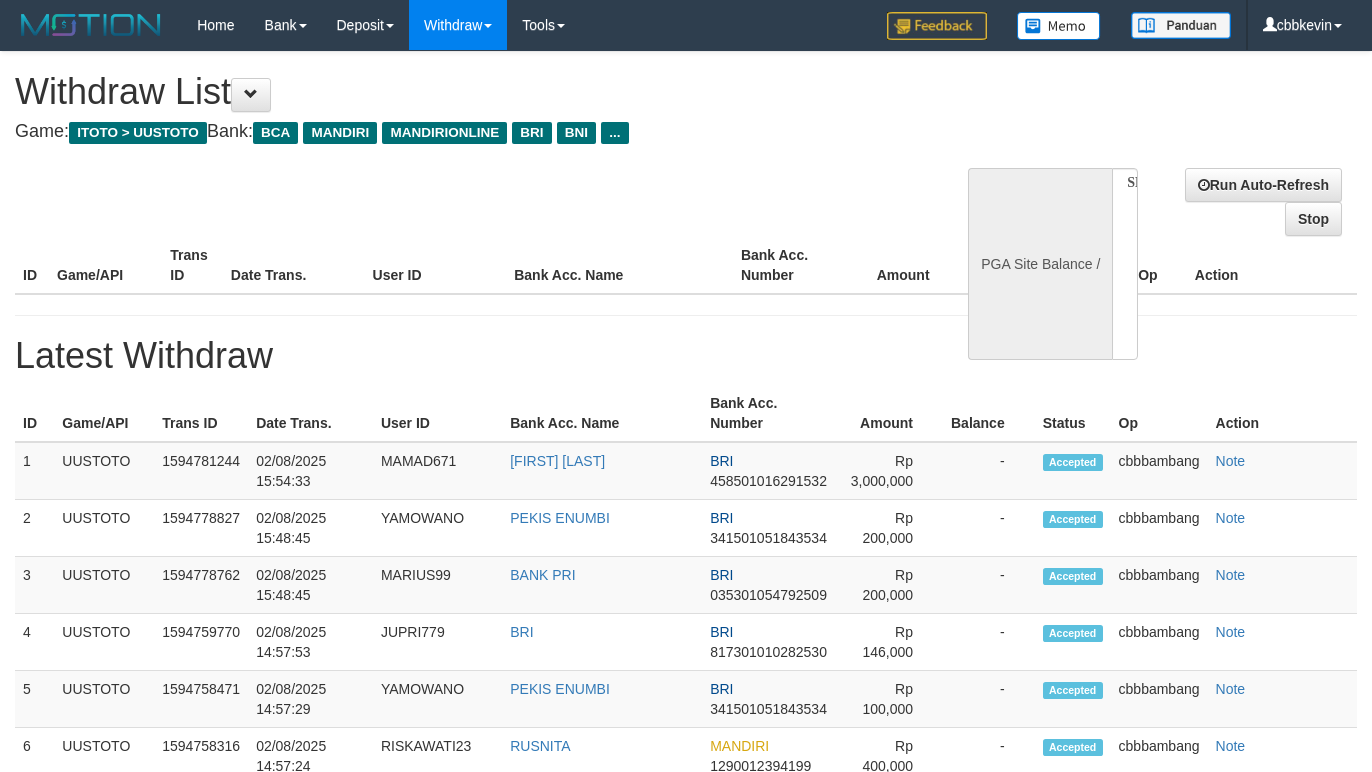 select 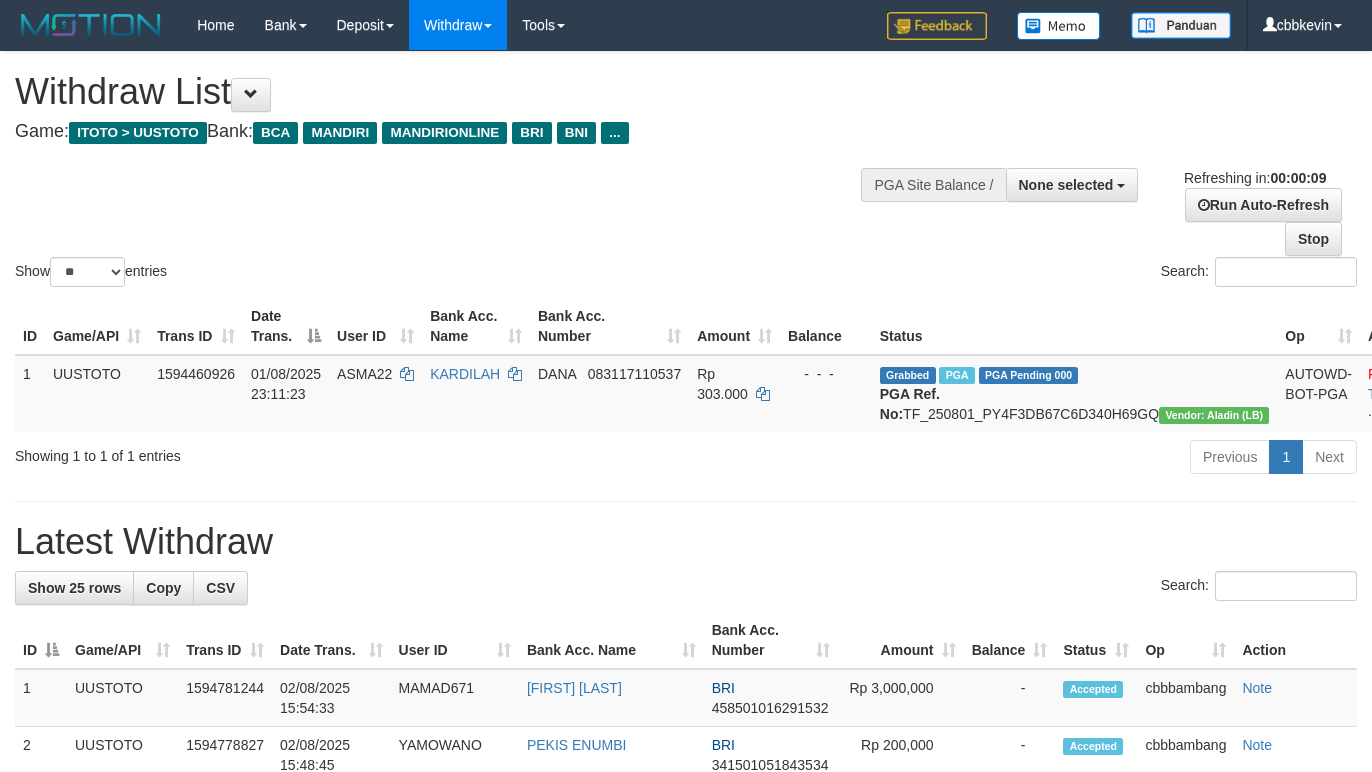 select 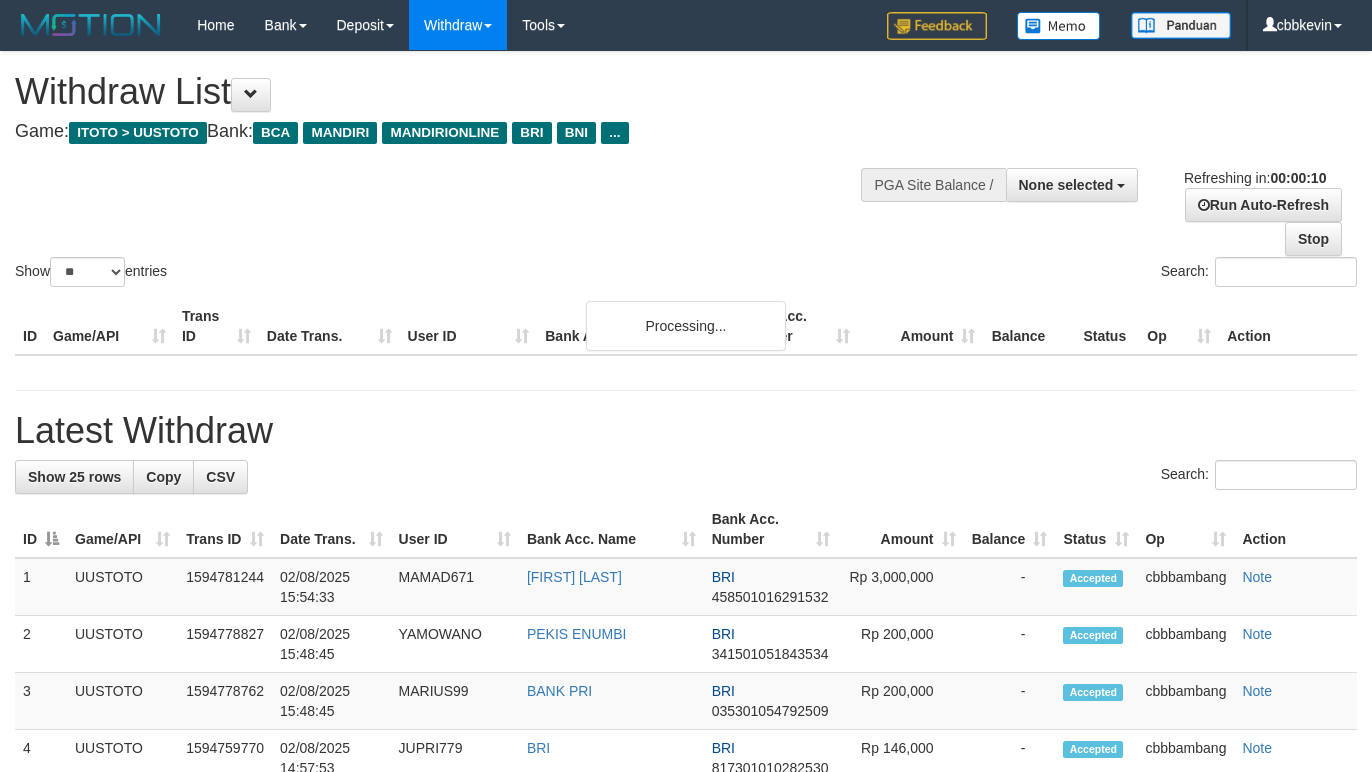 select 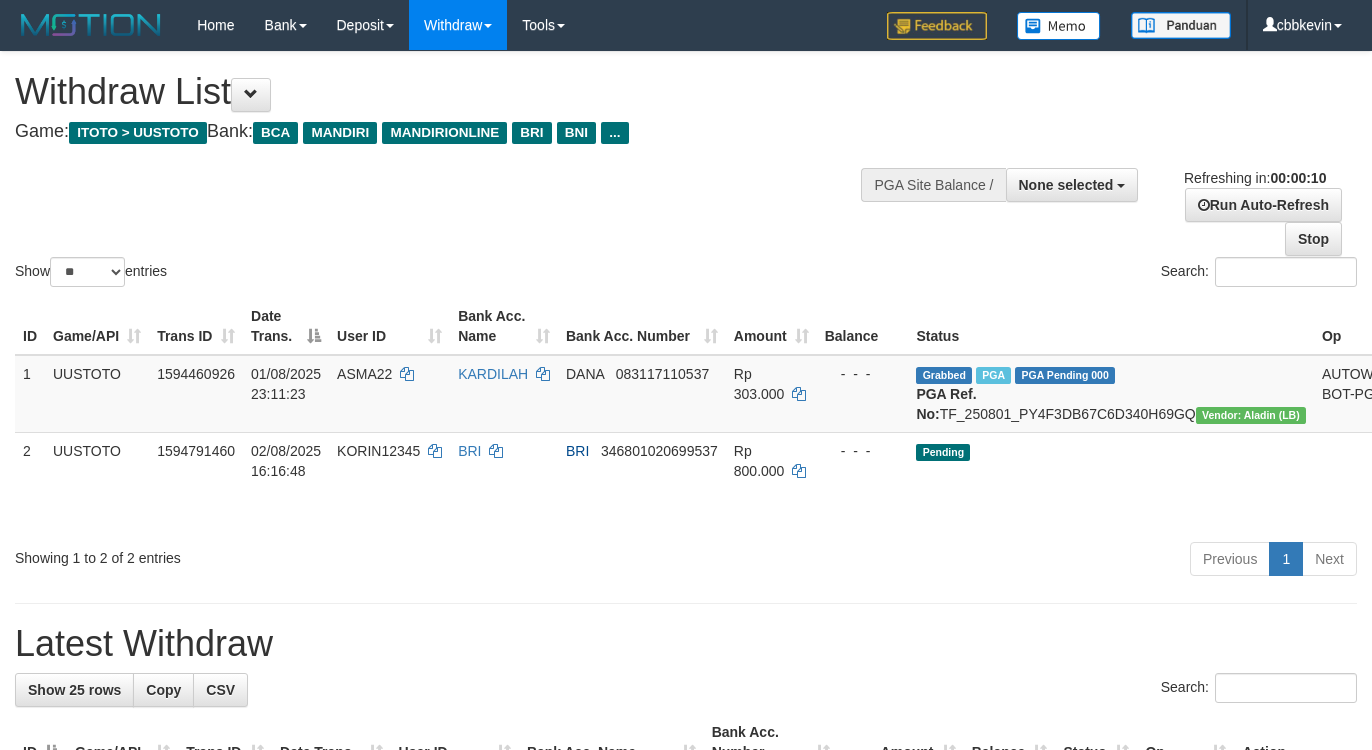 select 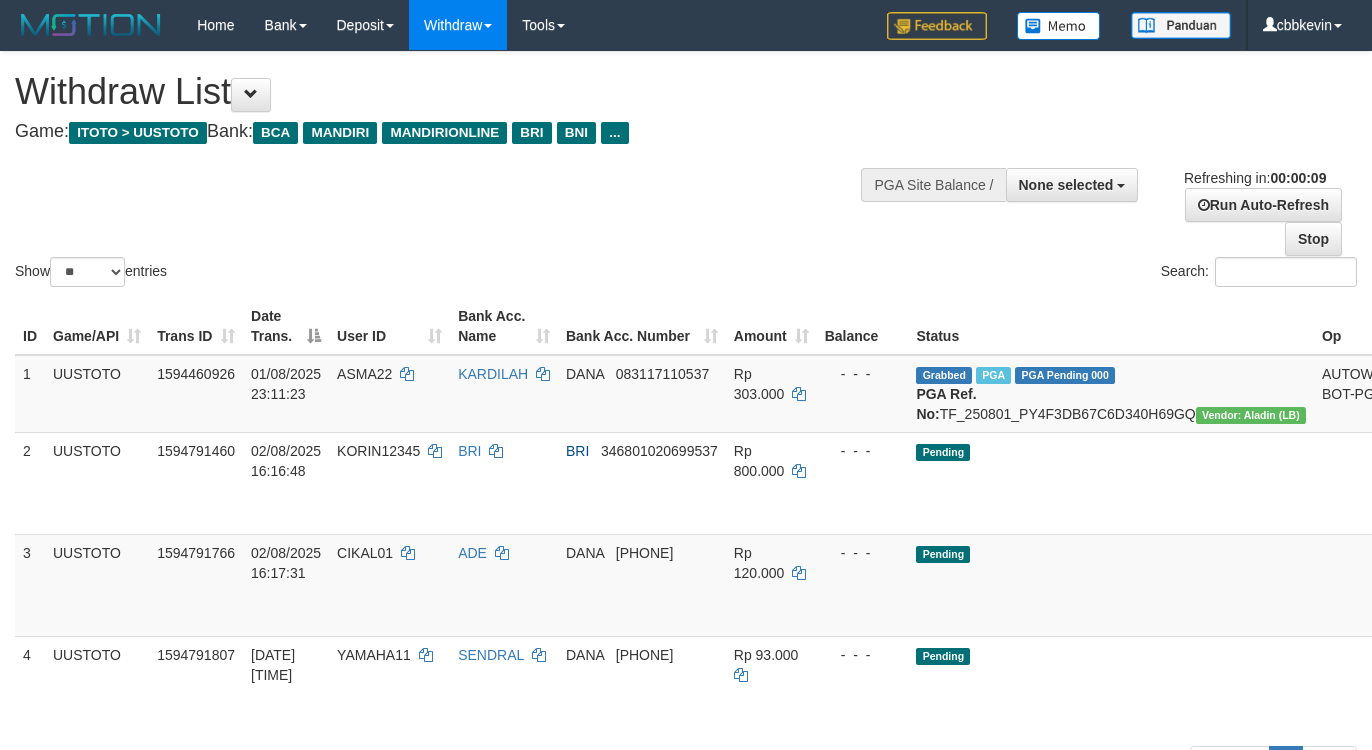 select 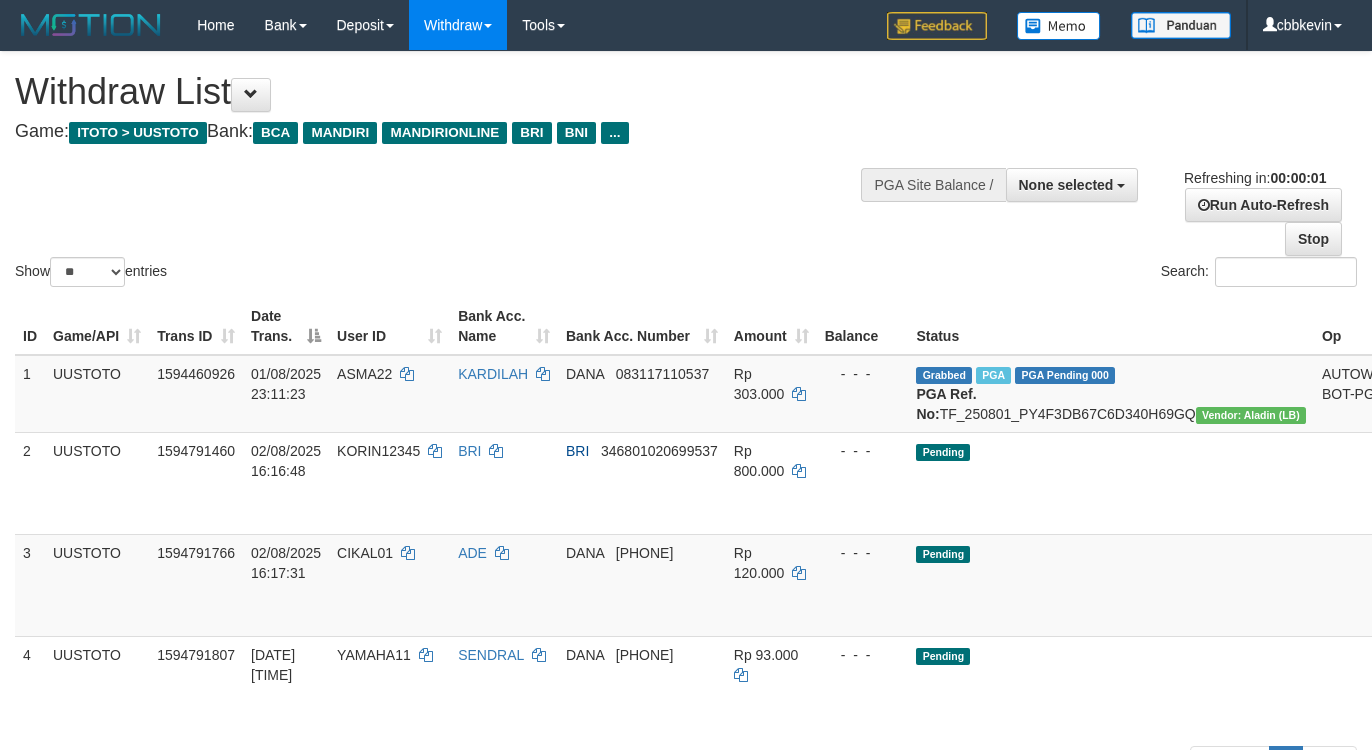 scroll, scrollTop: 0, scrollLeft: 0, axis: both 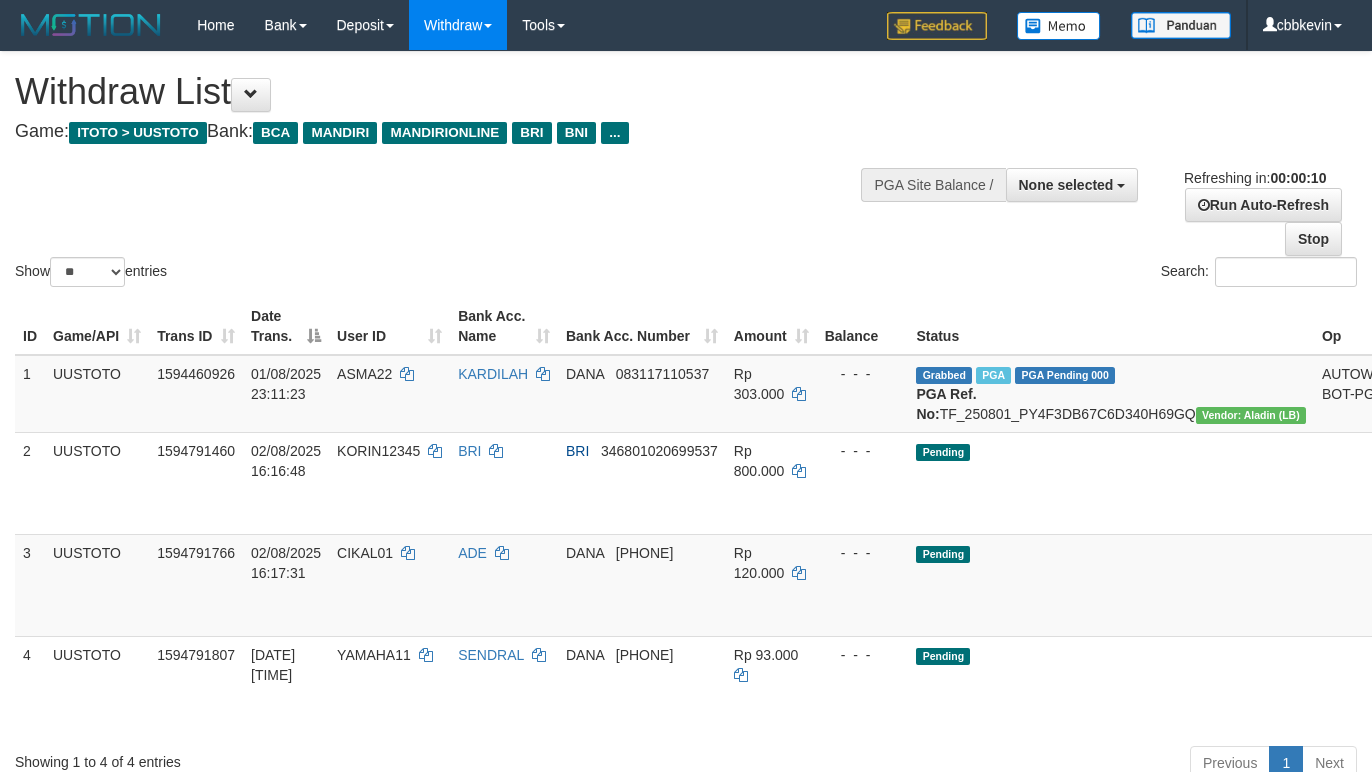 select 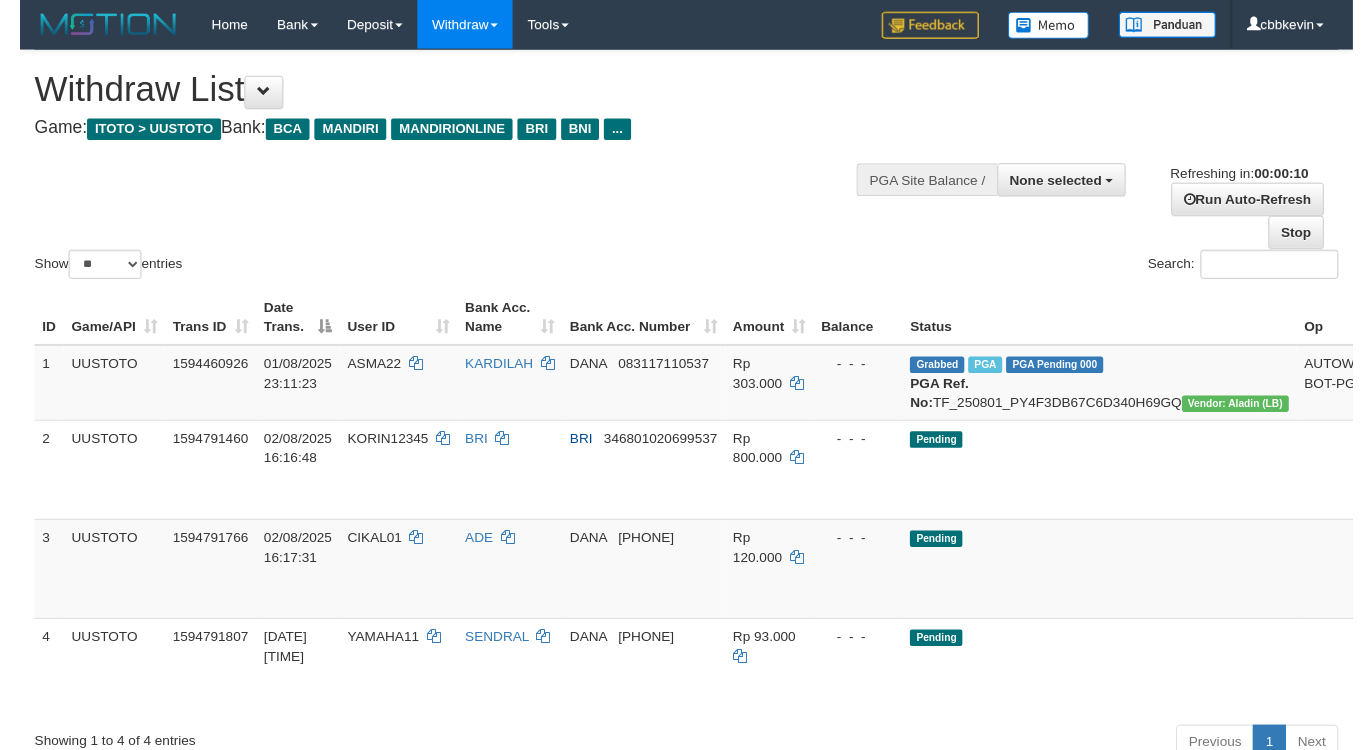 scroll, scrollTop: 0, scrollLeft: 0, axis: both 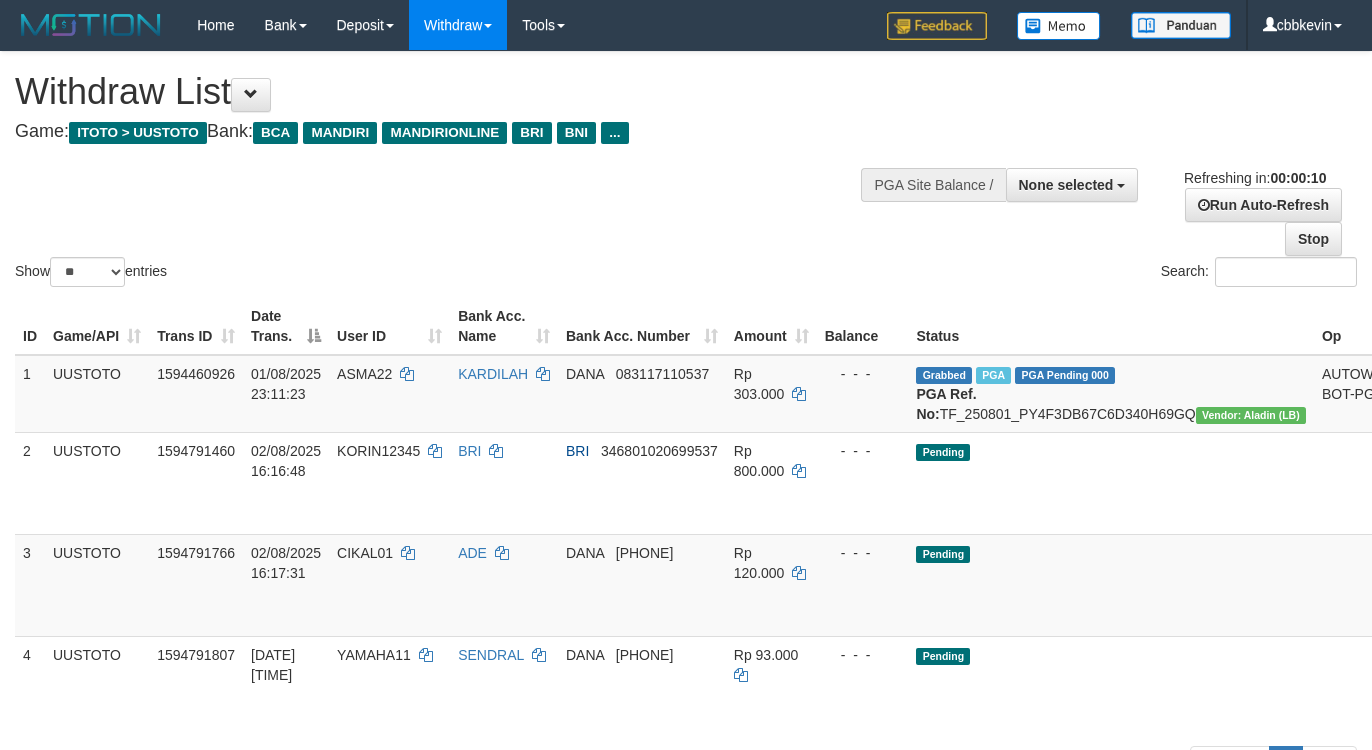 select 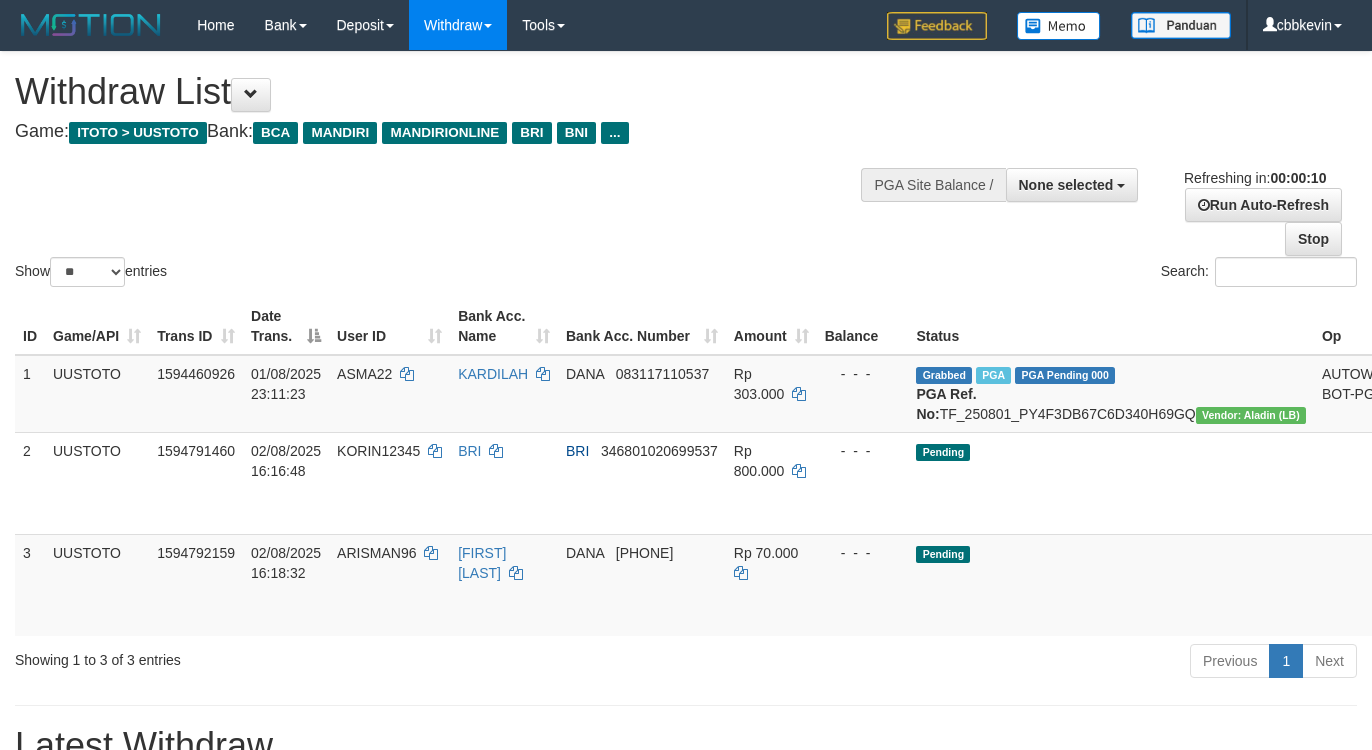 select 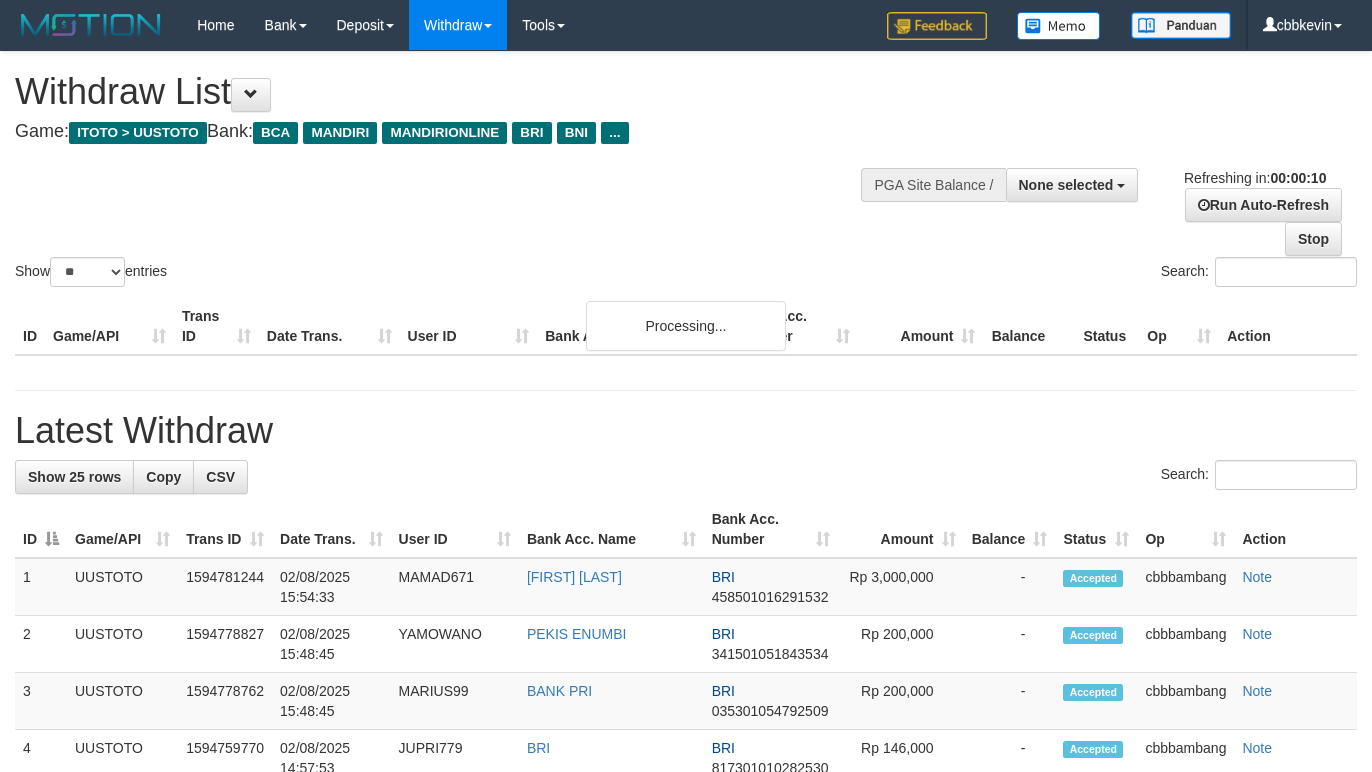 select 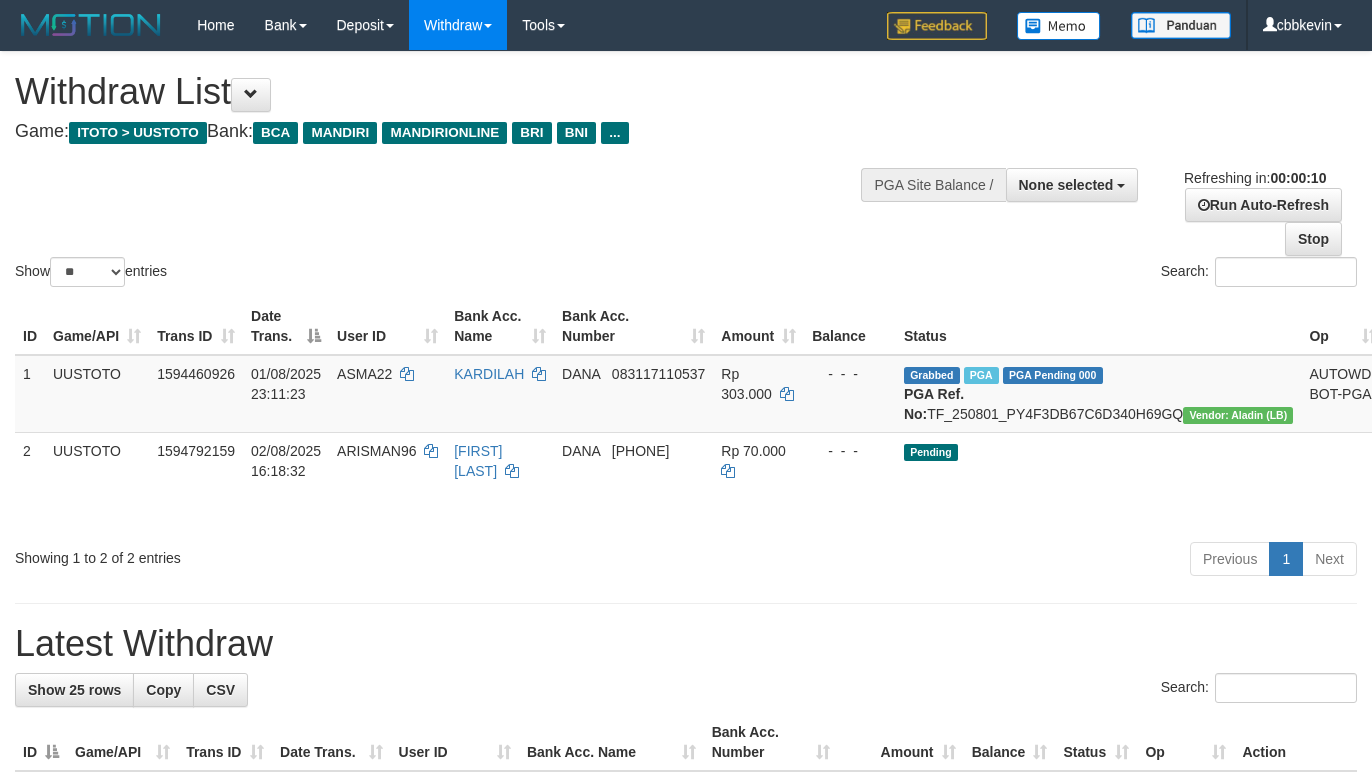 select 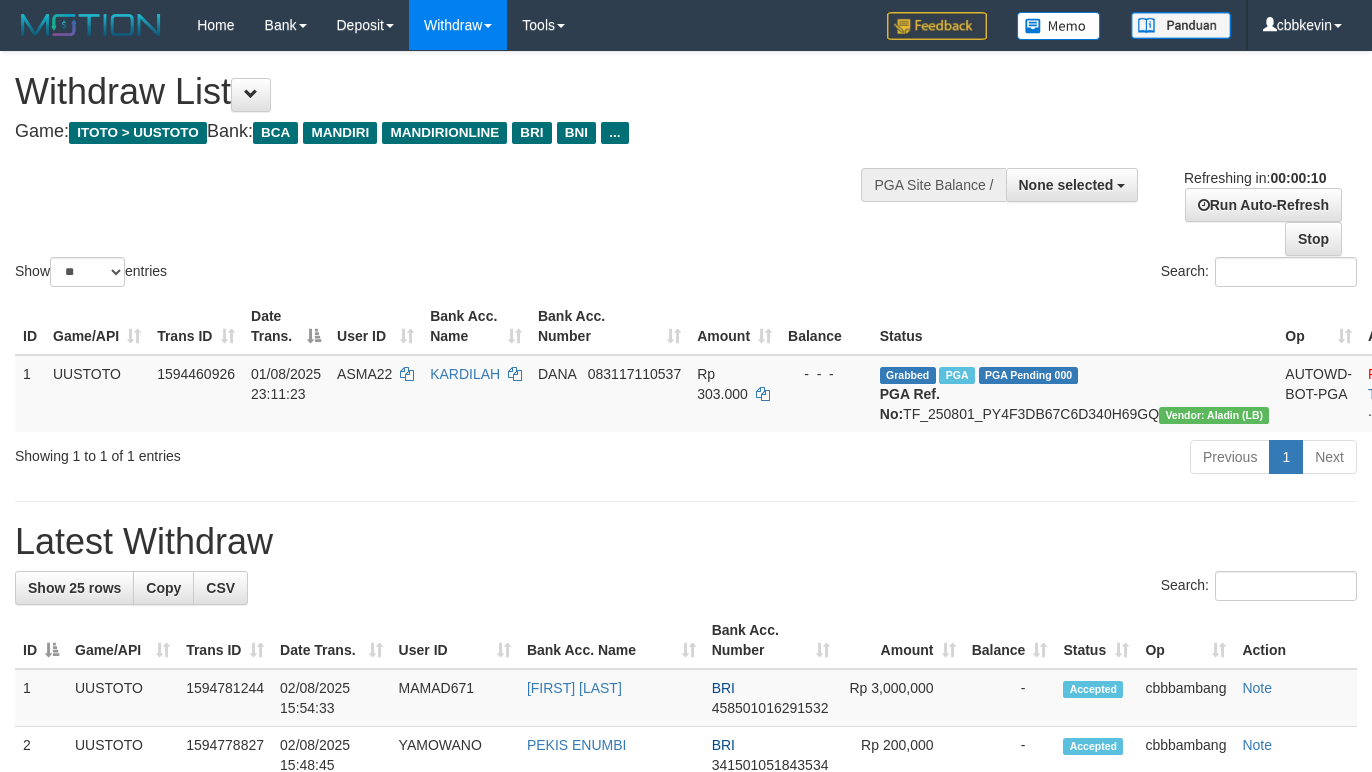 select 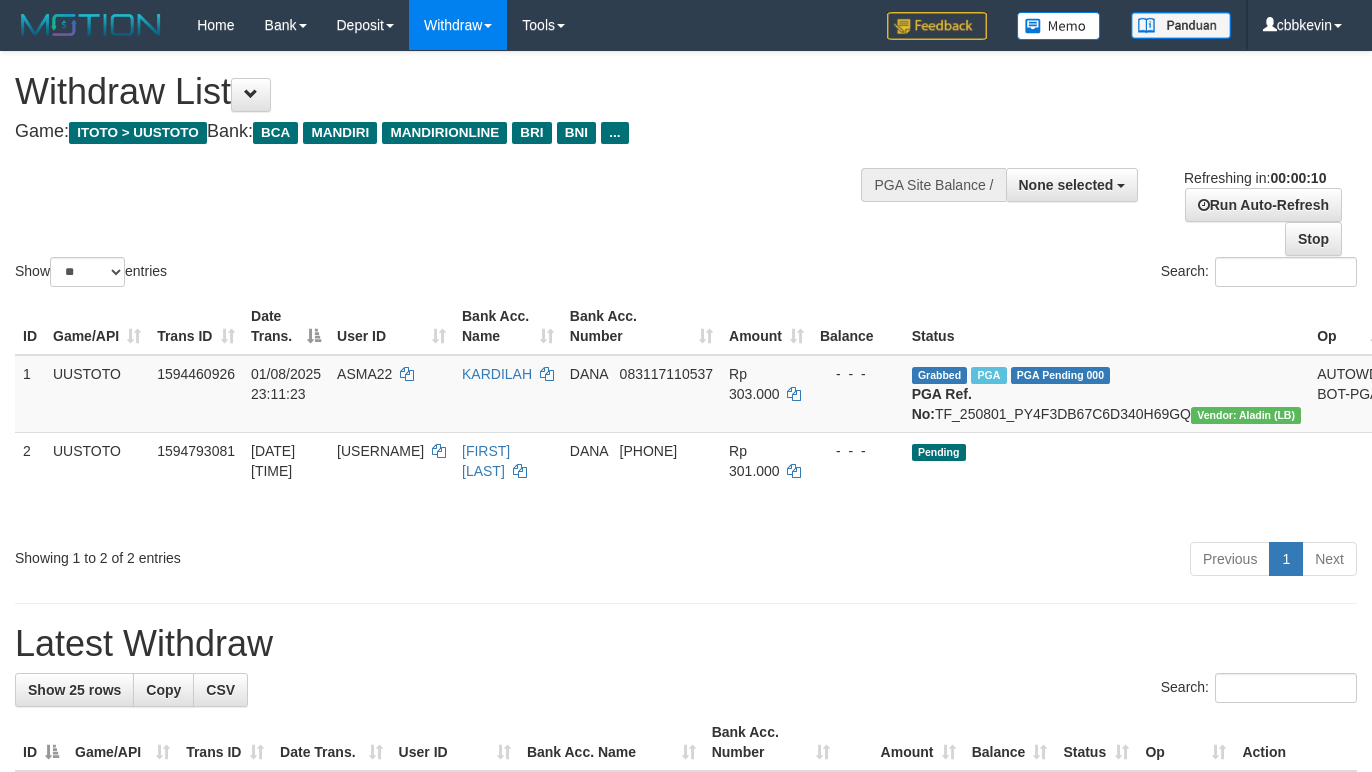 select 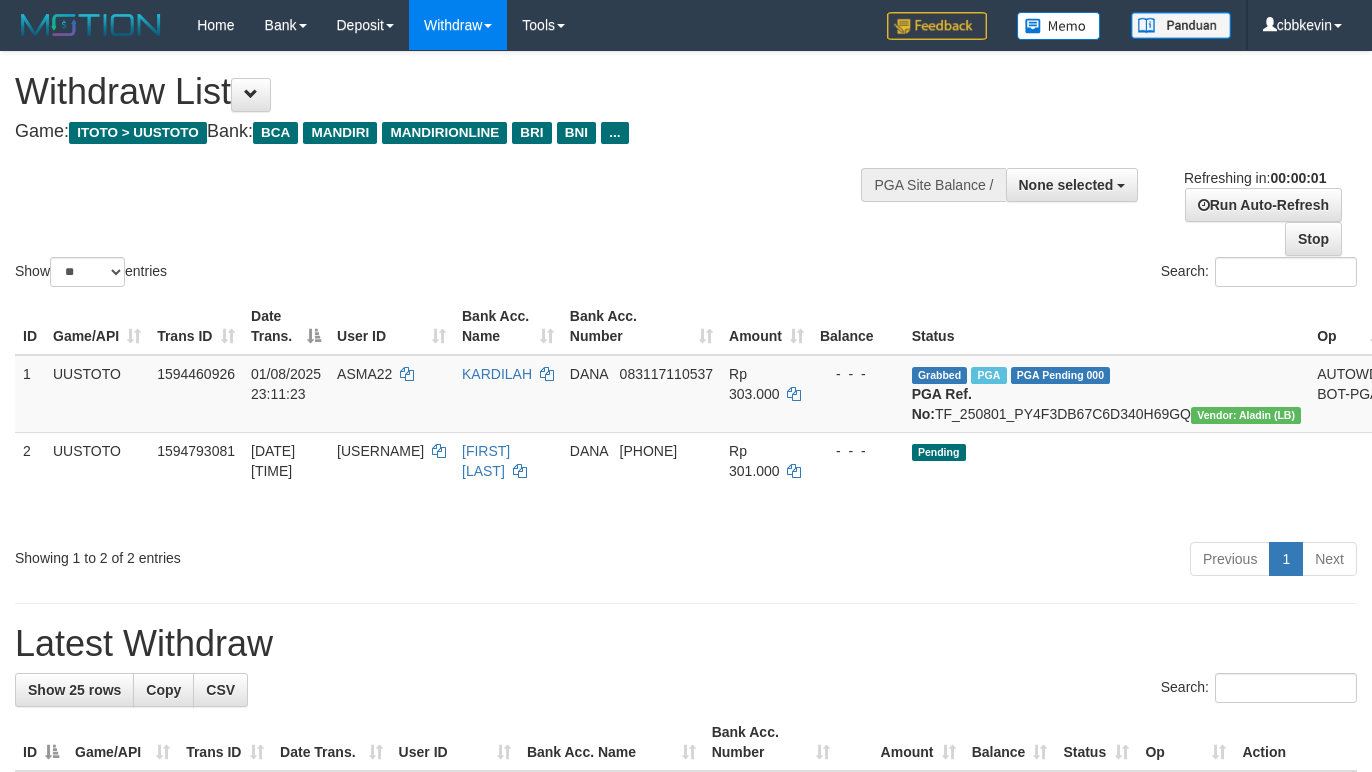 scroll, scrollTop: 0, scrollLeft: 0, axis: both 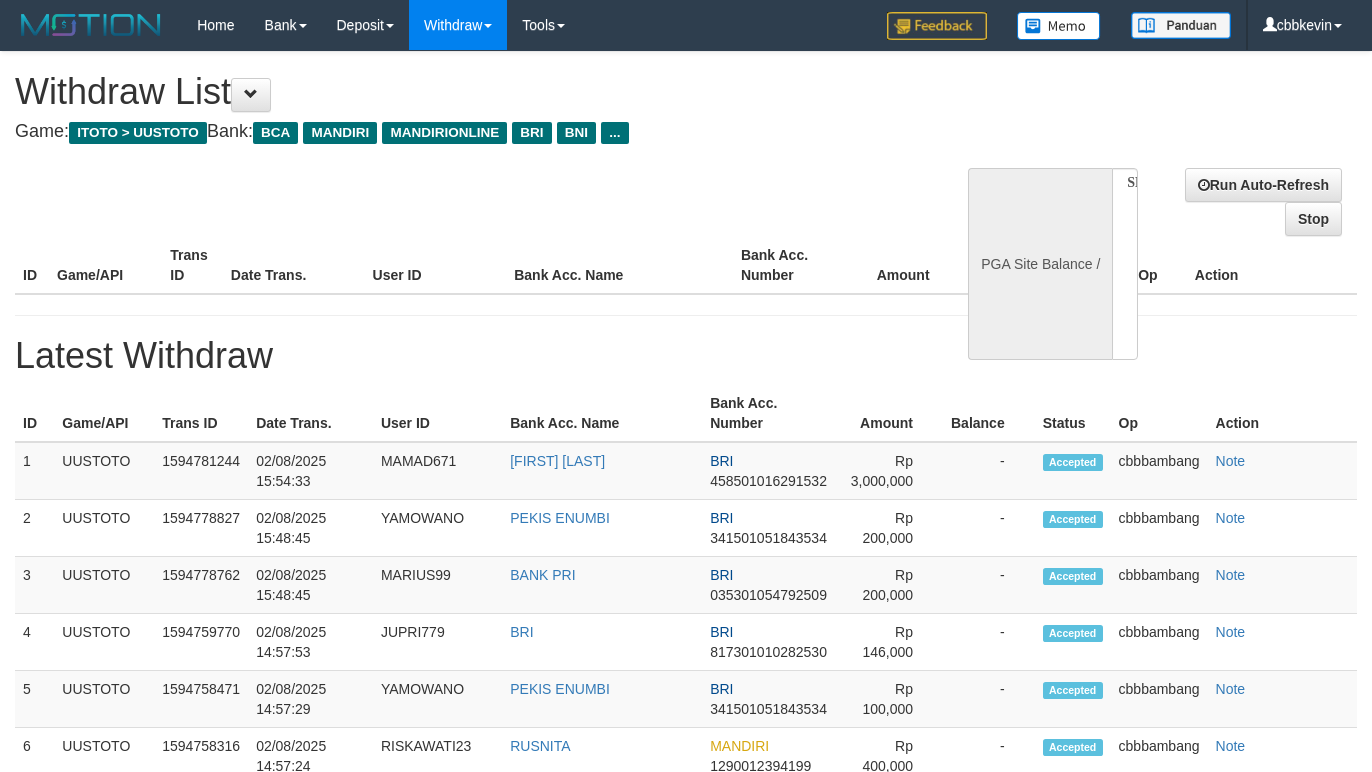 select 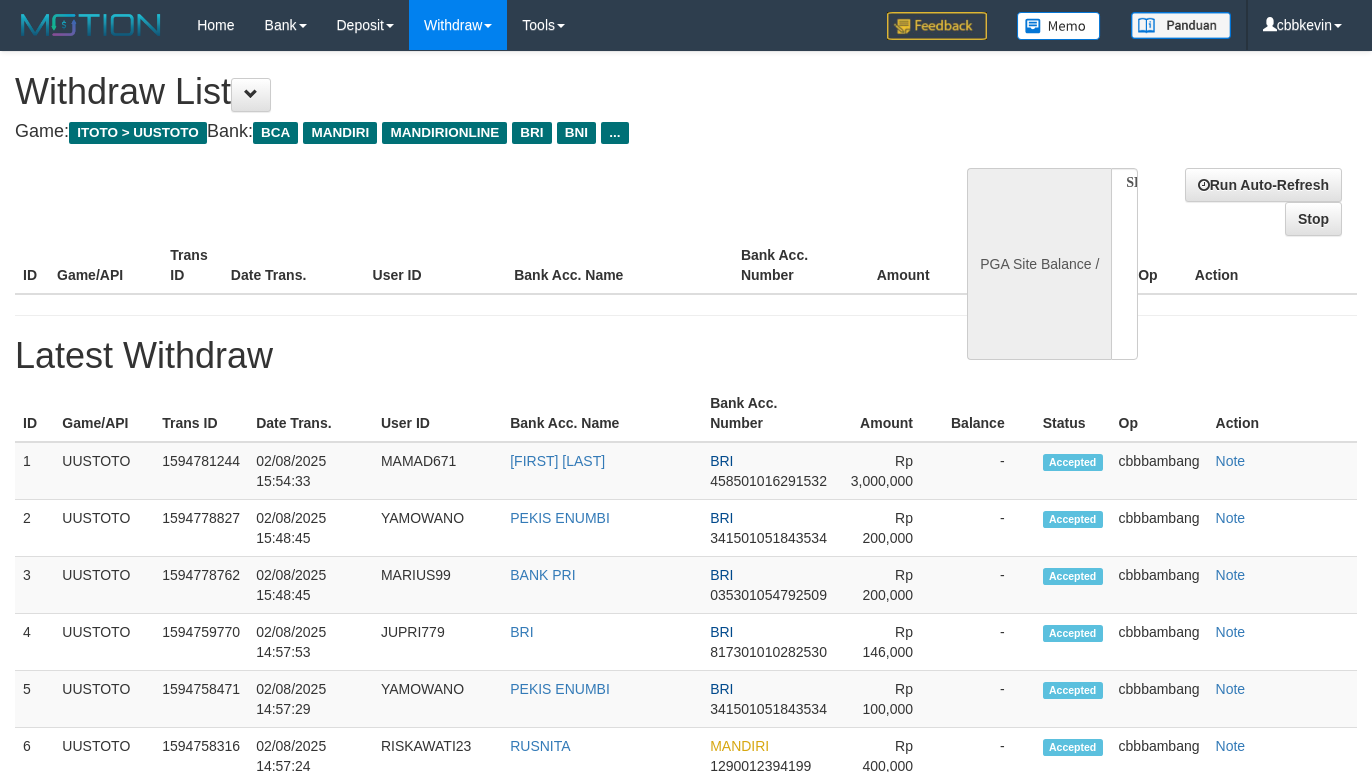 scroll, scrollTop: 0, scrollLeft: 0, axis: both 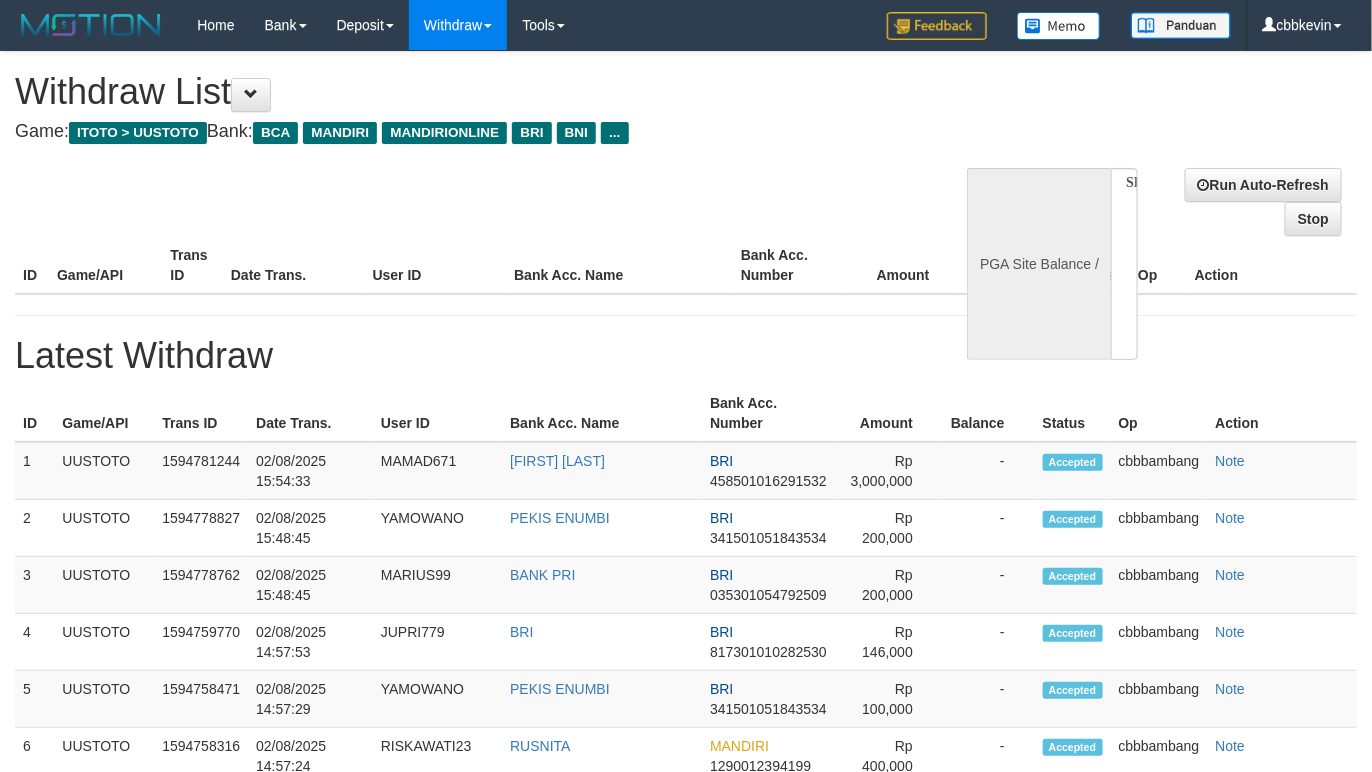 select on "**" 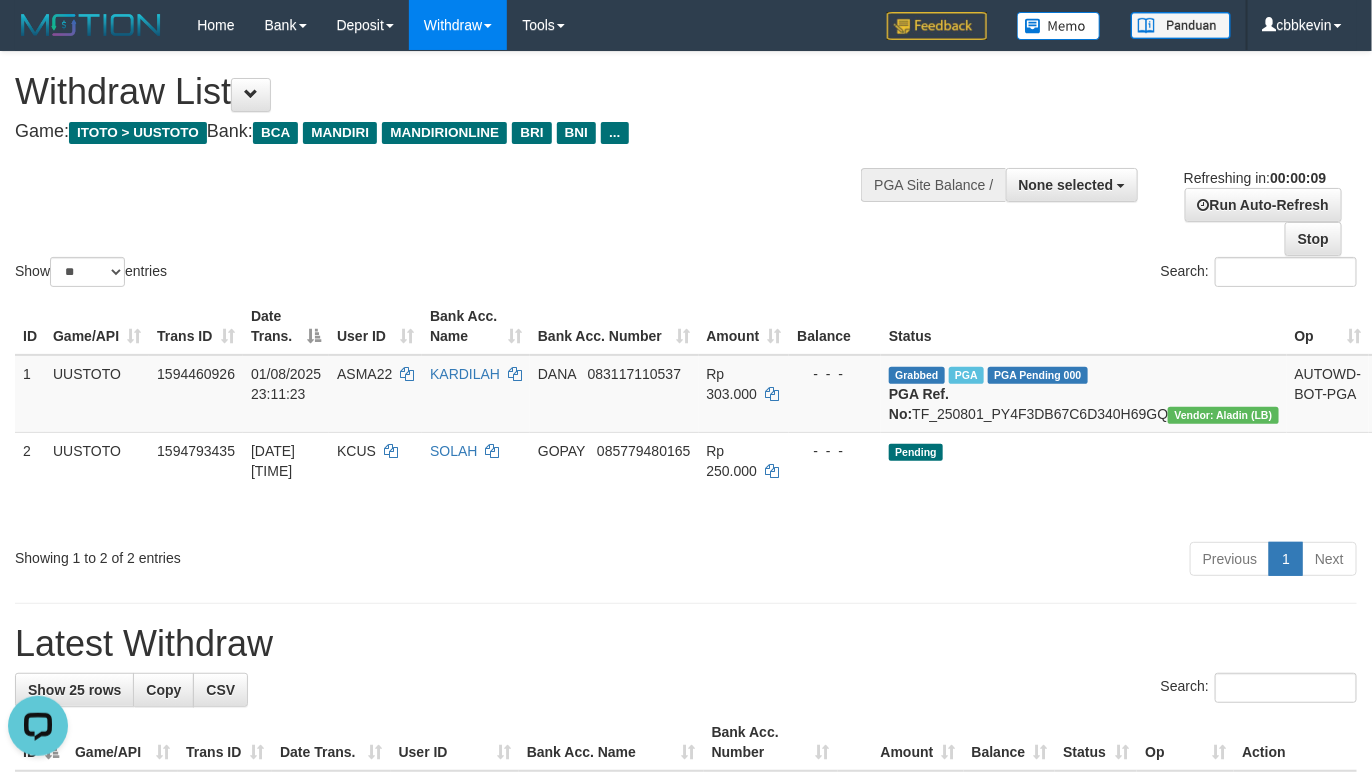 scroll, scrollTop: 0, scrollLeft: 0, axis: both 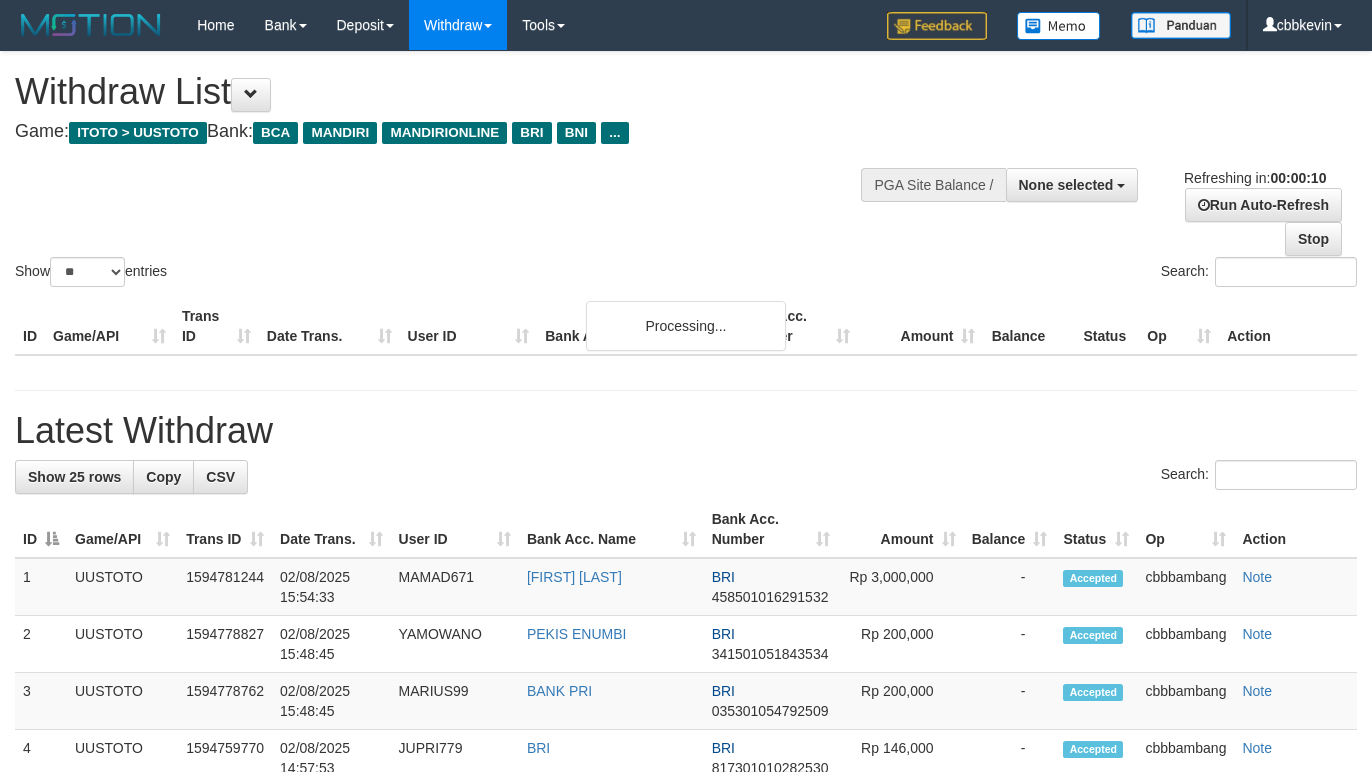select 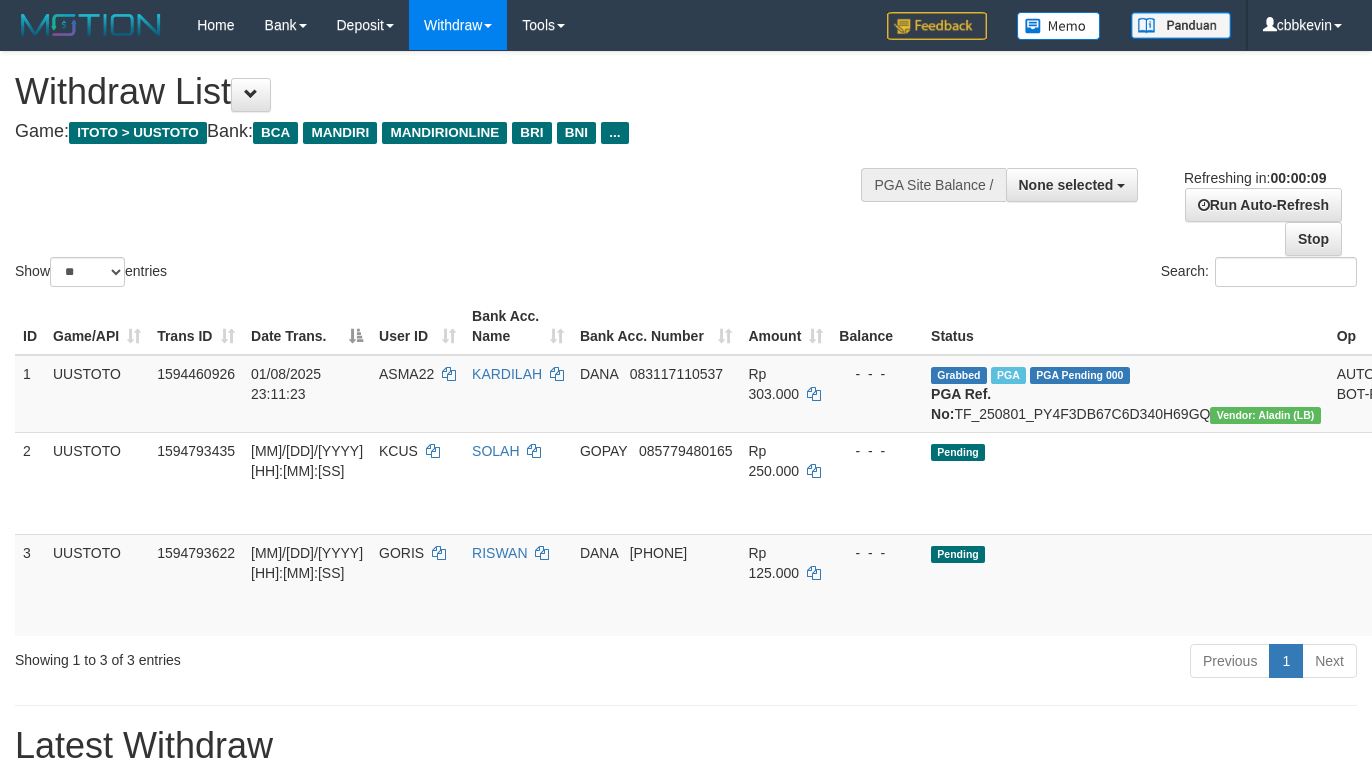 select 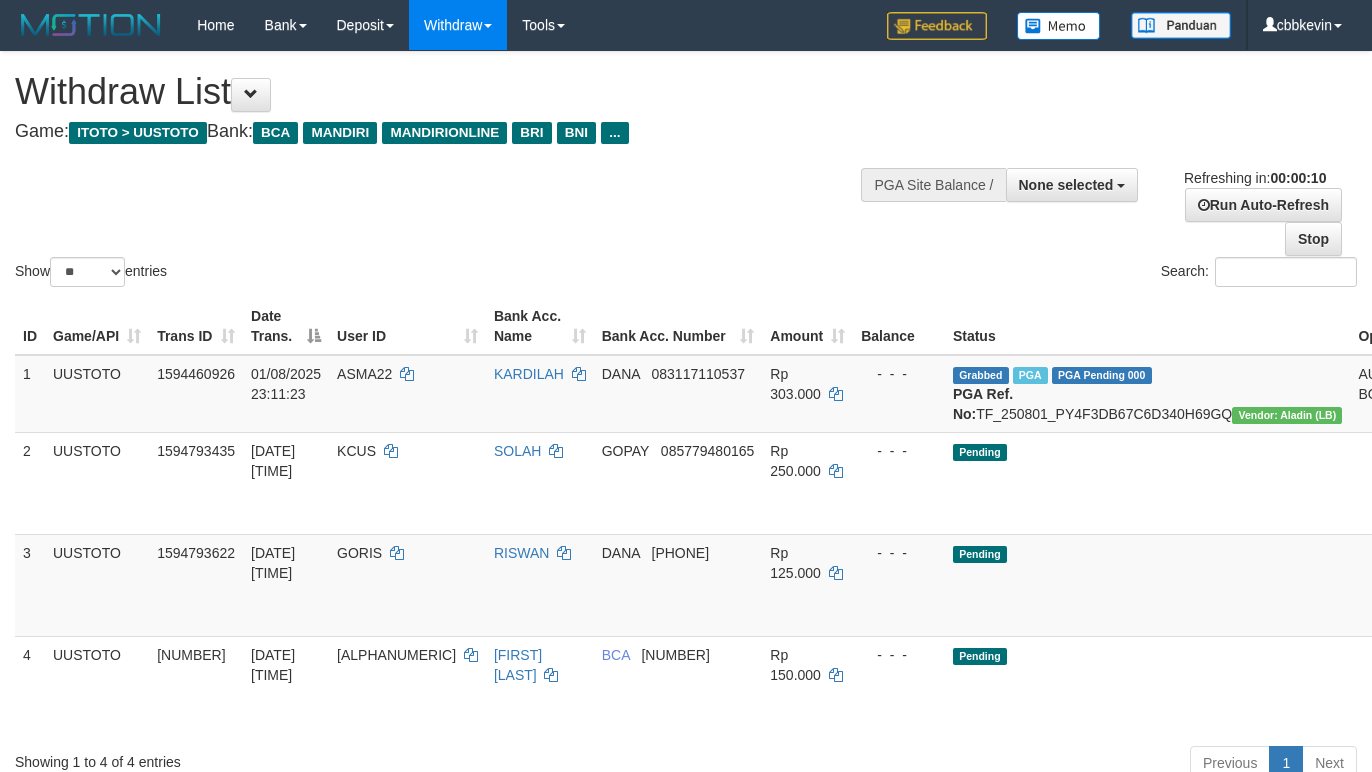 select 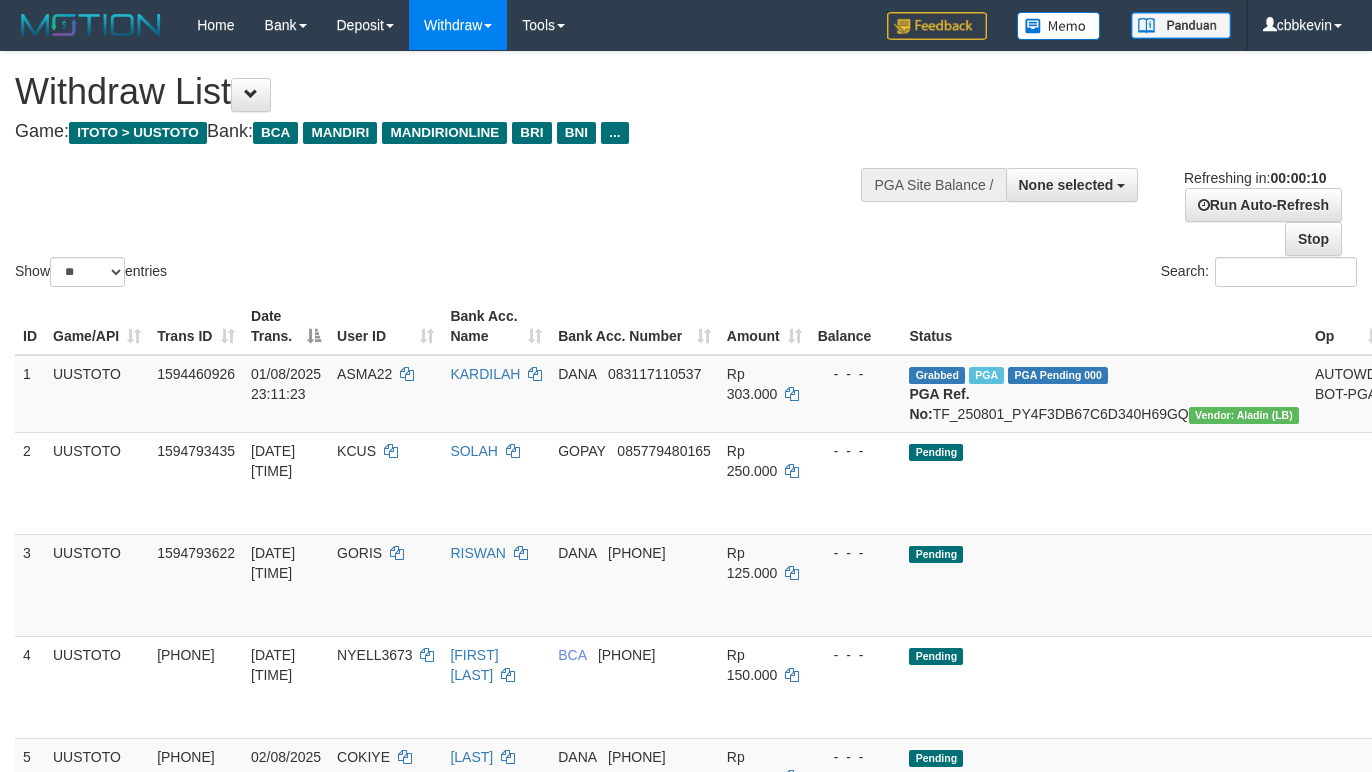 select 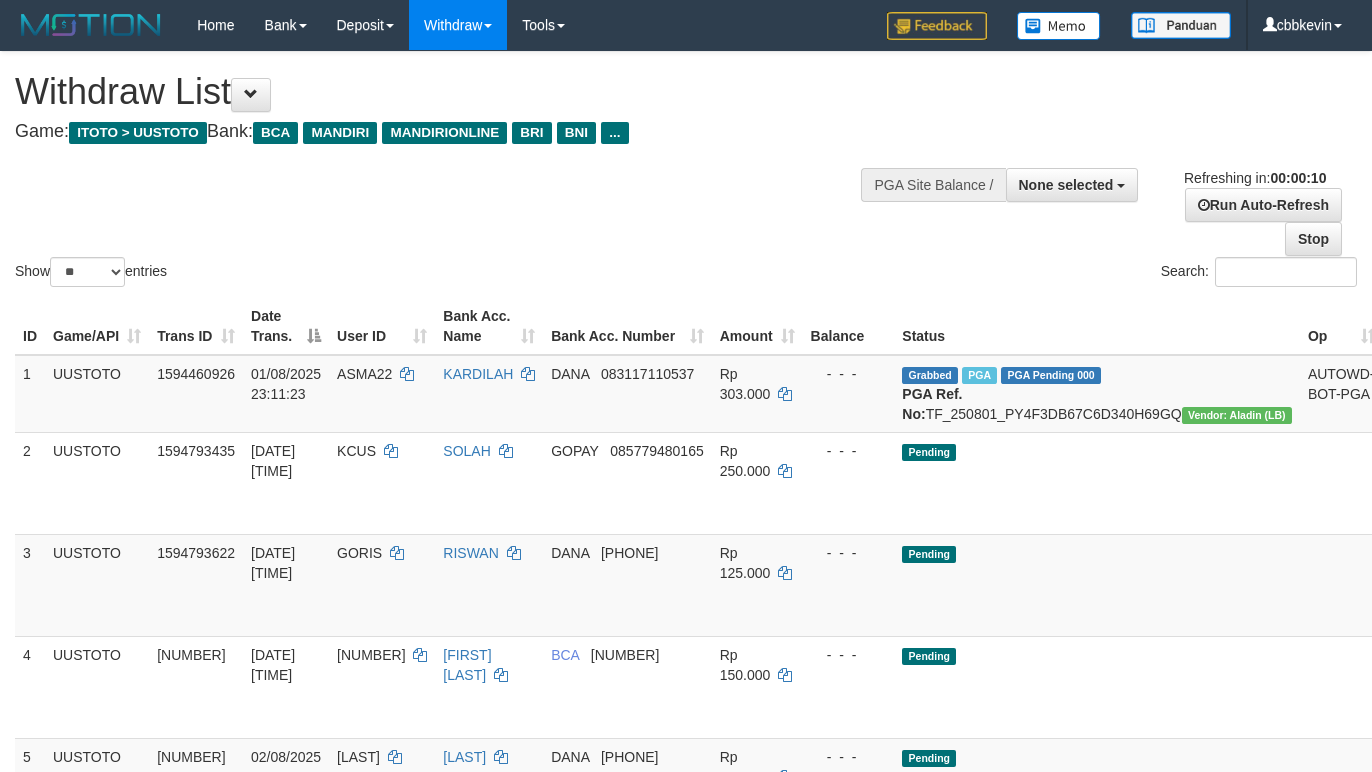 select 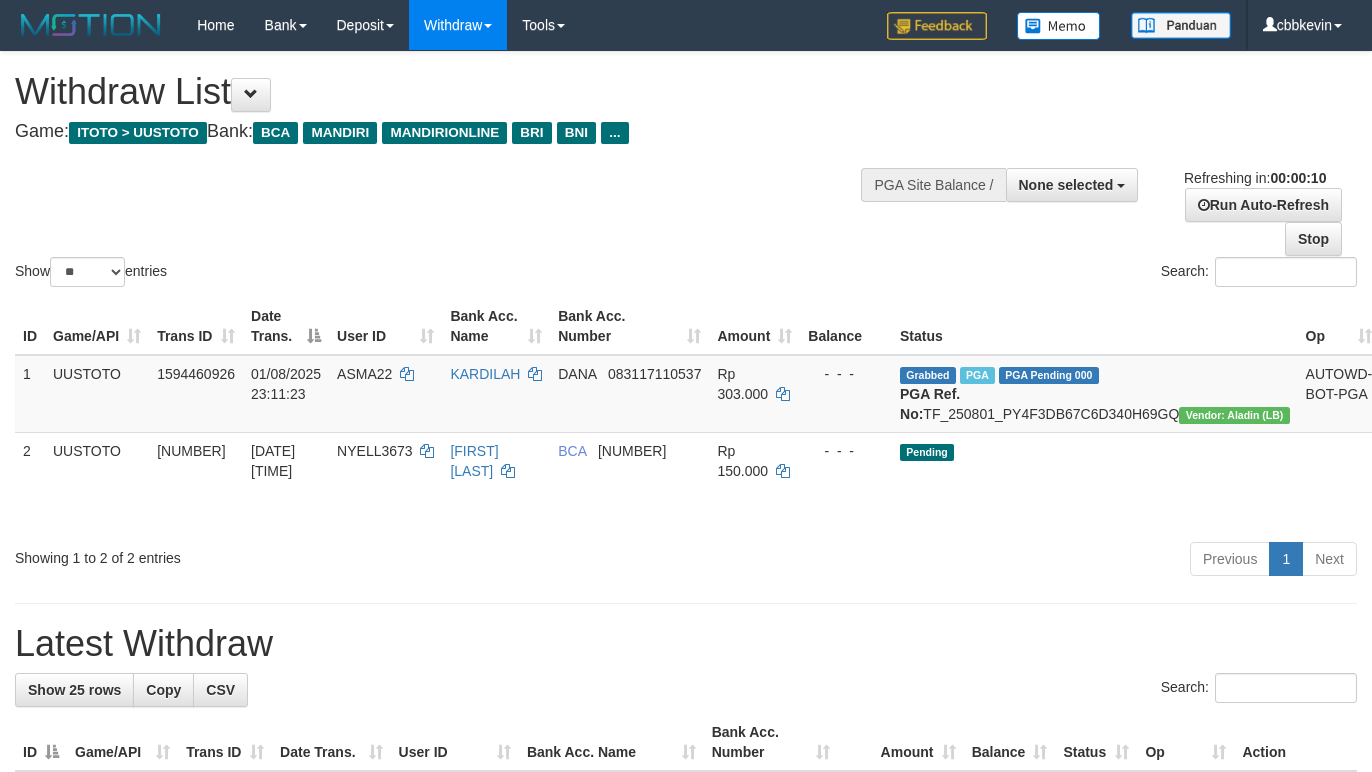 select 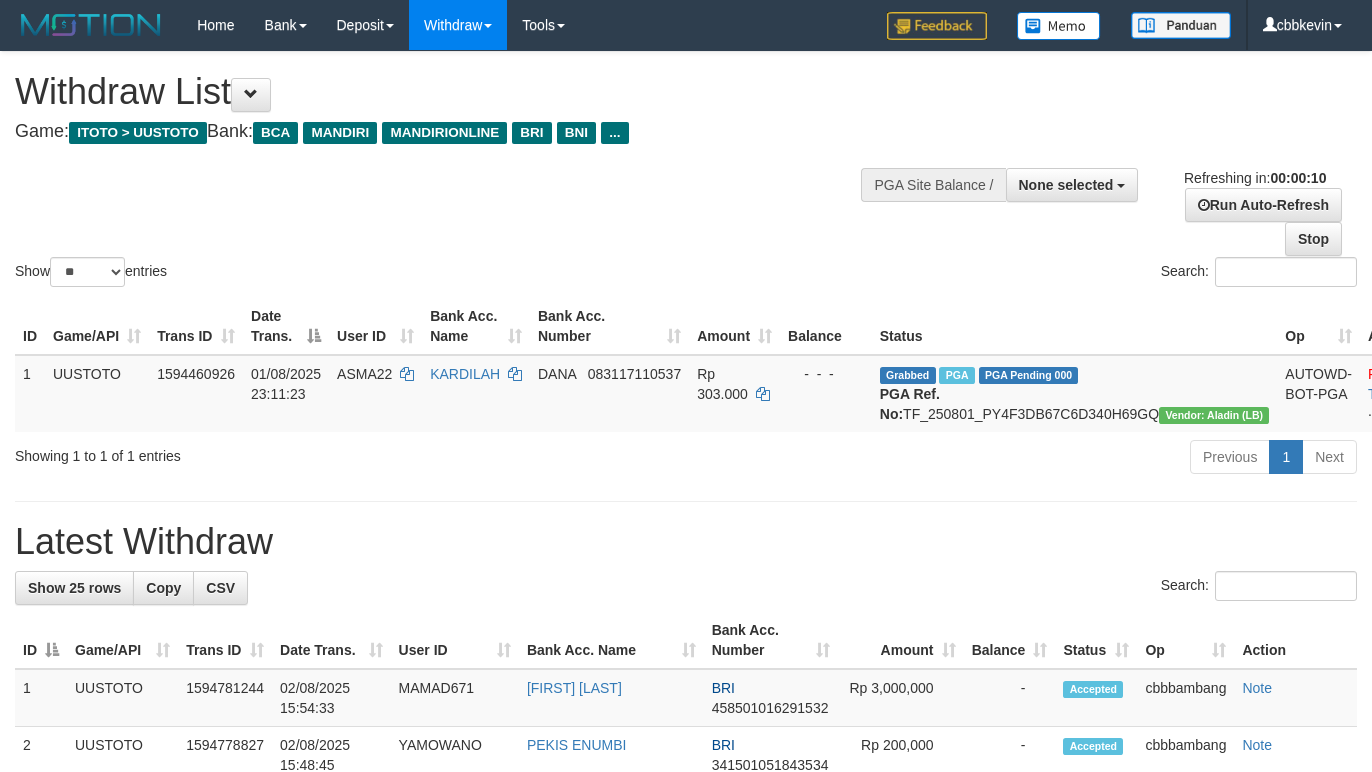 select 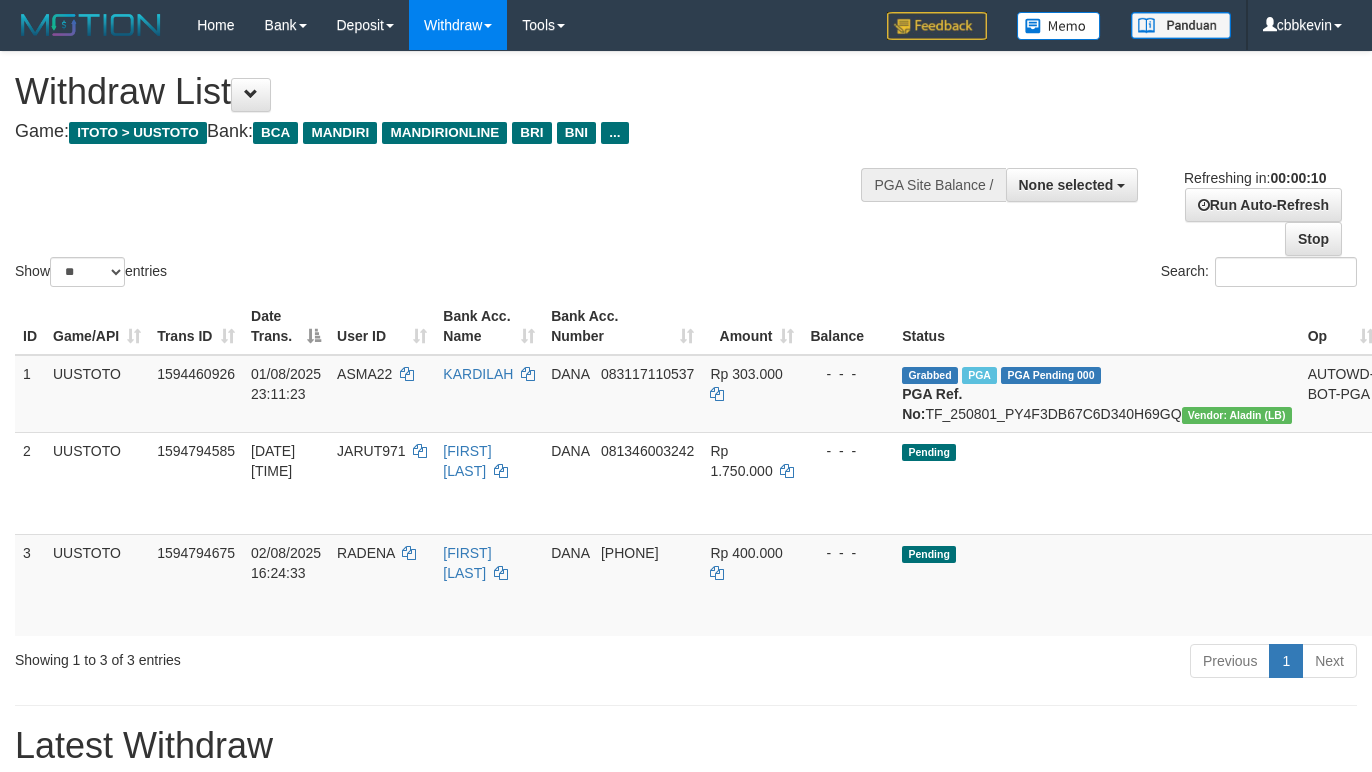 select 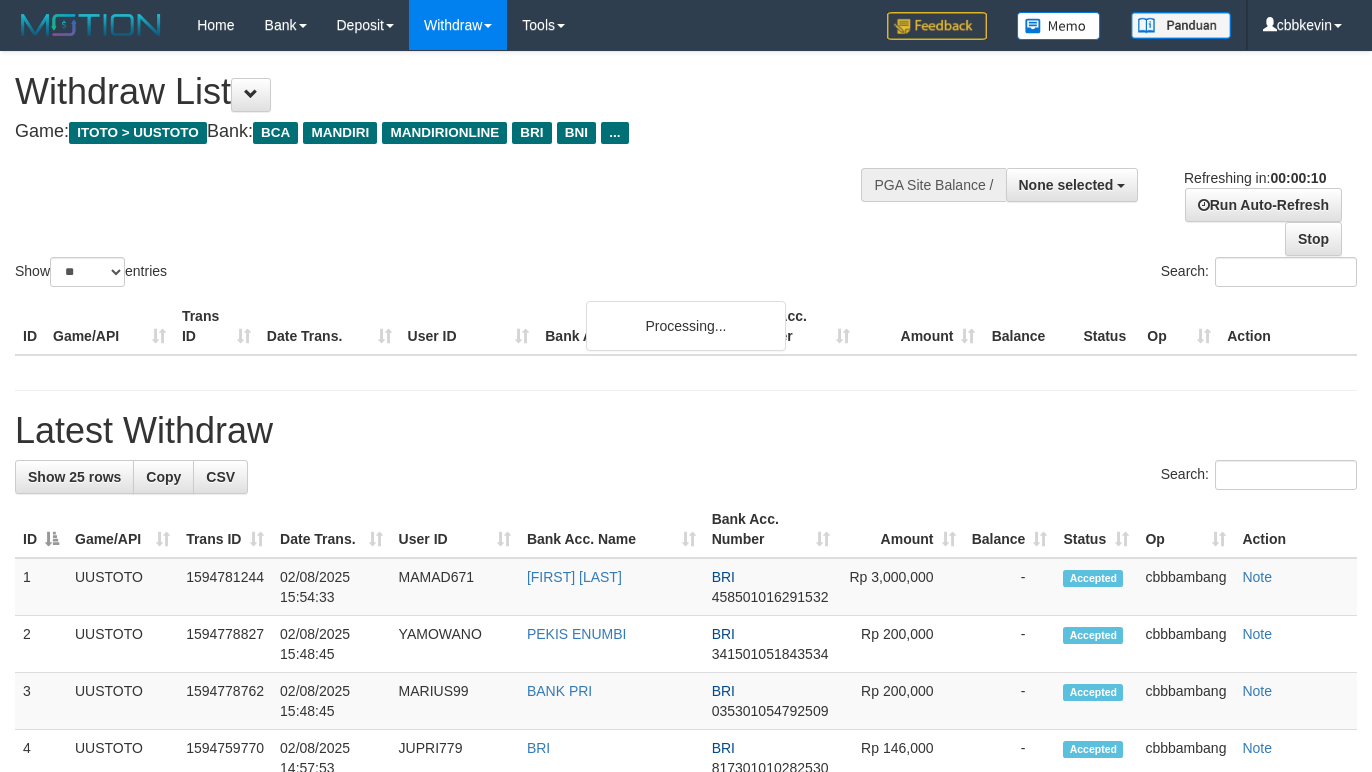 select 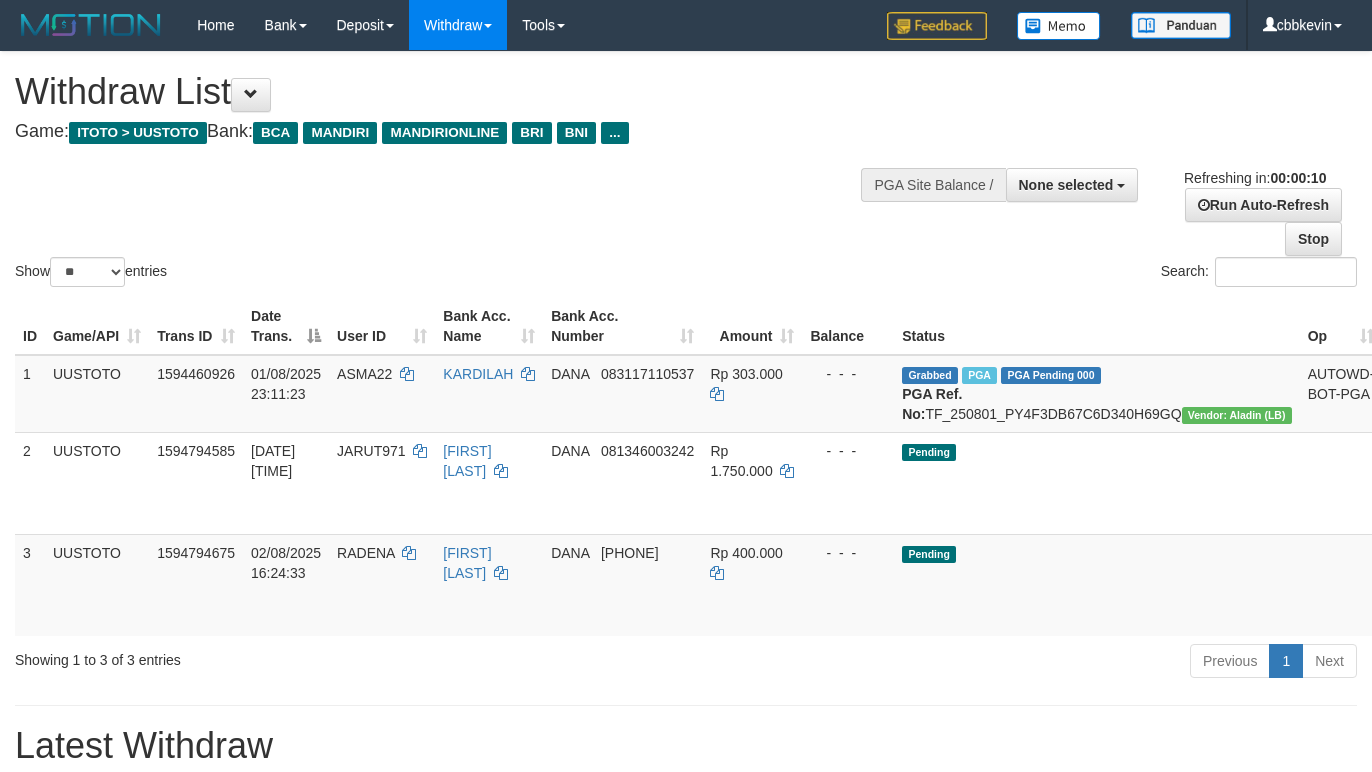 select 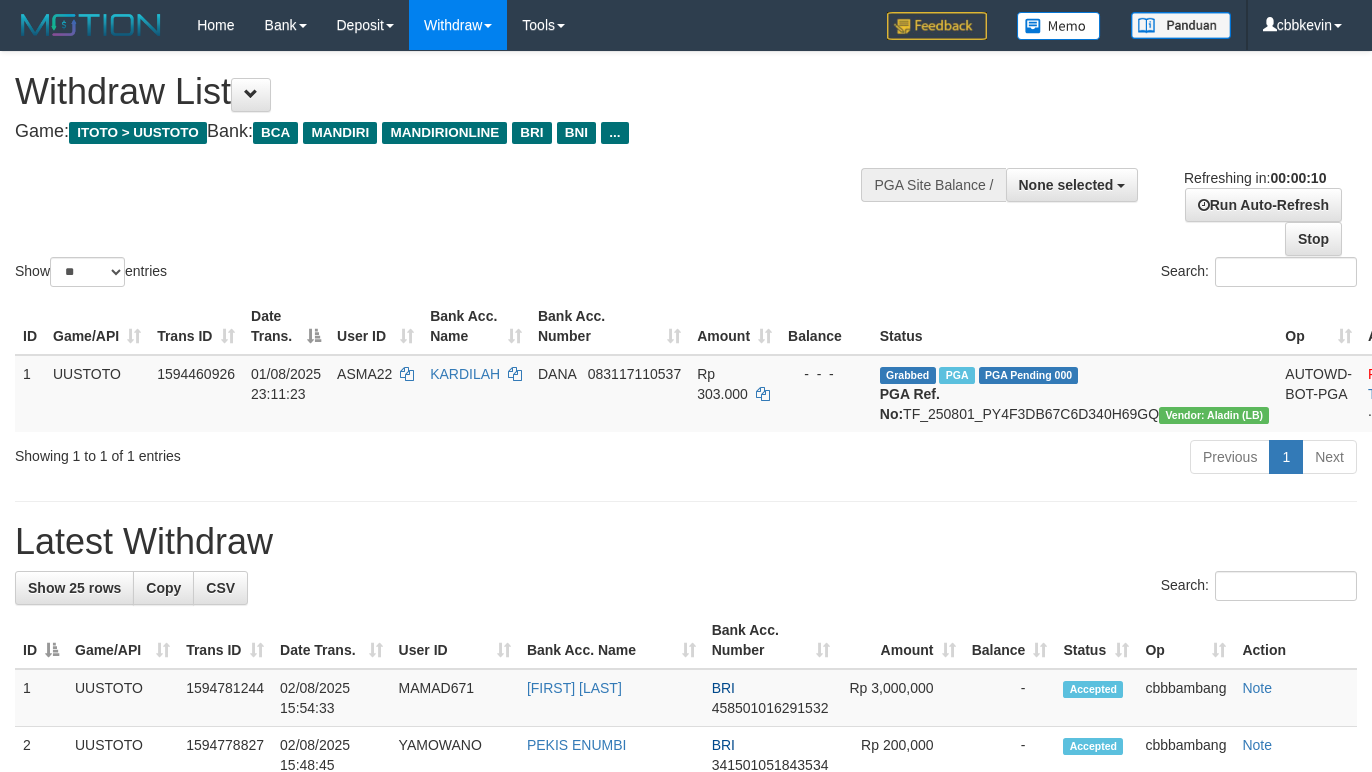 select 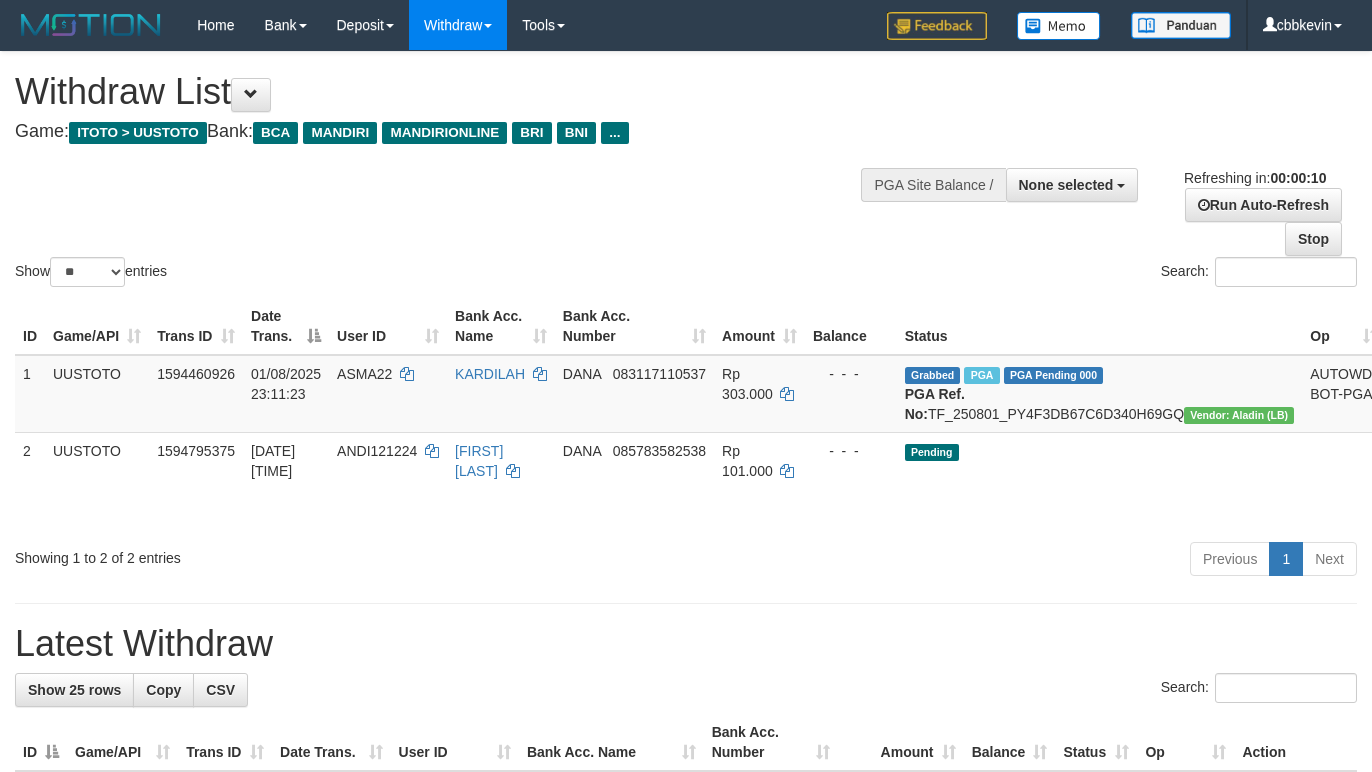 select 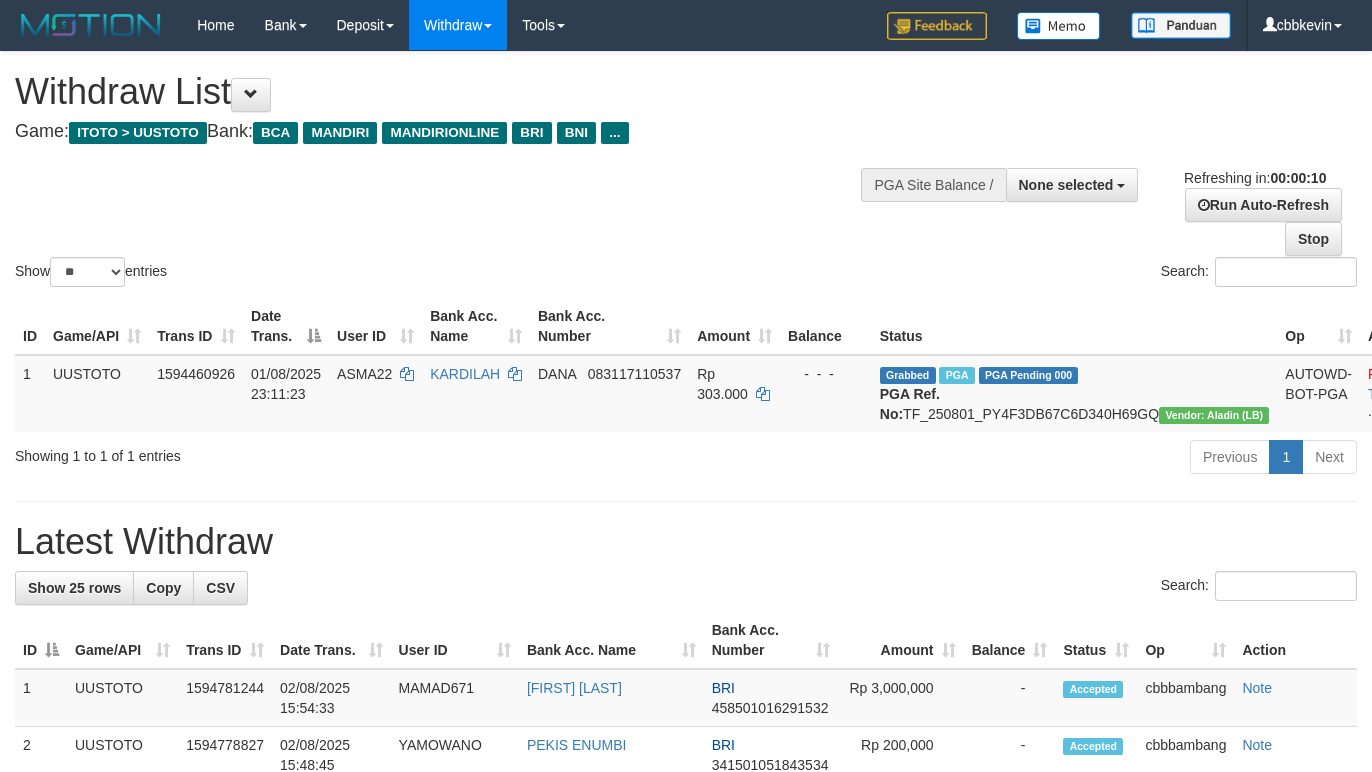 select 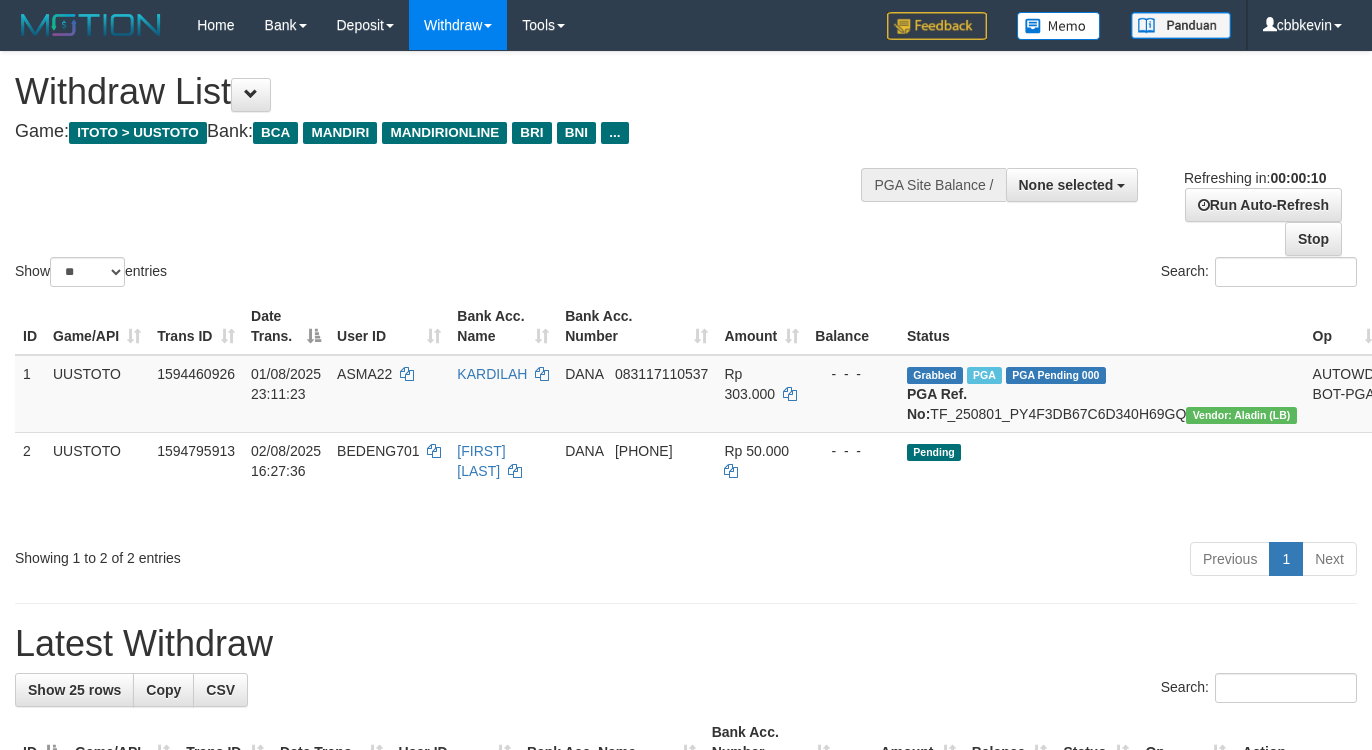 select 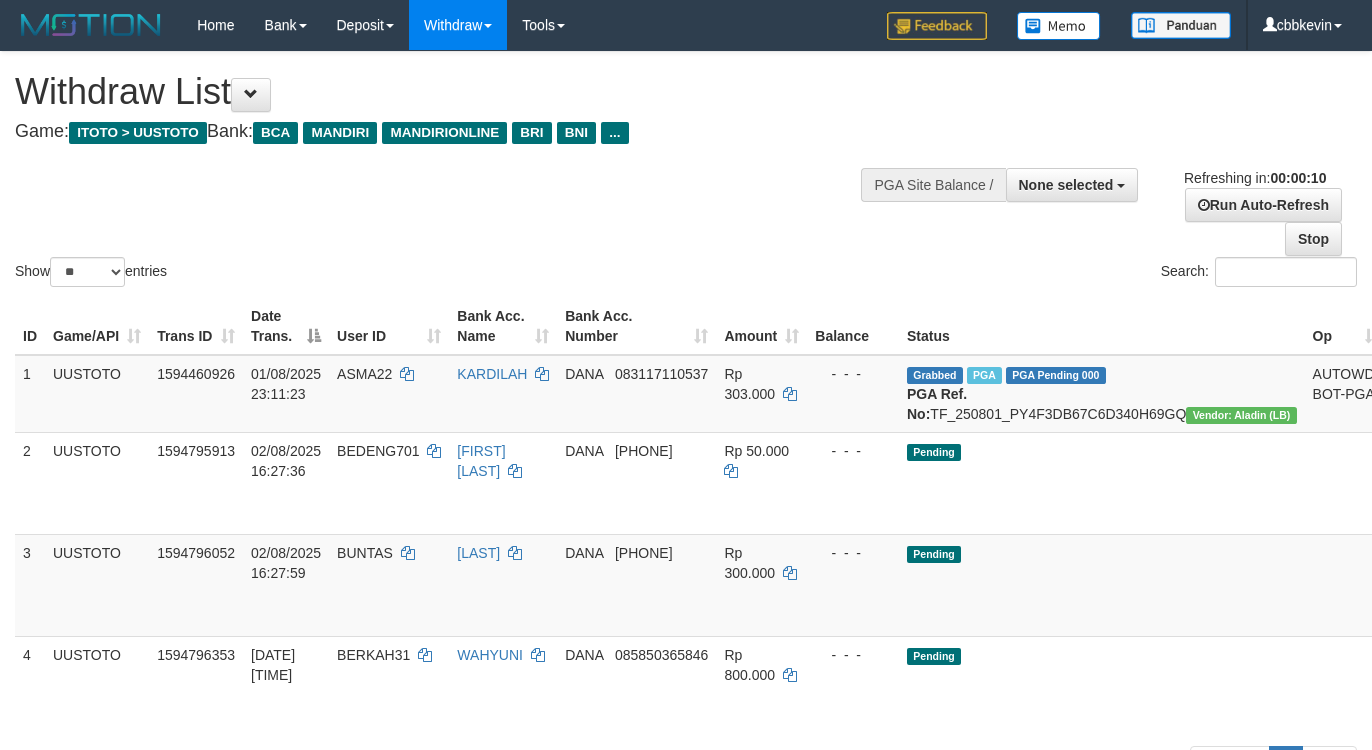 select 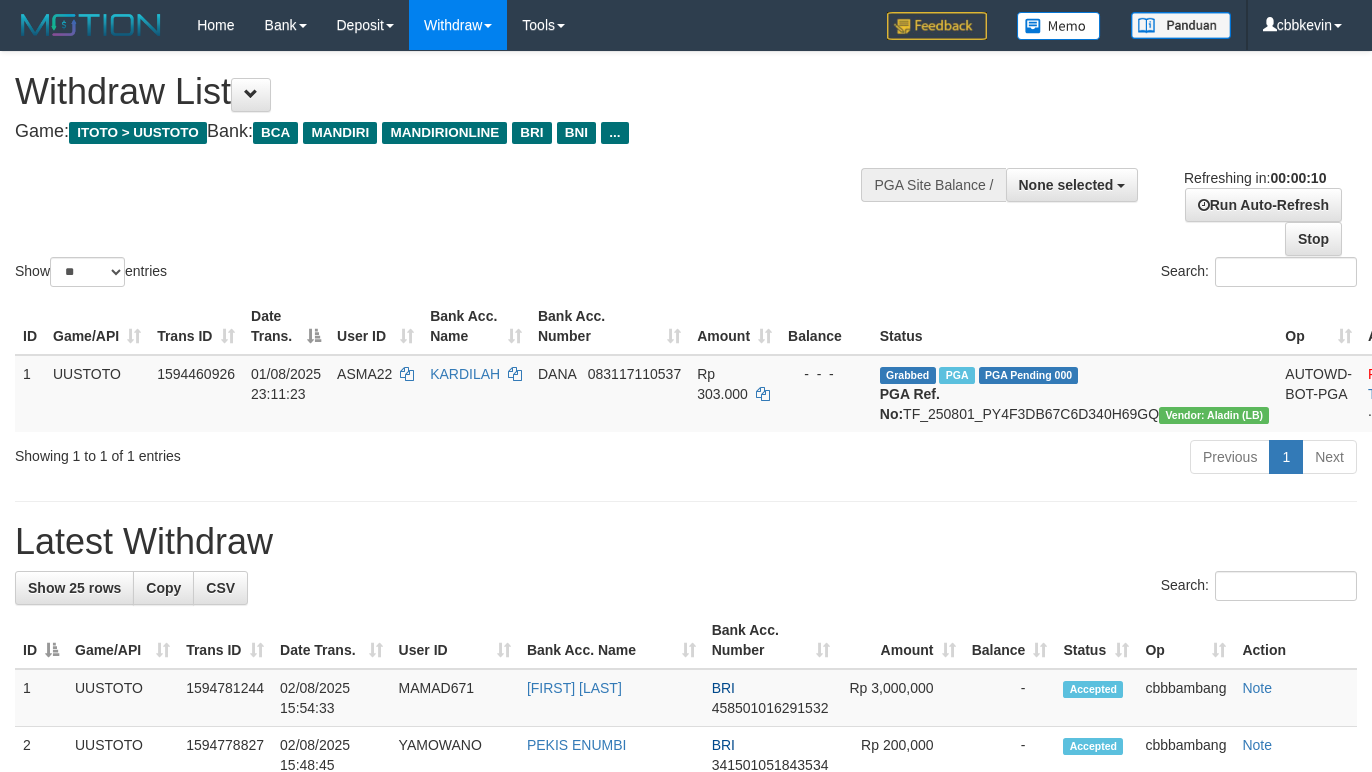 select 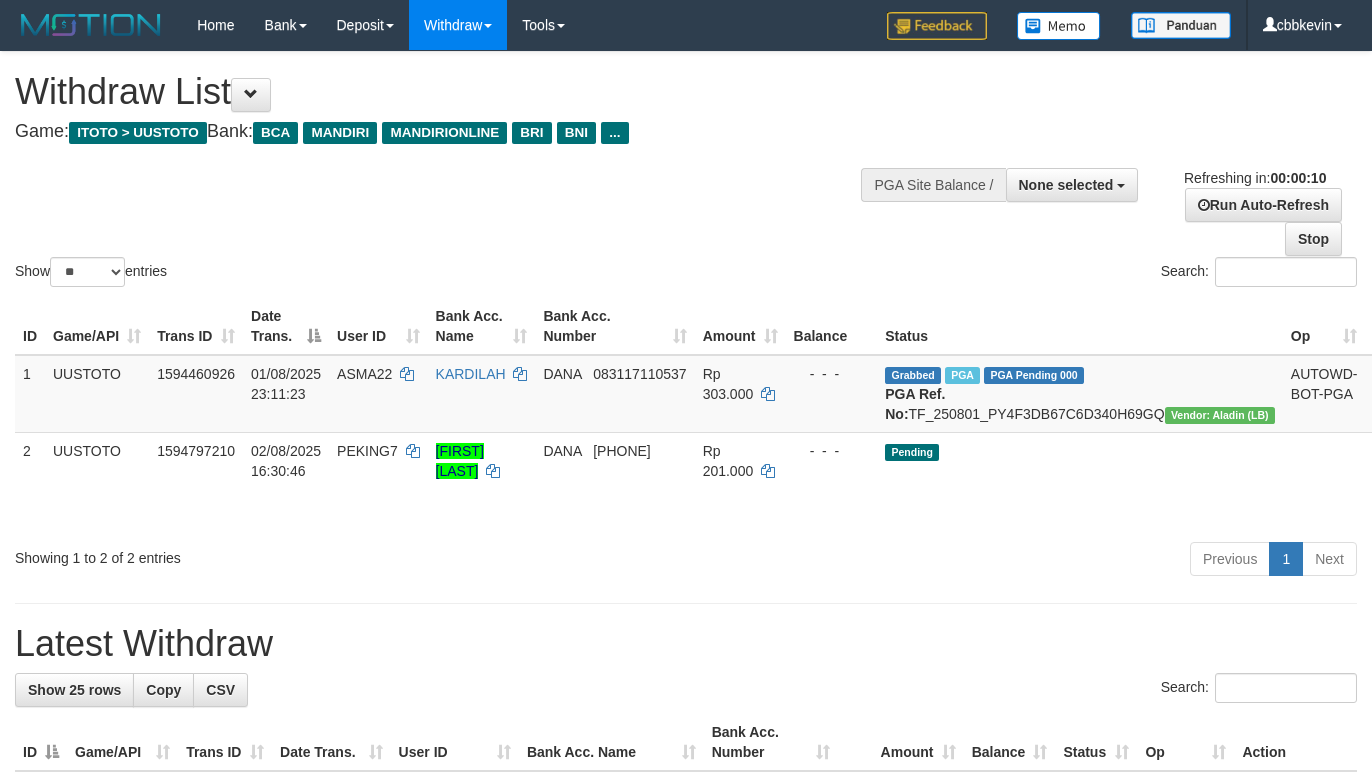 select 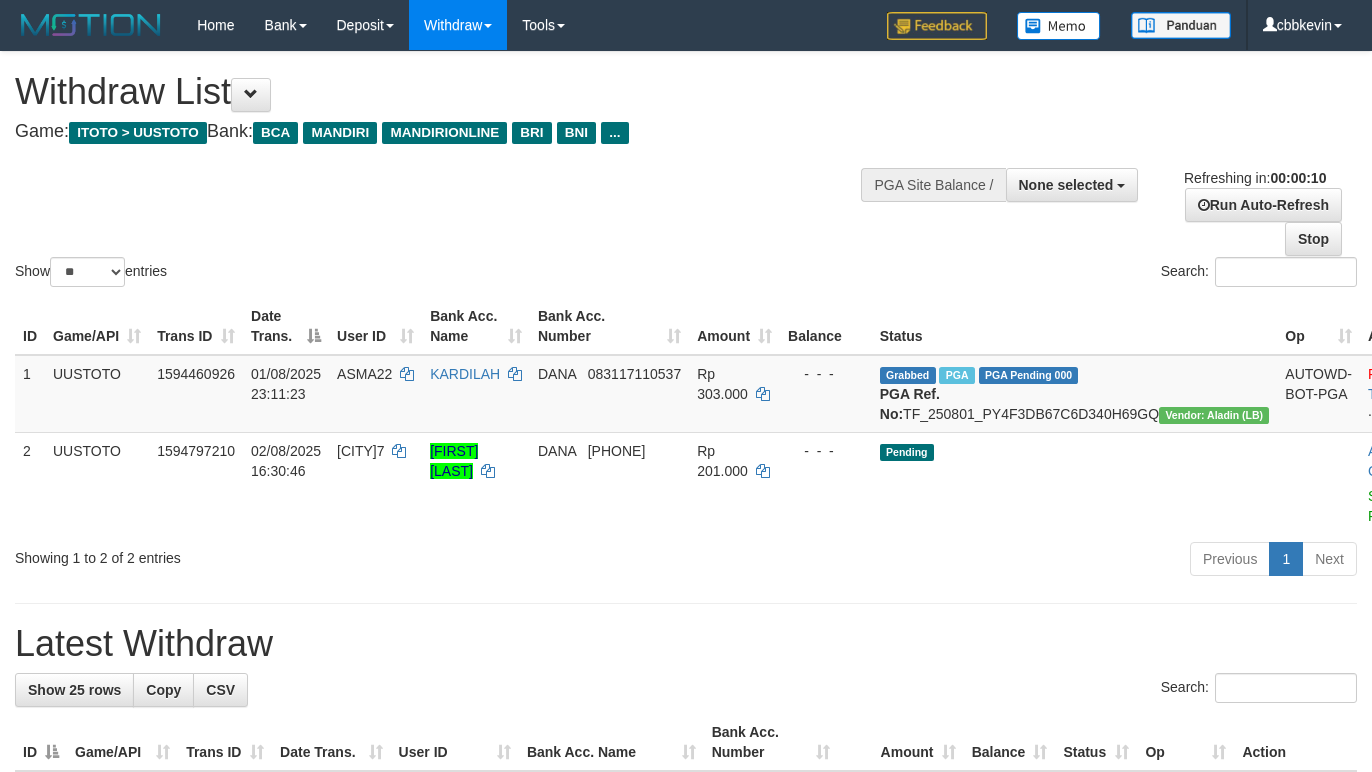 select 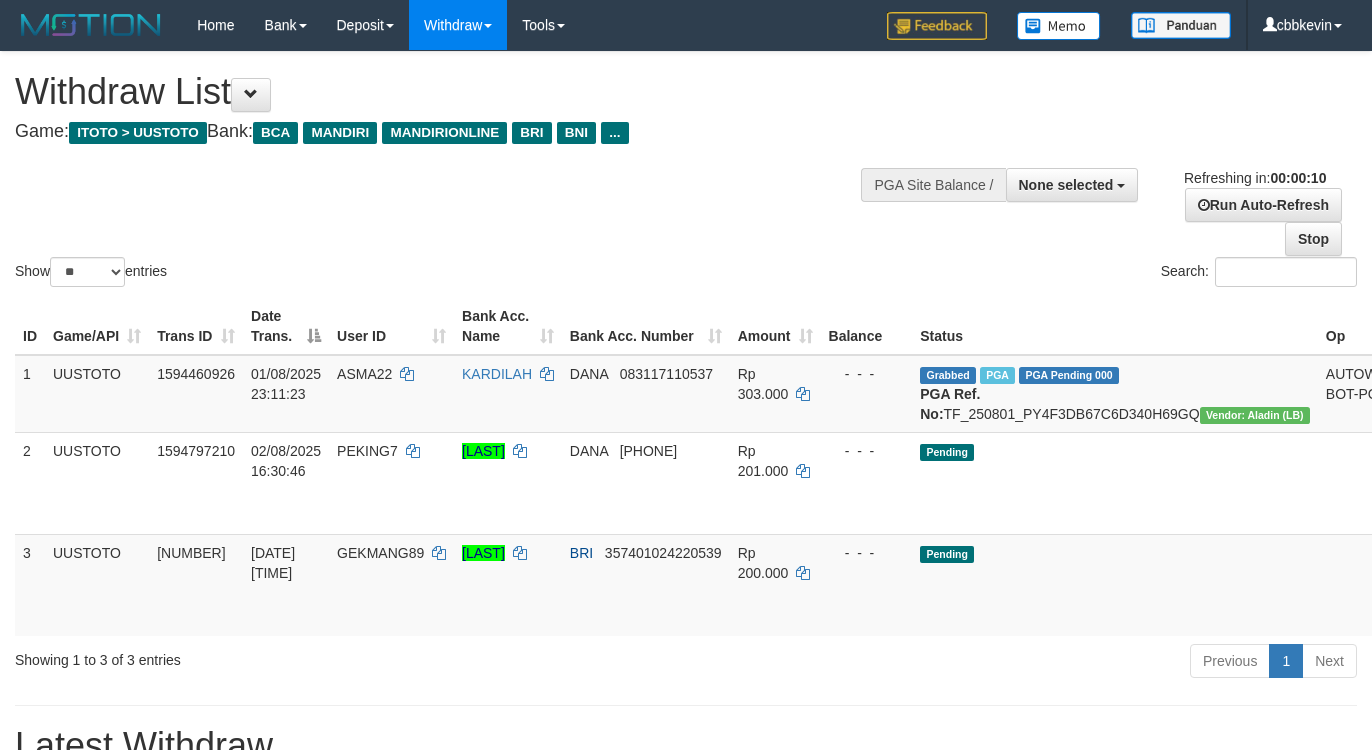 select 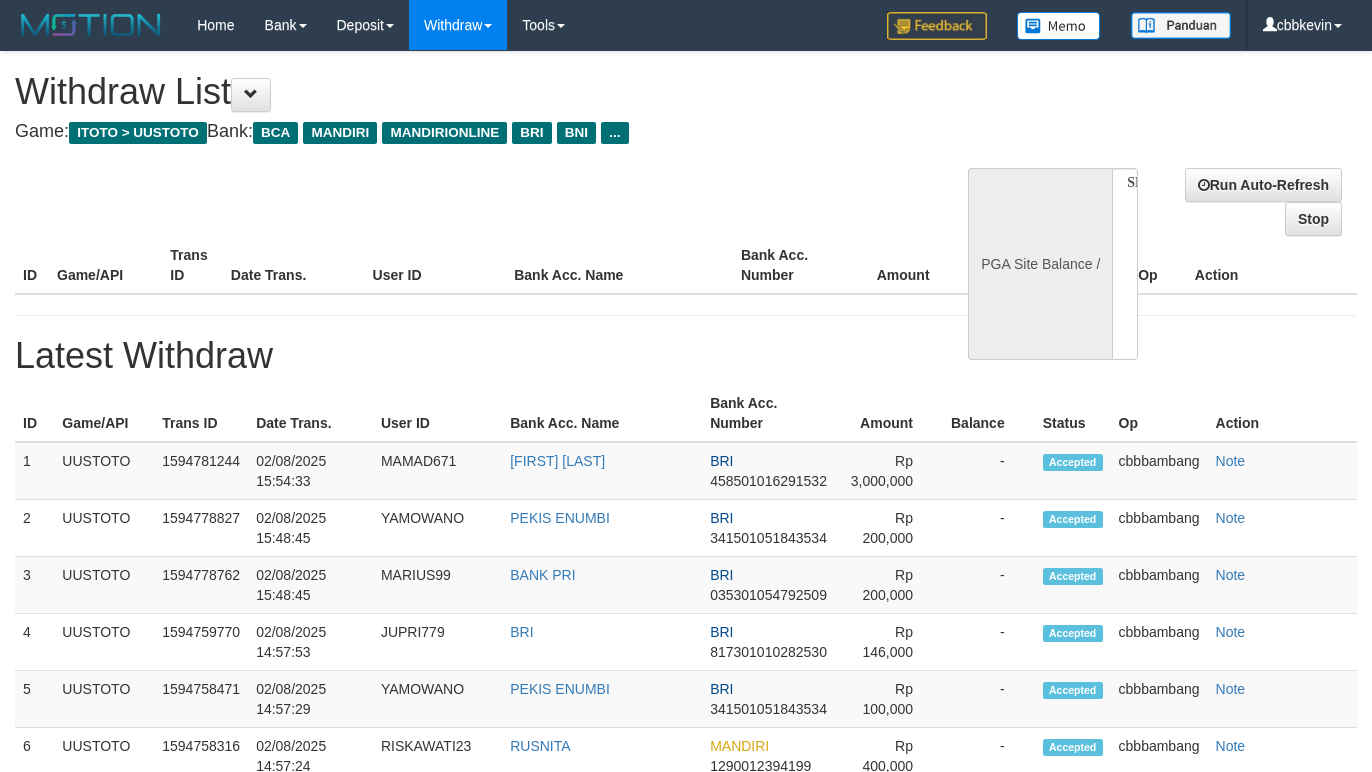 select 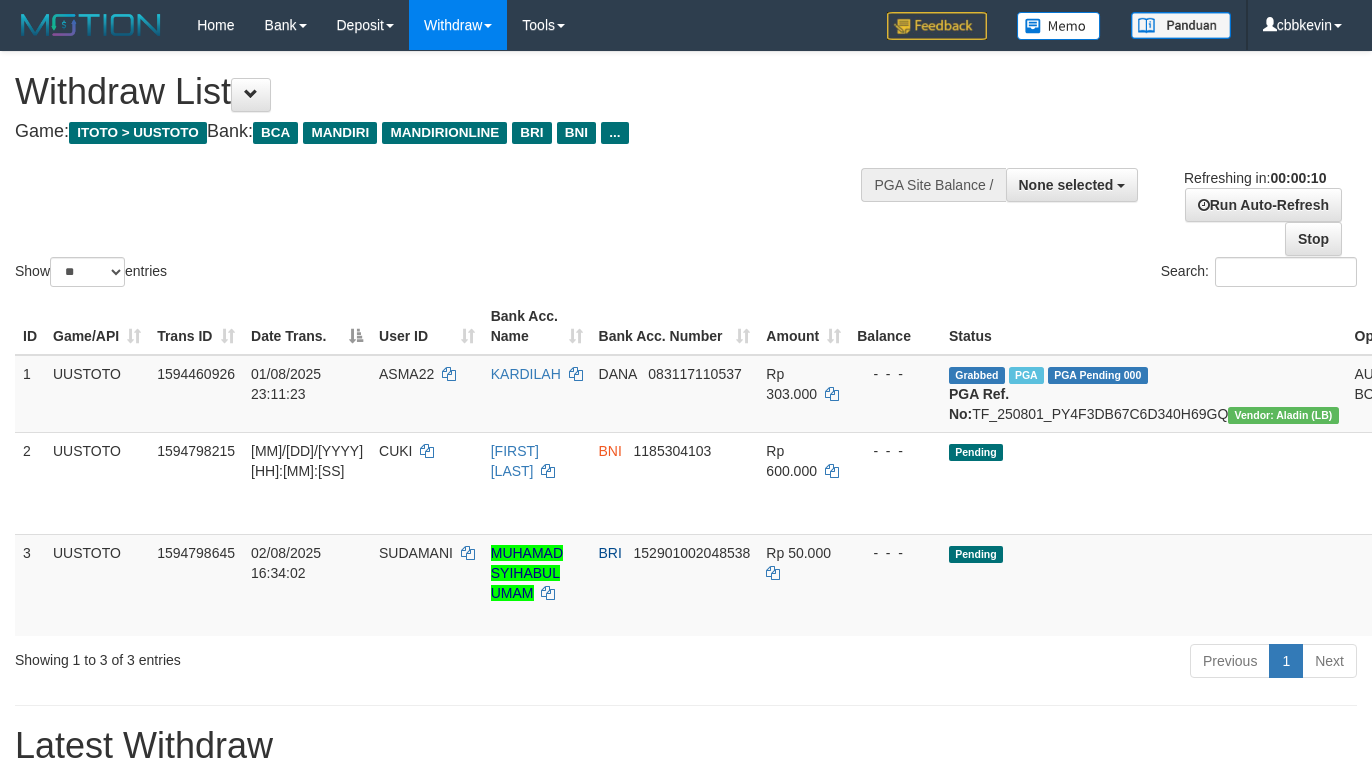 select 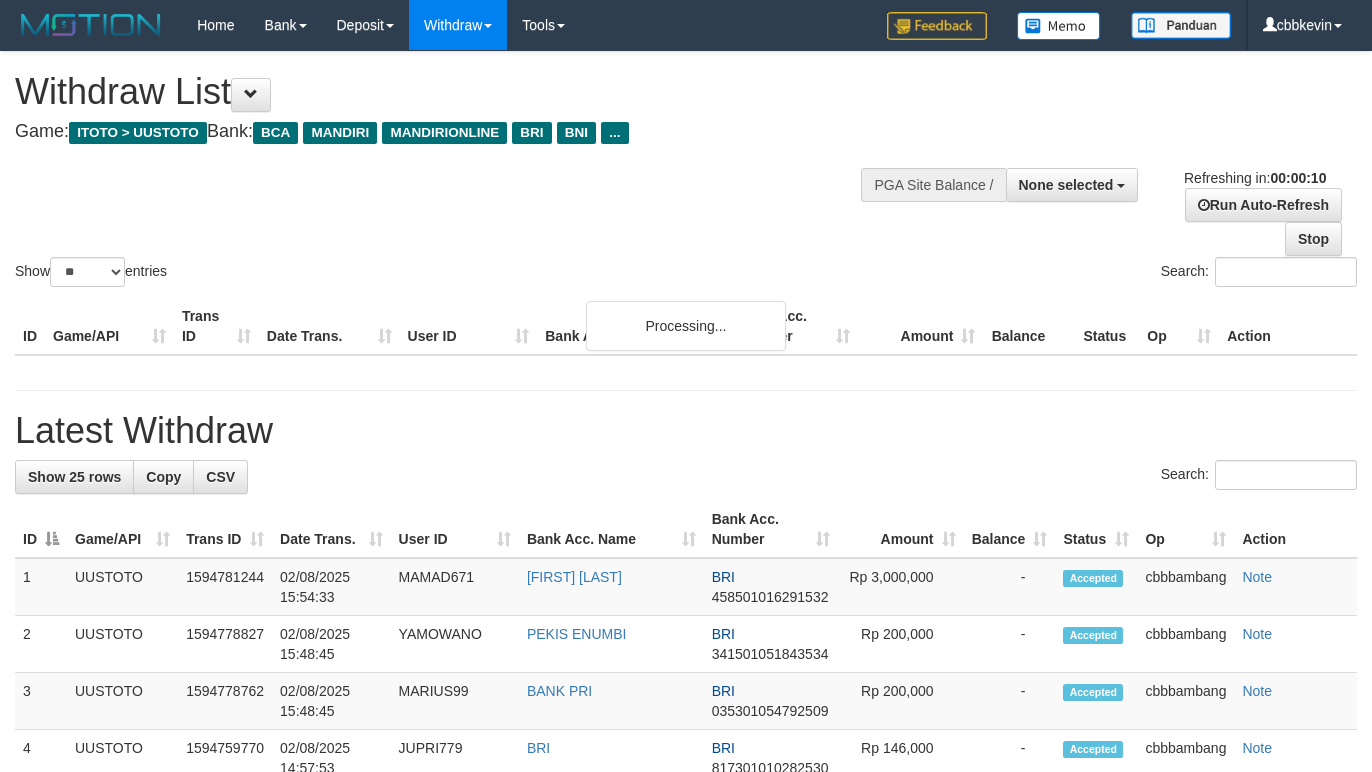 select 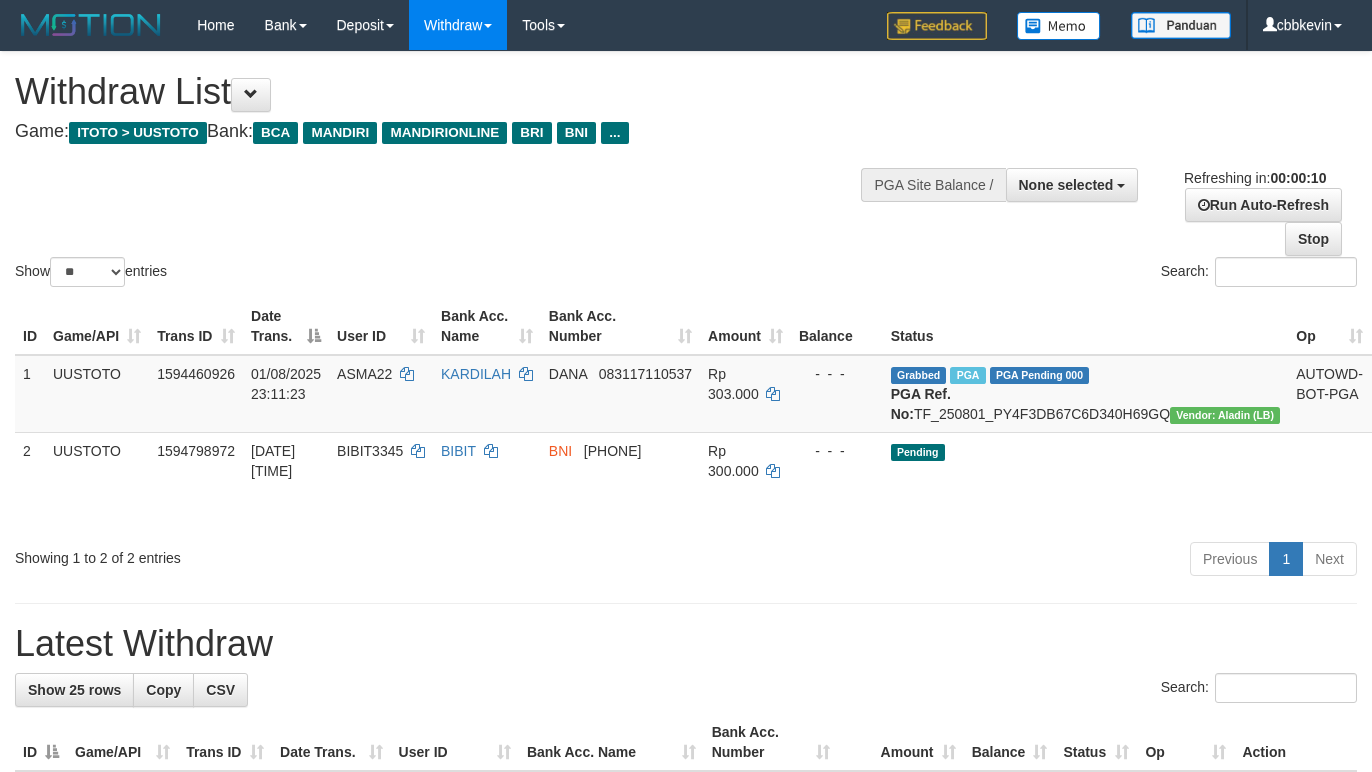 select 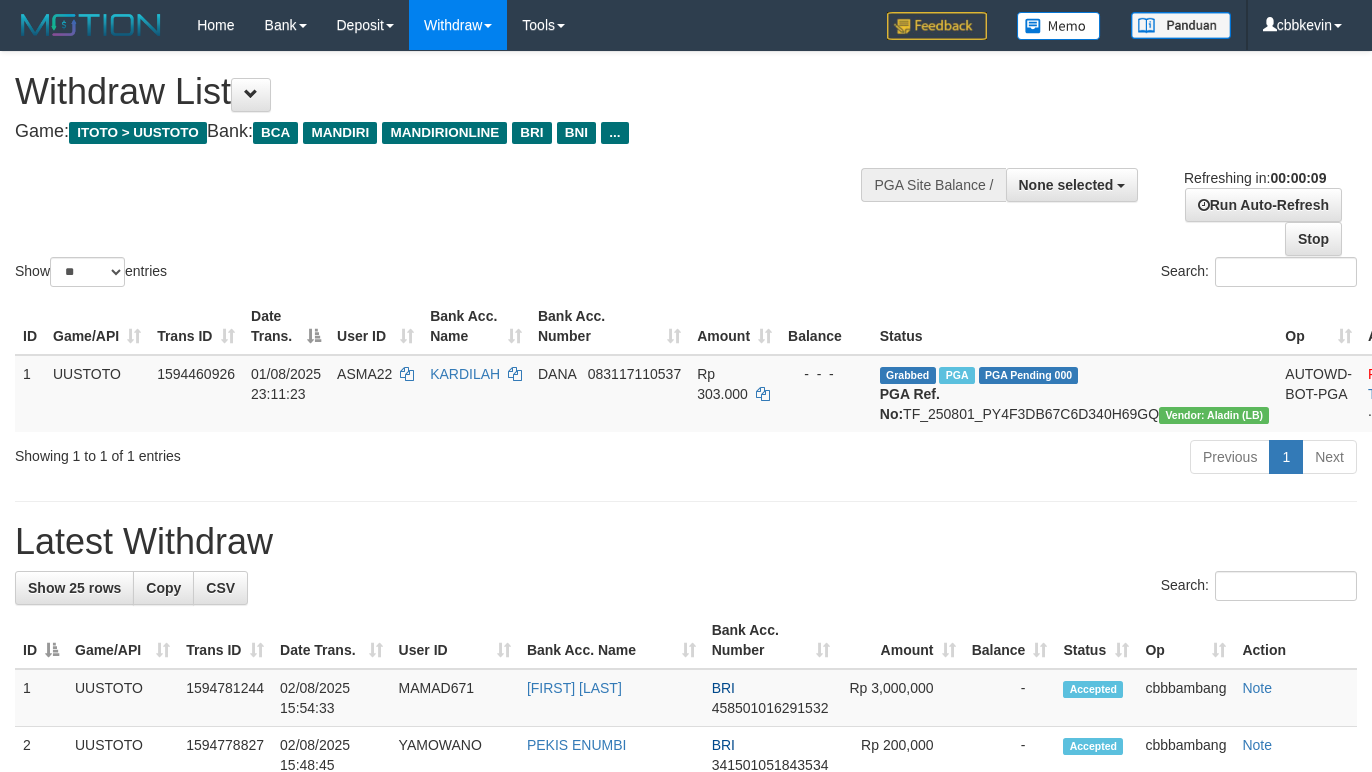 select 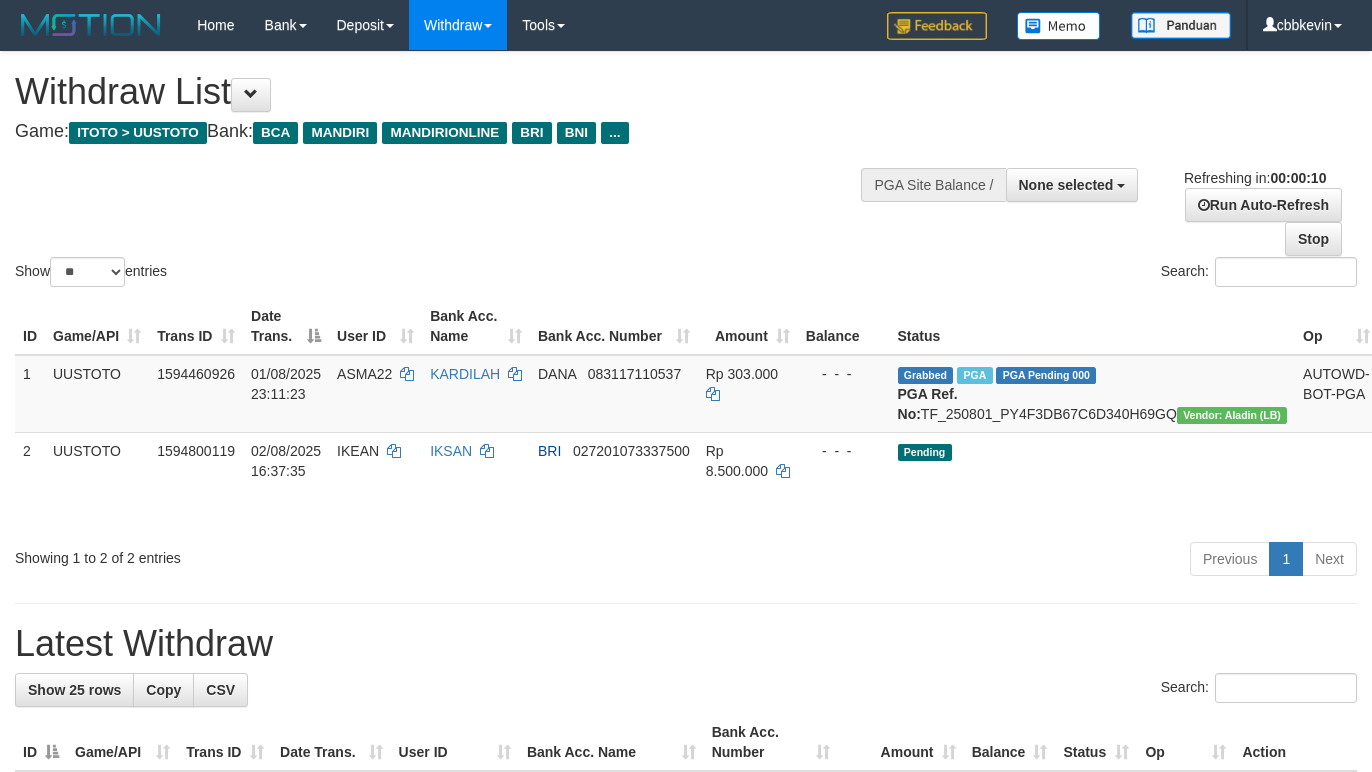 select 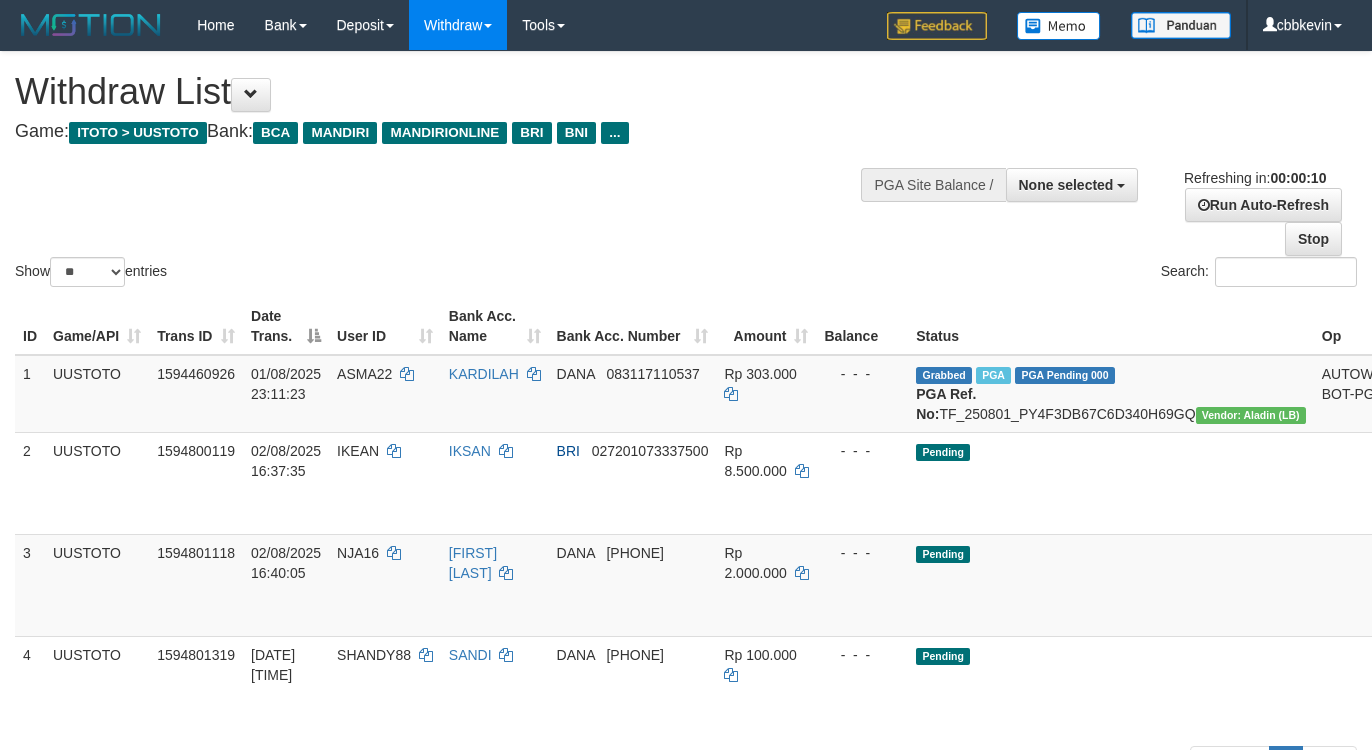 select 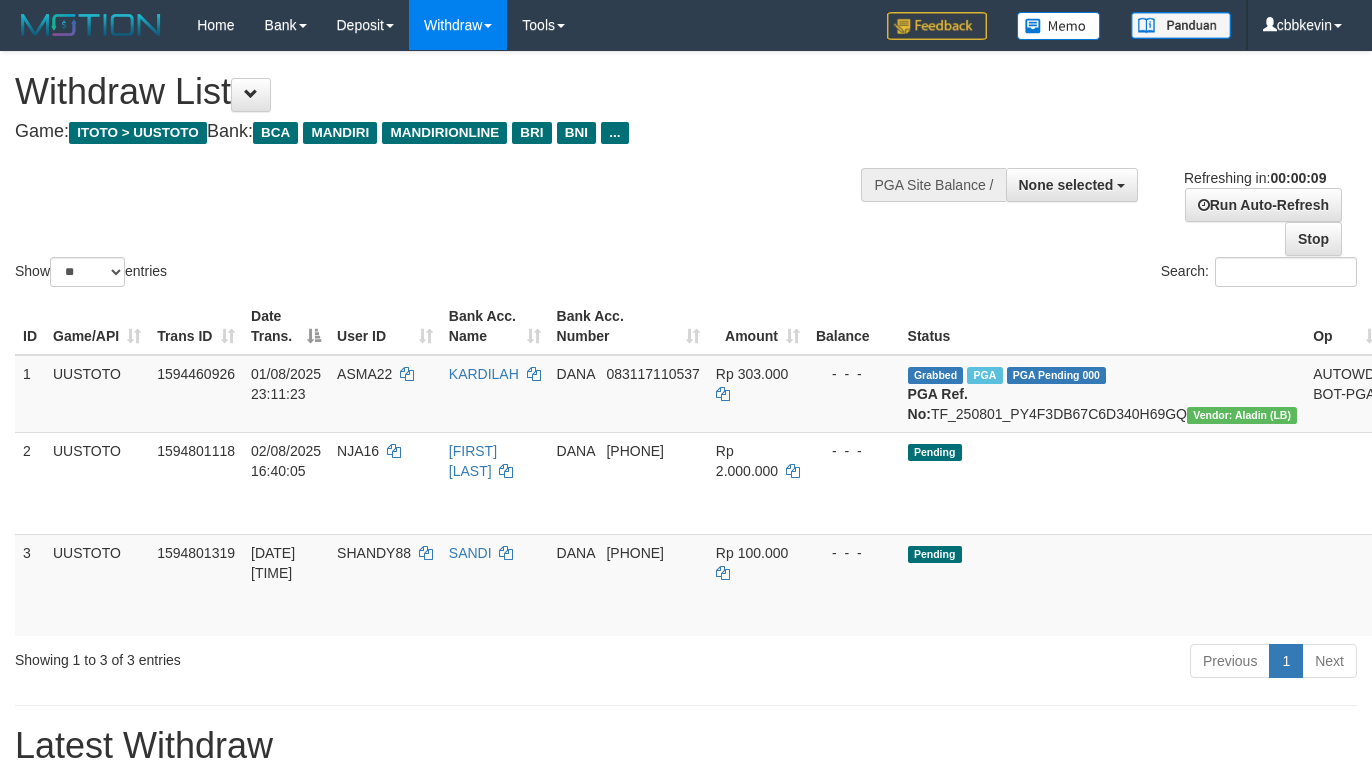 select 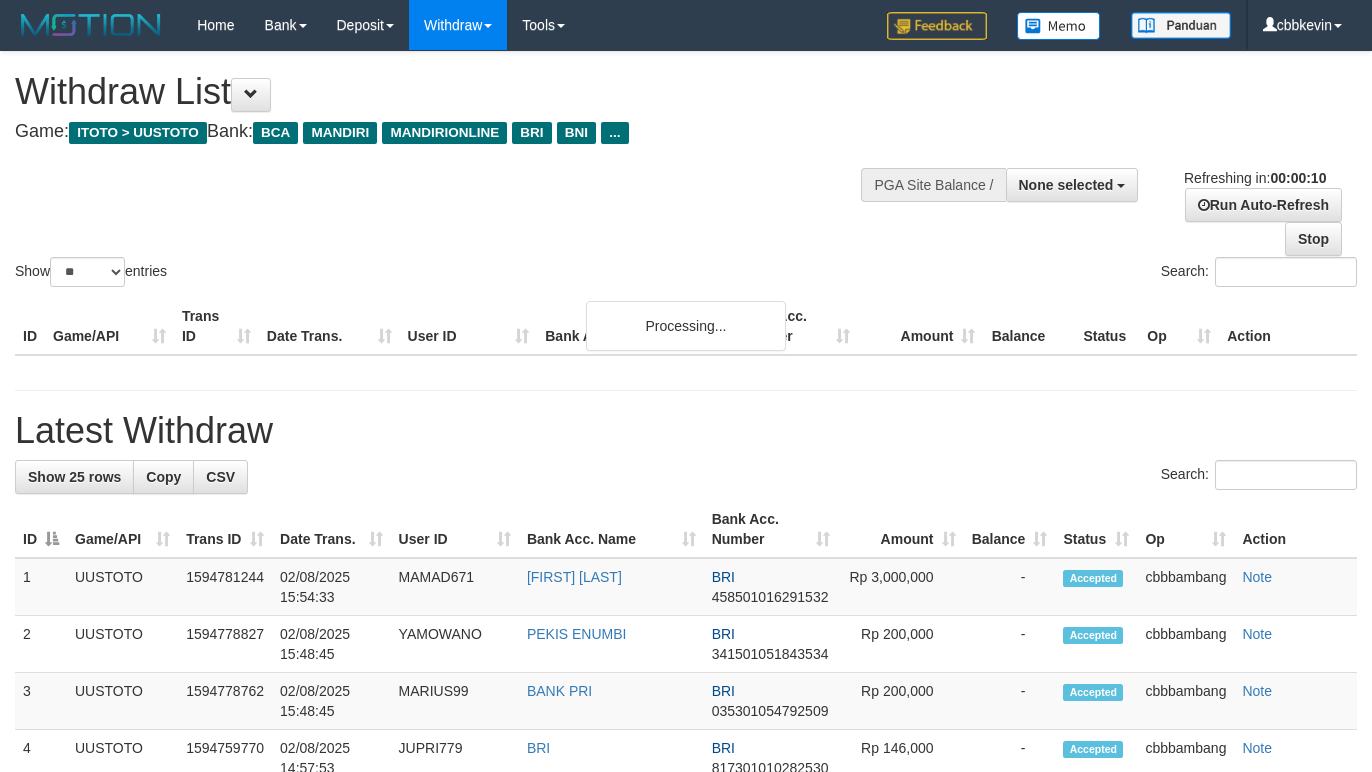 select 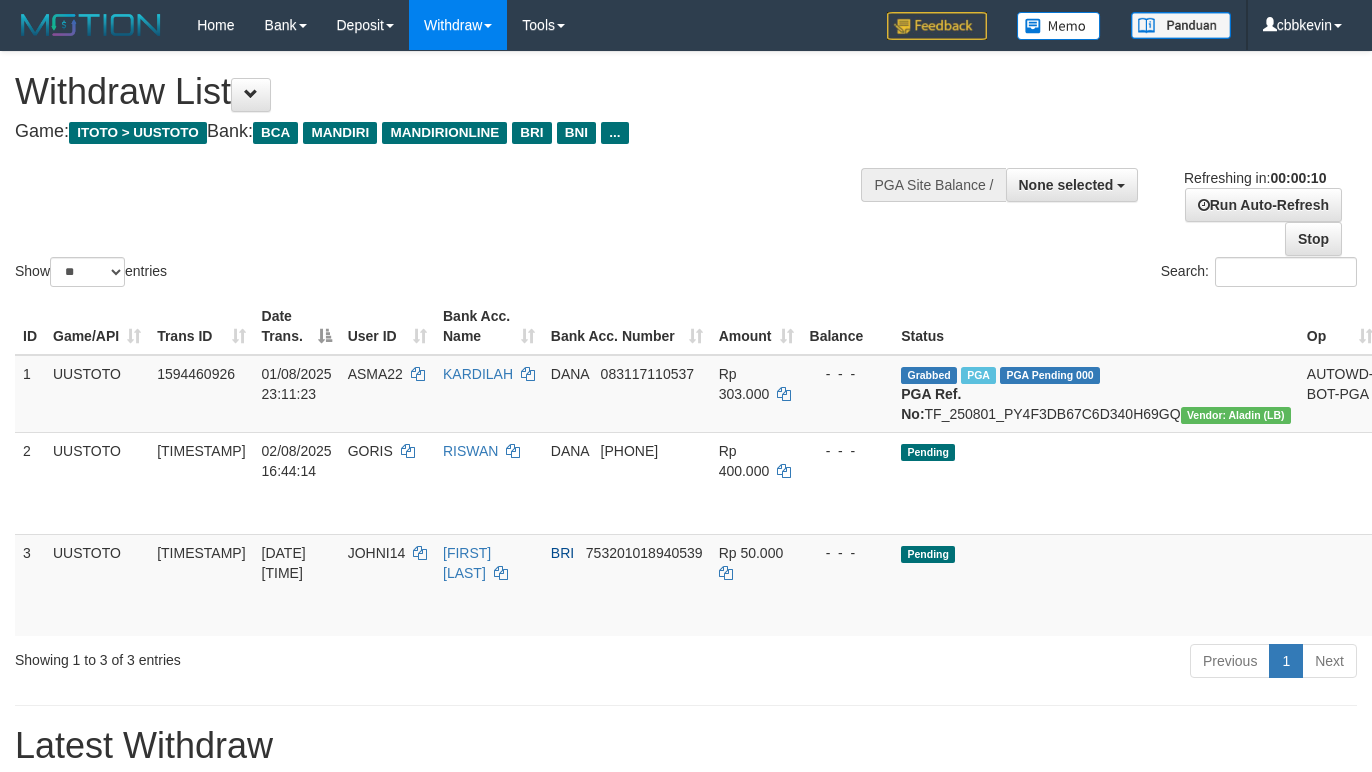 select 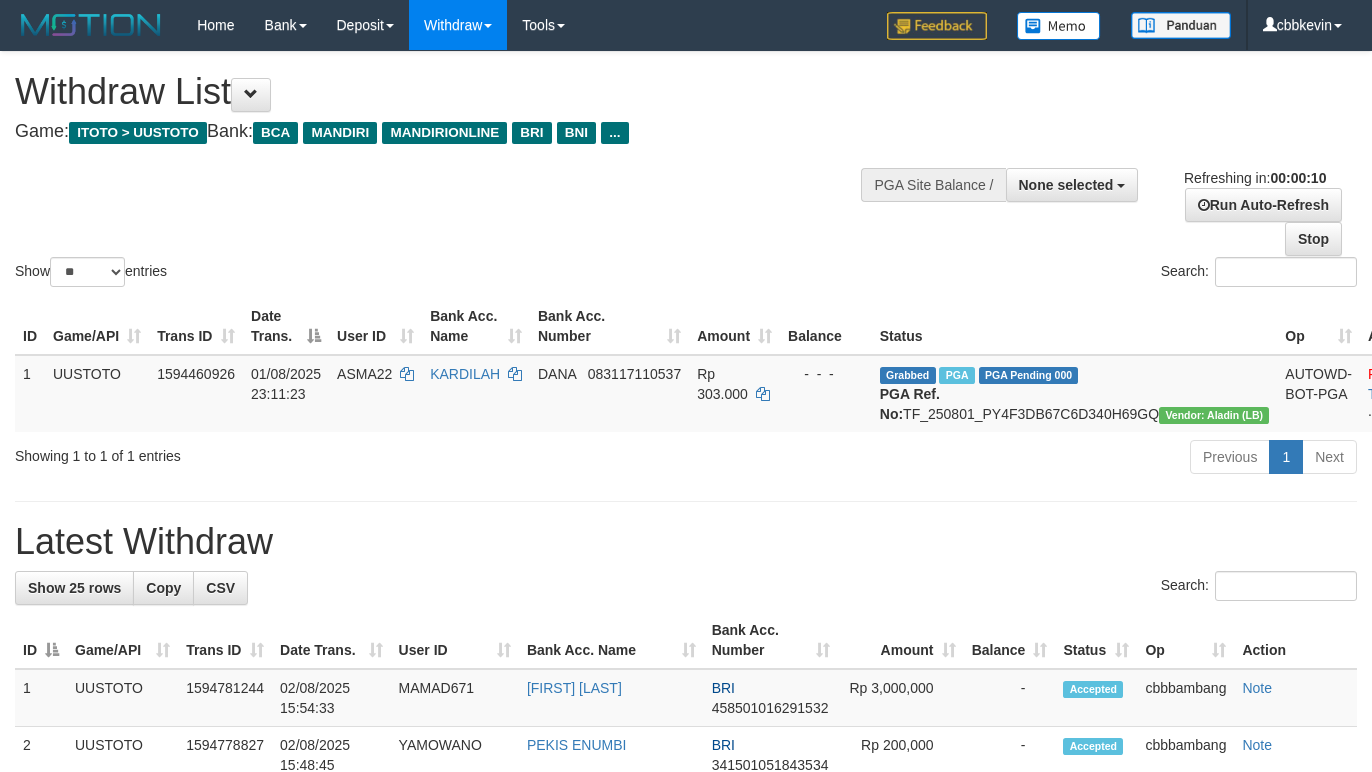 select 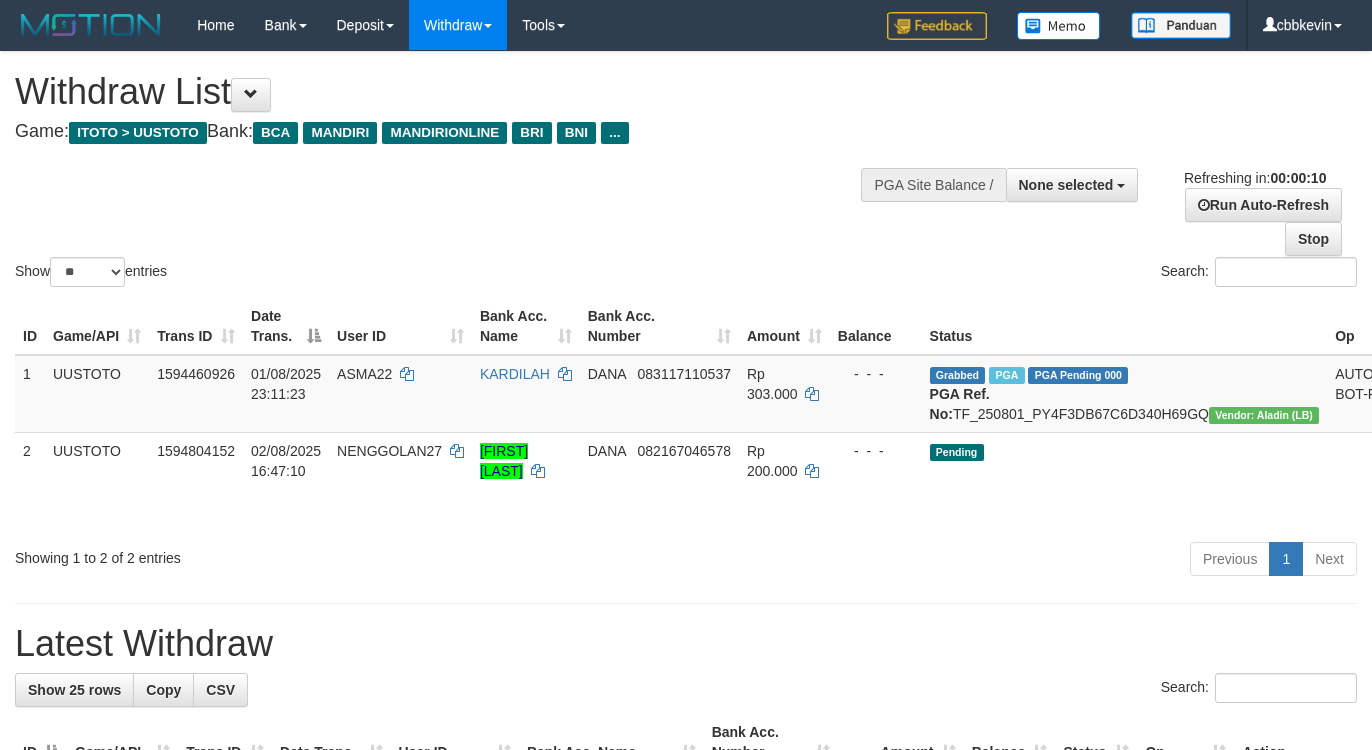 select 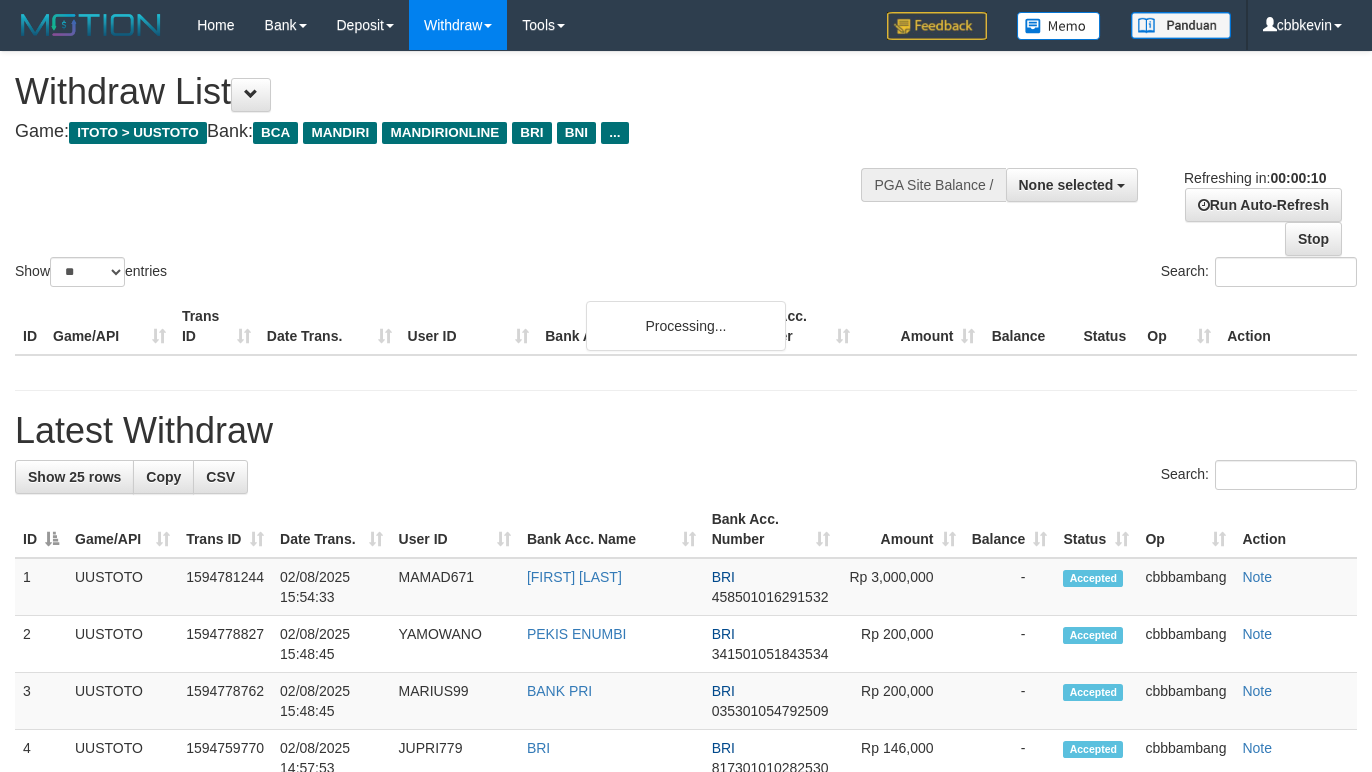 select 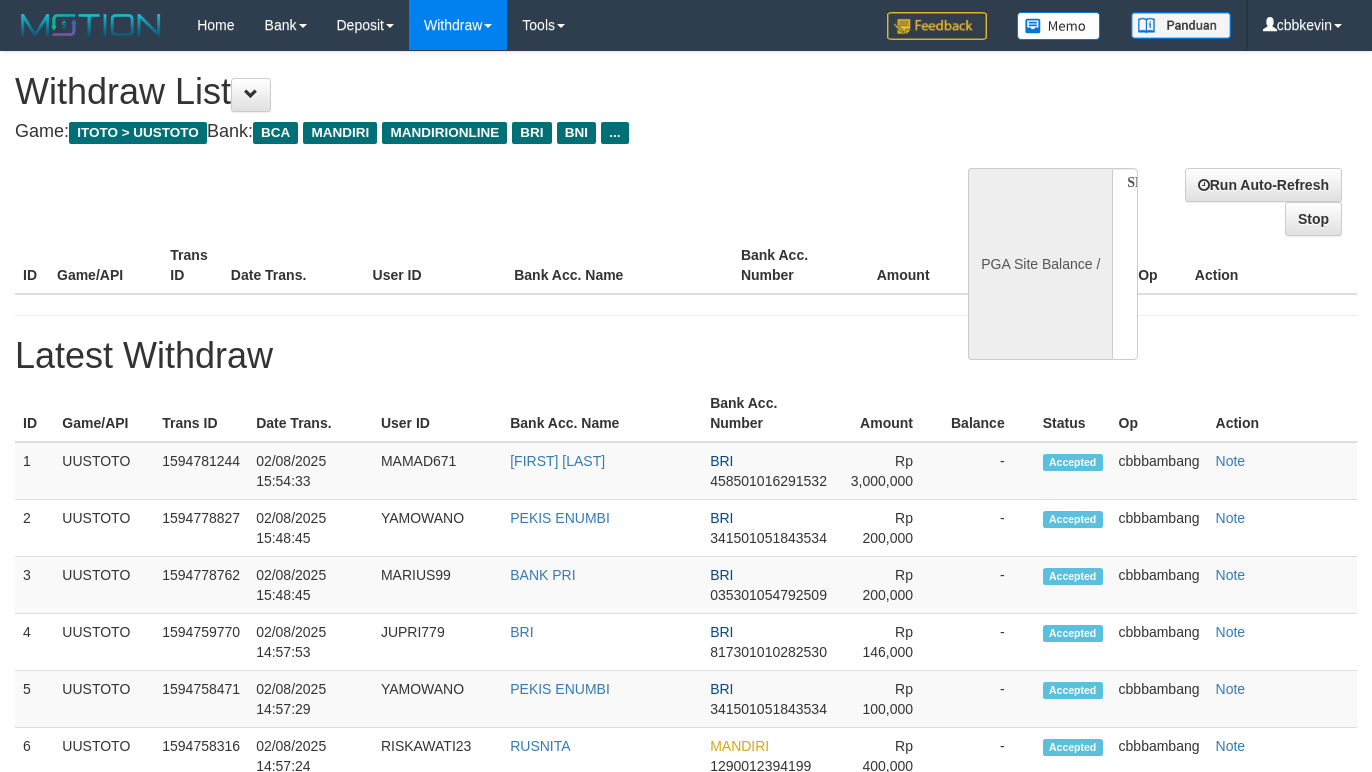select 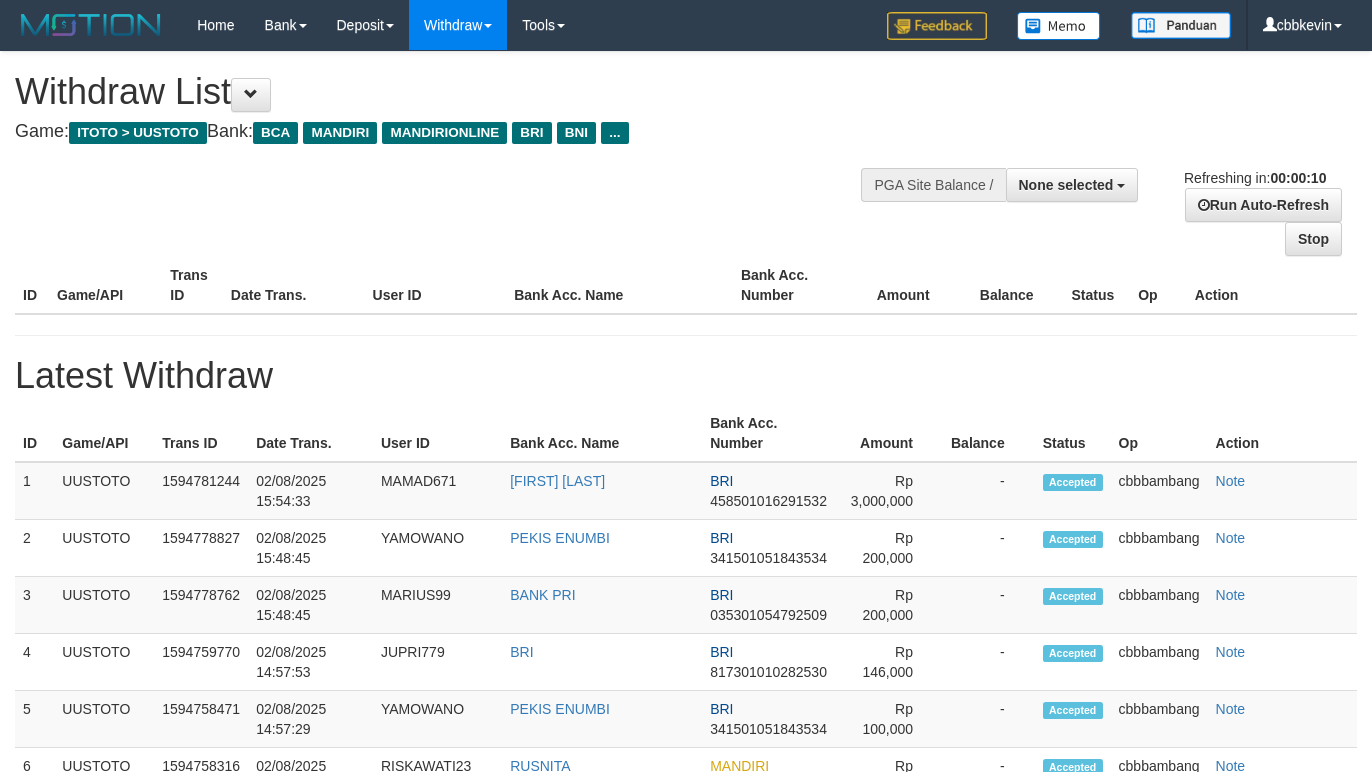 select 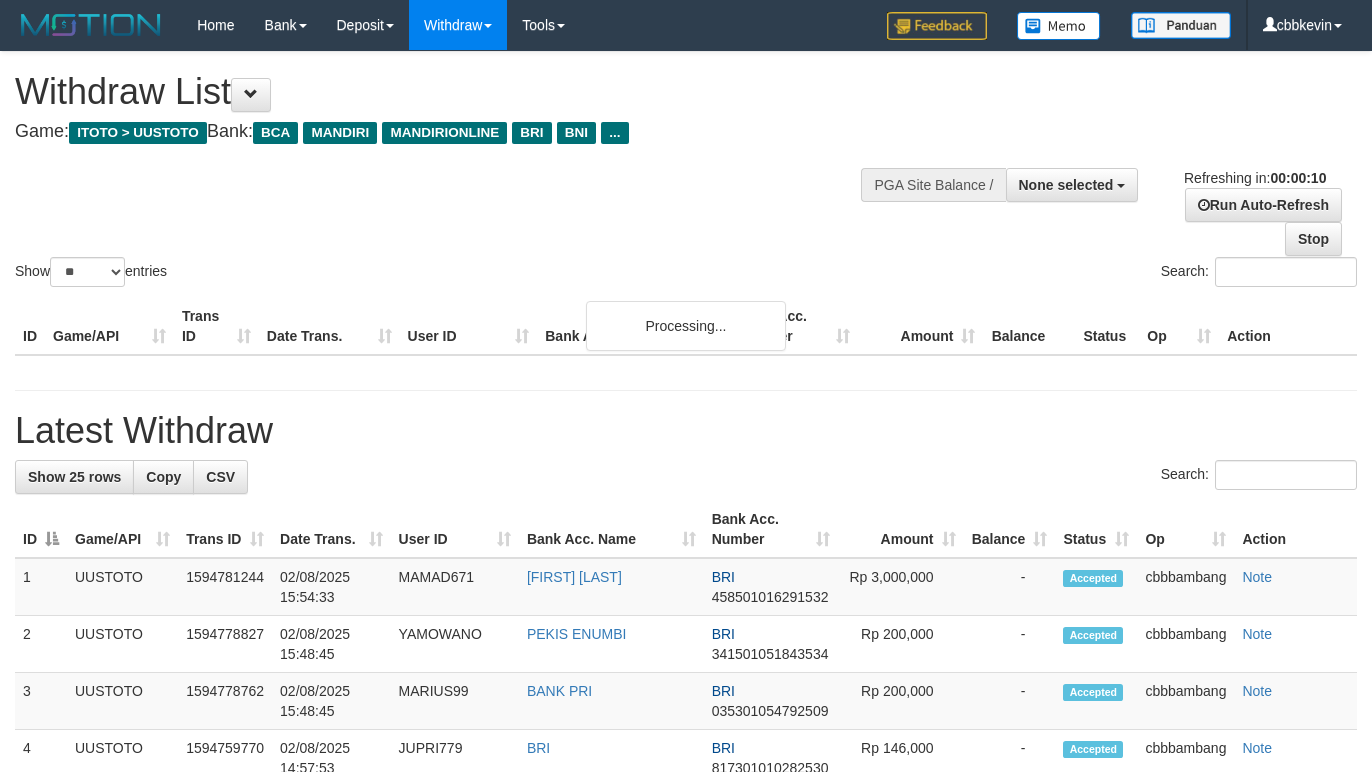select 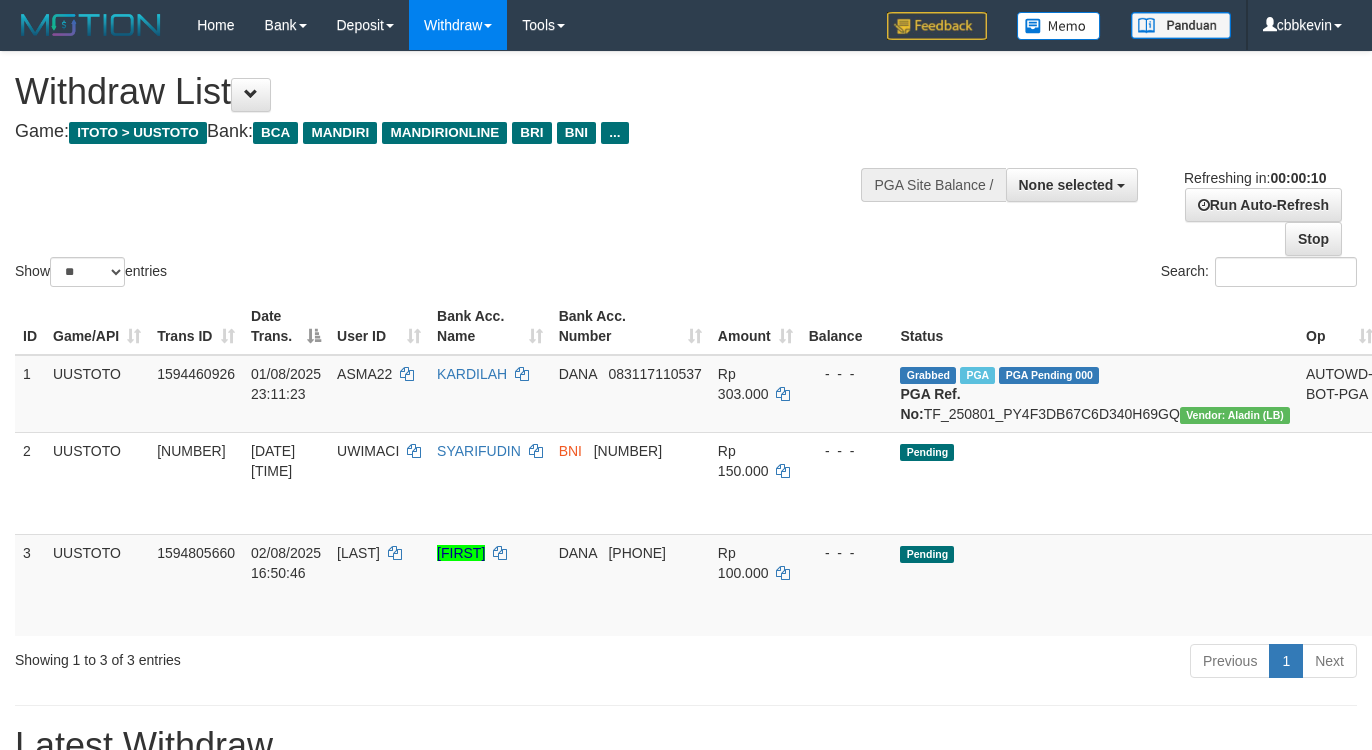 select 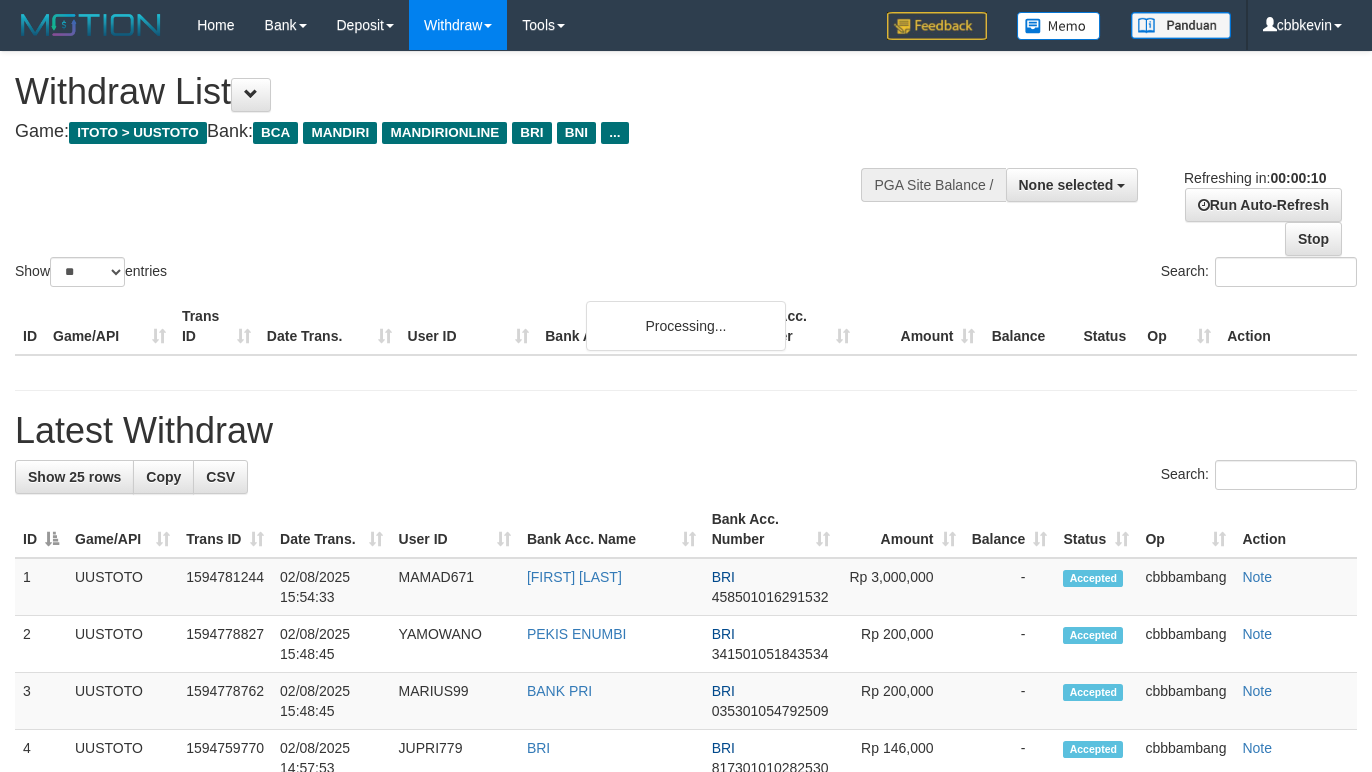 select 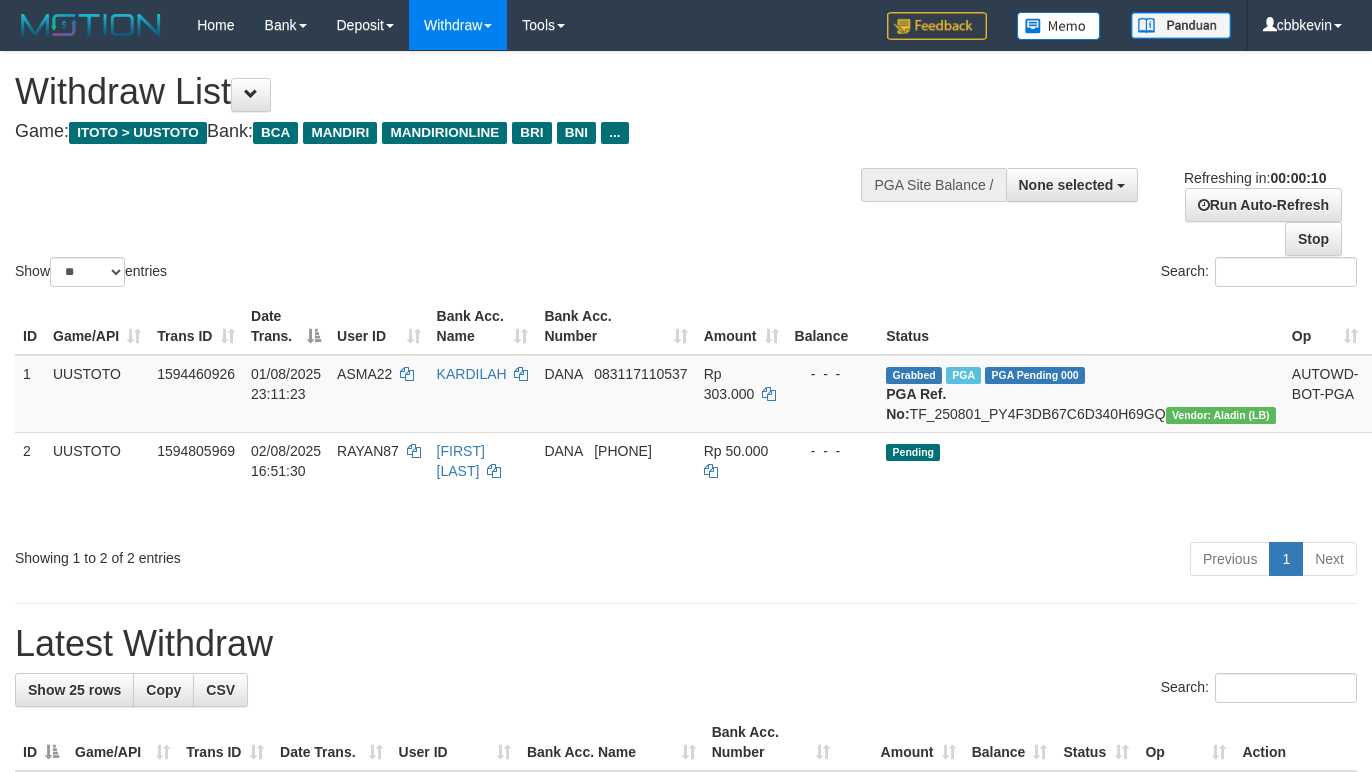 select 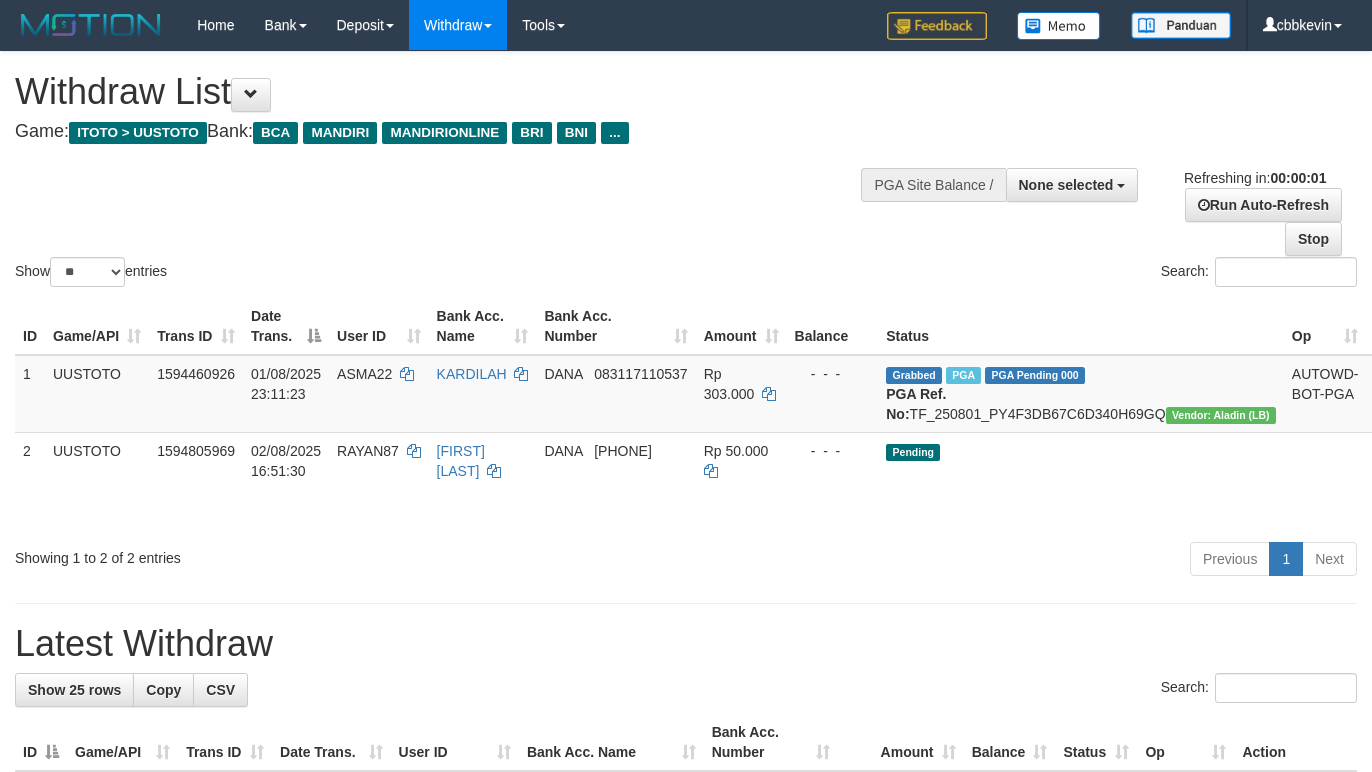 scroll, scrollTop: 0, scrollLeft: 0, axis: both 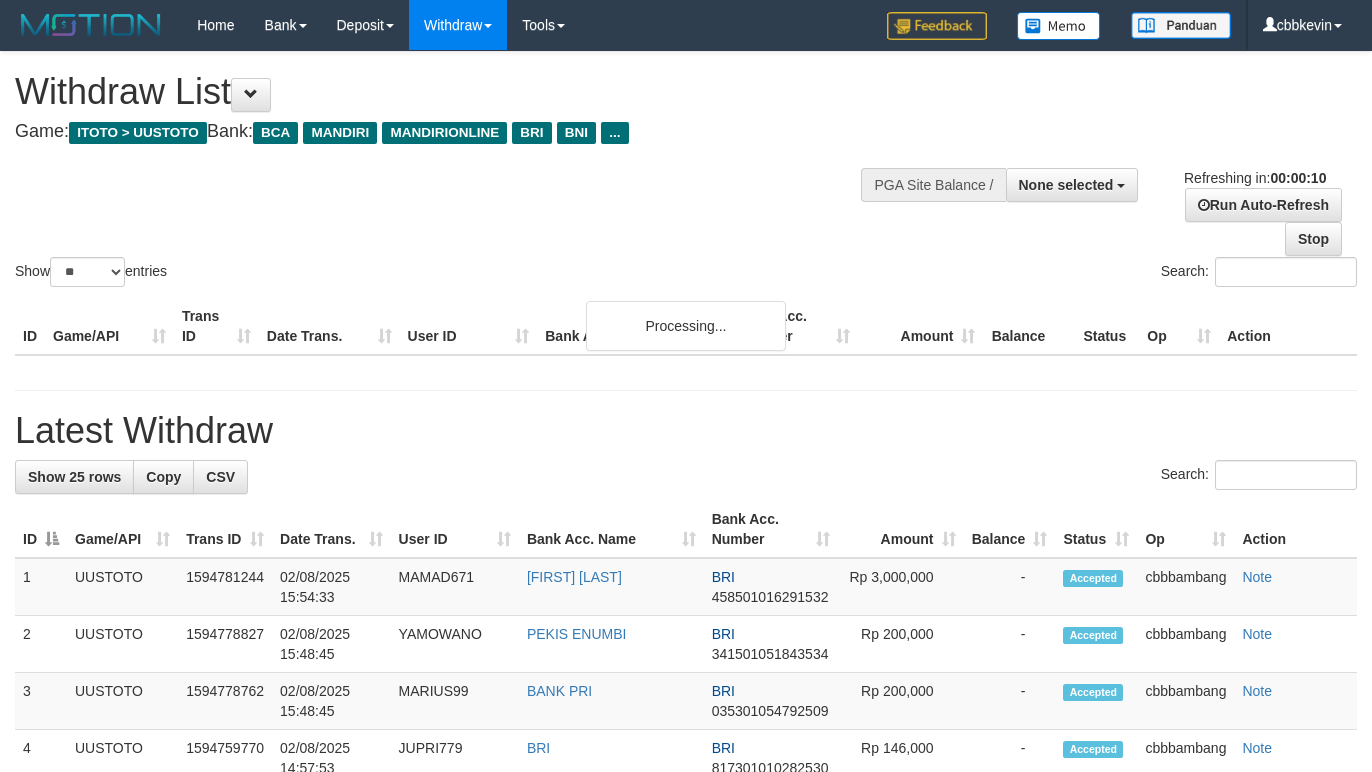 select 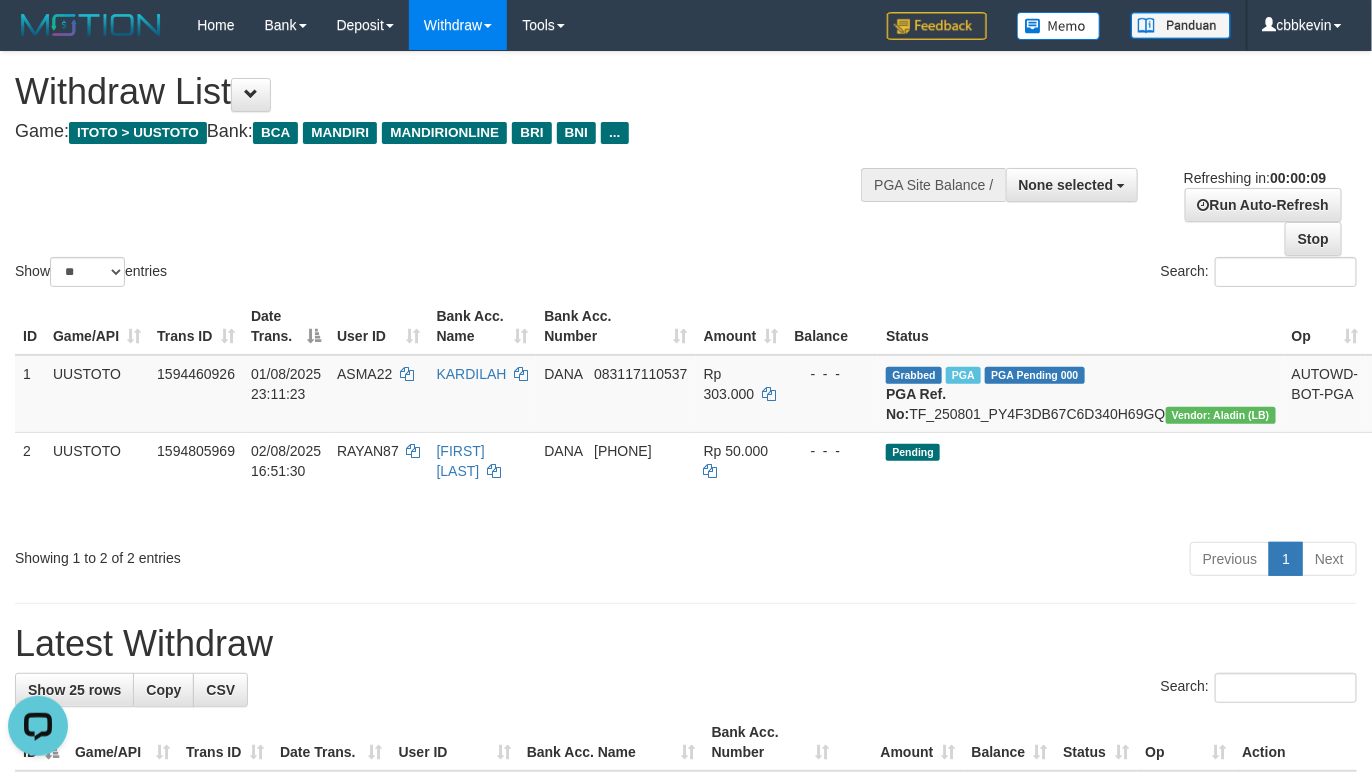 scroll, scrollTop: 0, scrollLeft: 0, axis: both 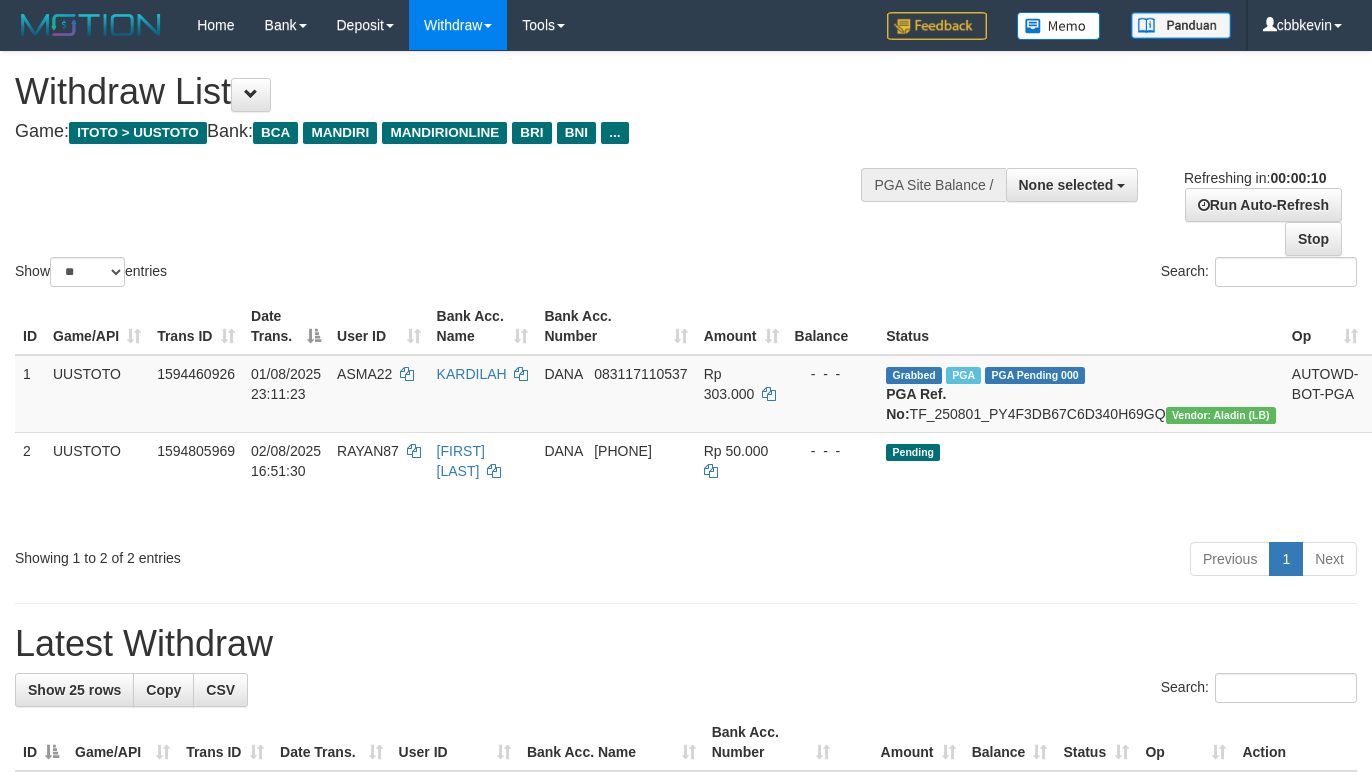 select 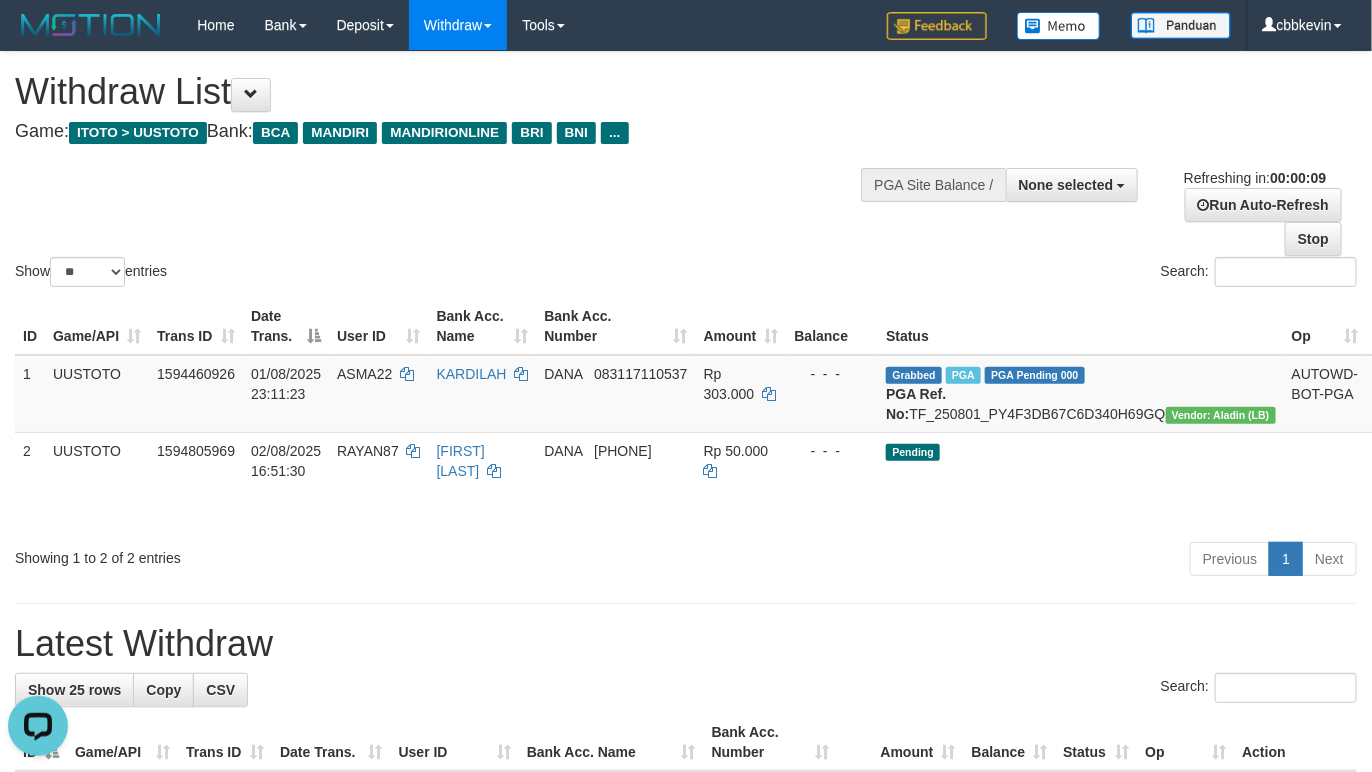 scroll, scrollTop: 0, scrollLeft: 0, axis: both 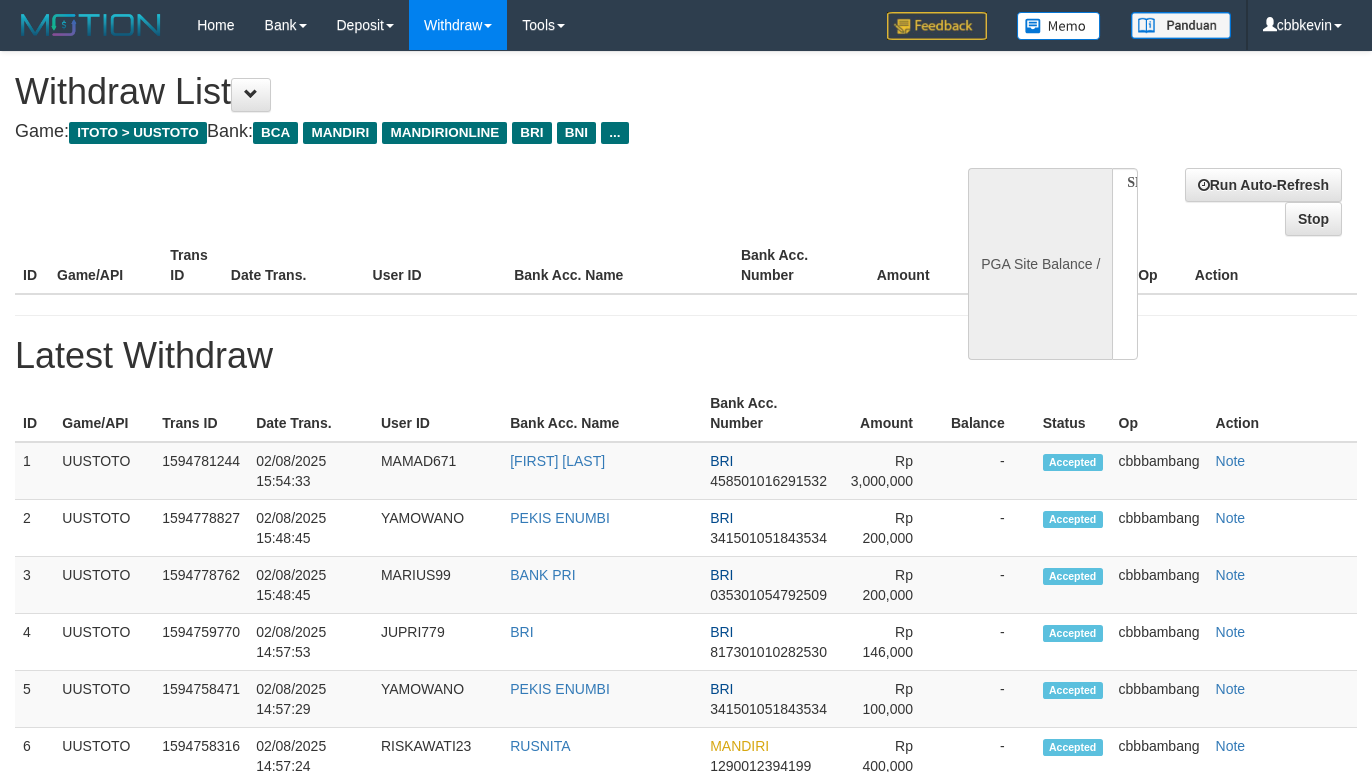 select 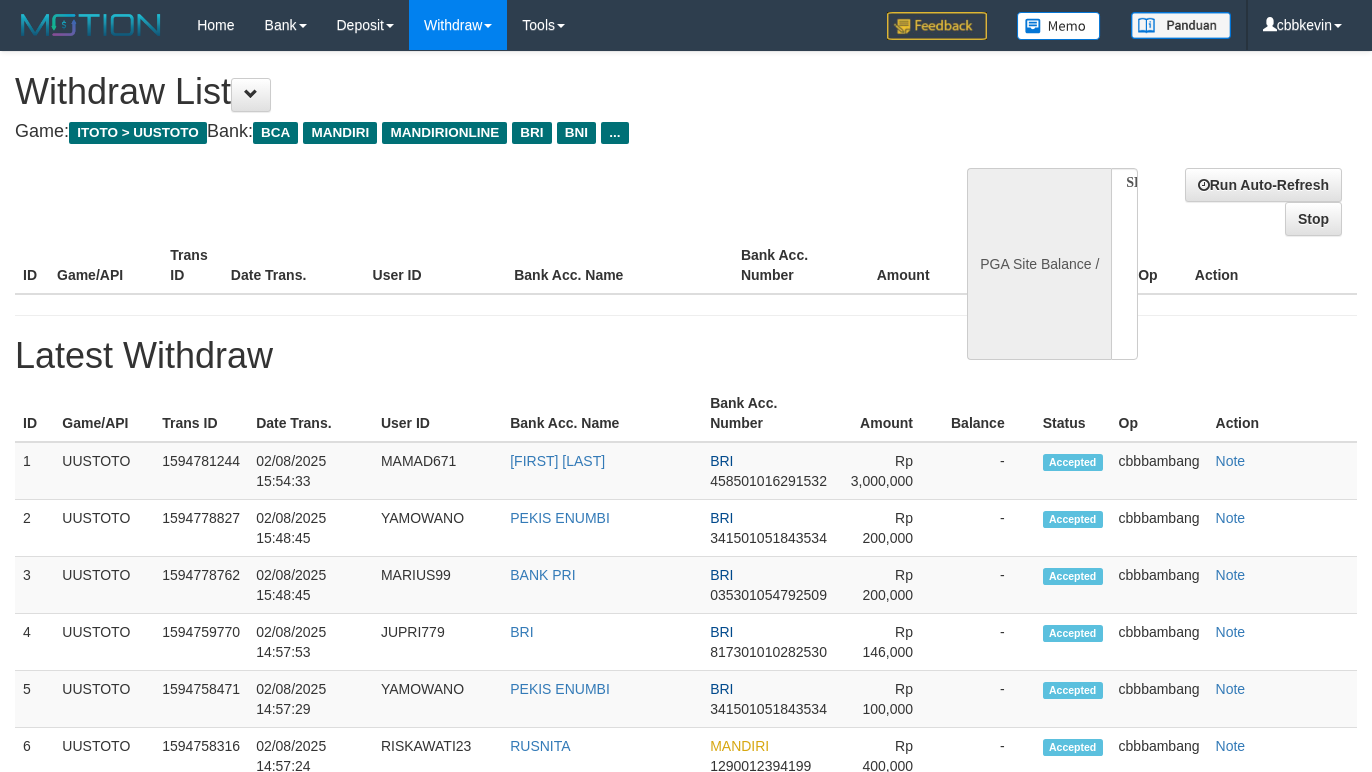 scroll, scrollTop: 0, scrollLeft: 0, axis: both 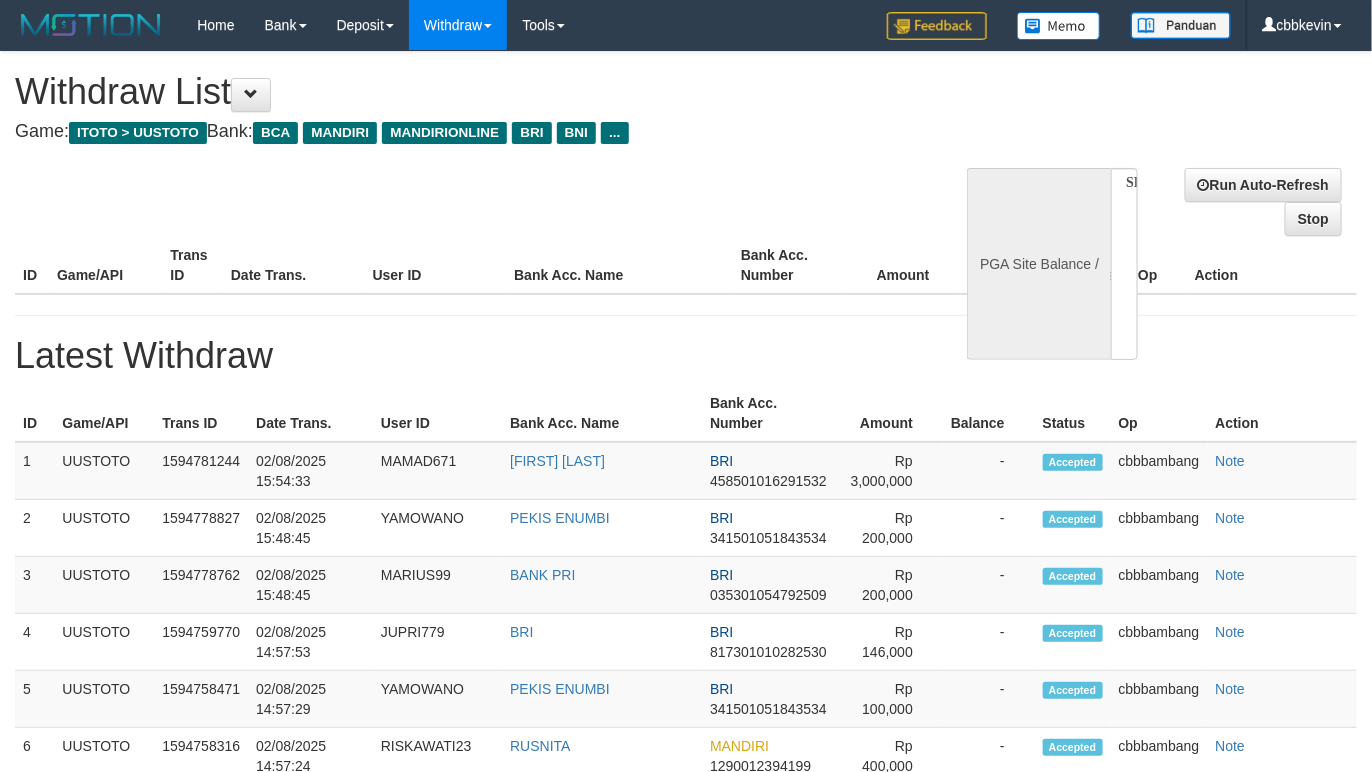 select on "**" 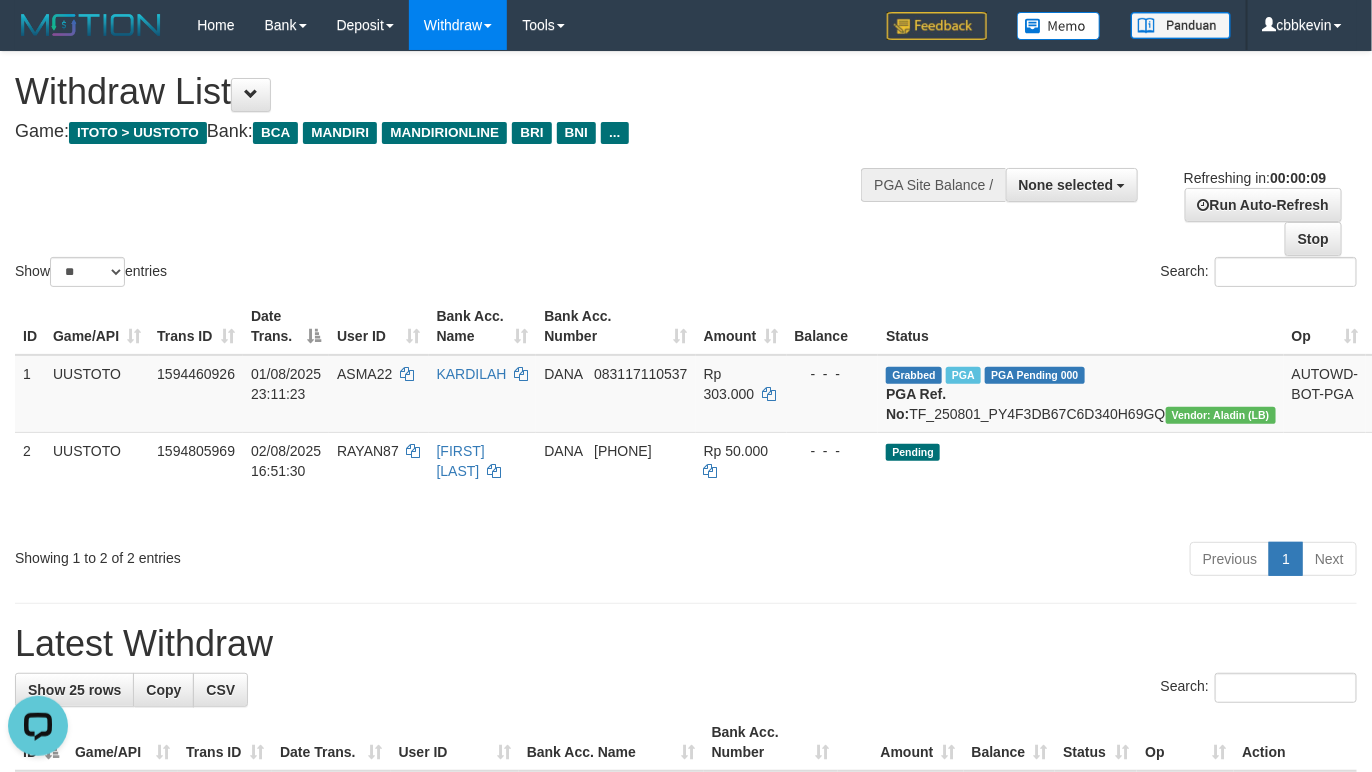 scroll, scrollTop: 0, scrollLeft: 0, axis: both 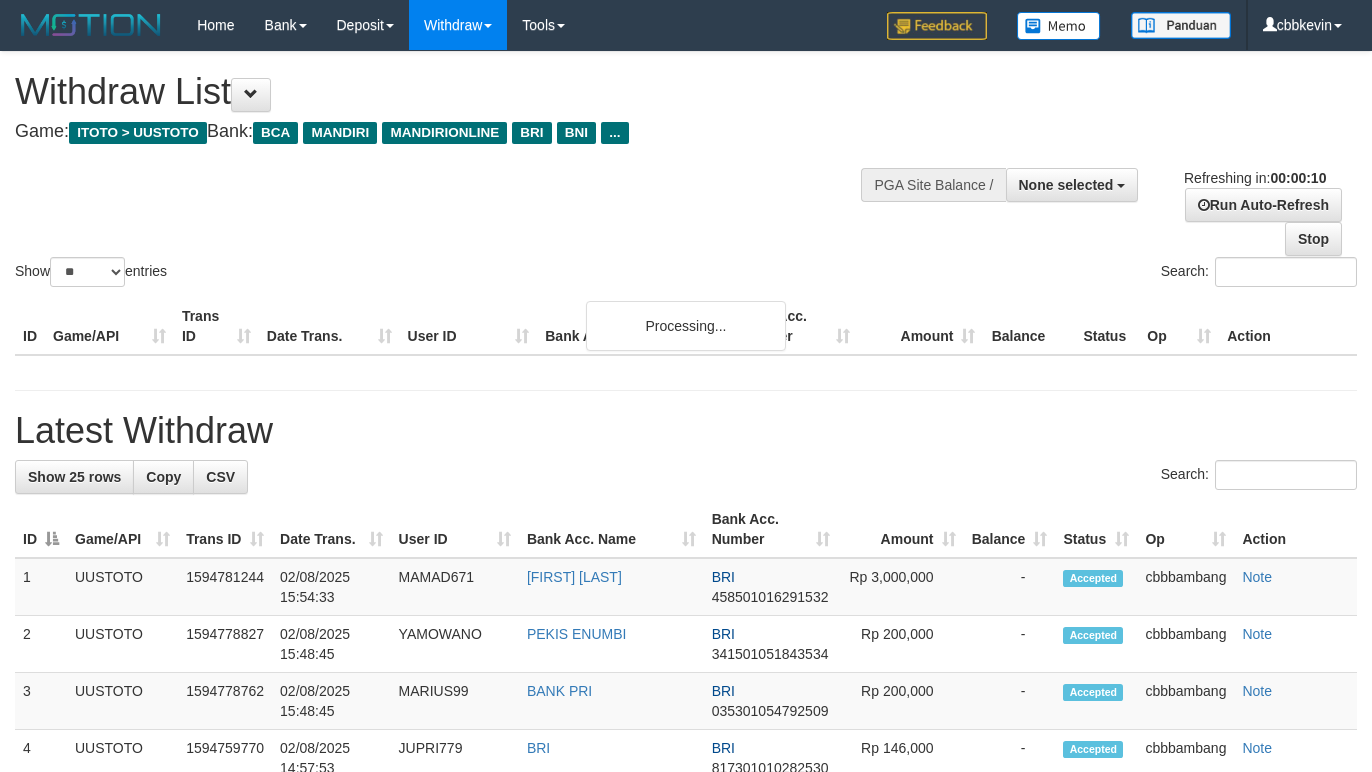 select 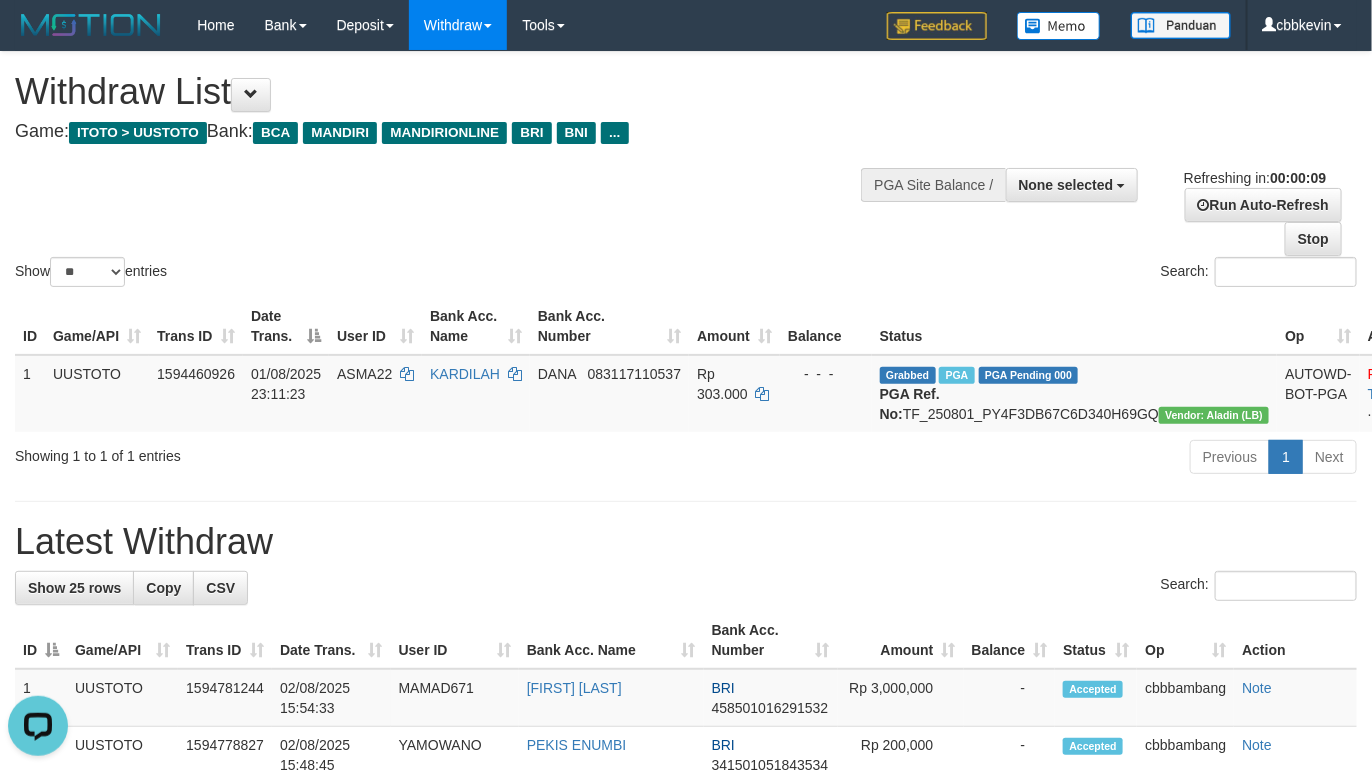 scroll, scrollTop: 0, scrollLeft: 0, axis: both 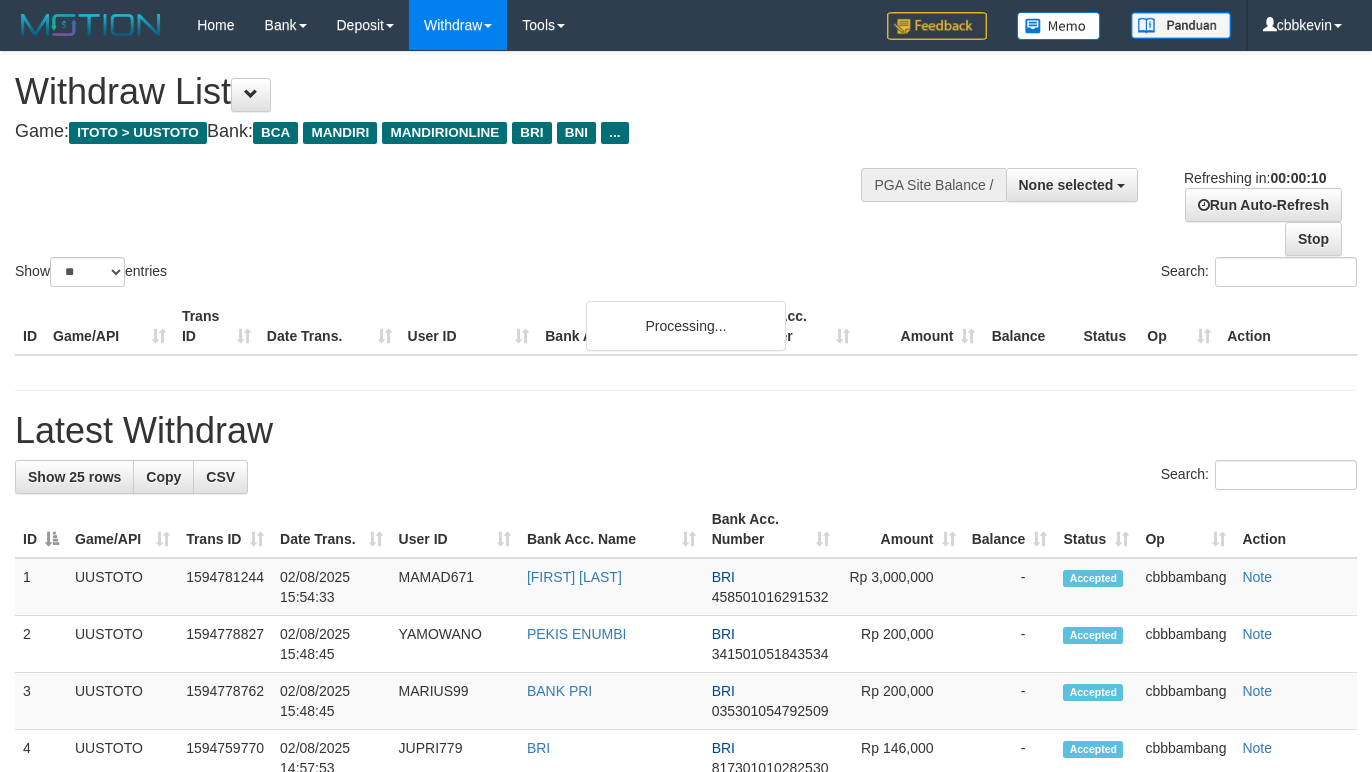 select 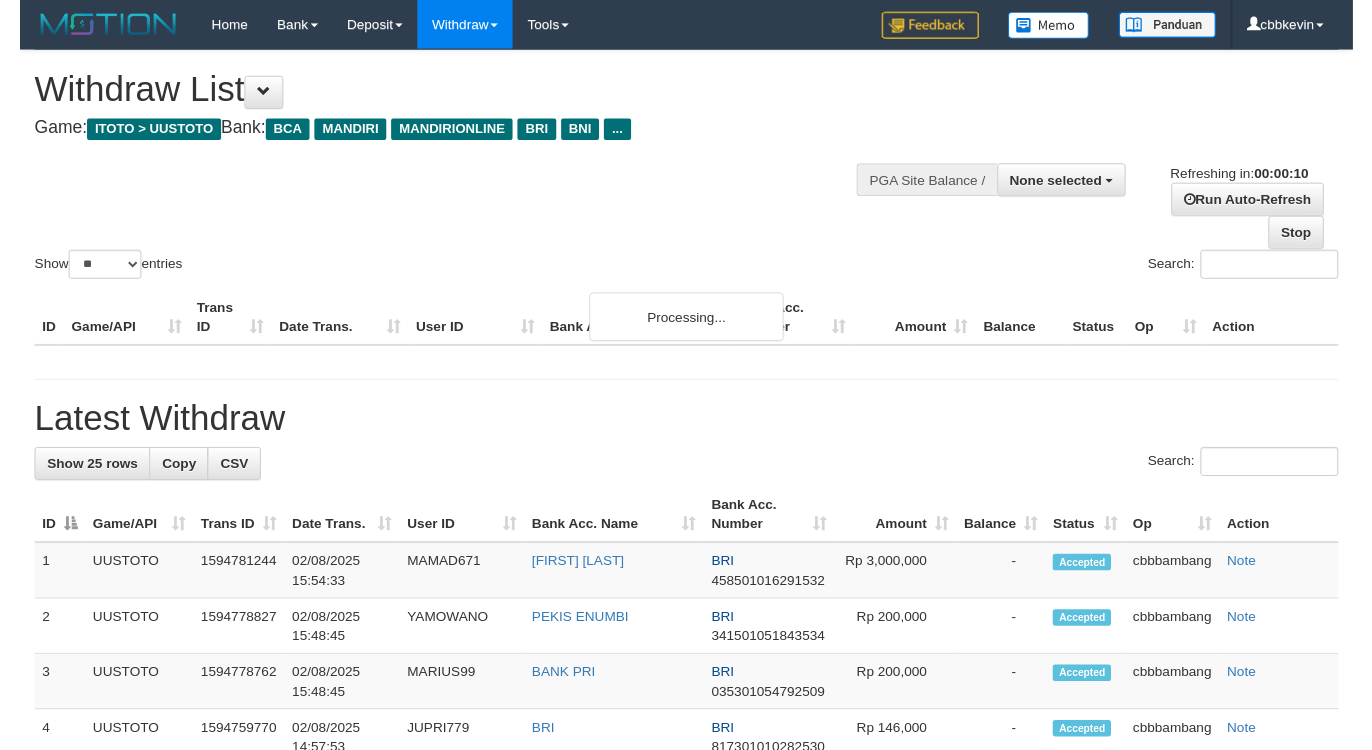 scroll, scrollTop: 0, scrollLeft: 0, axis: both 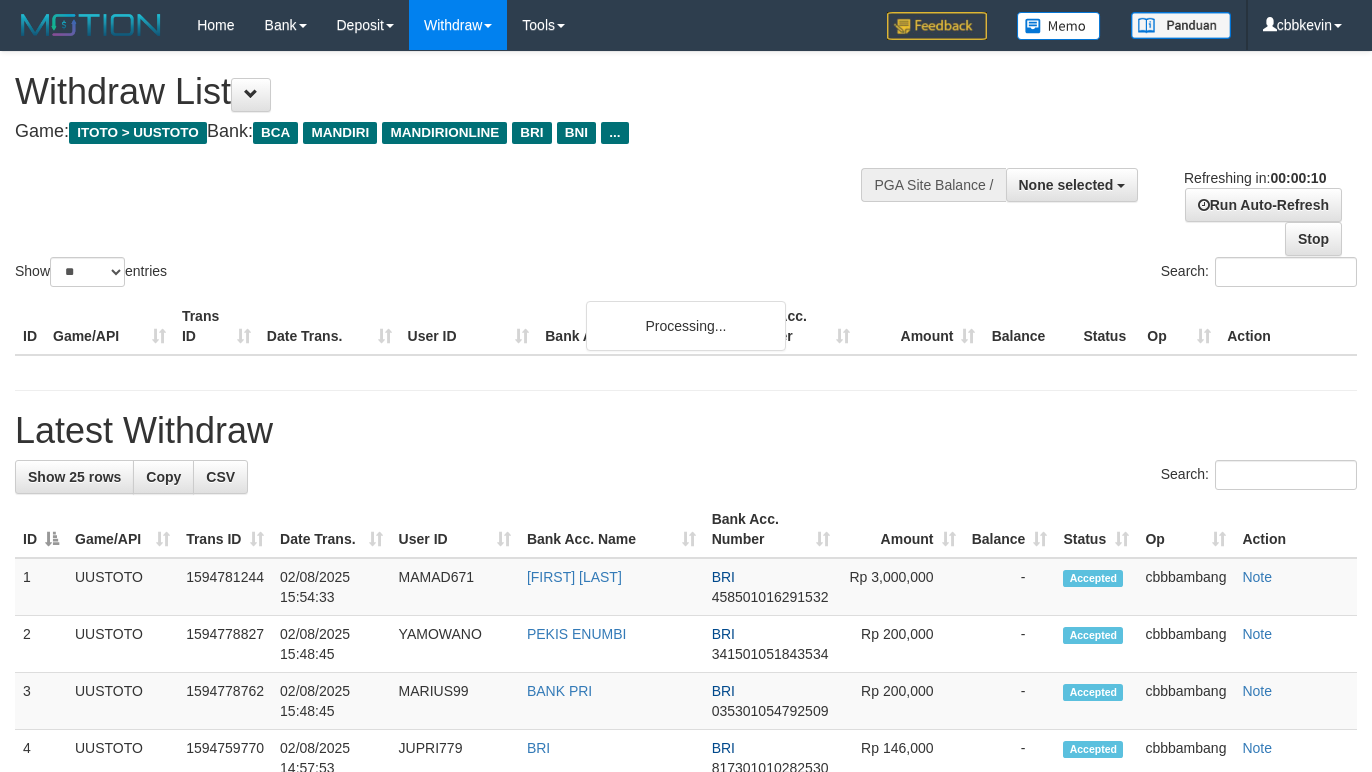 select 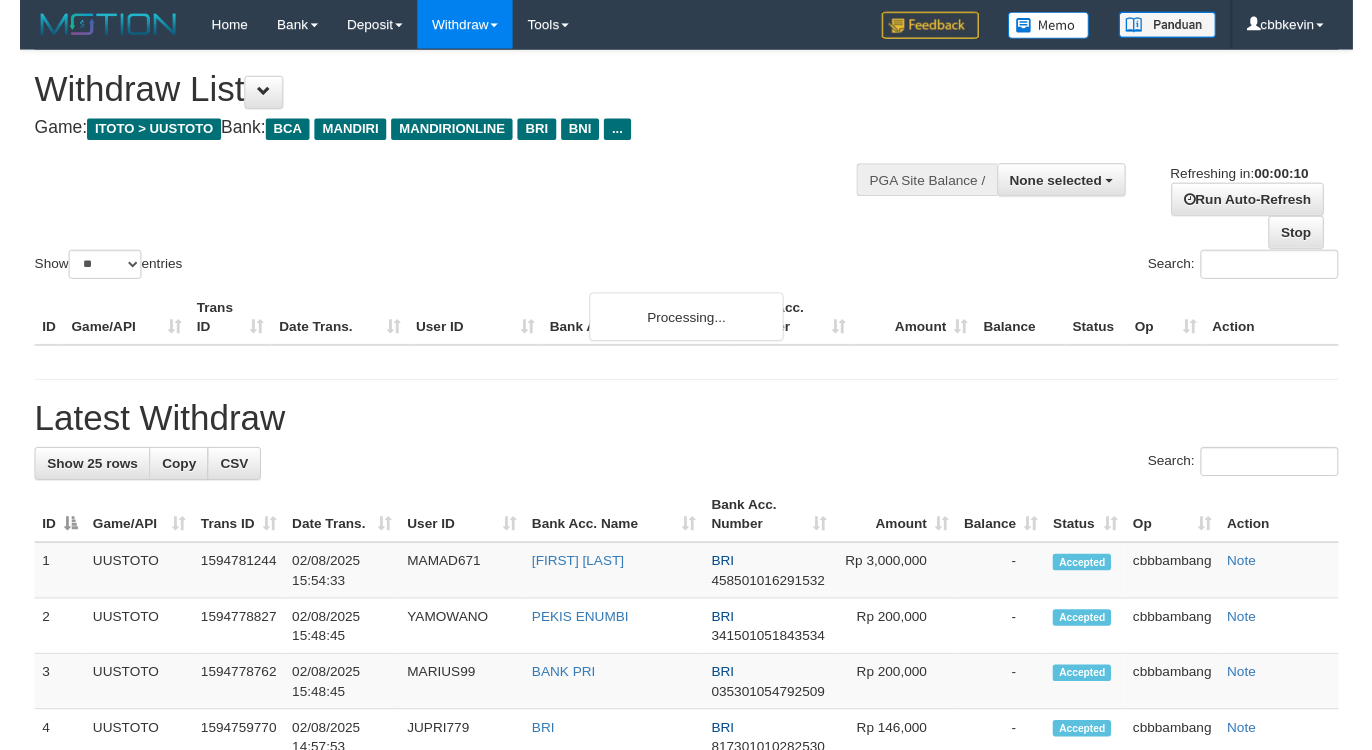scroll, scrollTop: 0, scrollLeft: 0, axis: both 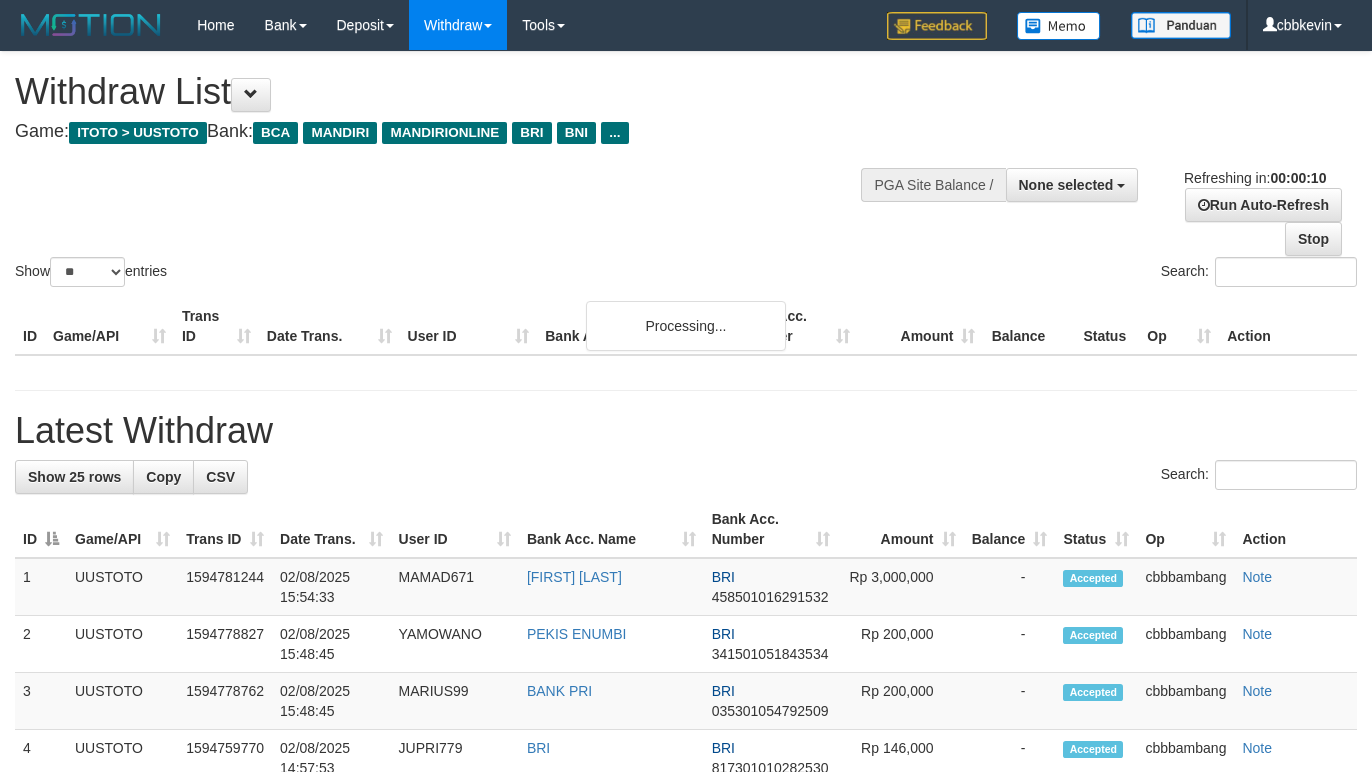select 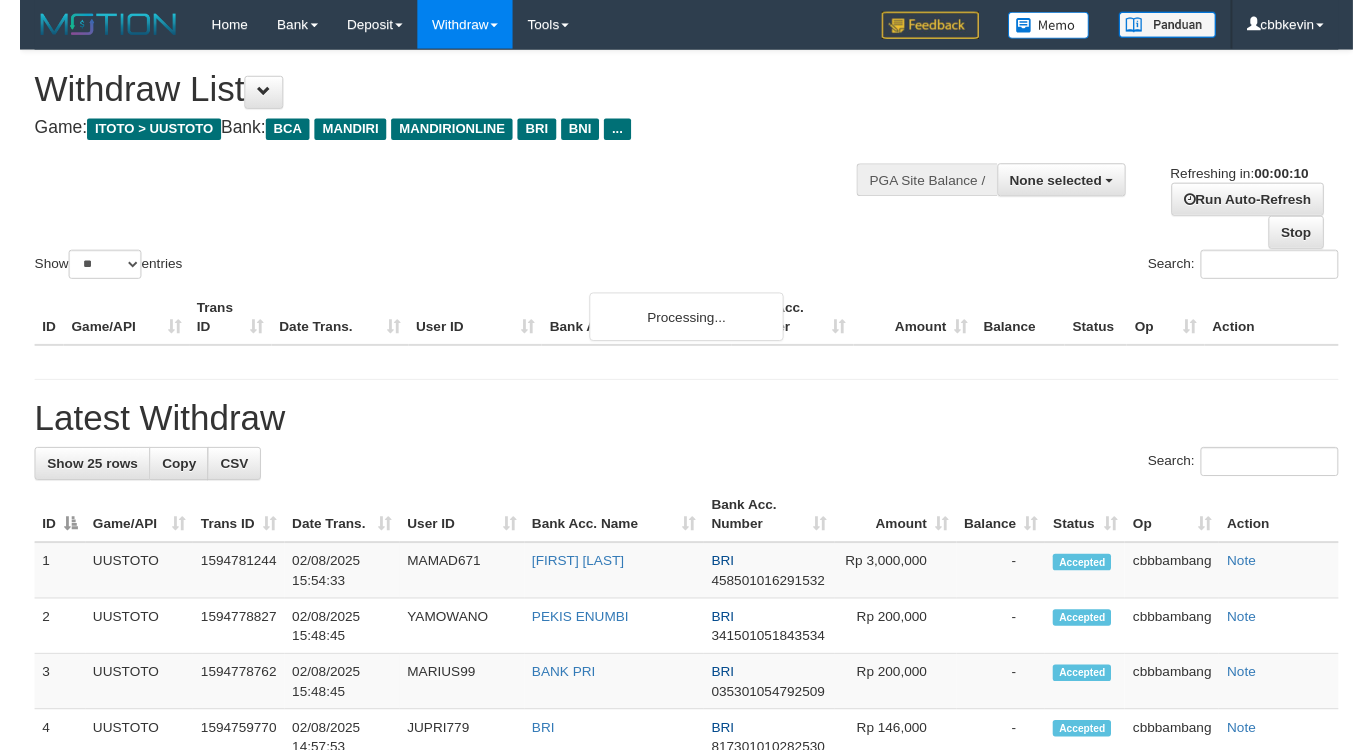 scroll, scrollTop: 0, scrollLeft: 0, axis: both 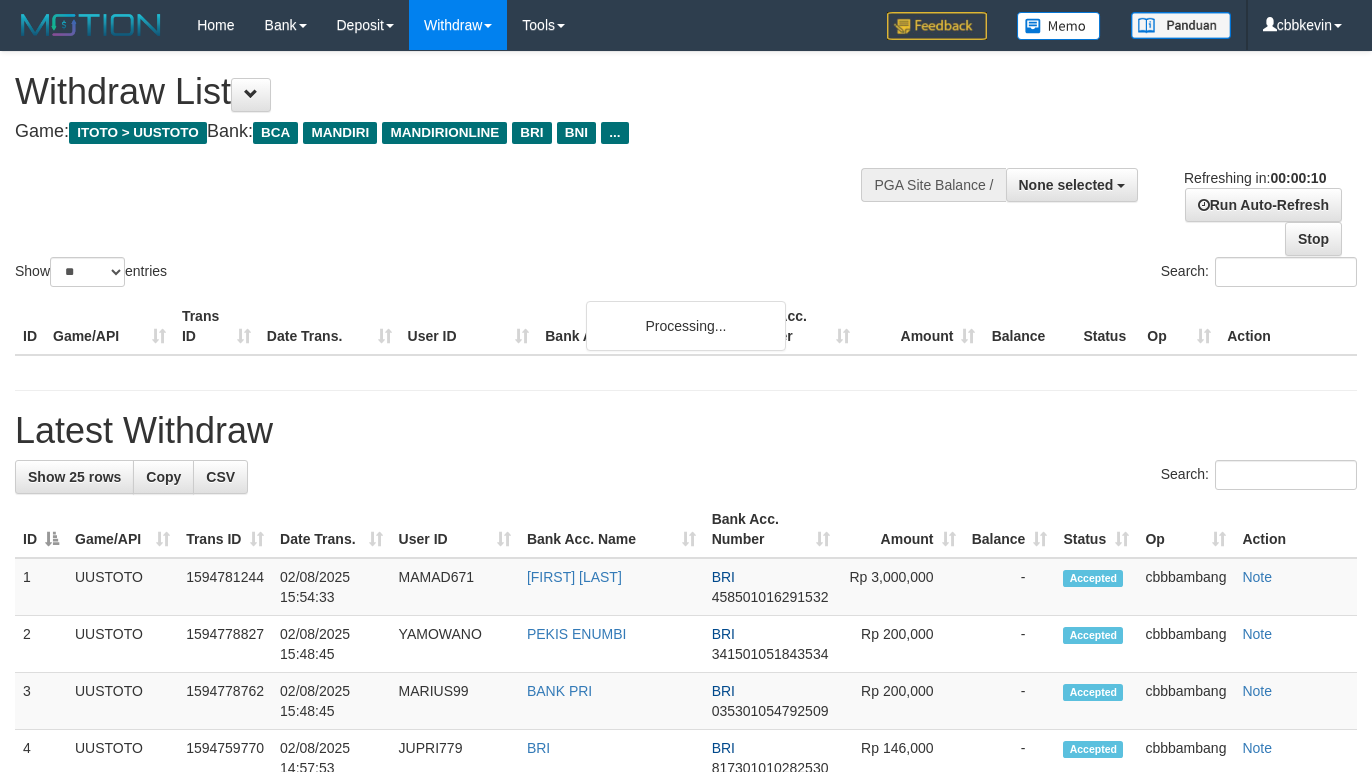 select 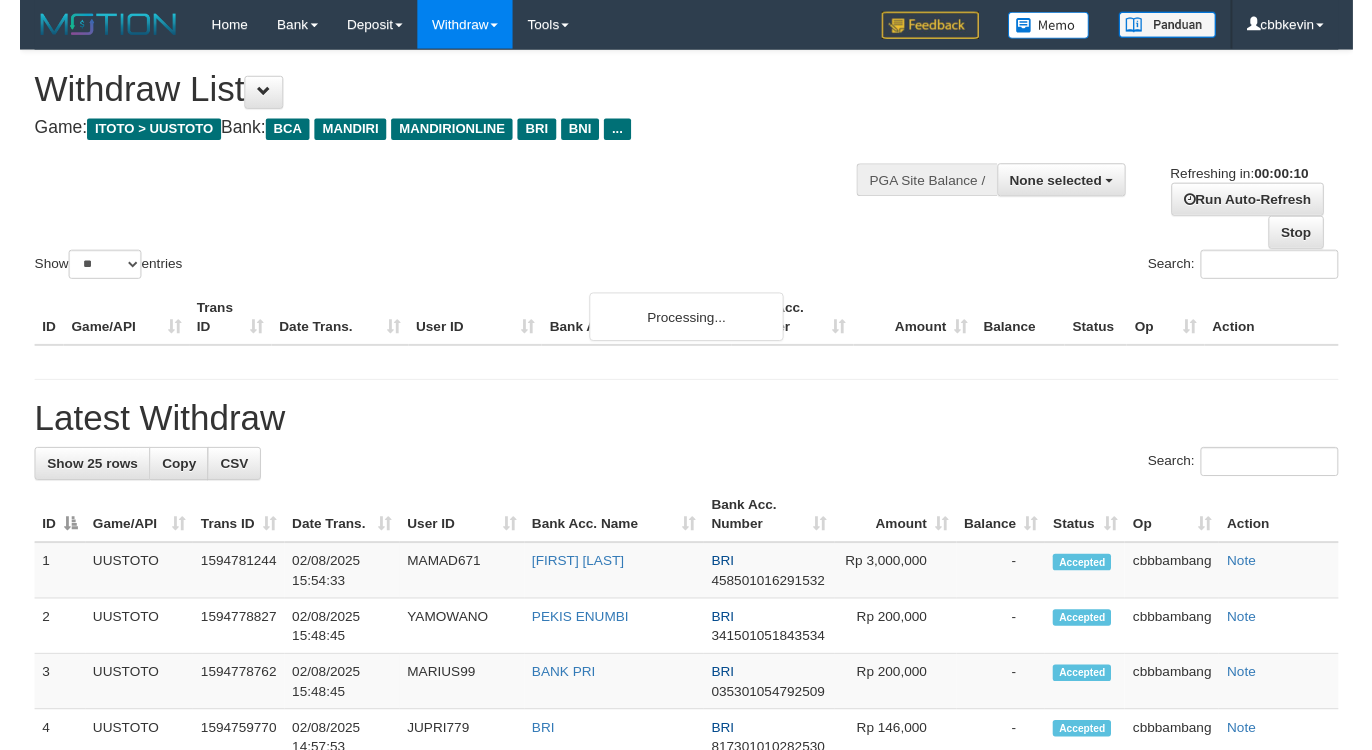 scroll, scrollTop: 0, scrollLeft: 0, axis: both 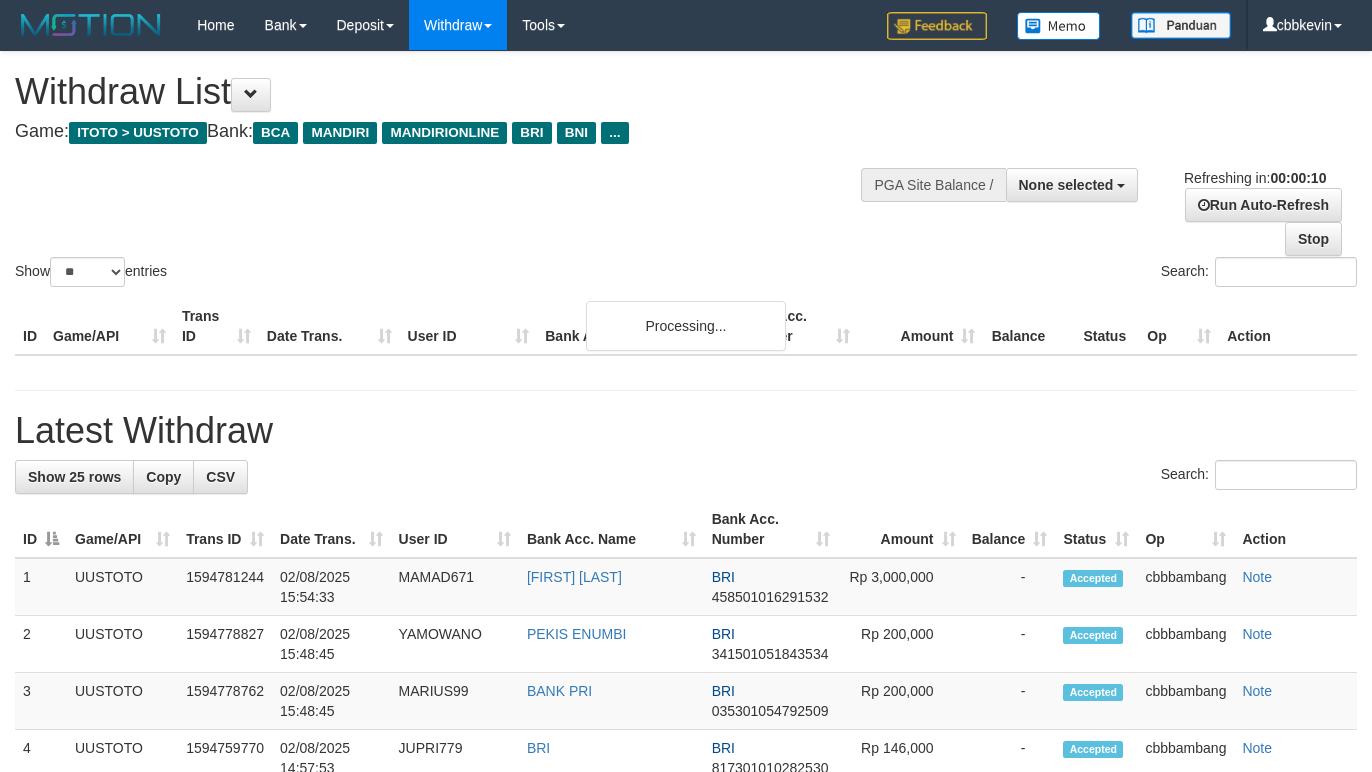 select 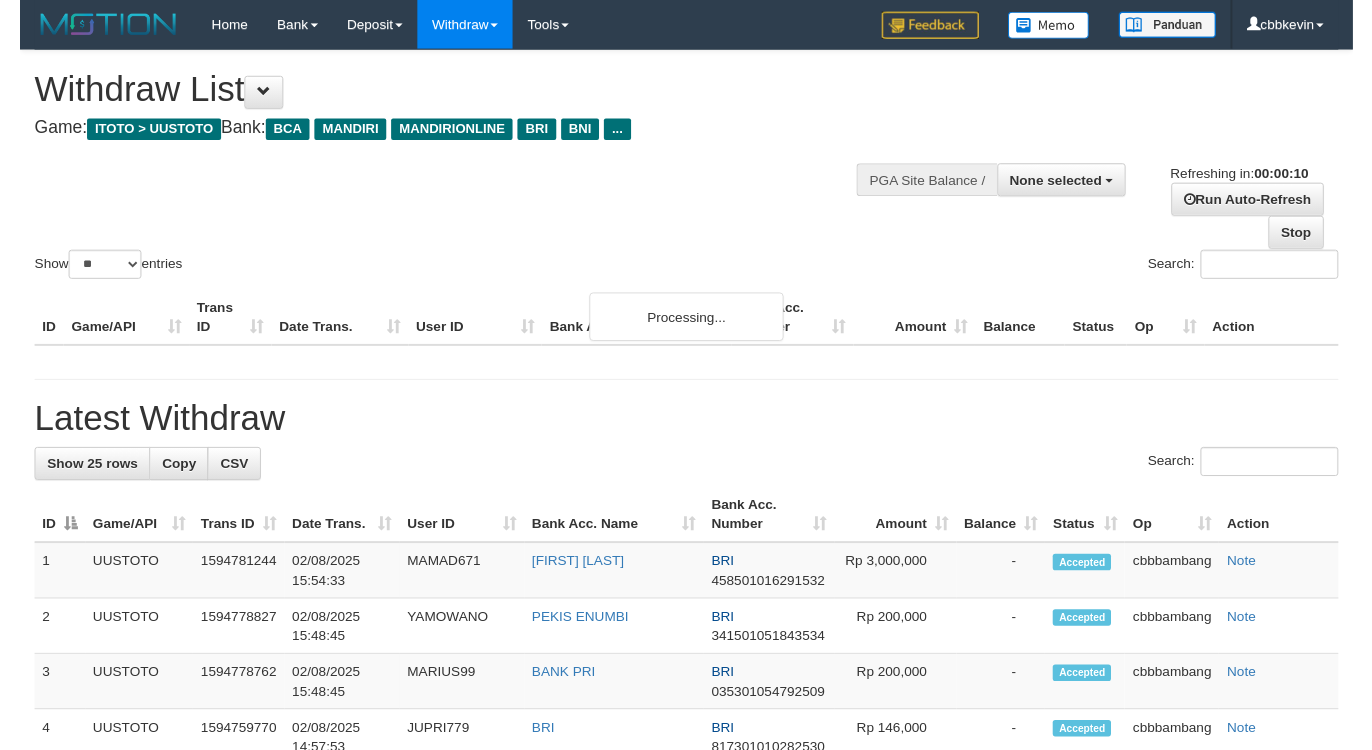 scroll, scrollTop: 0, scrollLeft: 0, axis: both 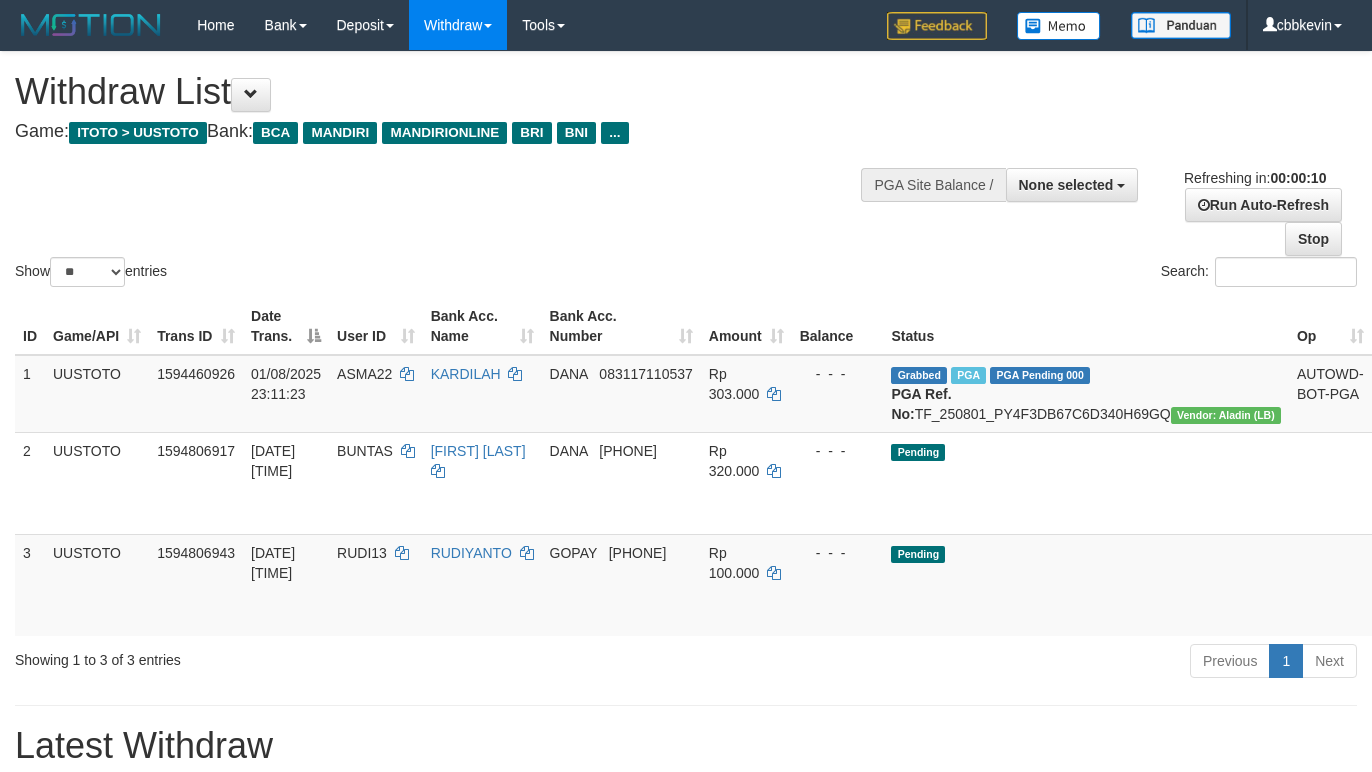 select 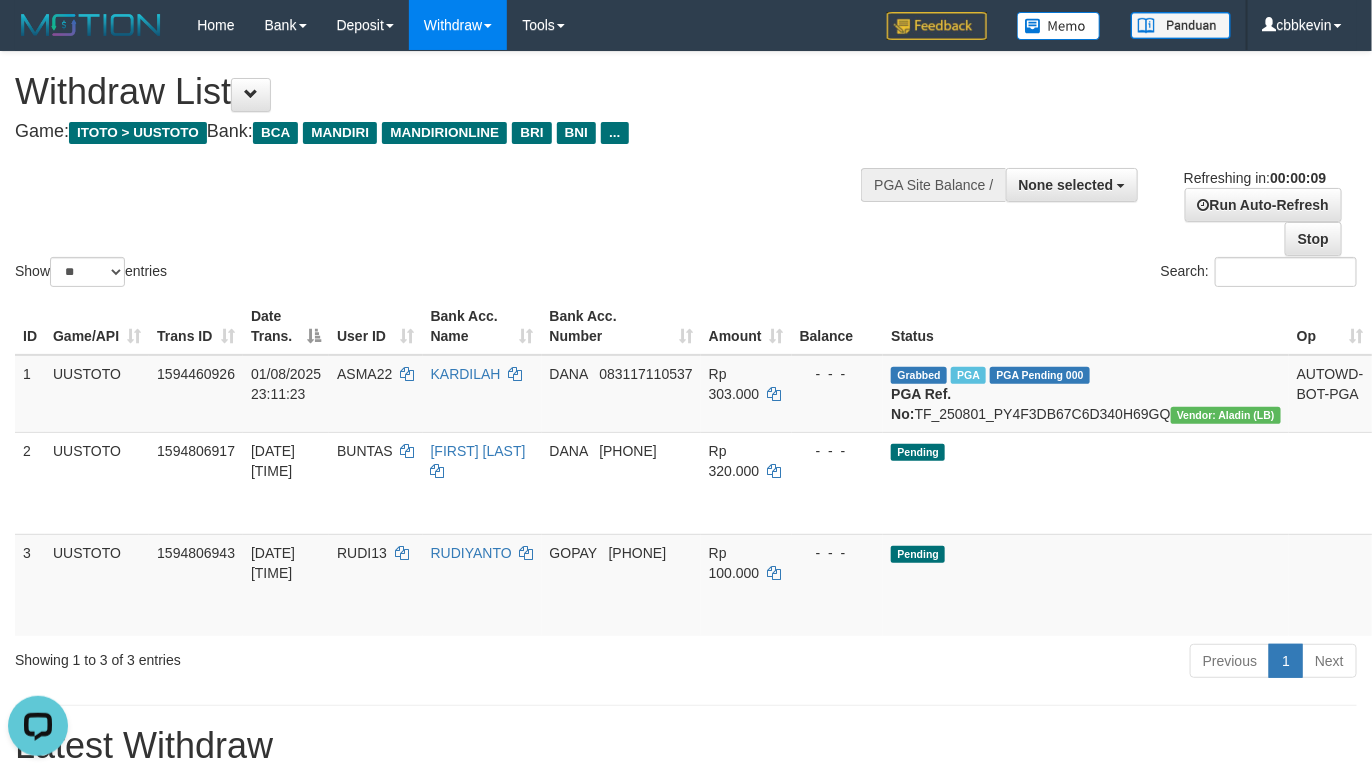 scroll, scrollTop: 0, scrollLeft: 0, axis: both 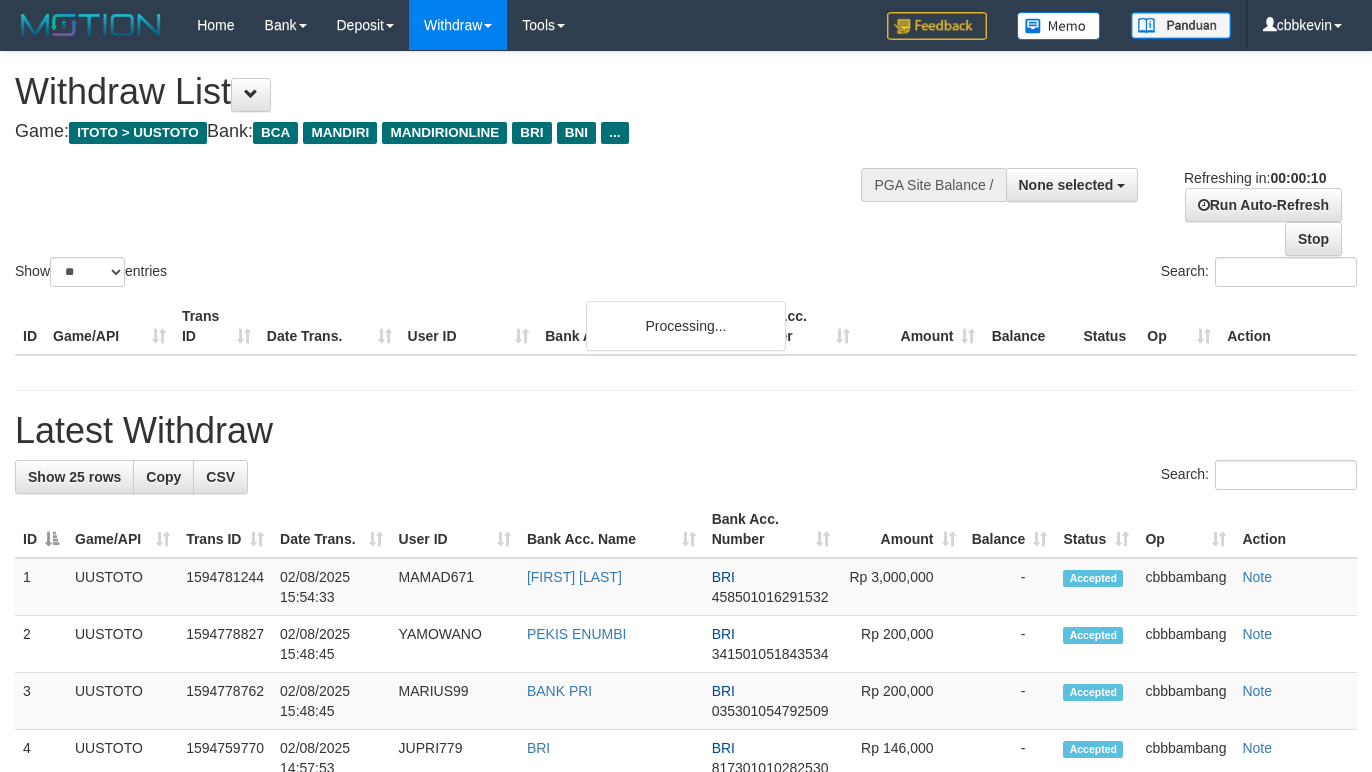 select 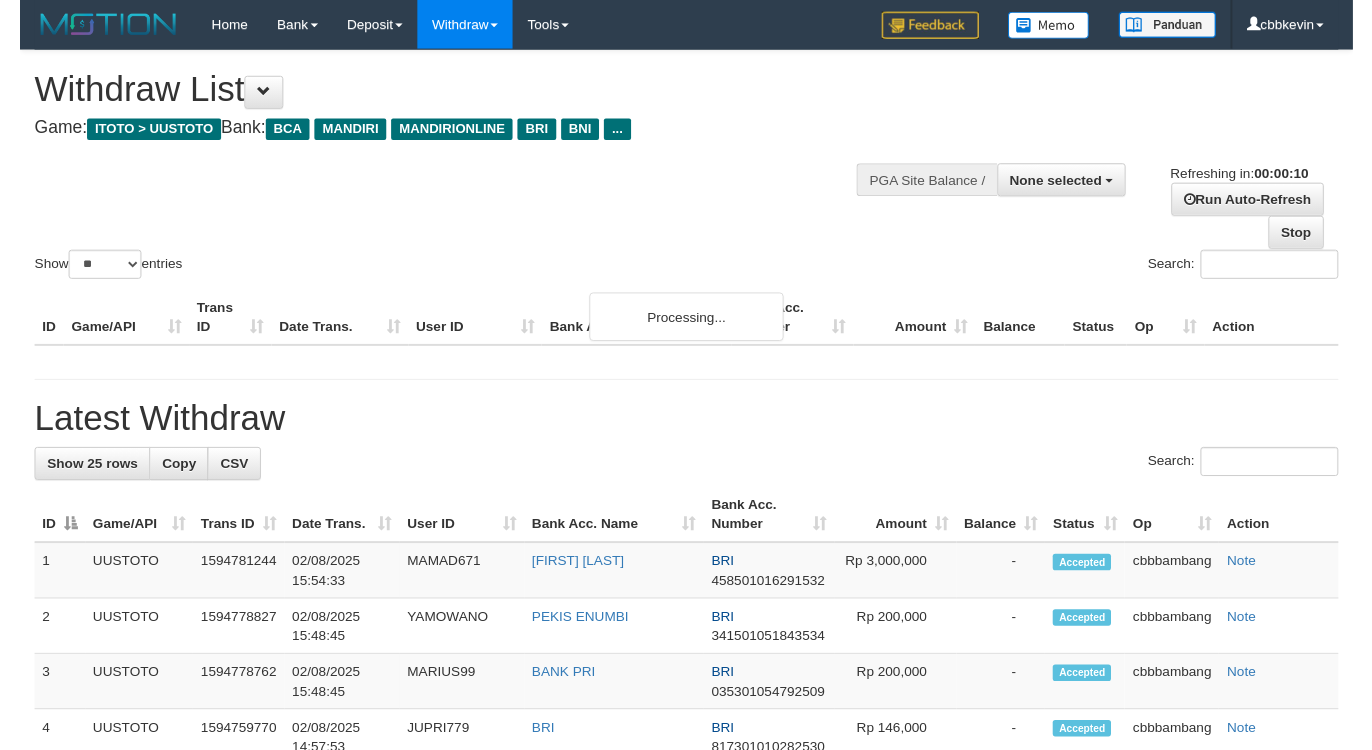scroll, scrollTop: 0, scrollLeft: 0, axis: both 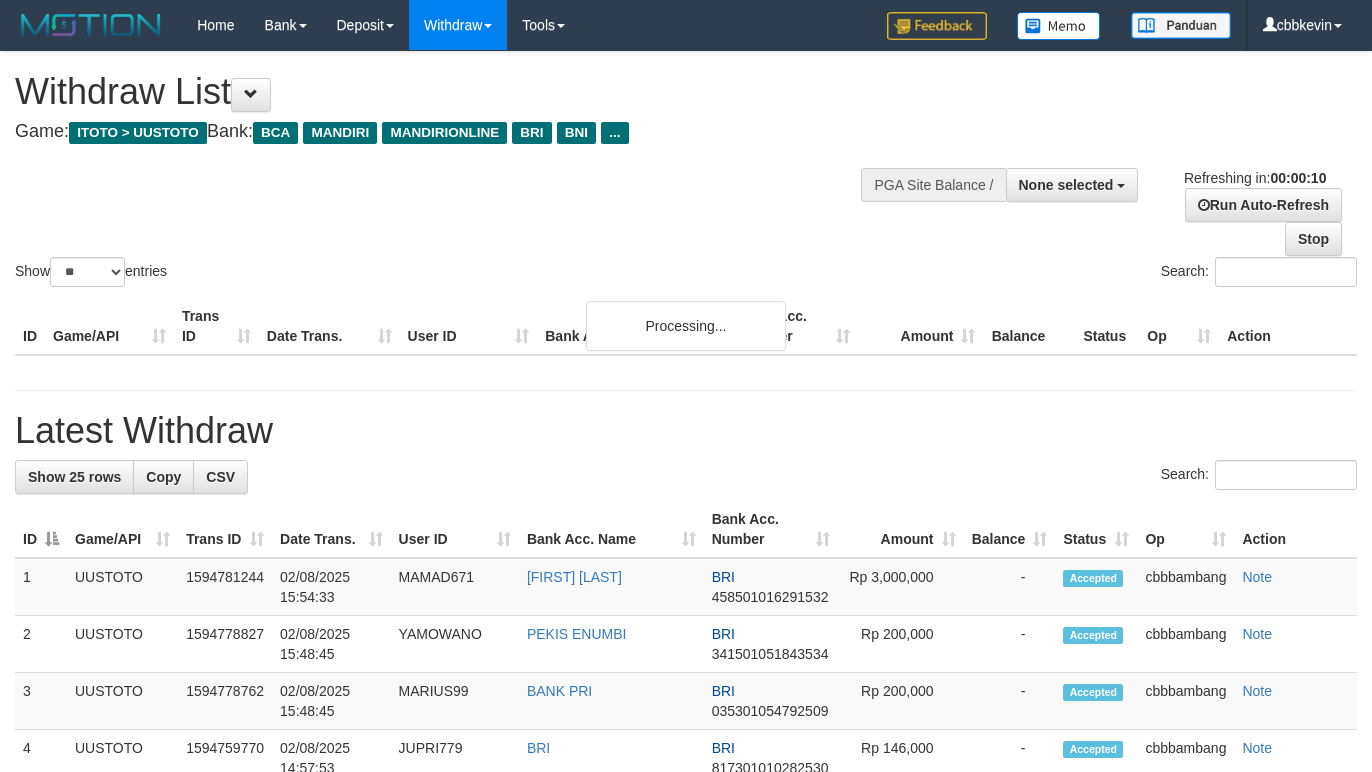 select 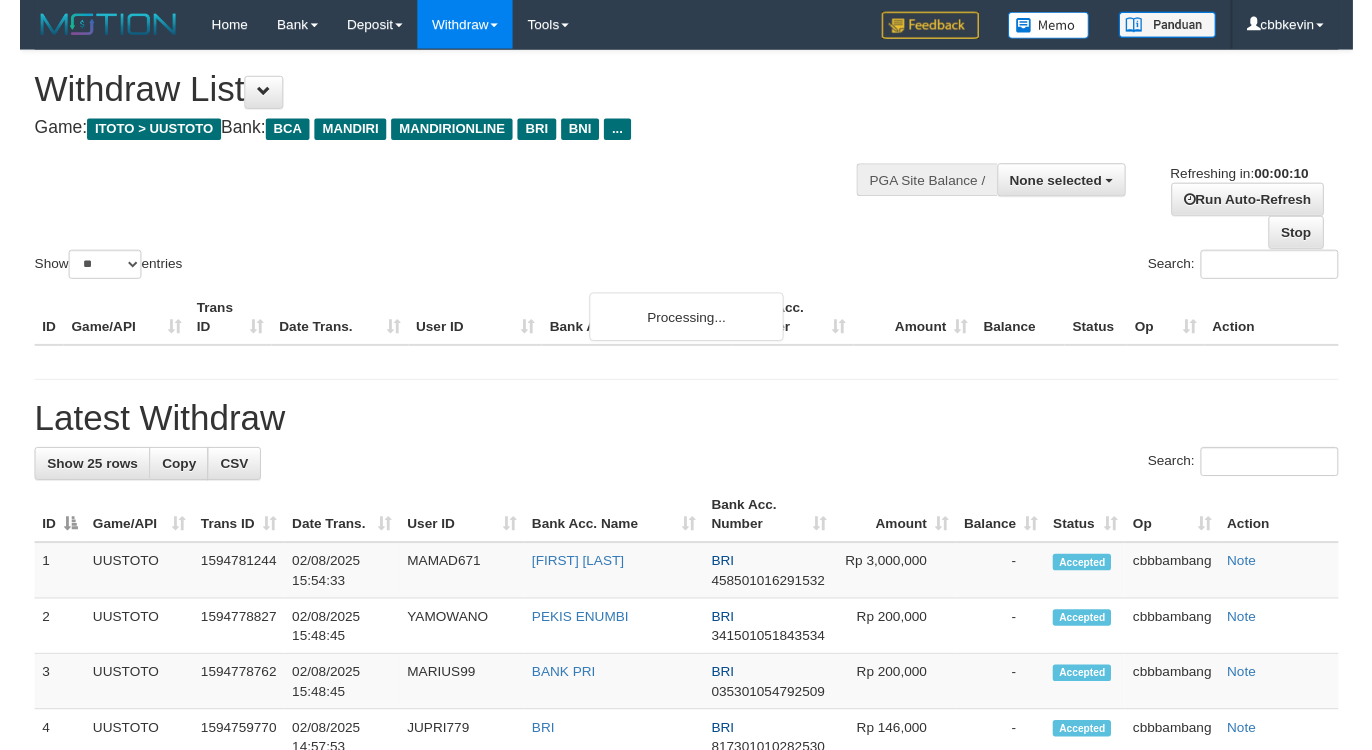 scroll, scrollTop: 0, scrollLeft: 0, axis: both 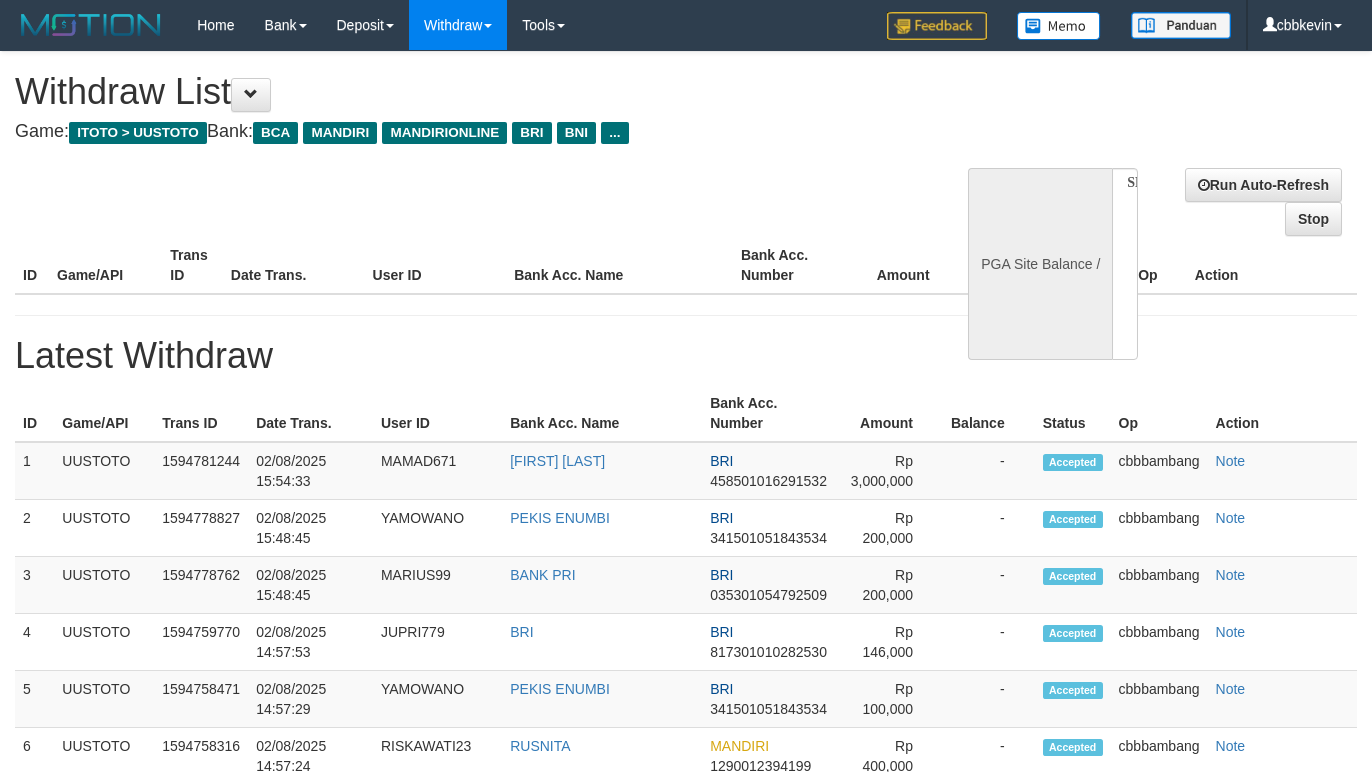 select 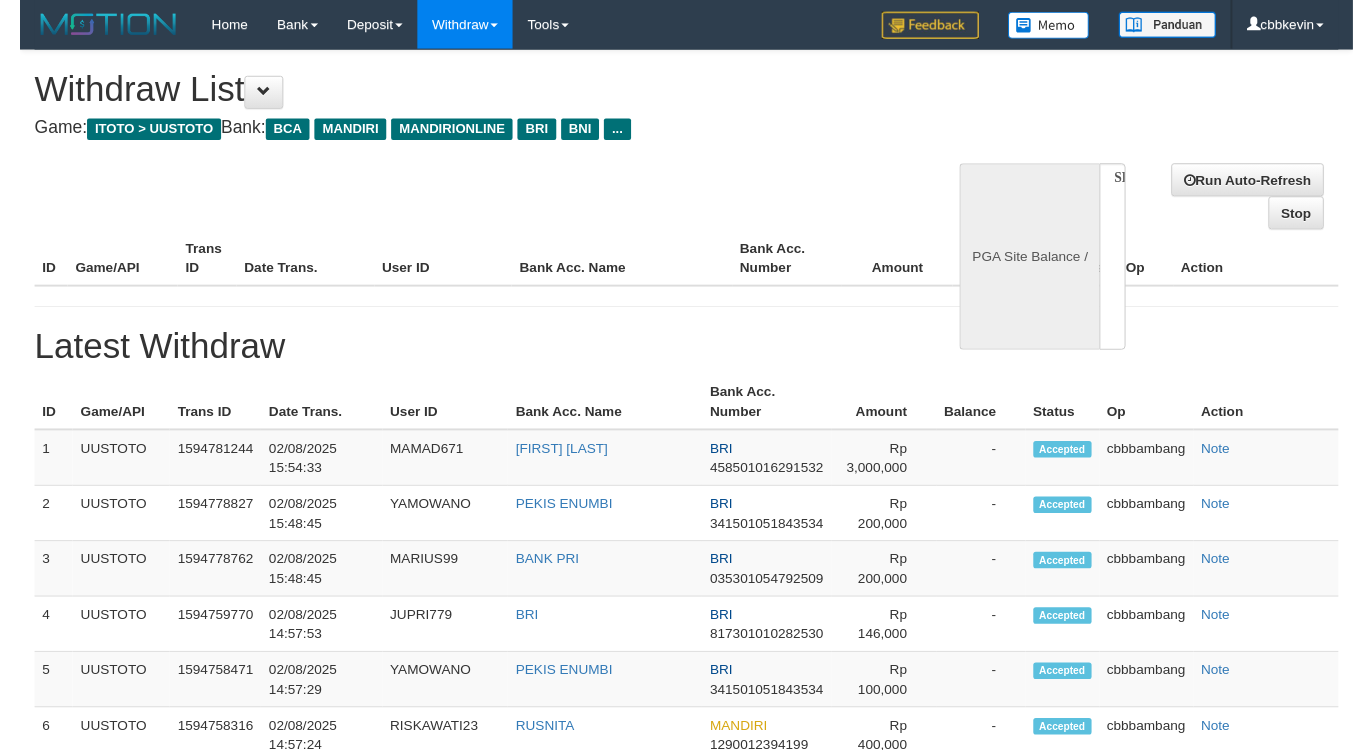 scroll, scrollTop: 0, scrollLeft: 0, axis: both 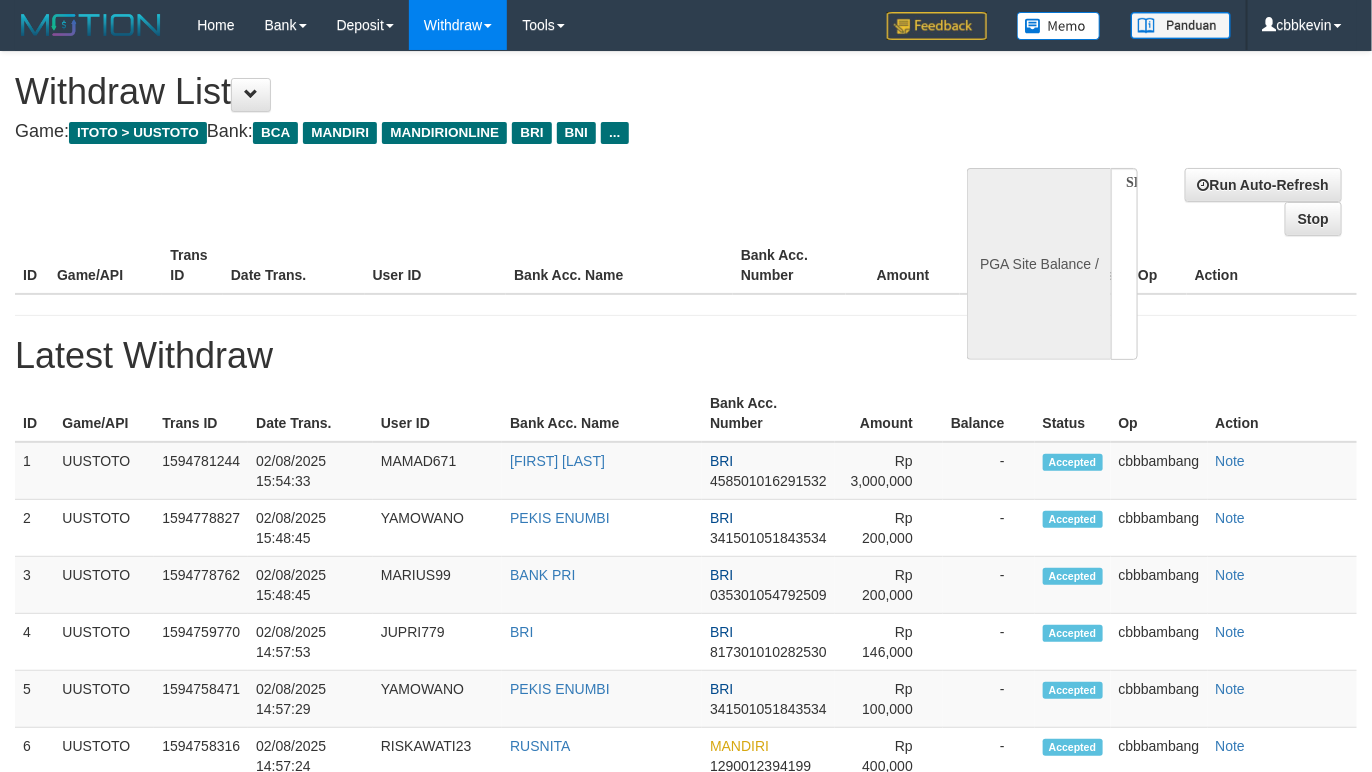 select on "**" 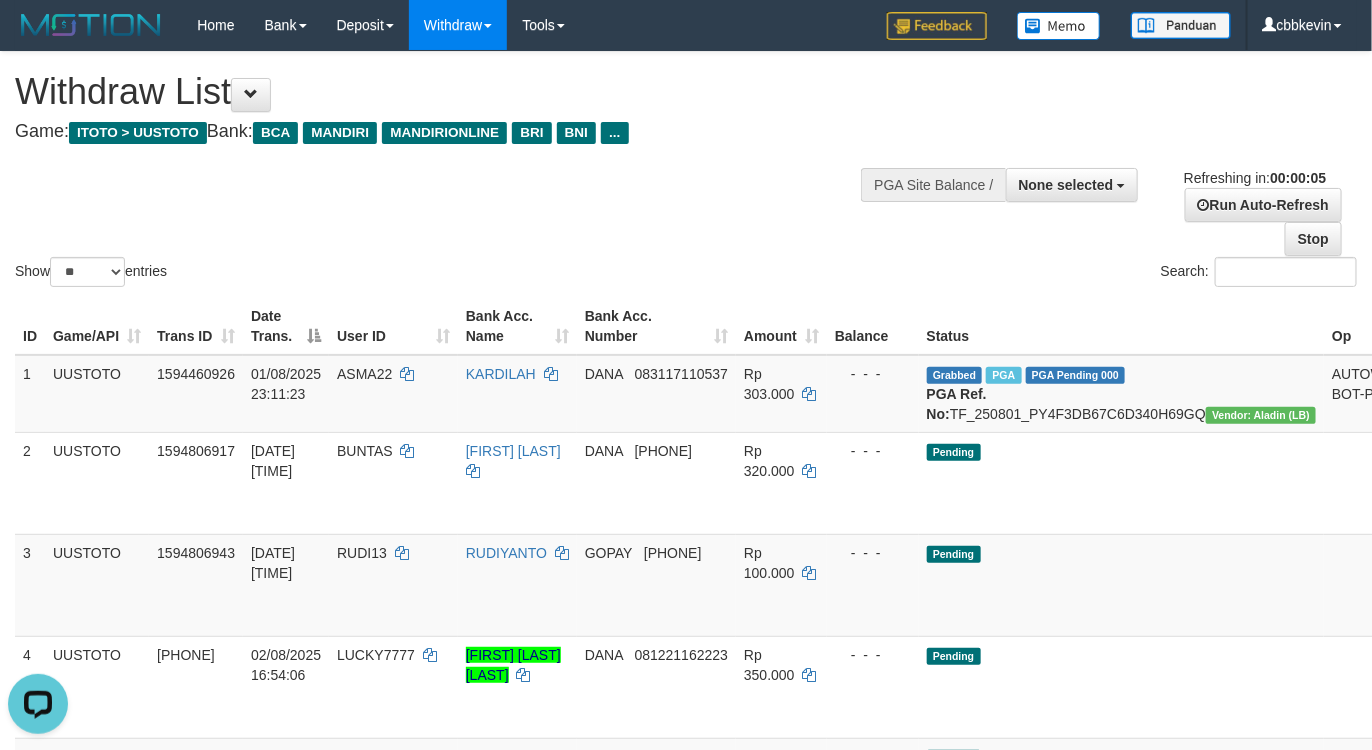 scroll, scrollTop: 0, scrollLeft: 0, axis: both 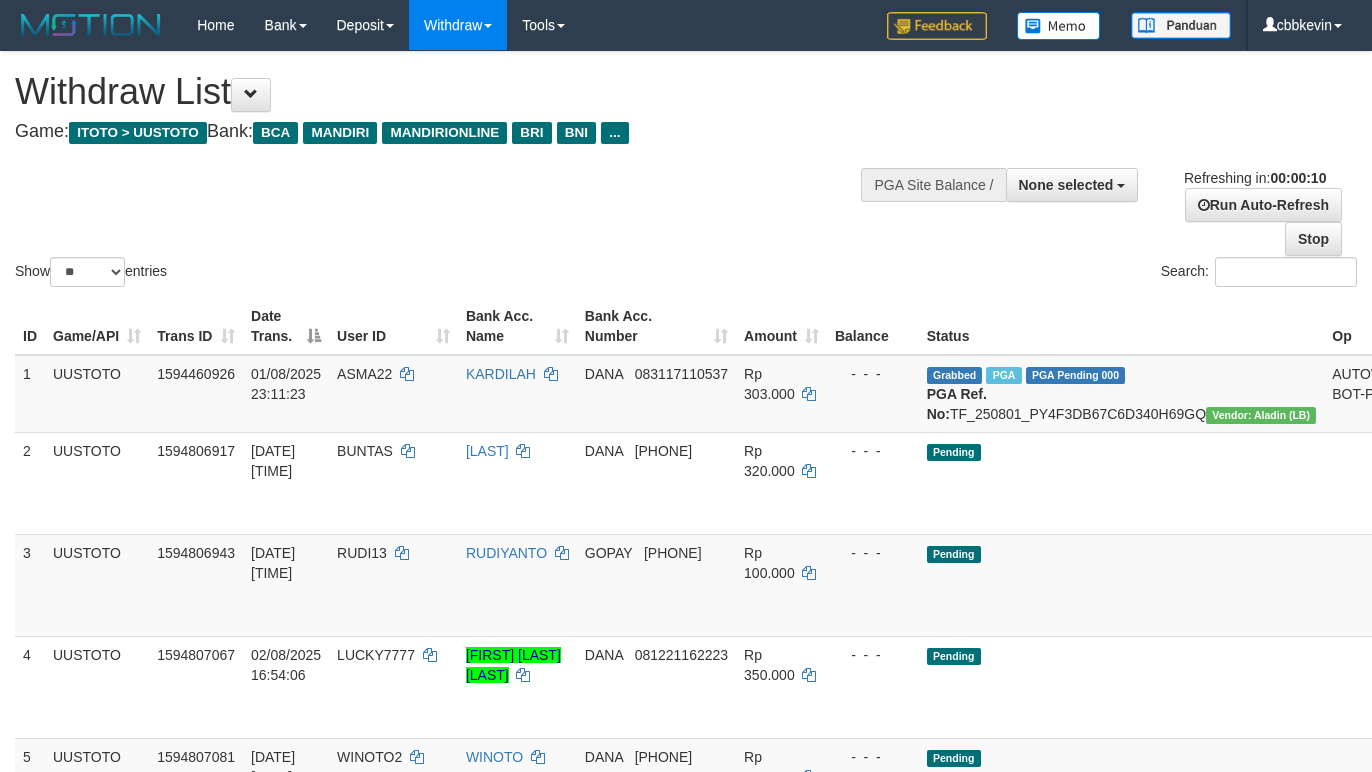 select 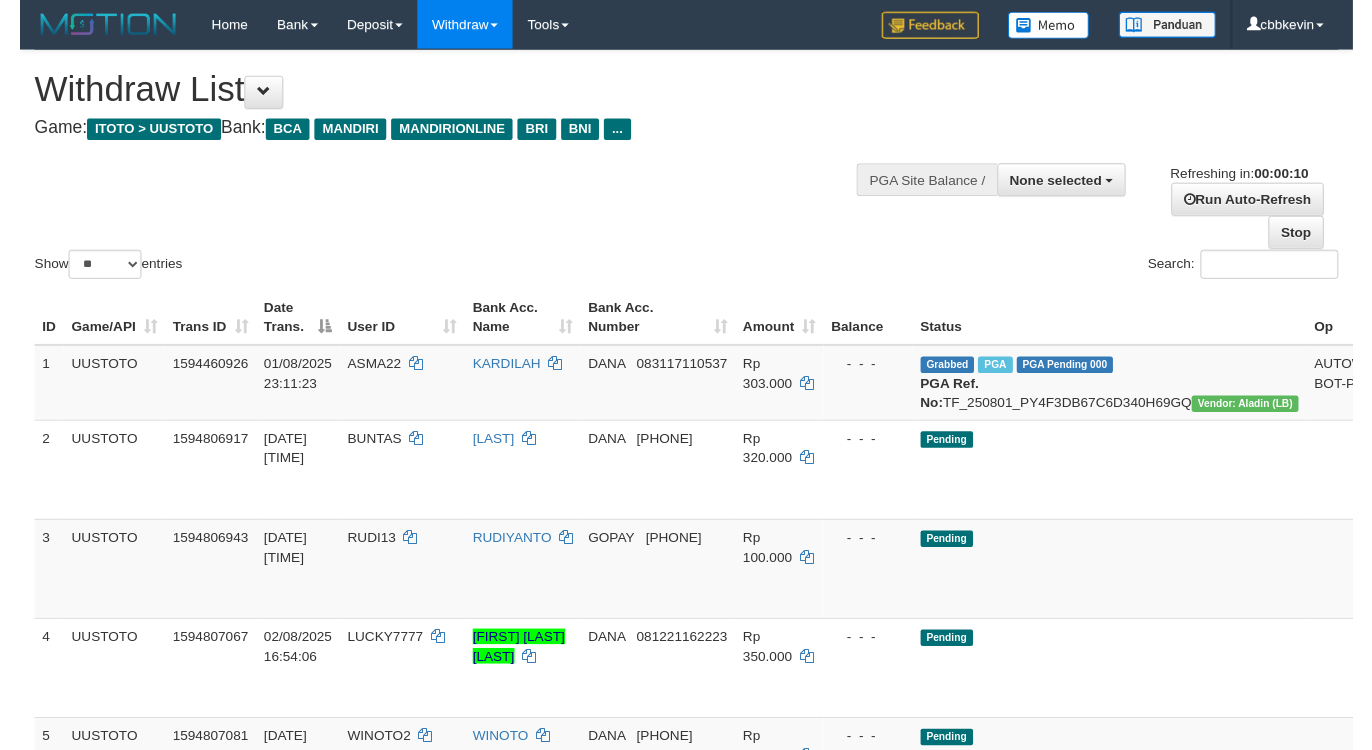 scroll, scrollTop: 0, scrollLeft: 0, axis: both 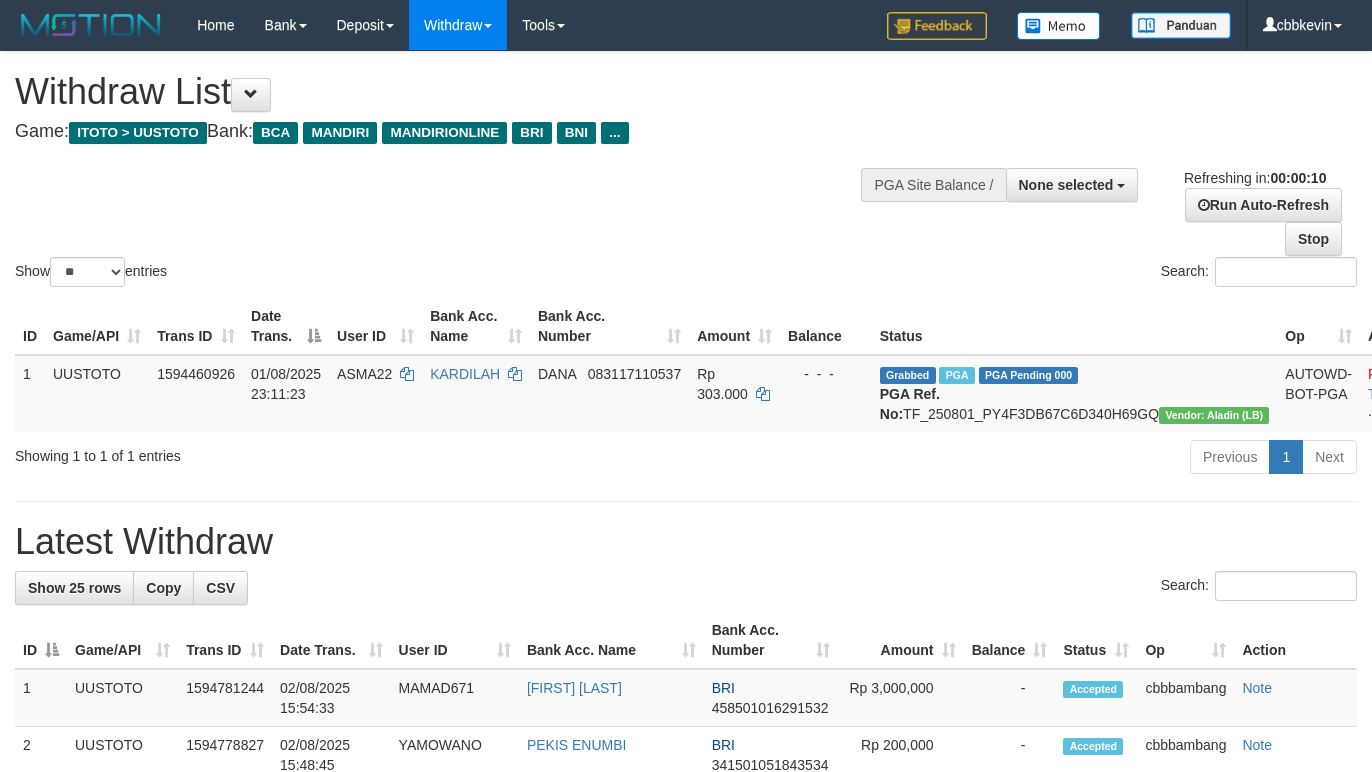 select 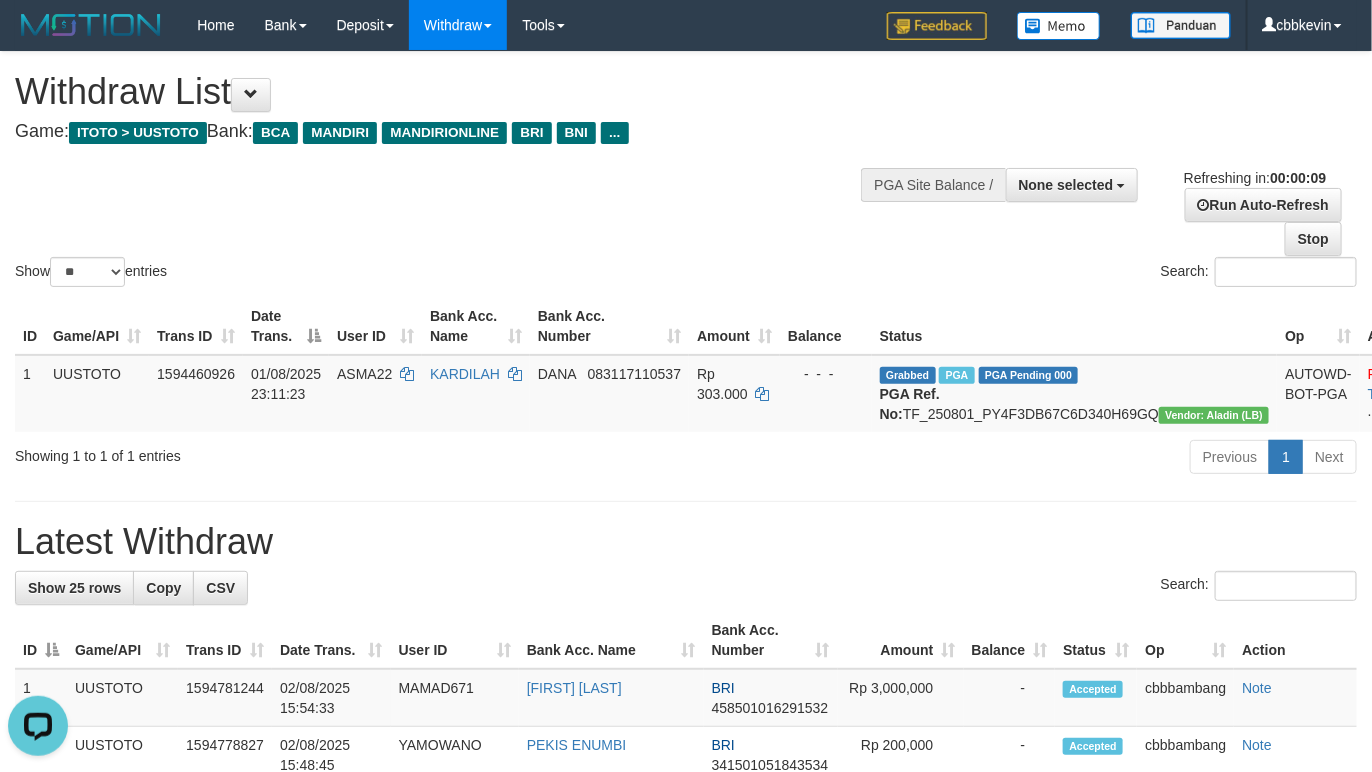 scroll, scrollTop: 0, scrollLeft: 0, axis: both 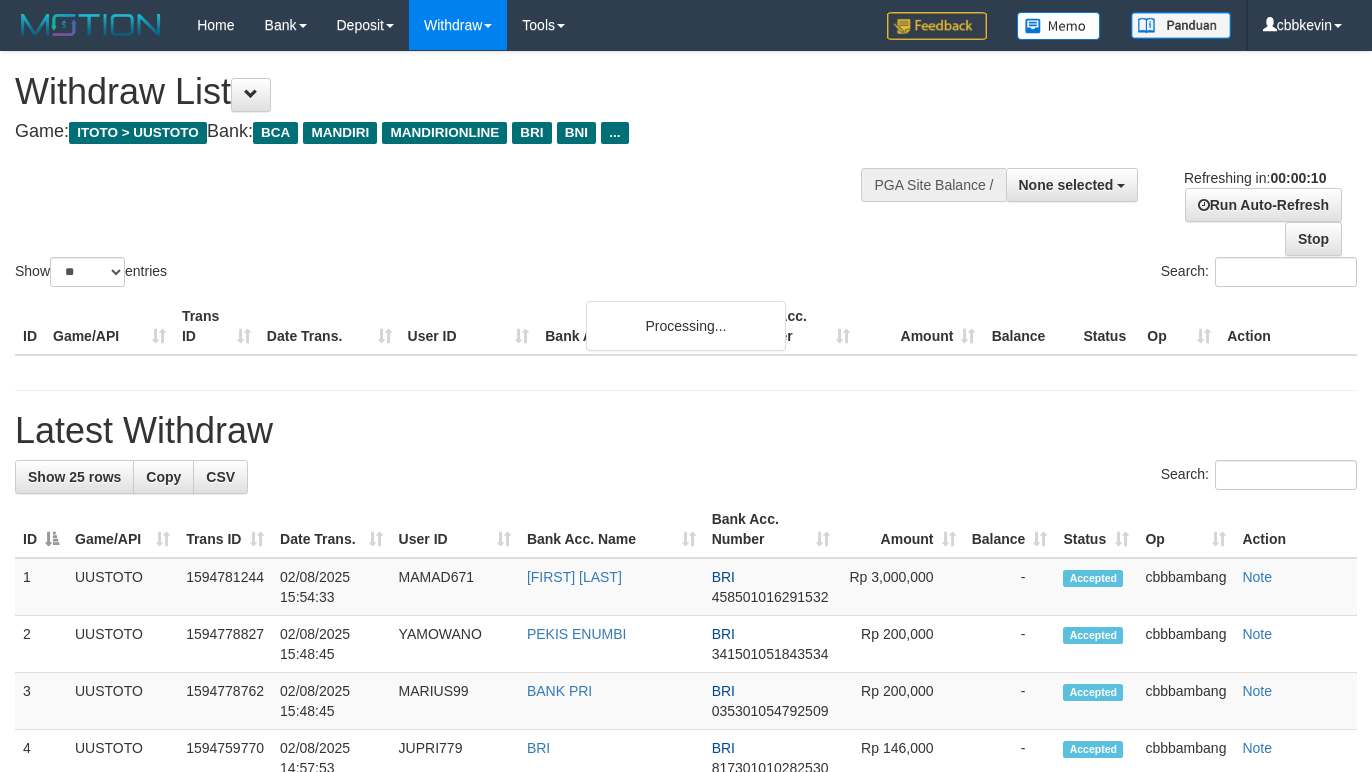 select 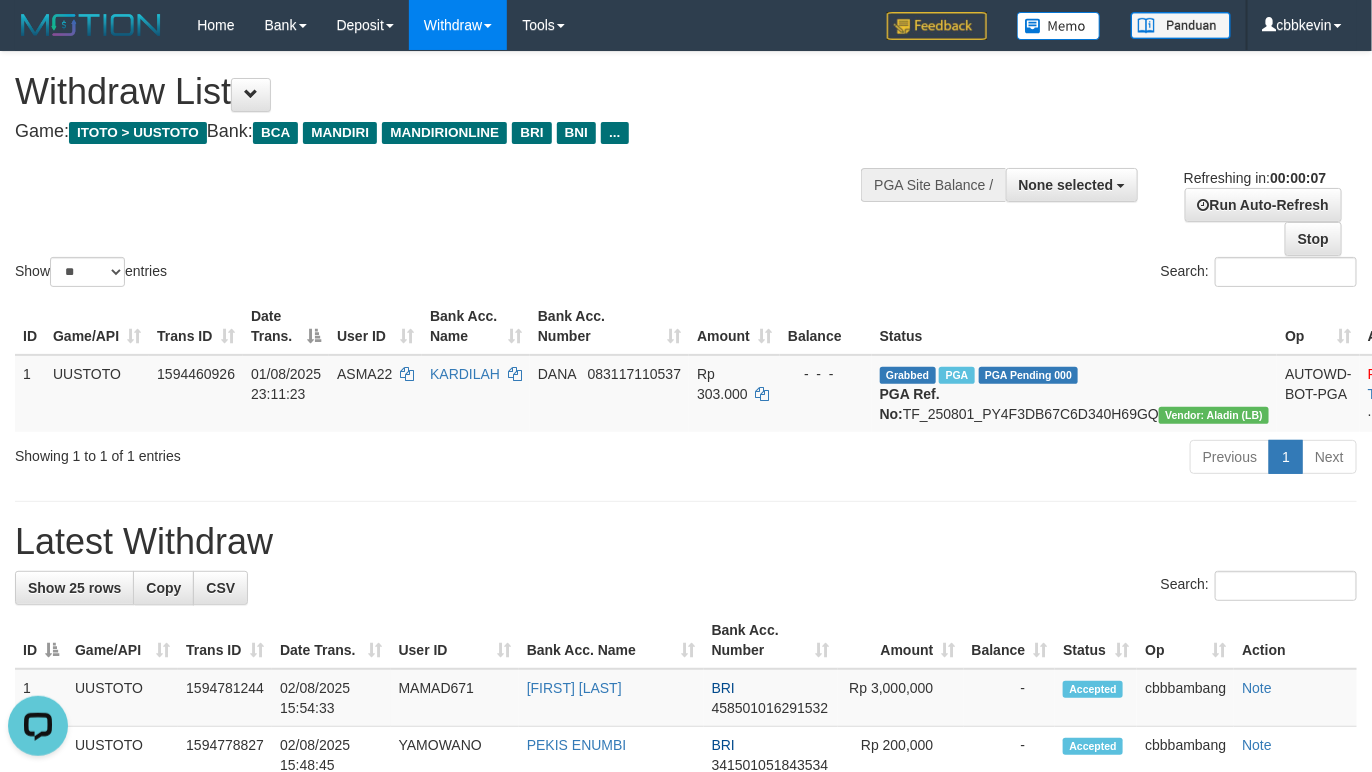 scroll, scrollTop: 0, scrollLeft: 0, axis: both 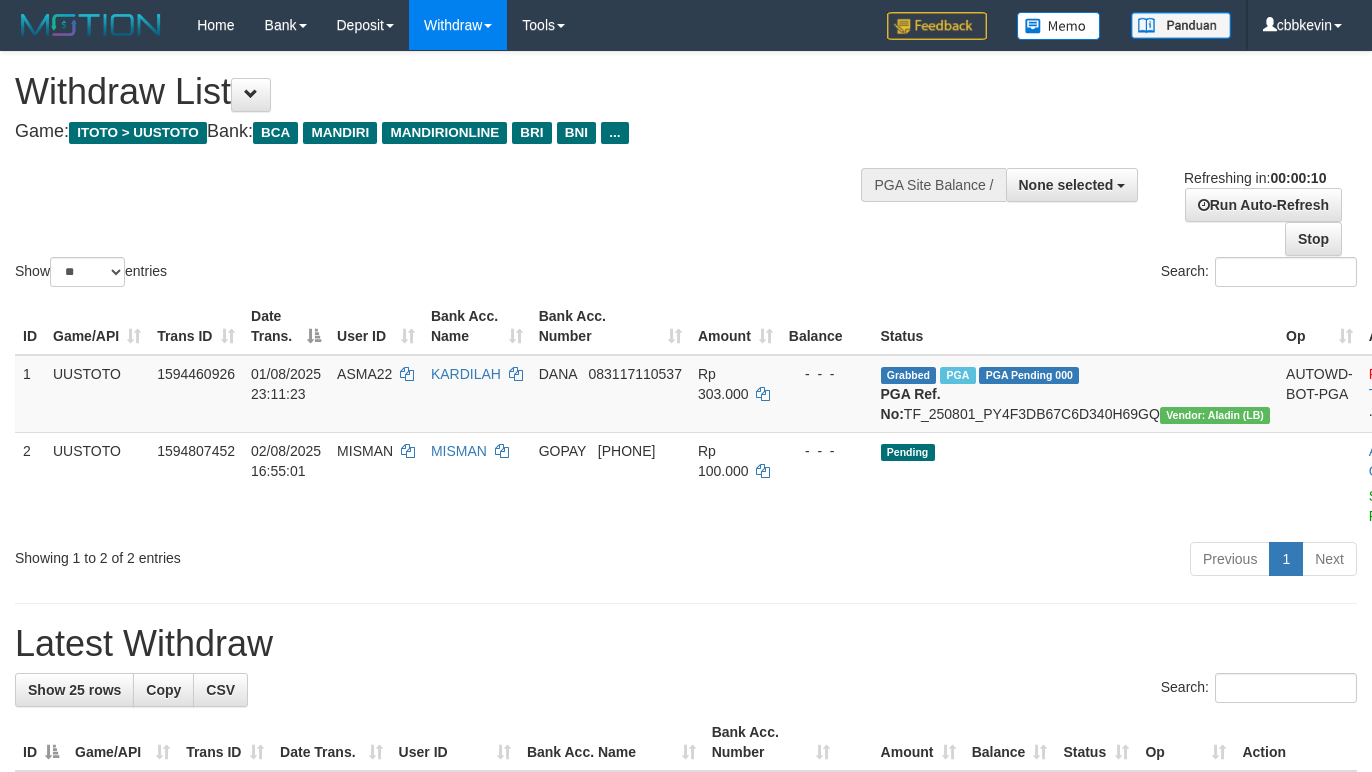 select 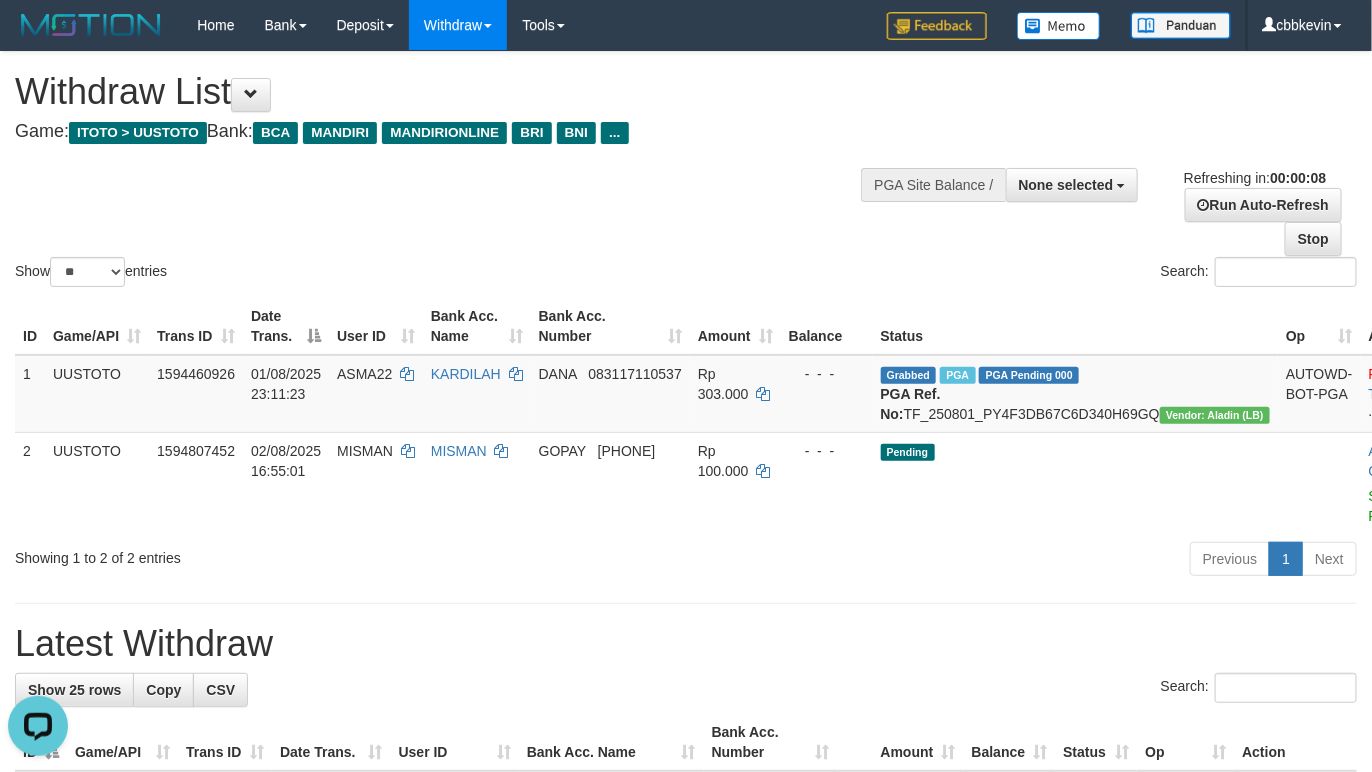 scroll, scrollTop: 0, scrollLeft: 0, axis: both 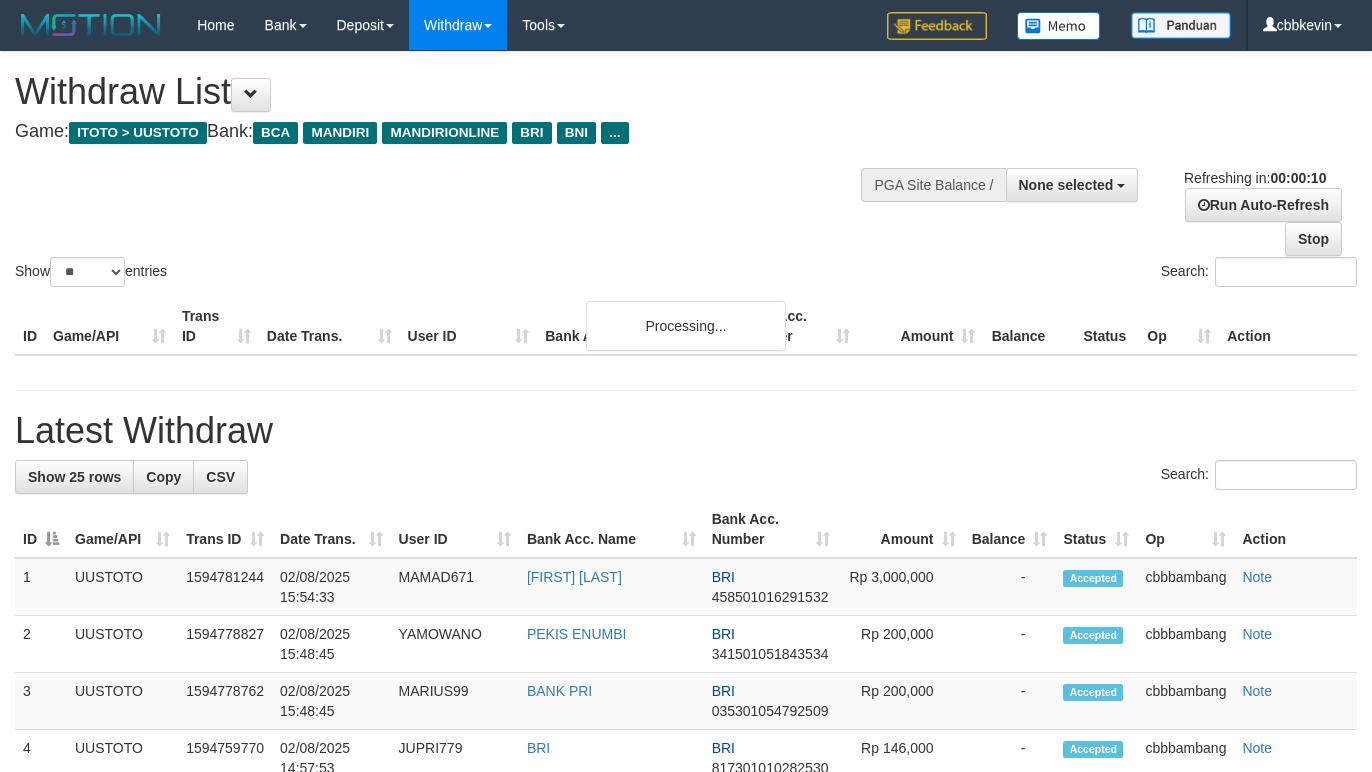 select 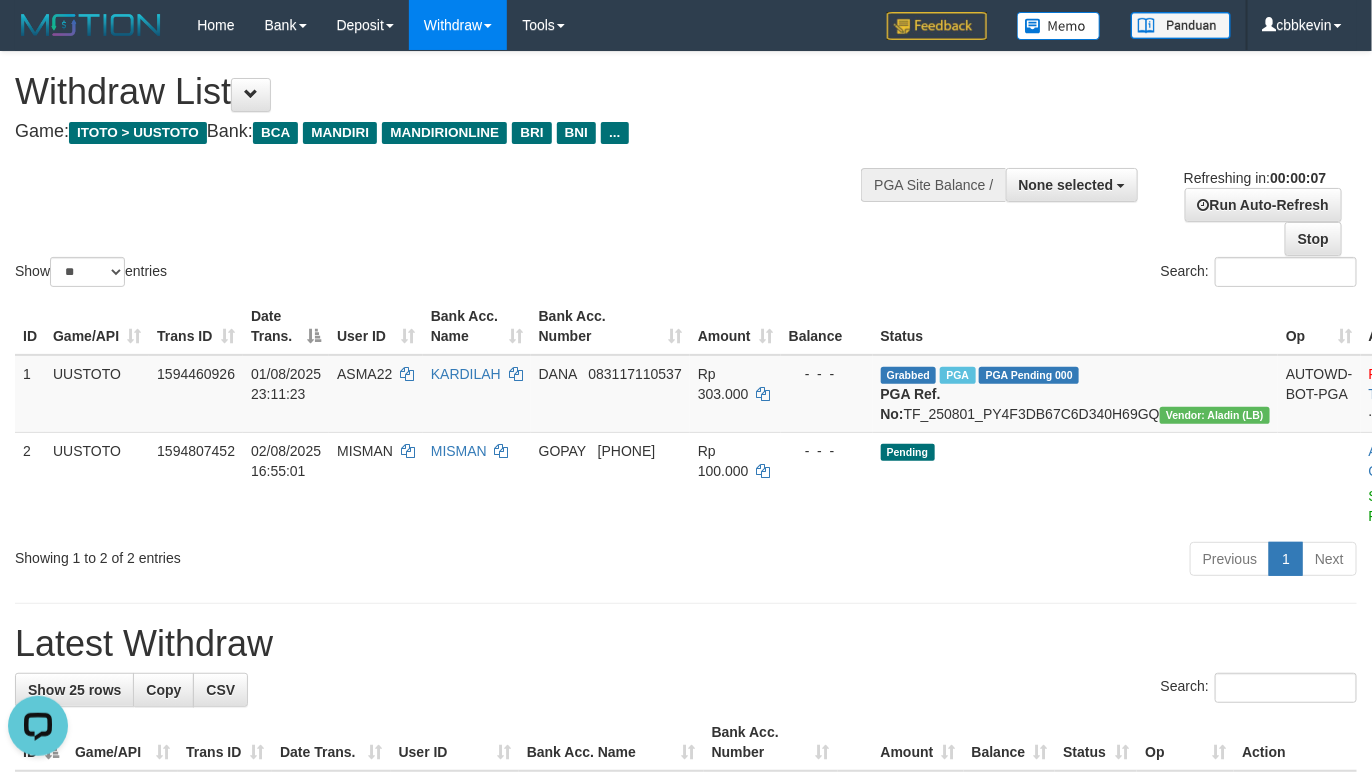 scroll, scrollTop: 0, scrollLeft: 0, axis: both 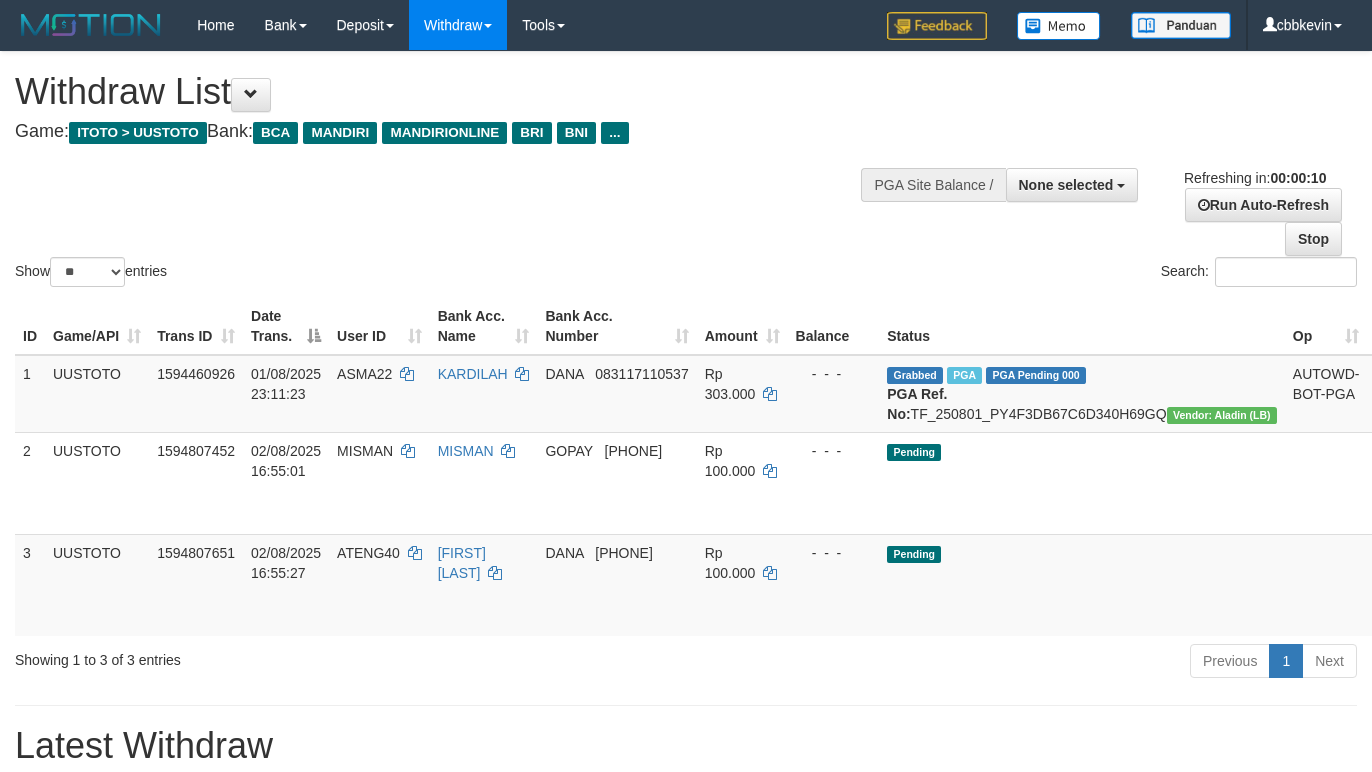 select 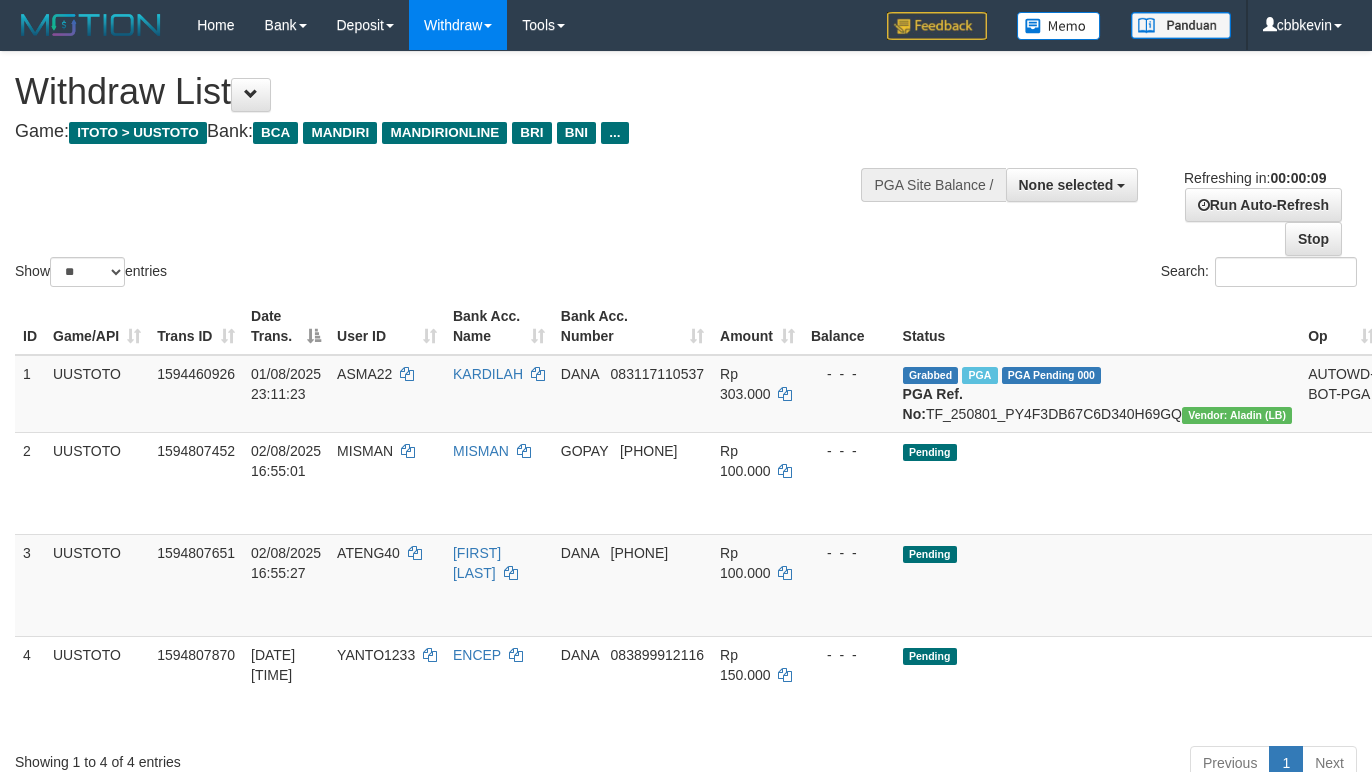 select 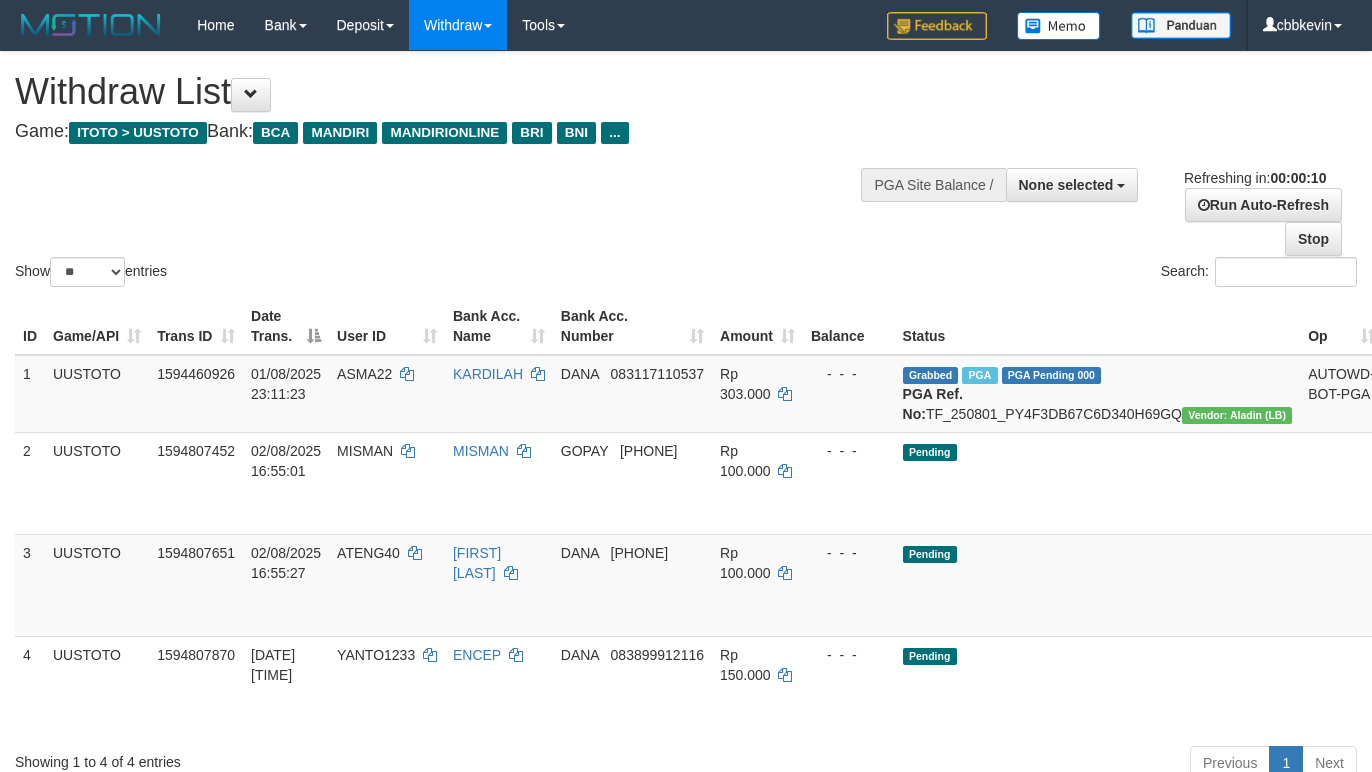 select 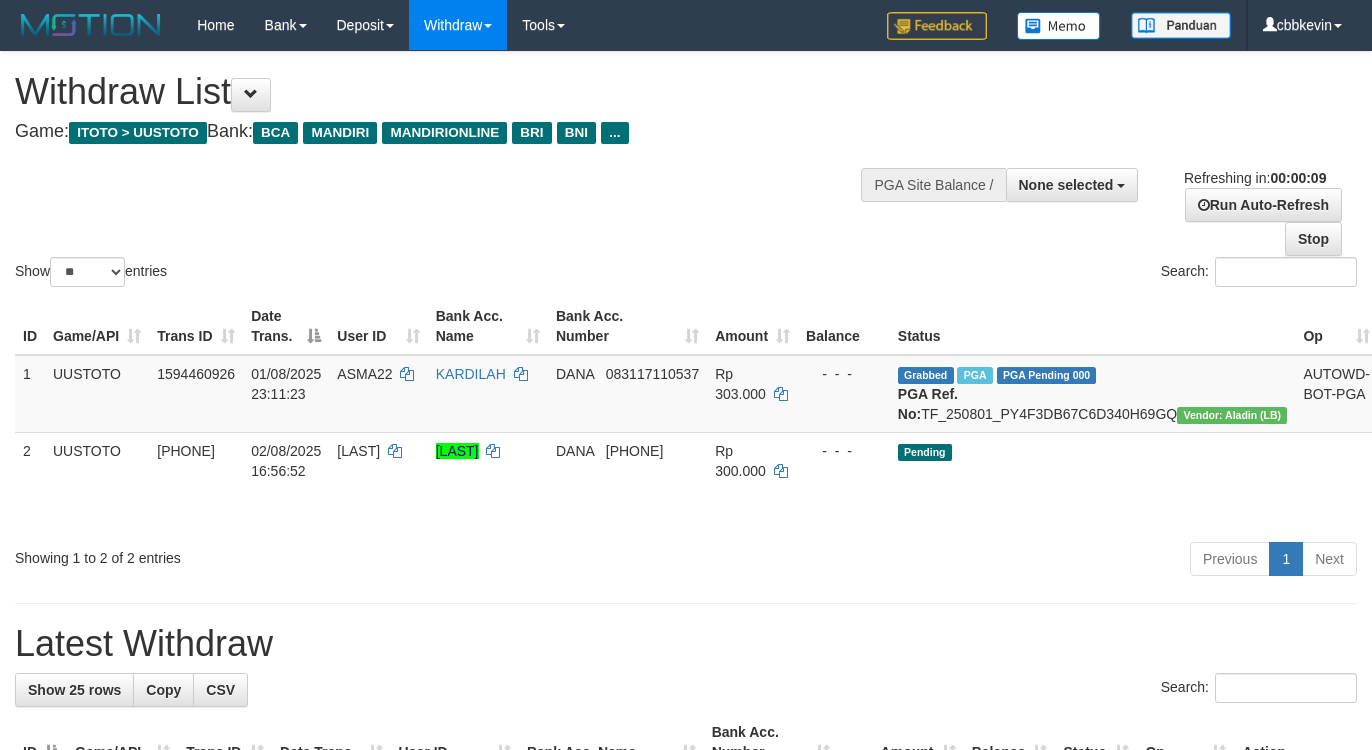 select 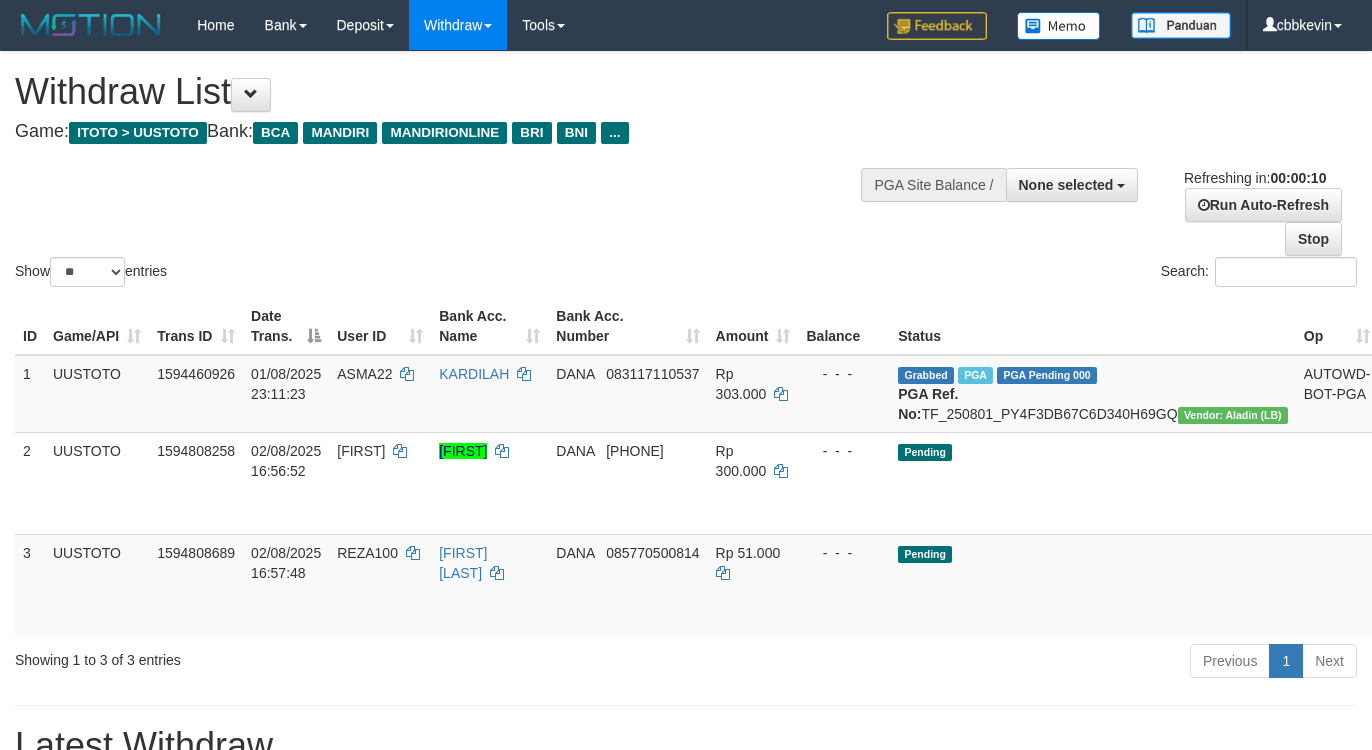 select 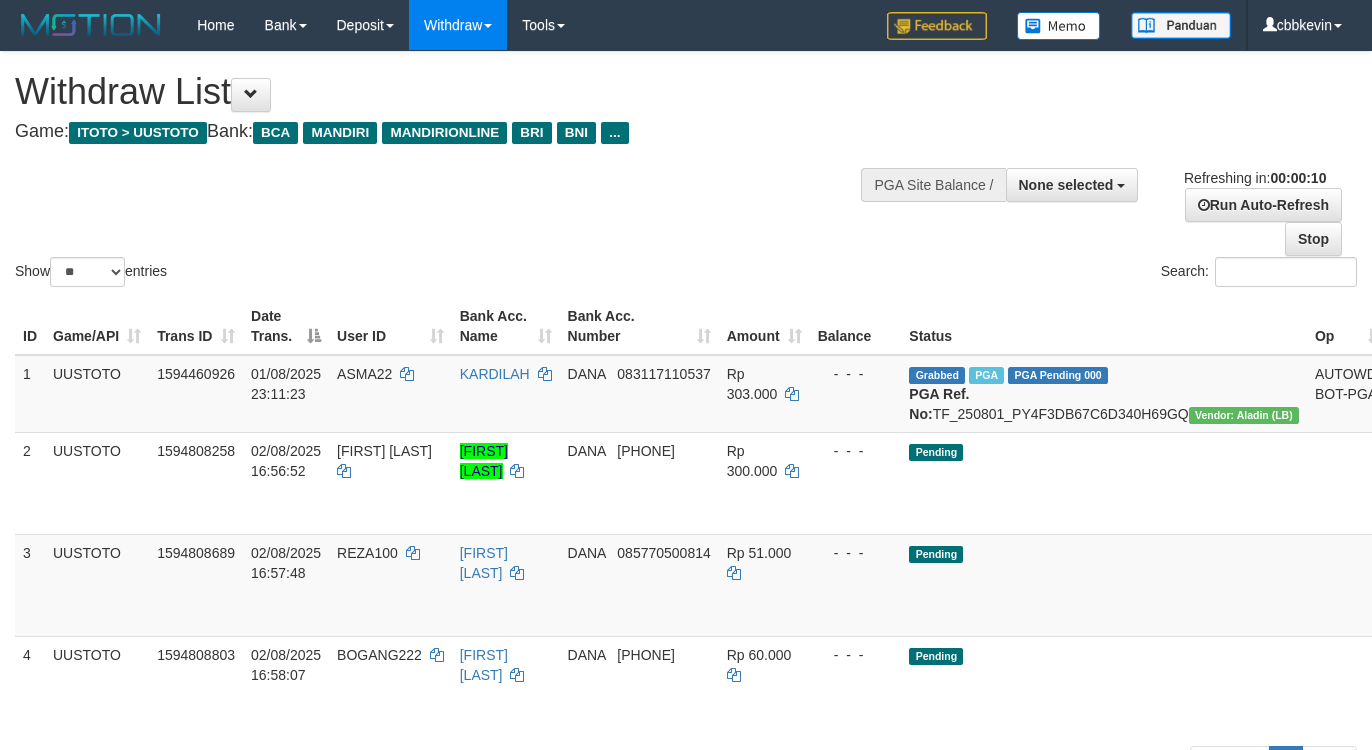 select 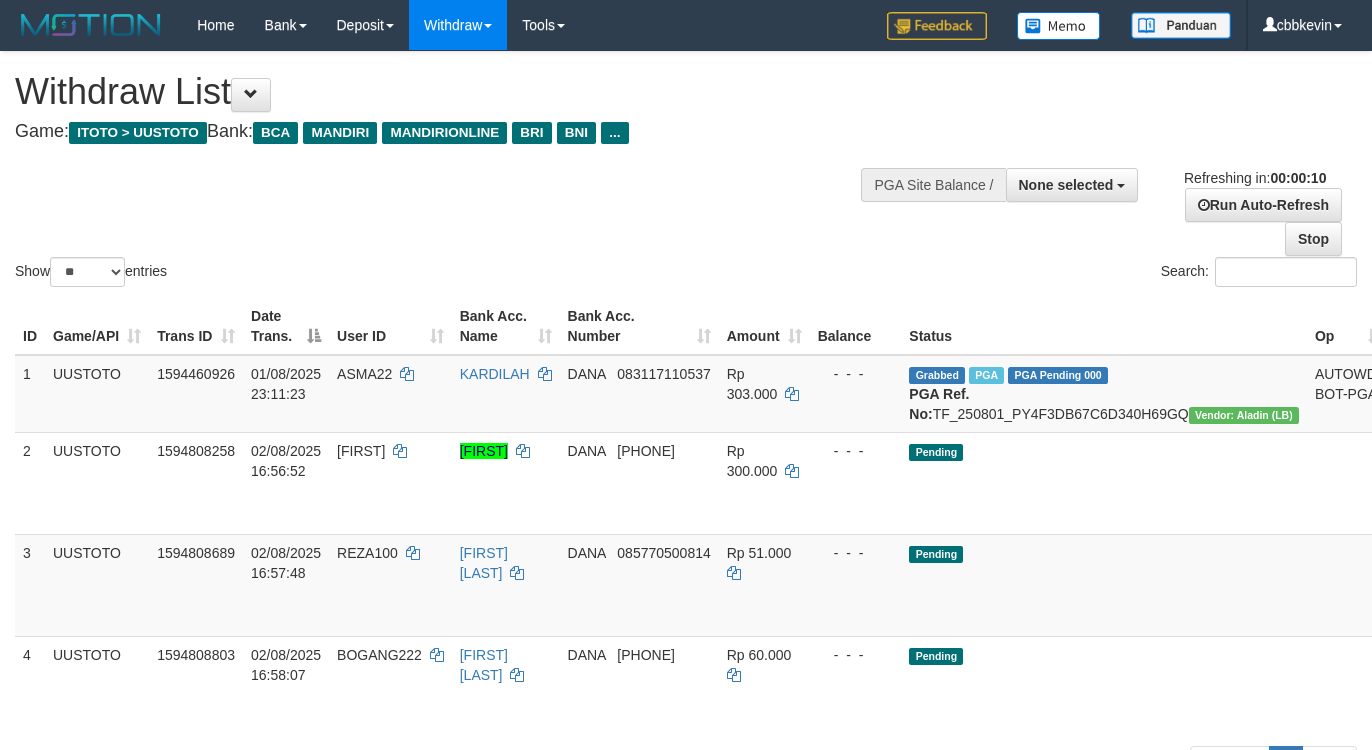 select 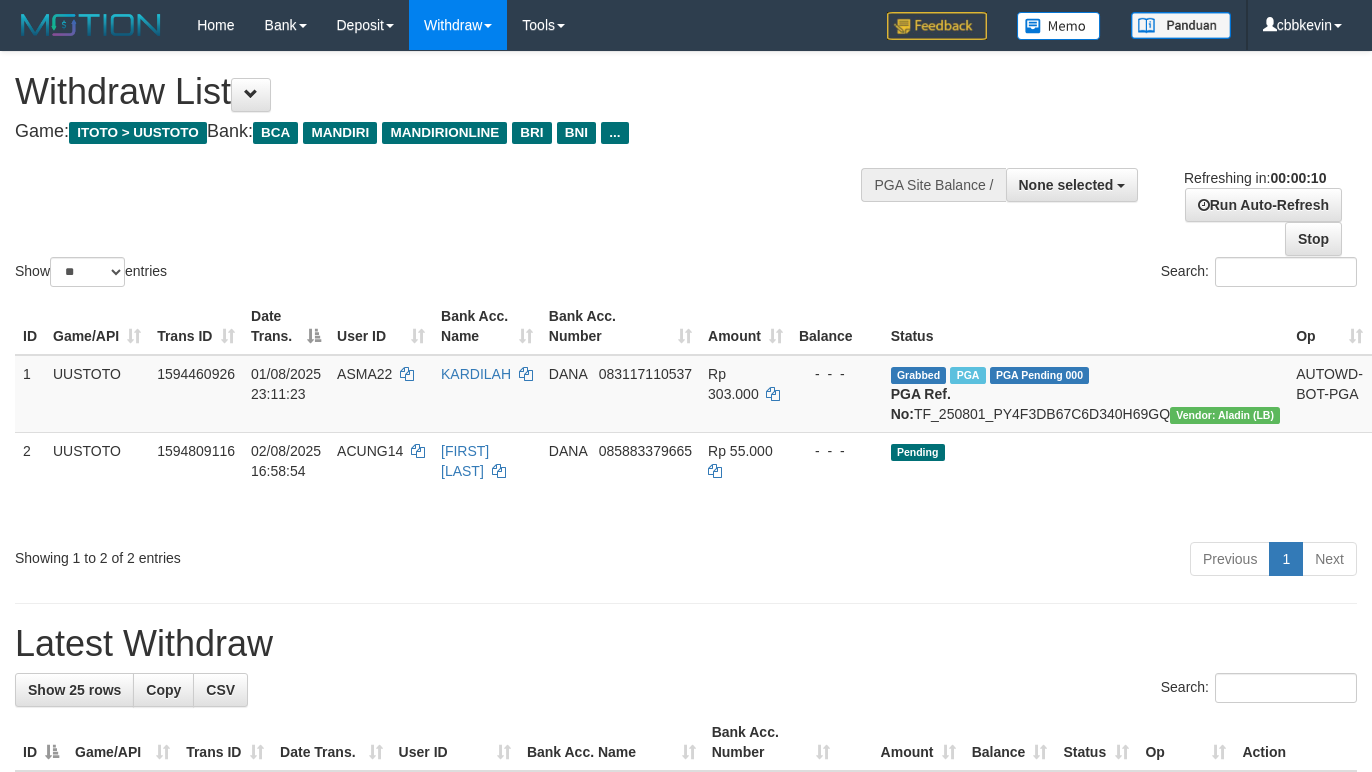select 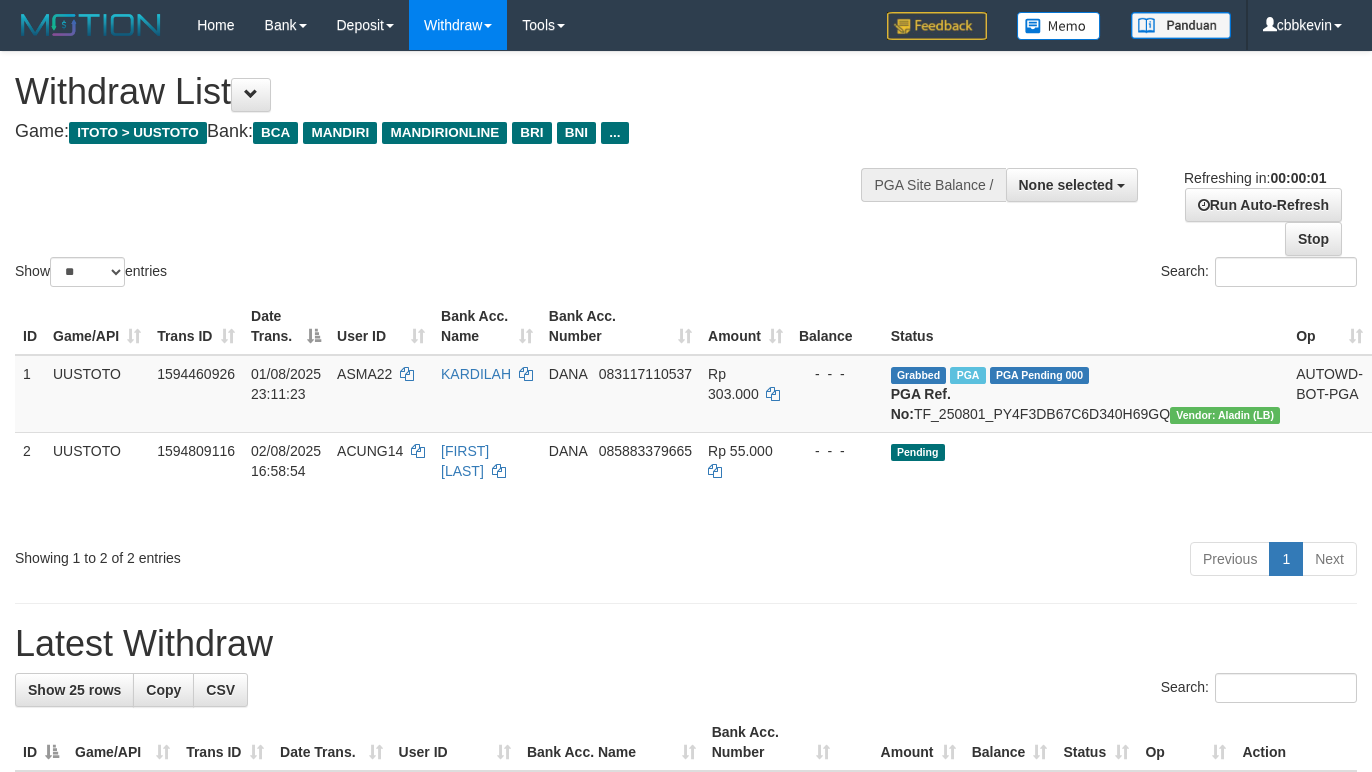 scroll, scrollTop: 0, scrollLeft: 0, axis: both 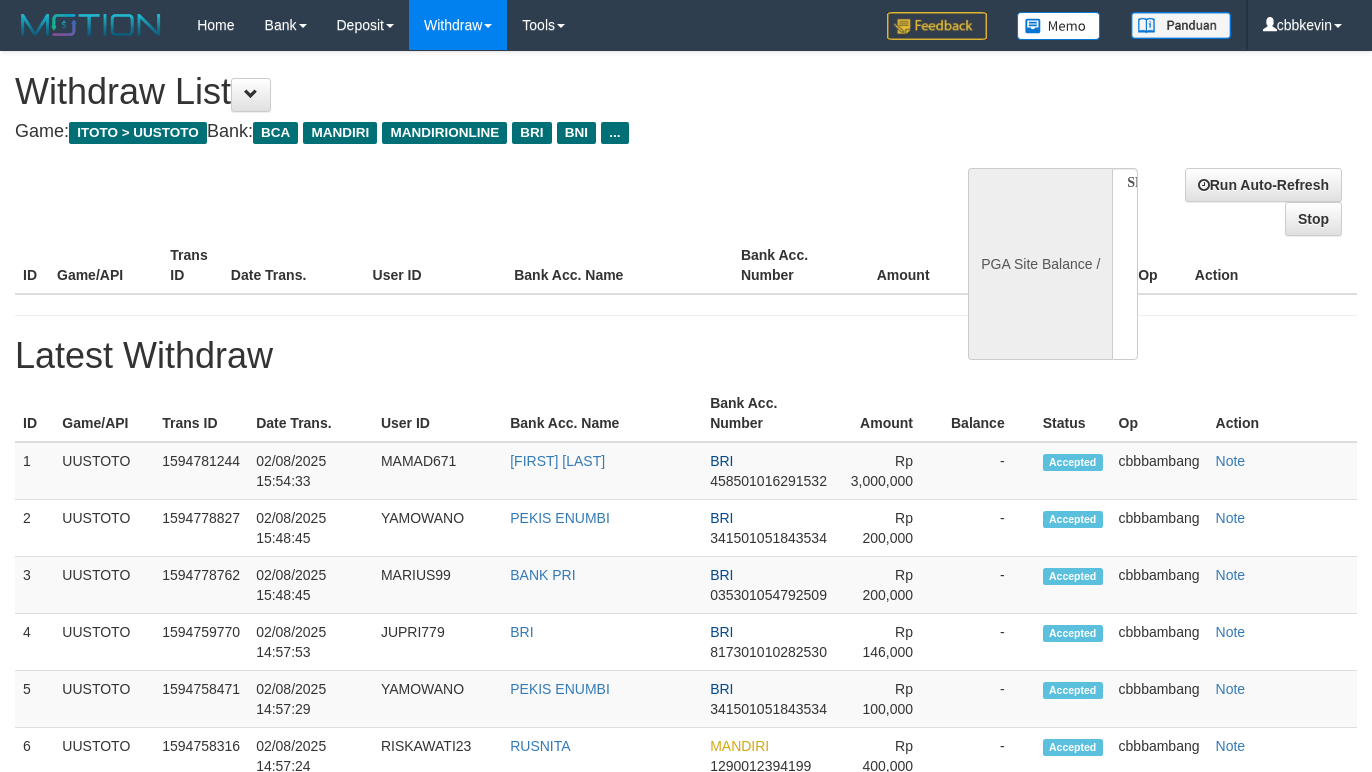 select 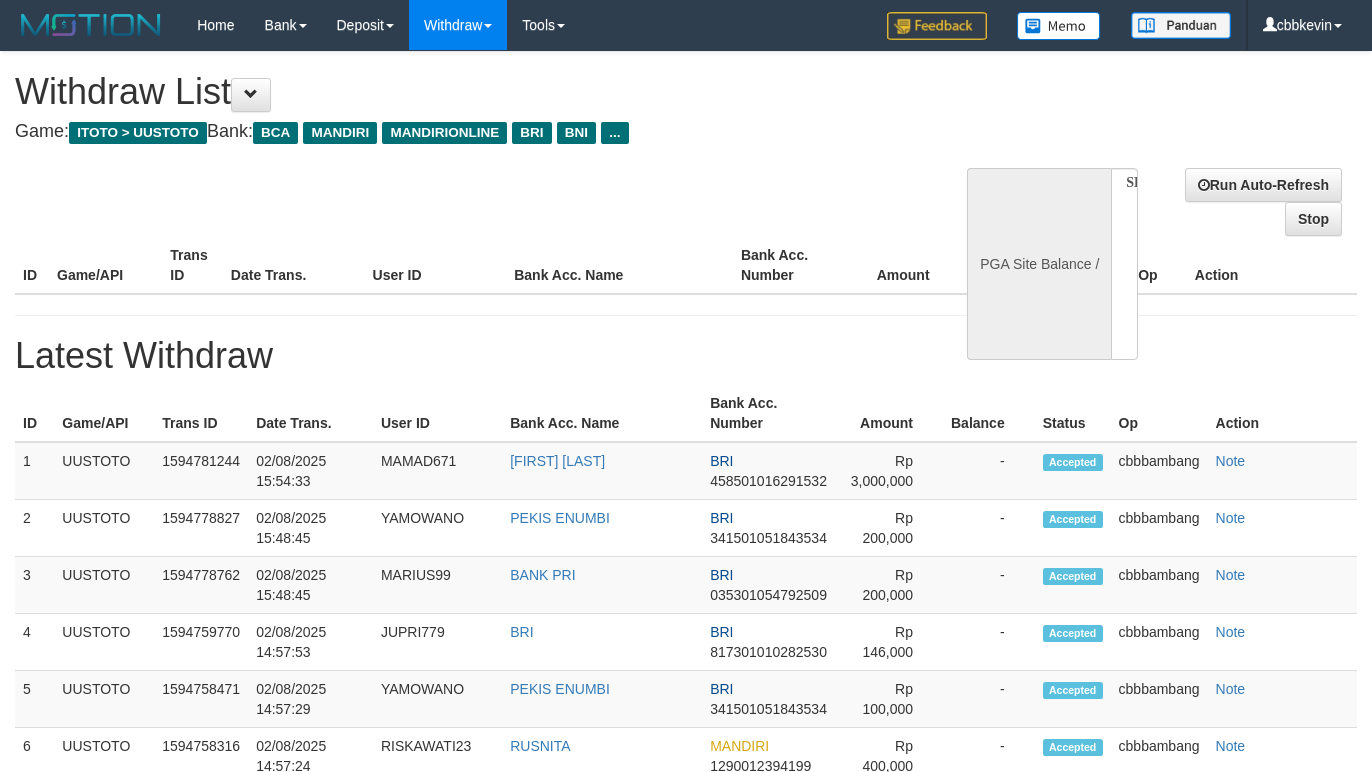 scroll, scrollTop: 0, scrollLeft: 0, axis: both 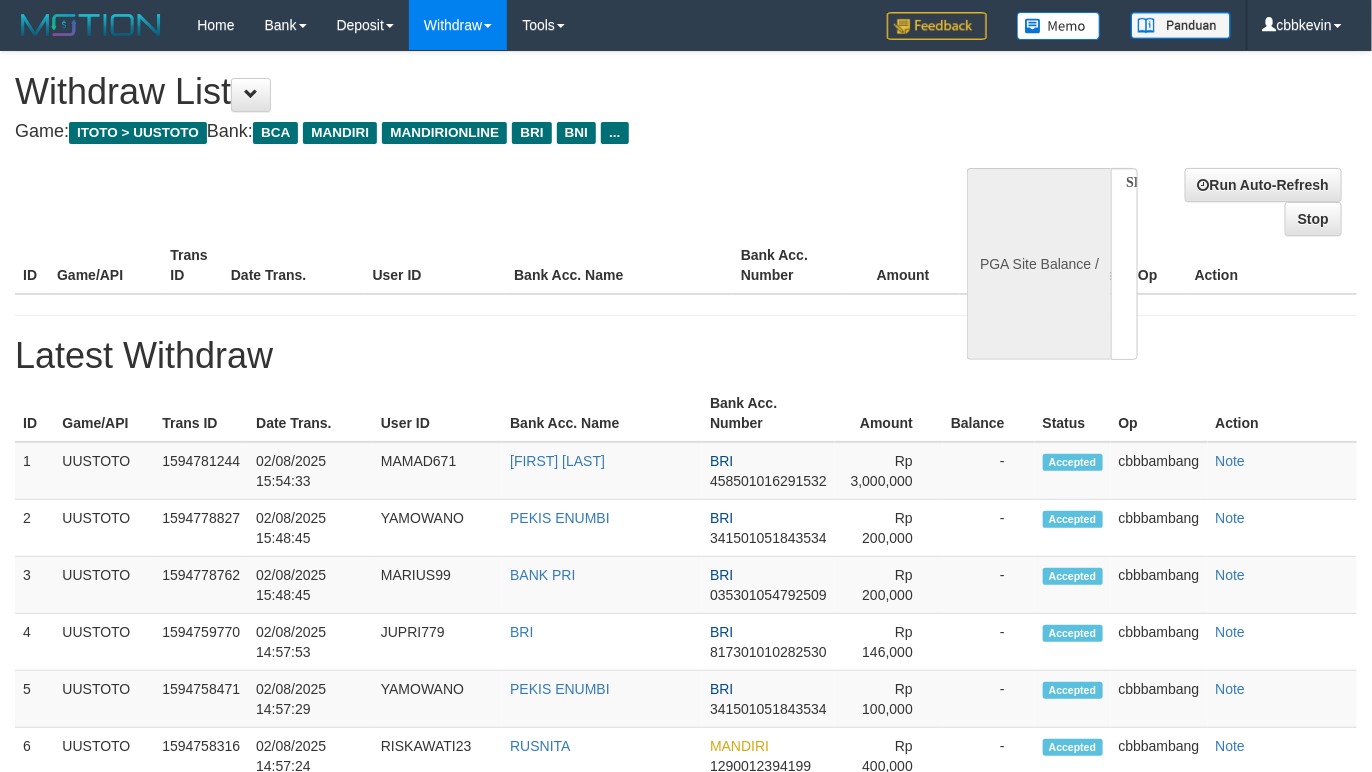 select on "**" 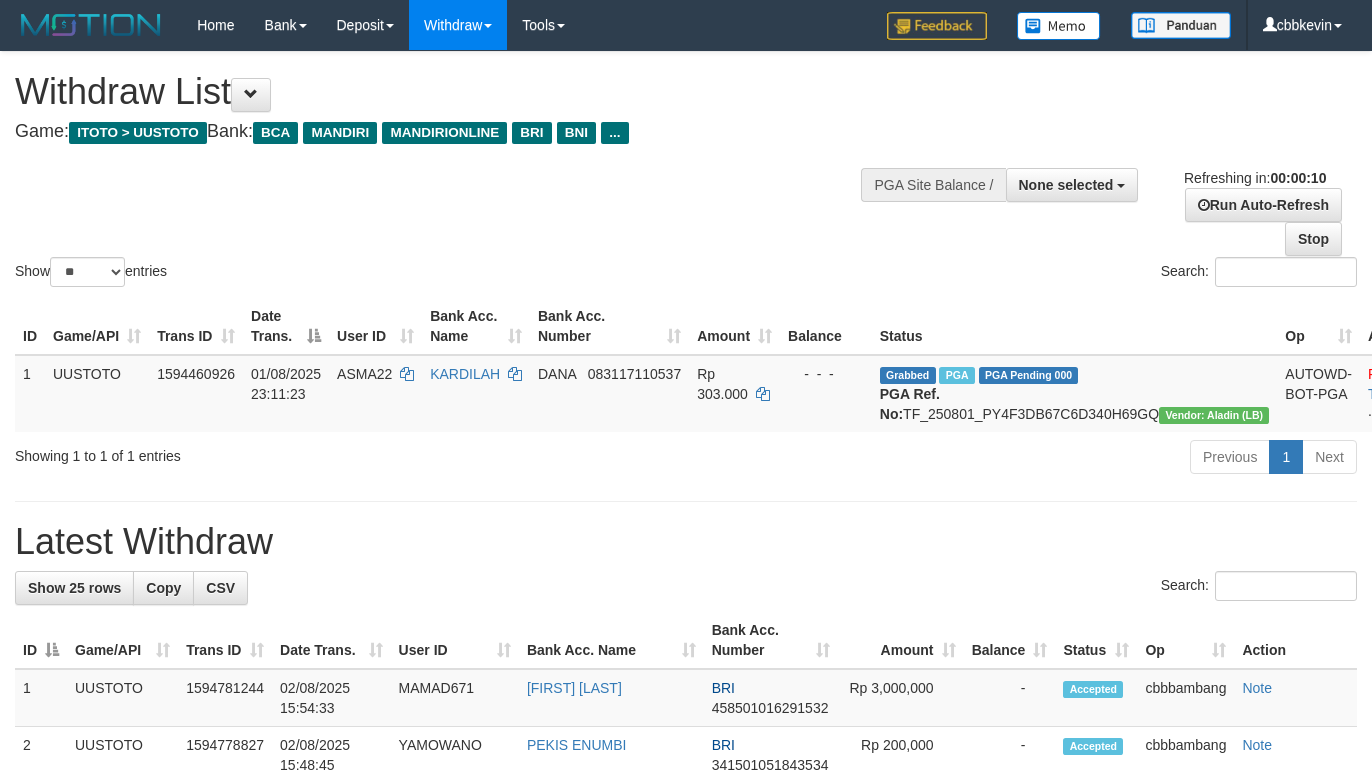 select 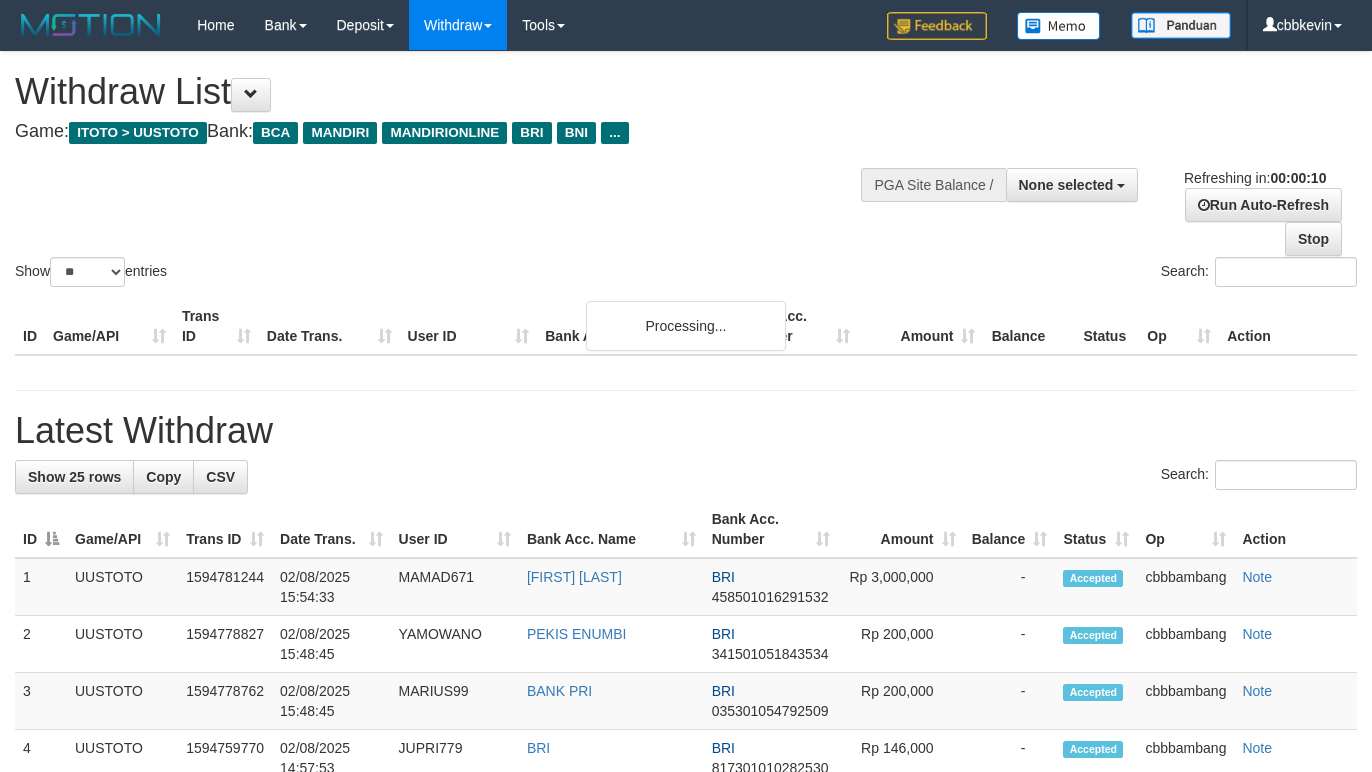 select 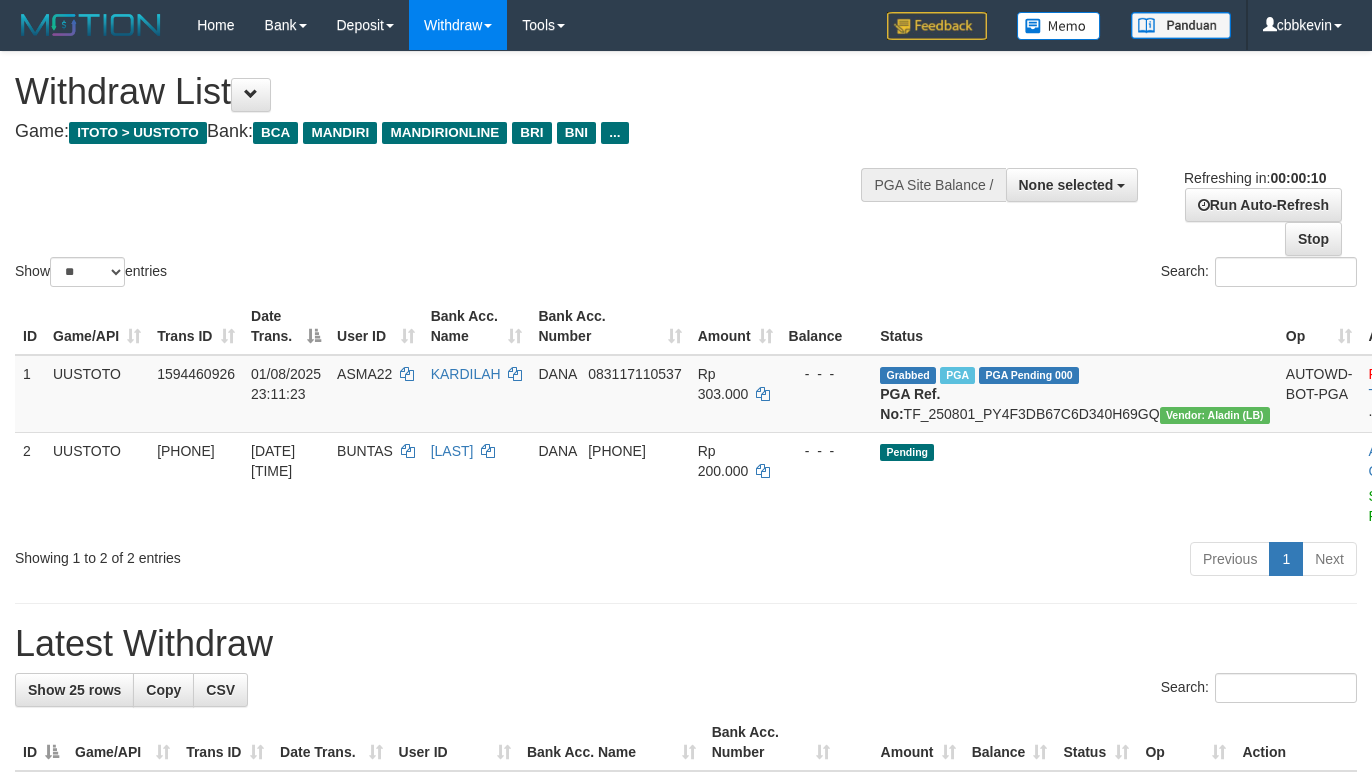 select 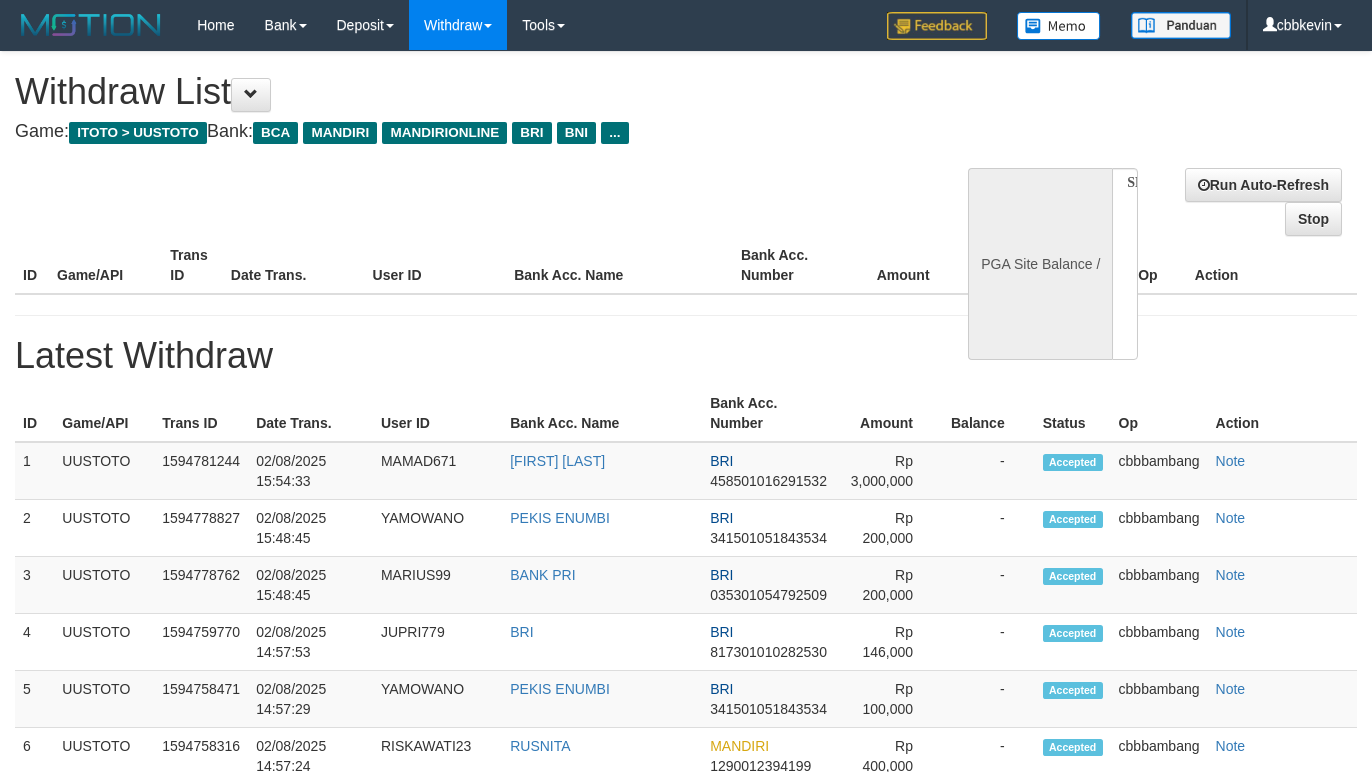 select 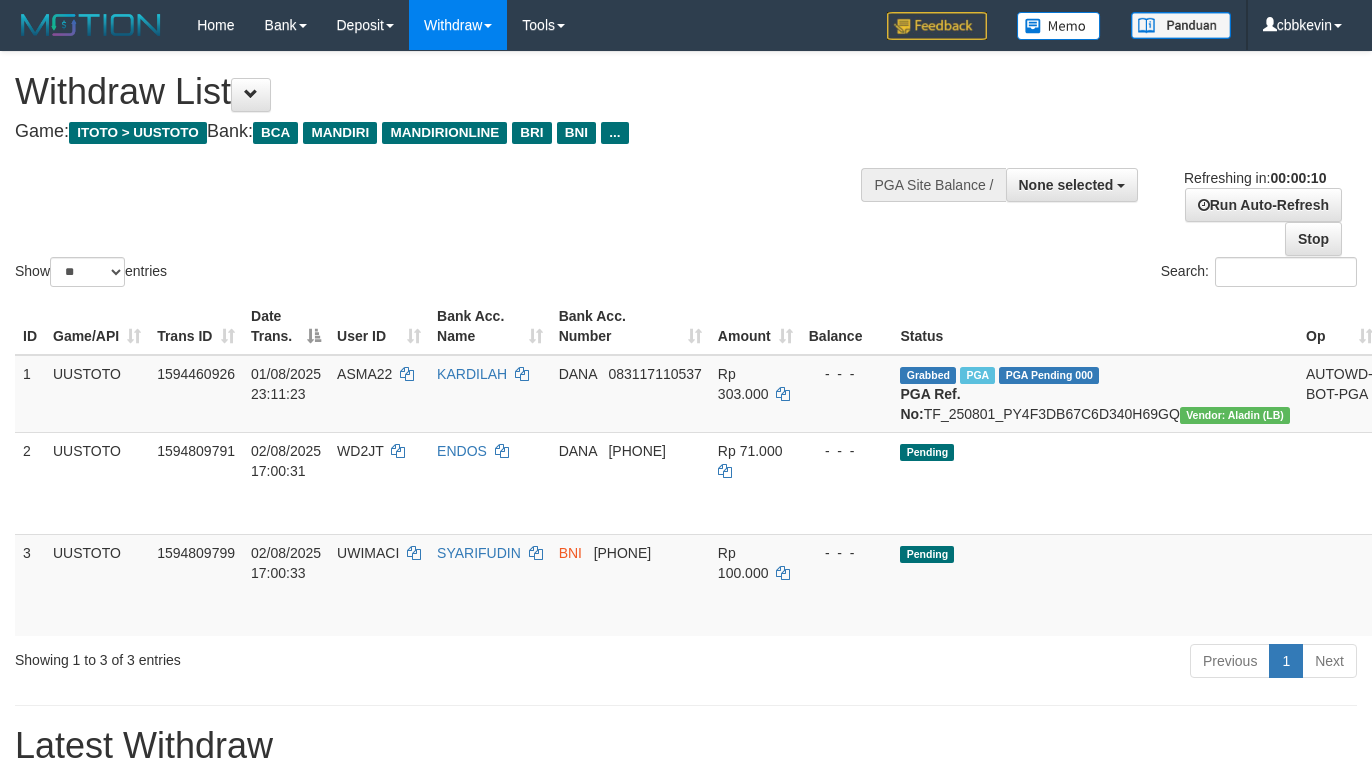 select 